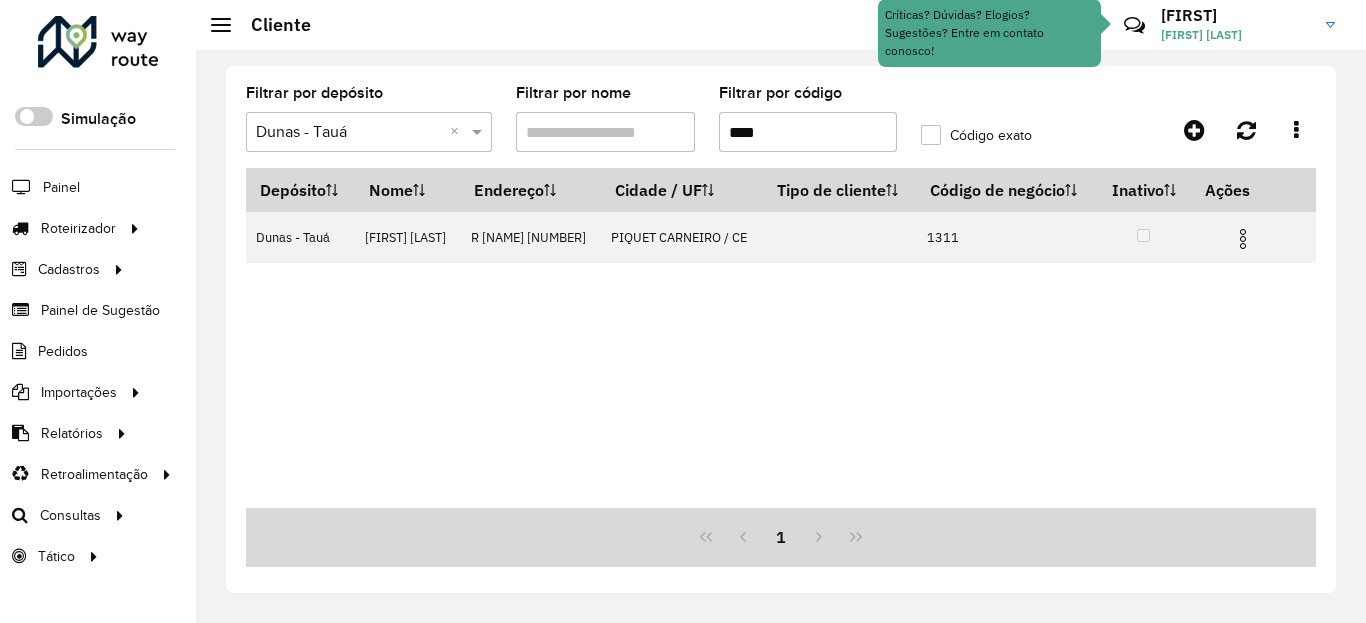 scroll, scrollTop: 0, scrollLeft: 0, axis: both 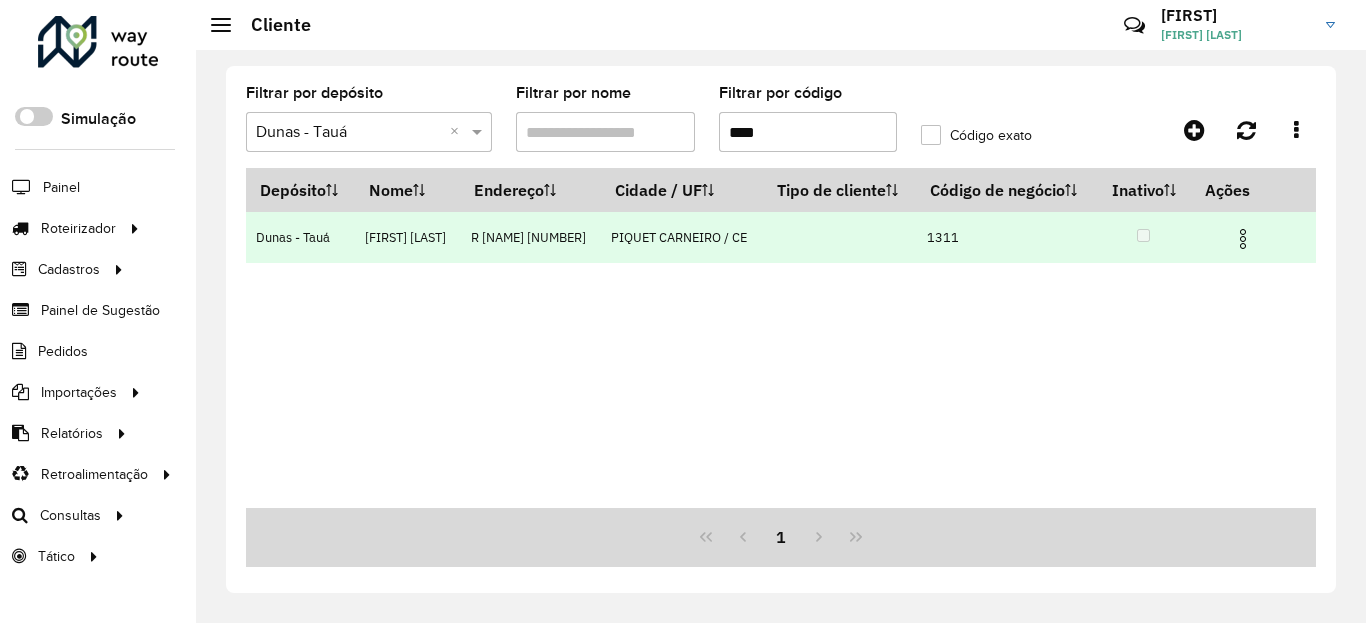 click at bounding box center [1243, 239] 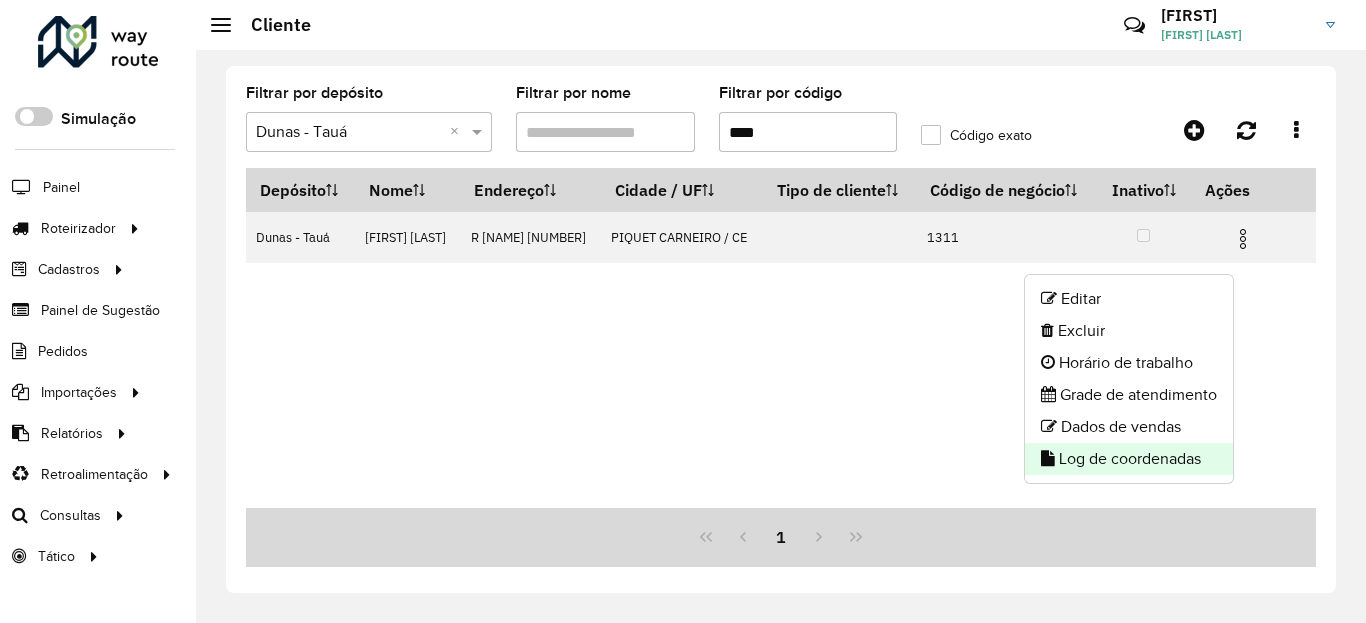 click on "Log de coordenadas" 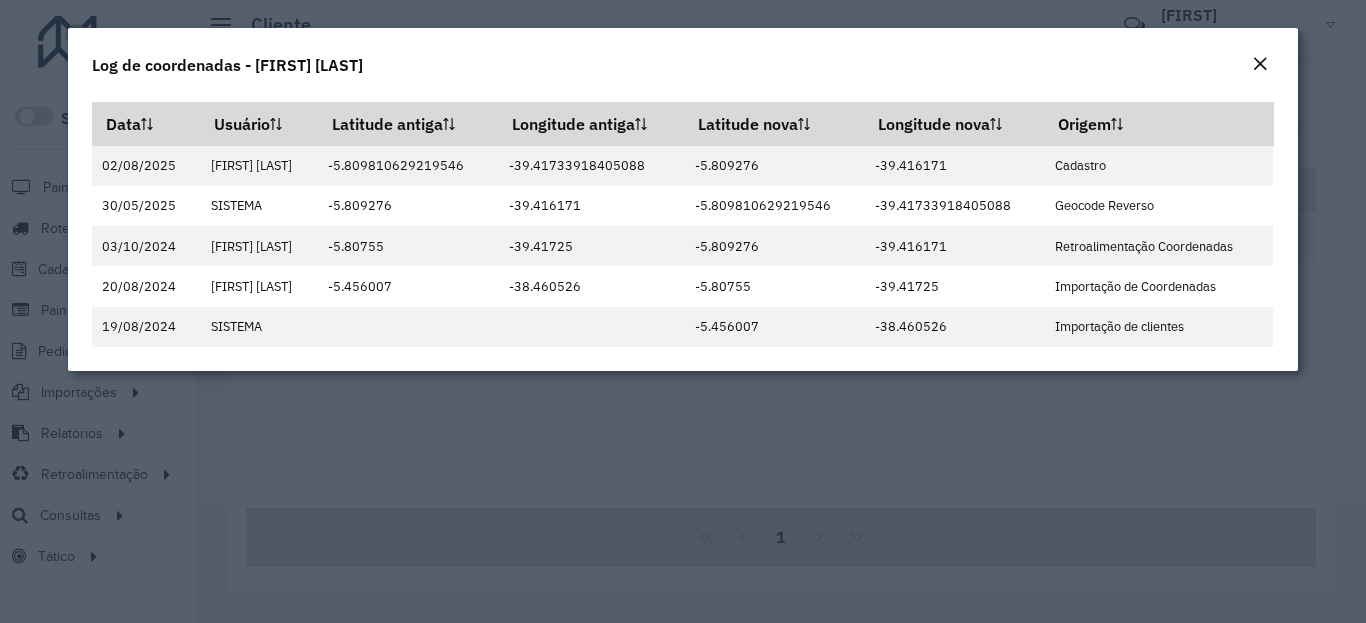 click 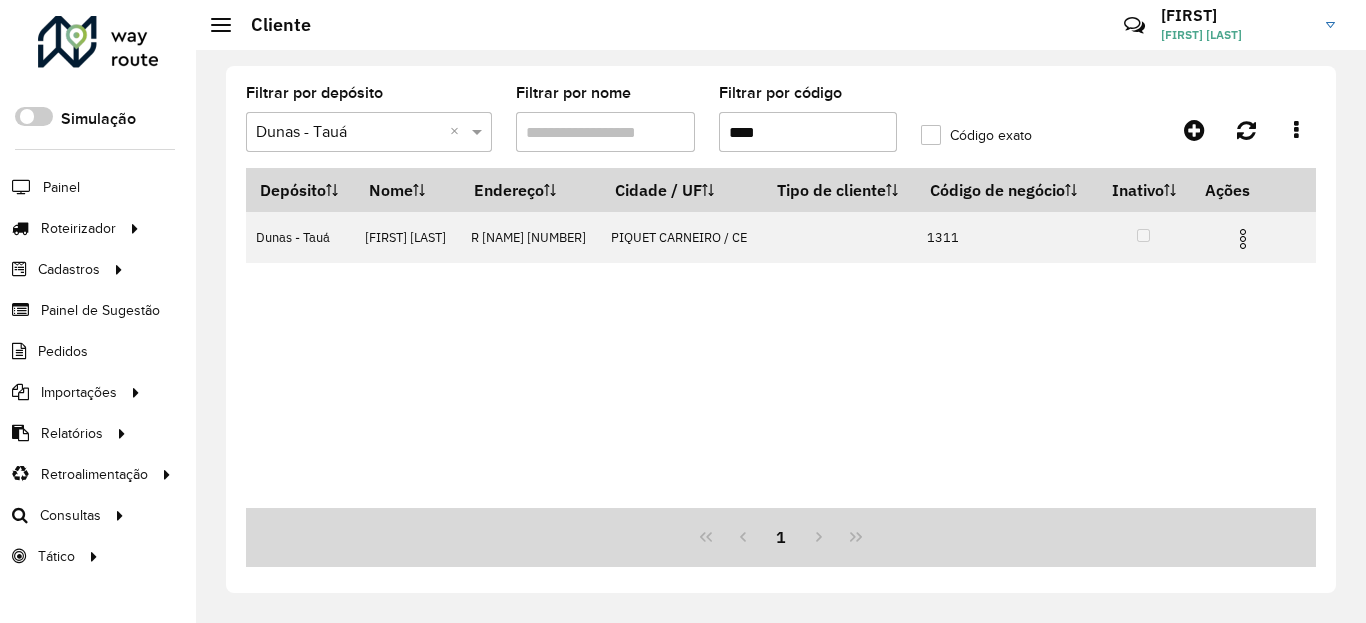 click on "****" at bounding box center (808, 132) 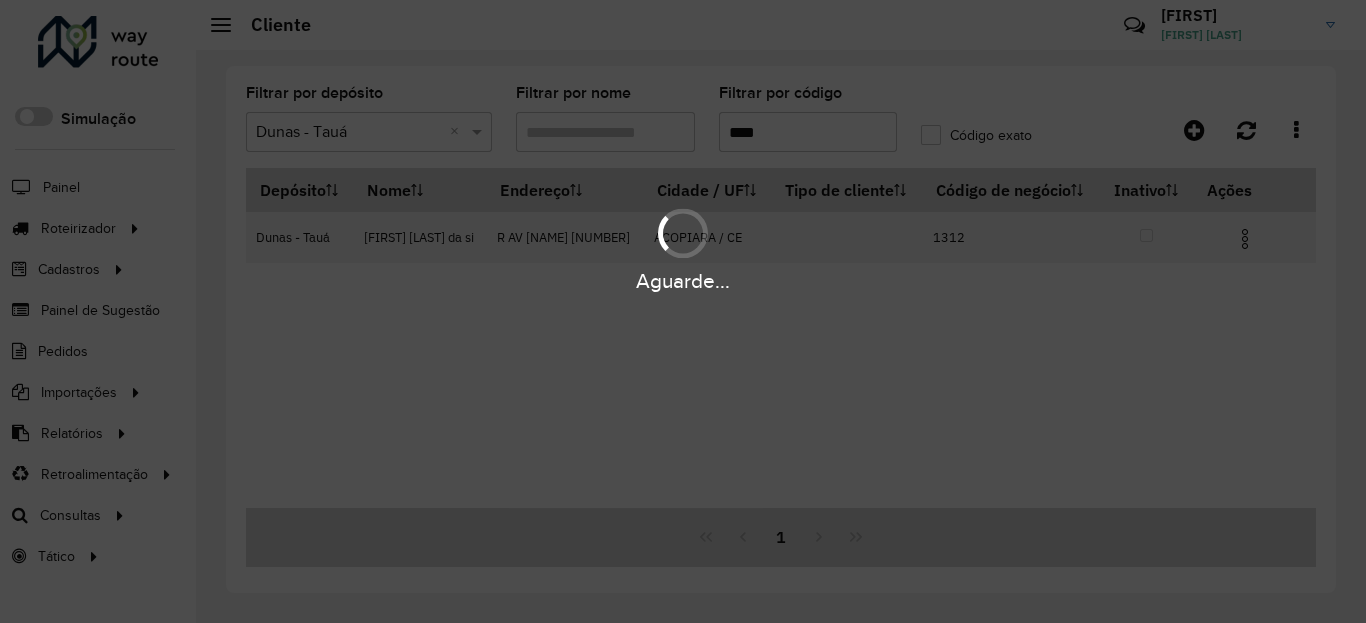 type on "****" 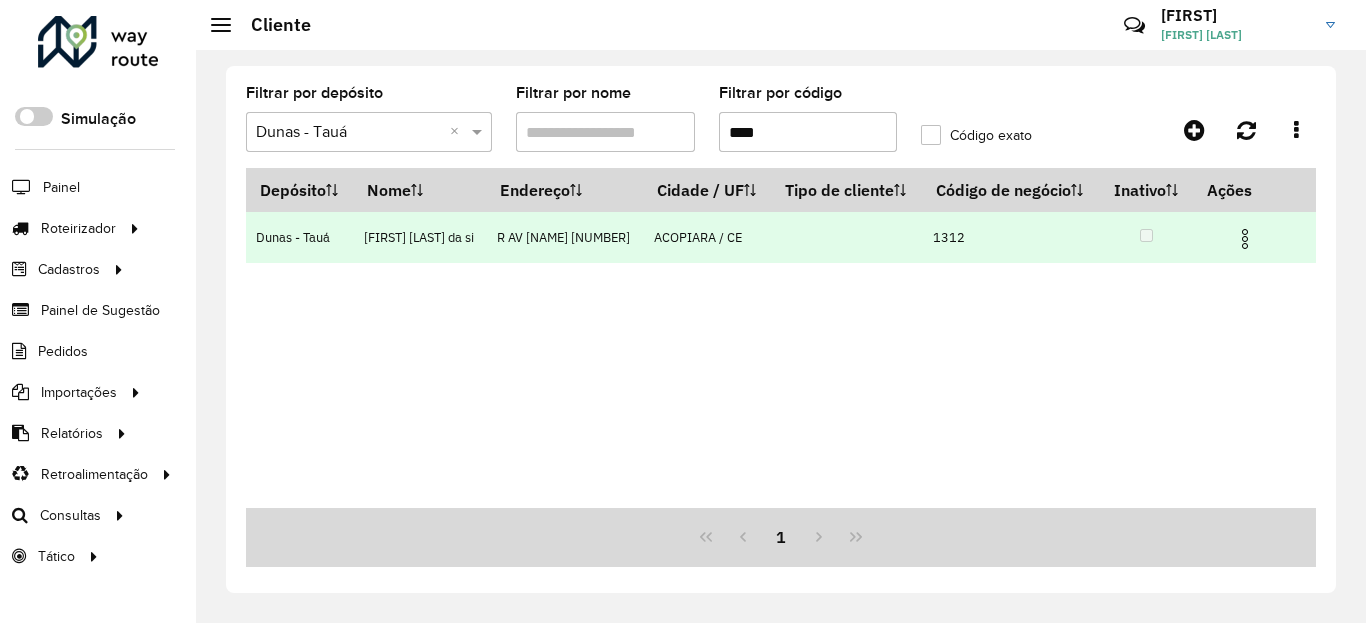 click at bounding box center (1245, 239) 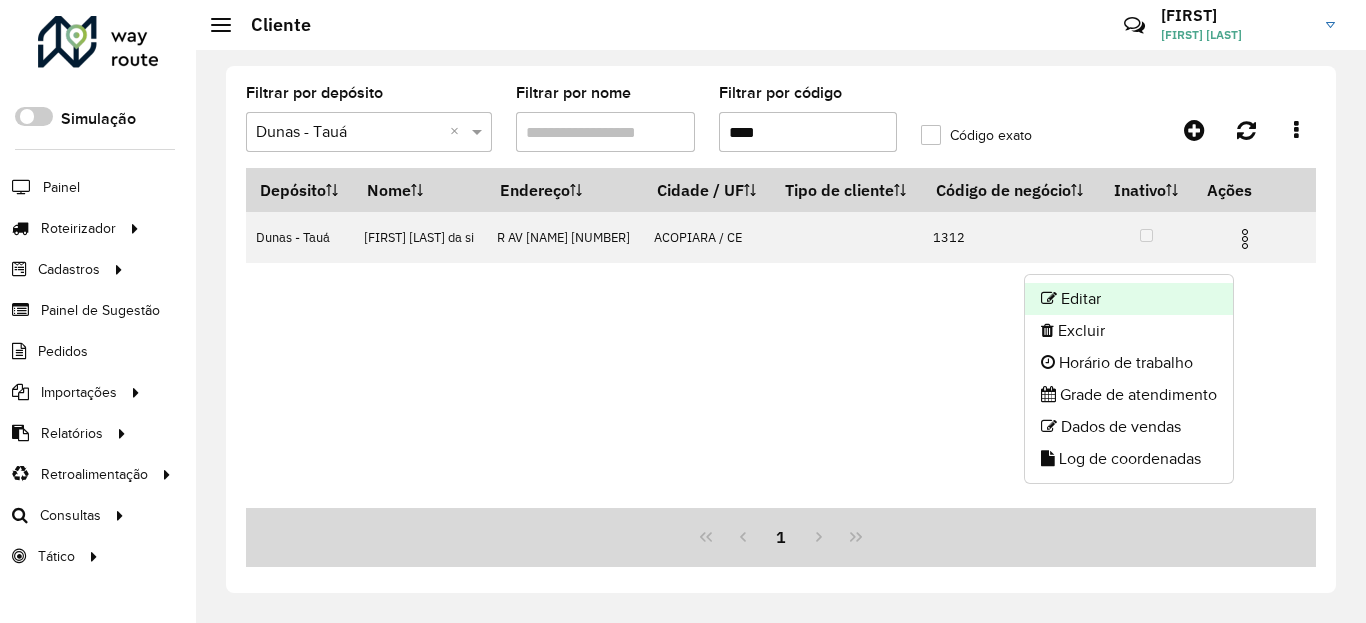click on "Editar" 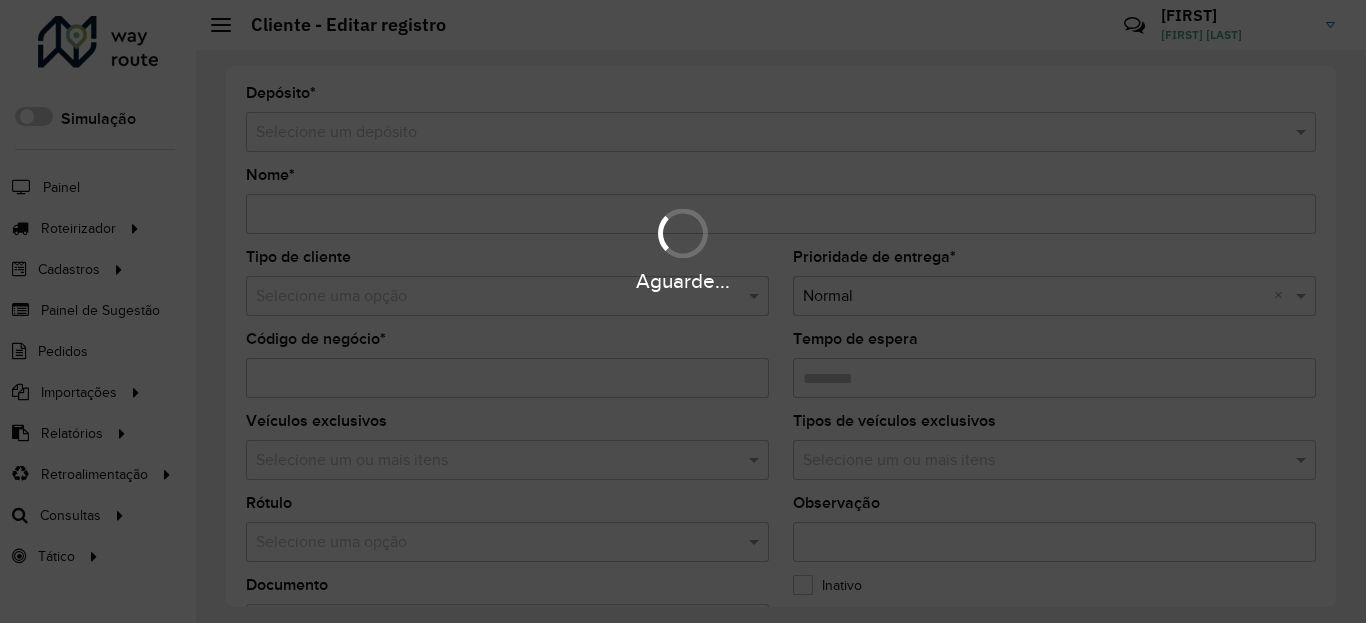 type on "**********" 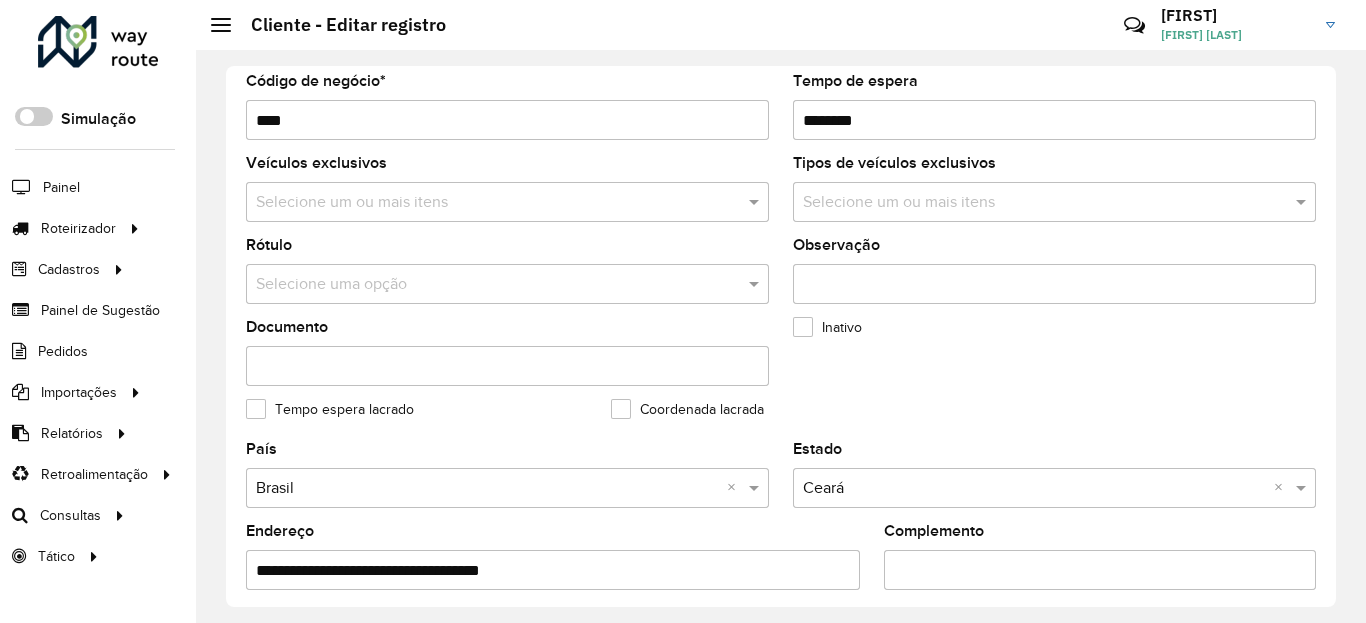 scroll, scrollTop: 480, scrollLeft: 0, axis: vertical 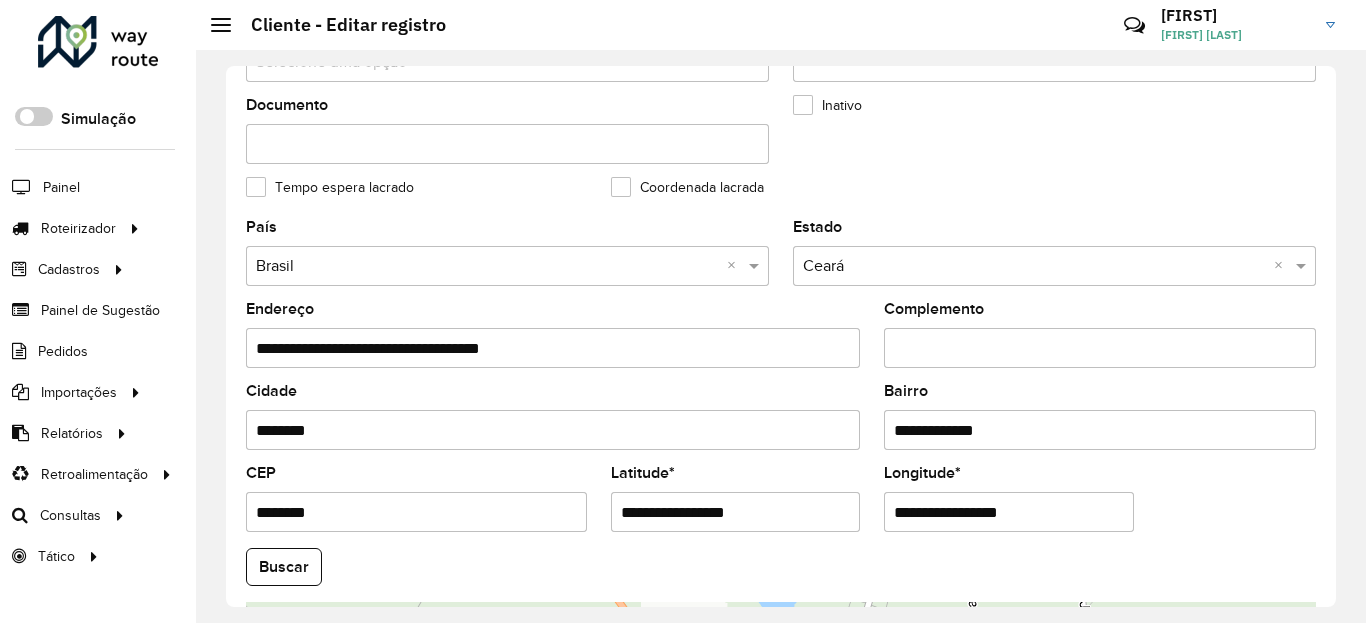 click on "**********" at bounding box center (736, 512) 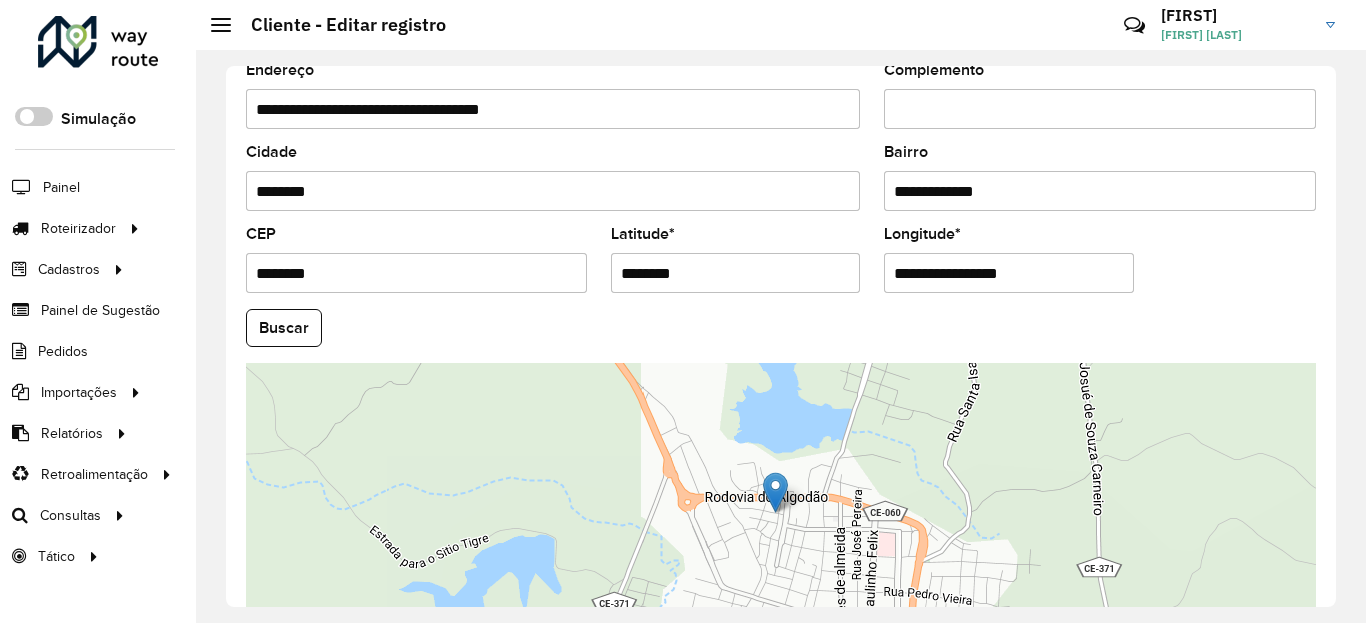 scroll, scrollTop: 720, scrollLeft: 0, axis: vertical 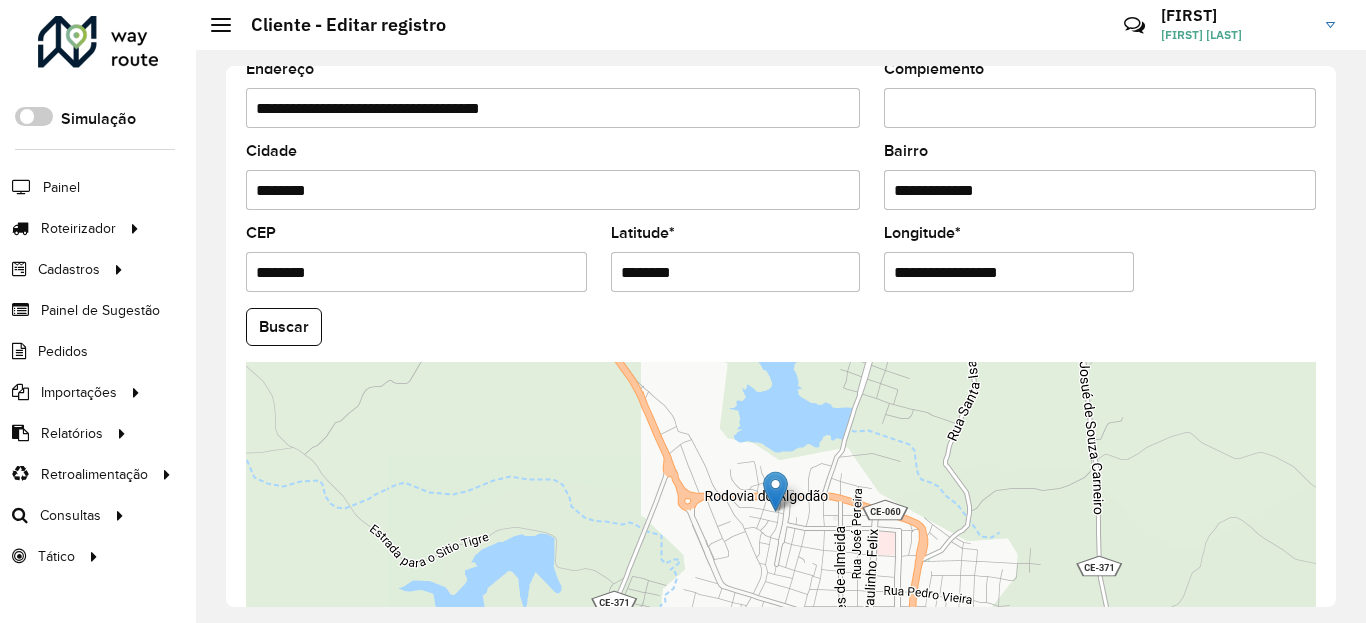 type on "********" 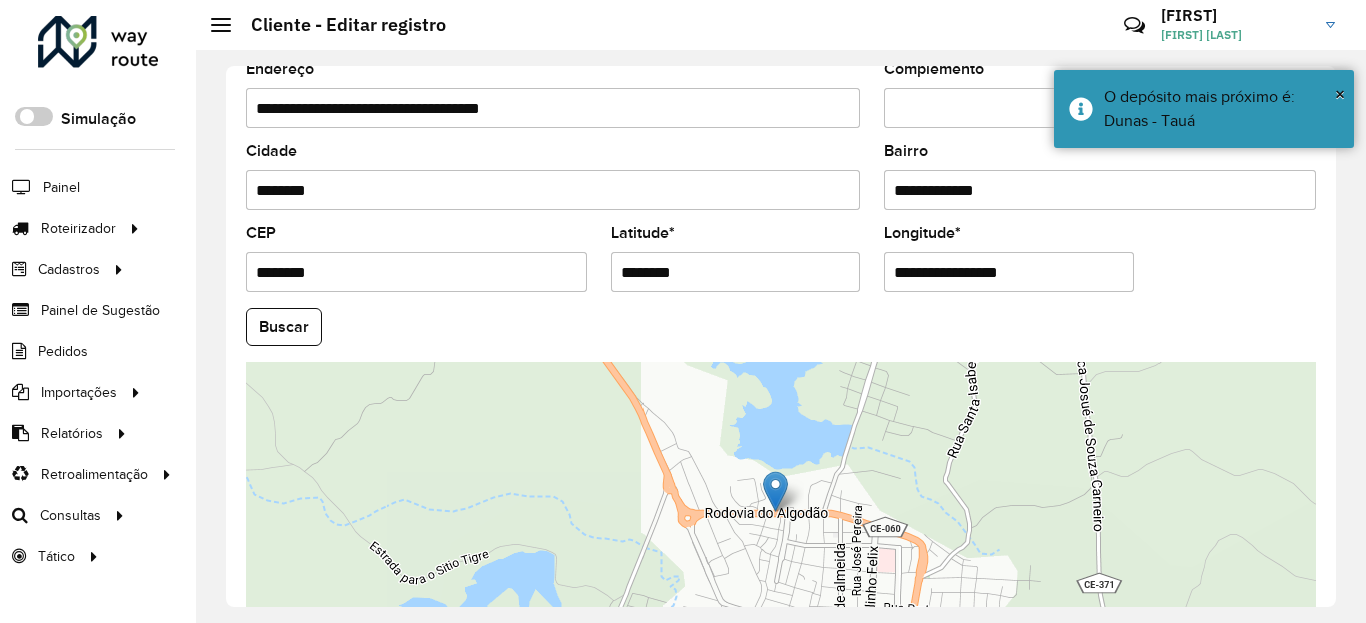 click on "**********" at bounding box center [1009, 272] 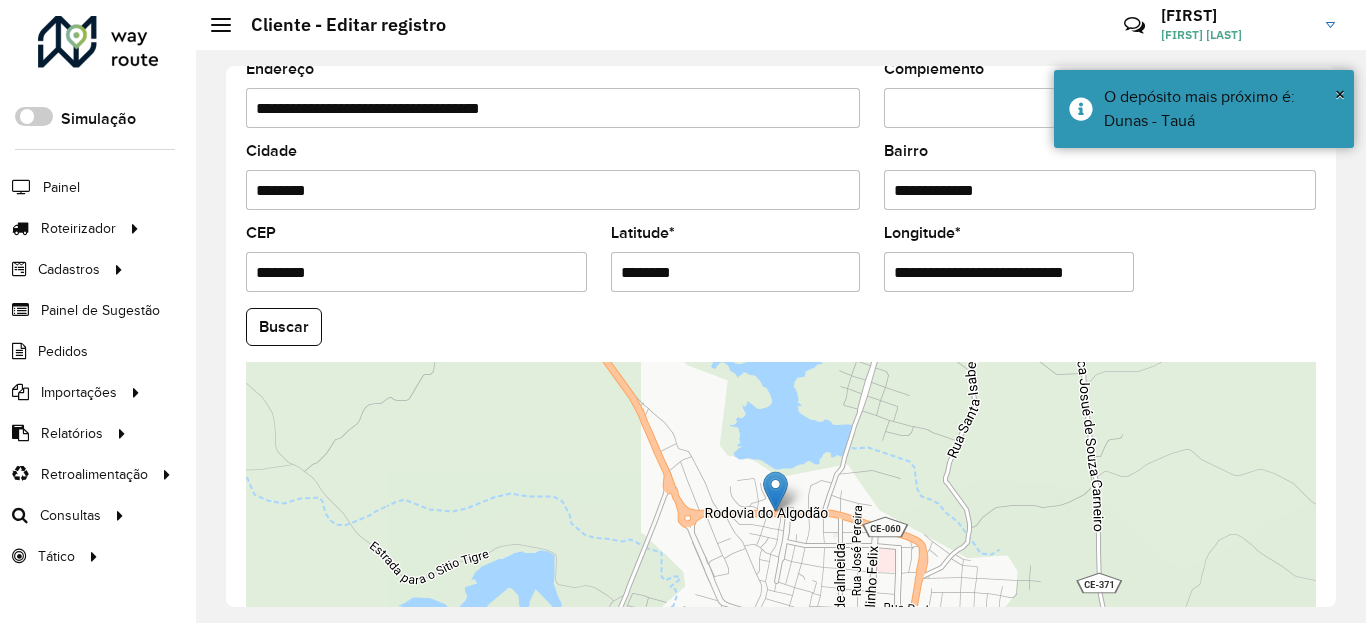 paste 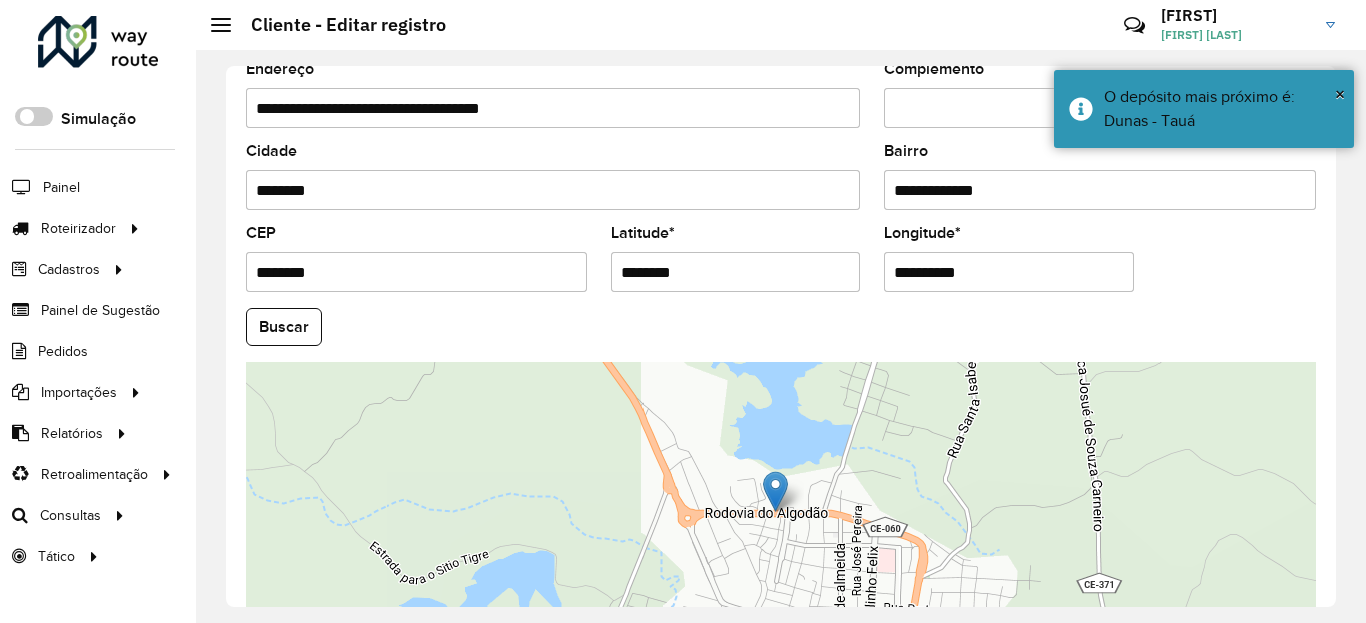 type on "**********" 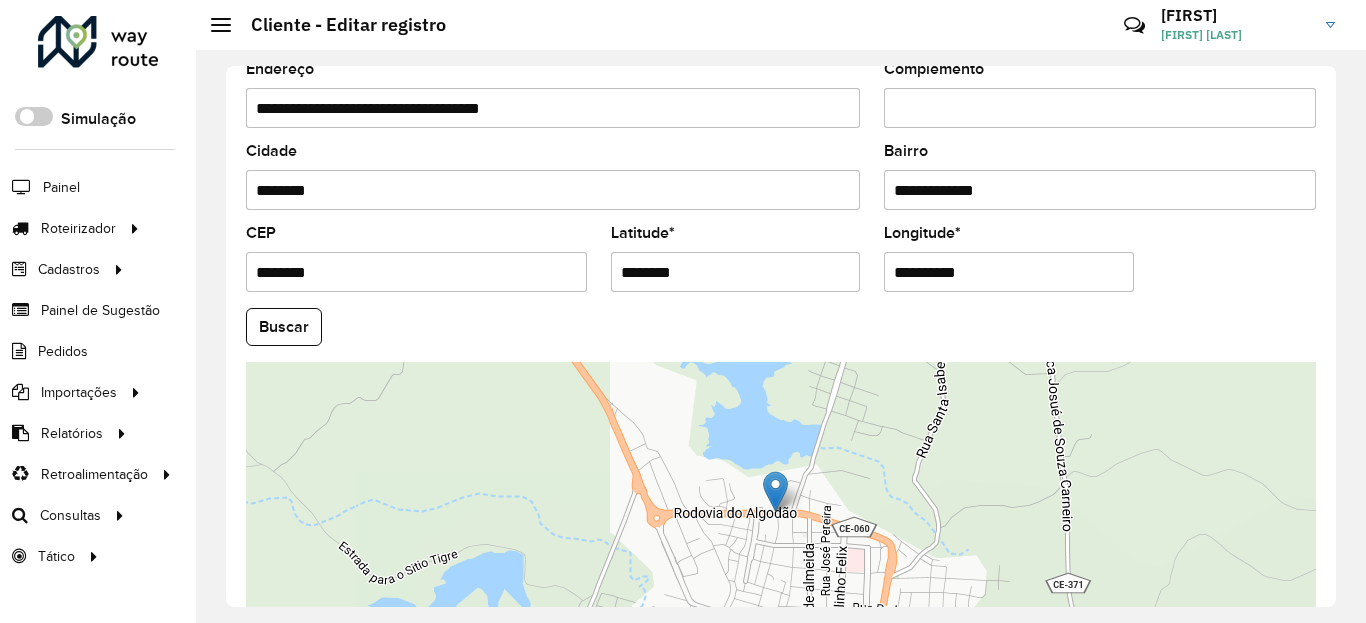 click on "**********" at bounding box center (1009, 272) 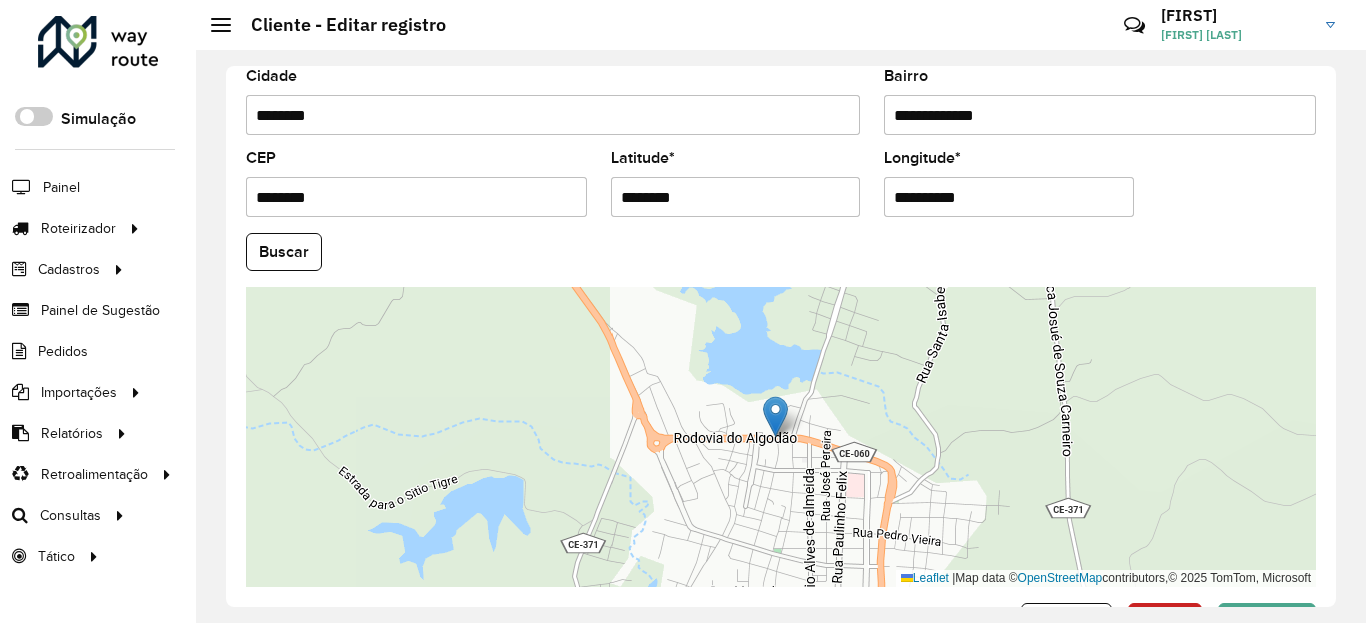 scroll, scrollTop: 865, scrollLeft: 0, axis: vertical 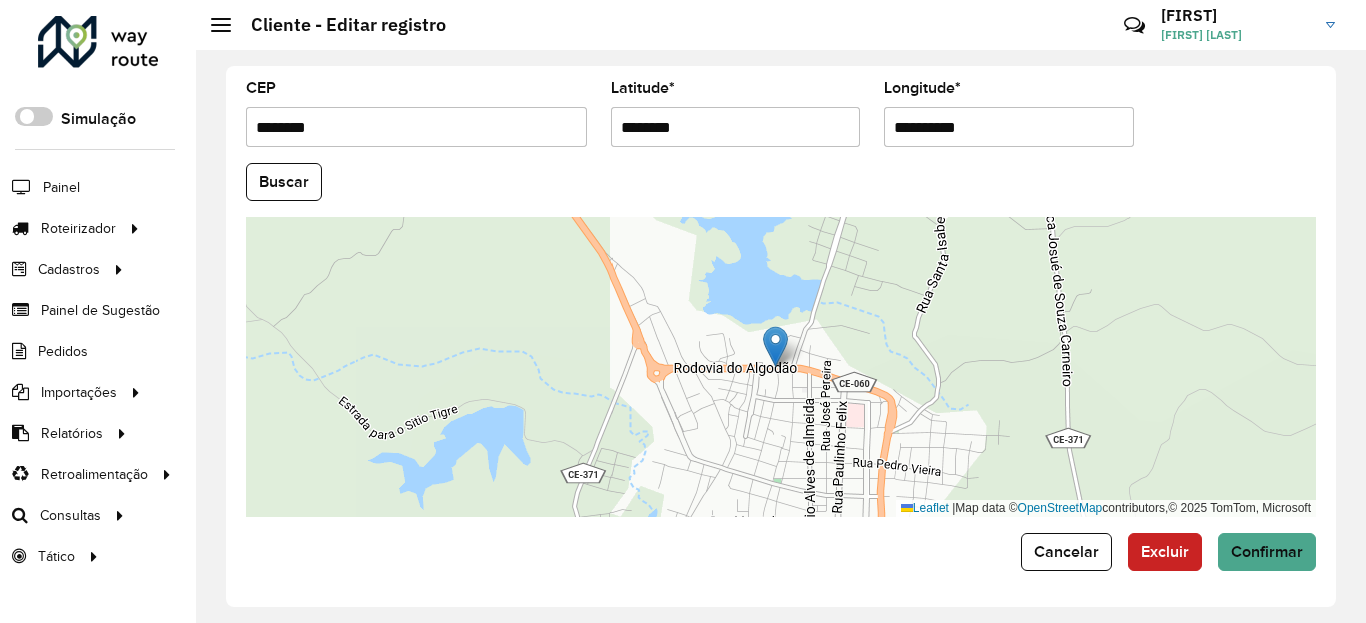 click on "**********" 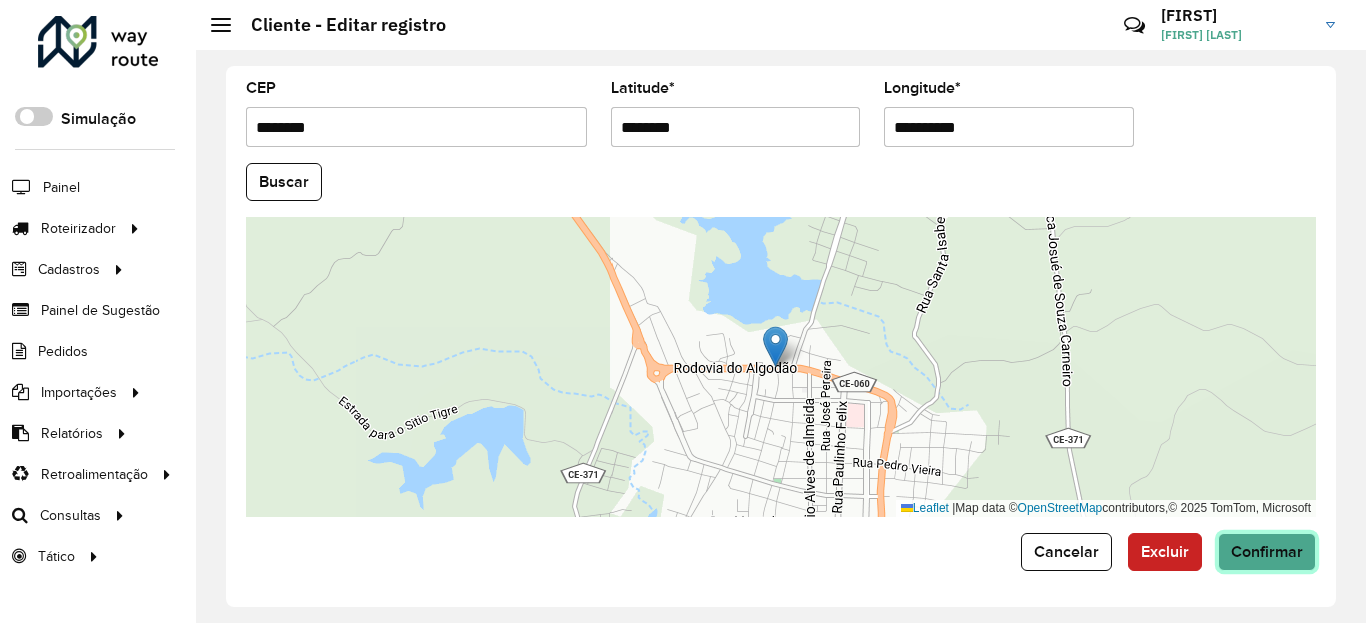 click on "Confirmar" 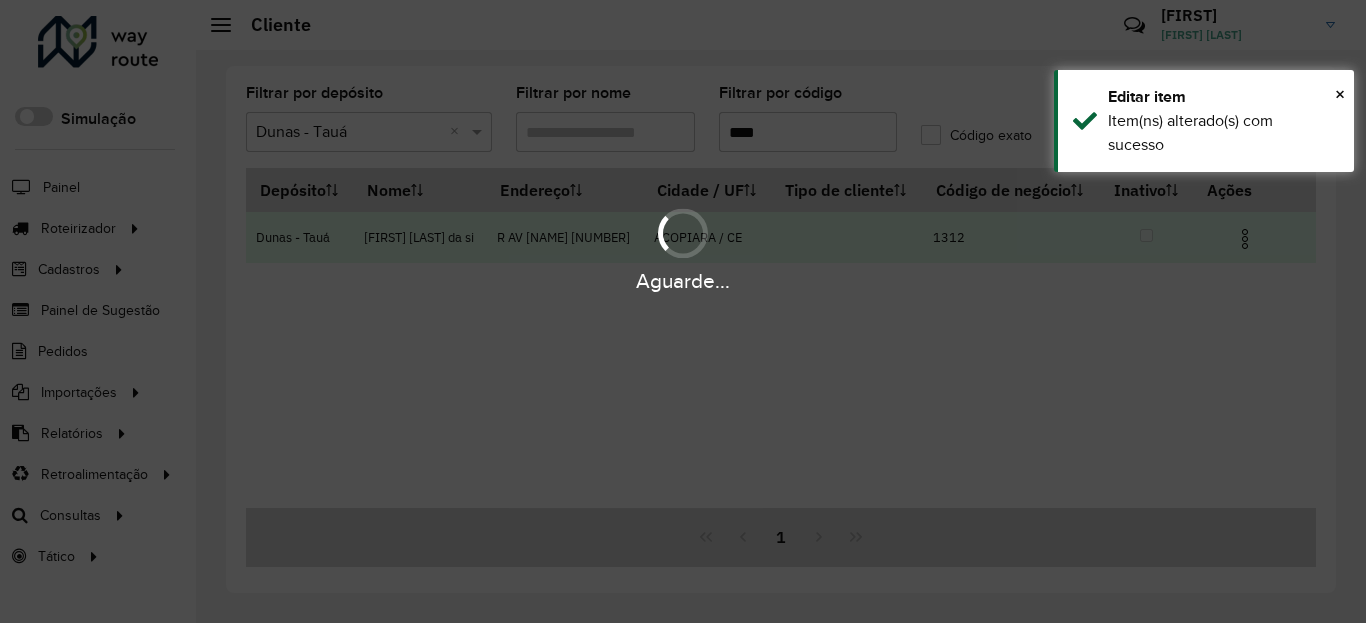 click at bounding box center [1245, 239] 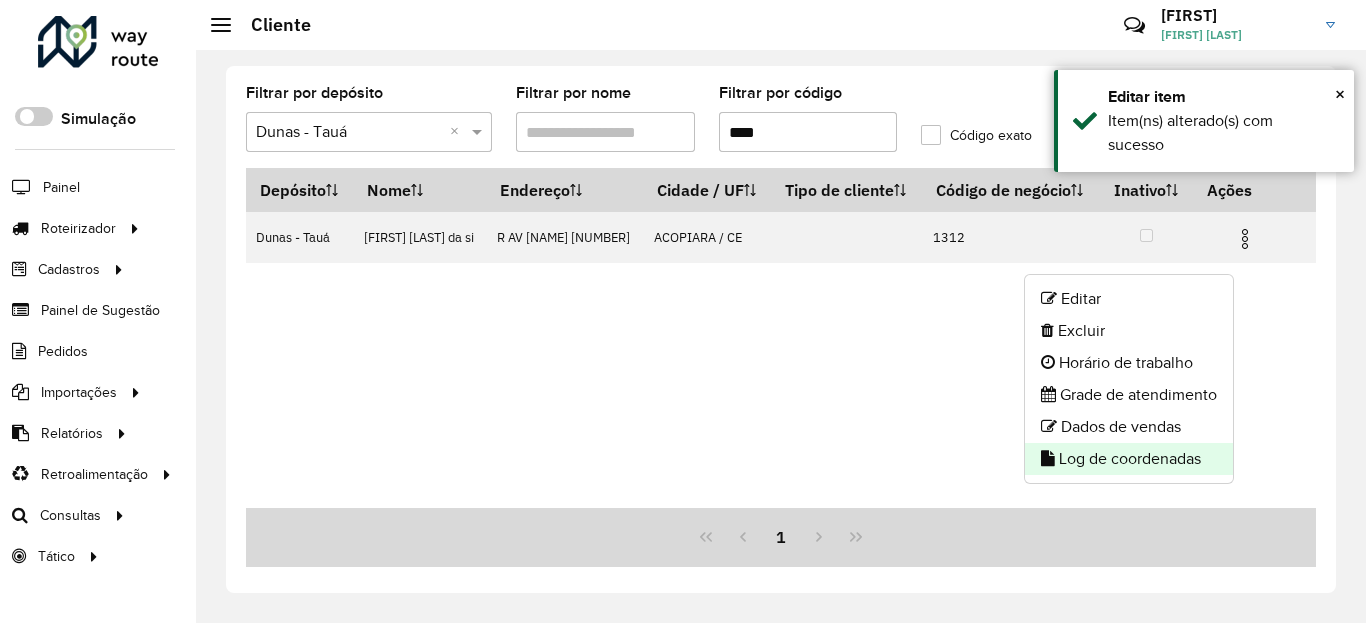click on "Log de coordenadas" 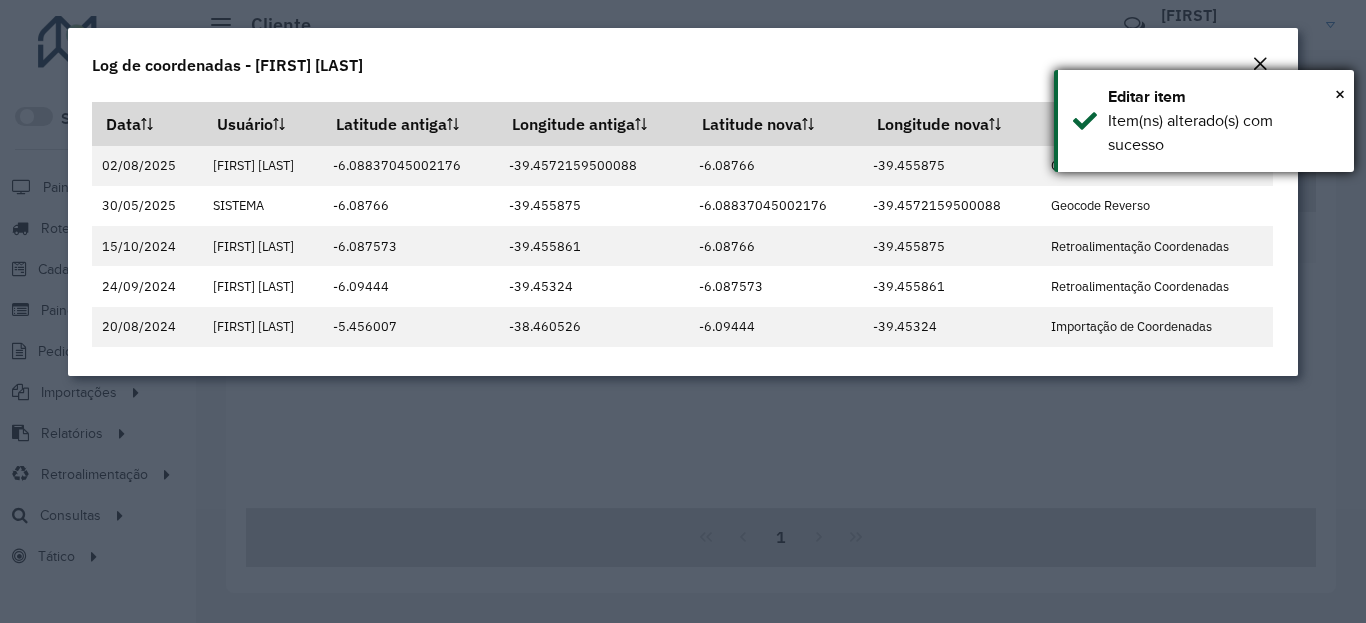 click on "×  Editar item  Item(ns) alterado(s) com sucesso" at bounding box center (1204, 121) 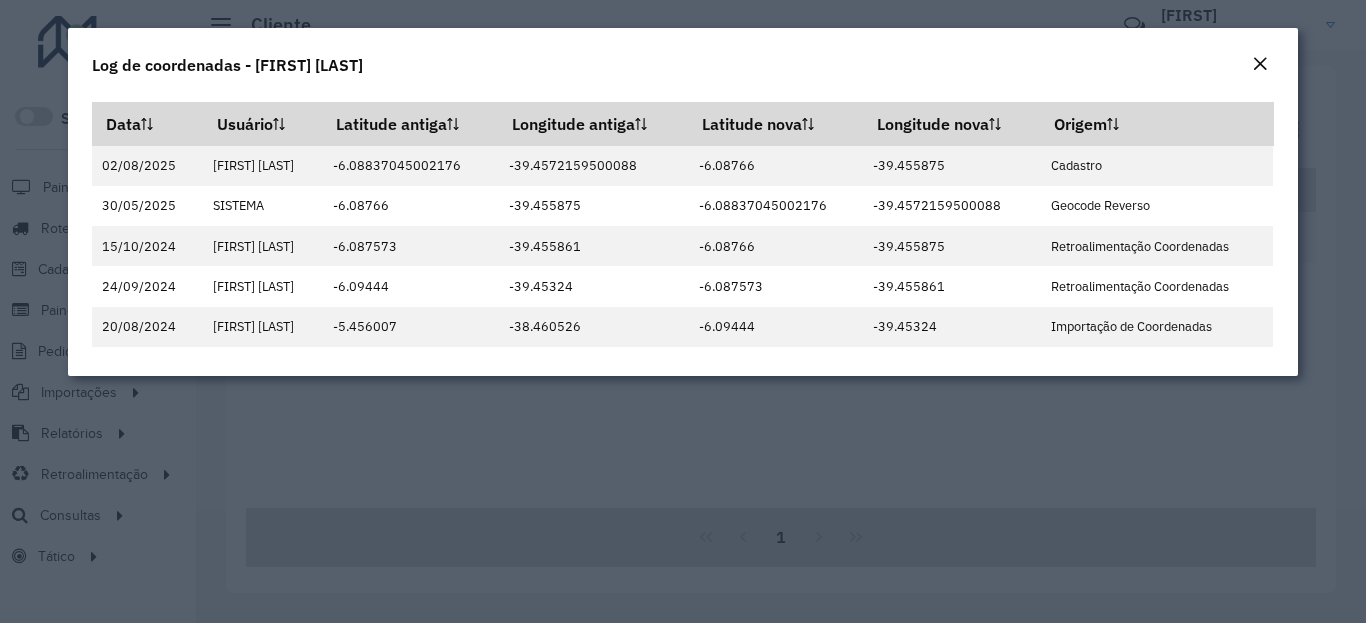 click 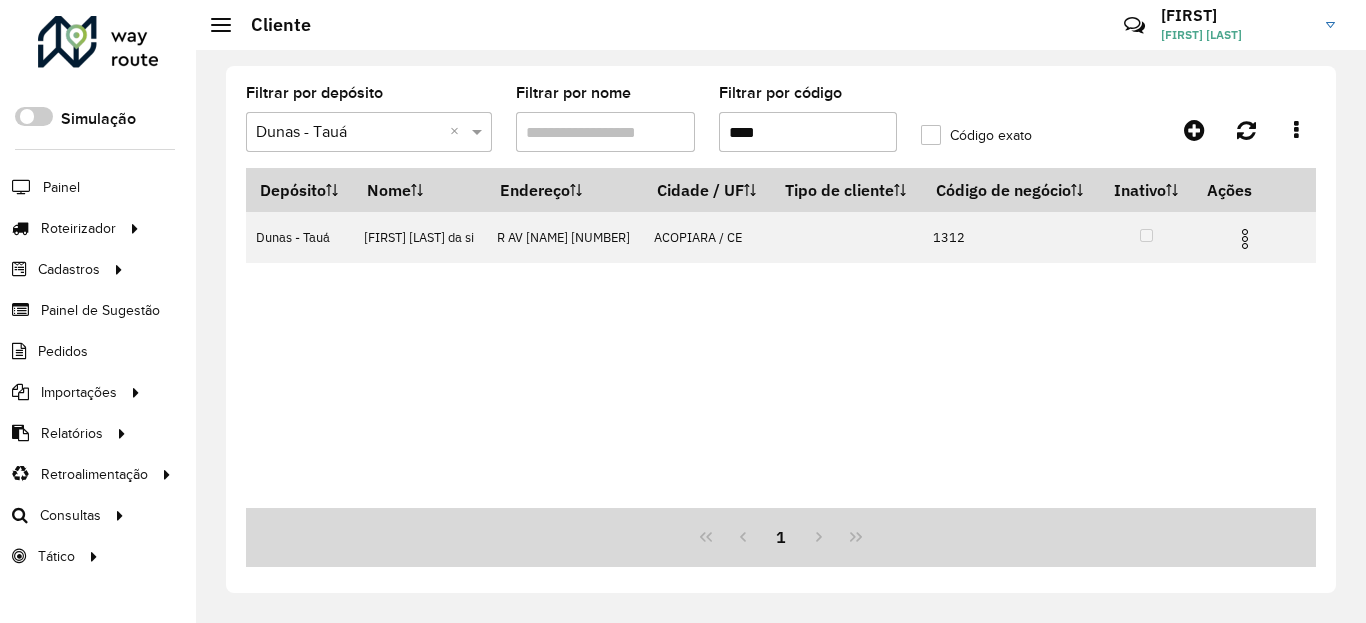 click on "****" at bounding box center (808, 132) 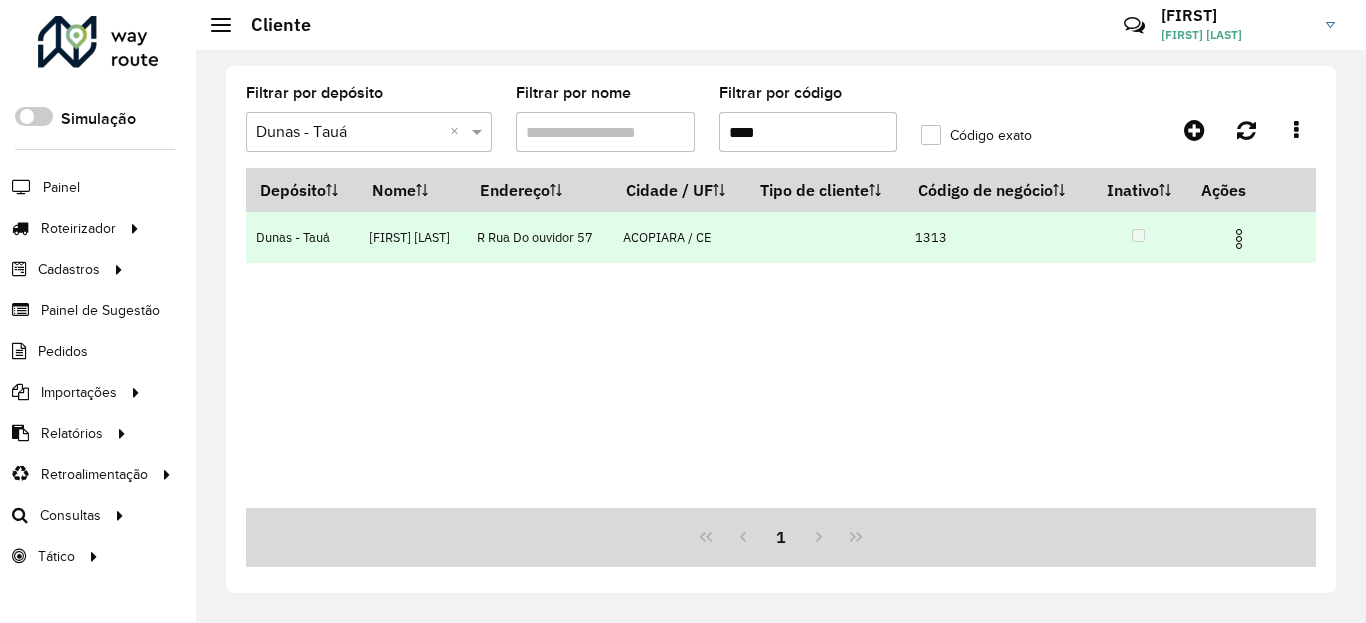type on "****" 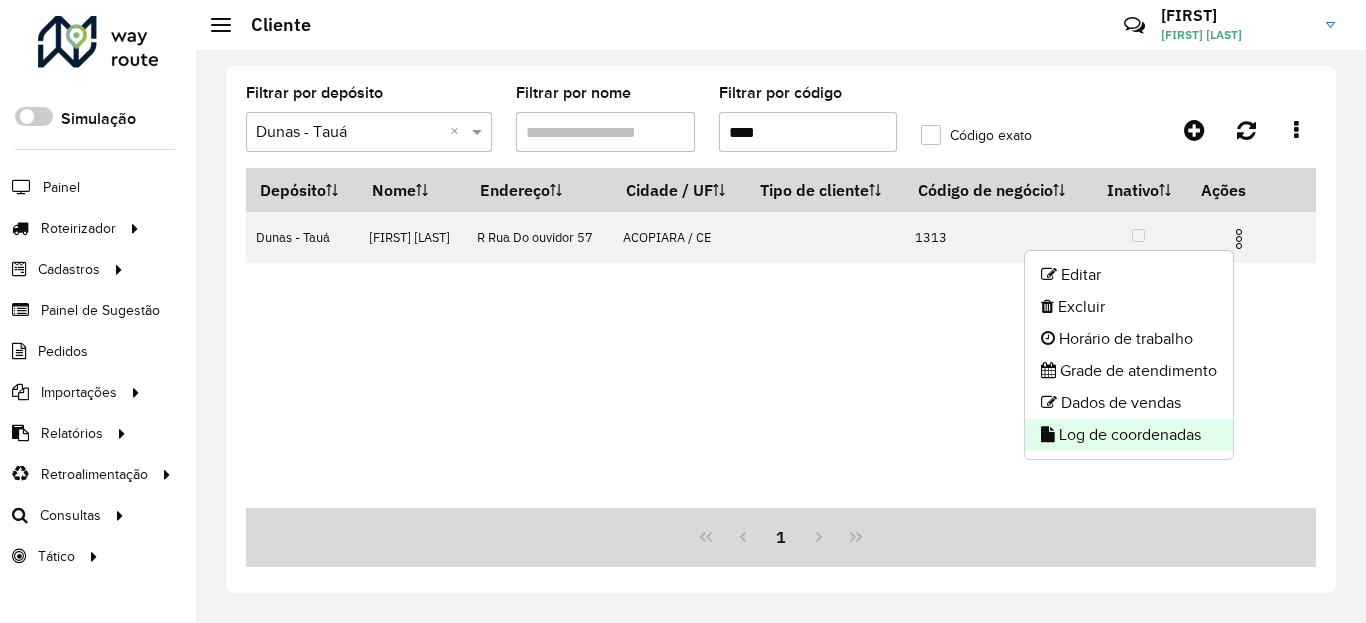 click on "Log de coordenadas" 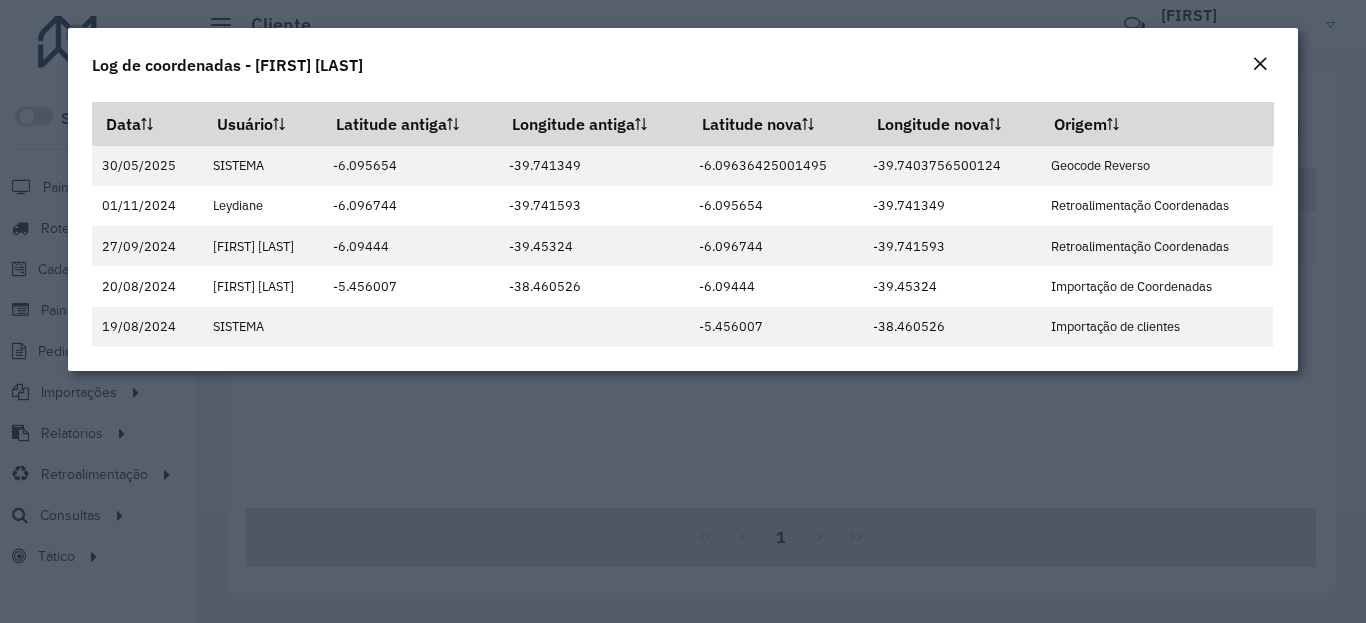 click 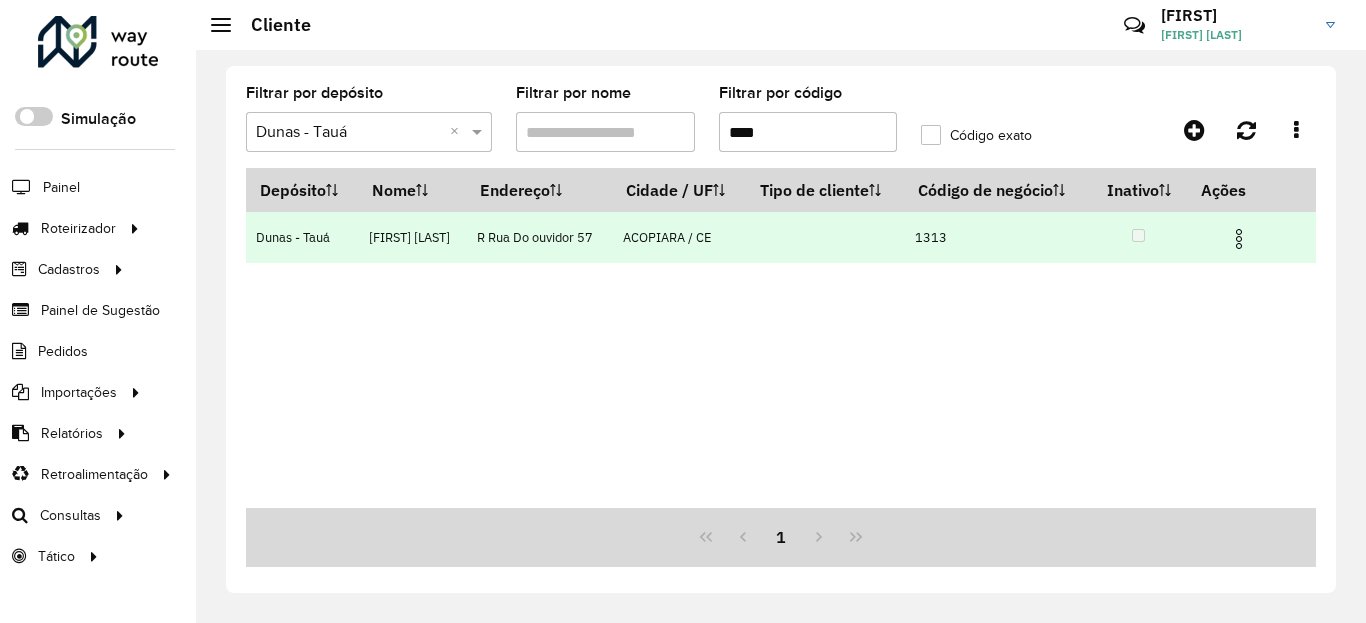 click at bounding box center (1239, 236) 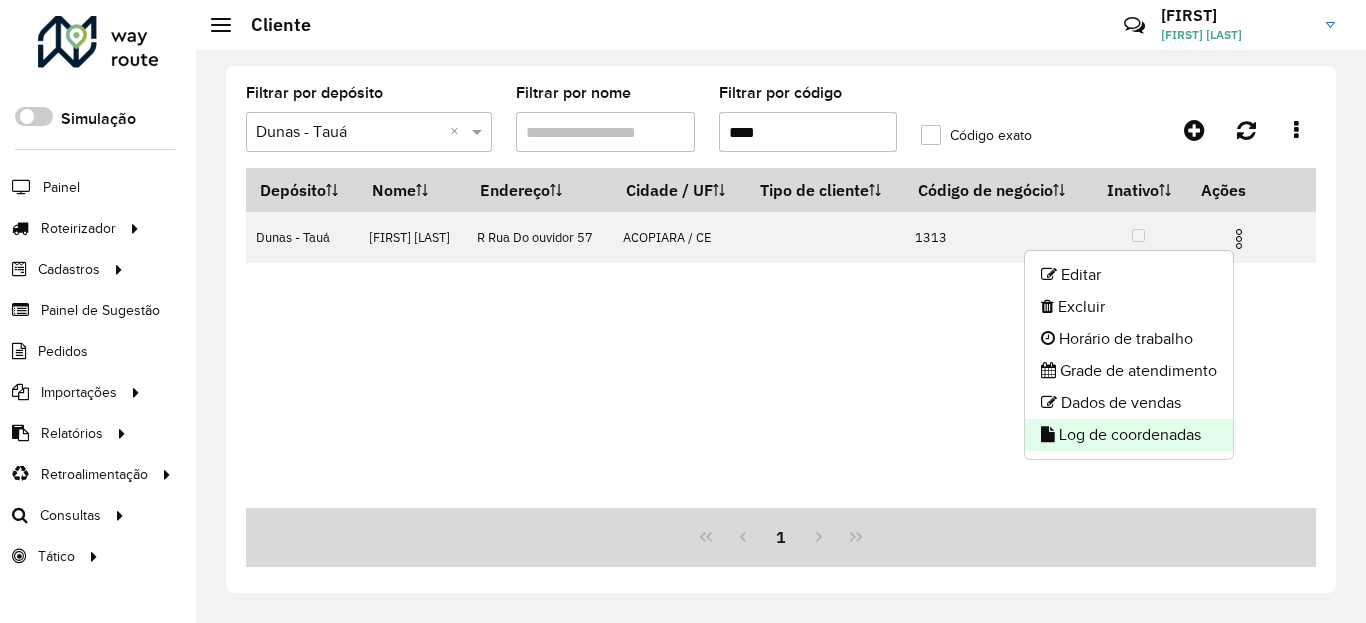 click on "Log de coordenadas" 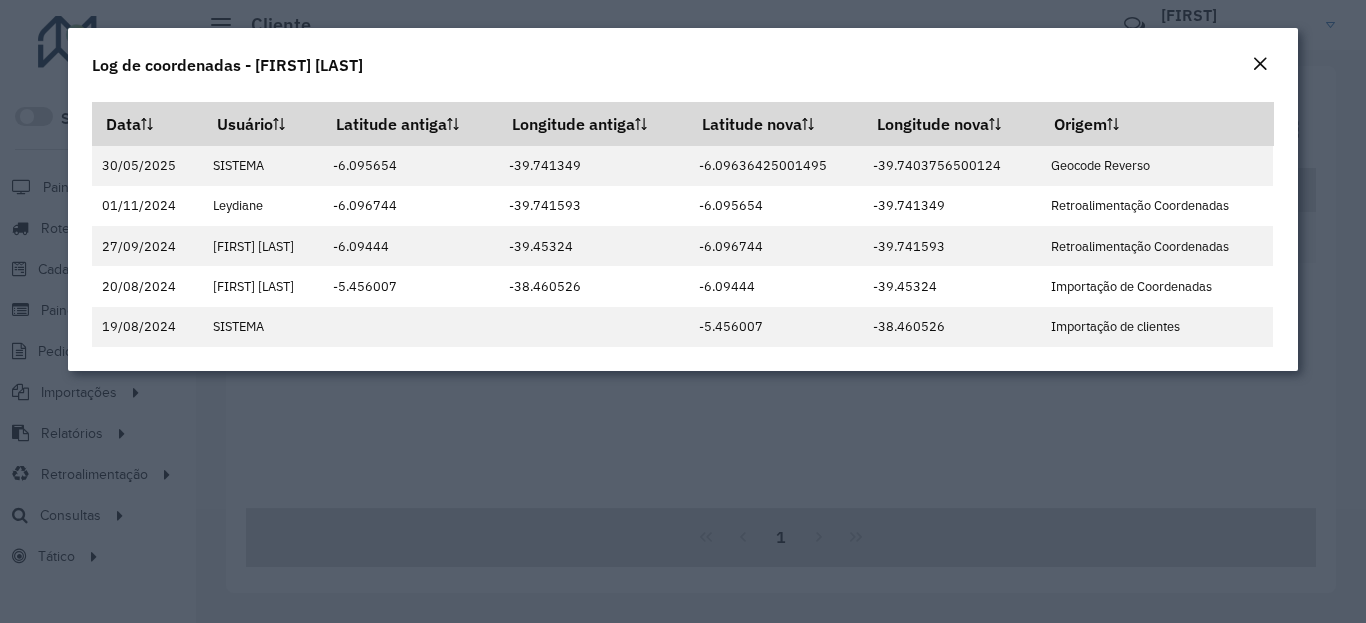click 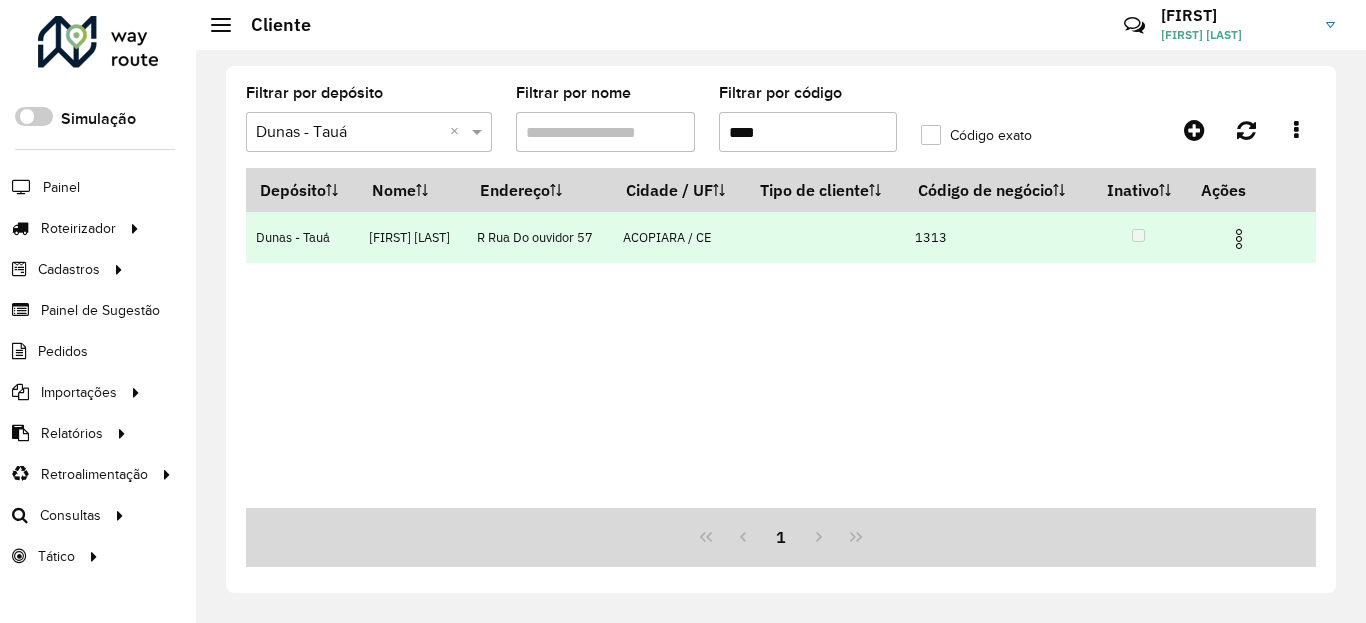 click at bounding box center [1239, 239] 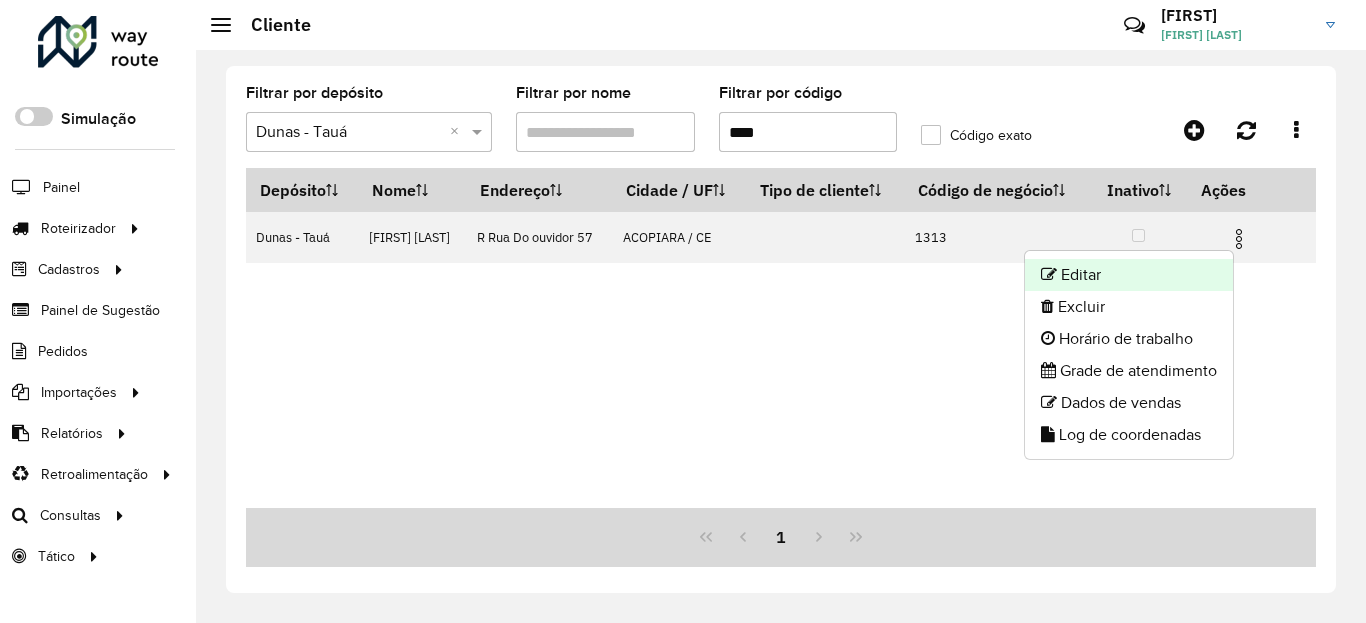 click on "Editar" 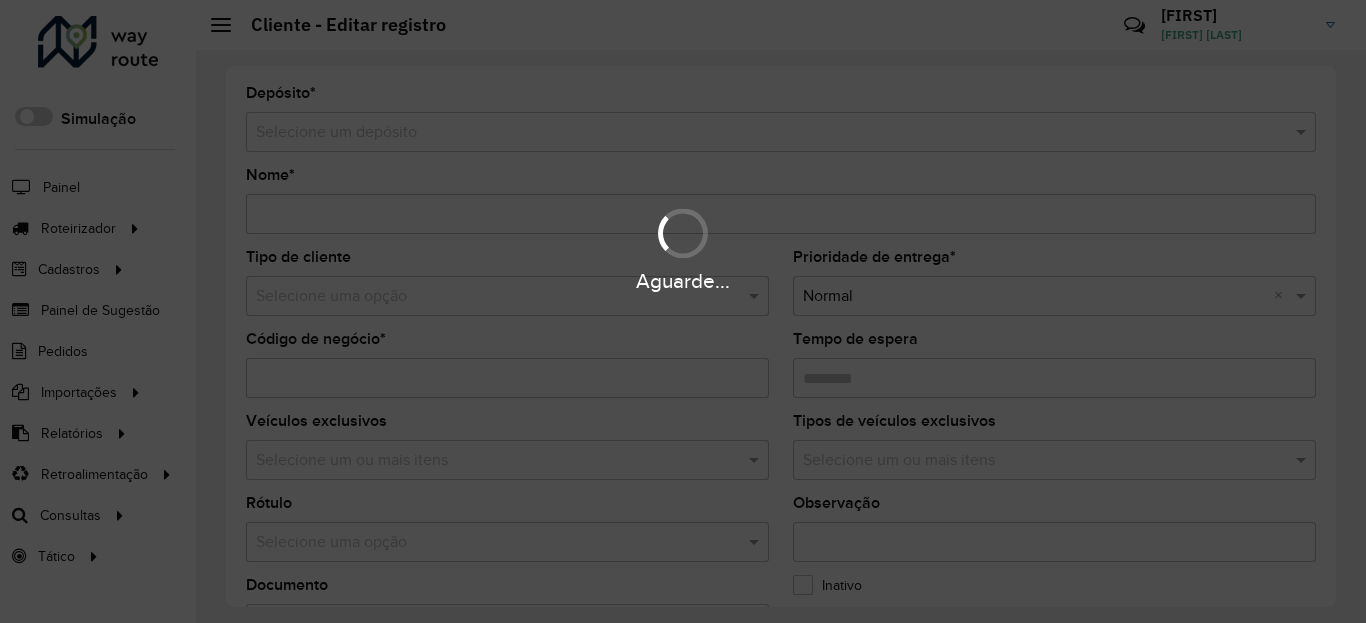 type on "**********" 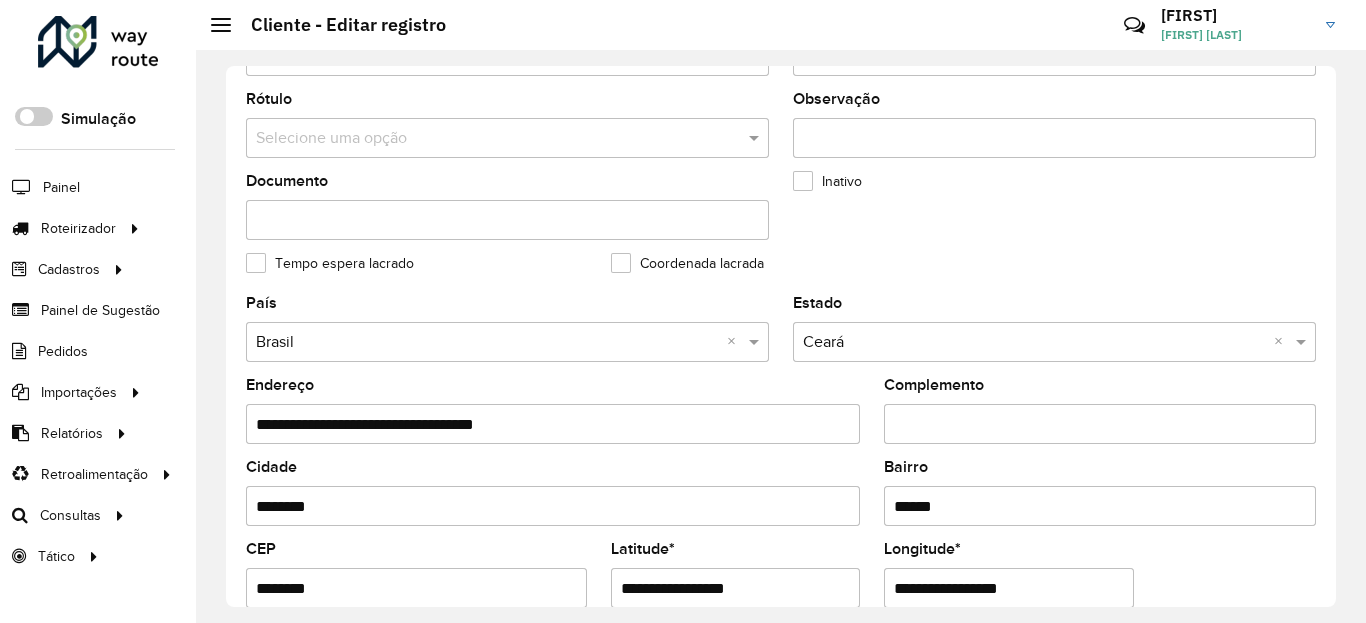 scroll, scrollTop: 840, scrollLeft: 0, axis: vertical 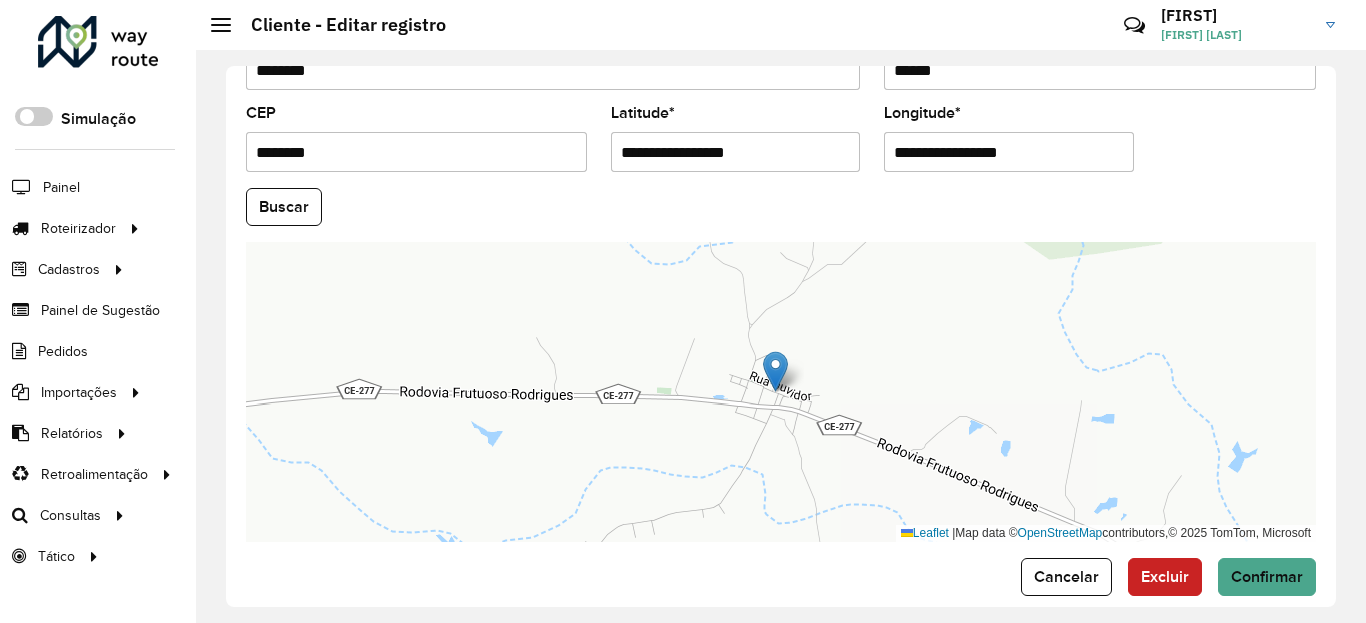 click on "**********" at bounding box center [736, 152] 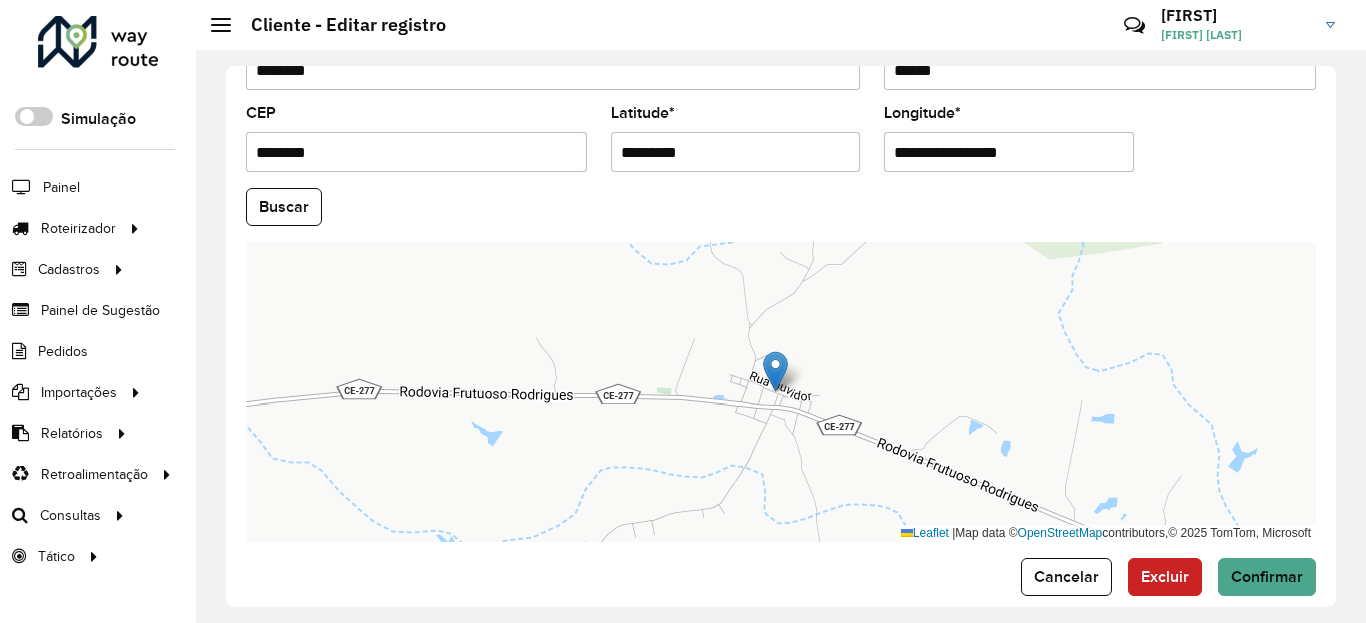 type on "*********" 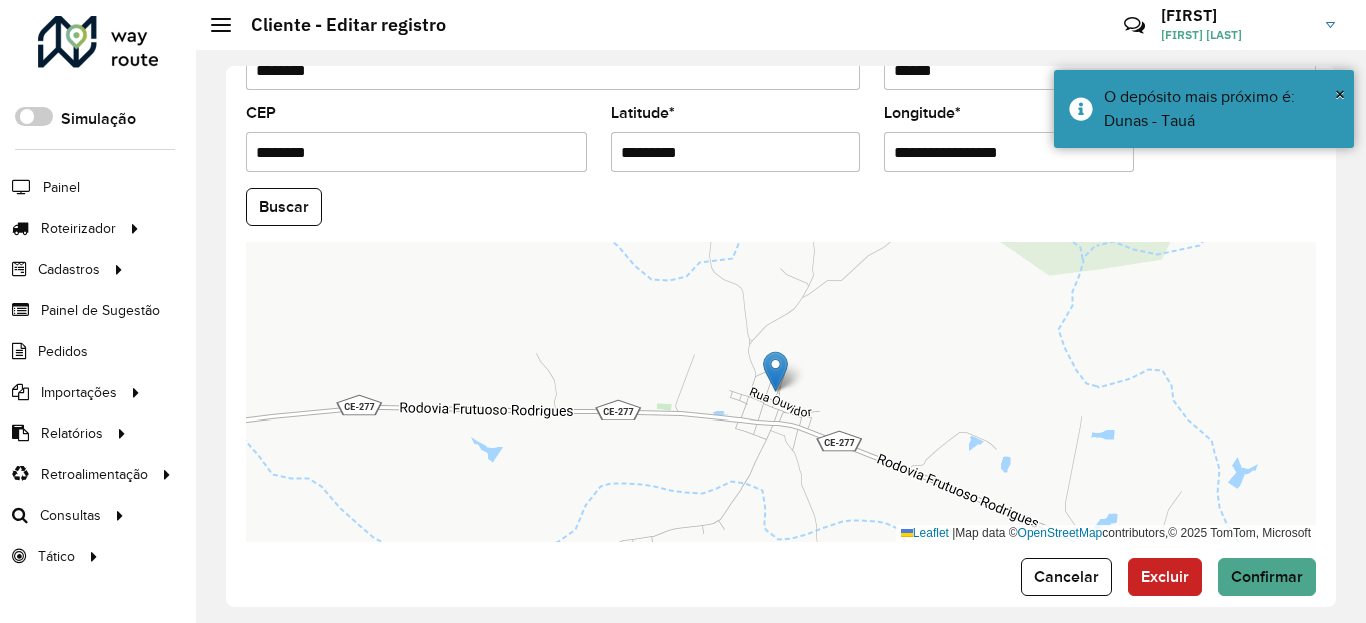 click on "**********" at bounding box center [1009, 152] 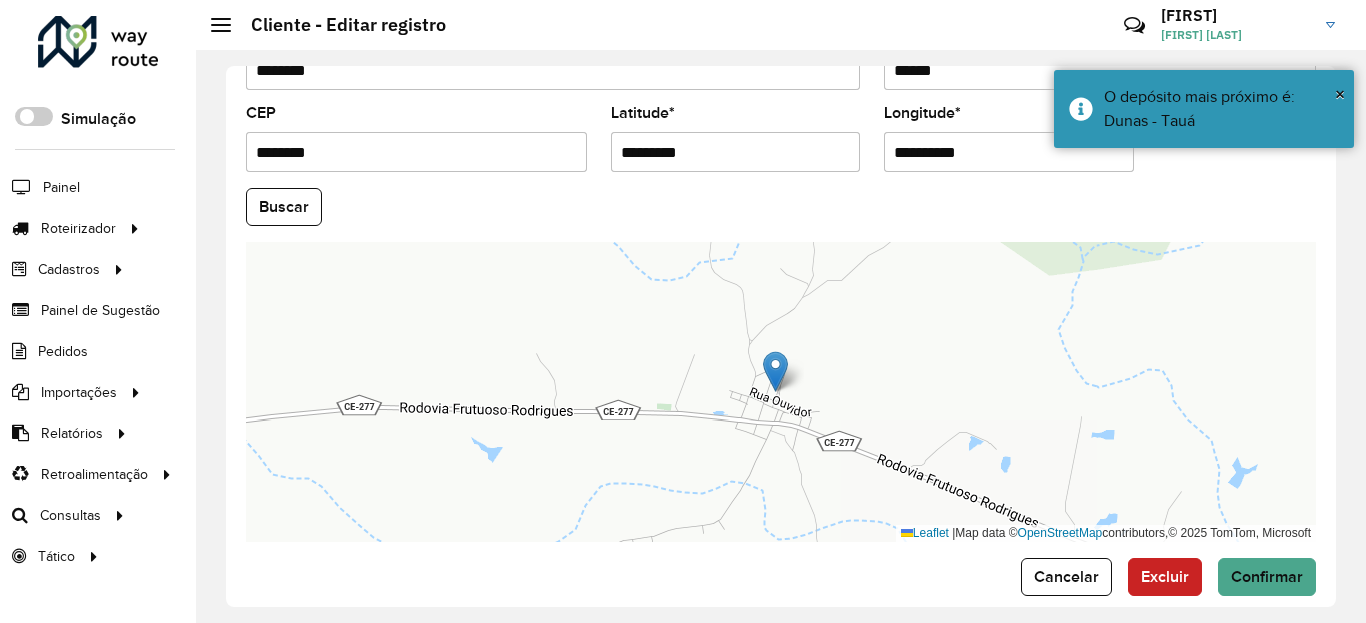 type on "**********" 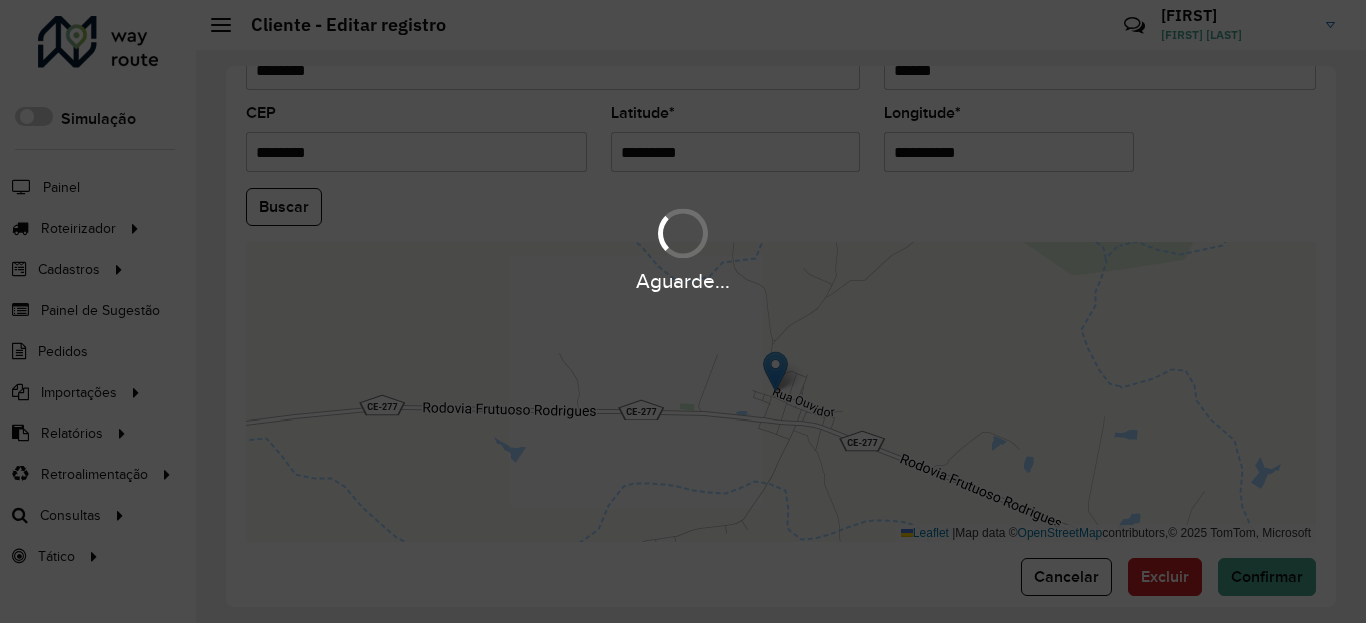 click on "Aguarde..." at bounding box center (683, 311) 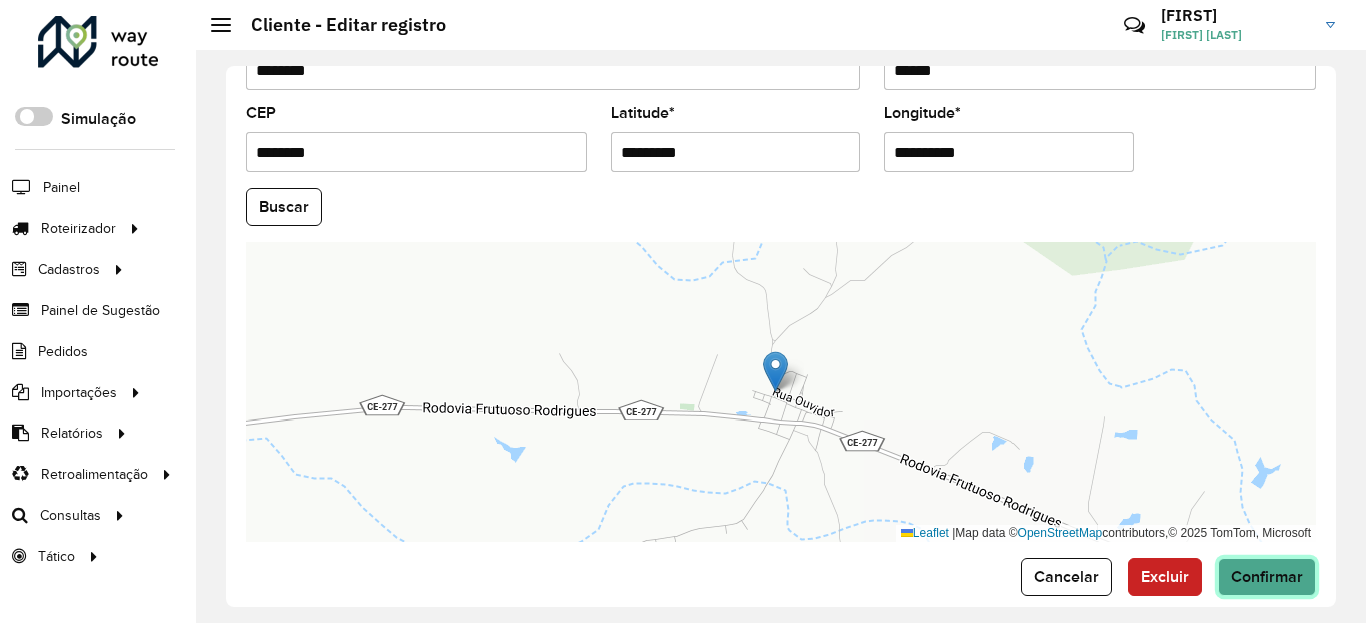 click on "Confirmar" 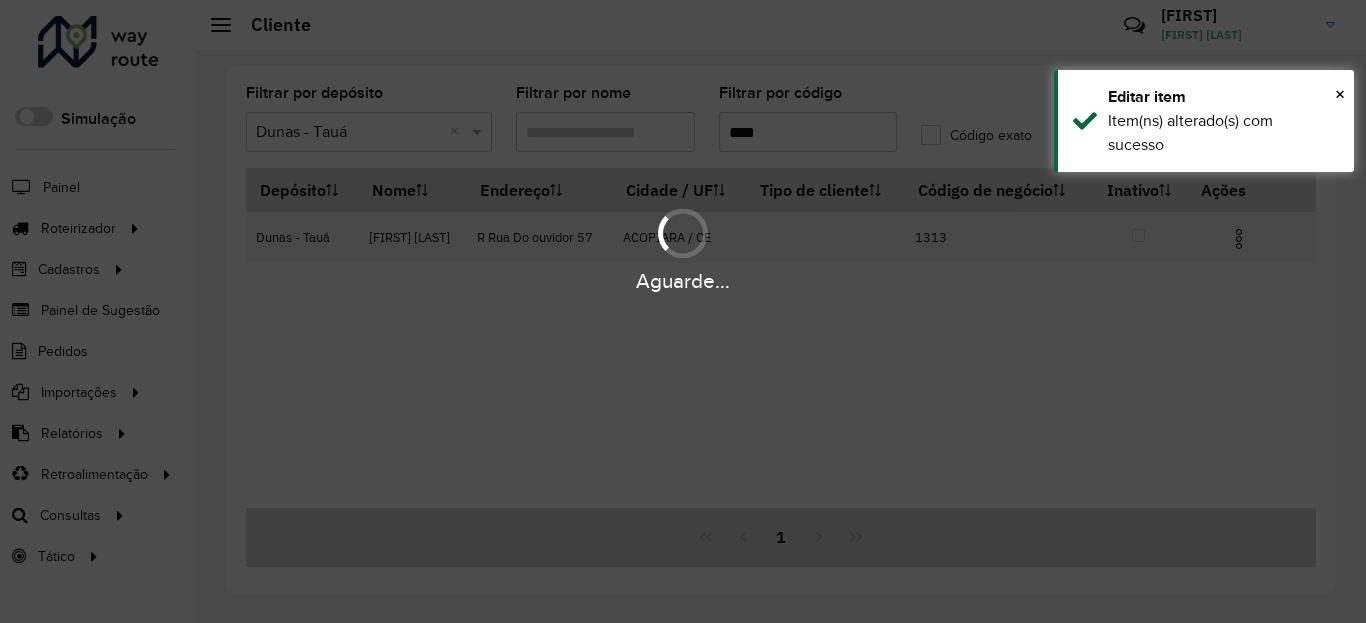 click at bounding box center [1239, 239] 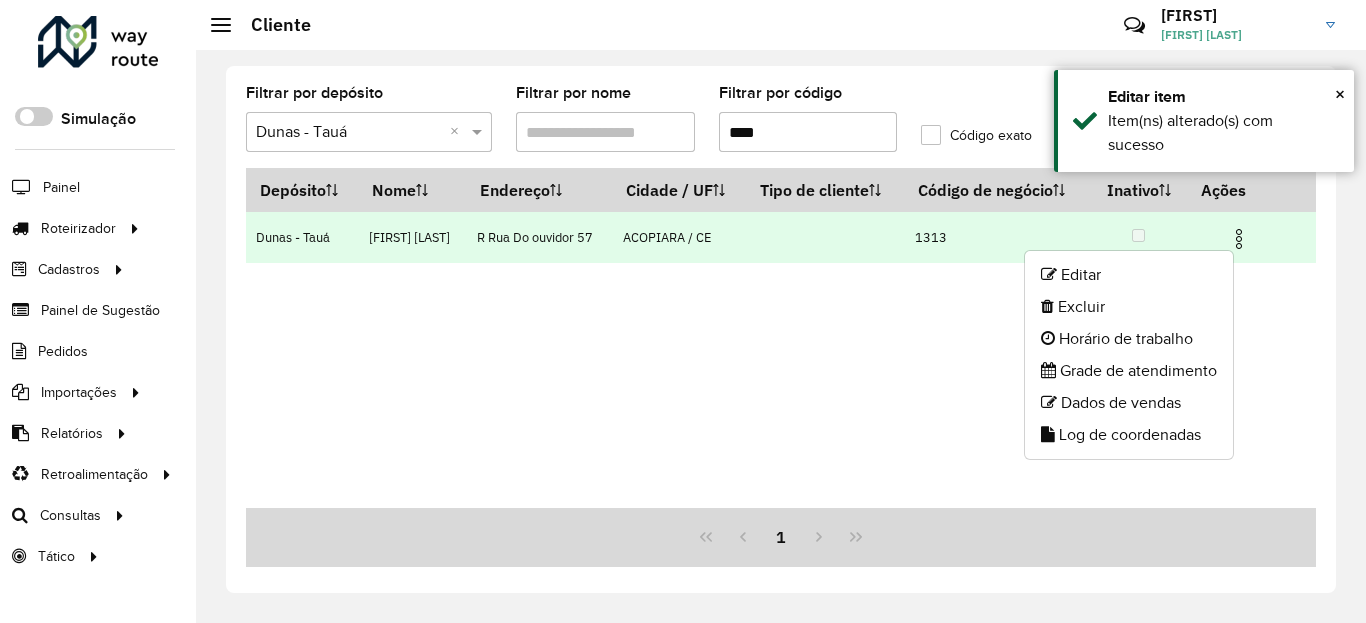 click at bounding box center (1239, 239) 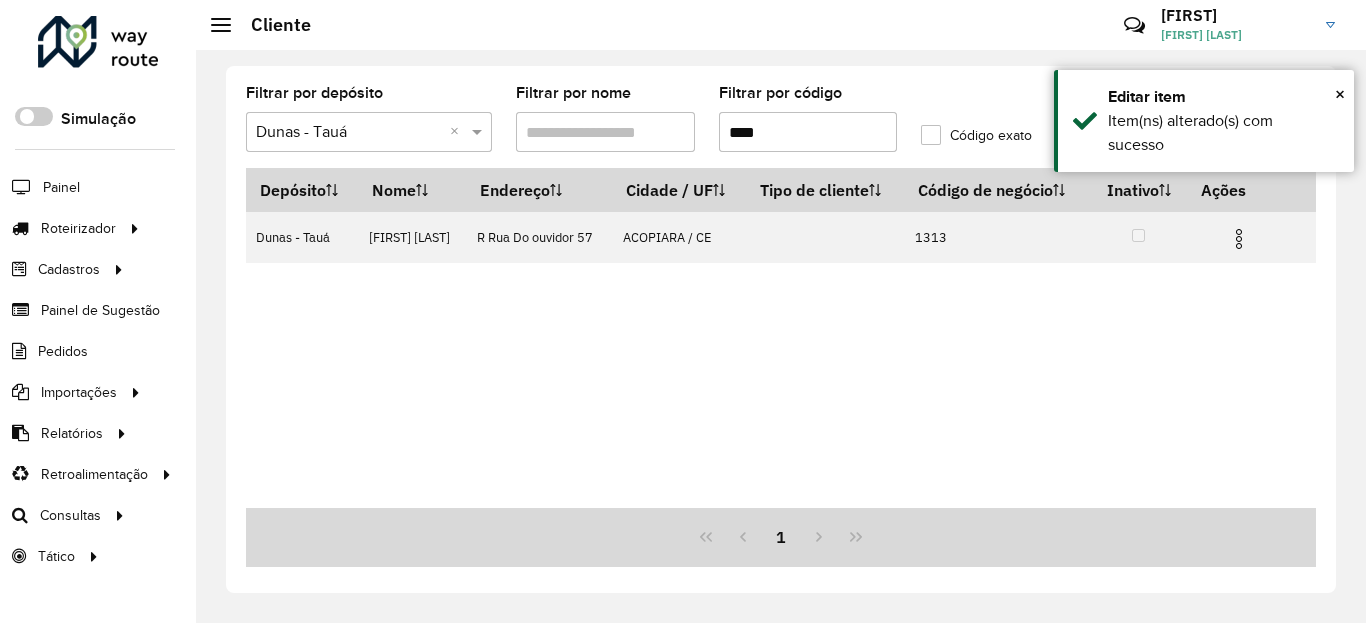 click at bounding box center [1239, 239] 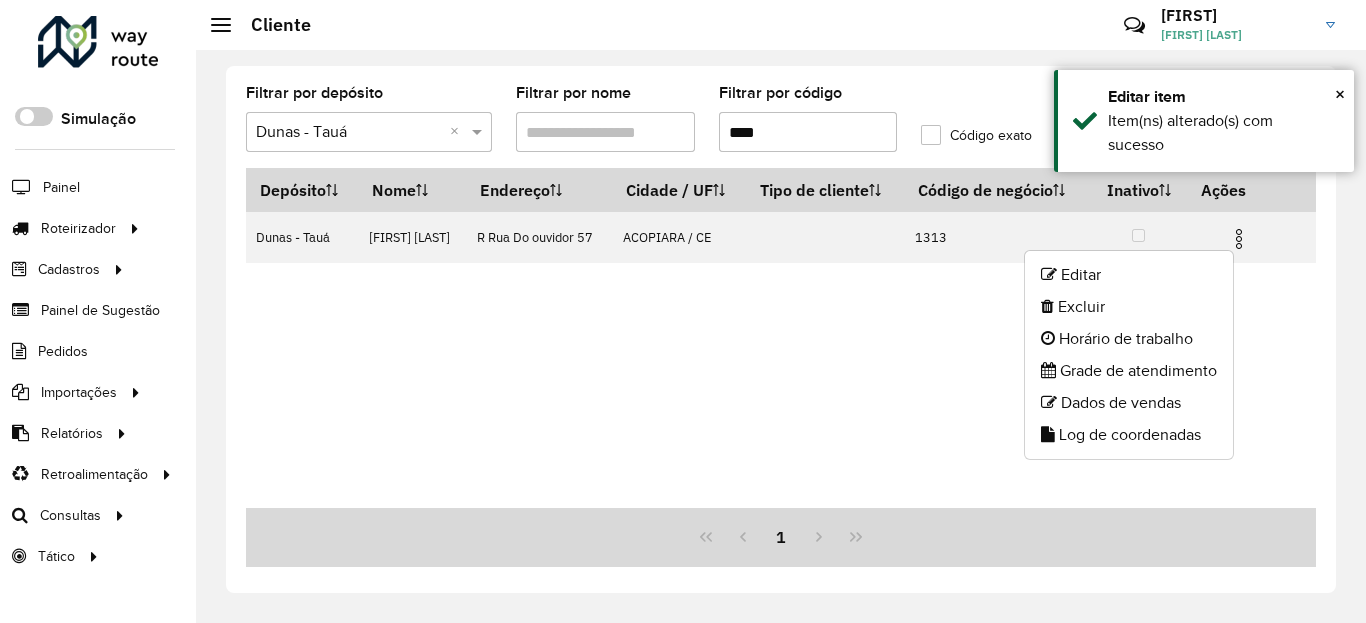 click on "Editar   Excluir   Horário de trabalho   Grade de atendimento   Dados de vendas   Log de coordenadas" 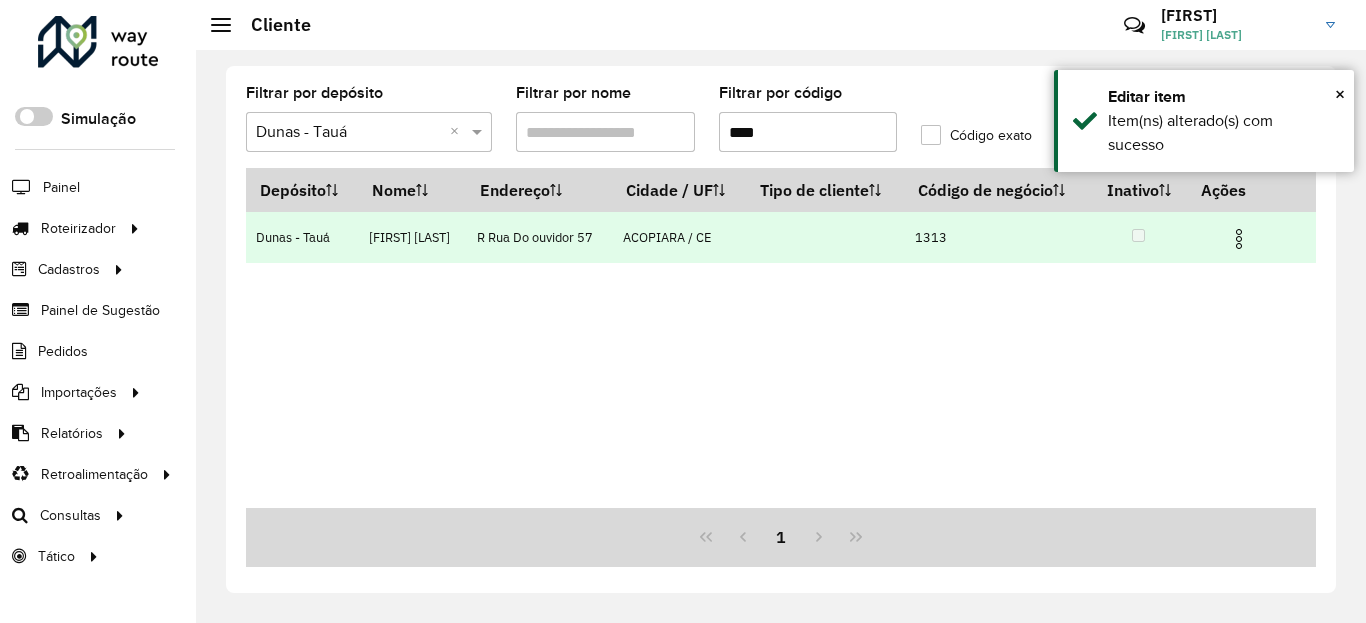 click at bounding box center [1239, 239] 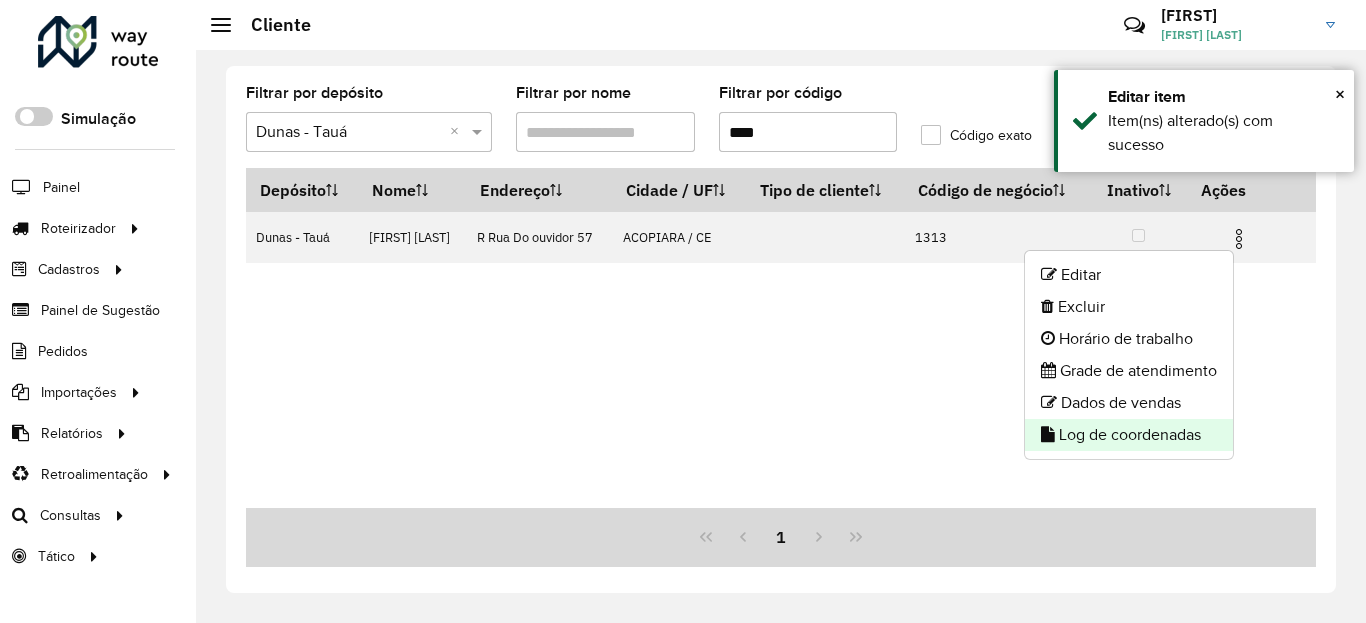 click on "Log de coordenadas" 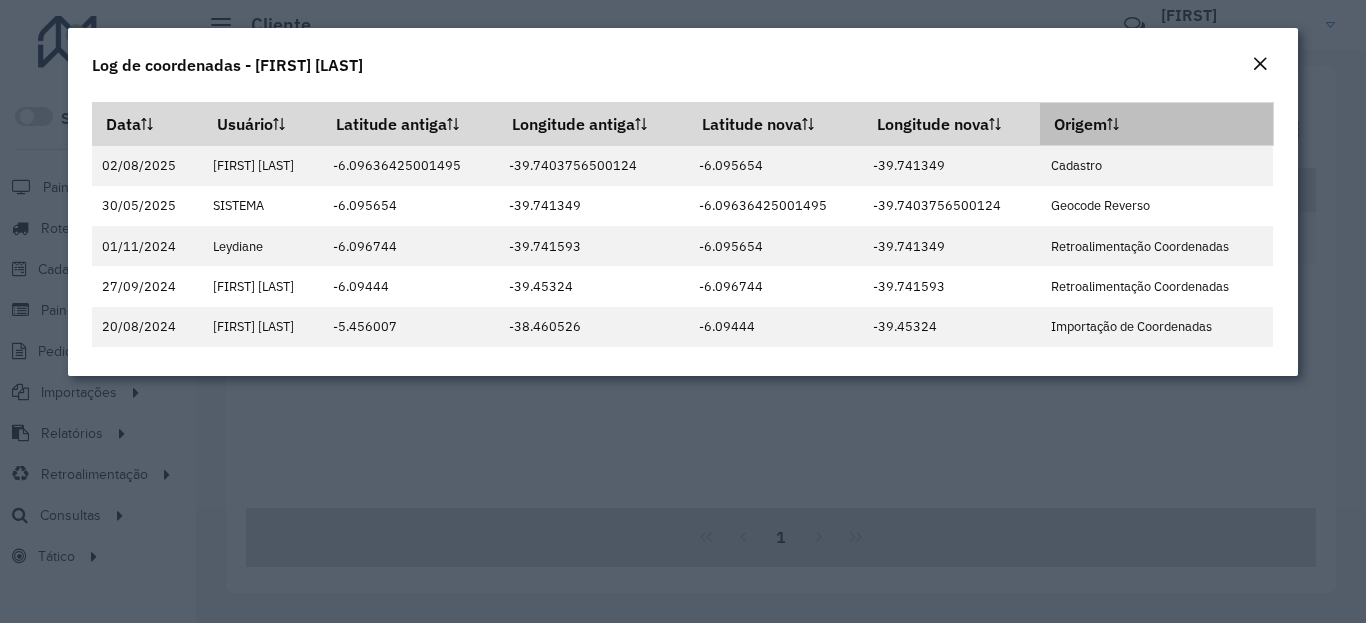 click on "Origem" at bounding box center [1156, 124] 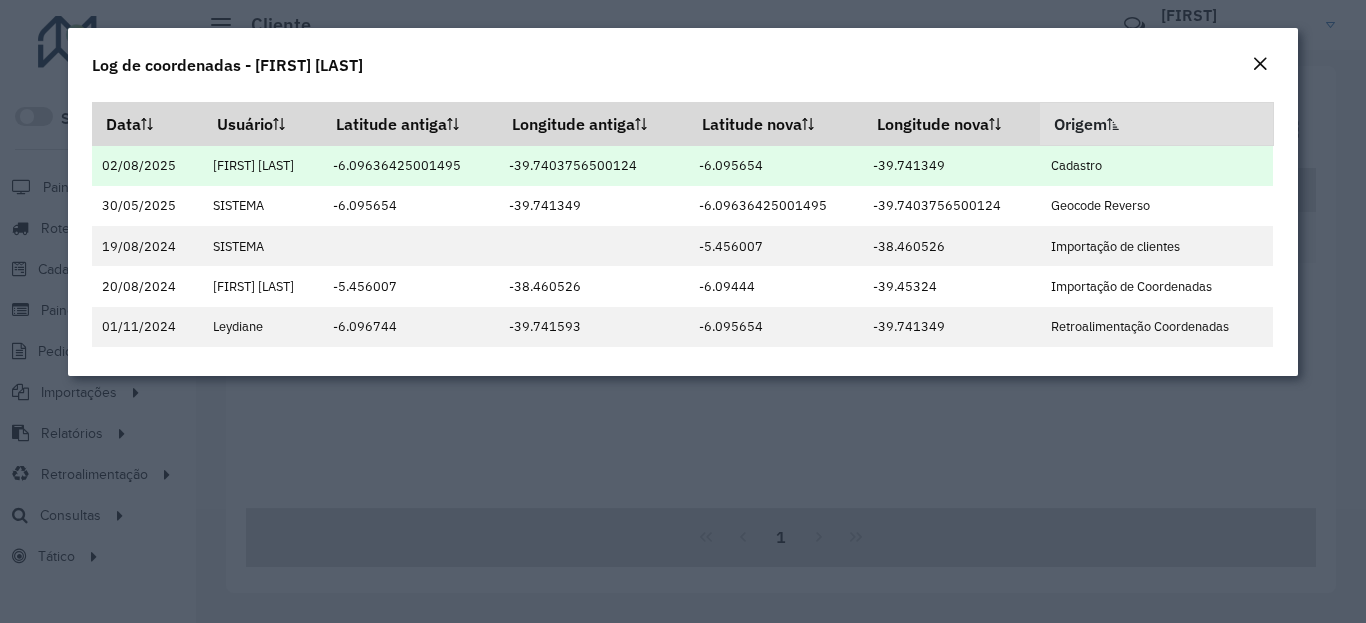 click on "-39.741349" at bounding box center (951, 166) 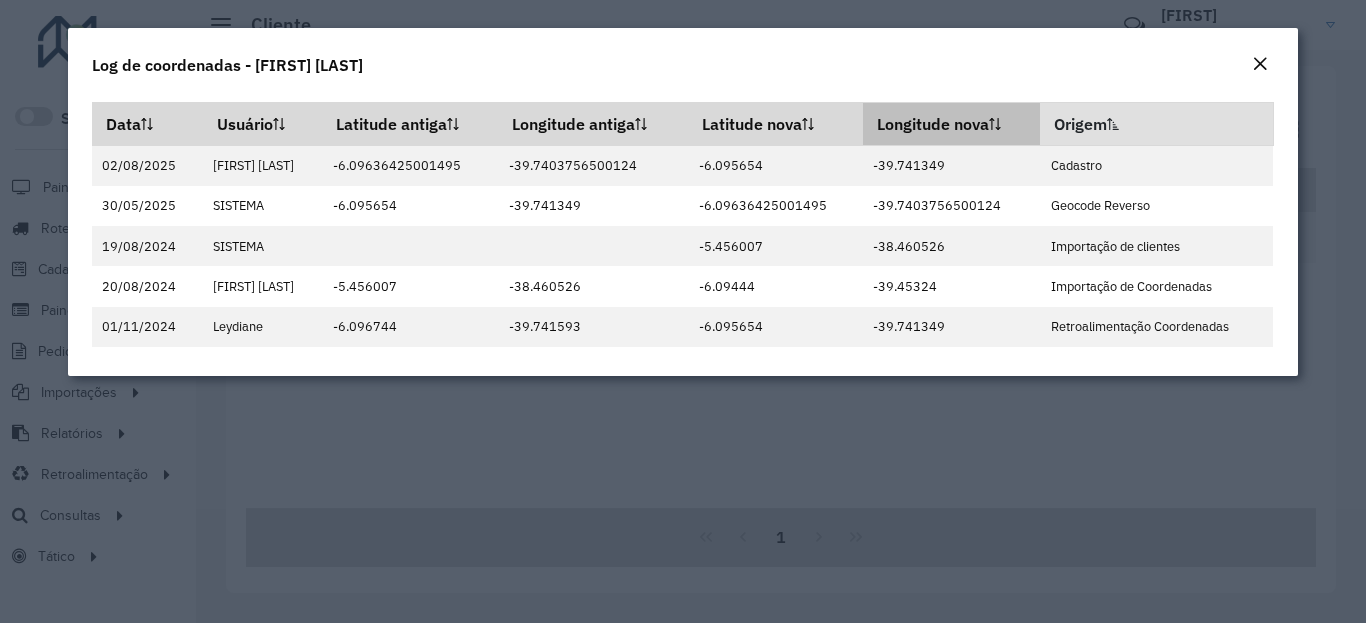 click on "Longitude nova" at bounding box center (951, 124) 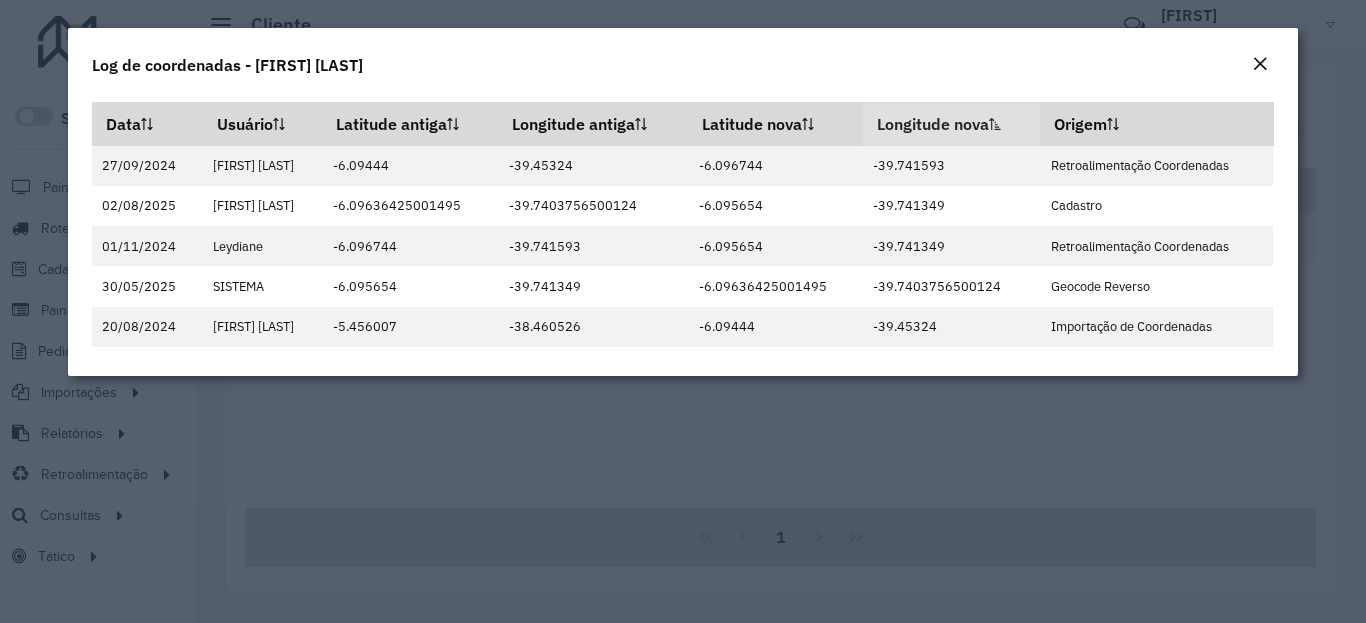 click on "Longitude nova" at bounding box center (951, 124) 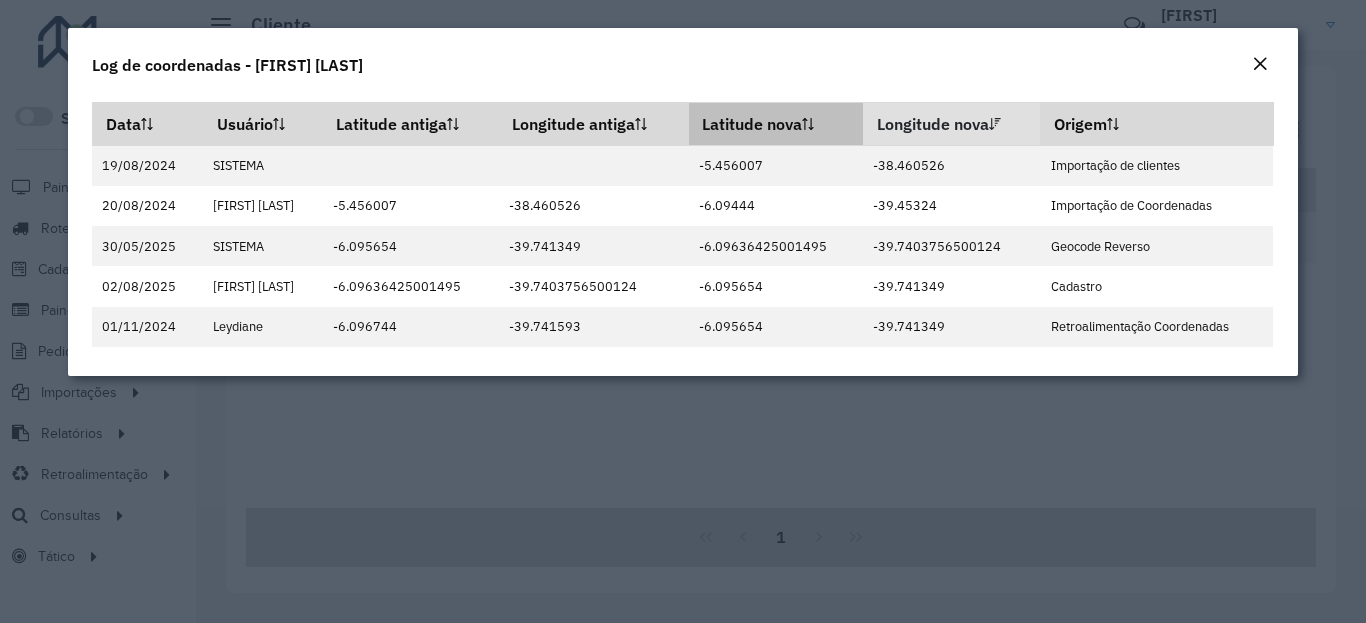 click on "Latitude nova" at bounding box center [776, 124] 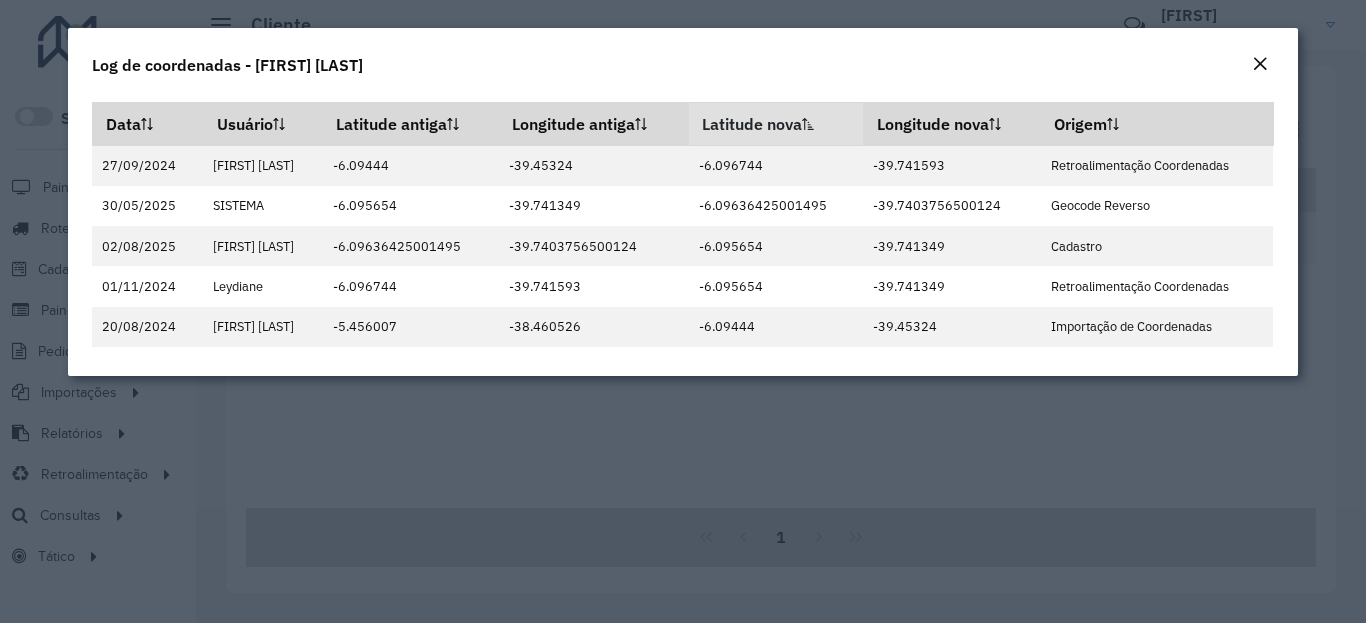 click on "Latitude nova" at bounding box center [776, 124] 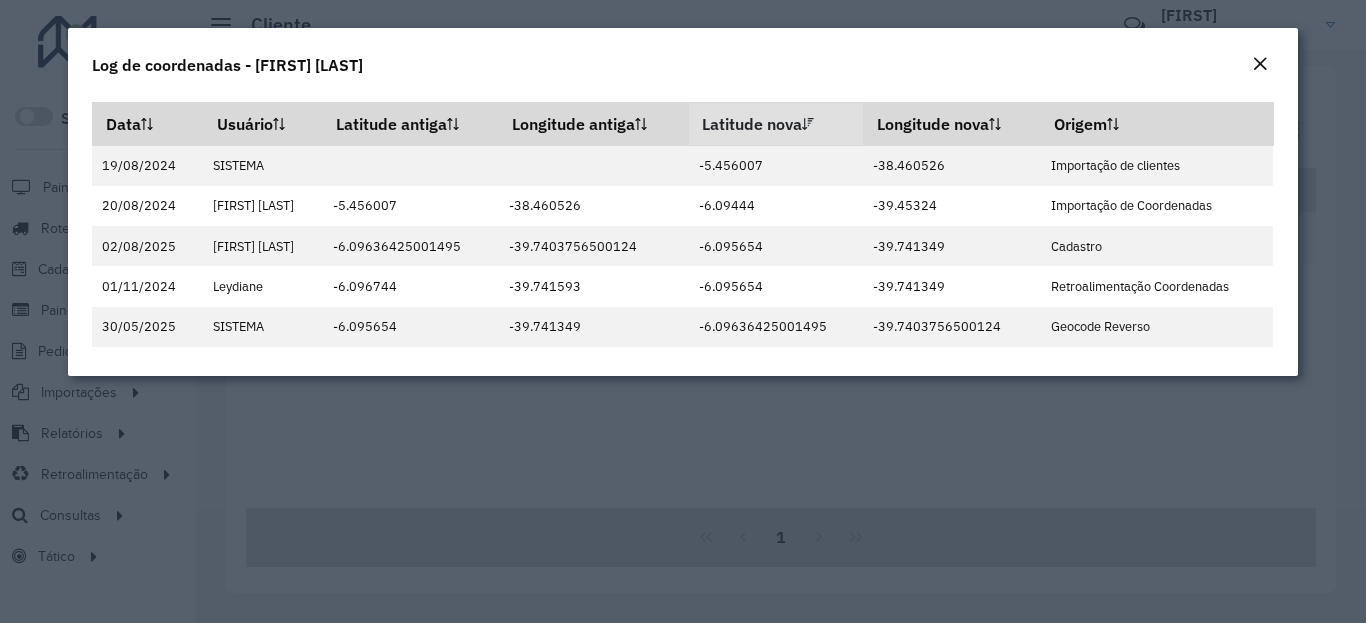 click on "Latitude nova" at bounding box center (776, 124) 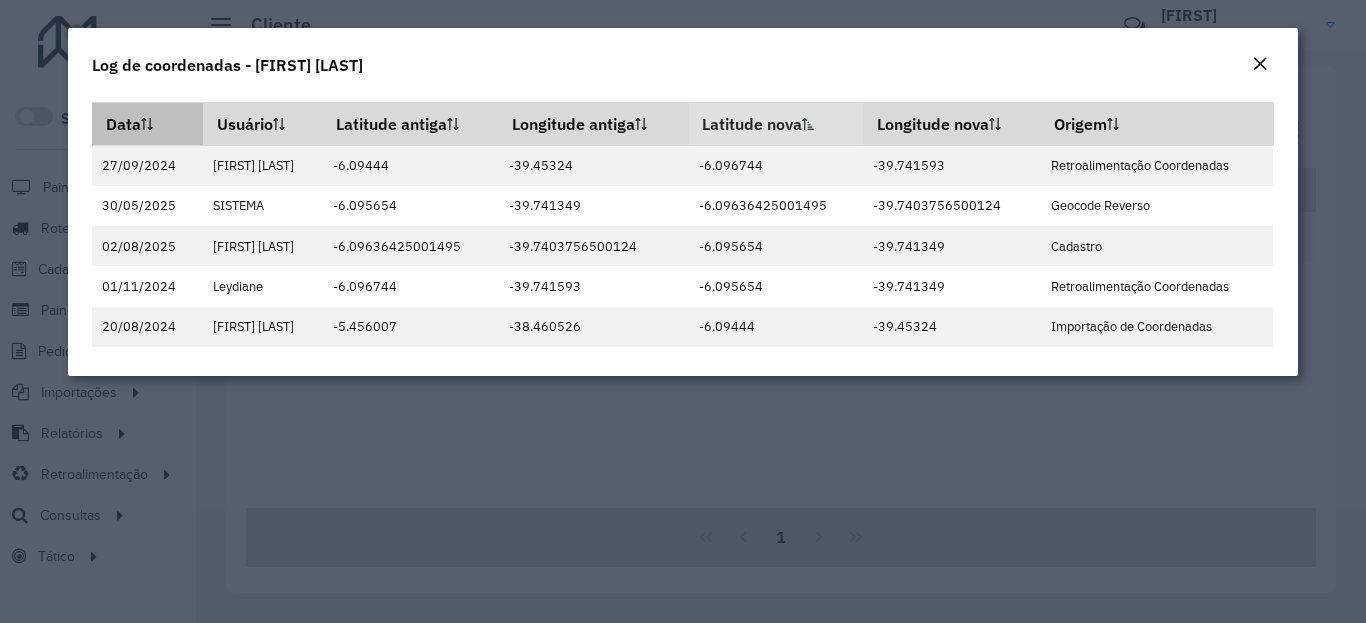 click 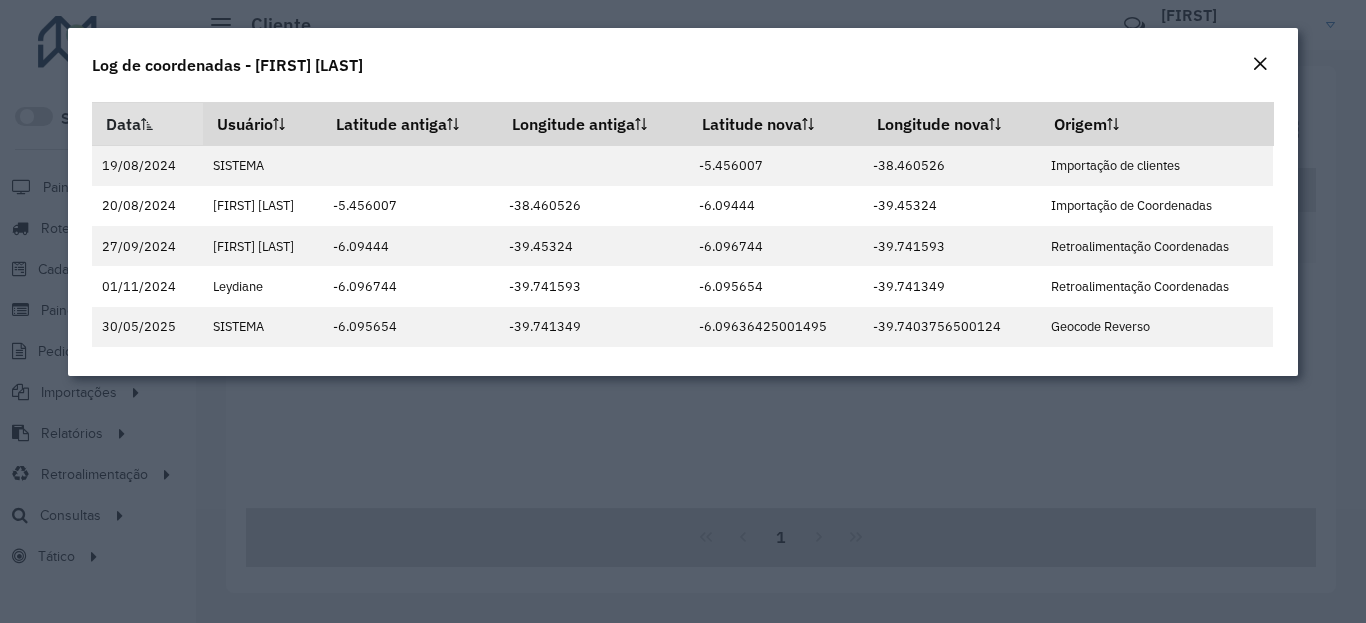 click 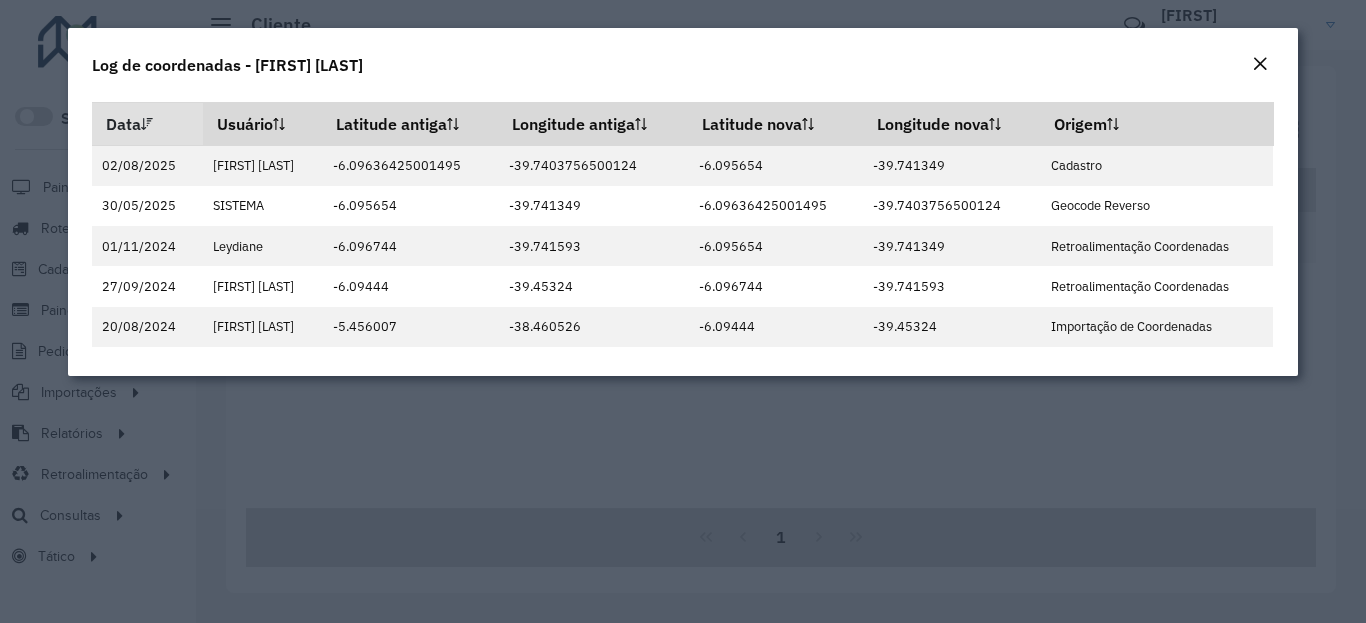 click 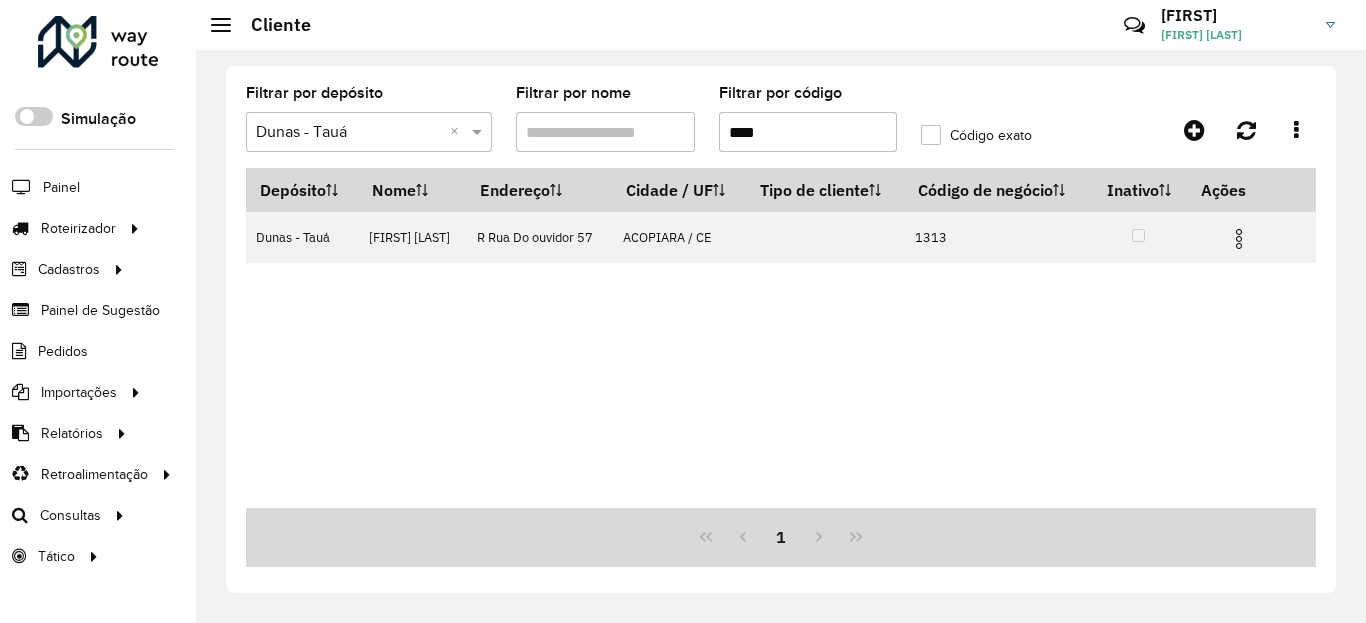 click on "****" at bounding box center (808, 132) 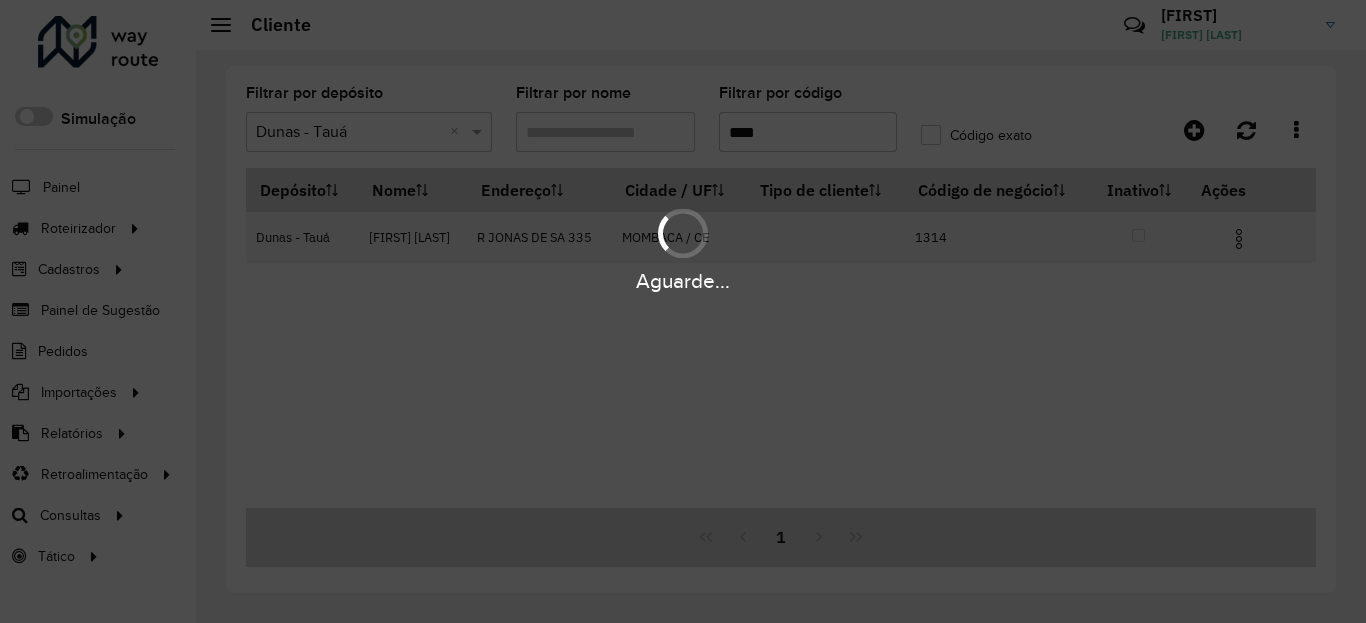 type on "****" 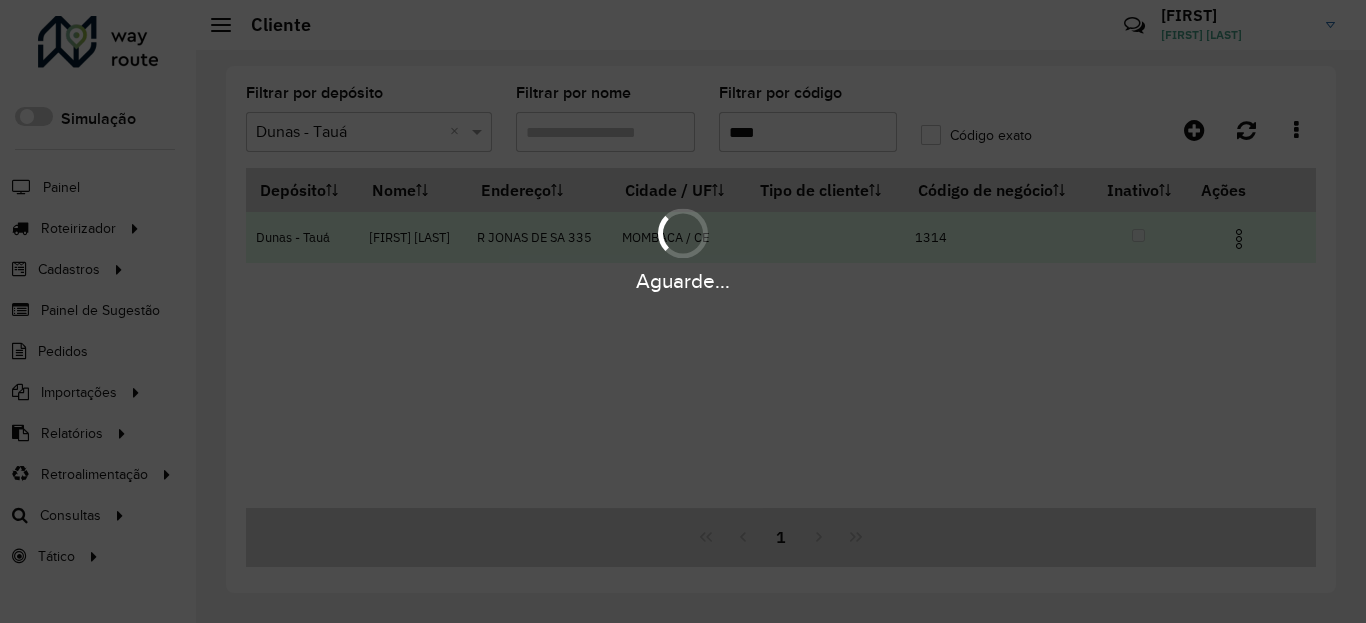 click at bounding box center (1239, 239) 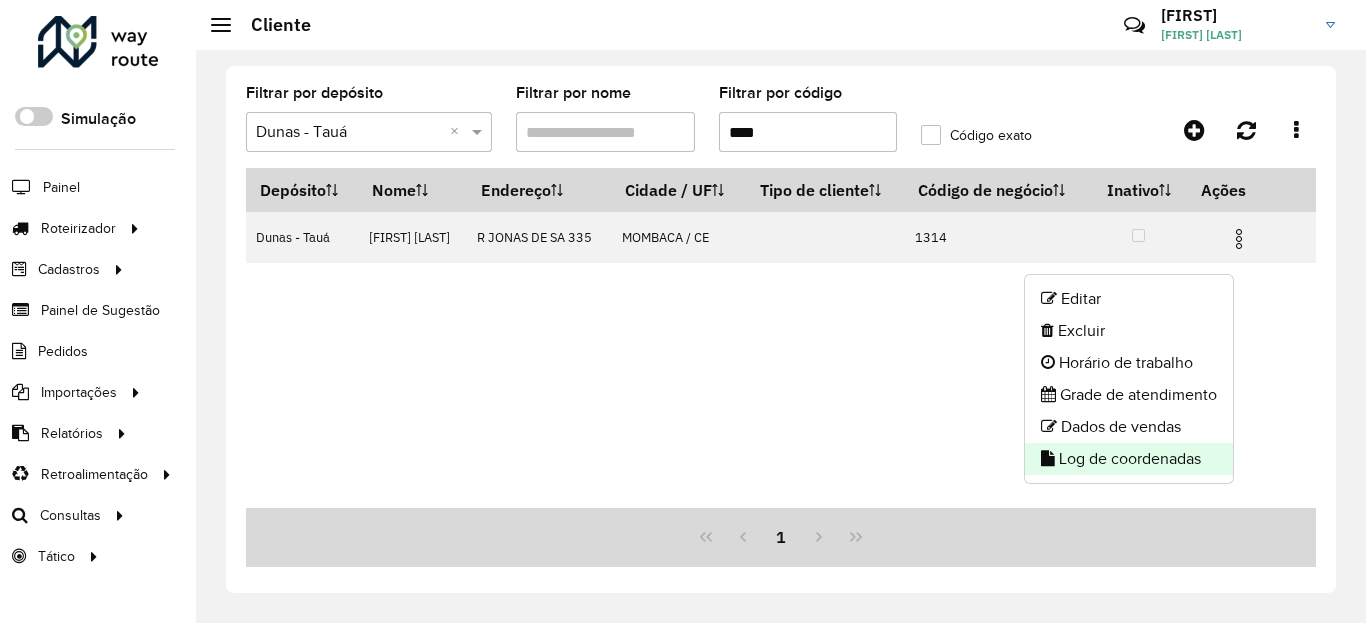 click on "Log de coordenadas" 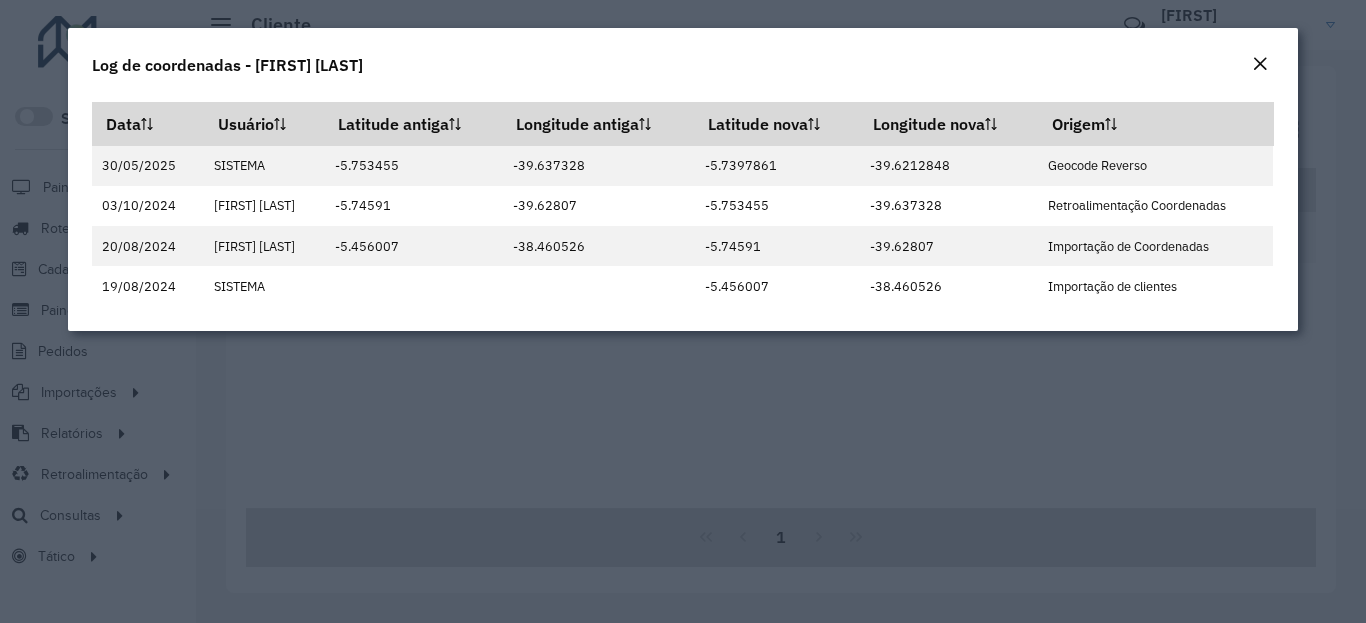 click 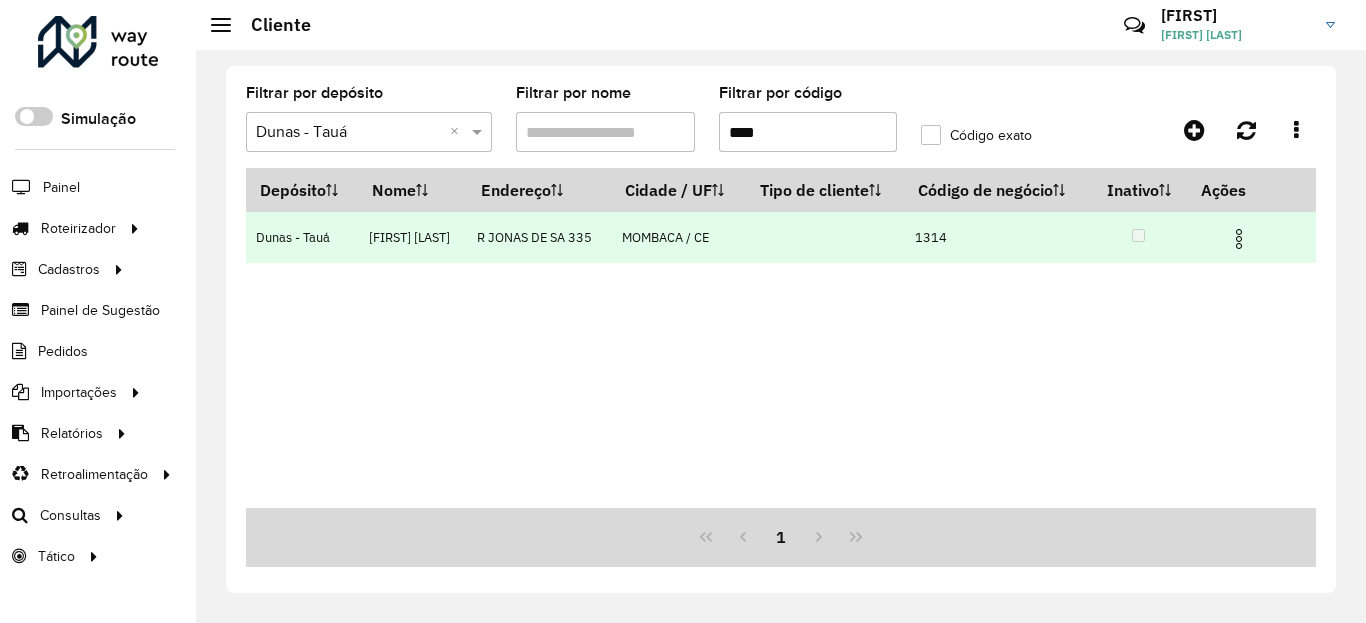 click at bounding box center [1239, 239] 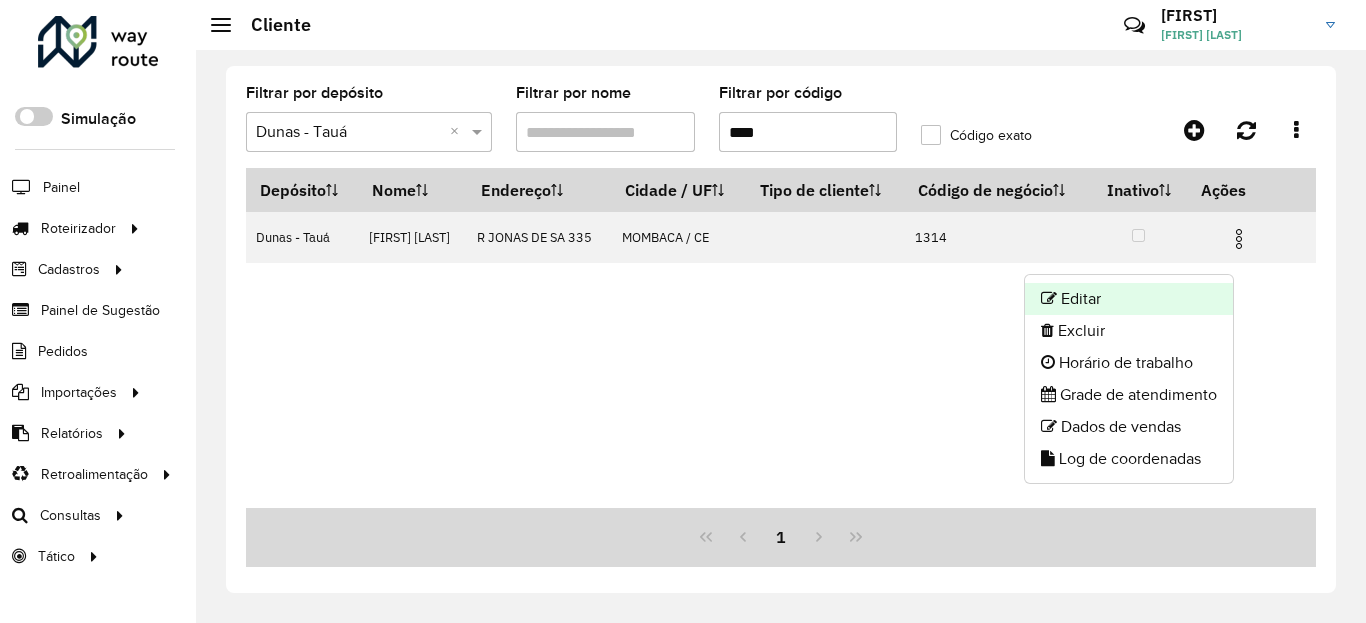 click on "Editar" 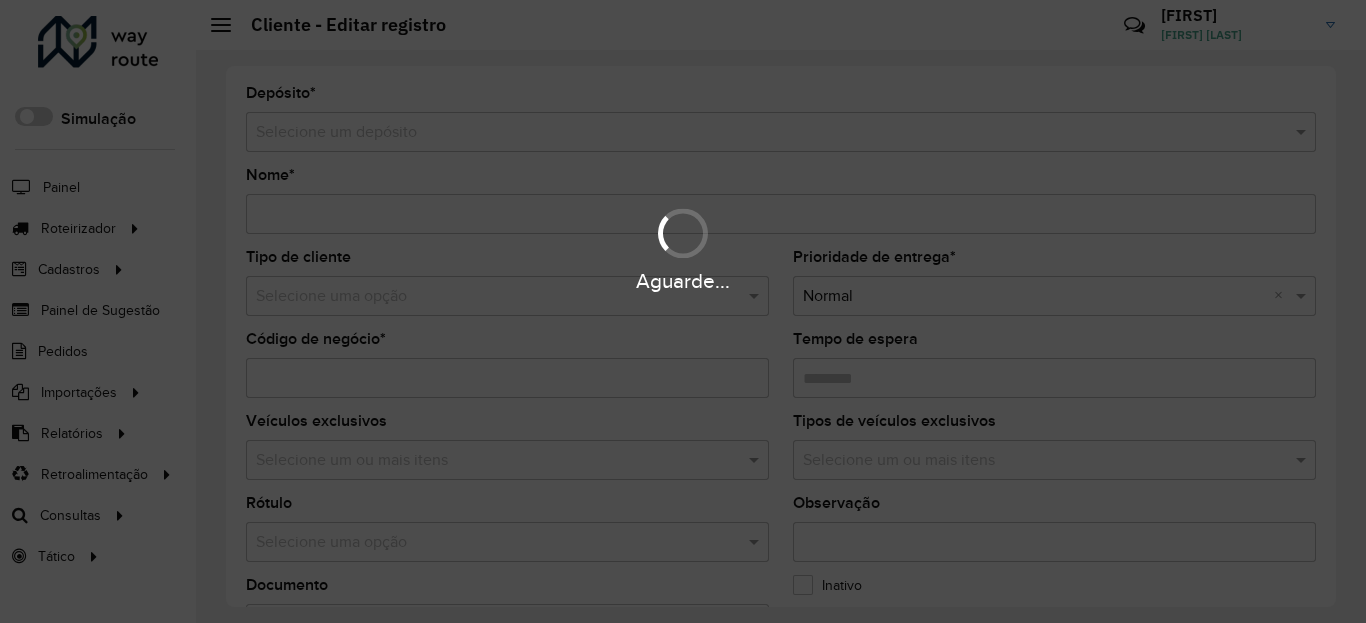 type on "**********" 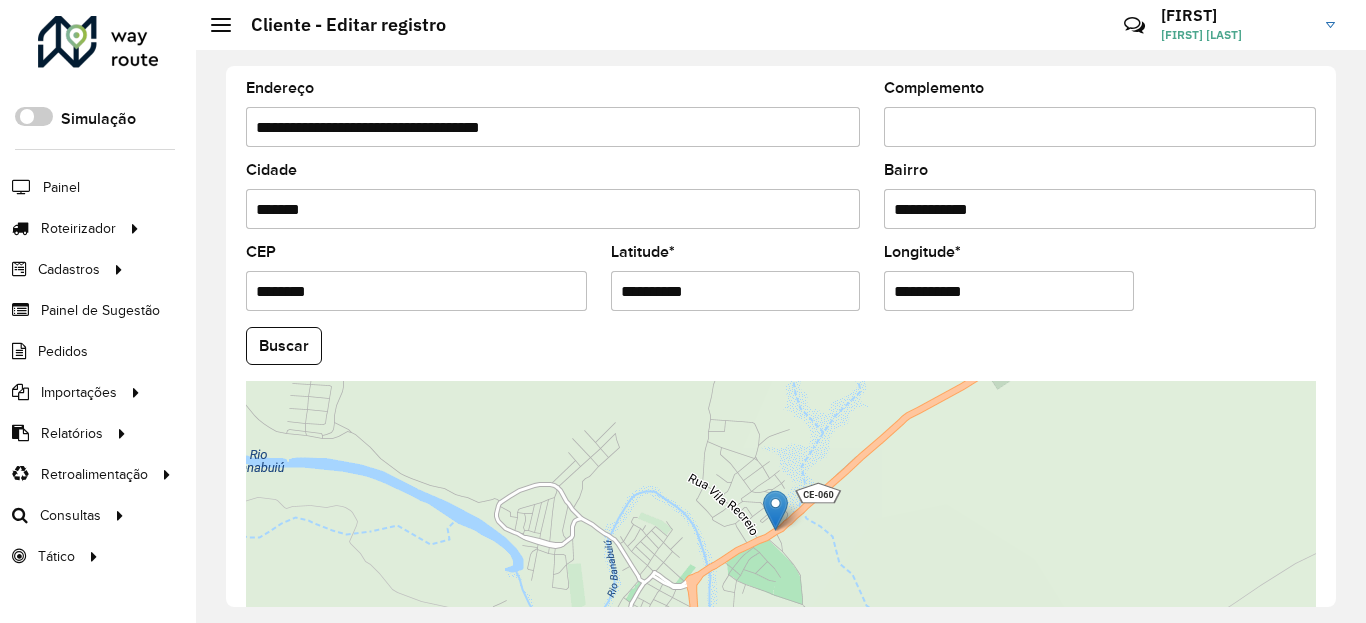 scroll, scrollTop: 865, scrollLeft: 0, axis: vertical 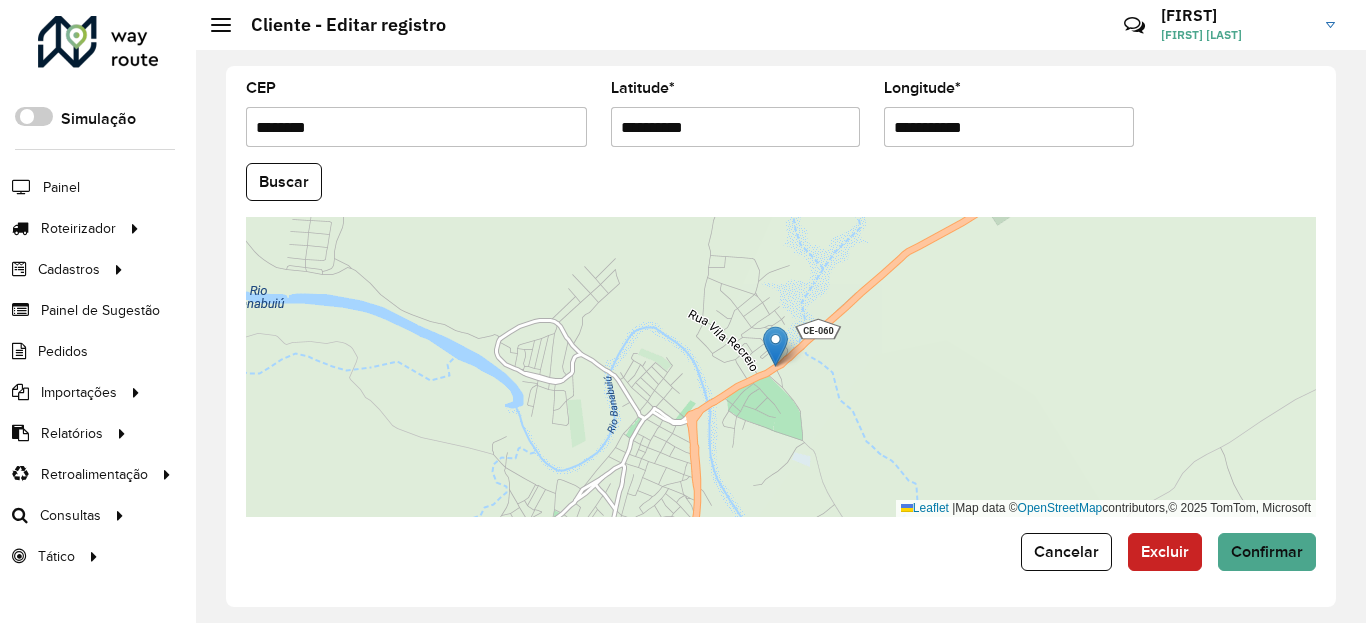 click on "**********" at bounding box center (736, 127) 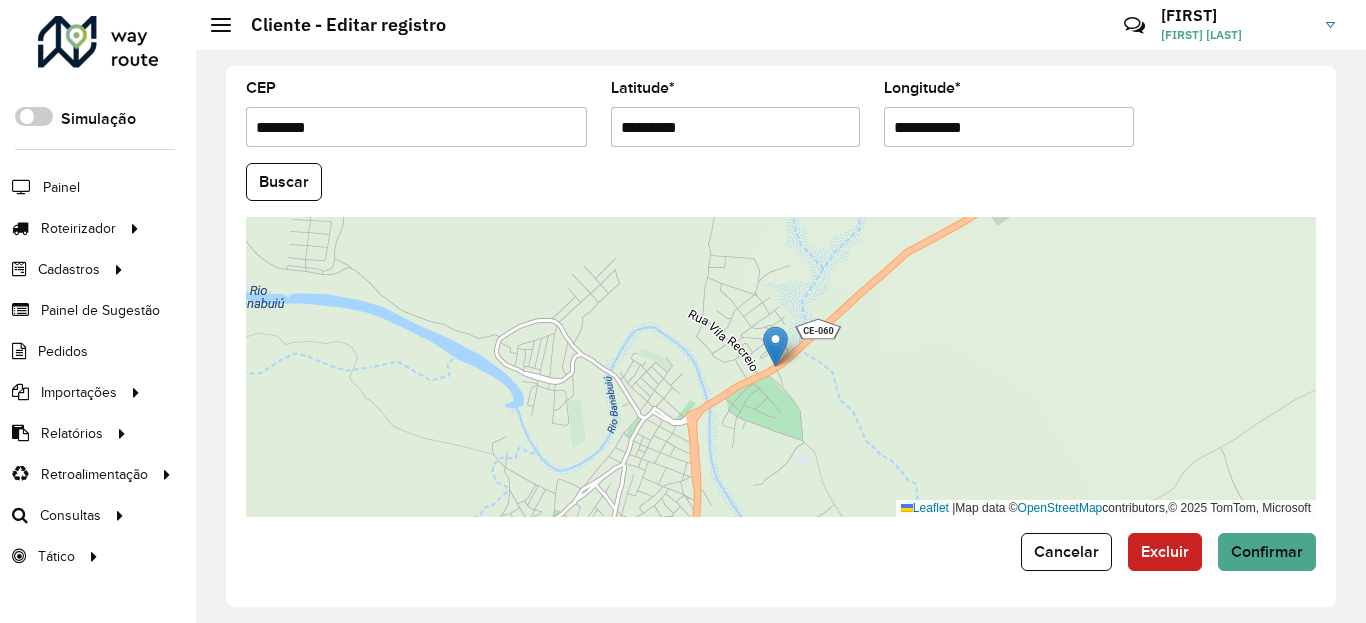 type on "*********" 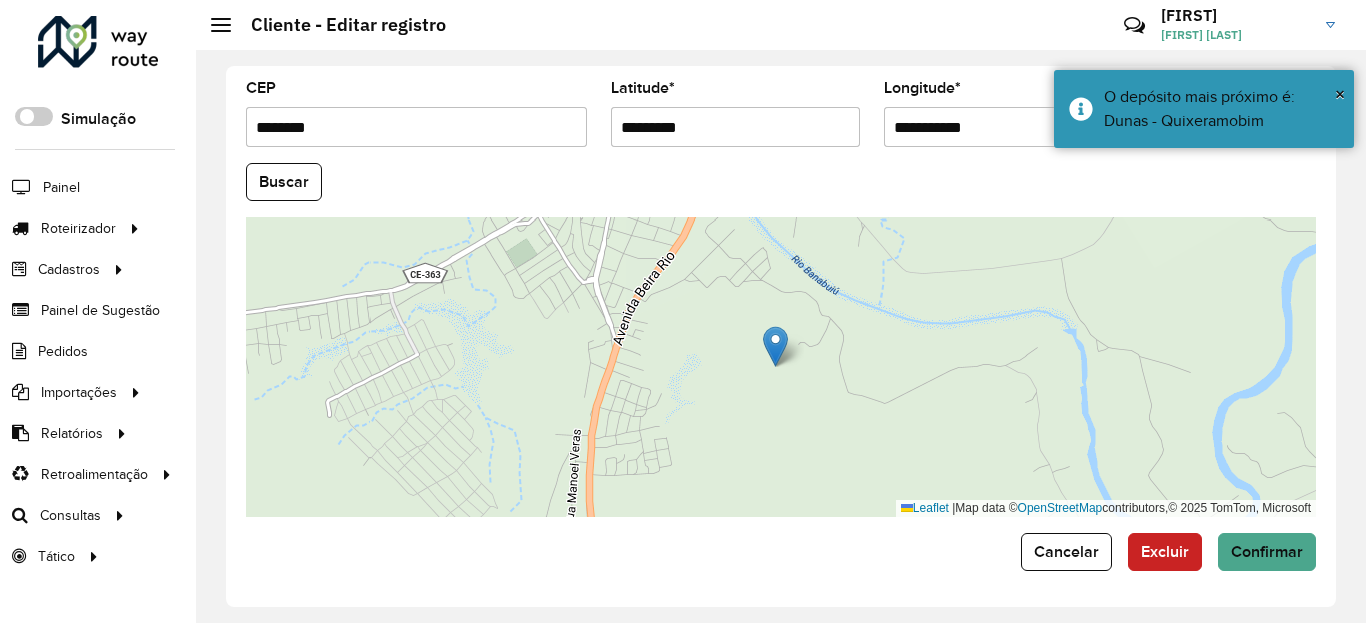 click on "**********" 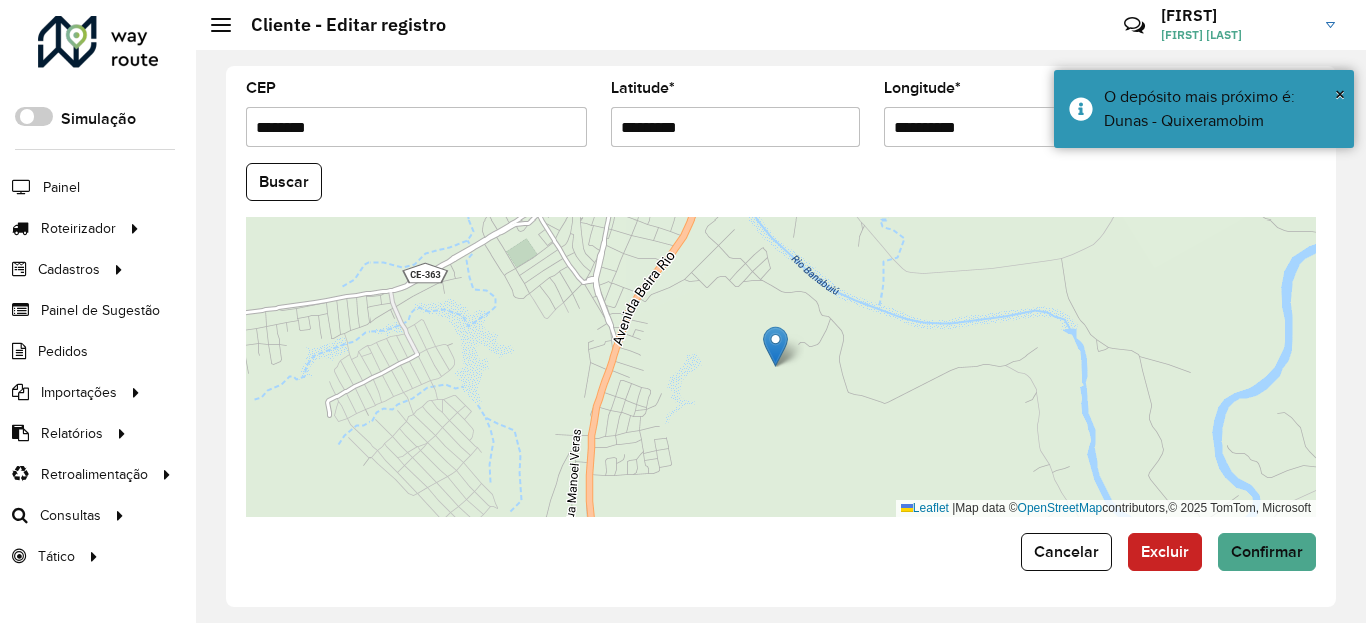 type on "**********" 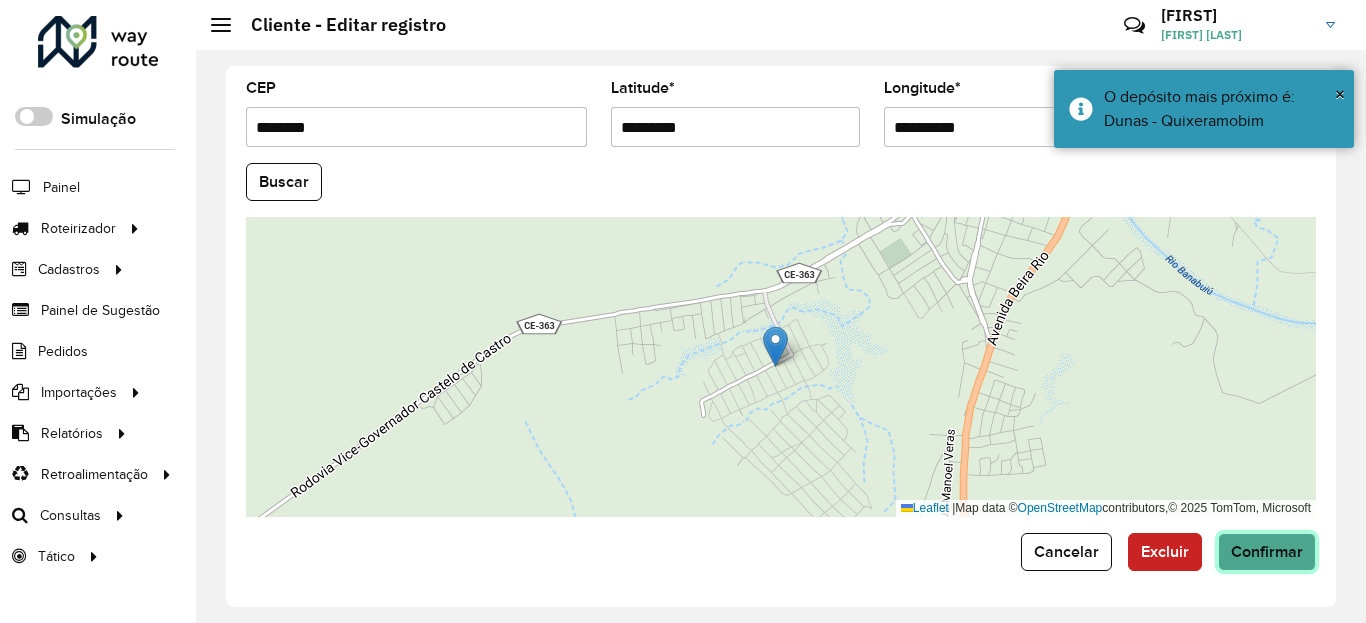 click on "Confirmar" 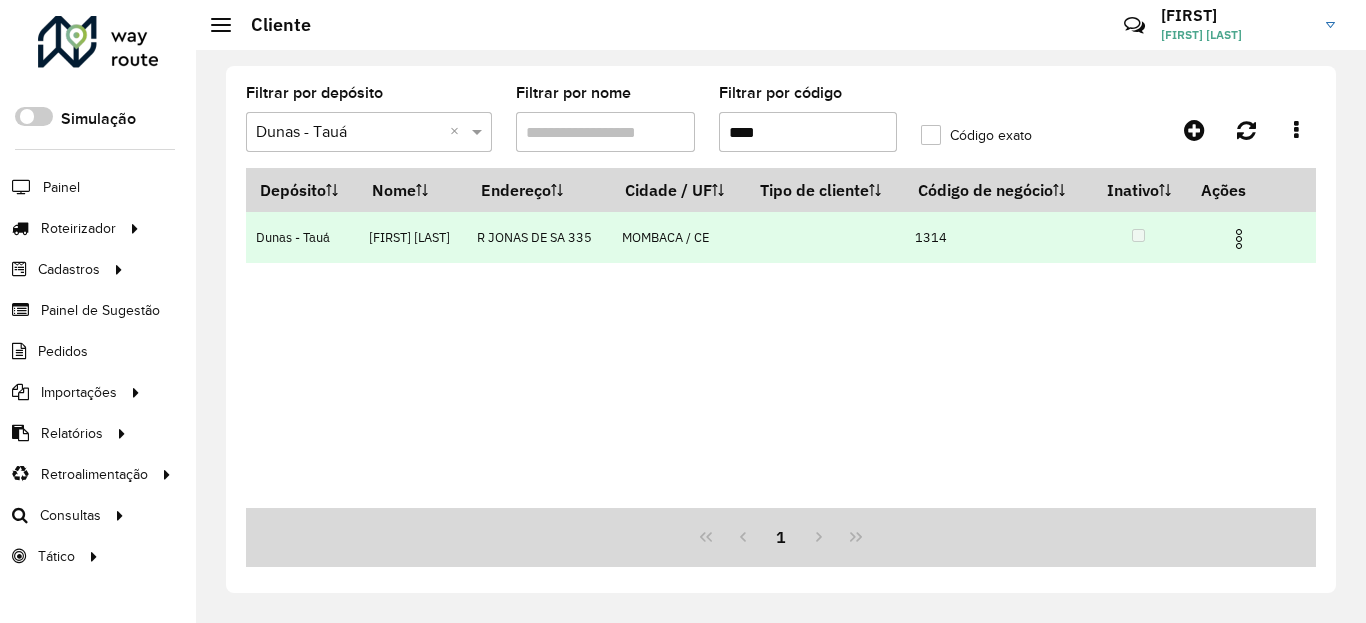 click at bounding box center (1239, 236) 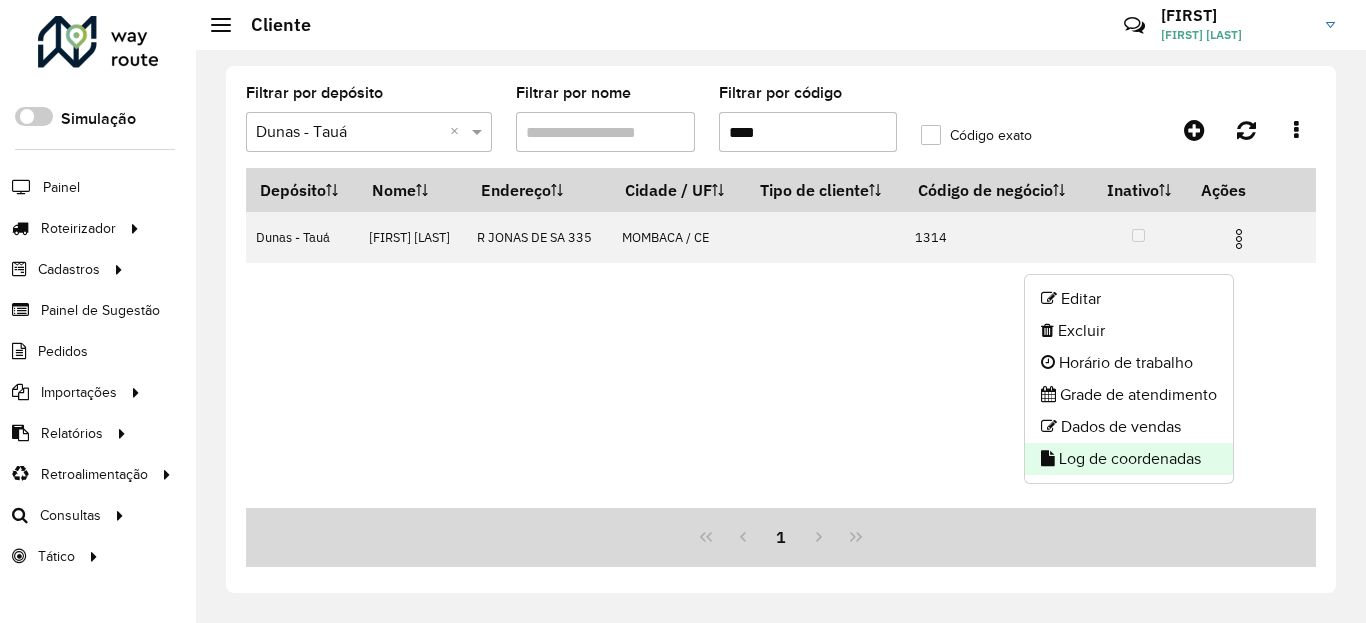 click on "Log de coordenadas" 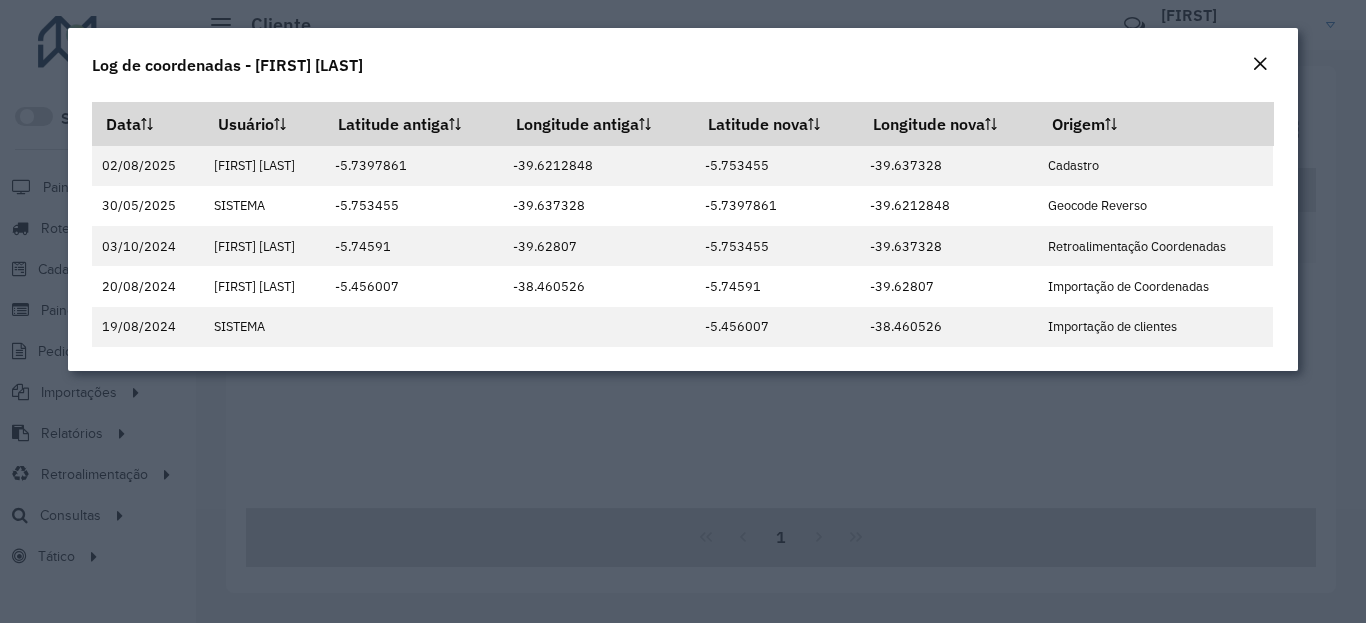 click 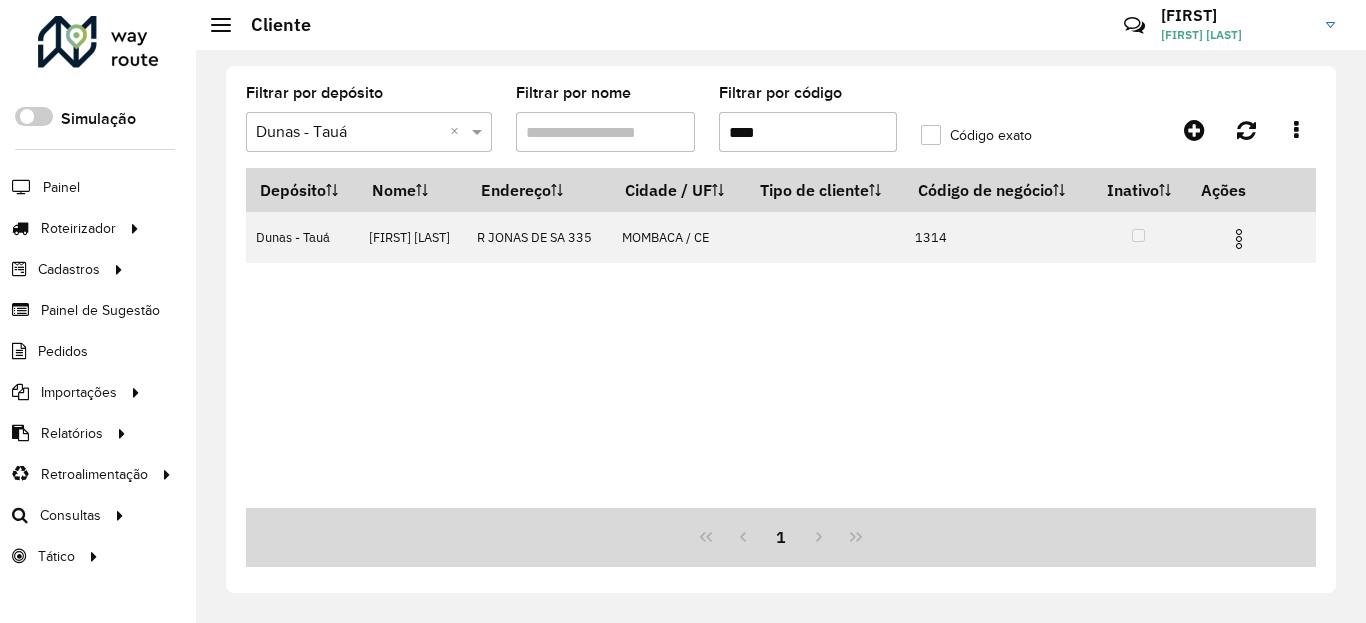 click on "****" at bounding box center [808, 132] 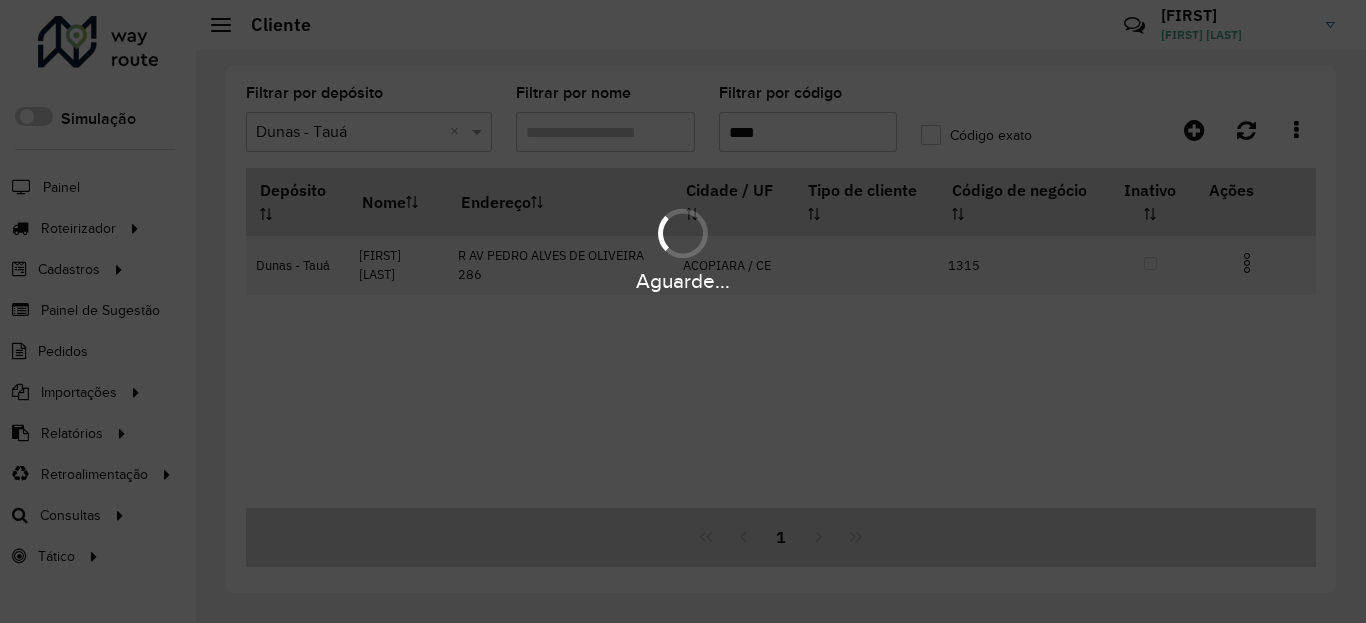 type on "****" 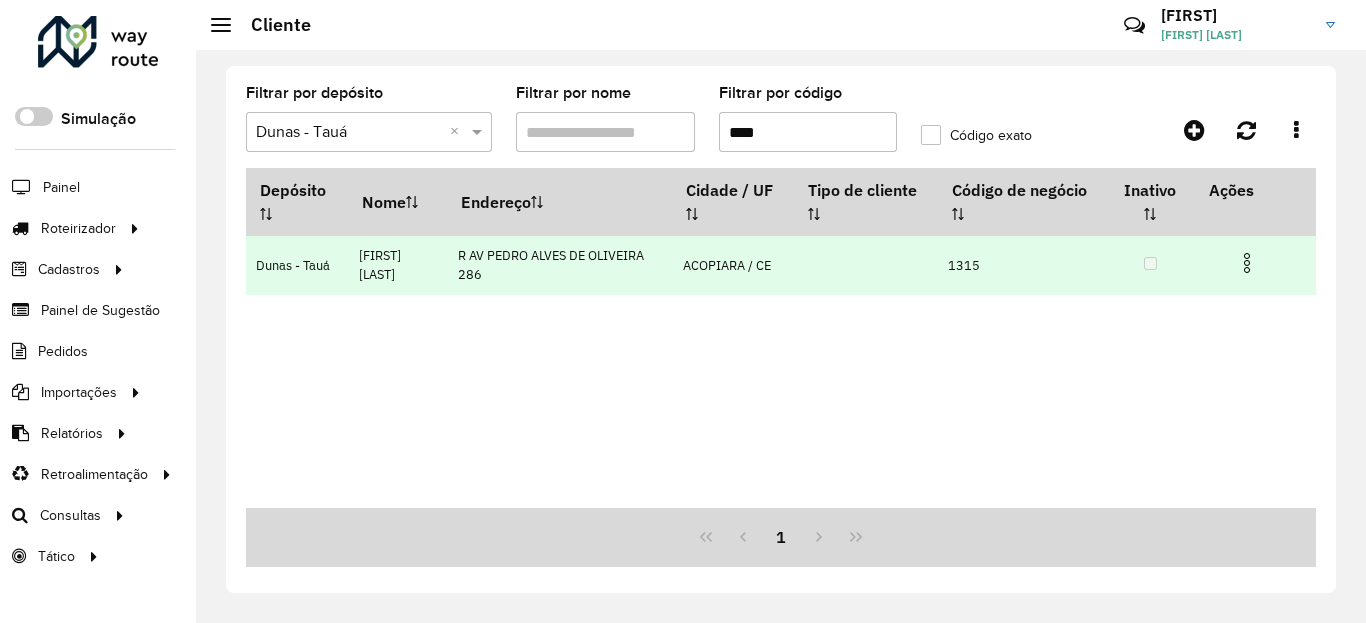 click at bounding box center (1247, 263) 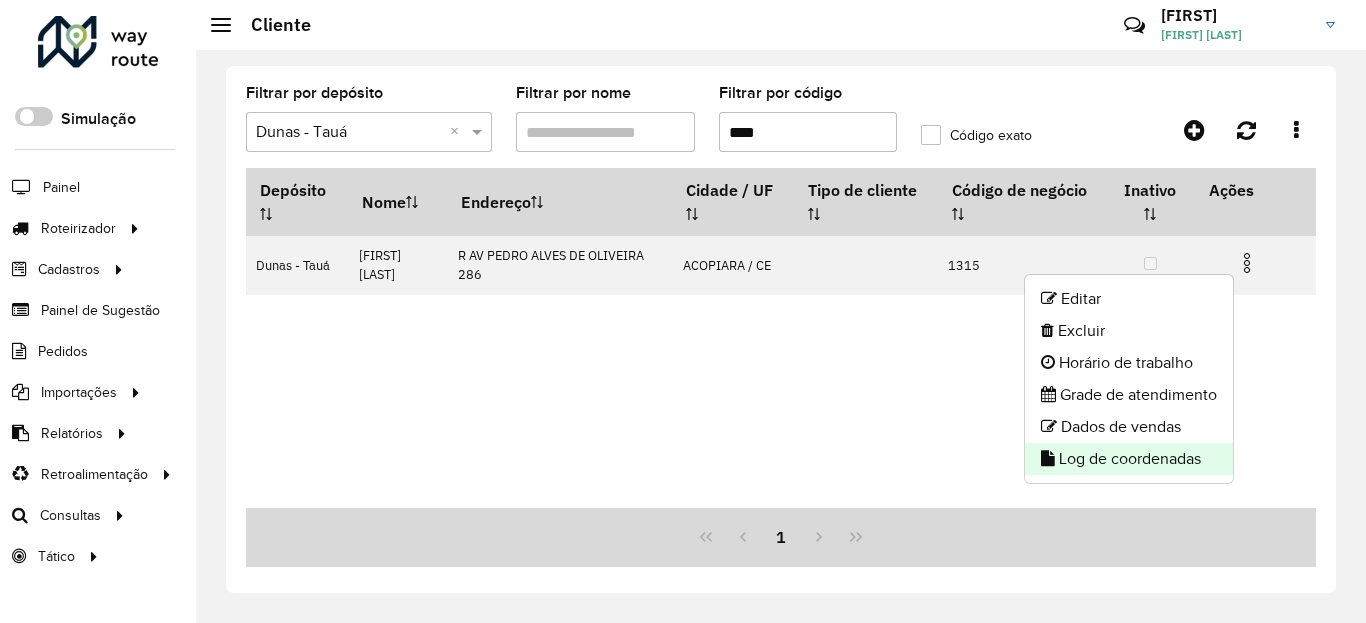 click on "Log de coordenadas" 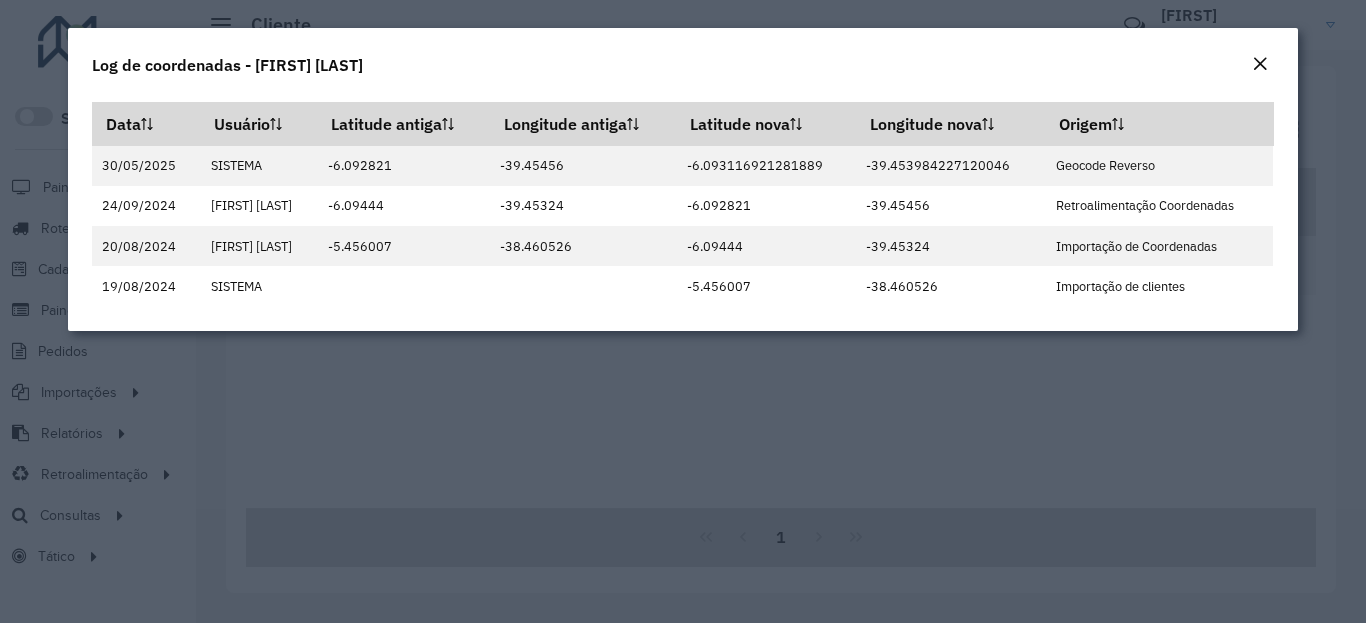 click 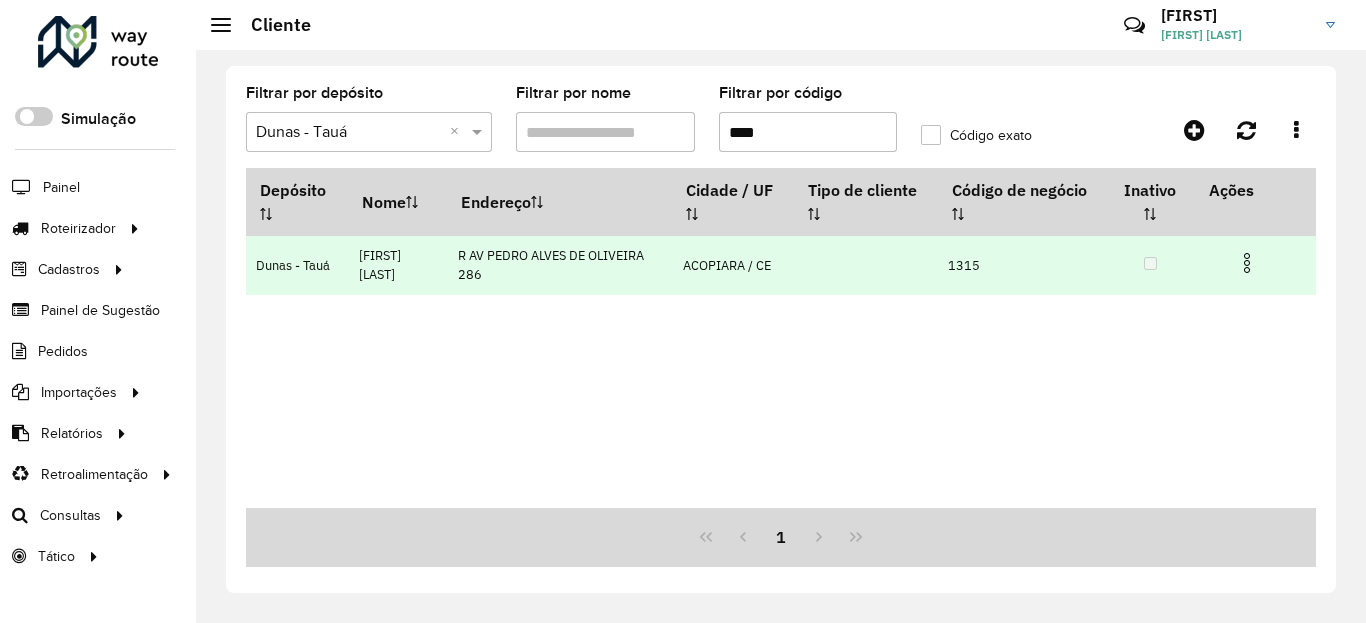 click at bounding box center [1255, 261] 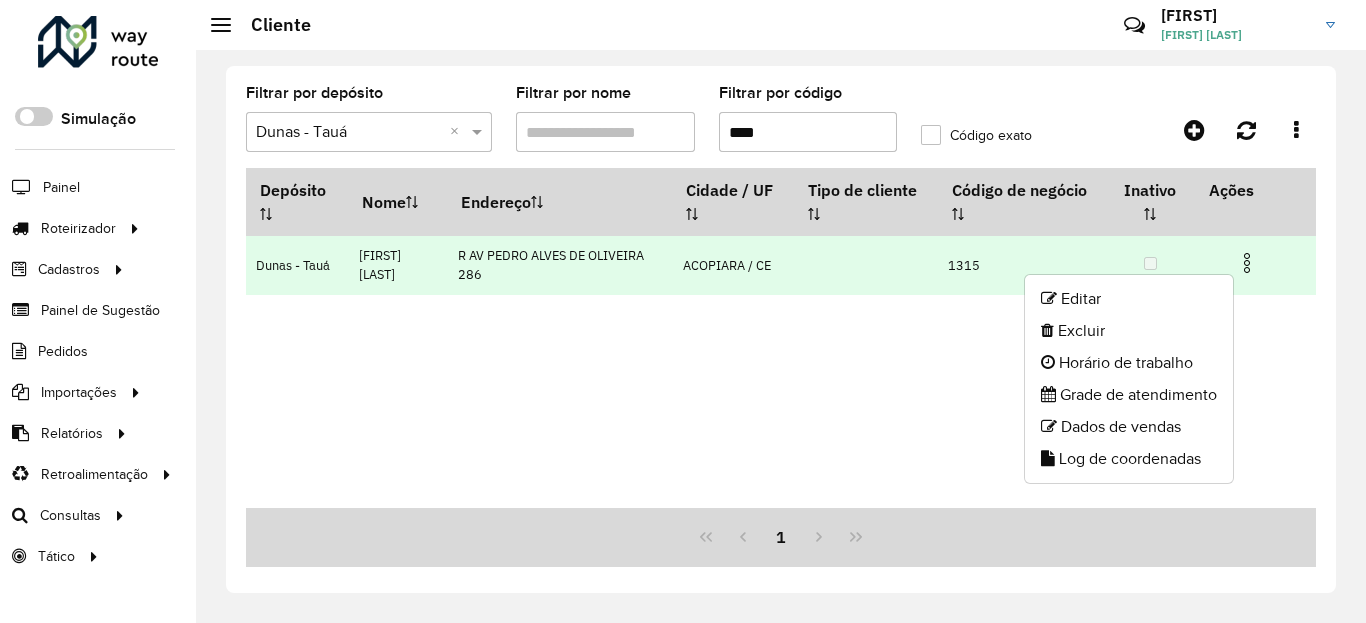 click at bounding box center (1247, 263) 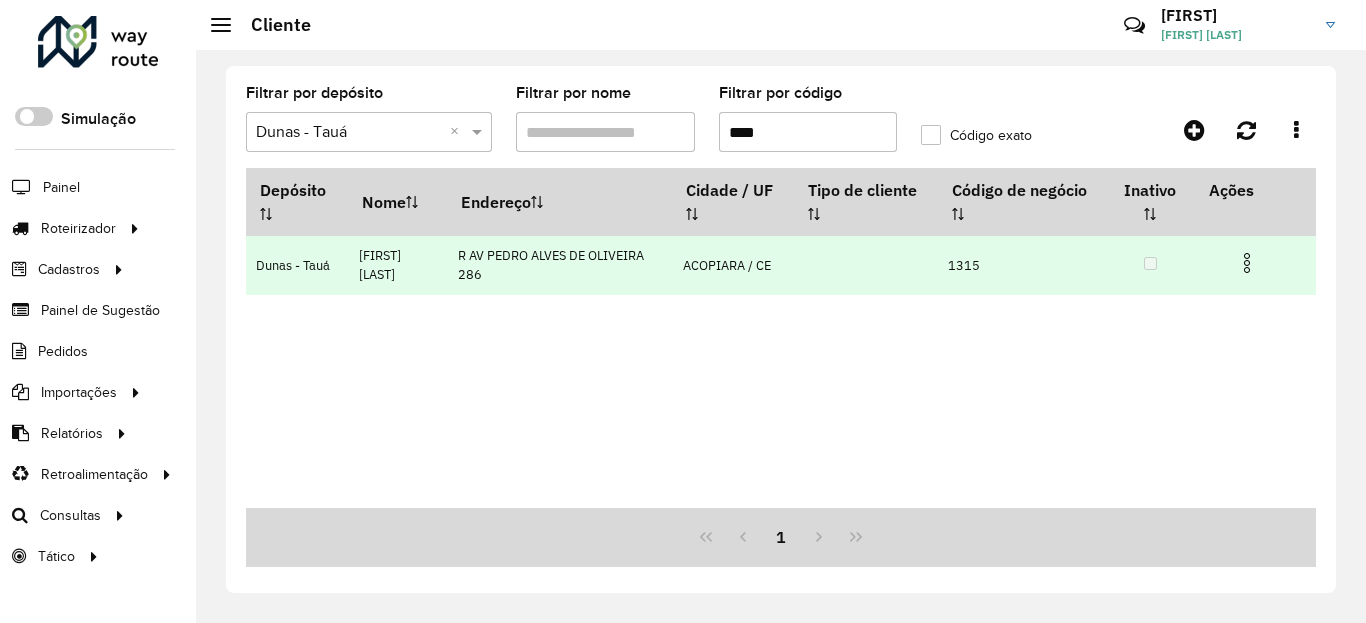 click at bounding box center [1247, 263] 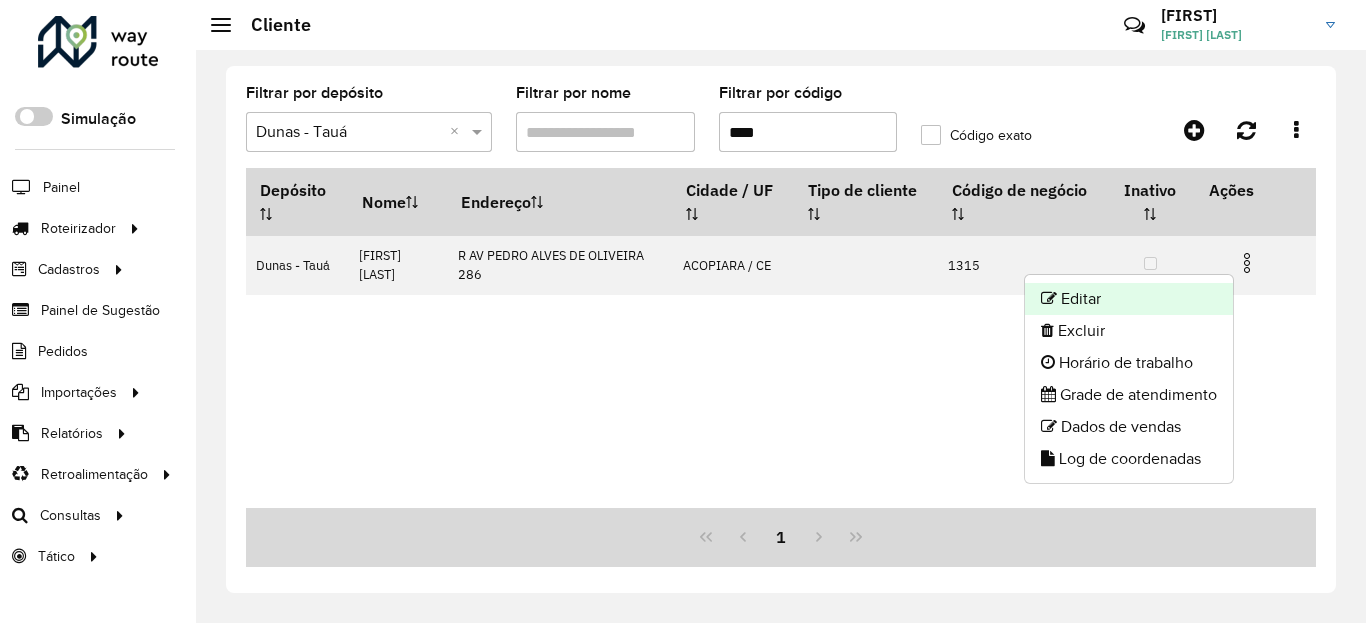 click on "Editar" 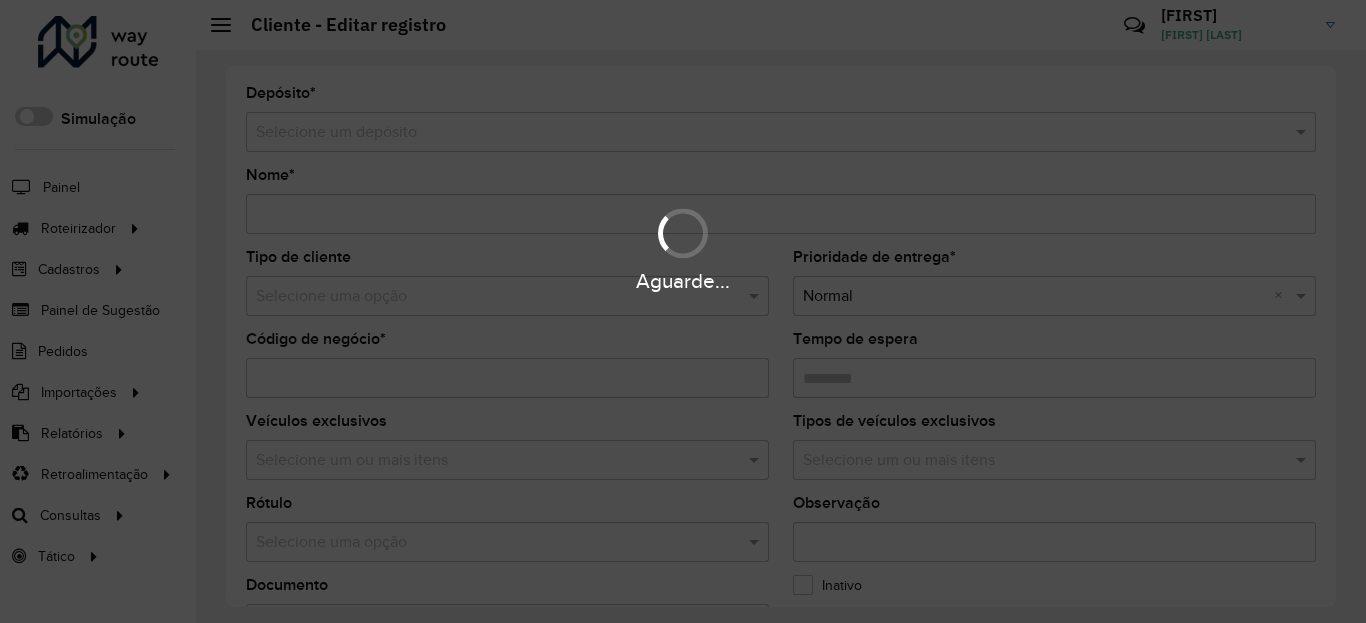 type on "**********" 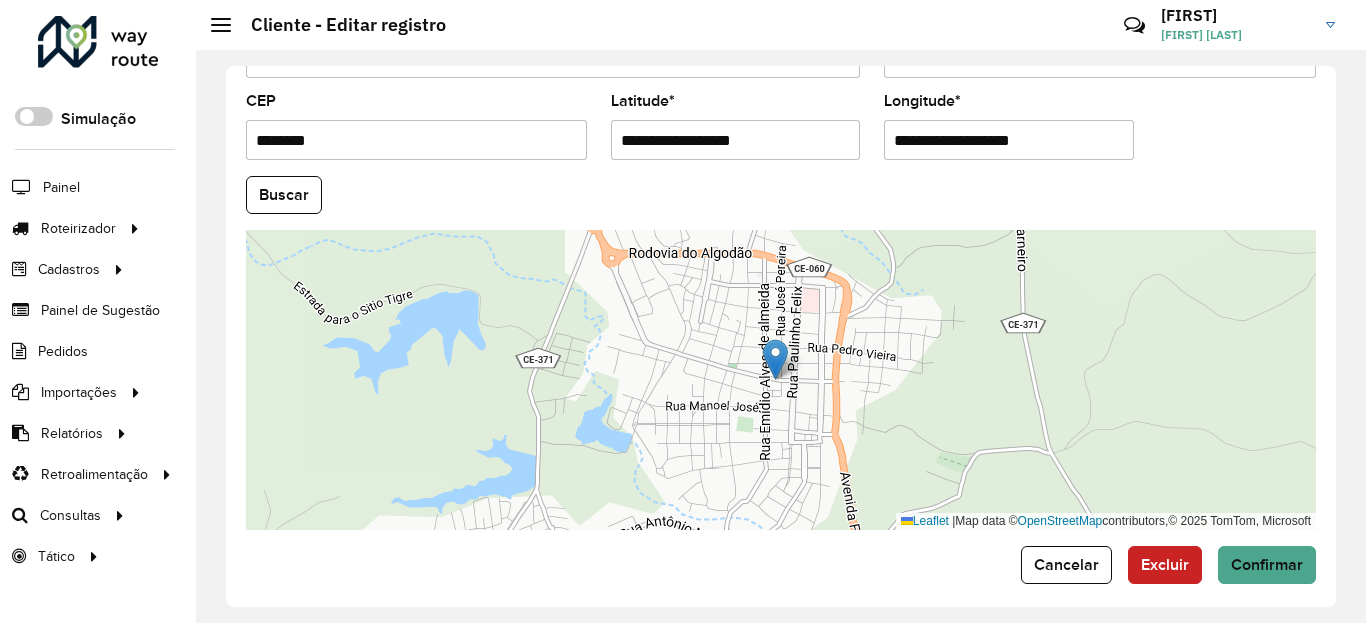 scroll, scrollTop: 720, scrollLeft: 0, axis: vertical 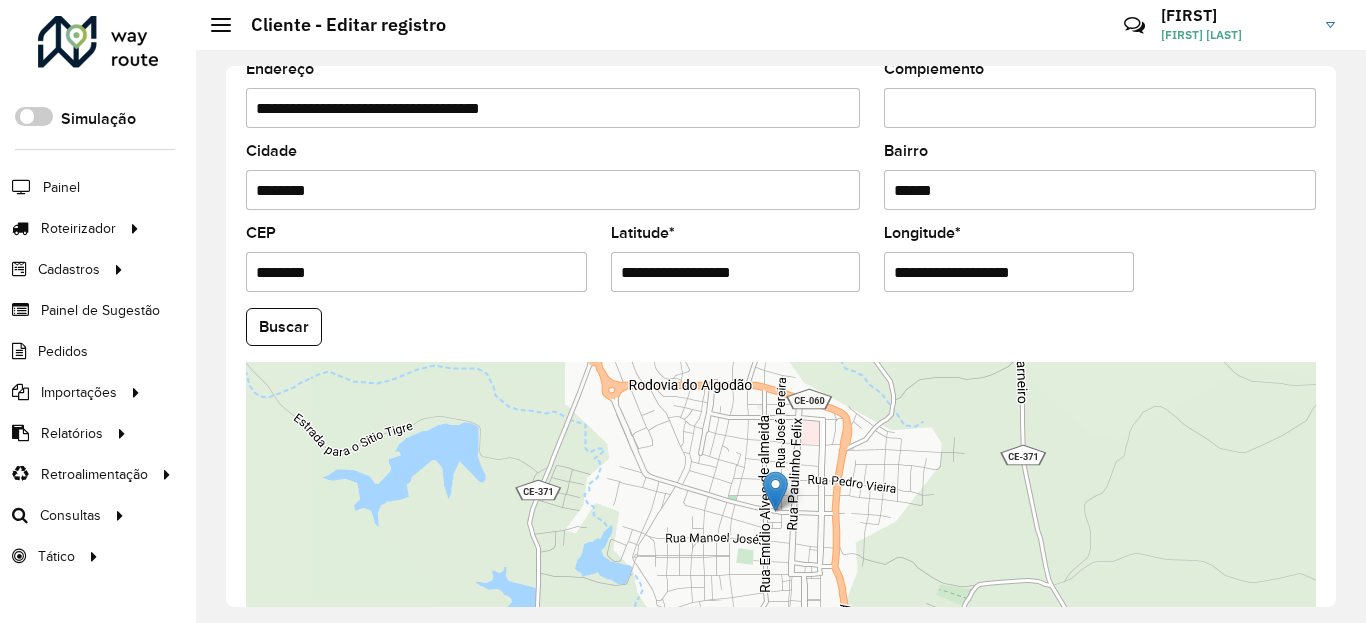 click on "**********" at bounding box center [736, 272] 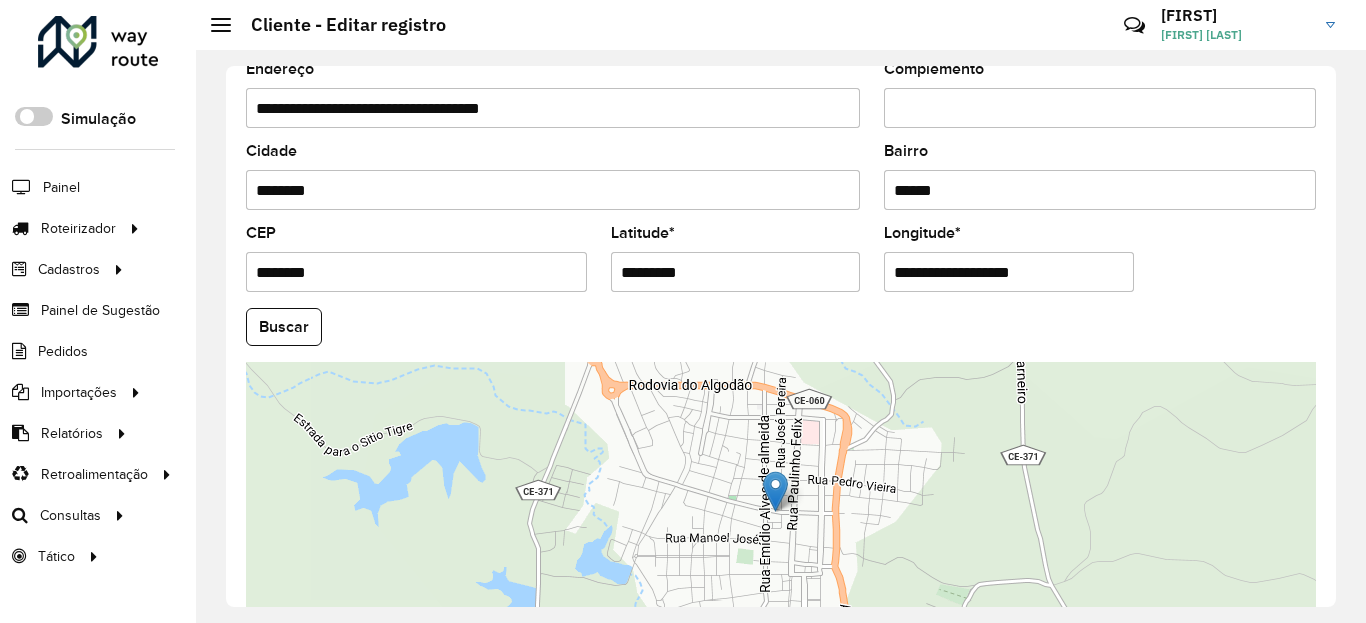 type on "*********" 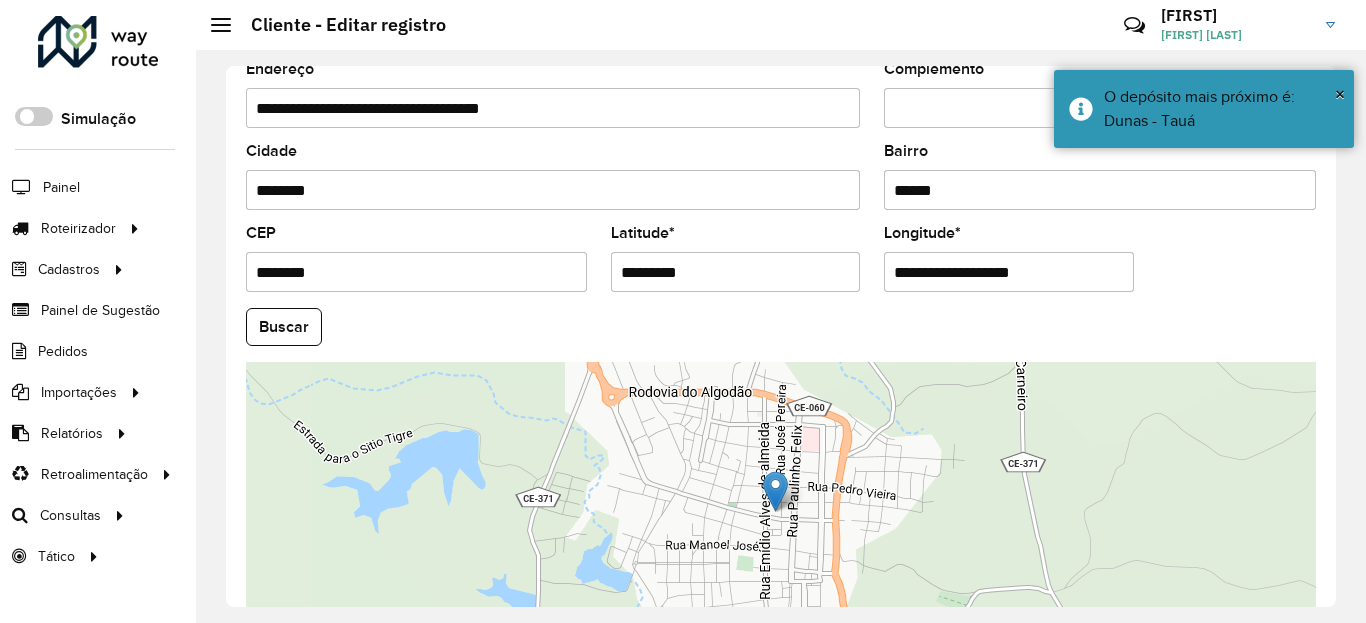 click on "**********" at bounding box center [1009, 272] 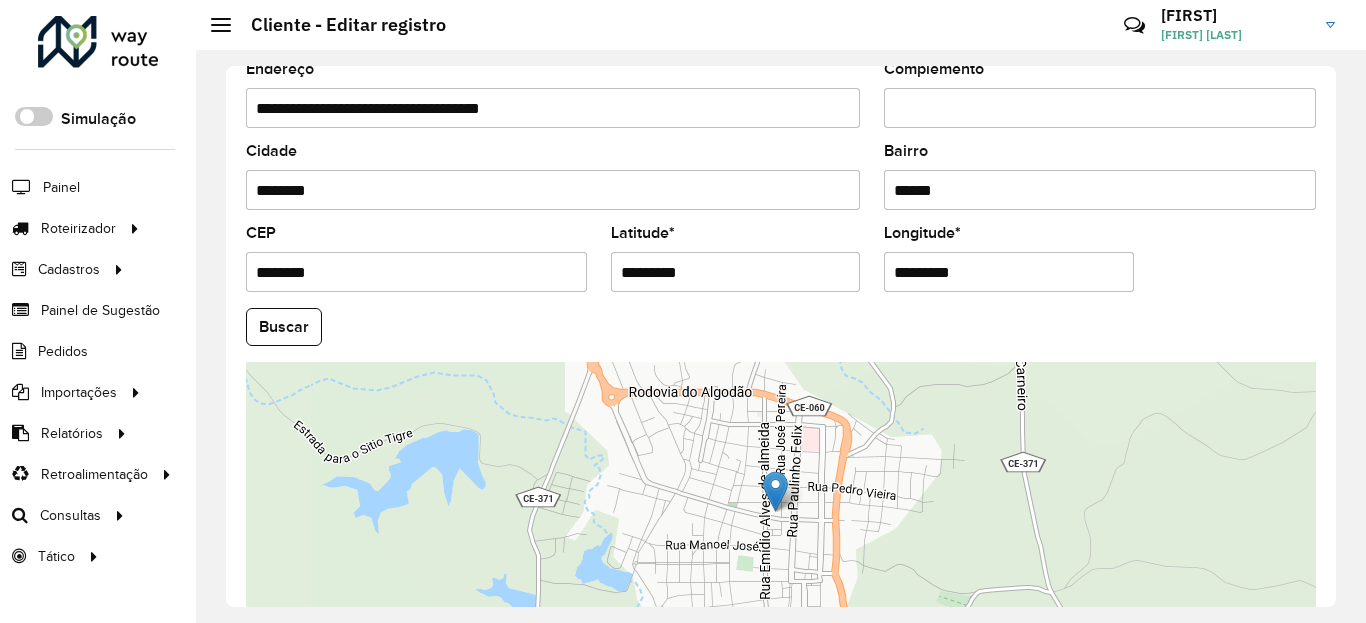 type on "*********" 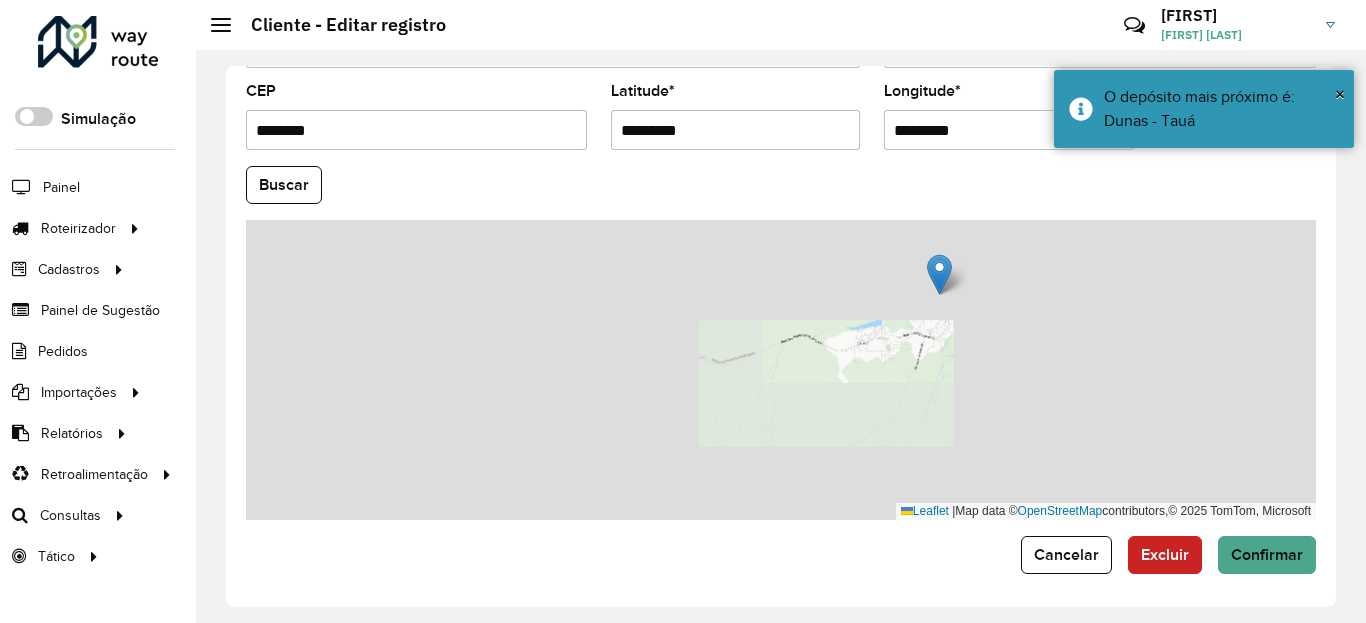 scroll, scrollTop: 865, scrollLeft: 0, axis: vertical 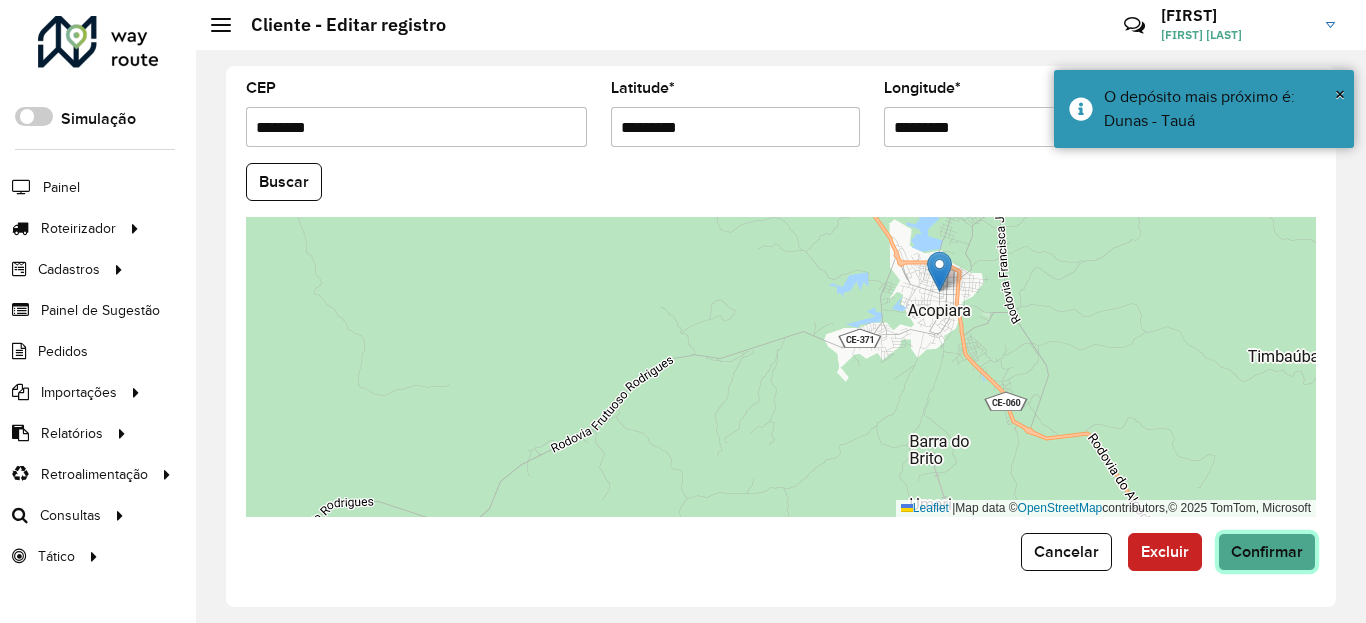 click on "Confirmar" 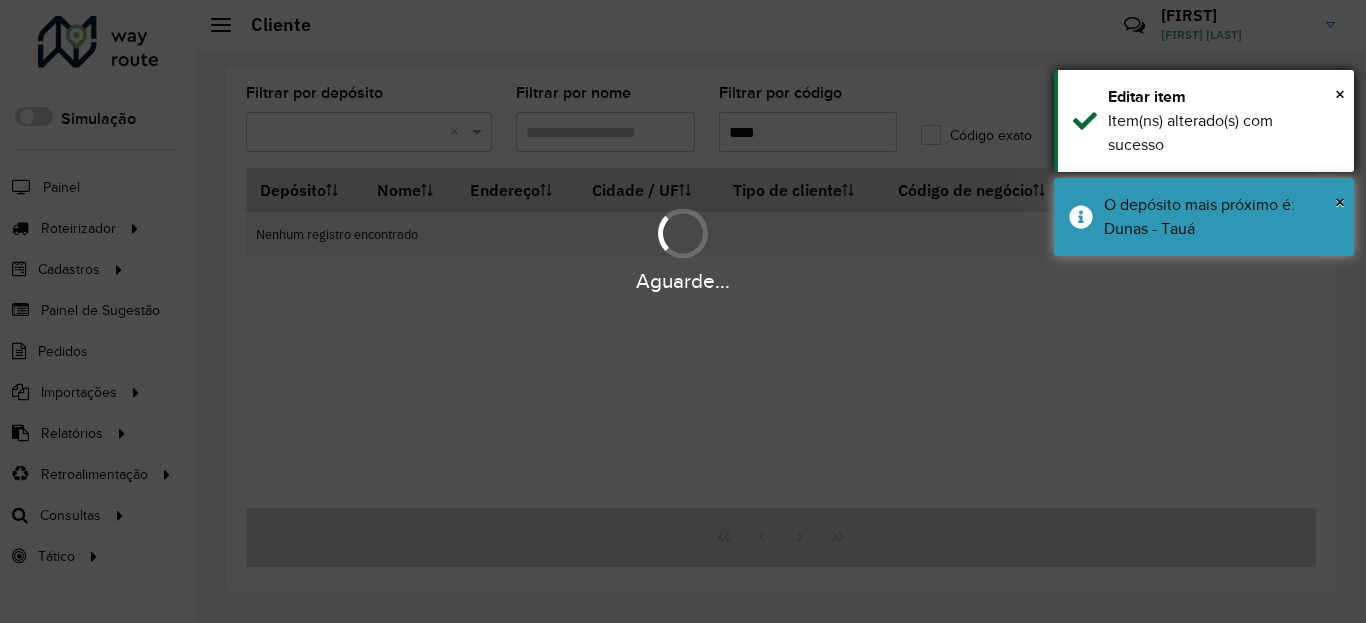 click on "Item(ns) alterado(s) com sucesso" at bounding box center (1223, 133) 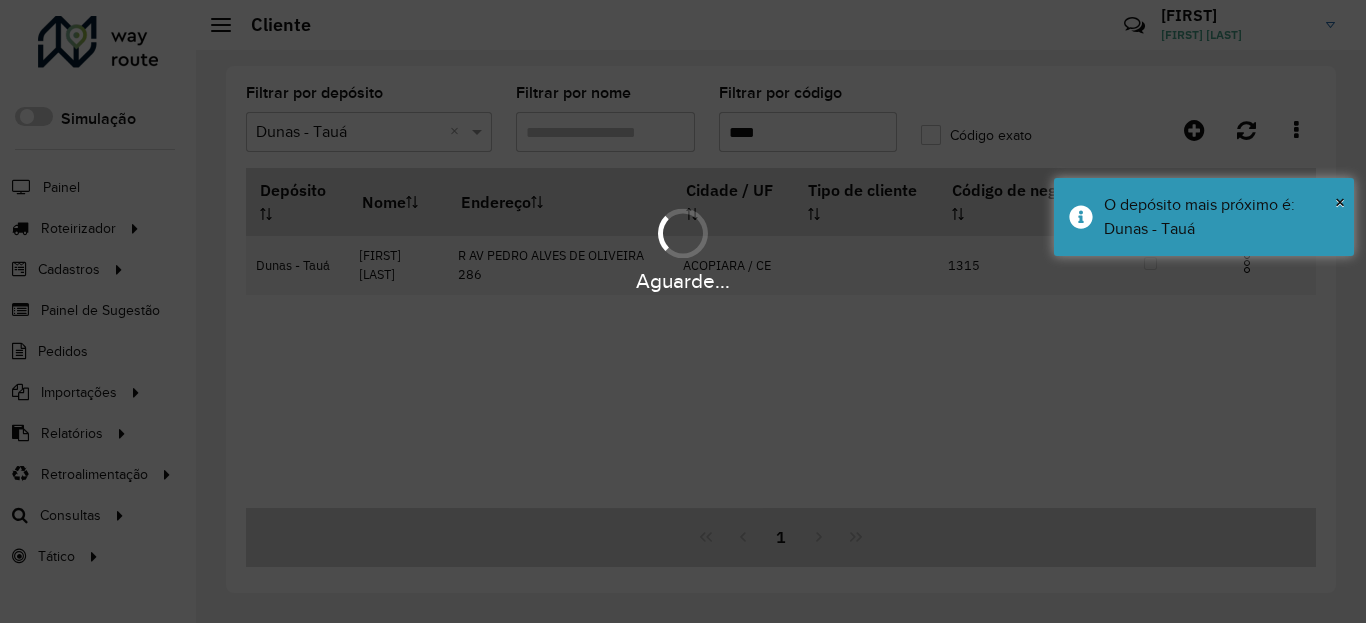 click on "× O depósito mais próximo é: Dunas - Tauá" at bounding box center (1204, 217) 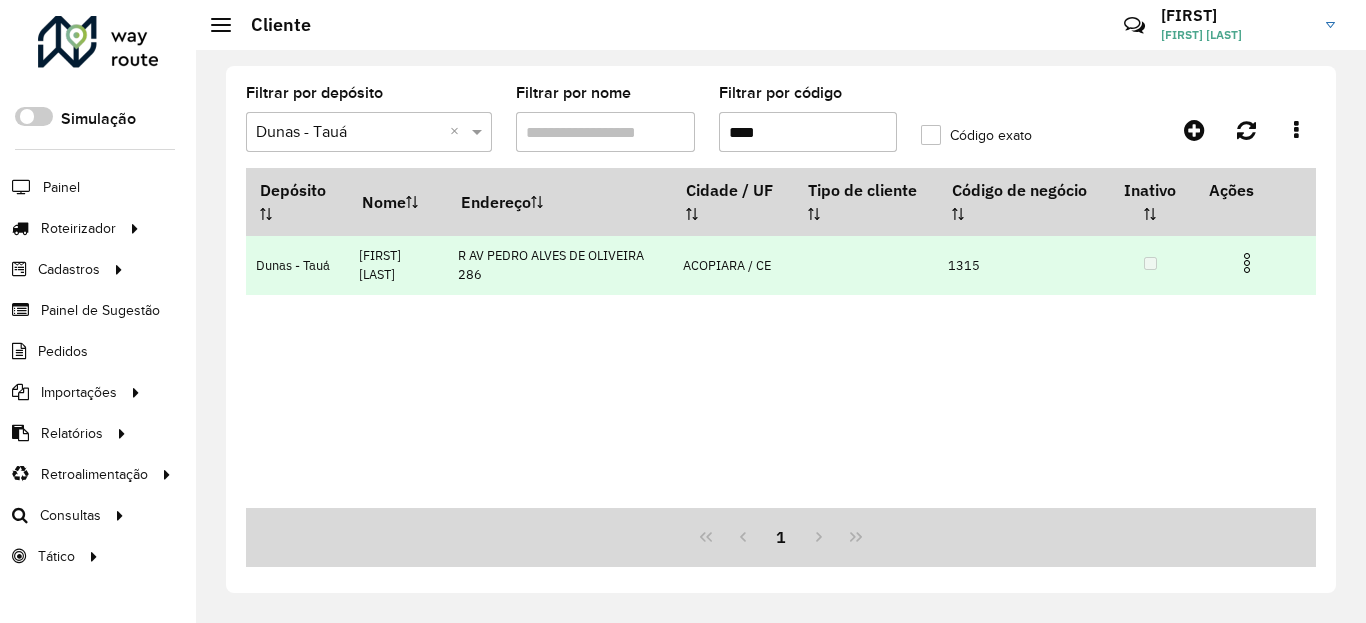 click at bounding box center (1247, 263) 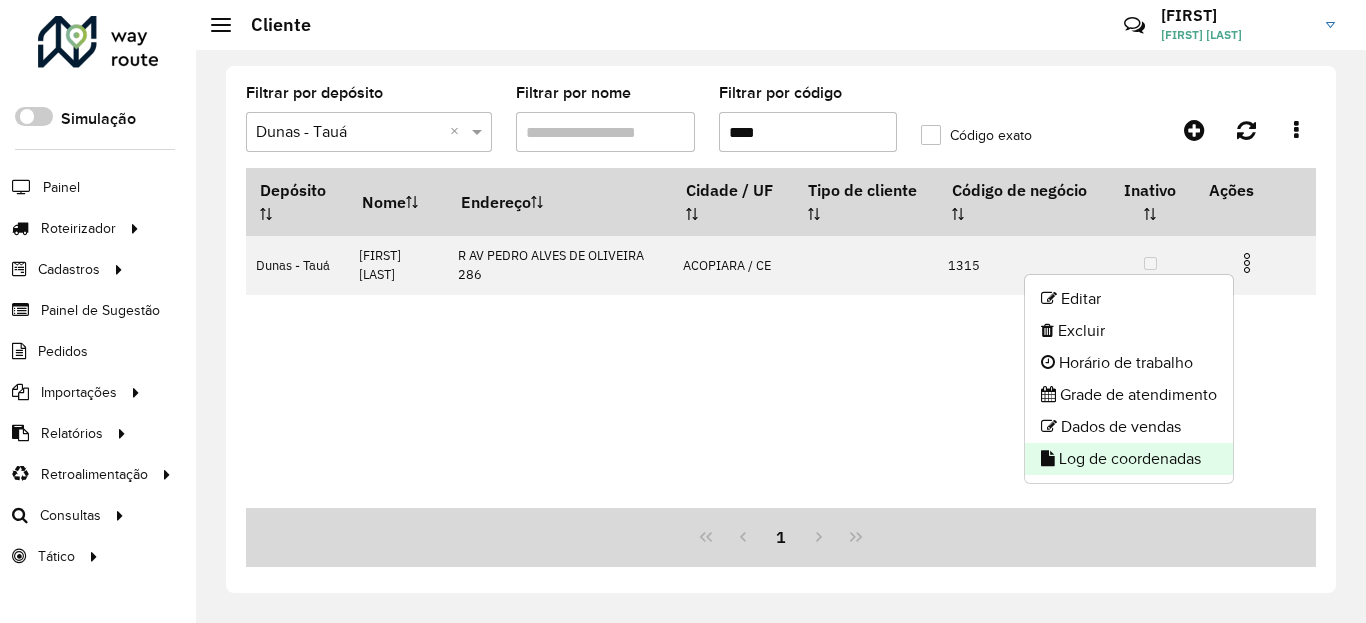 click on "Log de coordenadas" 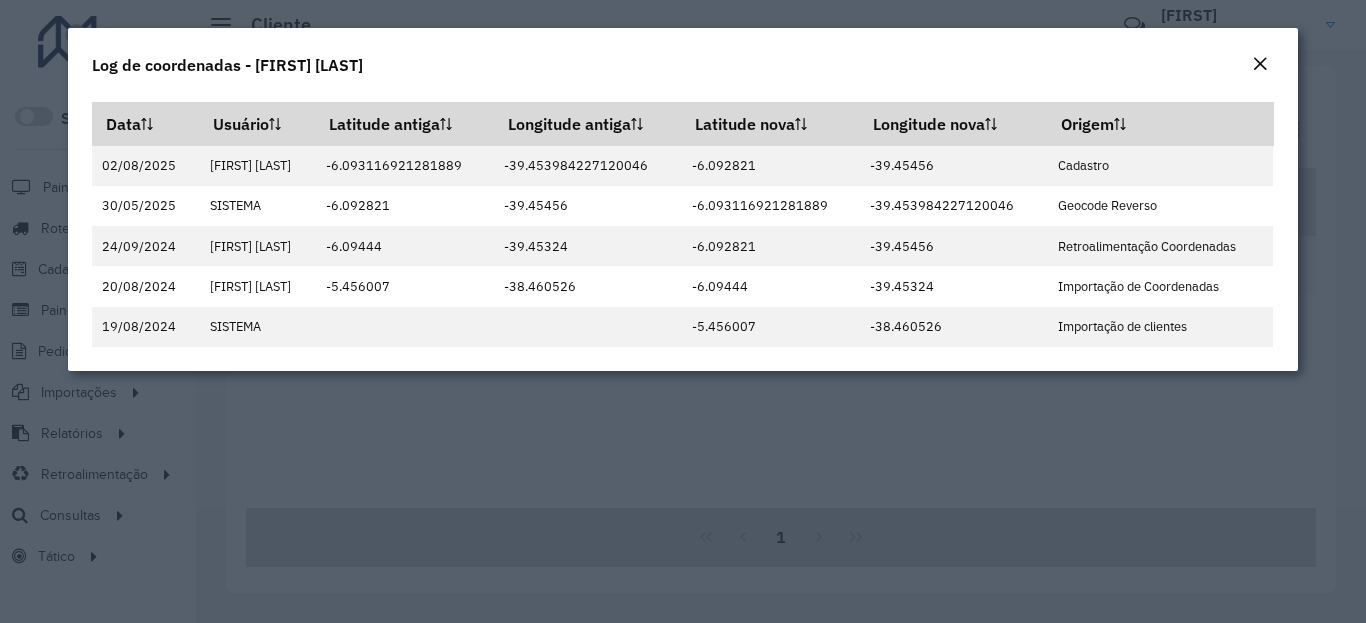 click 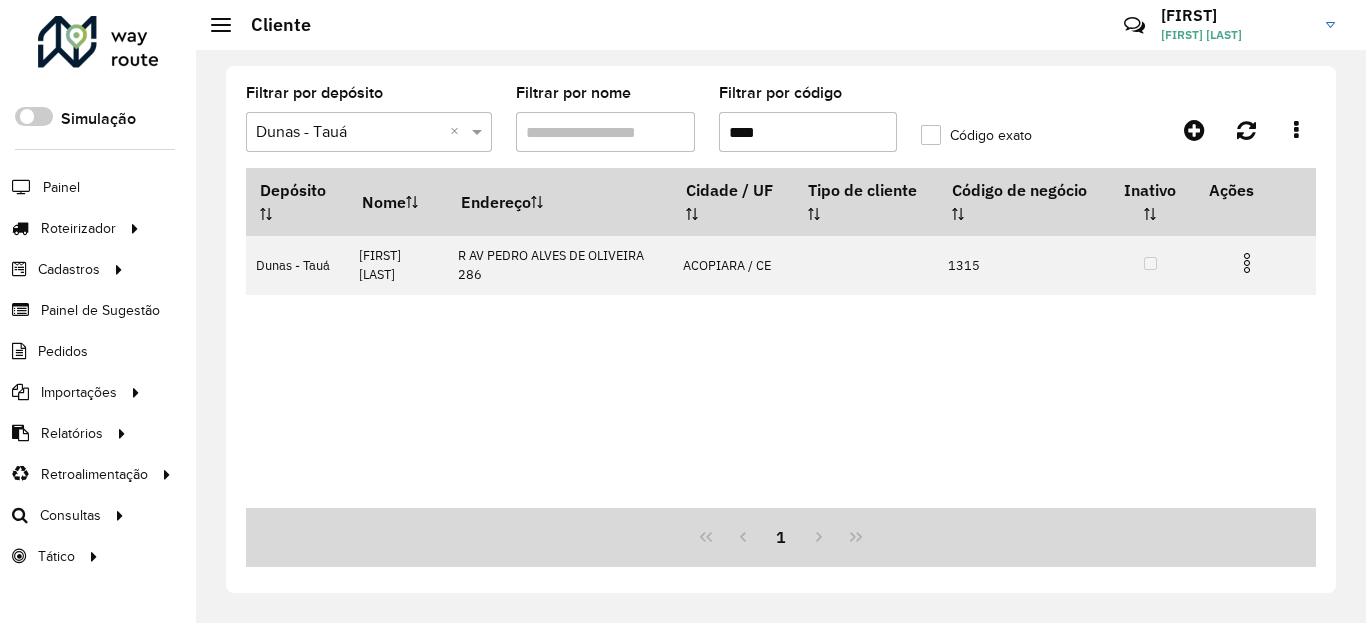 click on "****" at bounding box center [808, 132] 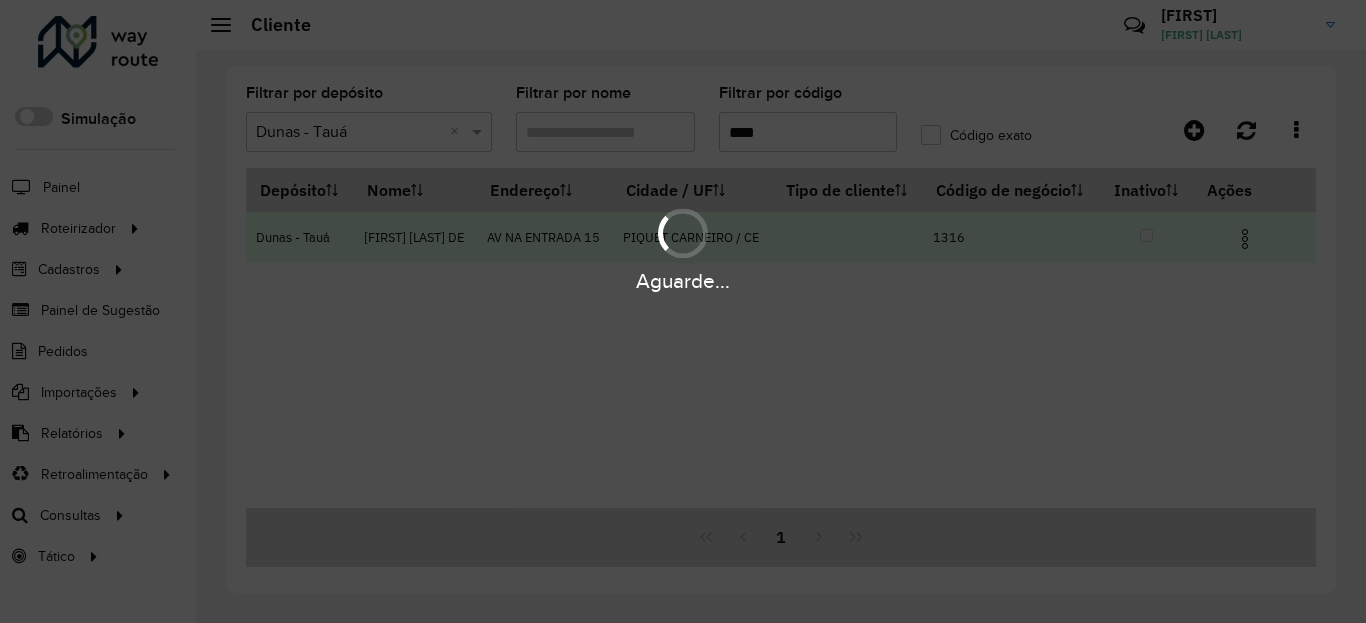 type on "****" 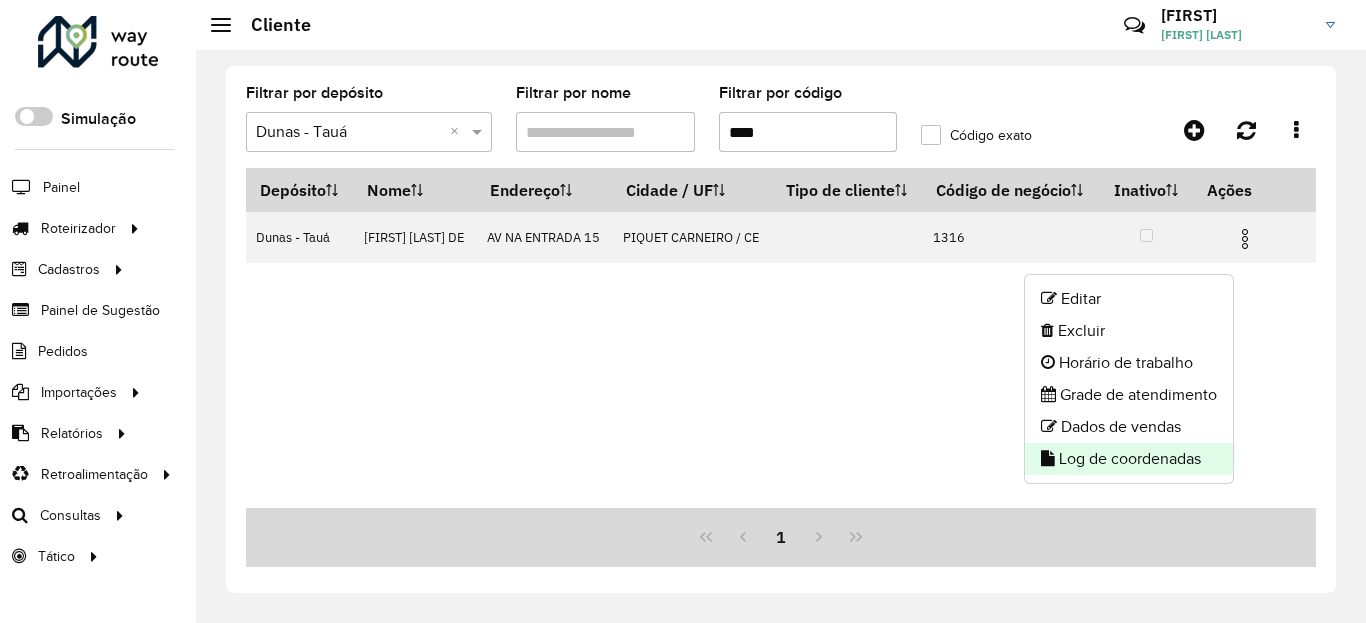 click on "Log de coordenadas" 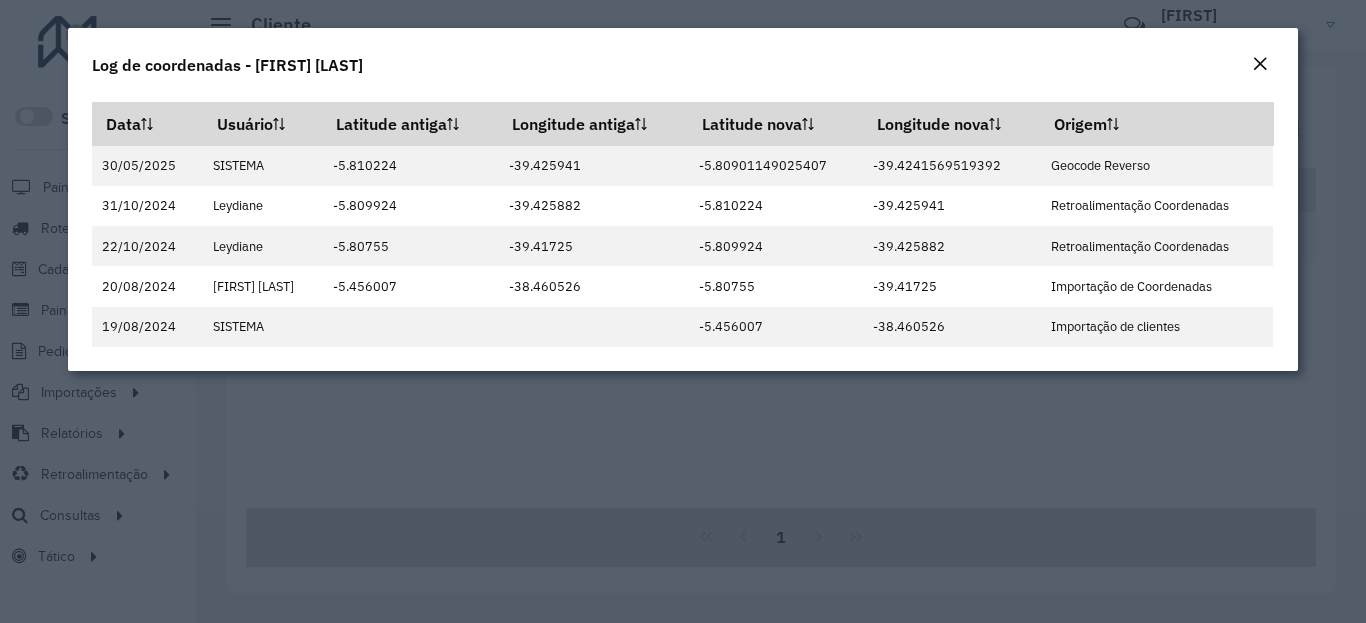 click 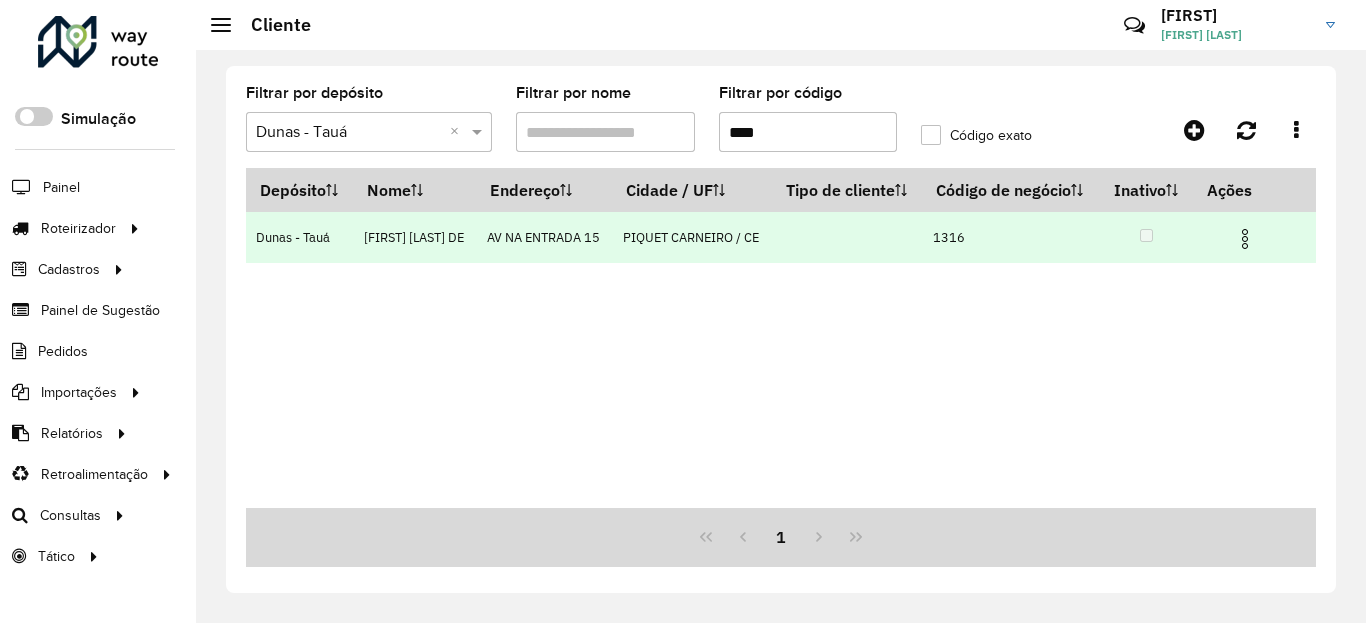 click at bounding box center [1245, 239] 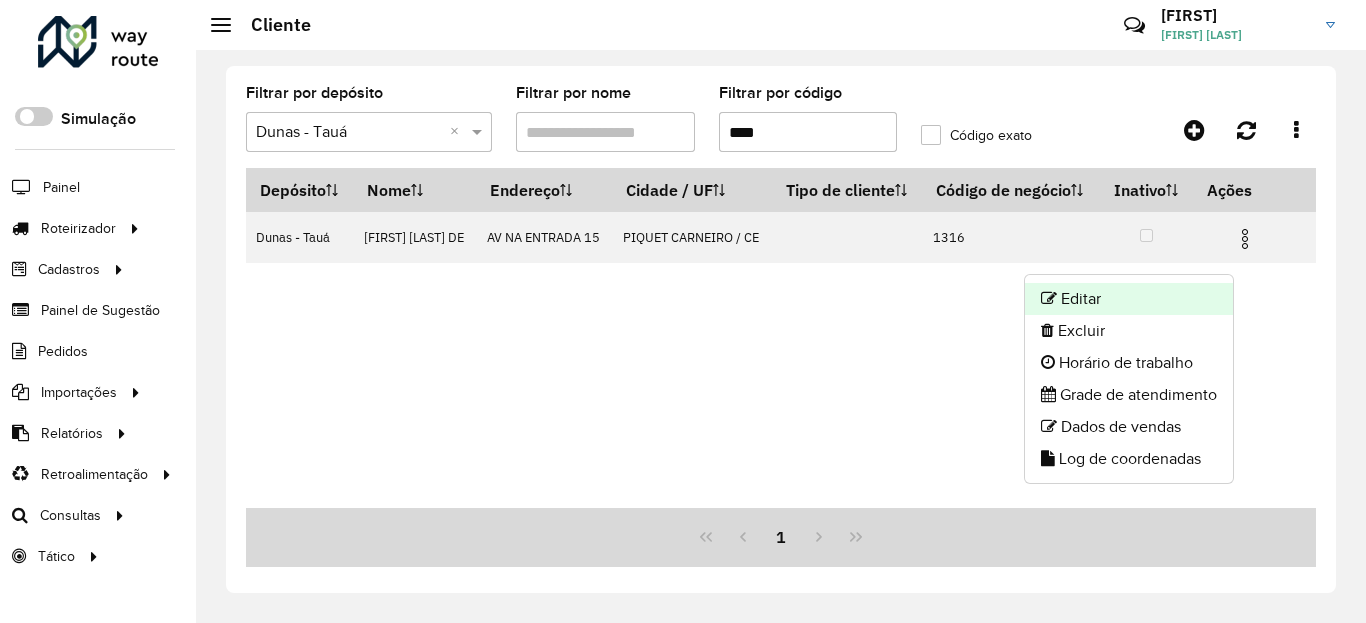 click on "Editar" 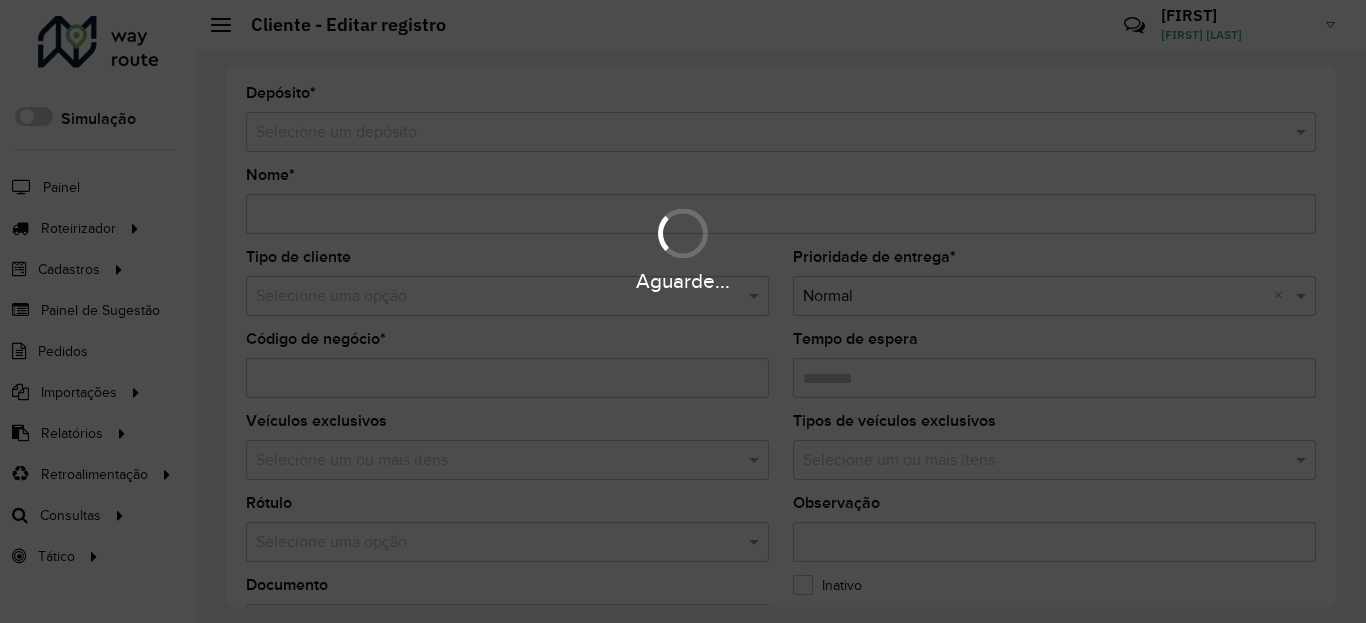 type on "**********" 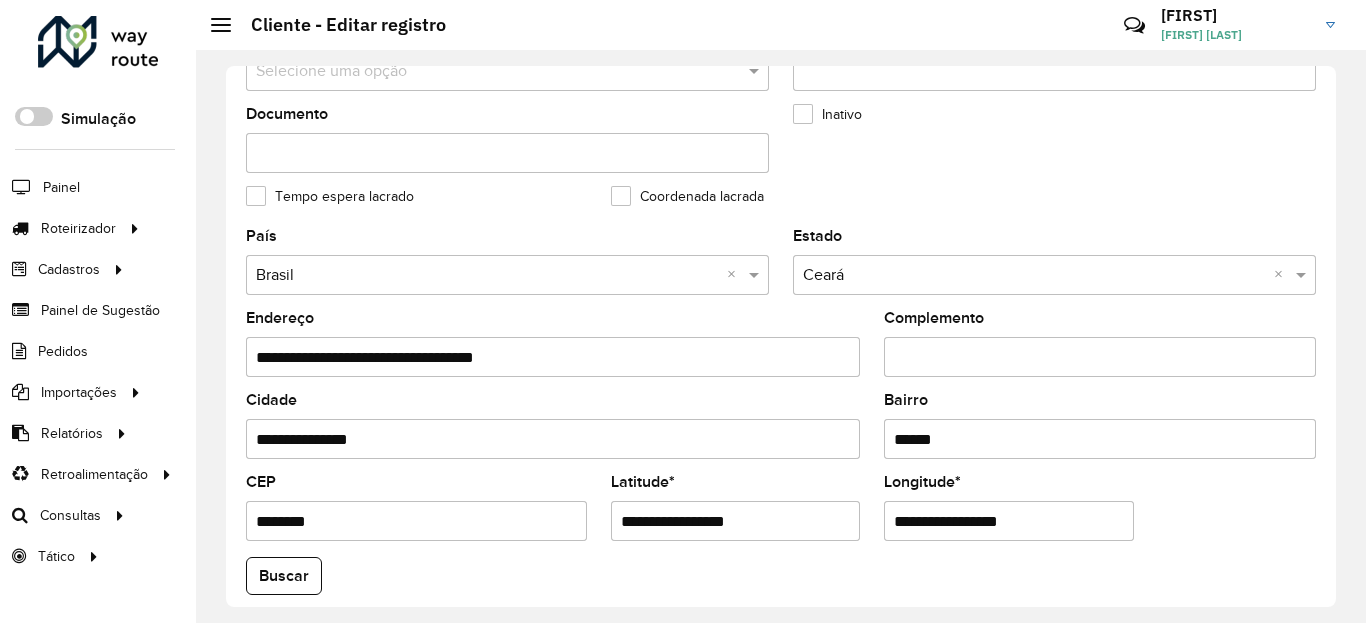scroll, scrollTop: 600, scrollLeft: 0, axis: vertical 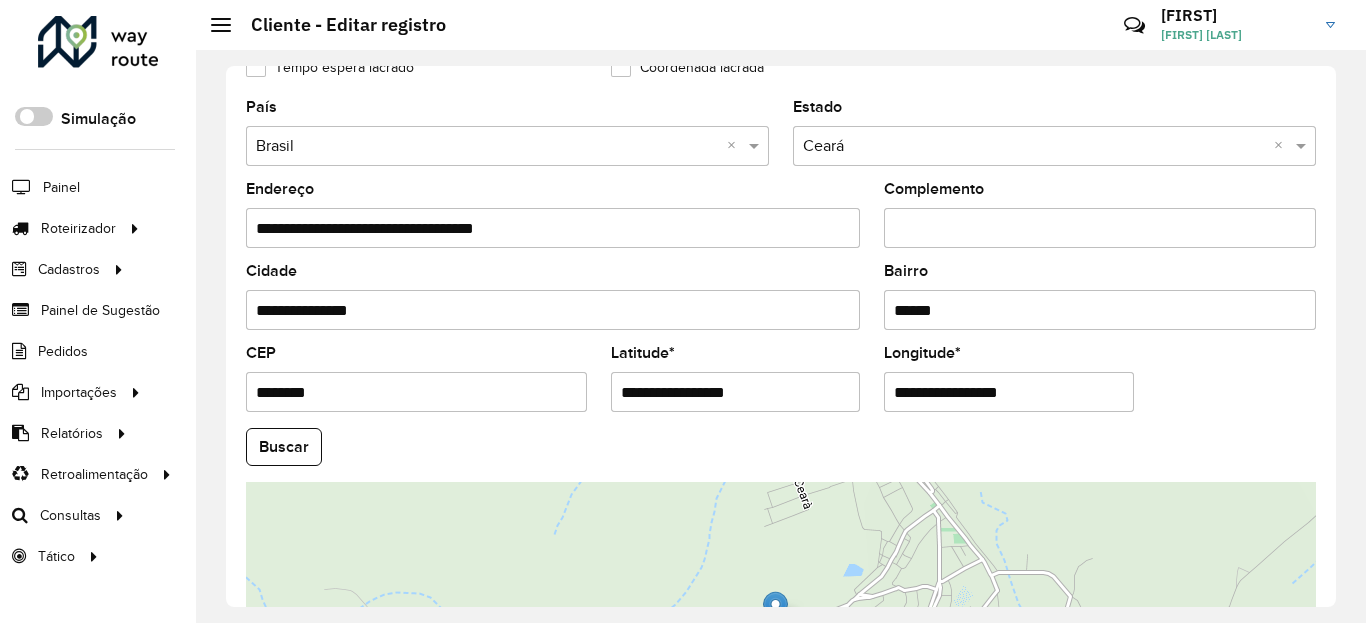 click on "**********" at bounding box center (736, 392) 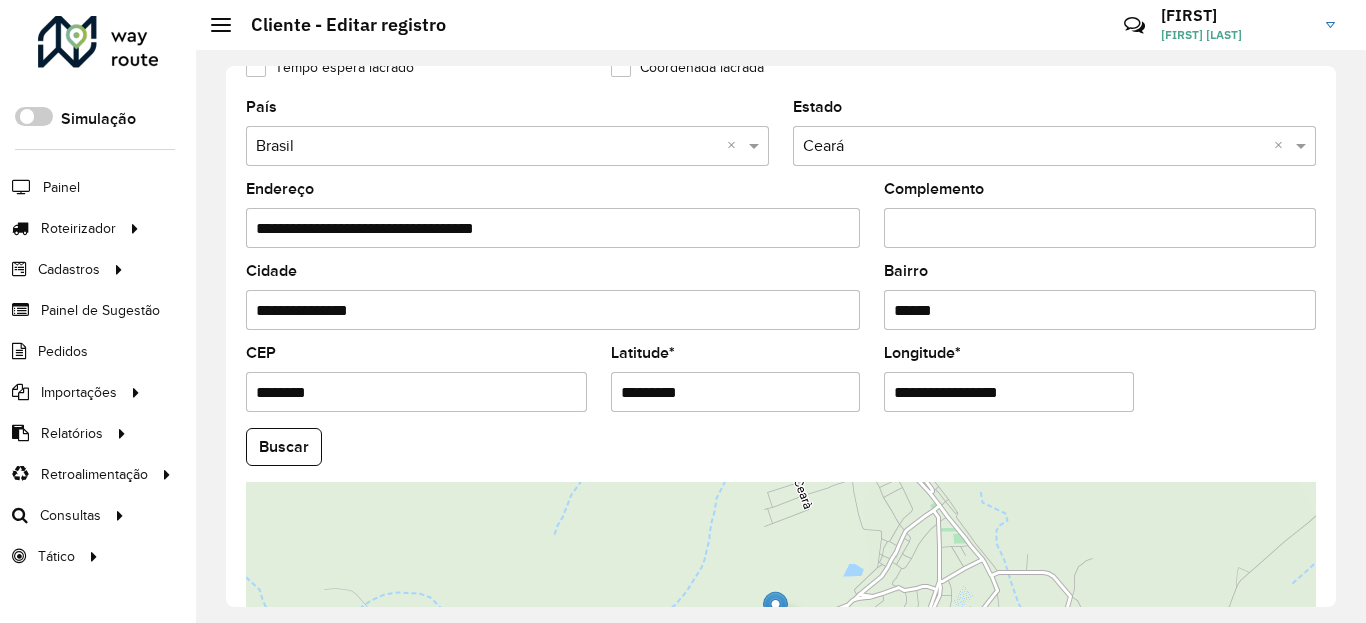 type on "*********" 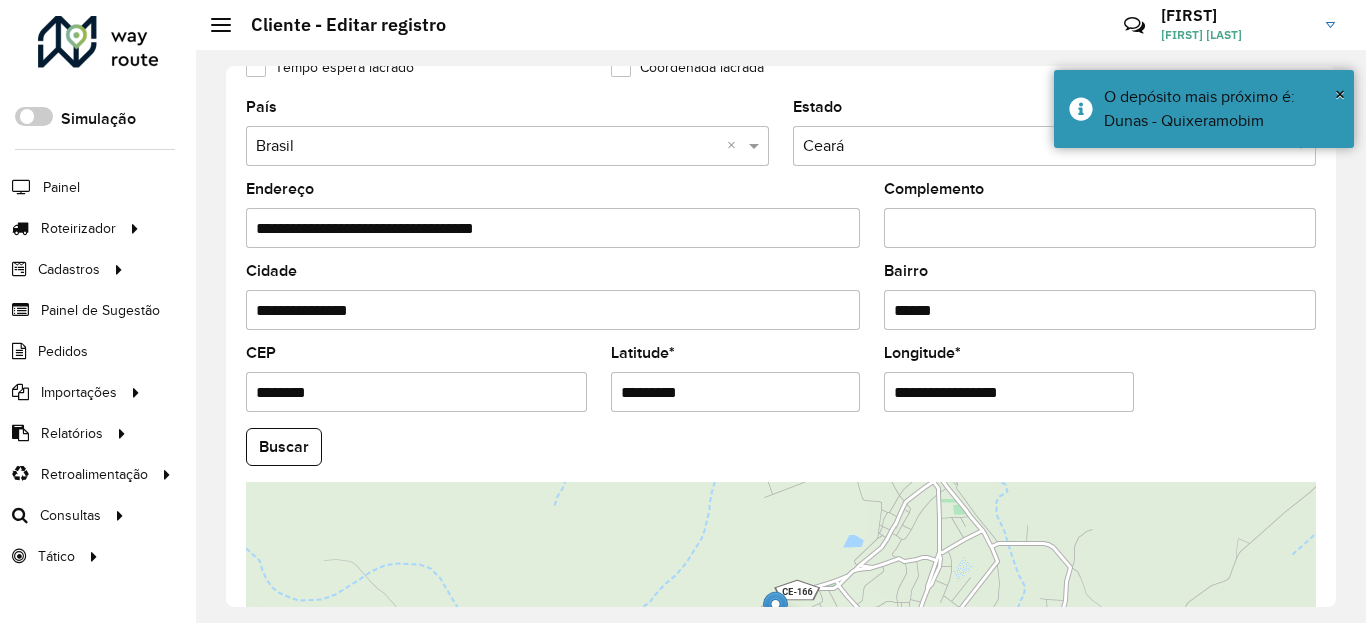 click on "**********" at bounding box center (1009, 392) 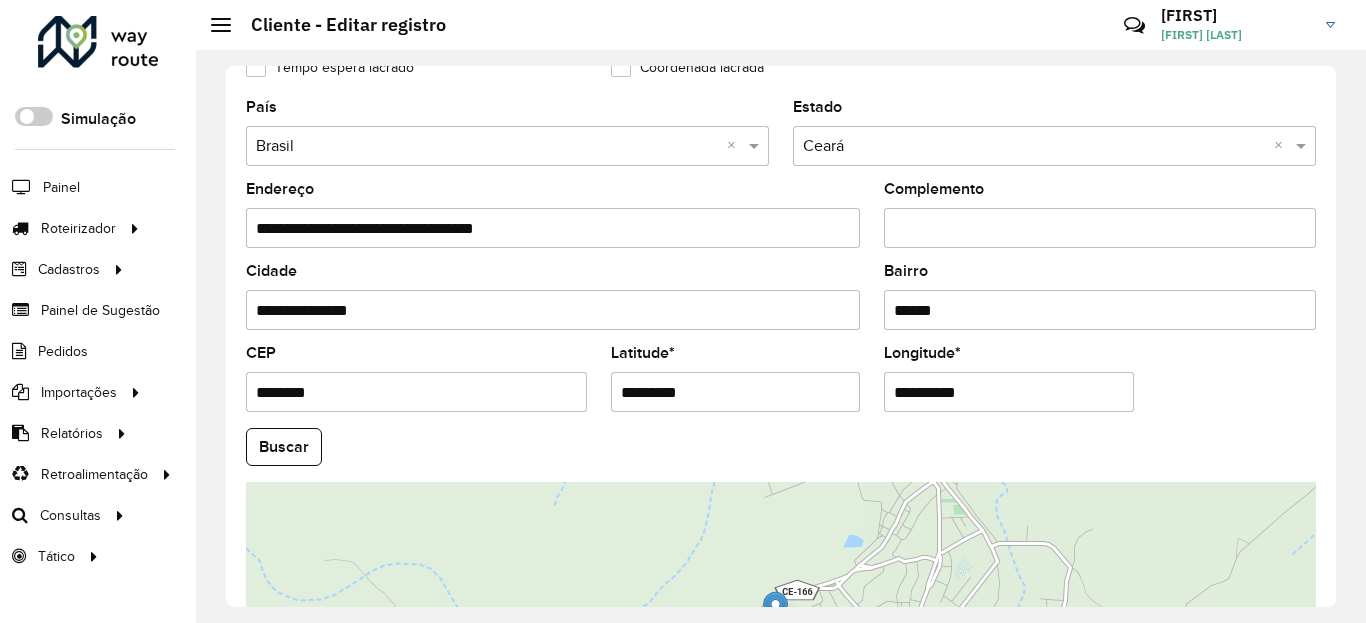 type on "**********" 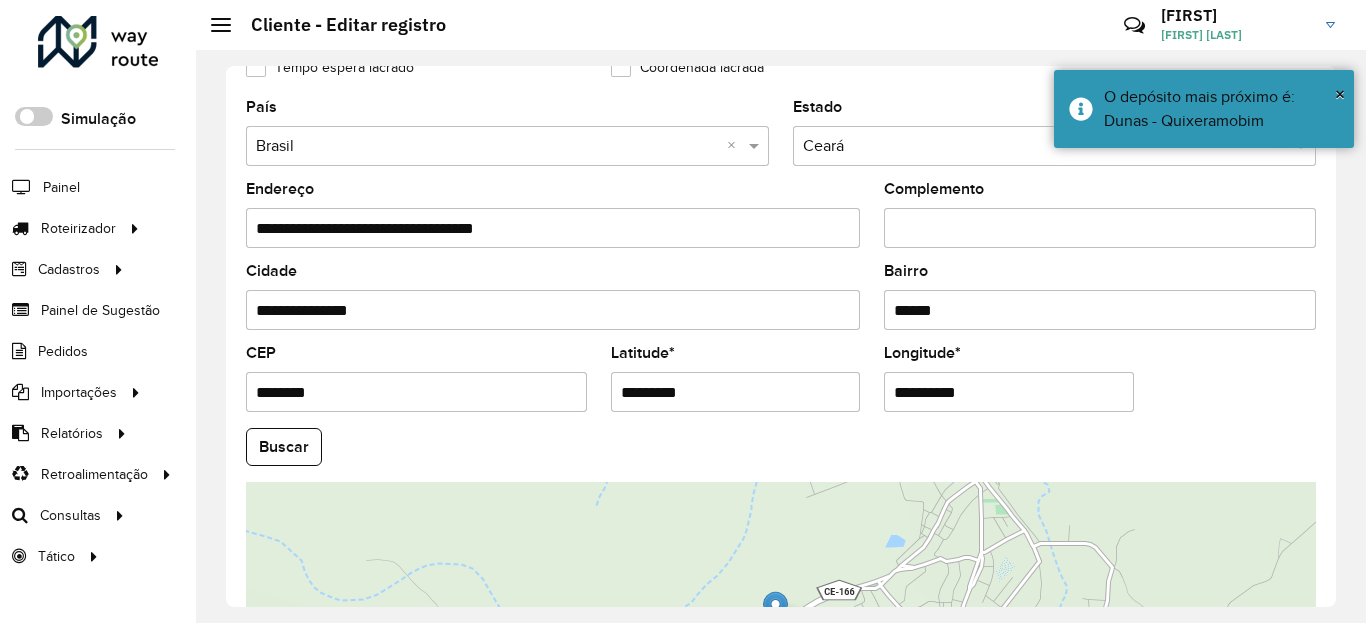 click on "**********" at bounding box center (1009, 392) 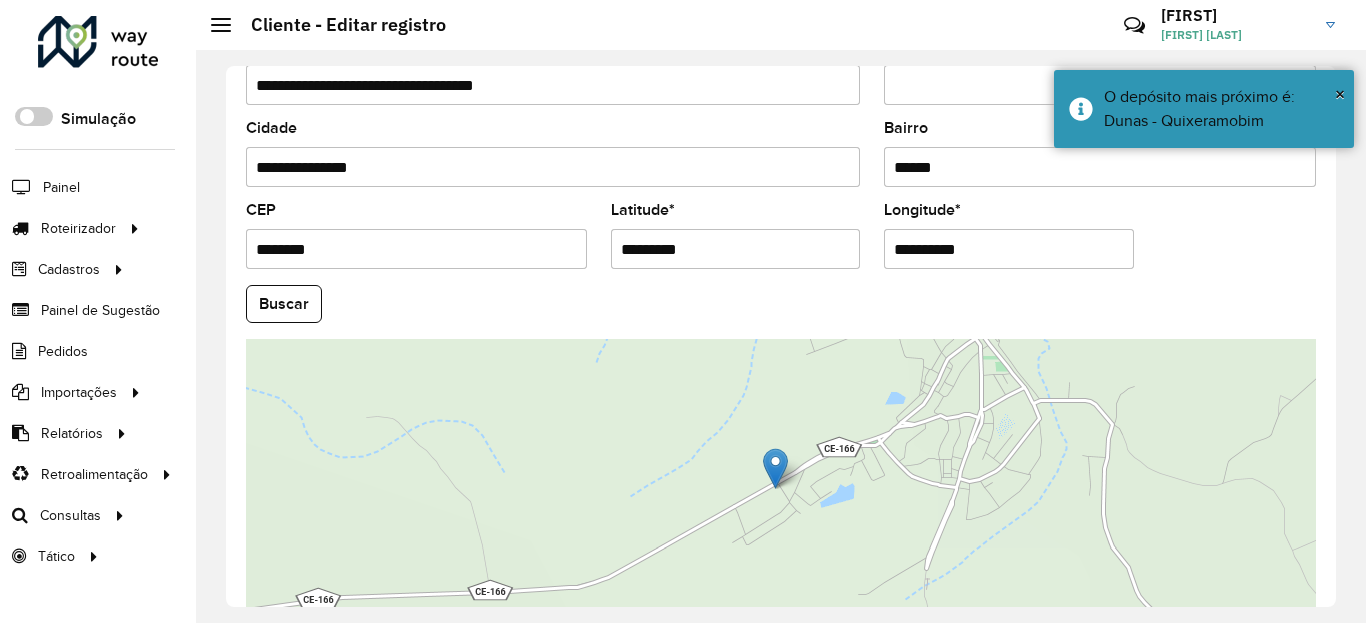 scroll, scrollTop: 865, scrollLeft: 0, axis: vertical 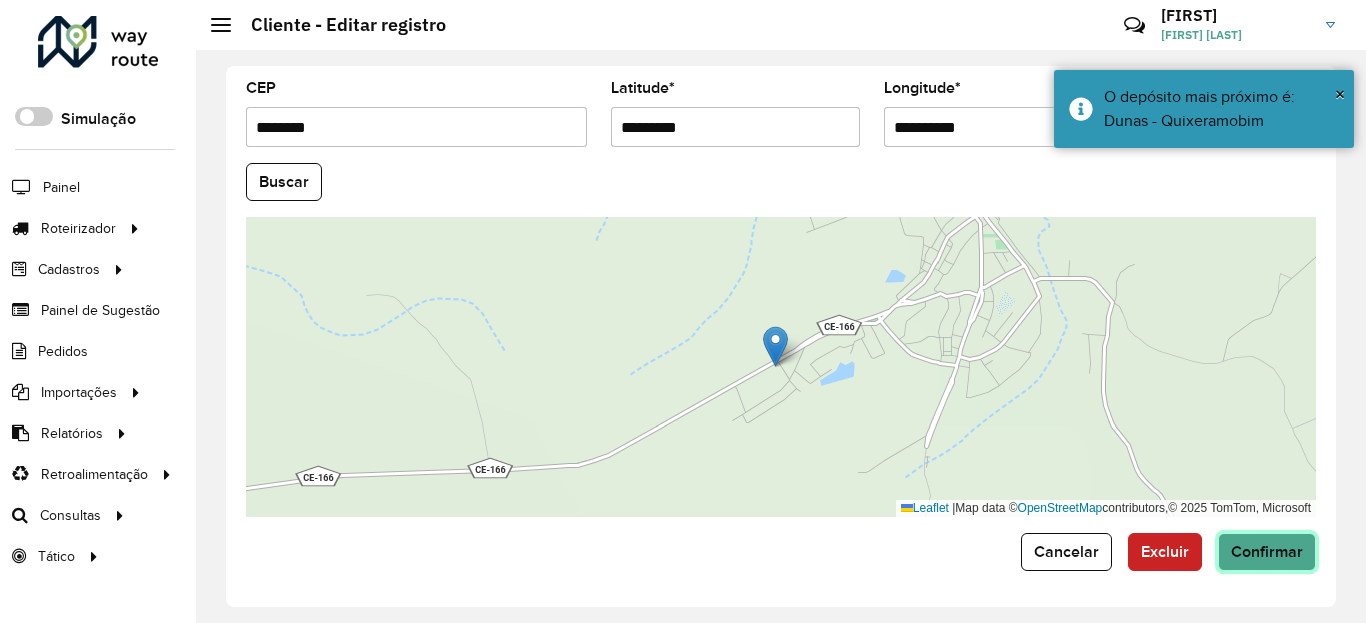 click on "Confirmar" 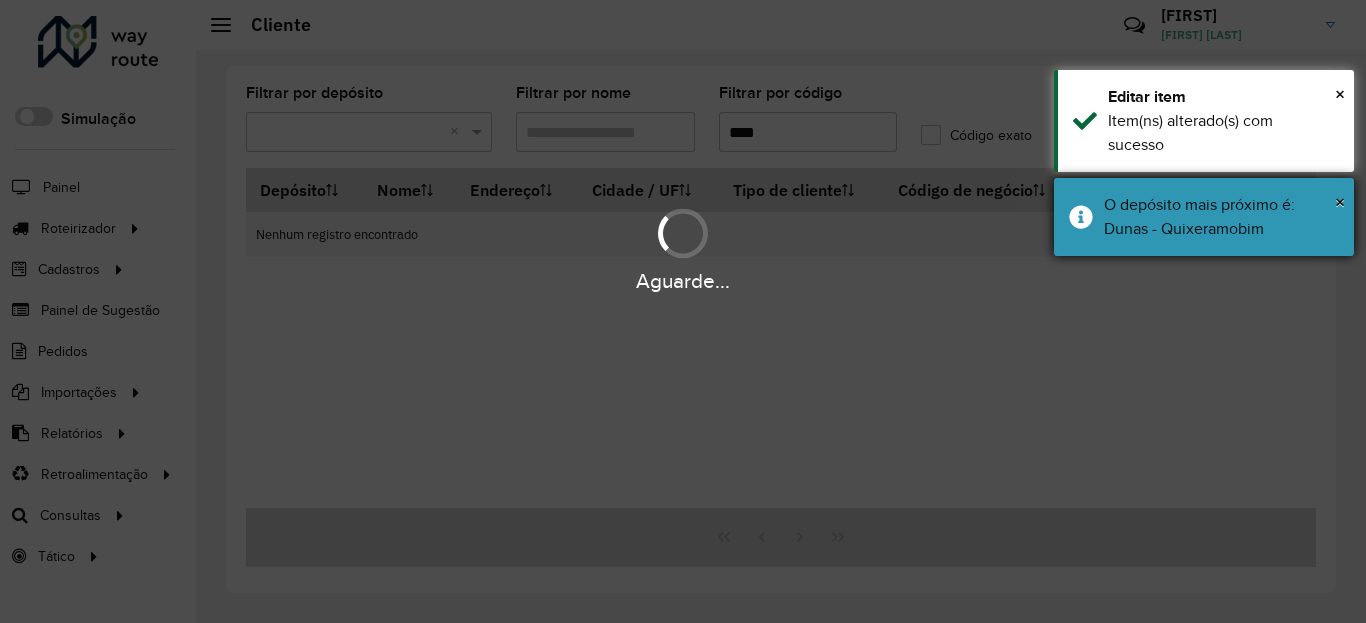 click on "O depósito mais próximo é: Dunas - Quixeramobim" at bounding box center [1221, 217] 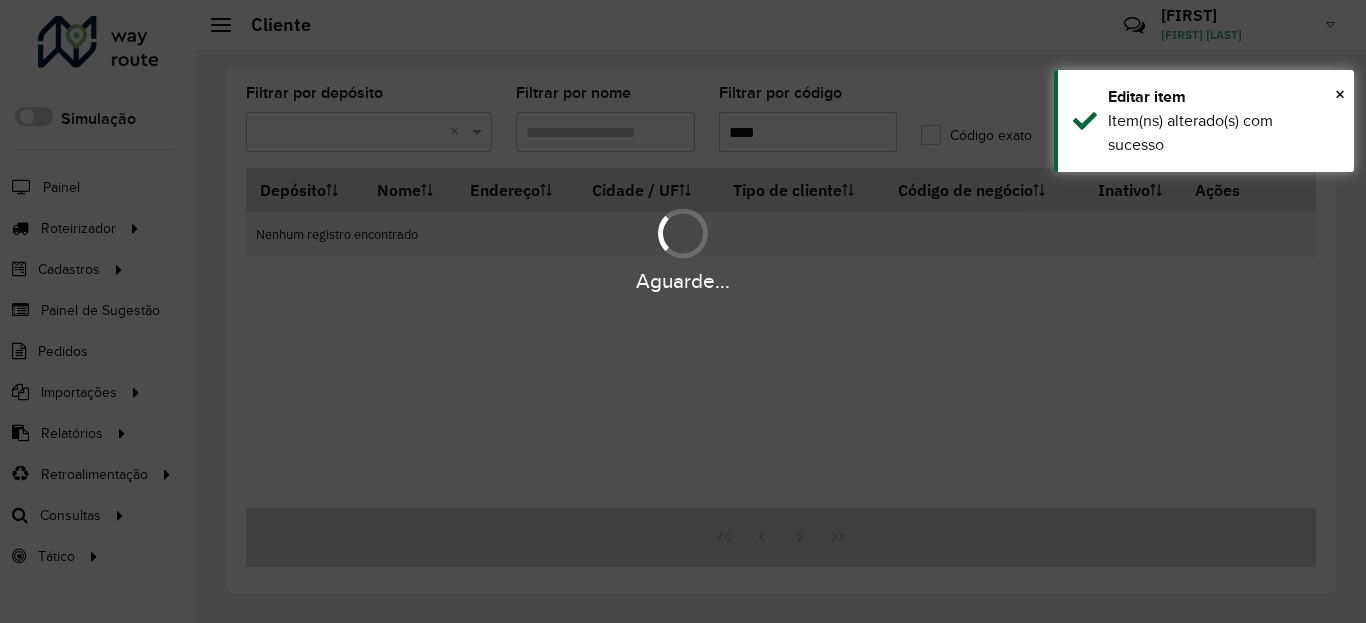click on "Item(ns) alterado(s) com sucesso" at bounding box center (1223, 133) 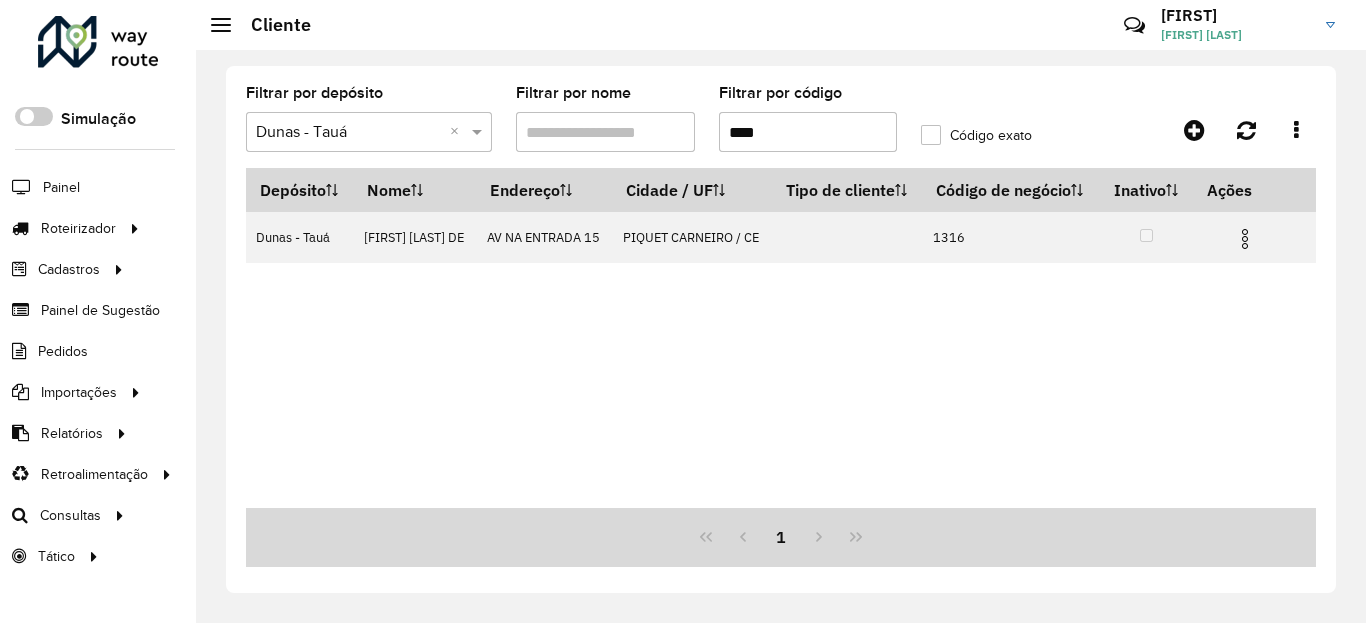 click at bounding box center [1245, 239] 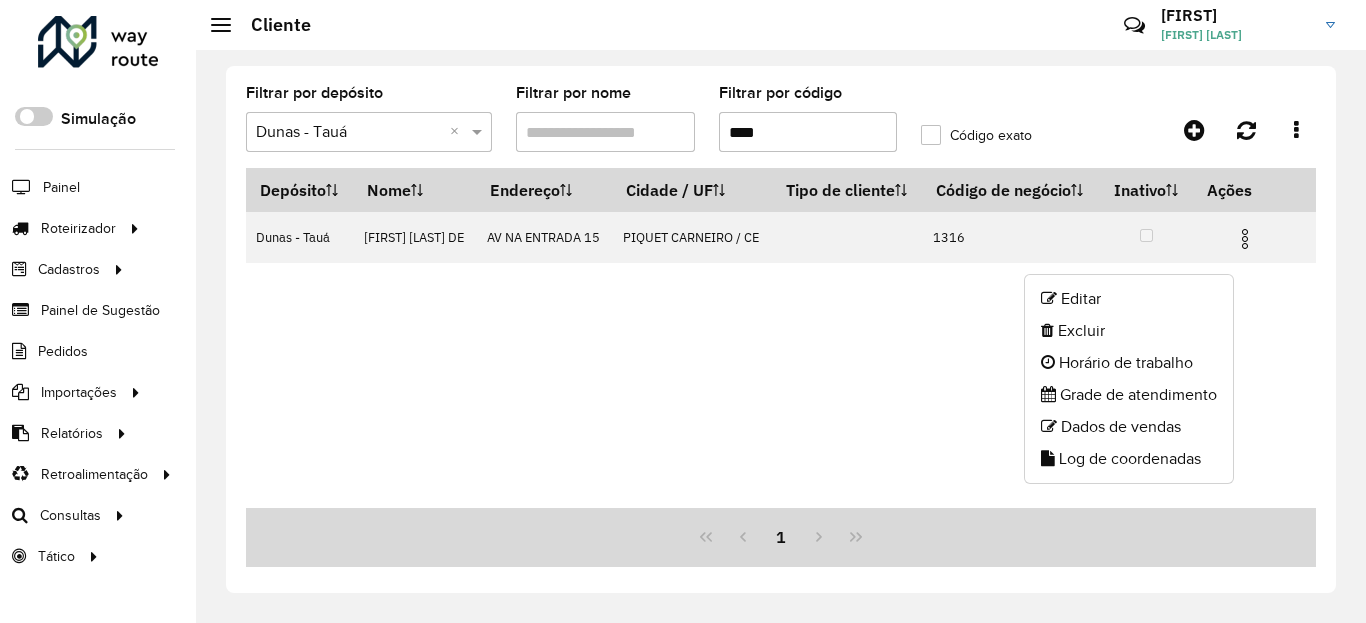 click on "Log de coordenadas" 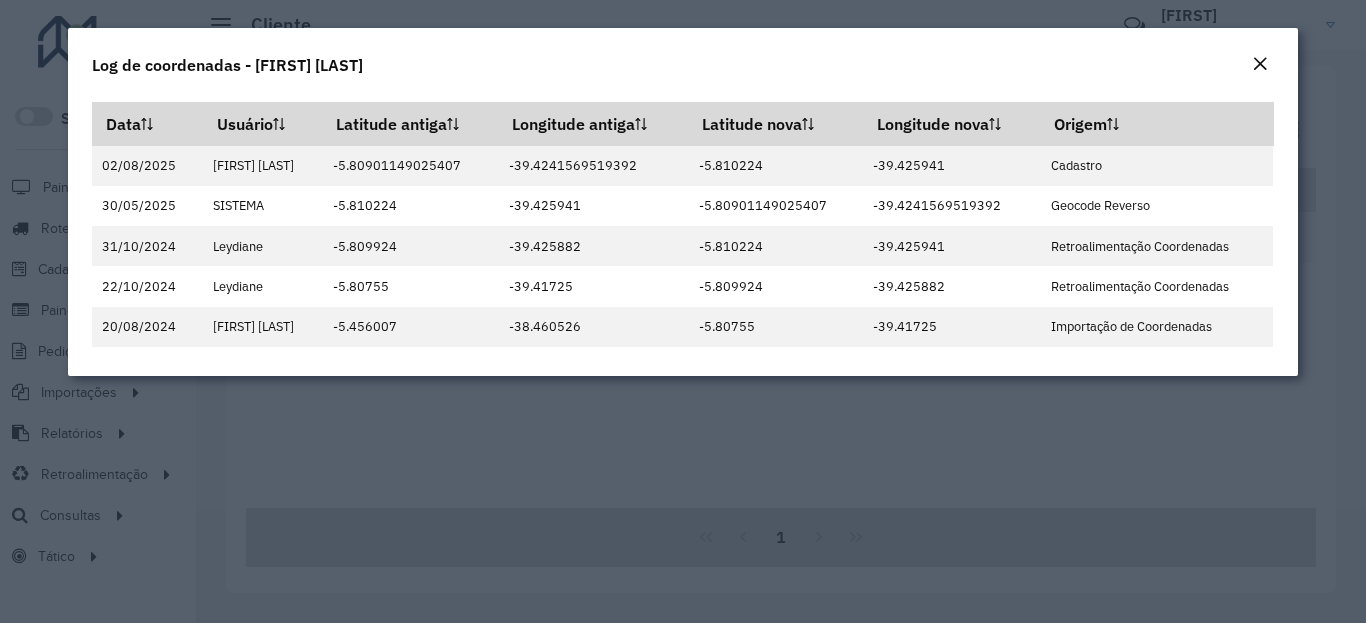 click 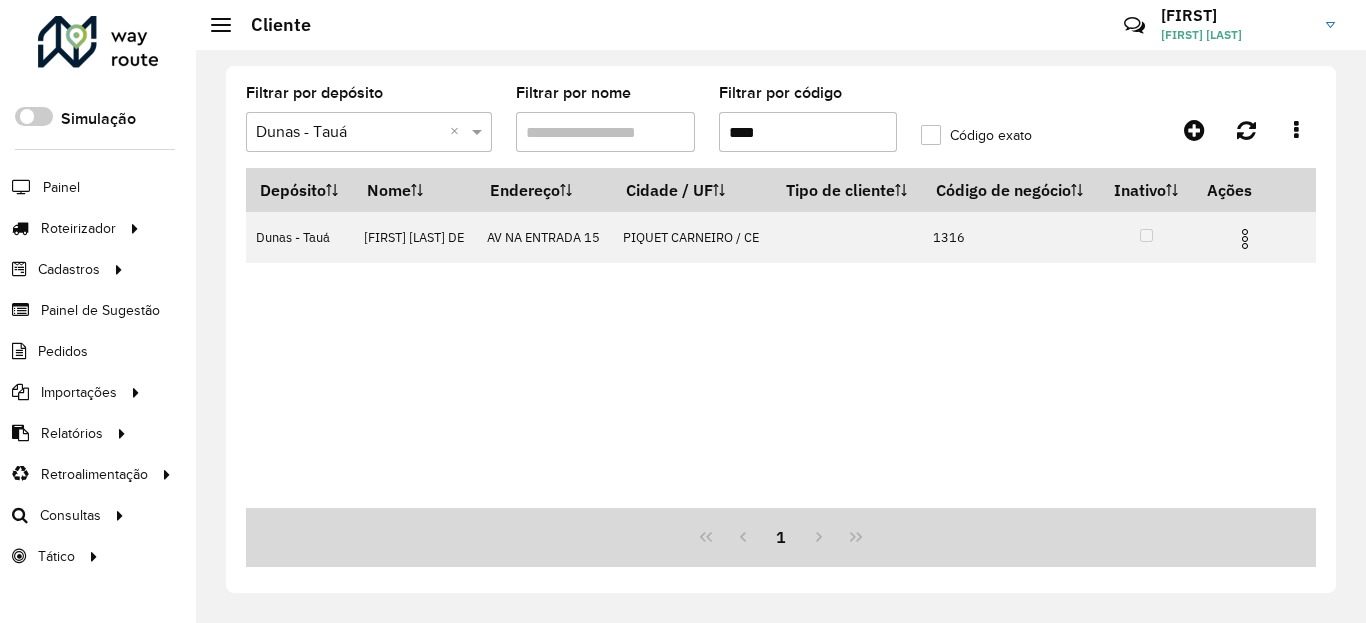 click on "****" at bounding box center (808, 132) 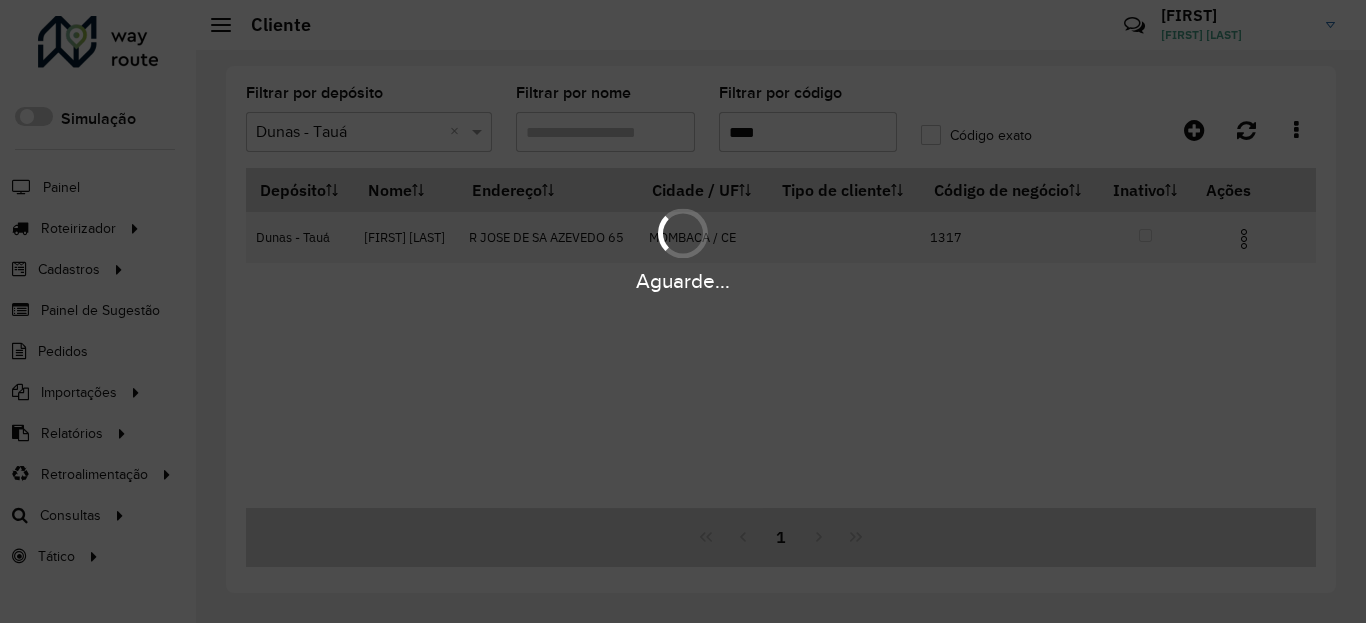 type on "****" 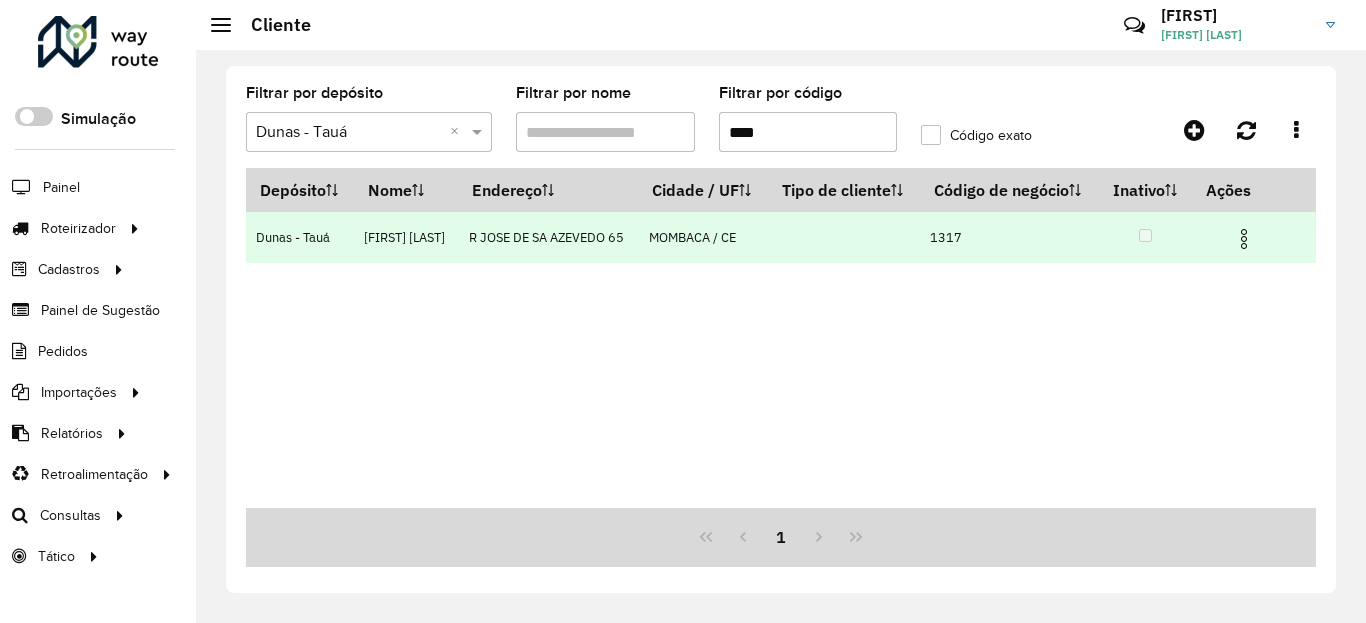 click at bounding box center [1244, 239] 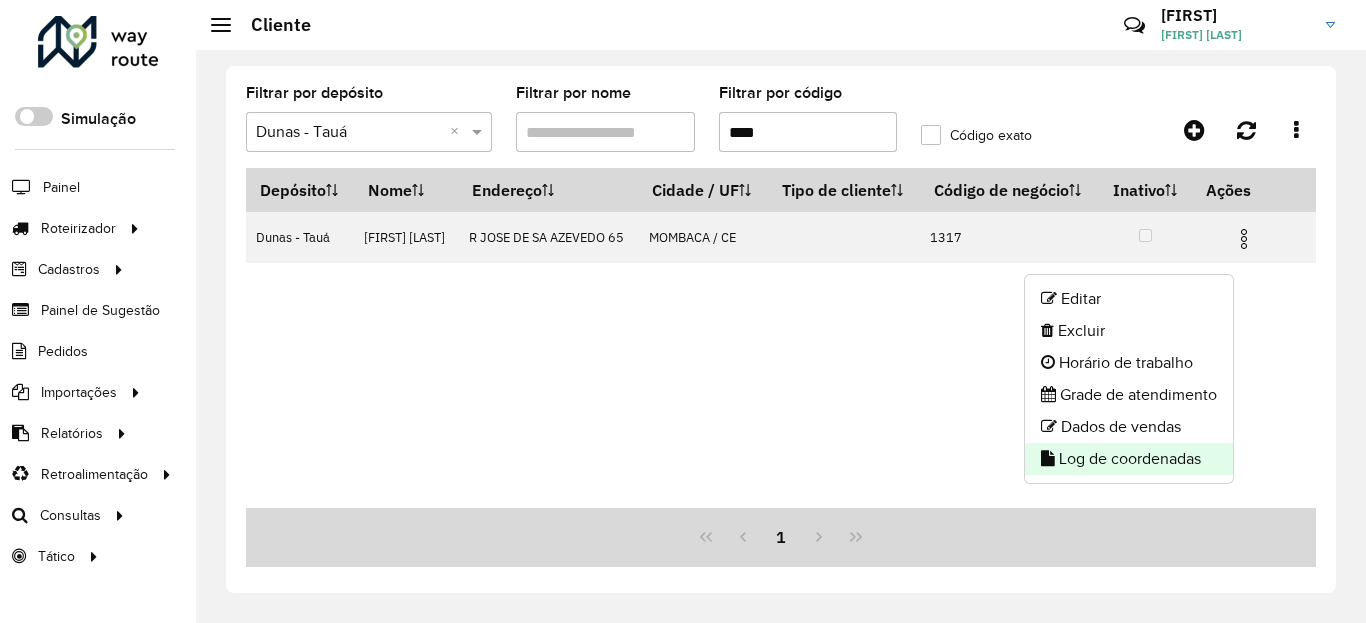 click on "Log de coordenadas" 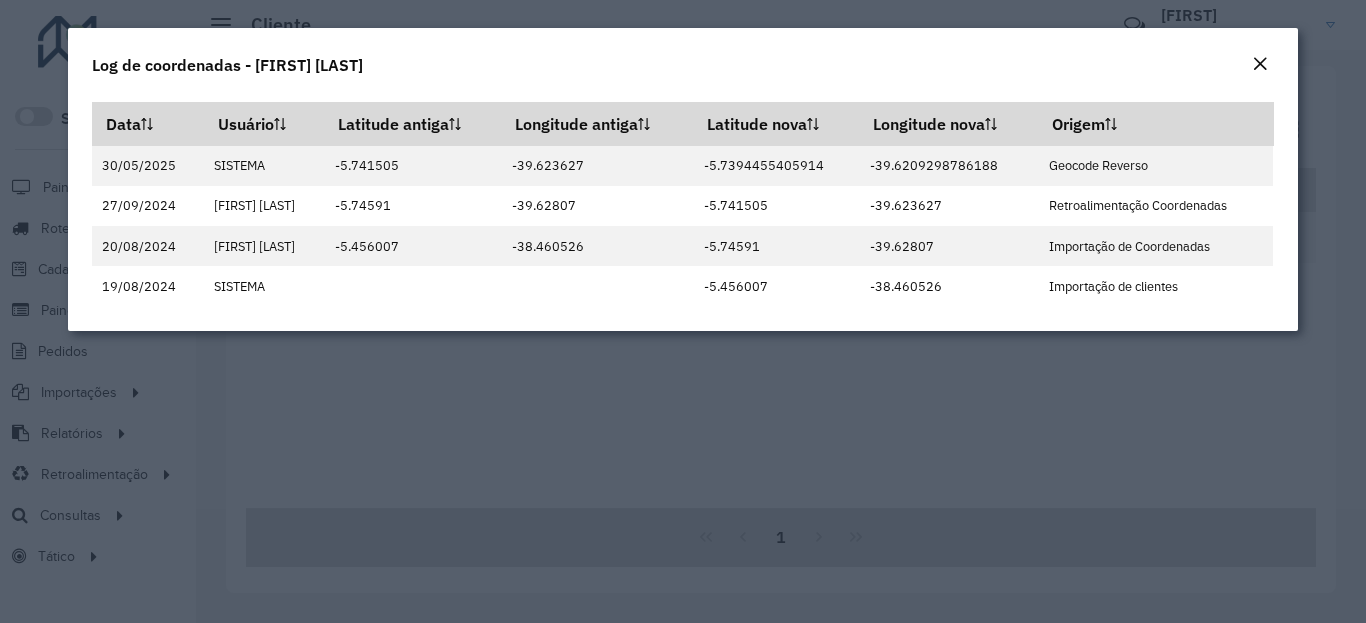 click 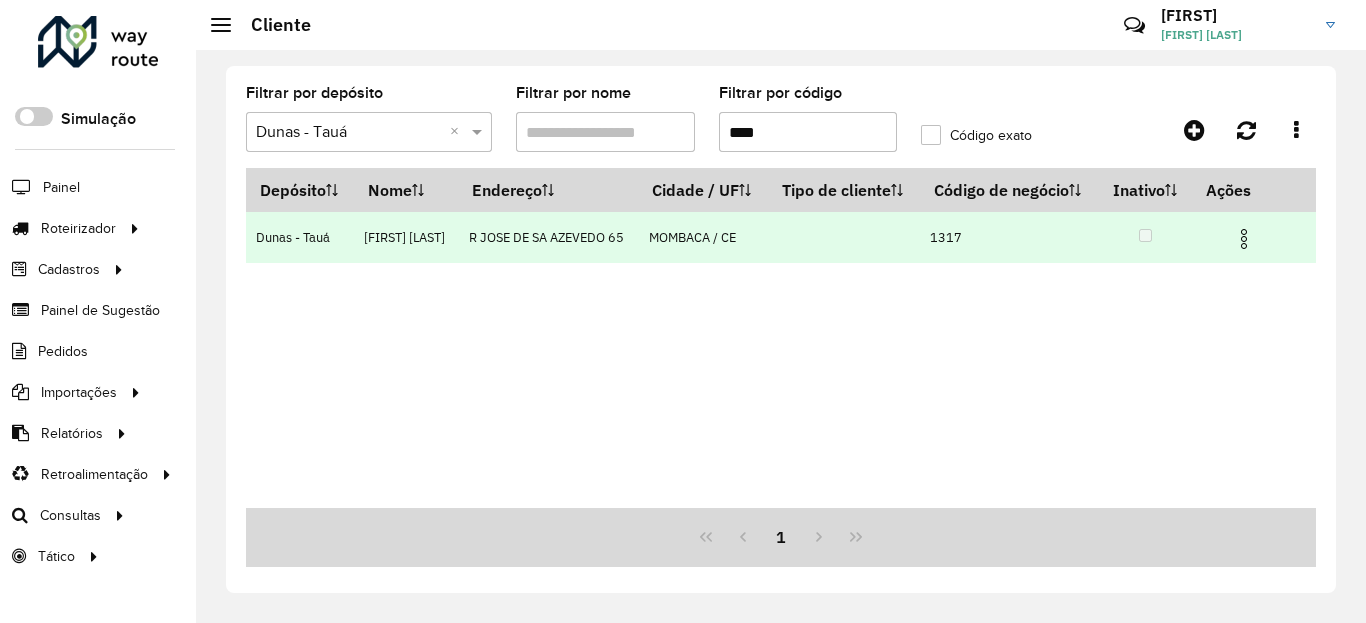click at bounding box center [1253, 237] 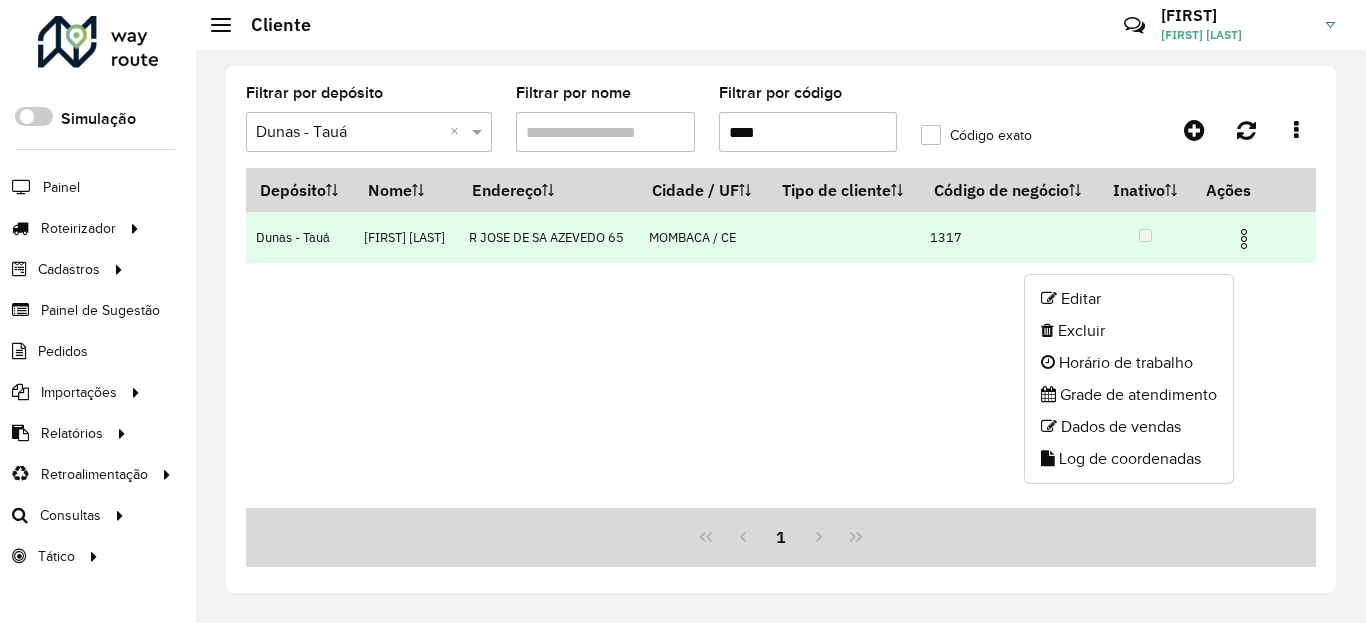 click on "Editar   Excluir   Horário de trabalho   Grade de atendimento   Dados de vendas   Log de coordenadas" 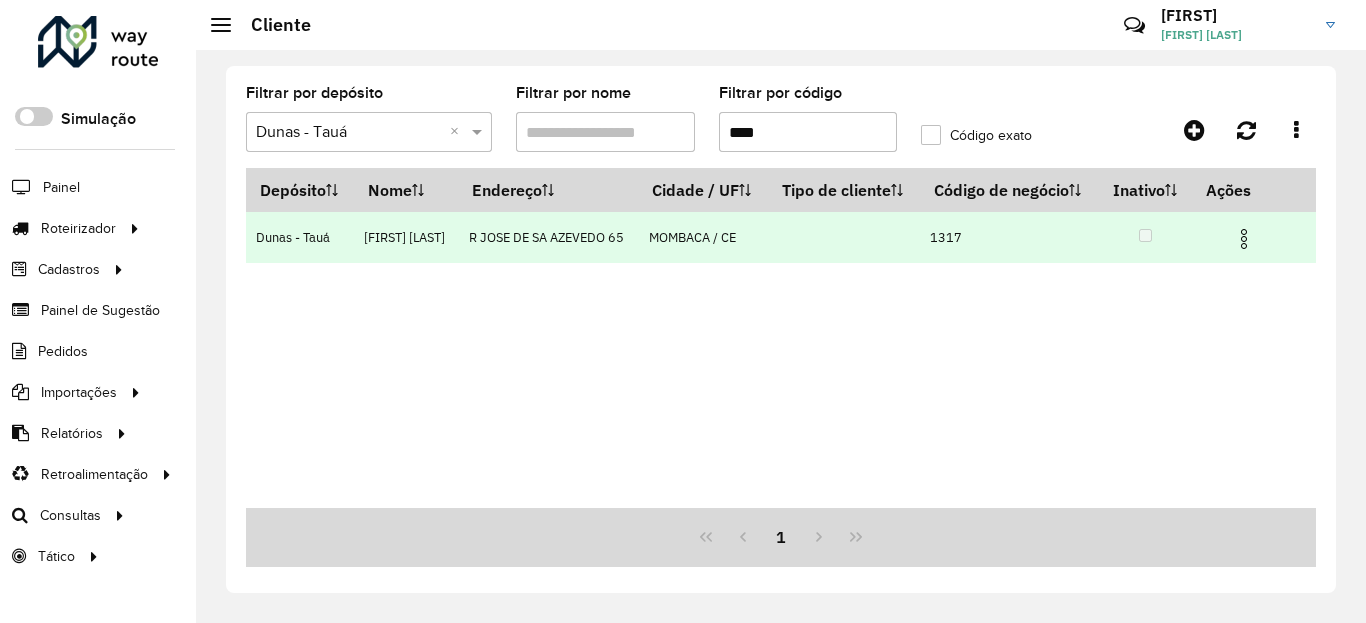click at bounding box center (1253, 237) 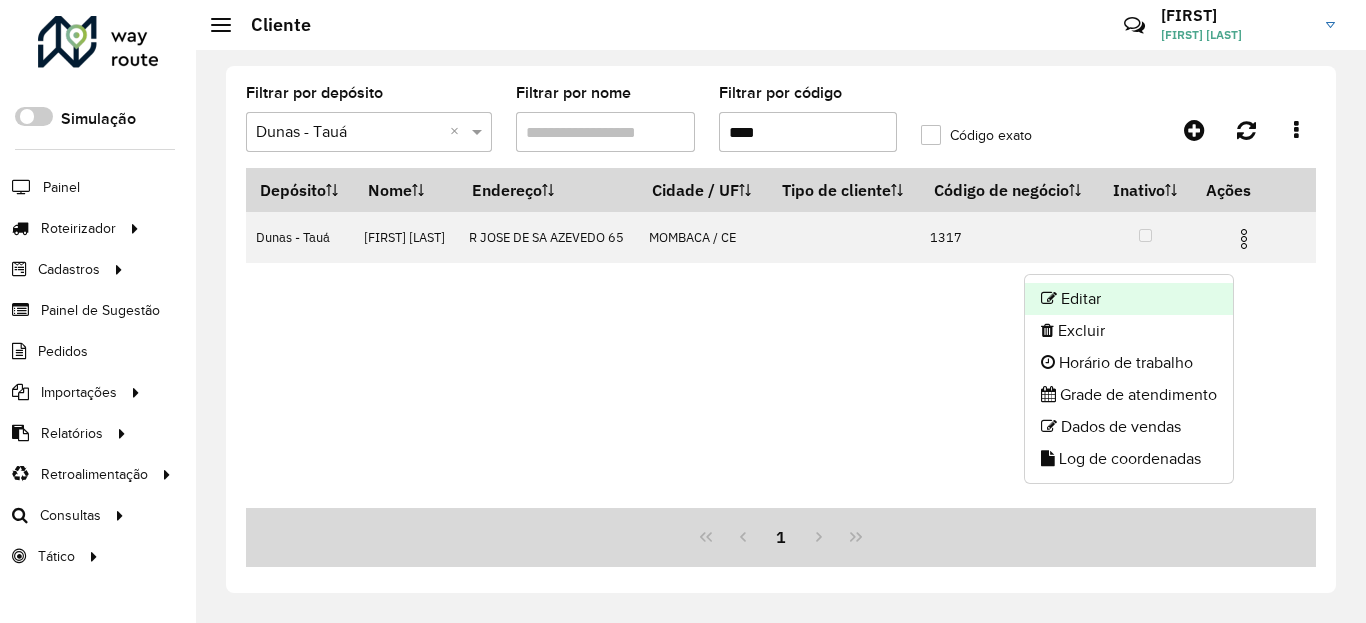 click on "Editar" 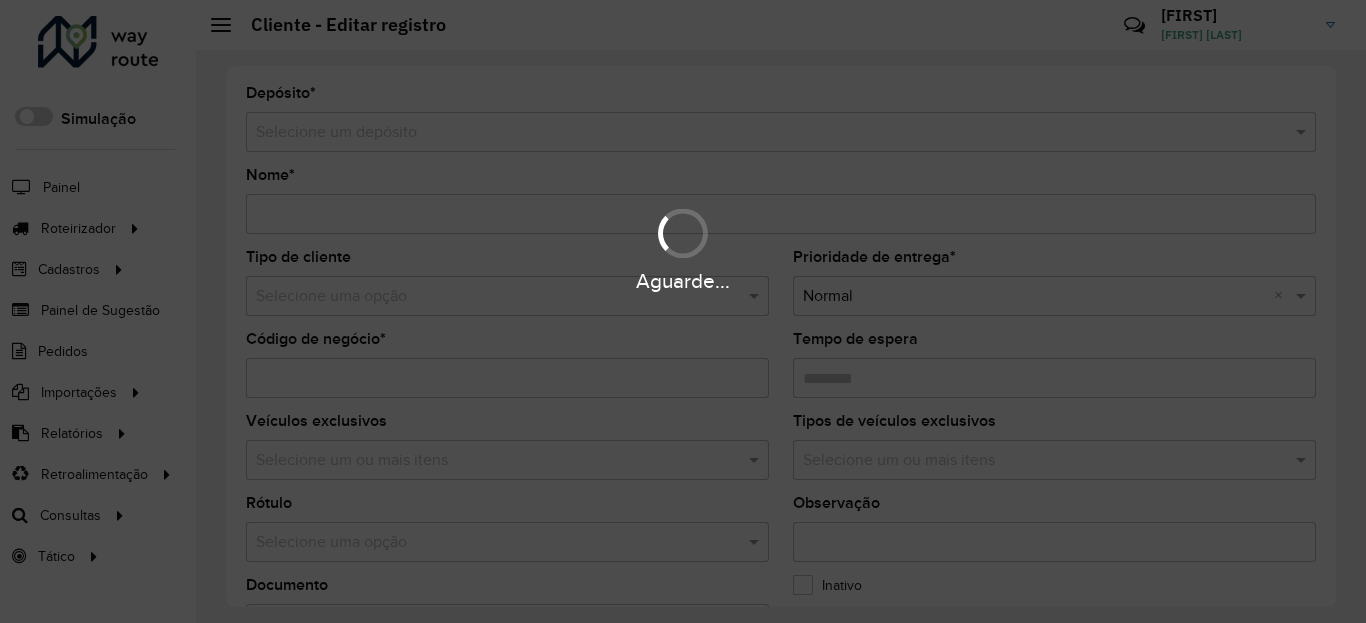 type on "**********" 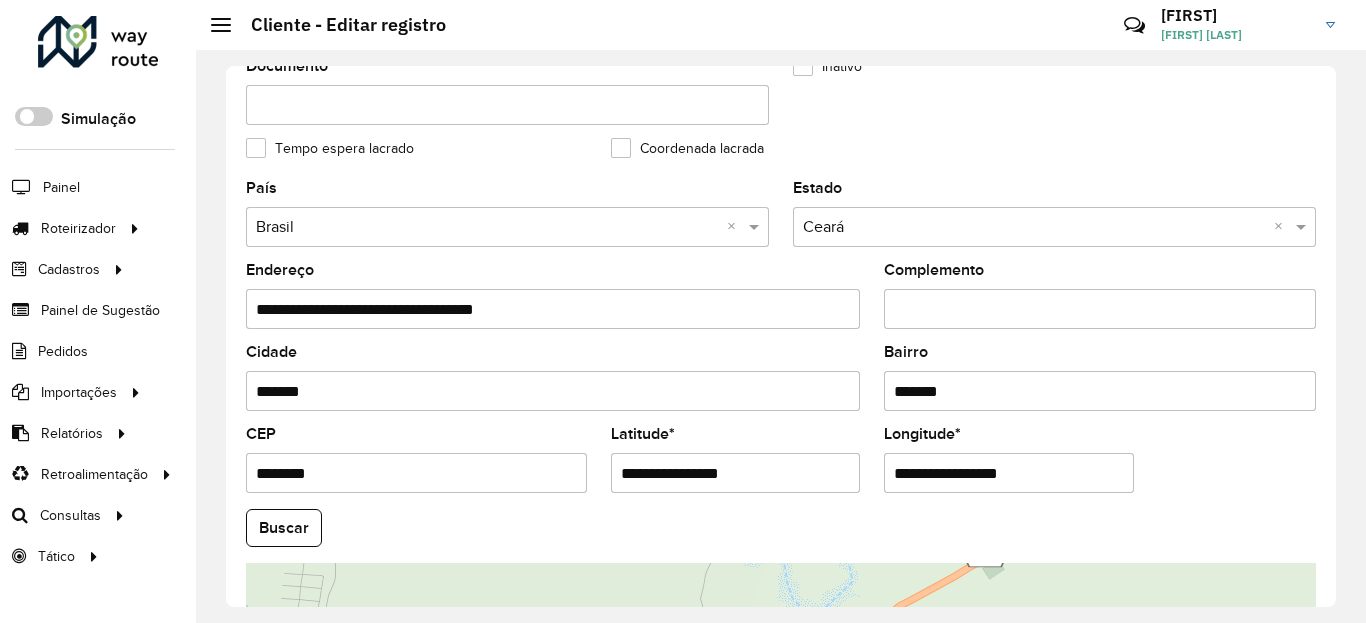 scroll, scrollTop: 840, scrollLeft: 0, axis: vertical 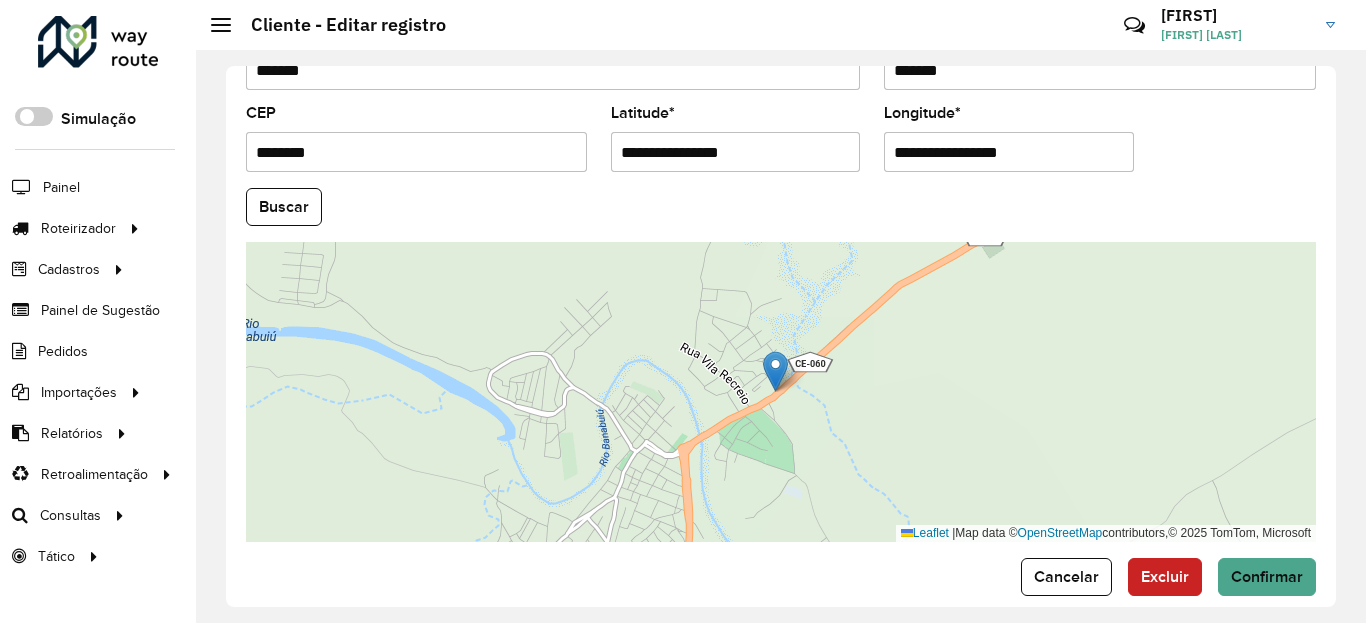click on "**********" at bounding box center [736, 152] 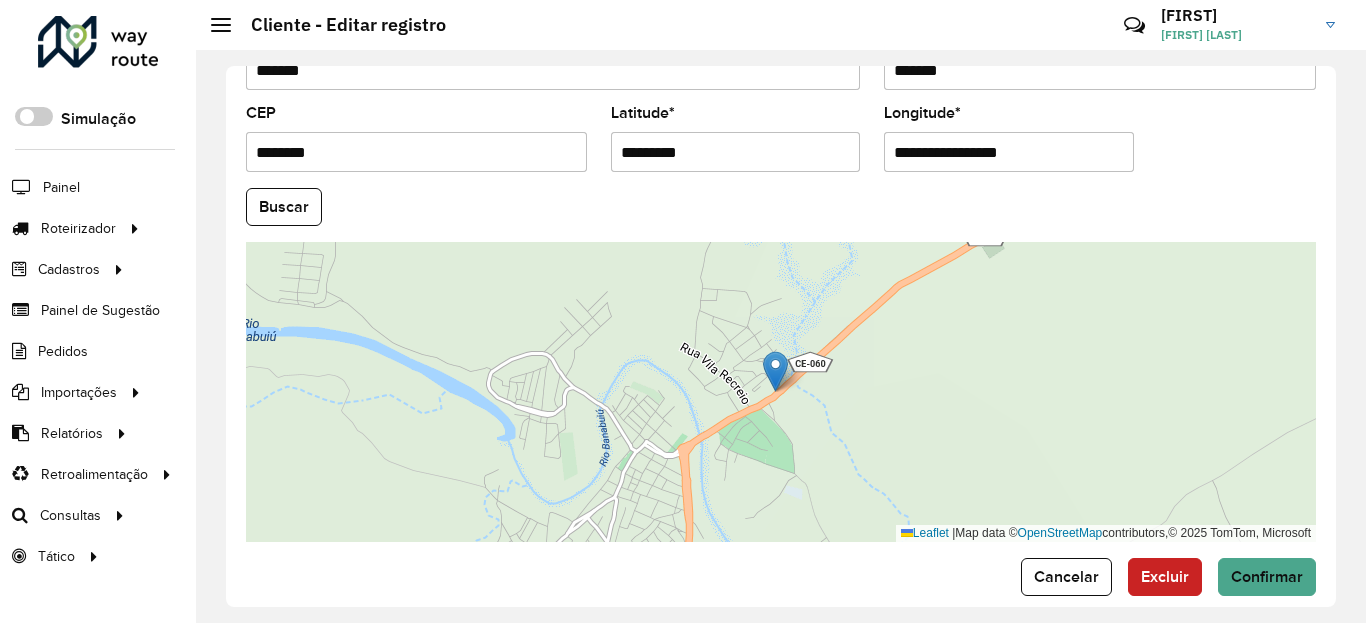 type on "*********" 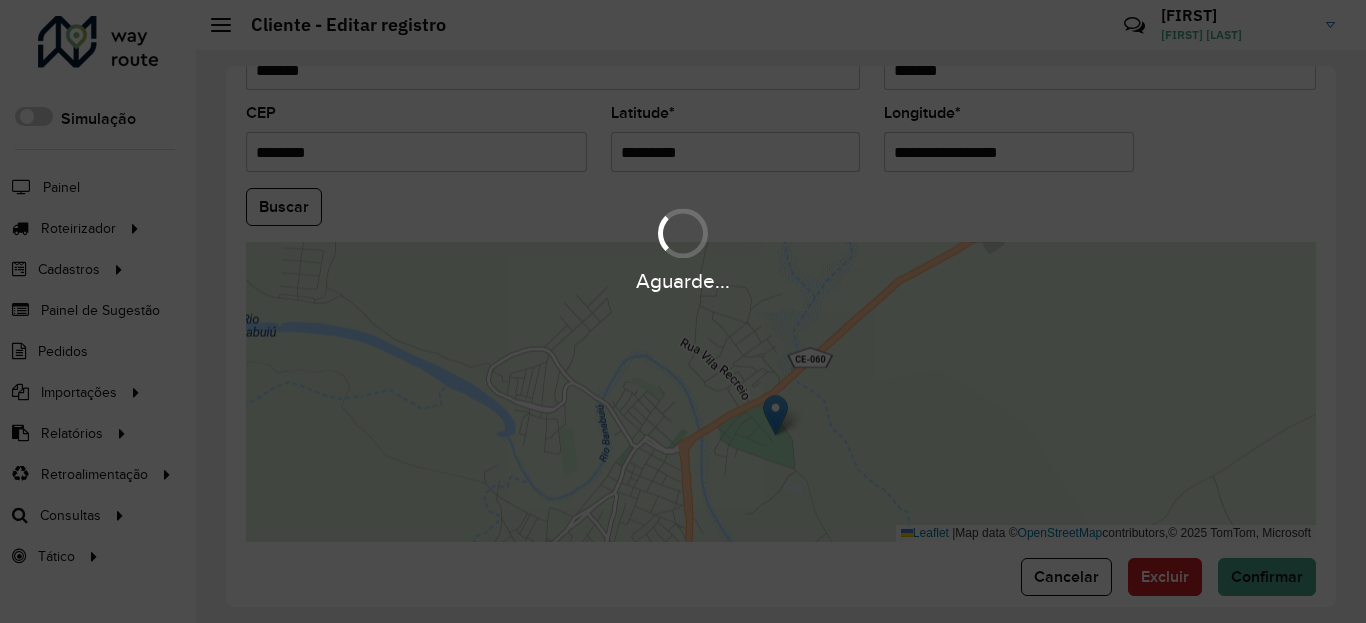 click on "Aguarde...  Pop-up bloqueado!  Seu navegador bloqueou automáticamente a abertura de uma nova janela.   Acesse as configurações e adicione o endereço do sistema a lista de permissão.   Fechar  Roteirizador AmbevTech Simulação Painel Roteirizador Entregas Vendas Cadastros Checkpoint Classificações de venda Cliente Condição de pagamento Consulta de setores Depósito Disponibilidade de veículos Fator tipo de produto Gabarito planner Grupo Rota Fator Tipo Produto Grupo de Depósito Grupo de rotas exclusiva Grupo de setores Jornada Jornada RN Layout integração Modelo Motorista Multi Depósito Painel de sugestão Parada Pedágio Perfil de Vendedor Ponto de apoio Ponto de apoio FAD Prioridade pedido Produto Restrição de Atendimento Planner Rodízio de placa Rota exclusiva FAD Rótulo Setor Setor Planner Tempo de parada de refeição Tipo de cliente Tipo de veículo Tipo de veículo RN Transportadora Usuário Vendedor Veículo Painel de Sugestão Pedidos Importações Classificação e volume de venda" at bounding box center [683, 311] 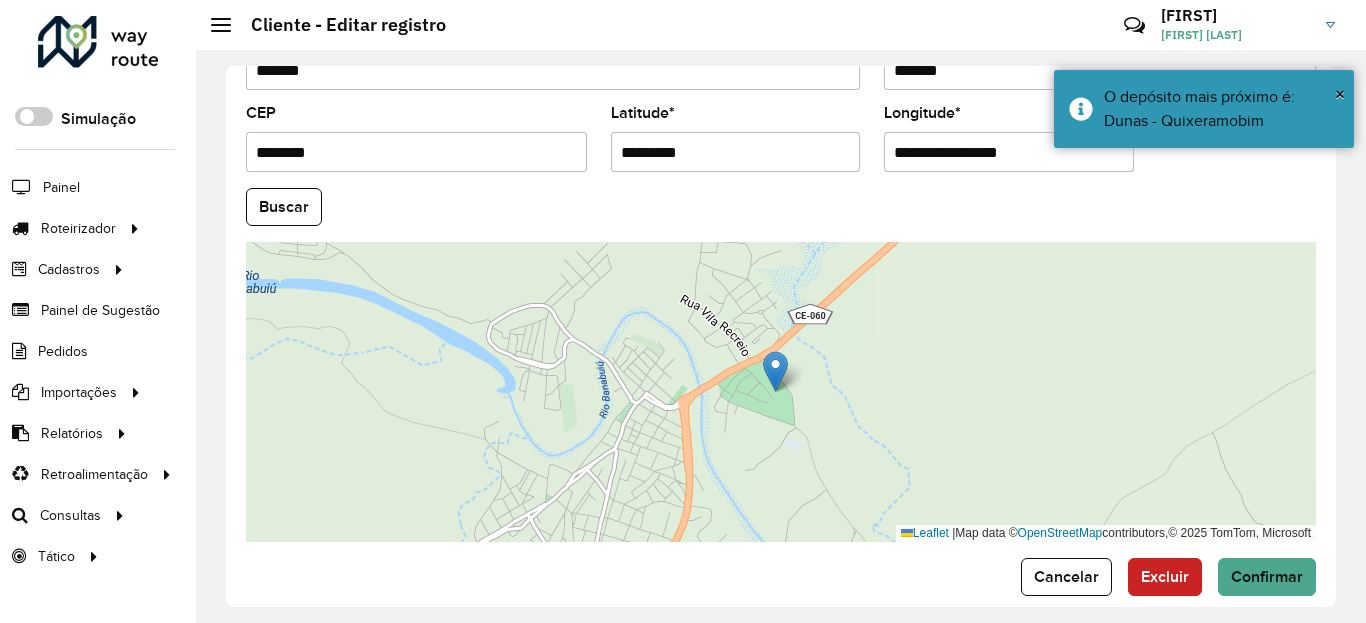 click on "**********" at bounding box center [1009, 152] 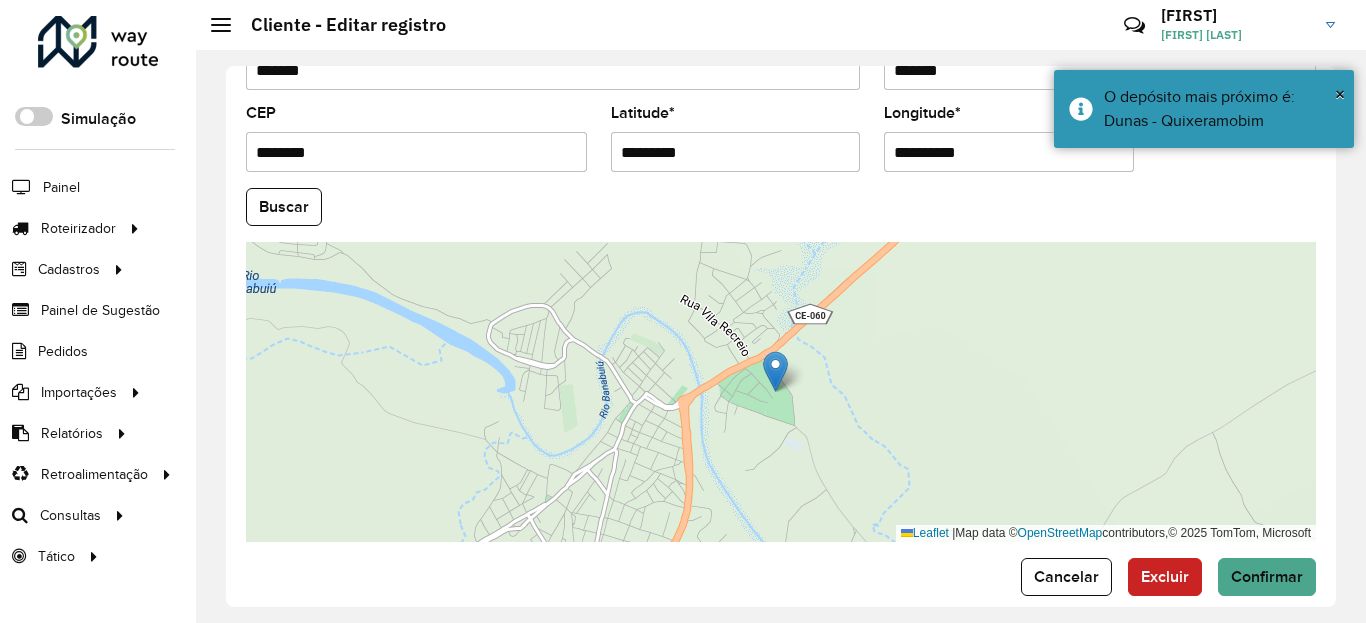 type on "**********" 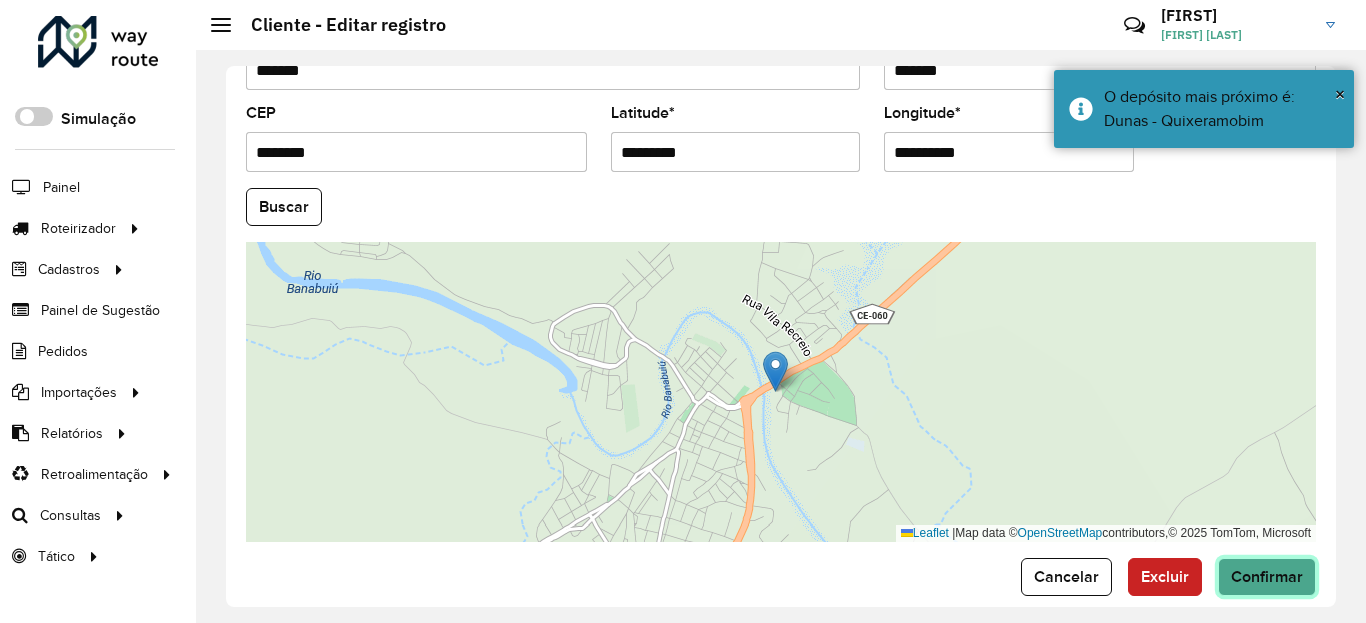 click on "Confirmar" 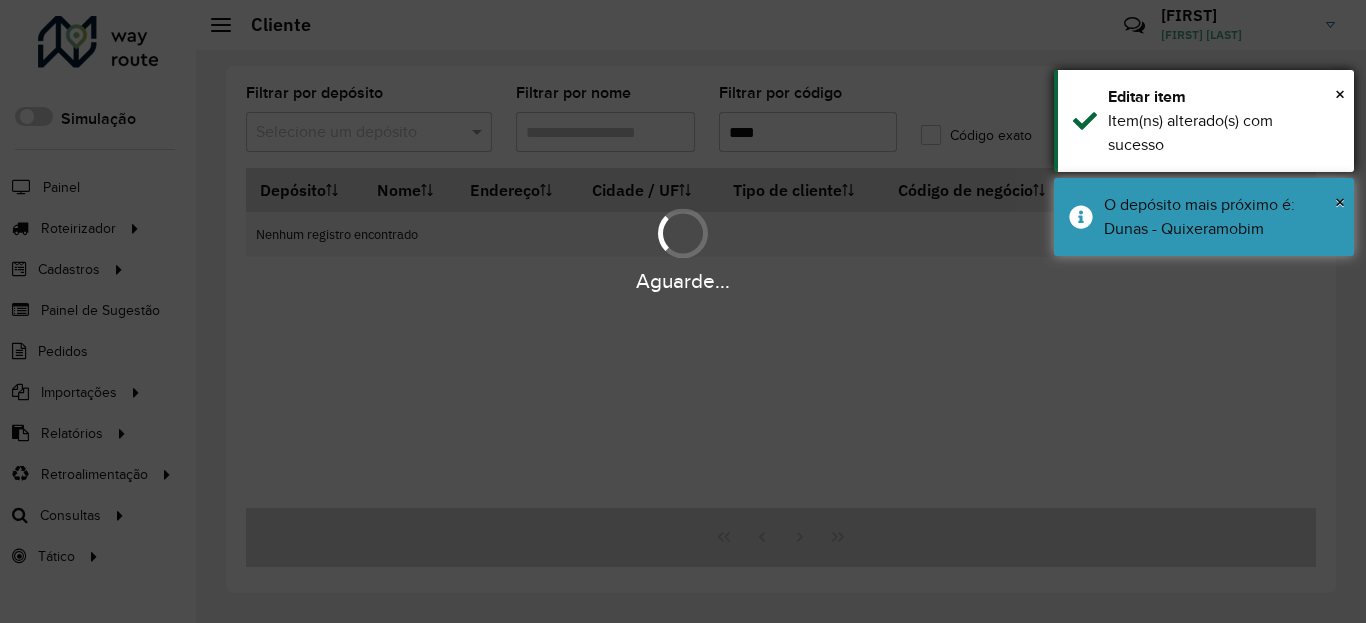 click on "Item(ns) alterado(s) com sucesso" at bounding box center (1223, 133) 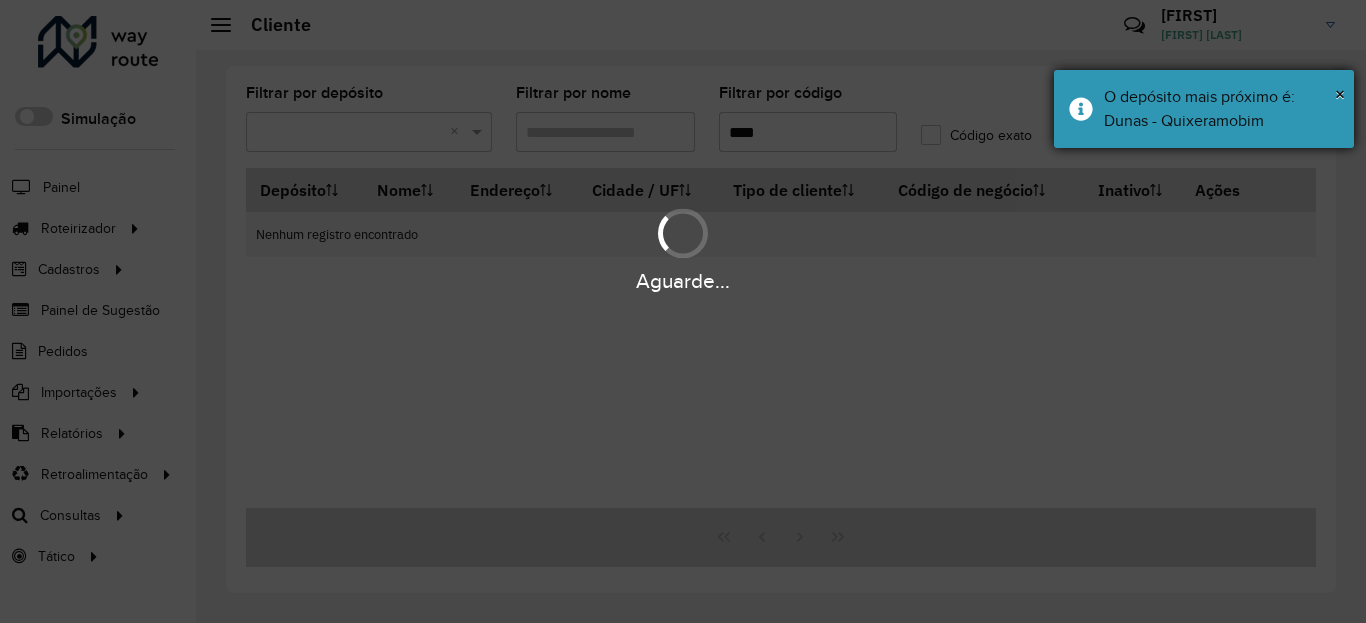 click on "Aguarde..." at bounding box center [683, 249] 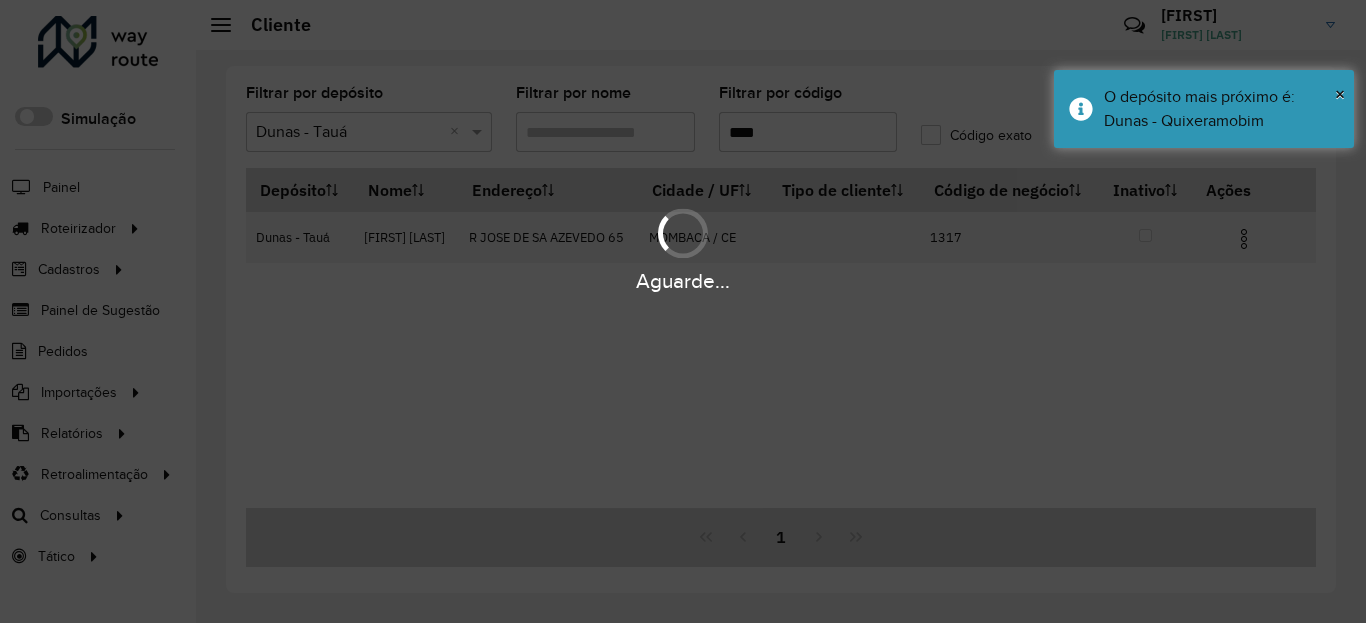 click on "Aguarde..." at bounding box center [683, 249] 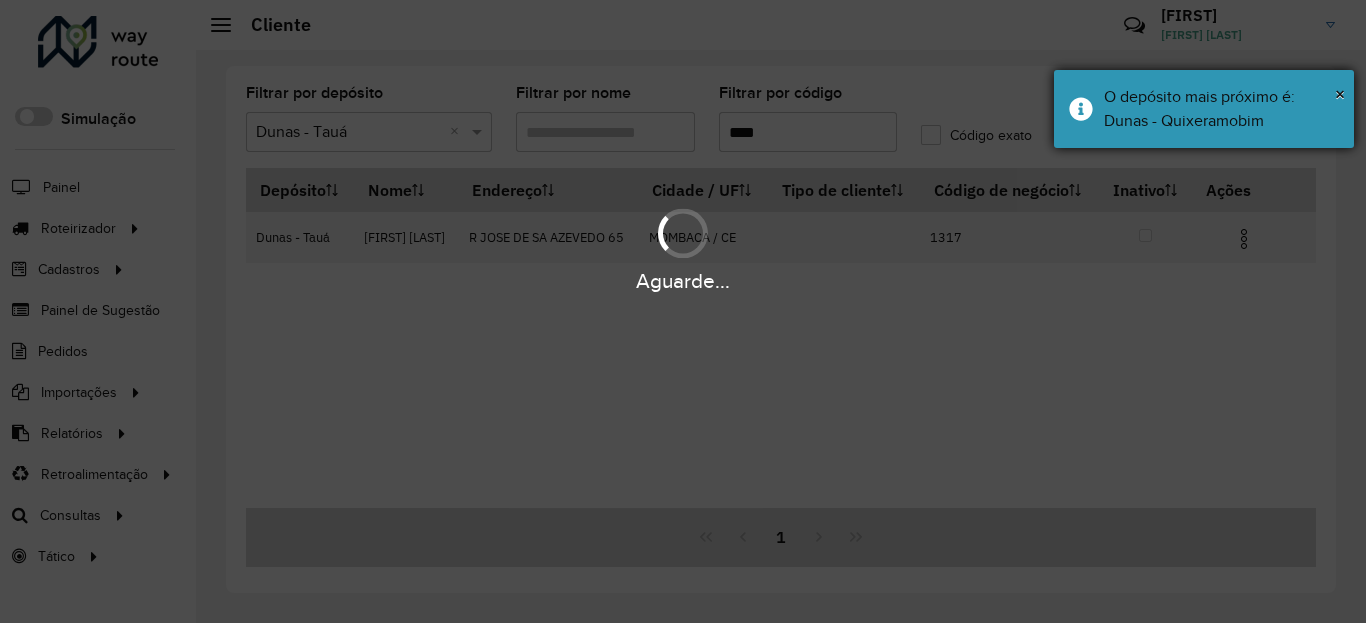 click on "O depósito mais próximo é: Dunas - Quixeramobim" at bounding box center [1221, 109] 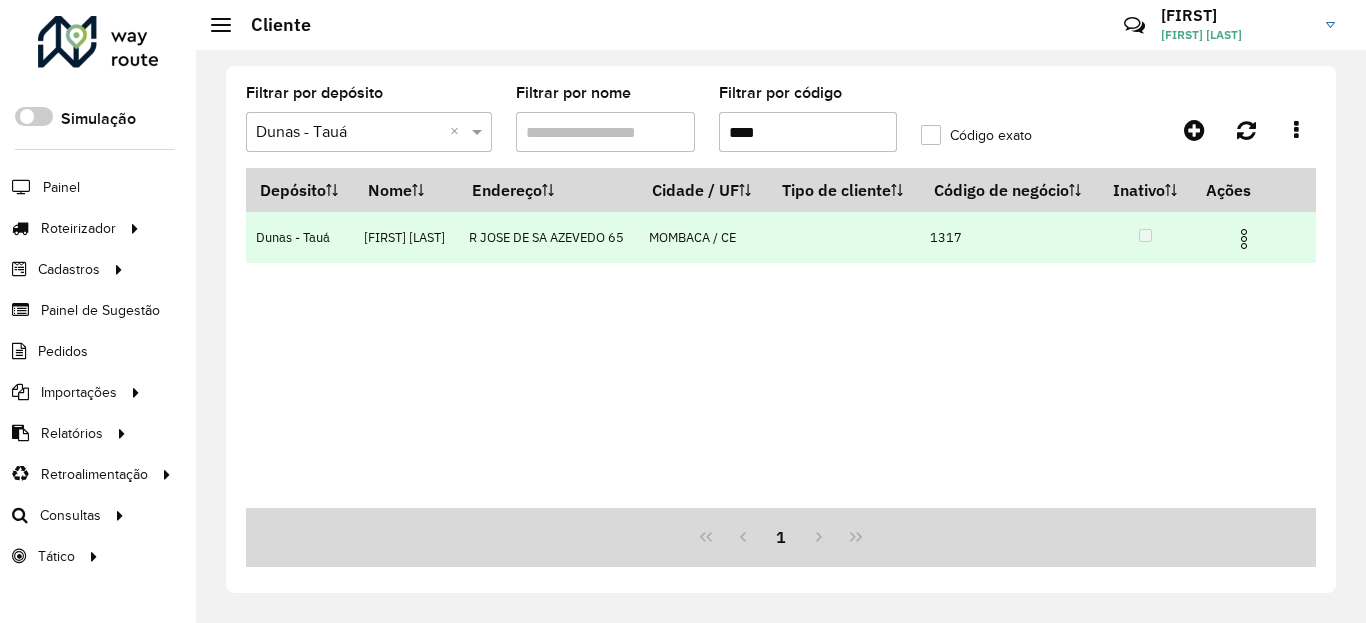 click at bounding box center (1244, 239) 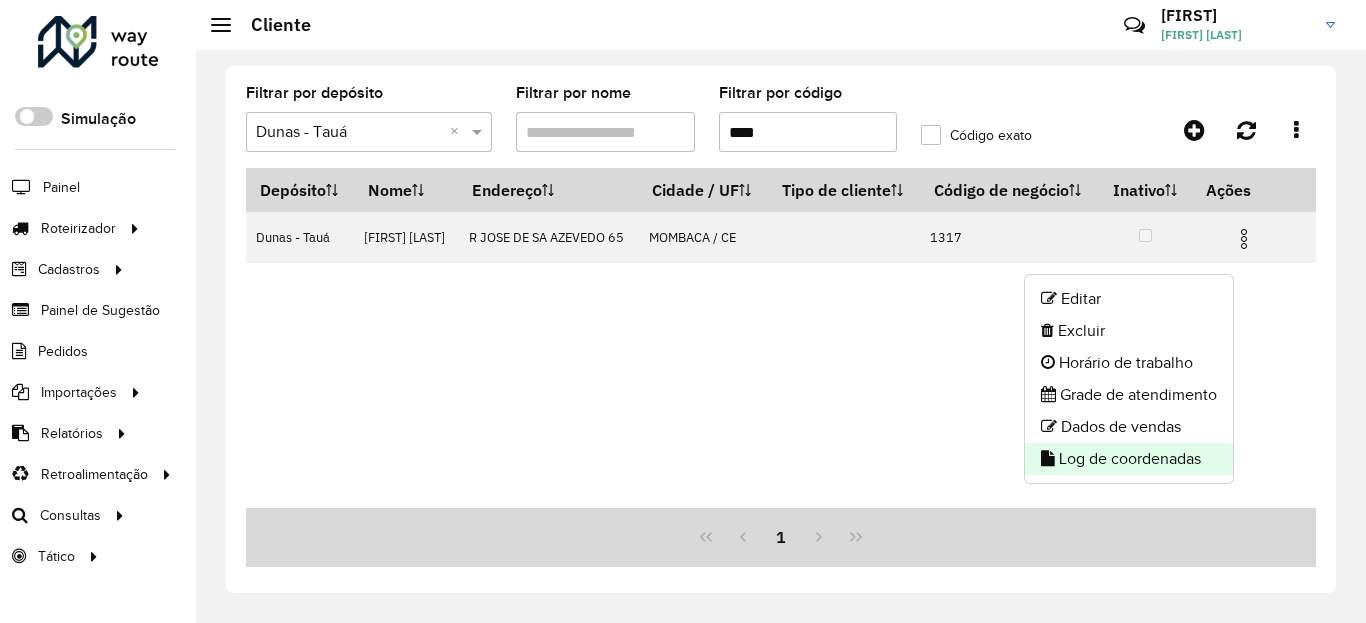 click on "Log de coordenadas" 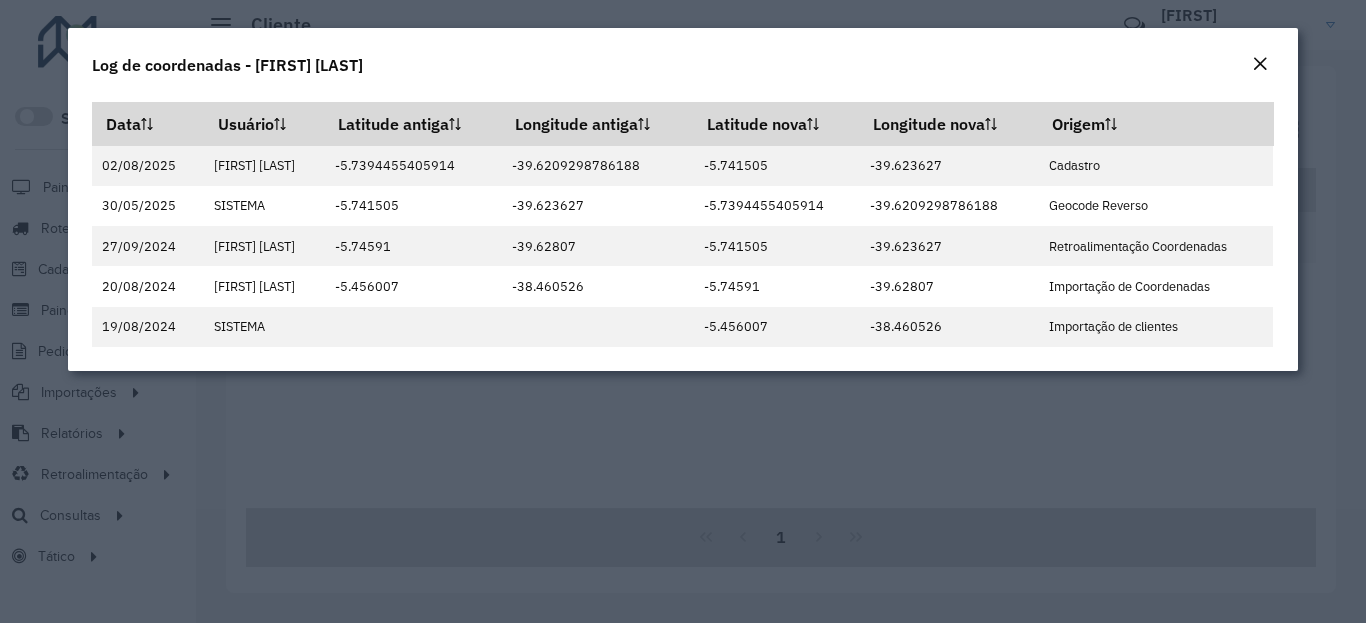 click on "Log de coordenadas - [FIRST] [LAST]" 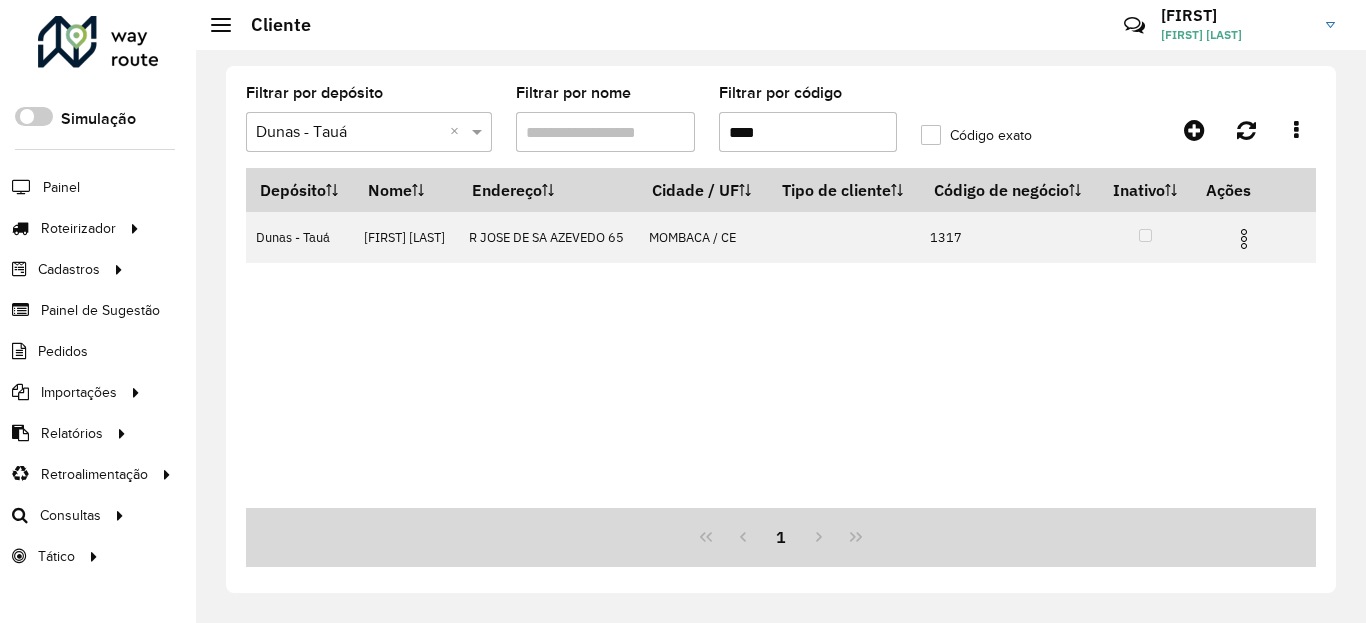 click on "****" at bounding box center (808, 132) 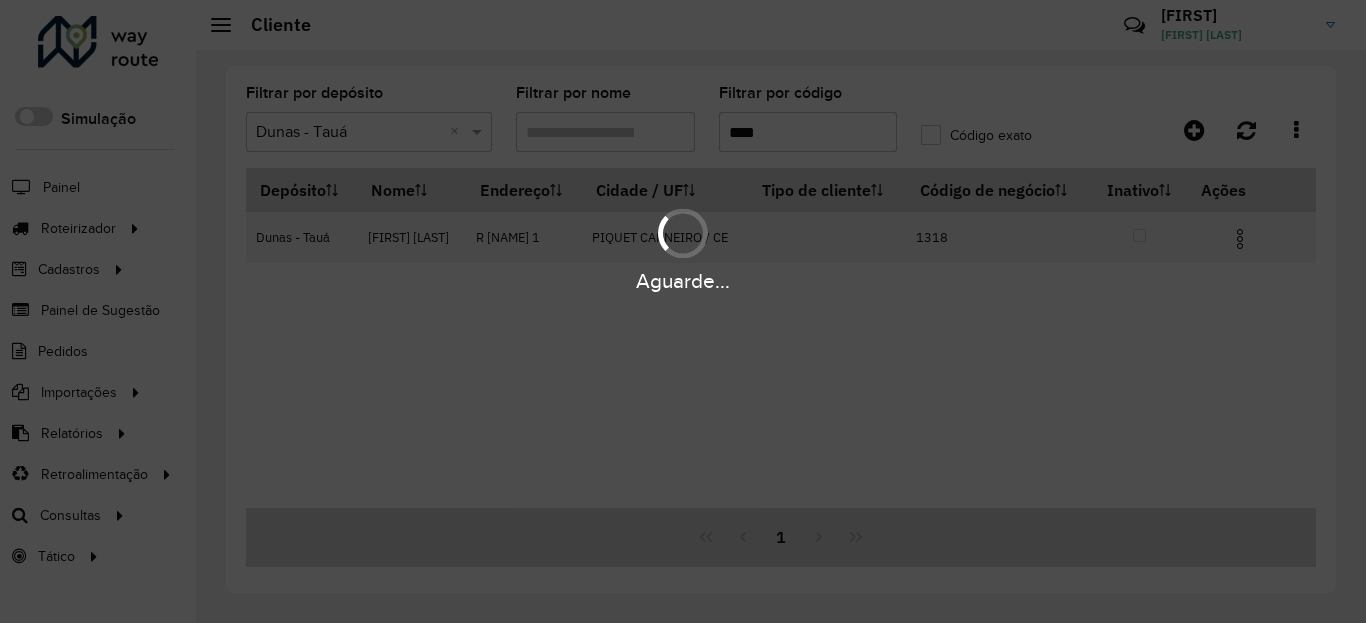 type on "****" 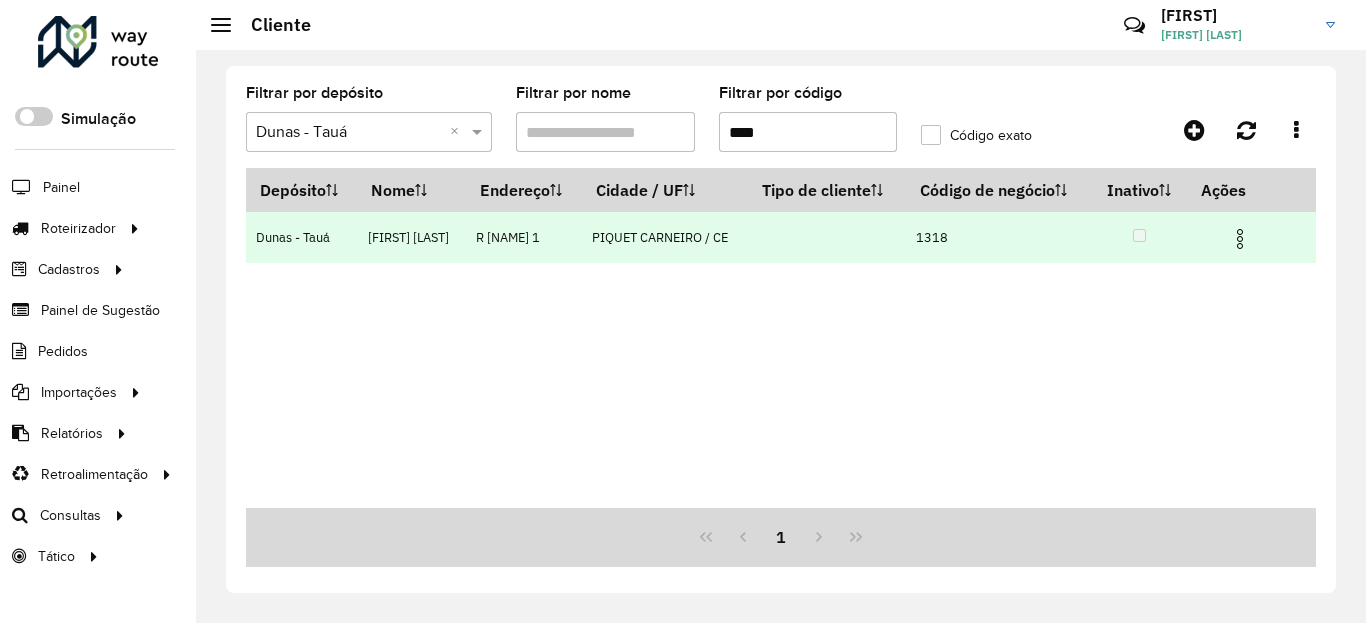 click at bounding box center [1240, 239] 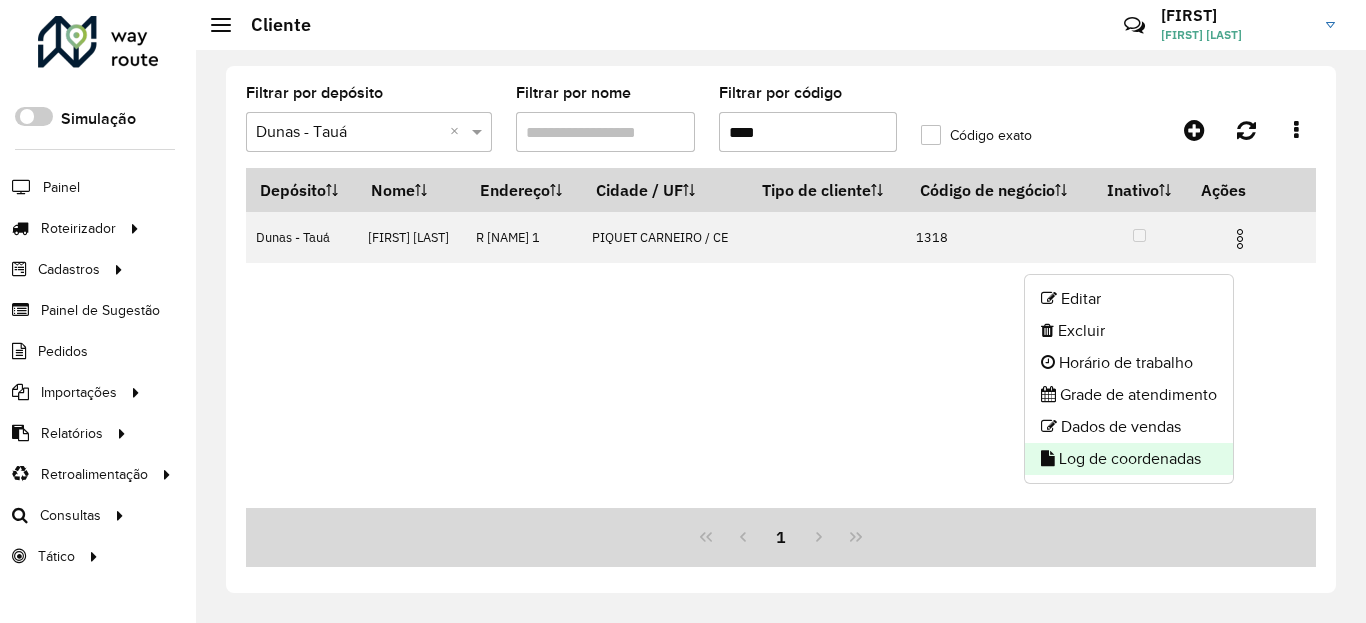 click on "Log de coordenadas" 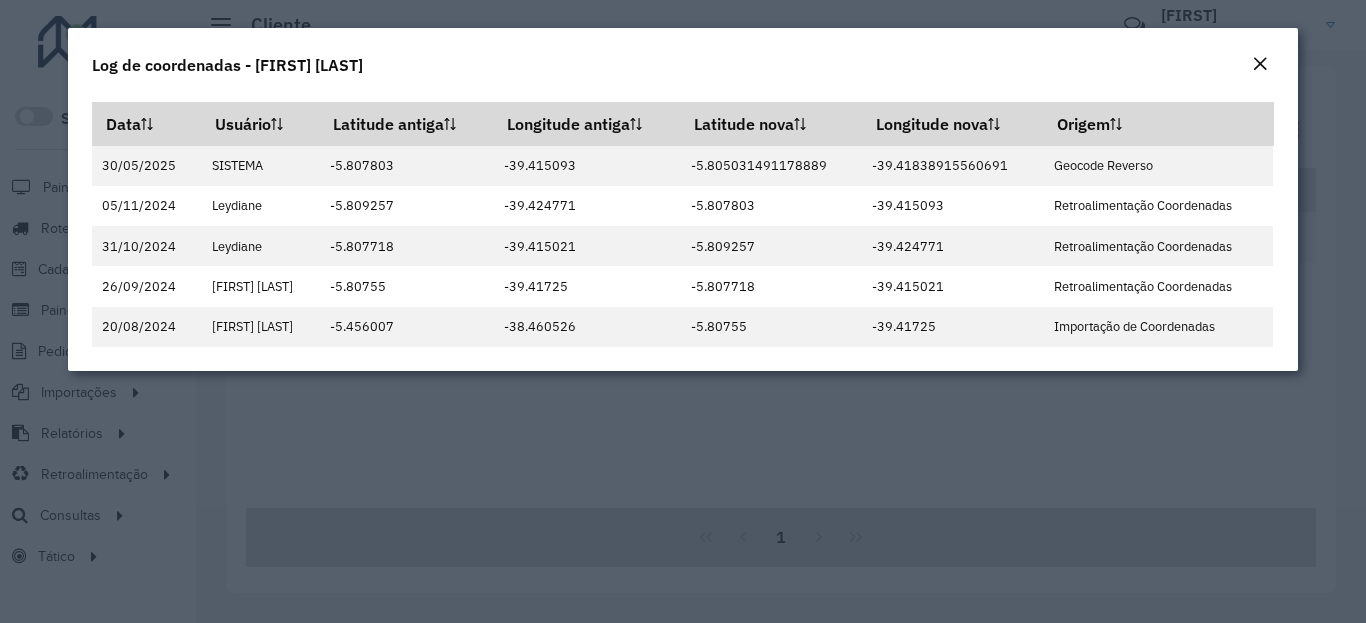 click 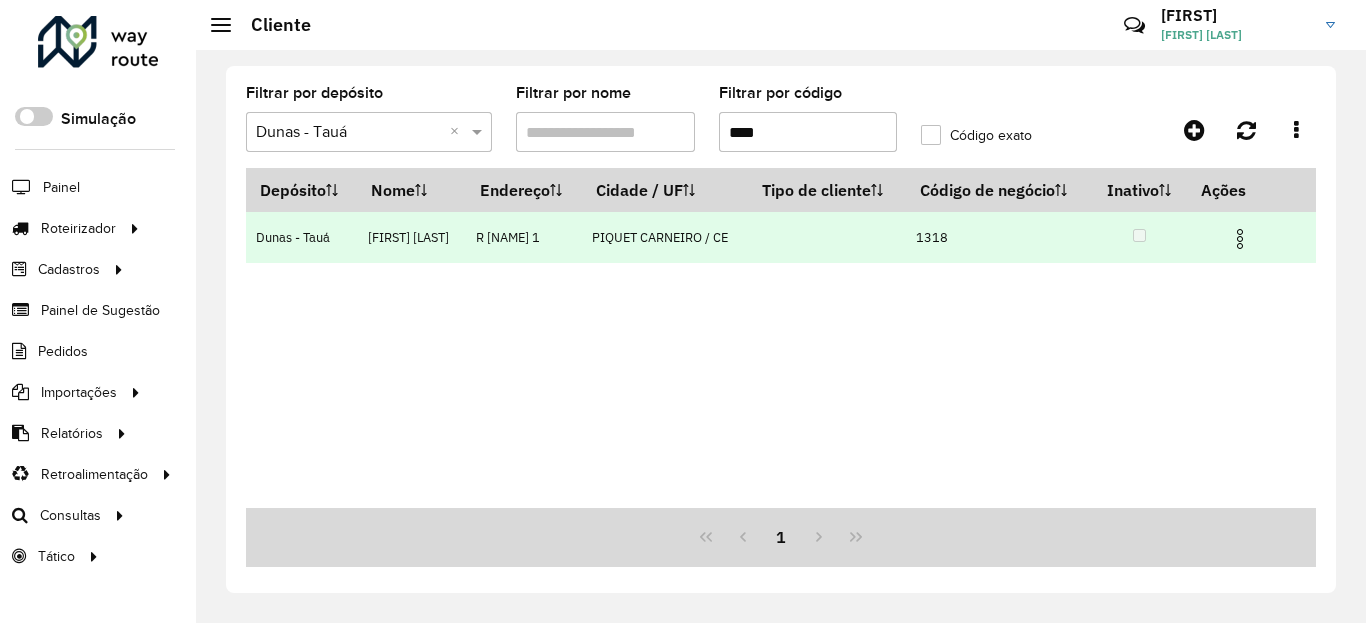 click at bounding box center [1240, 239] 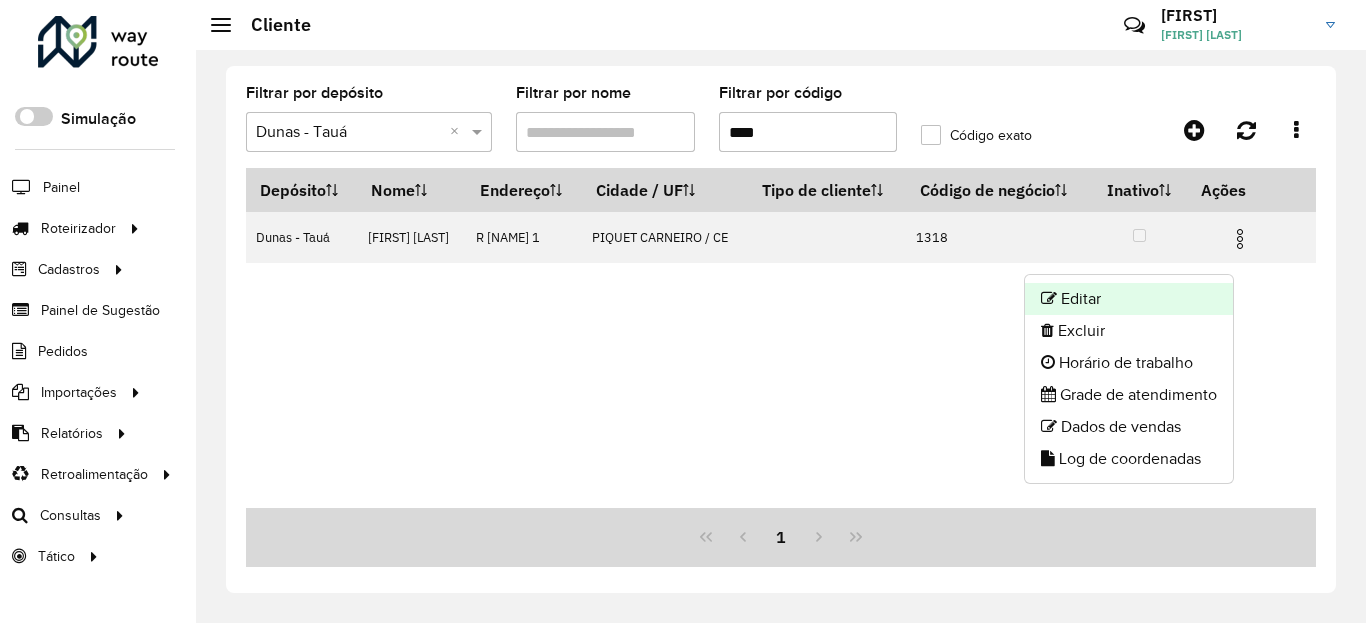 click on "Editar" 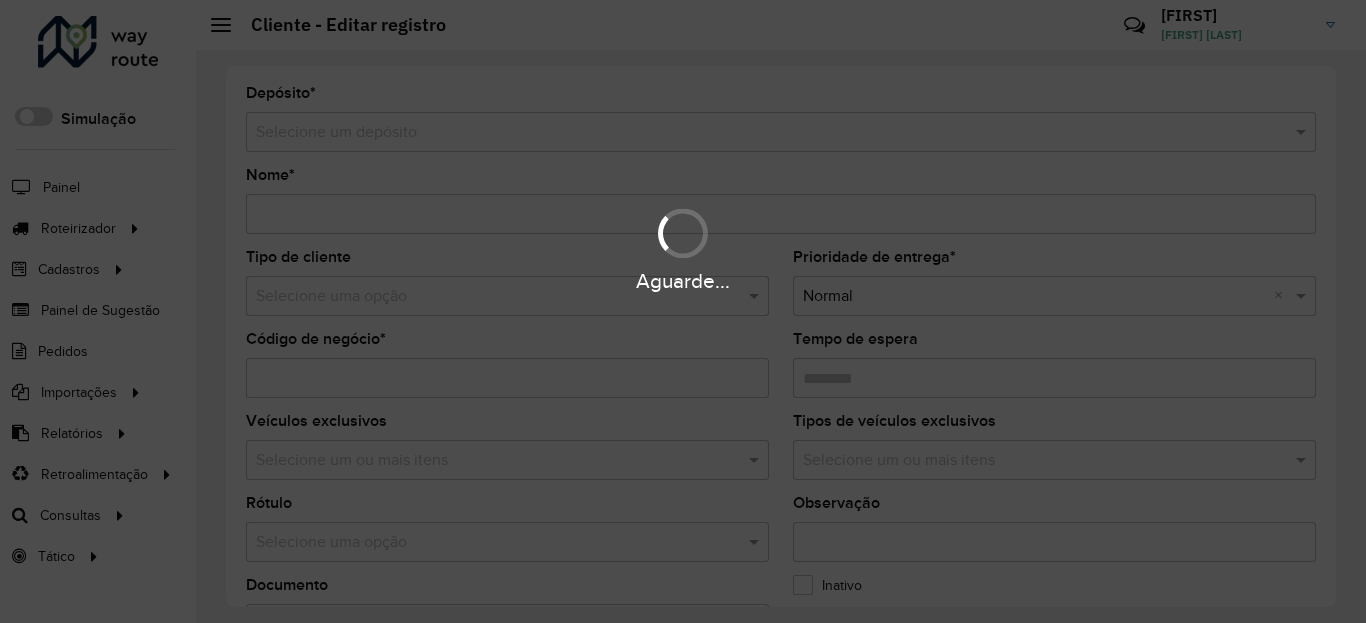 type on "**********" 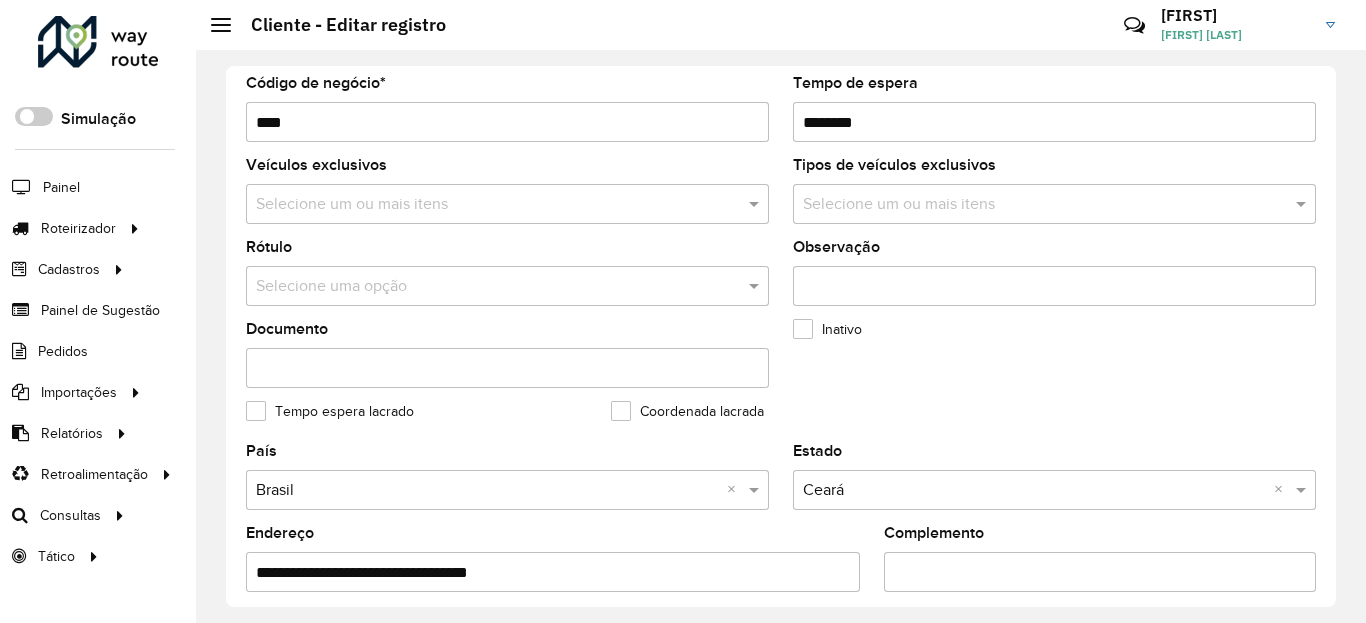 scroll, scrollTop: 720, scrollLeft: 0, axis: vertical 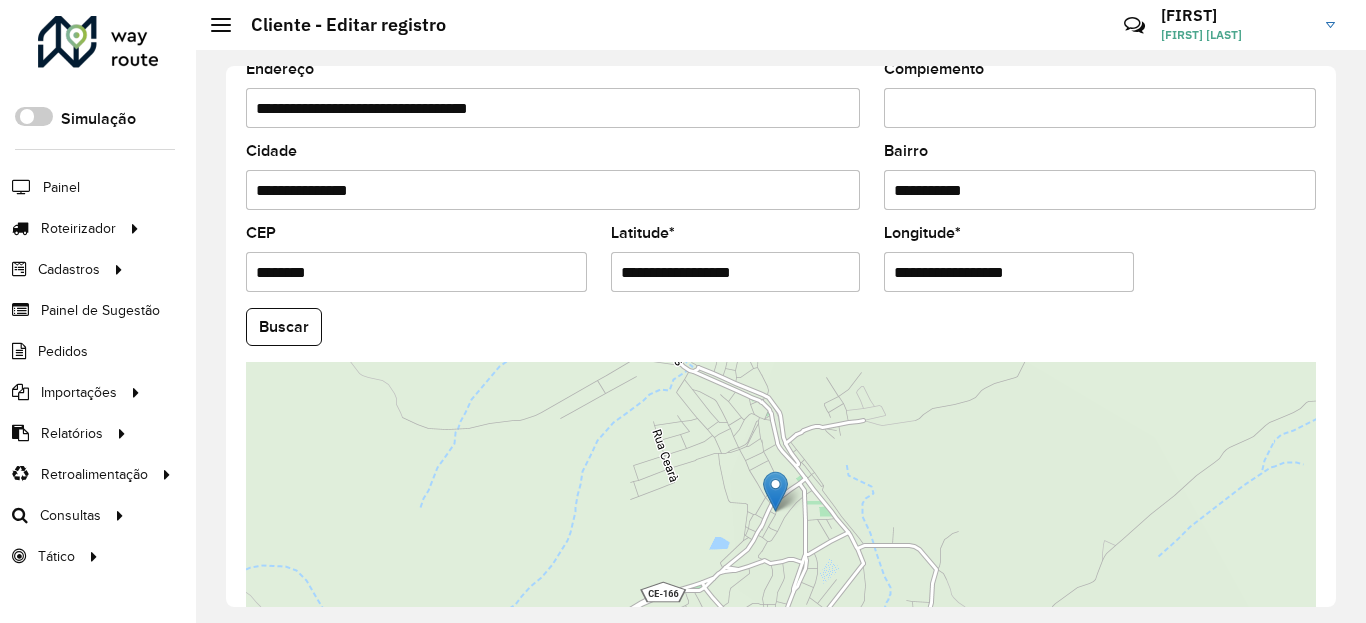 click on "**********" at bounding box center [736, 272] 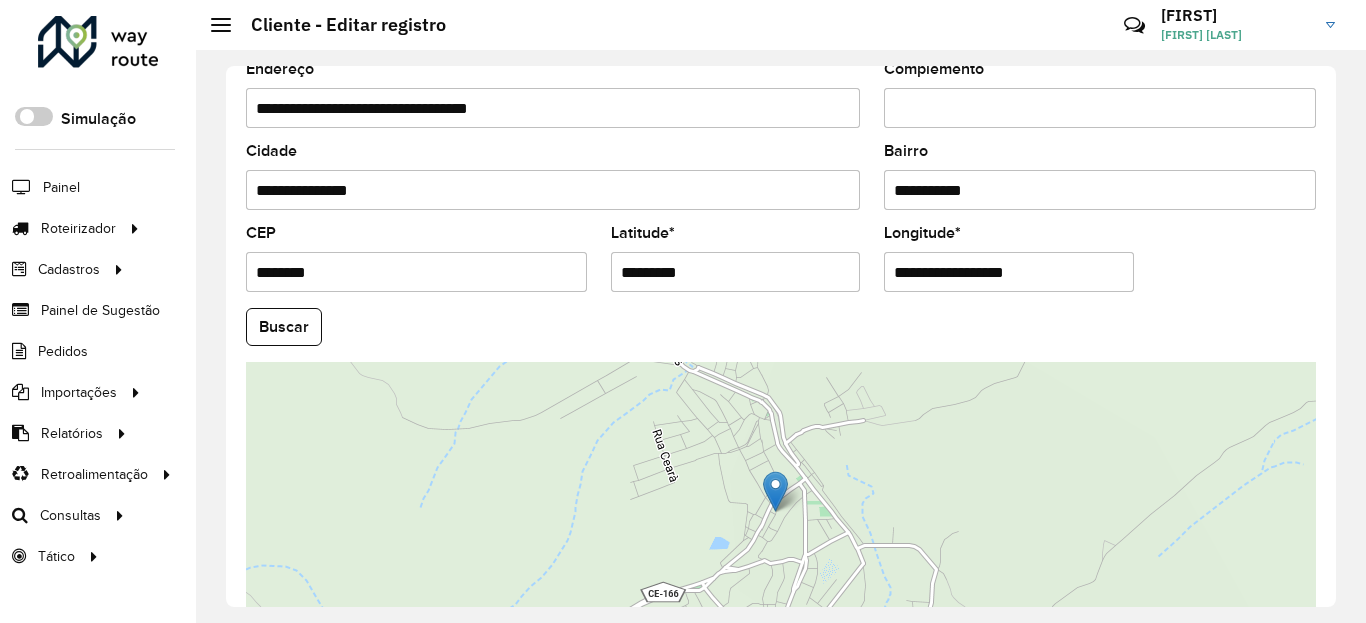 type on "*********" 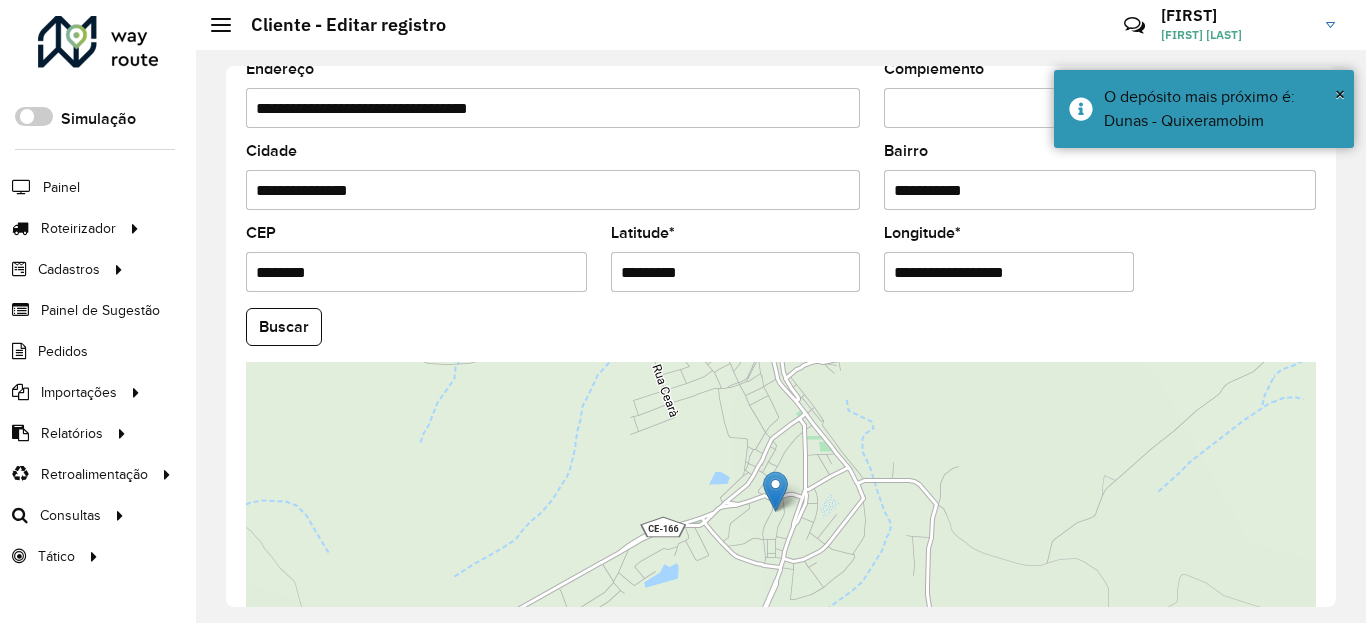 click on "**********" at bounding box center [1009, 272] 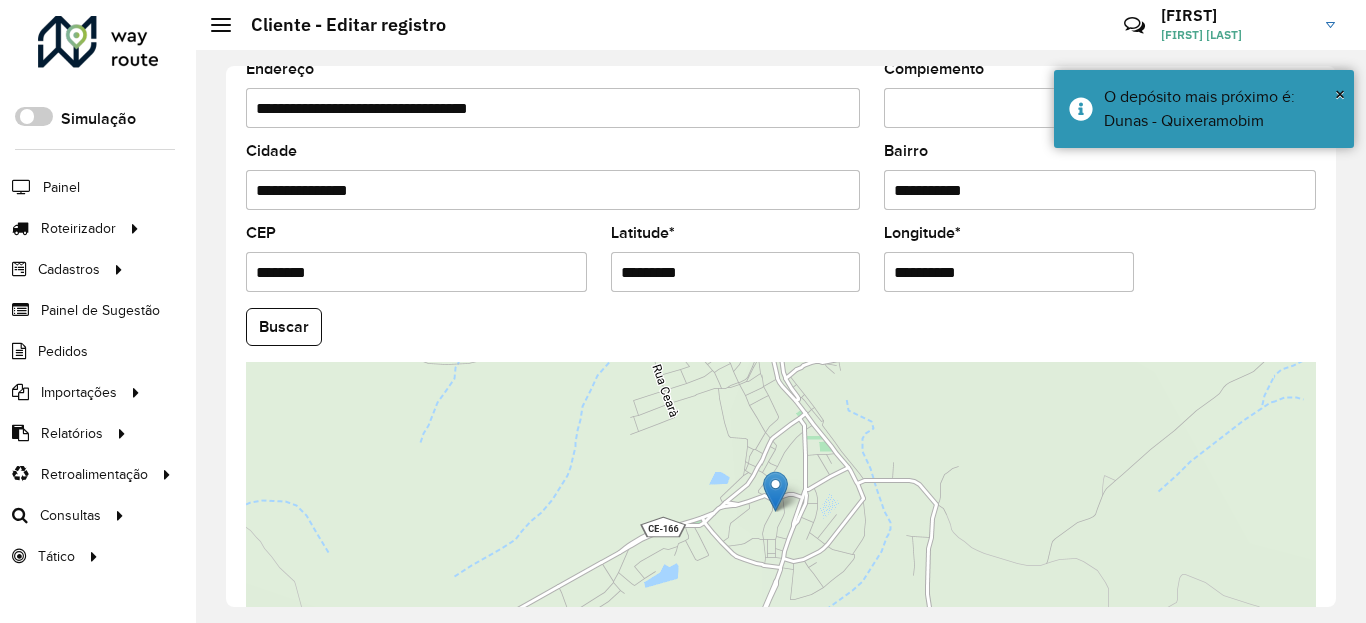 type on "**********" 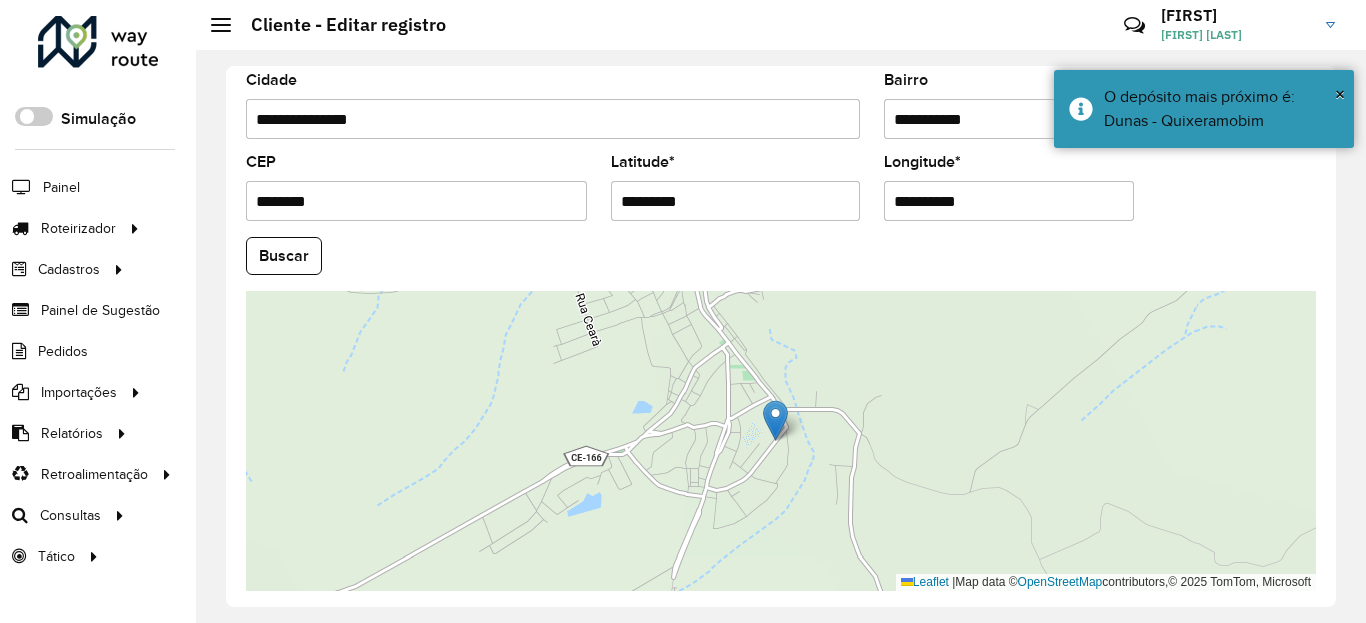 scroll, scrollTop: 865, scrollLeft: 0, axis: vertical 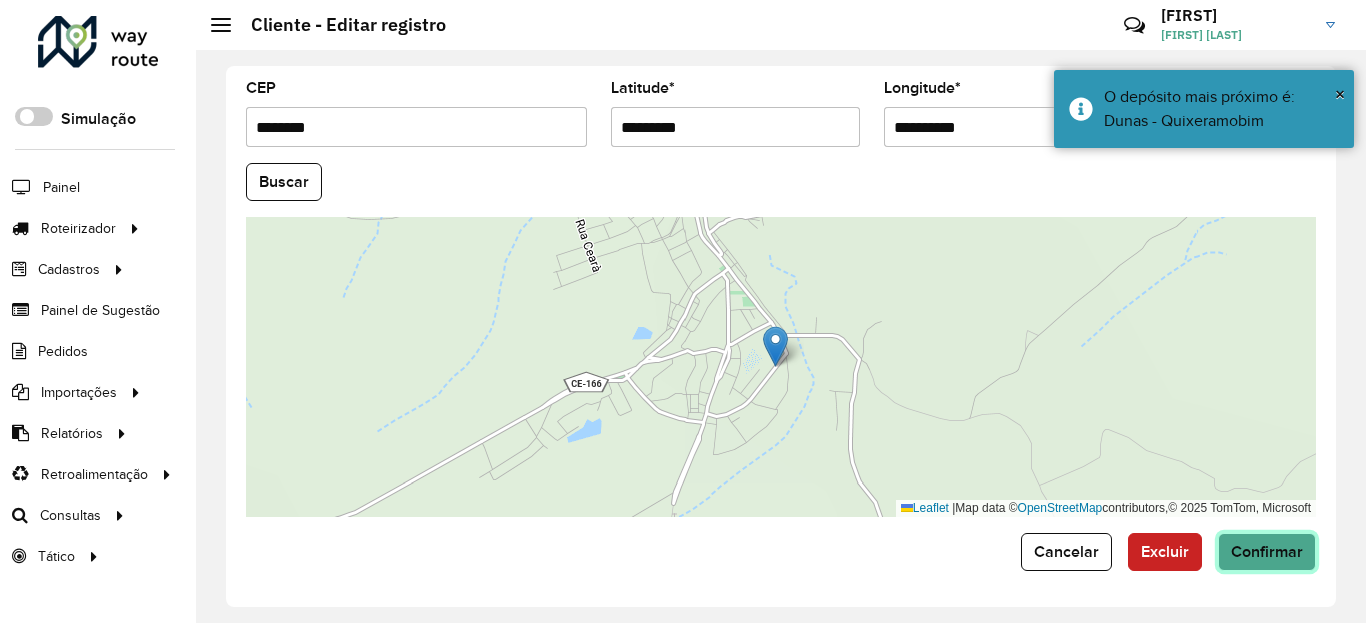 click on "Confirmar" 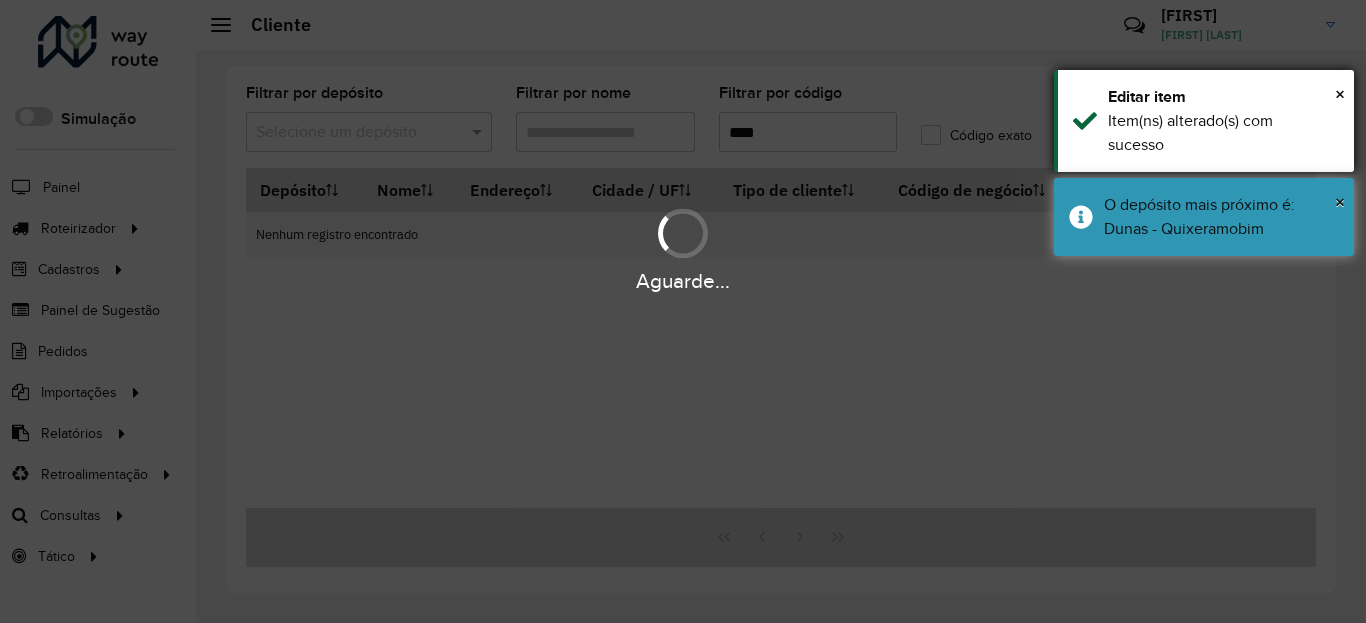 click on "O depósito mais próximo é: Dunas - Quixeramobim" at bounding box center (1221, 217) 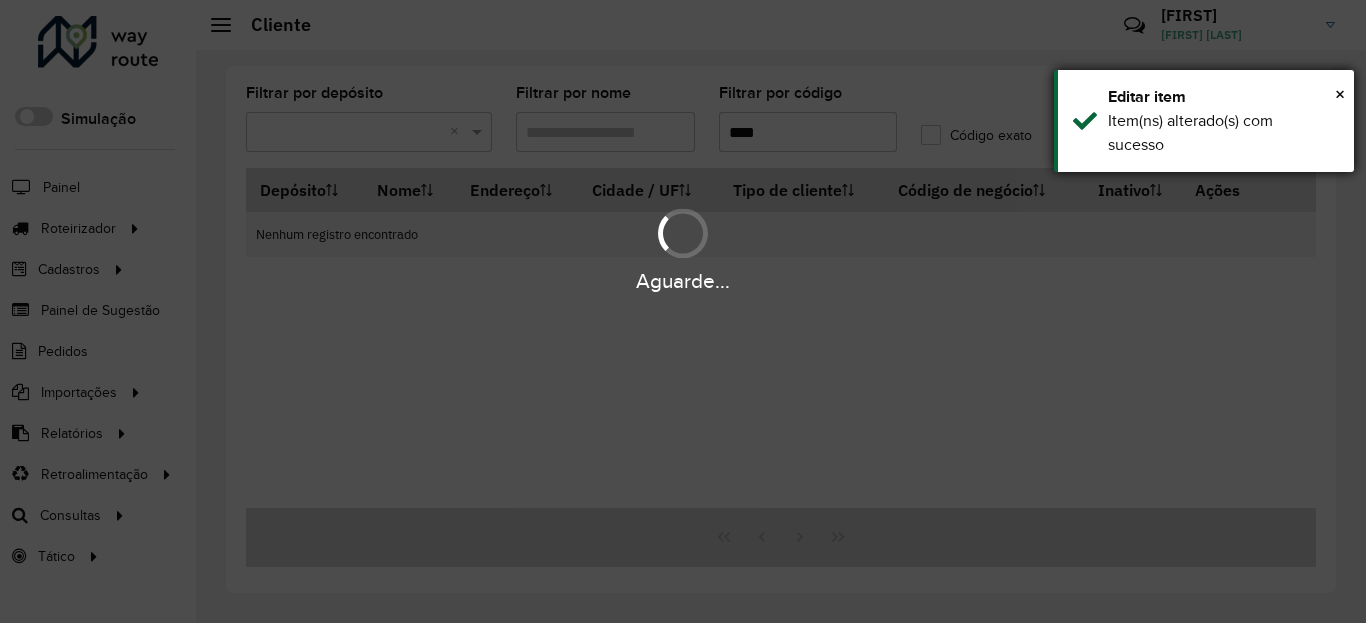 click on "Item(ns) alterado(s) com sucesso" at bounding box center [1223, 133] 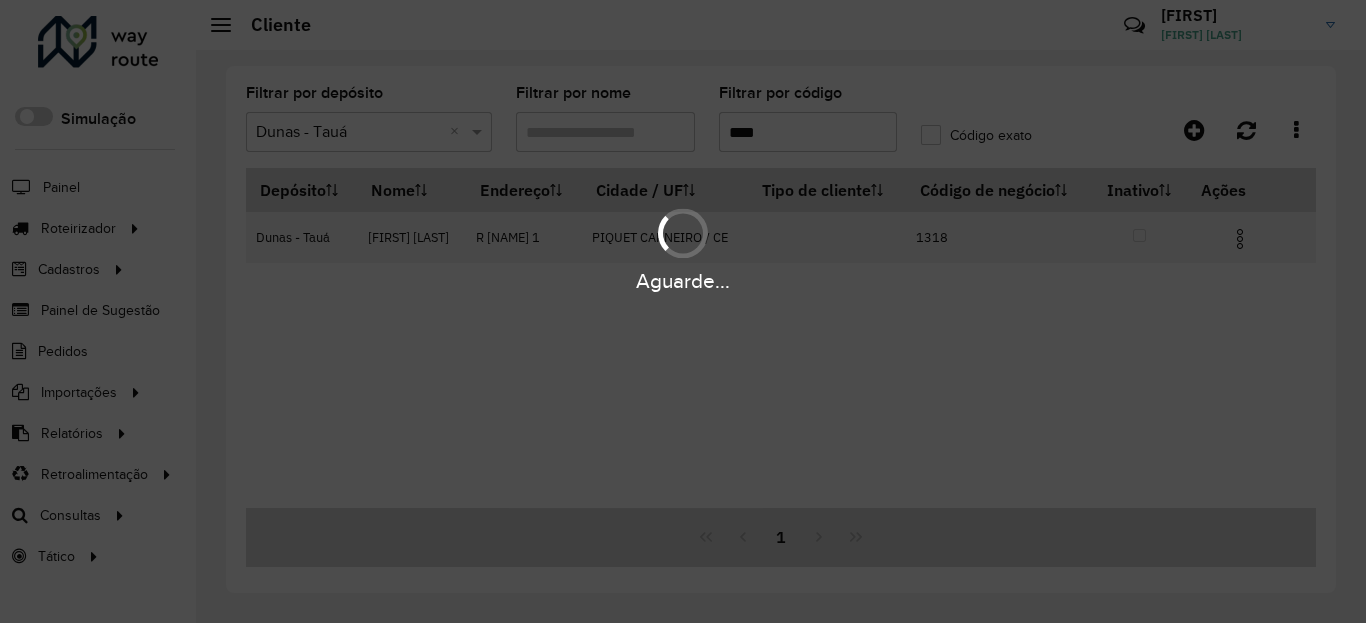click at bounding box center (1248, 237) 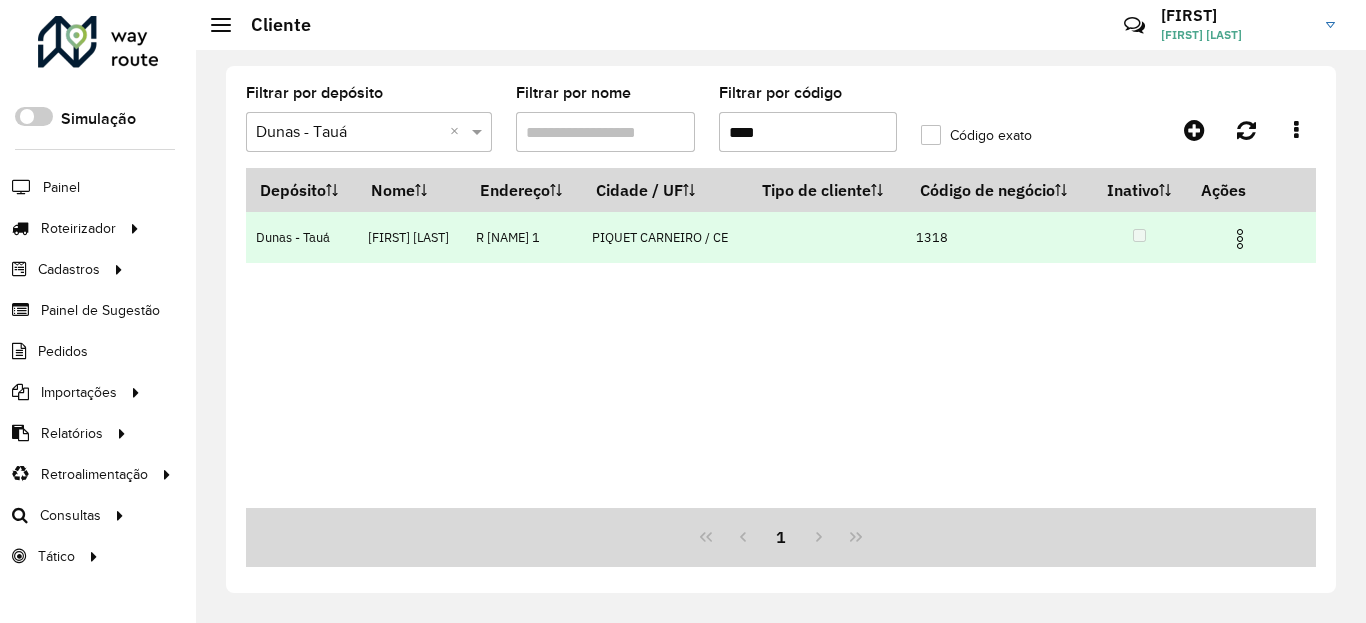 click at bounding box center (1248, 237) 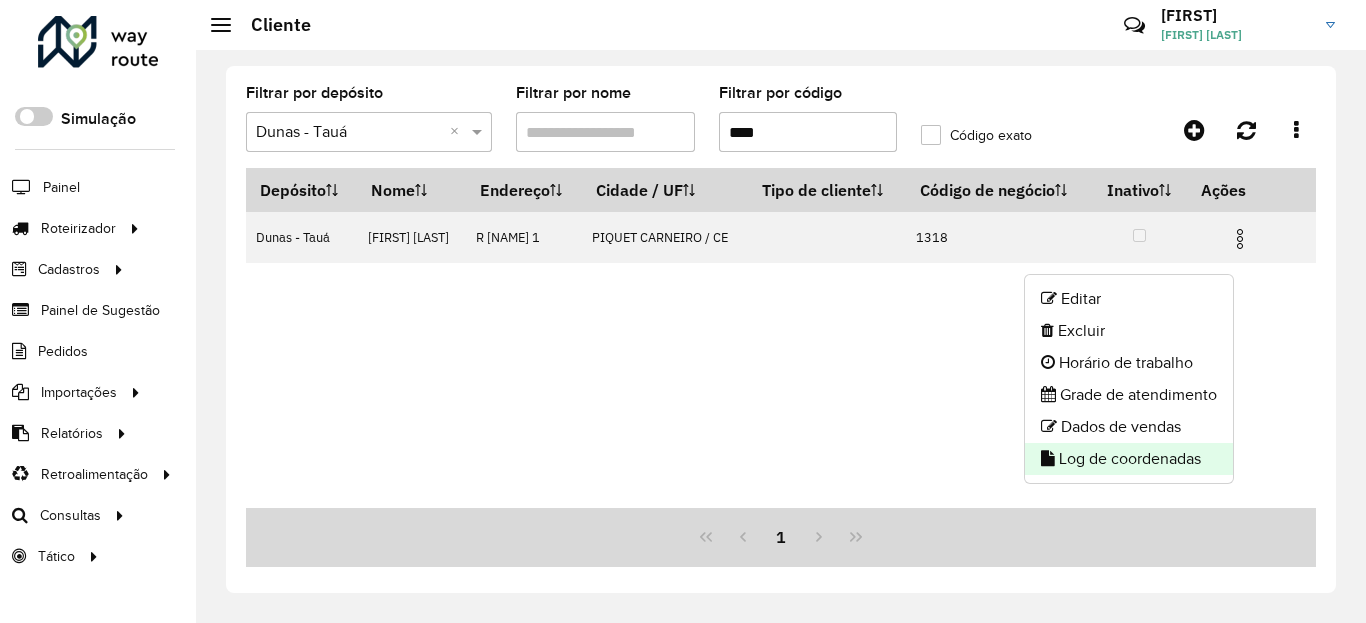 click on "Log de coordenadas" 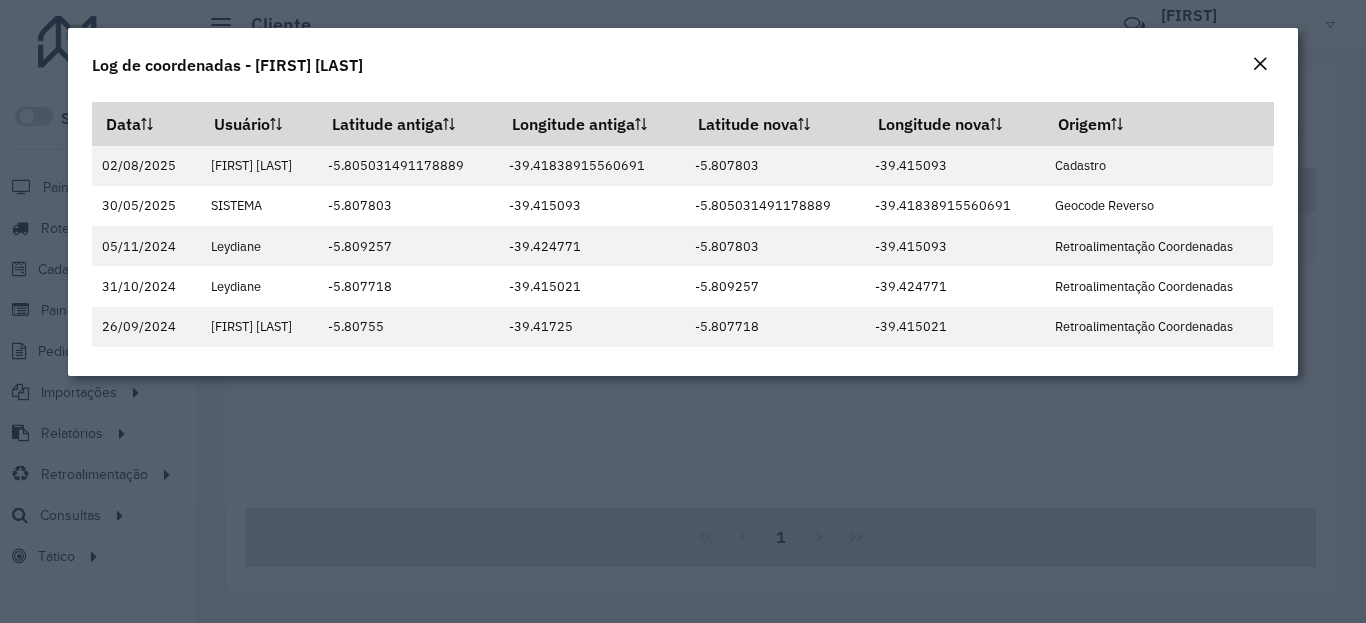 click 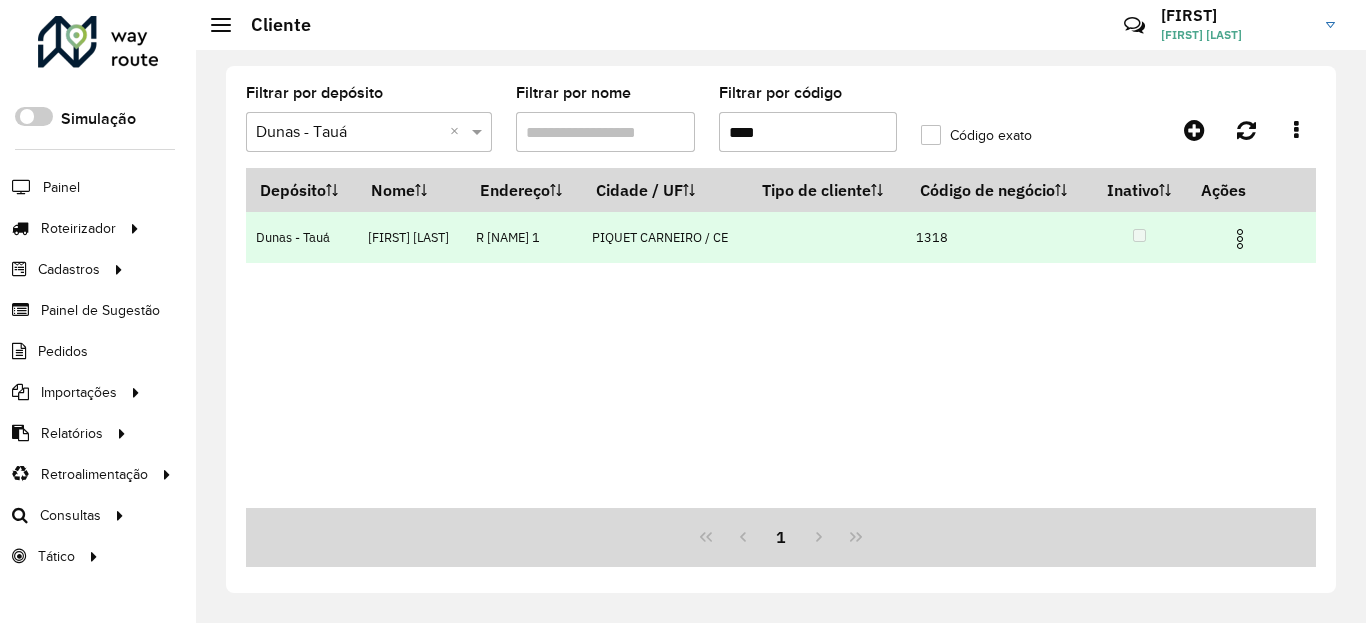 click at bounding box center [1240, 236] 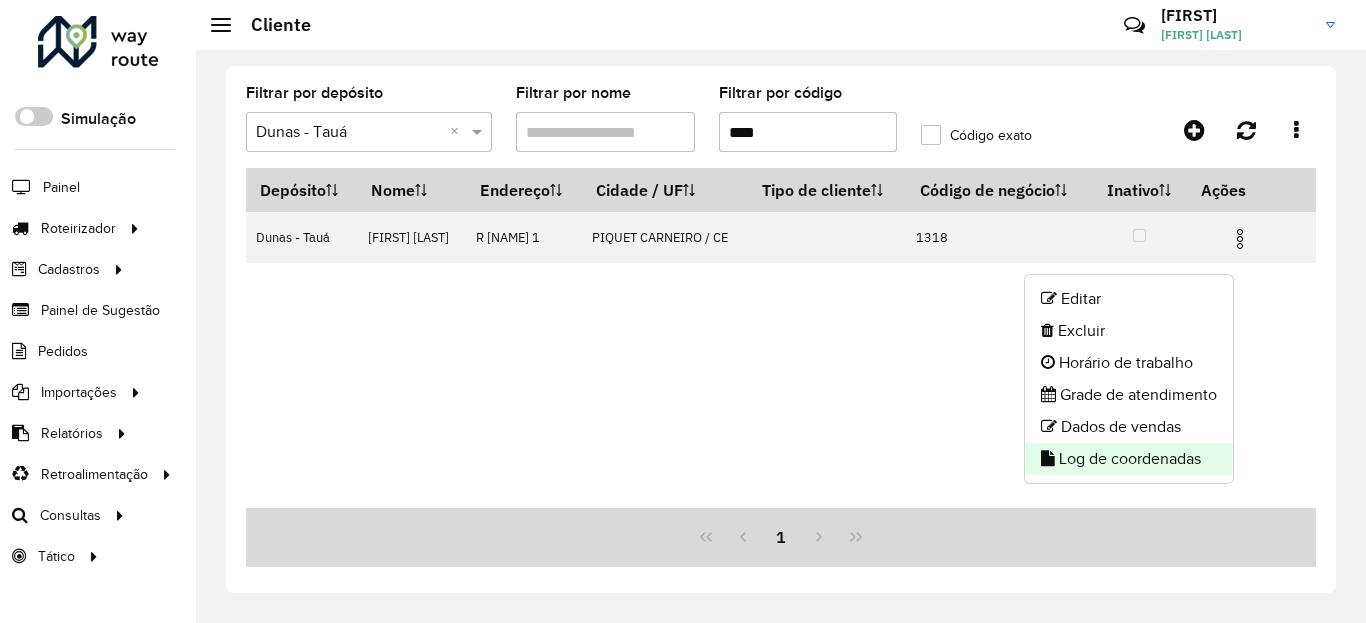click on "Log de coordenadas" 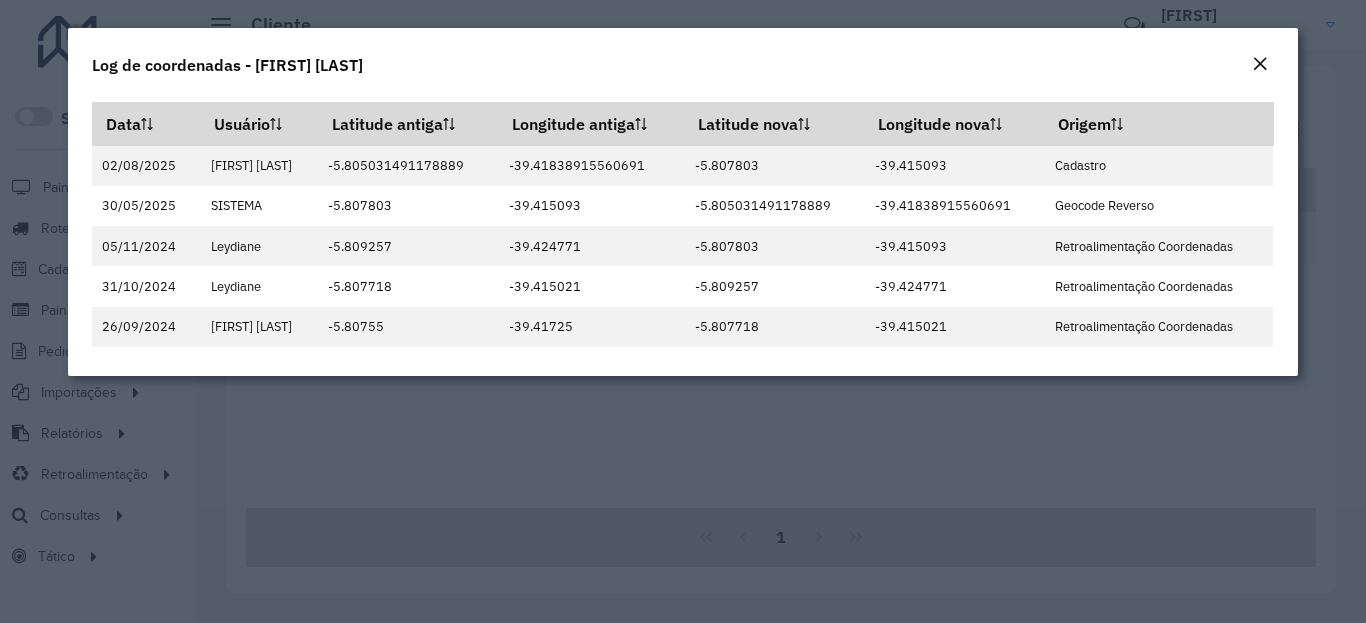 click 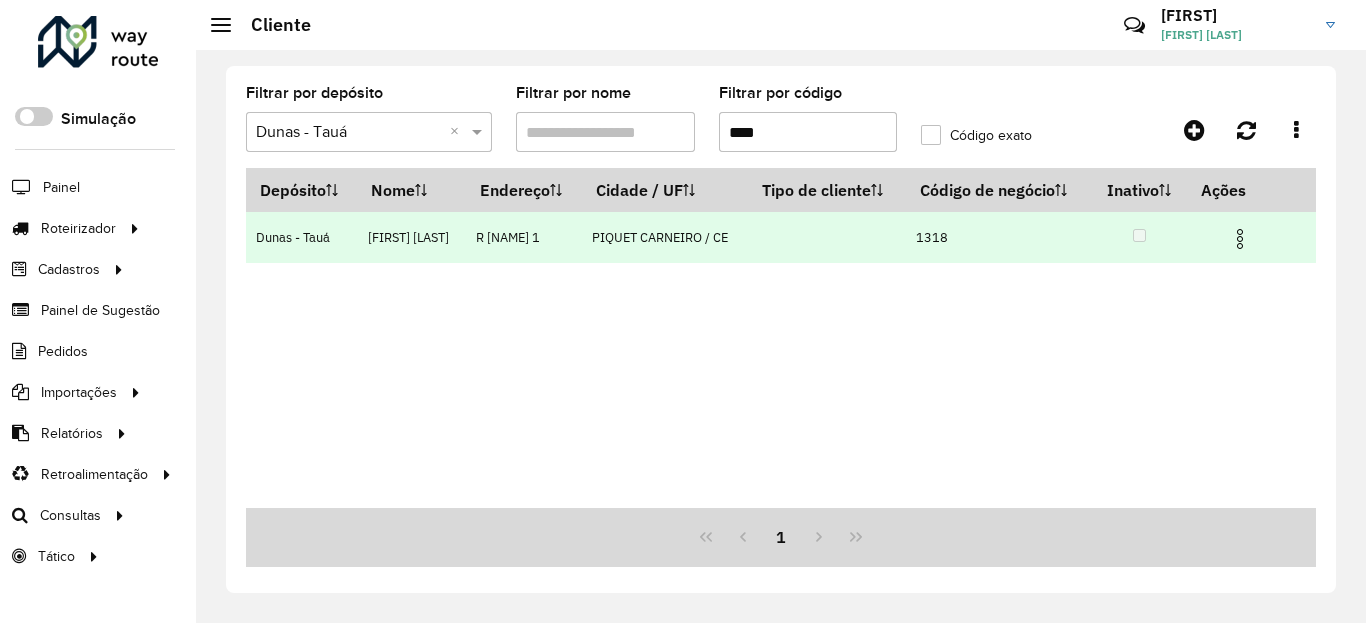 drag, startPoint x: 1247, startPoint y: 269, endPoint x: 1234, endPoint y: 285, distance: 20.615528 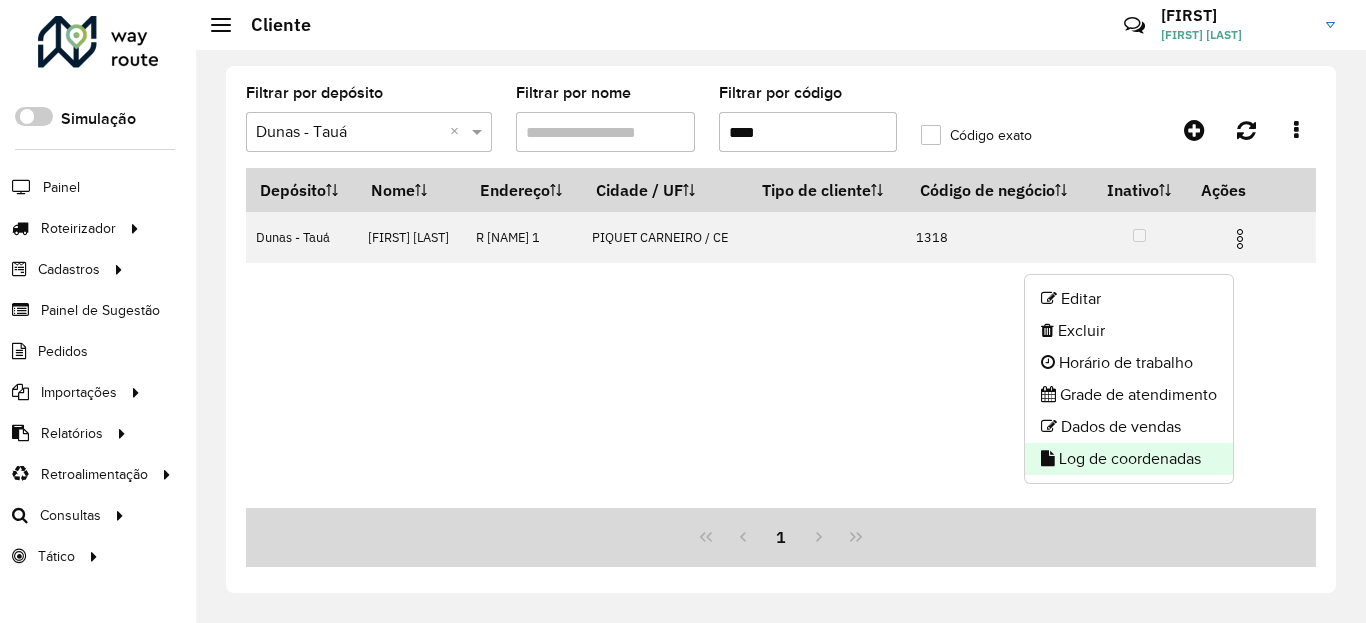 click on "Log de coordenadas" 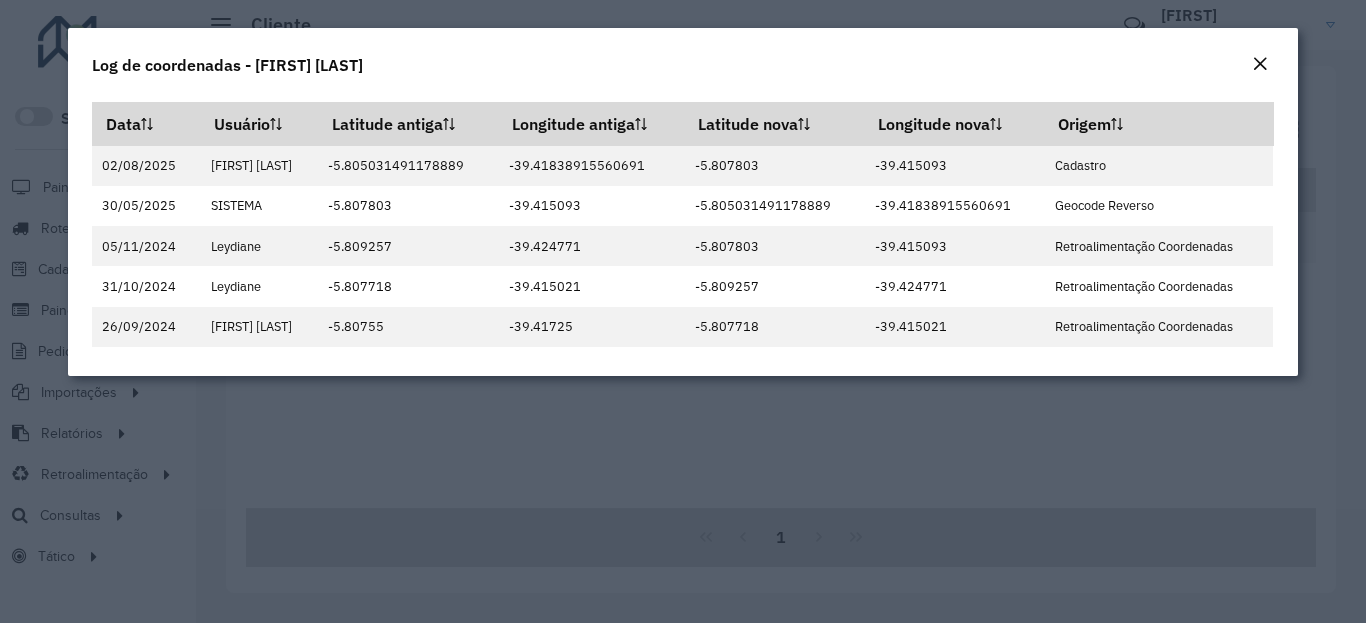 click on "Log de coordenadas - [FIRST] [LAST]" 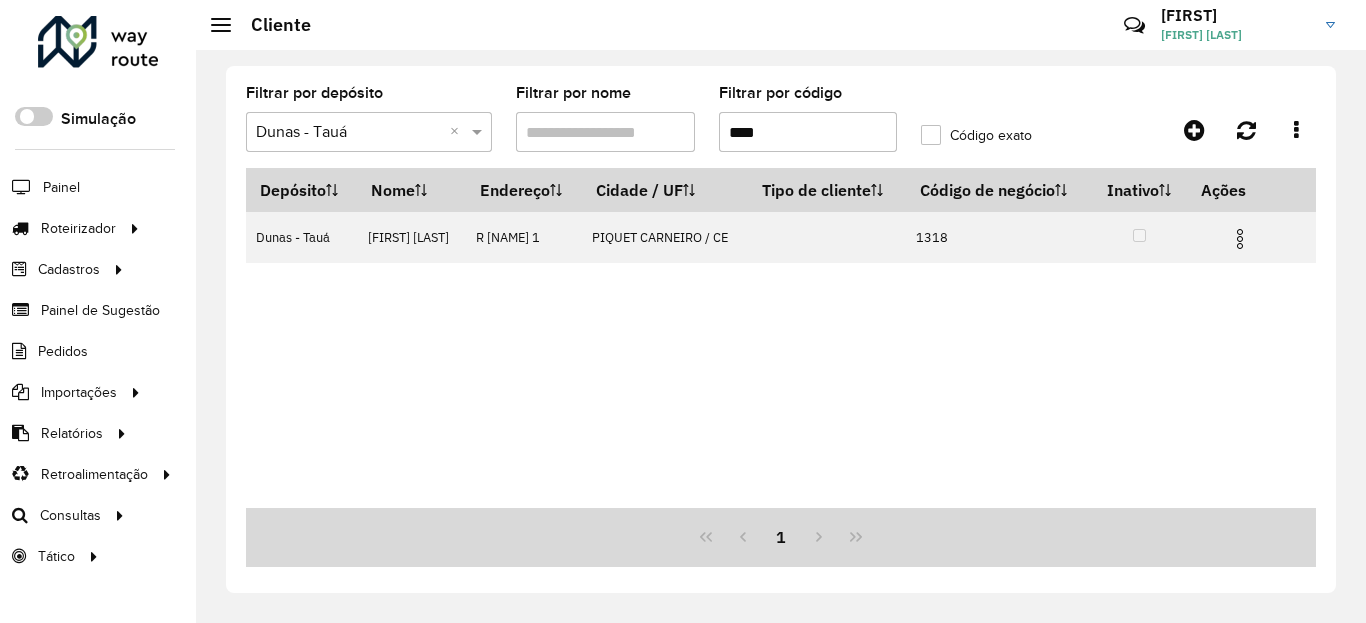 click on "****" at bounding box center (808, 132) 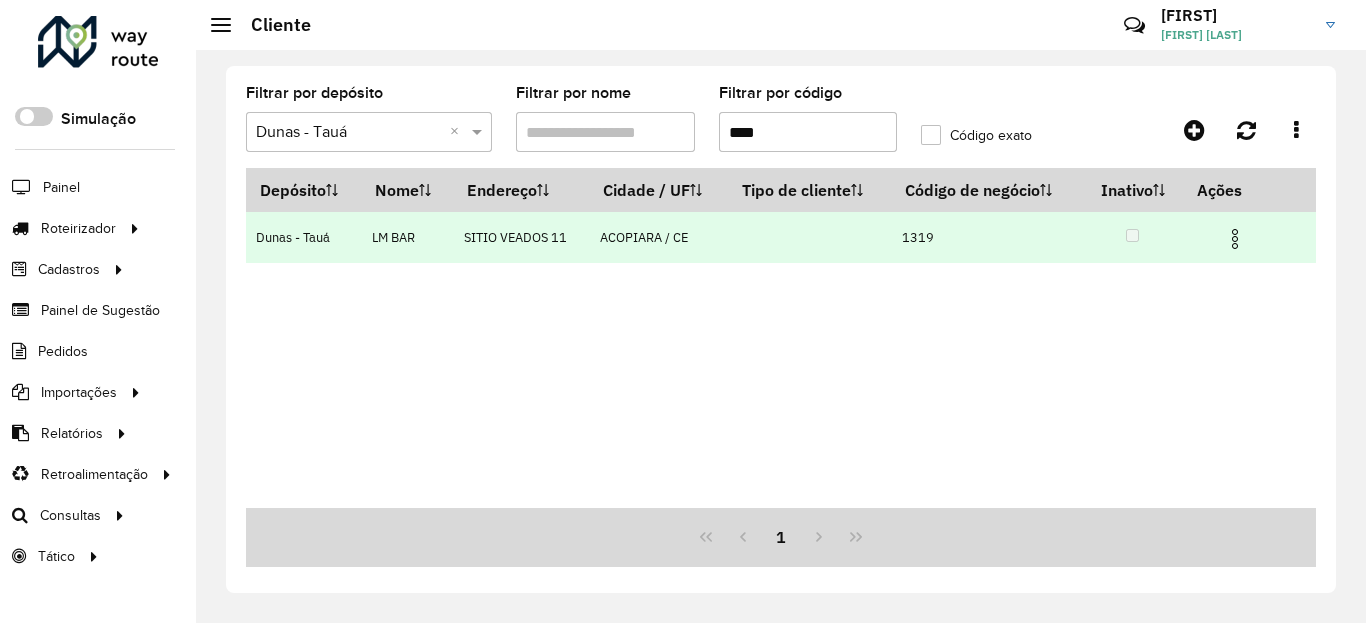click at bounding box center [1244, 237] 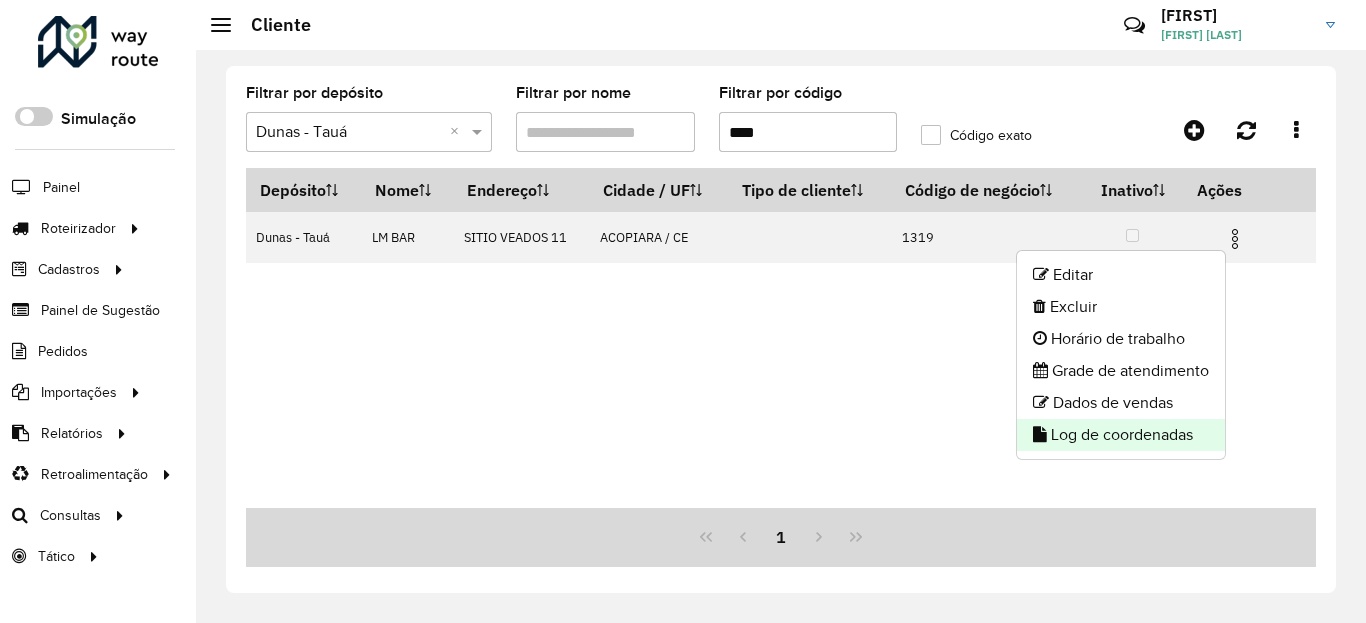 click on "Log de coordenadas" 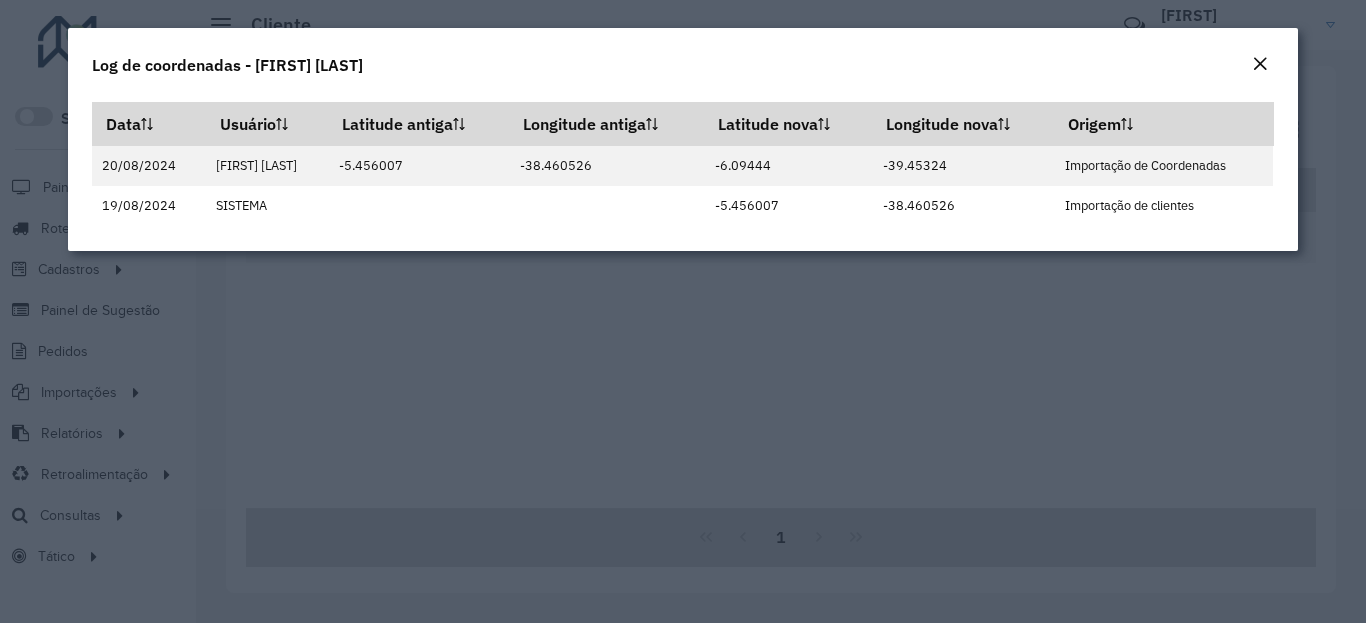 click 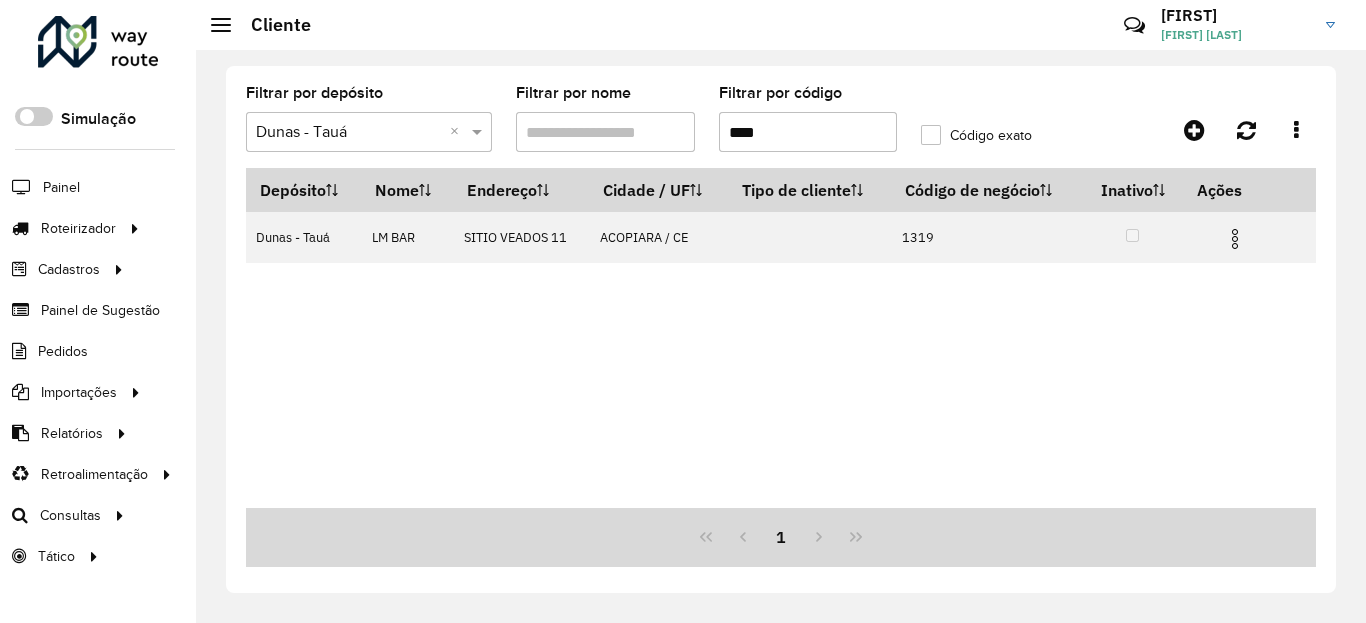 click on "****" at bounding box center (808, 132) 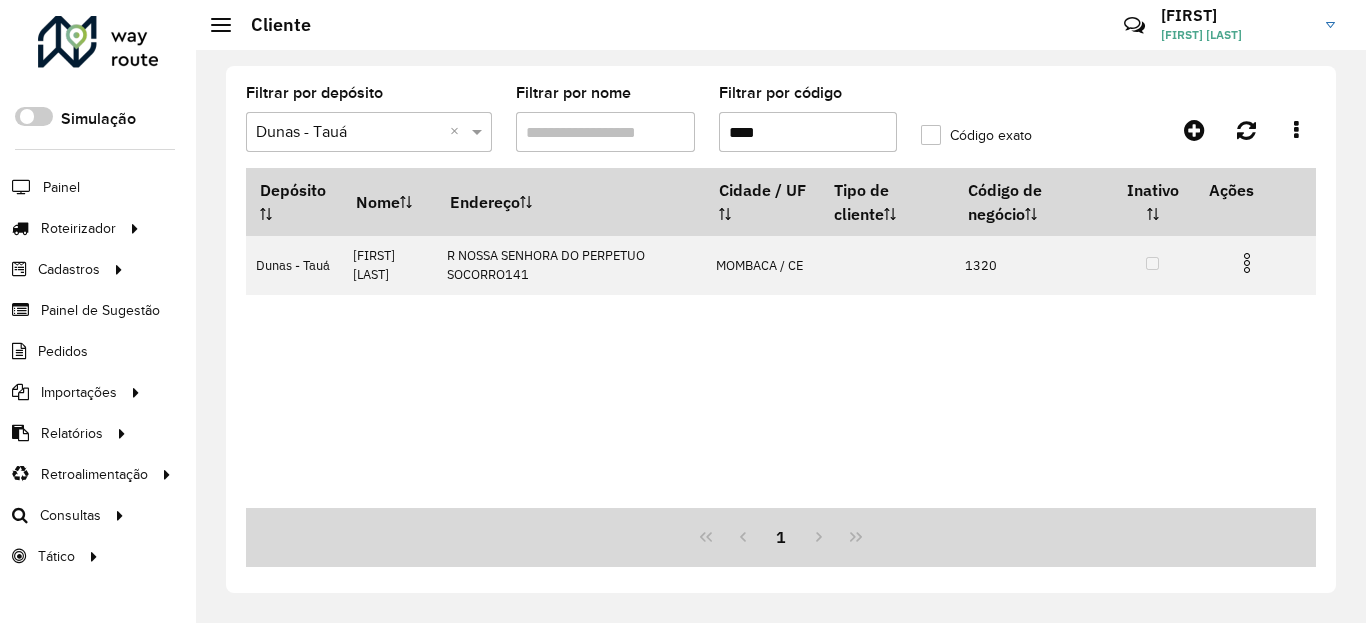 type on "****" 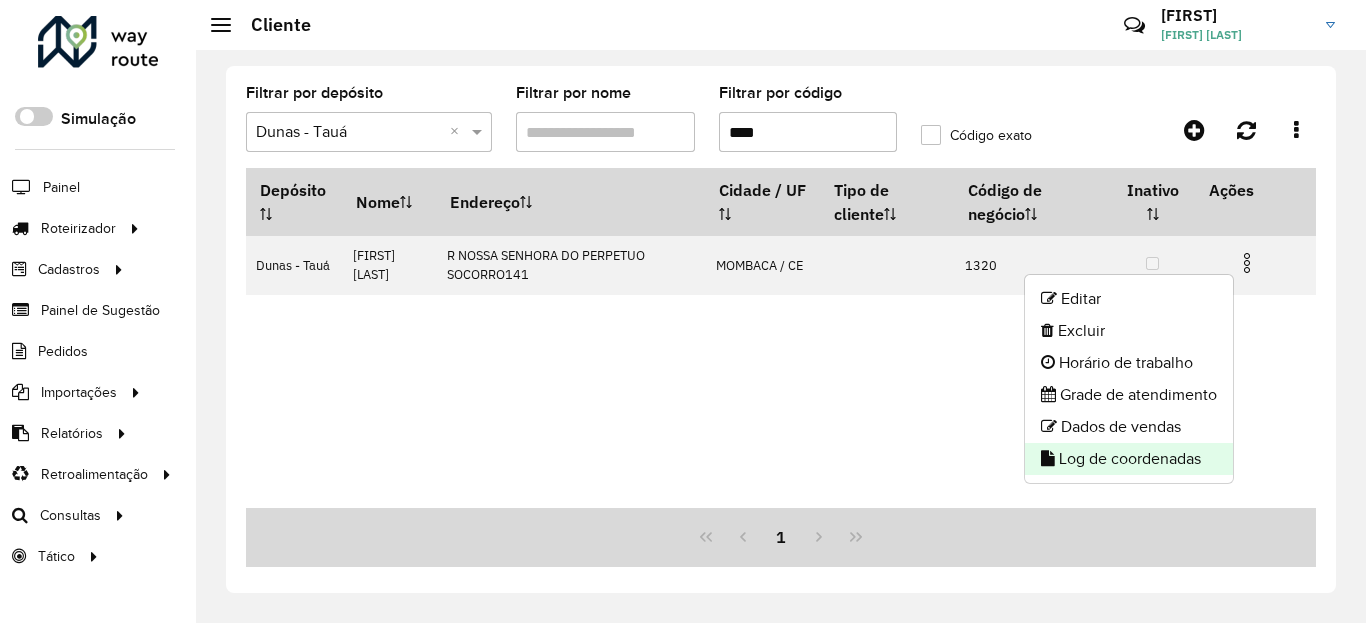 click on "Log de coordenadas" 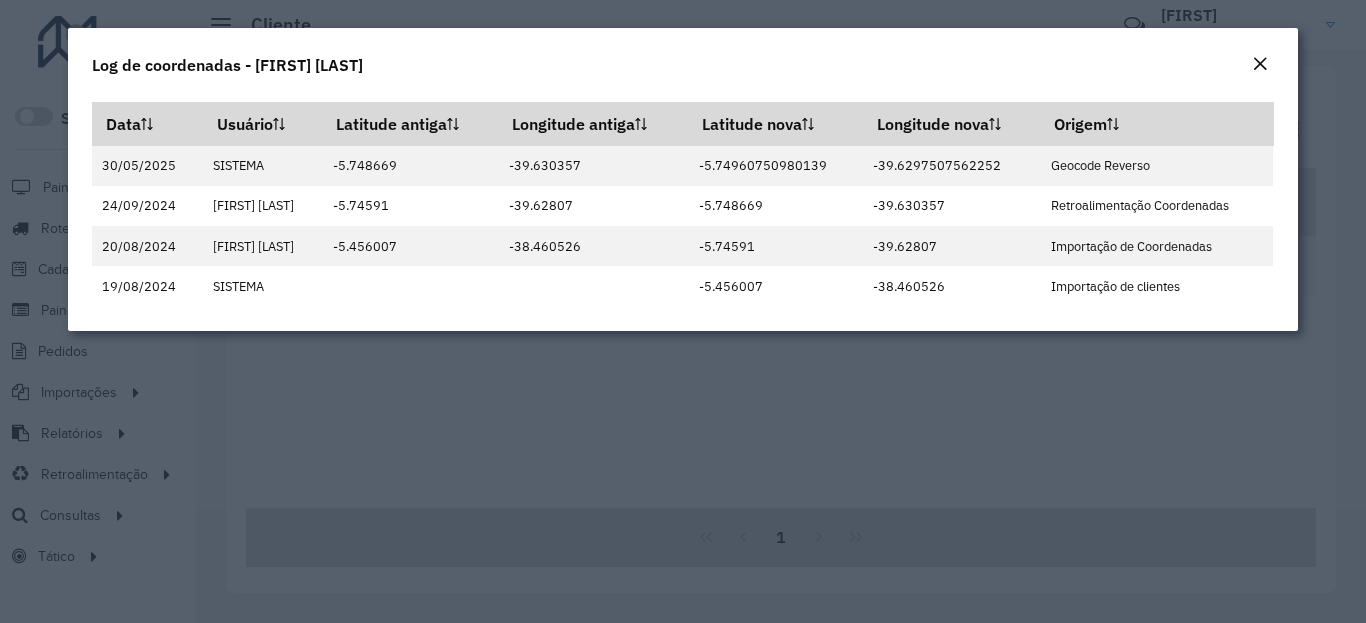 click 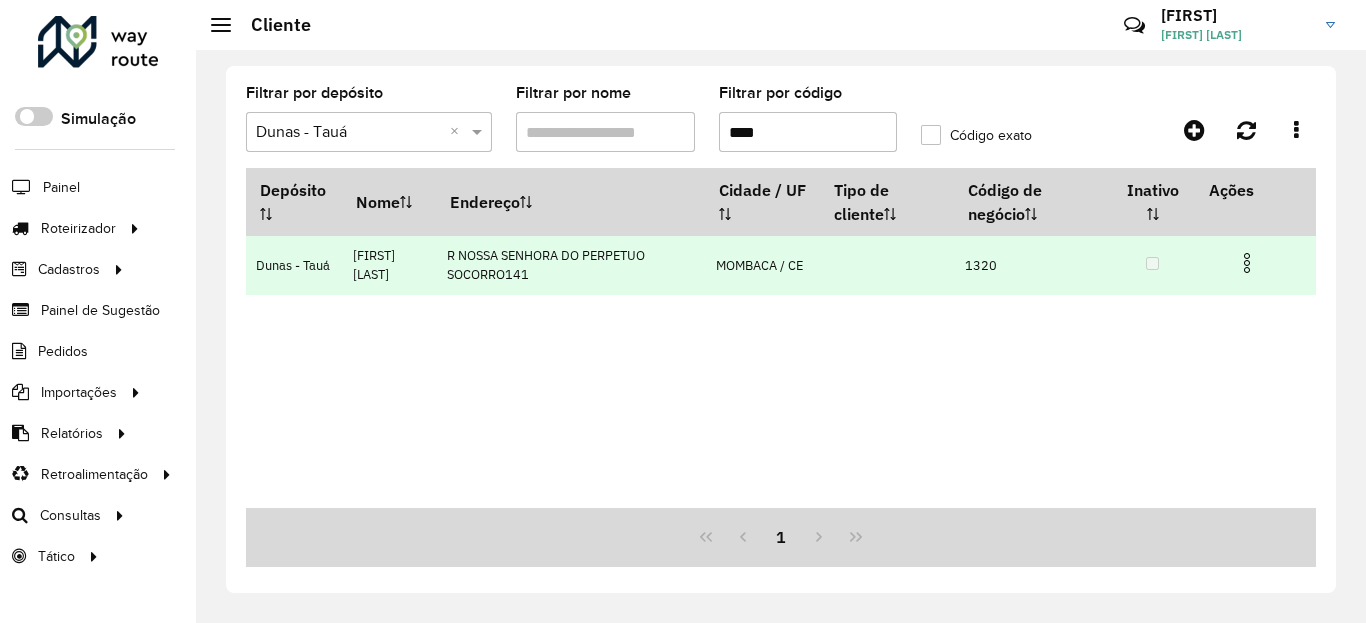 drag, startPoint x: 1259, startPoint y: 255, endPoint x: 1244, endPoint y: 276, distance: 25.806976 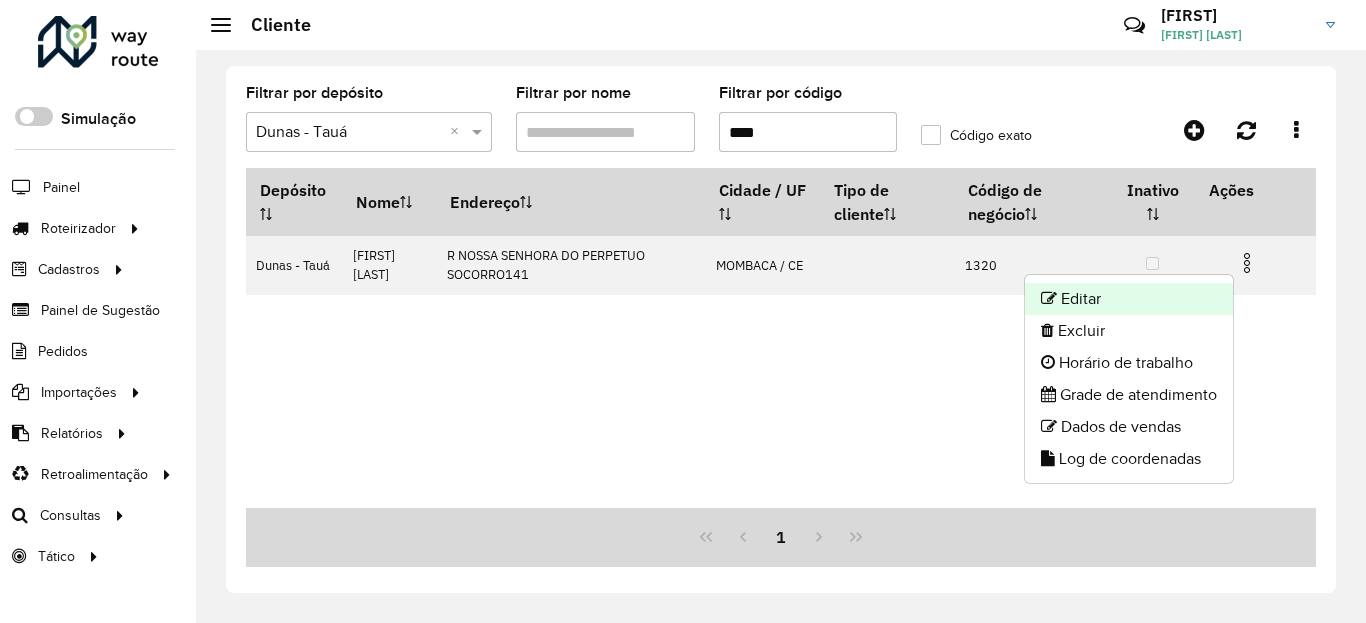 click on "Editar" 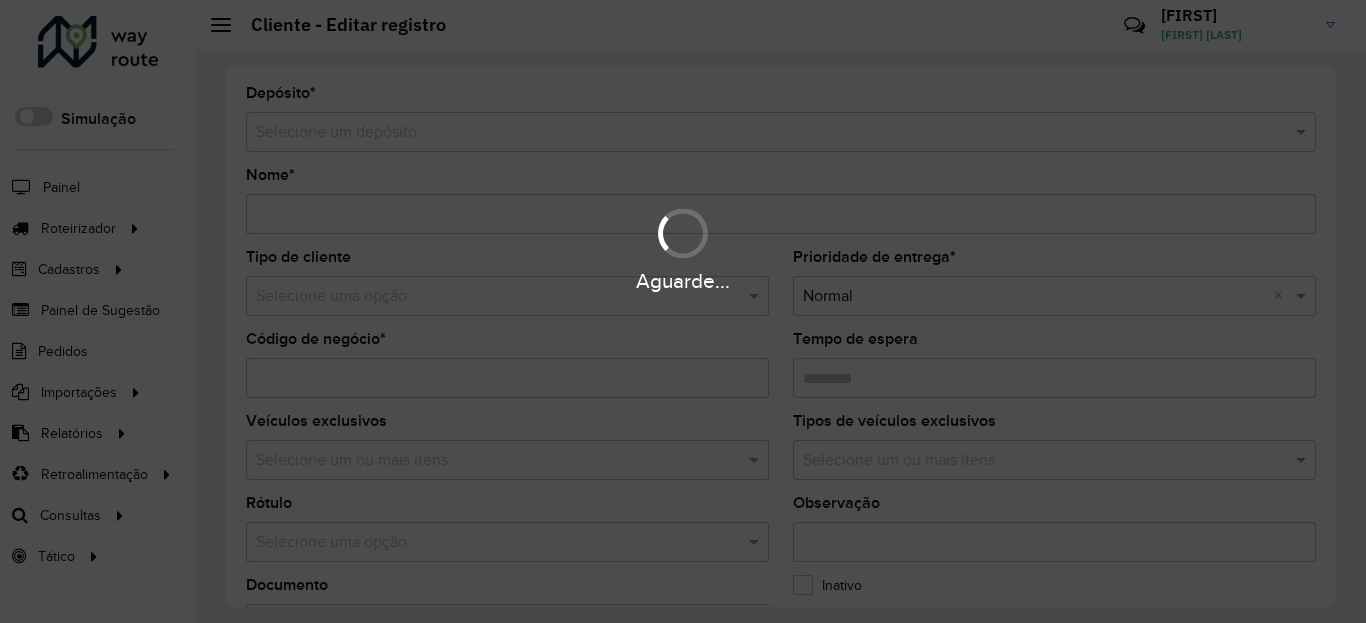 type on "**********" 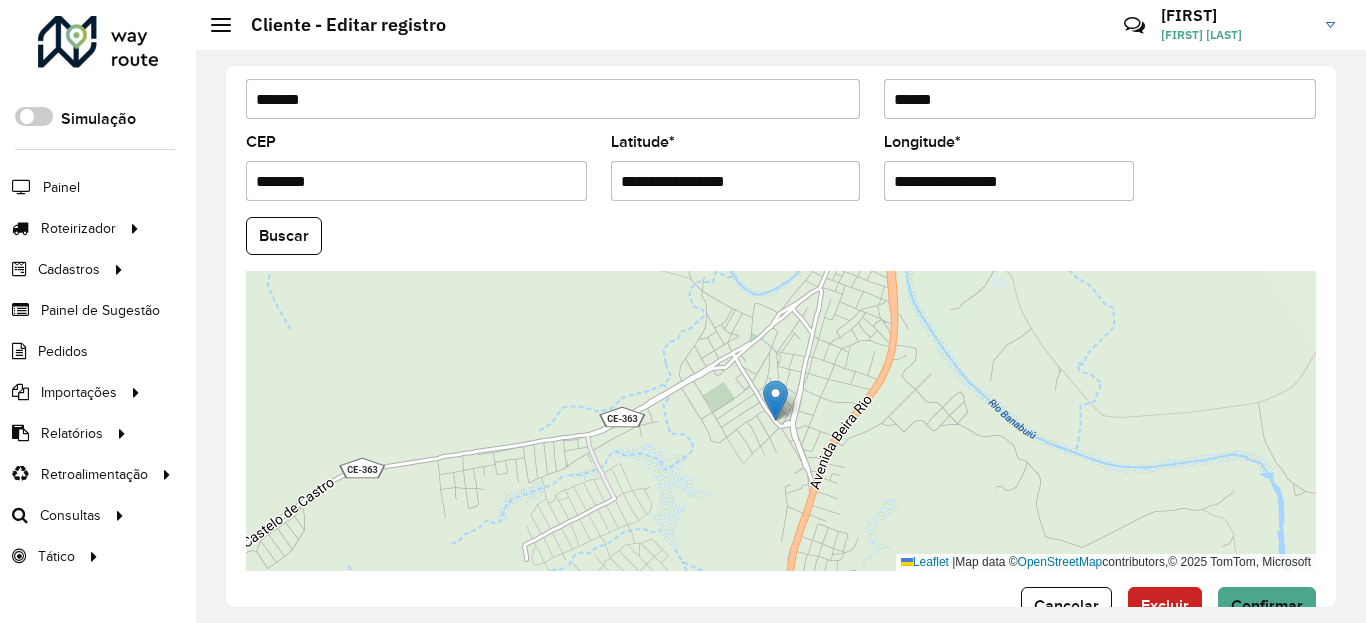 scroll, scrollTop: 865, scrollLeft: 0, axis: vertical 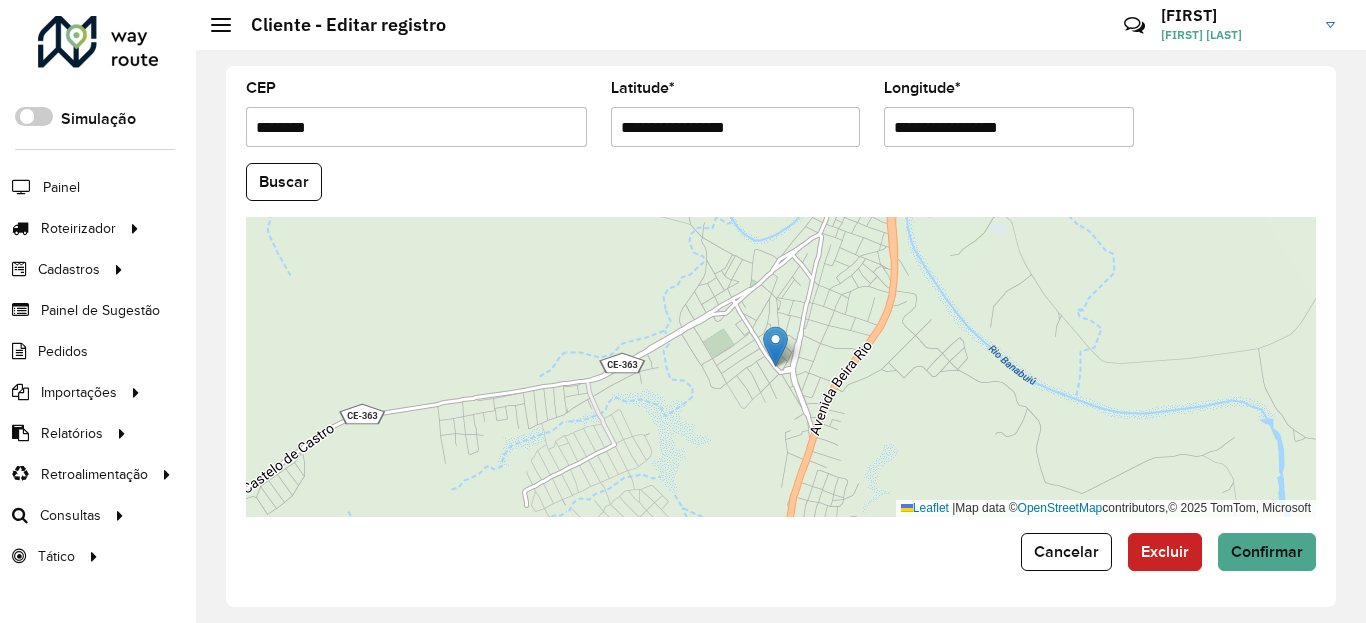 click on "**********" at bounding box center (736, 127) 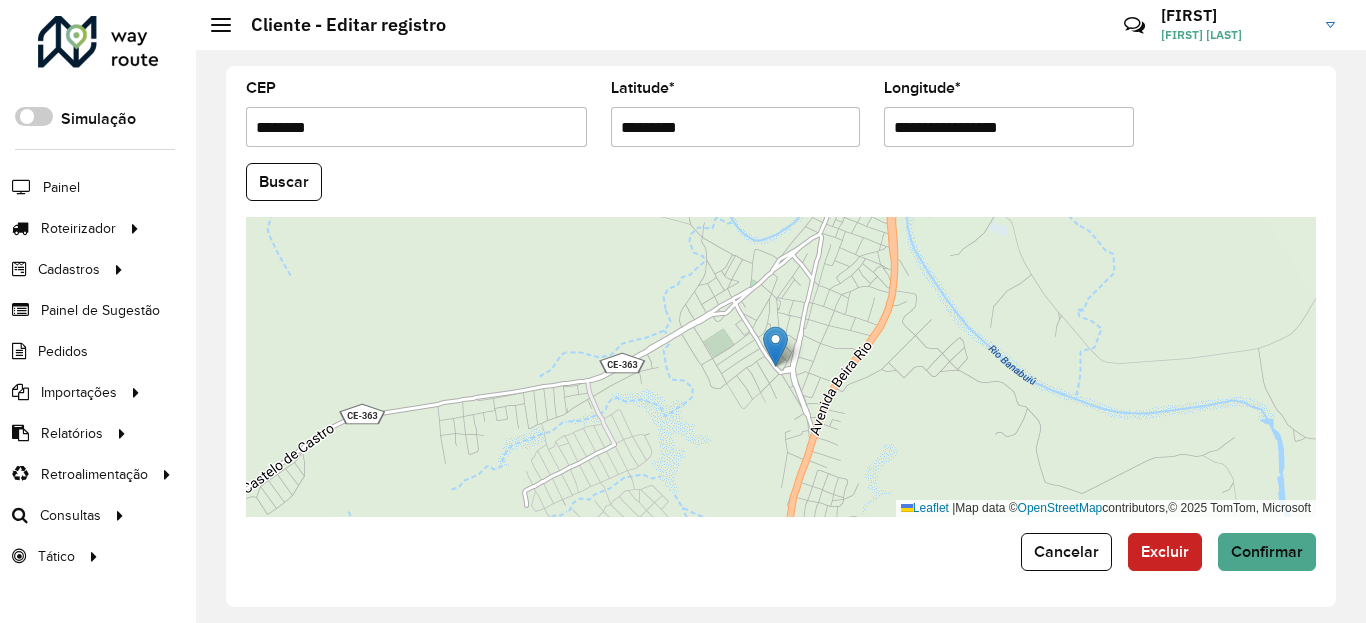 type on "*********" 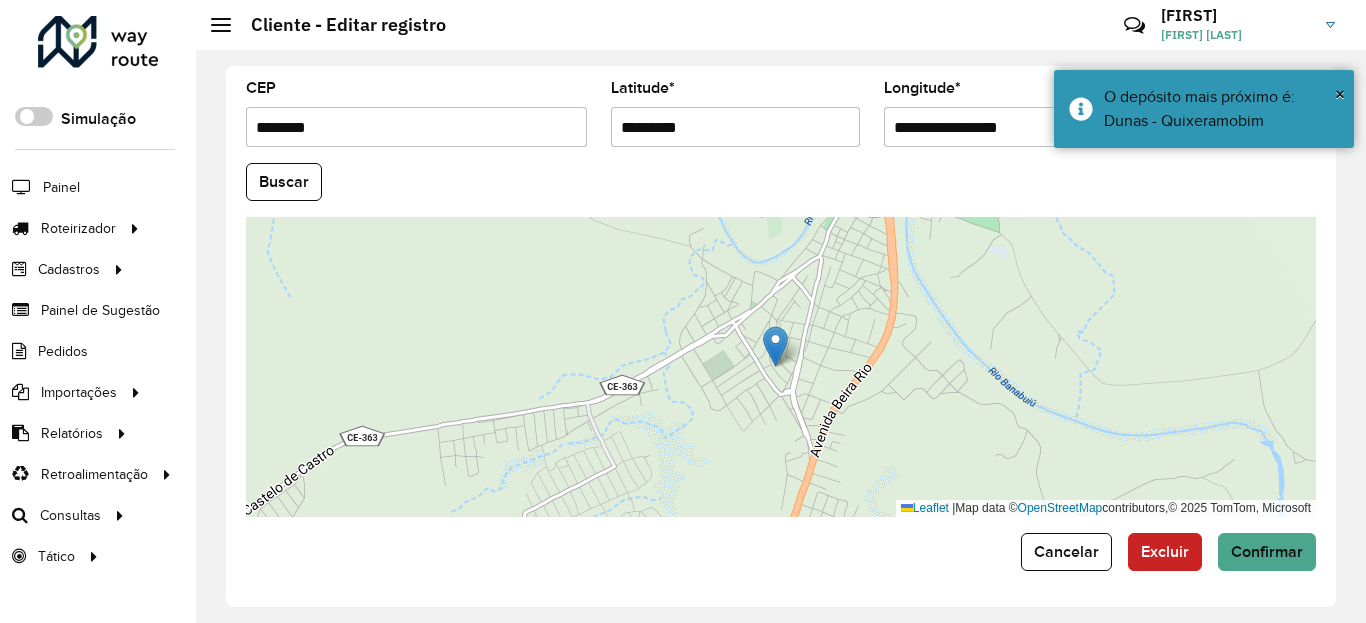 click on "**********" at bounding box center [1009, 127] 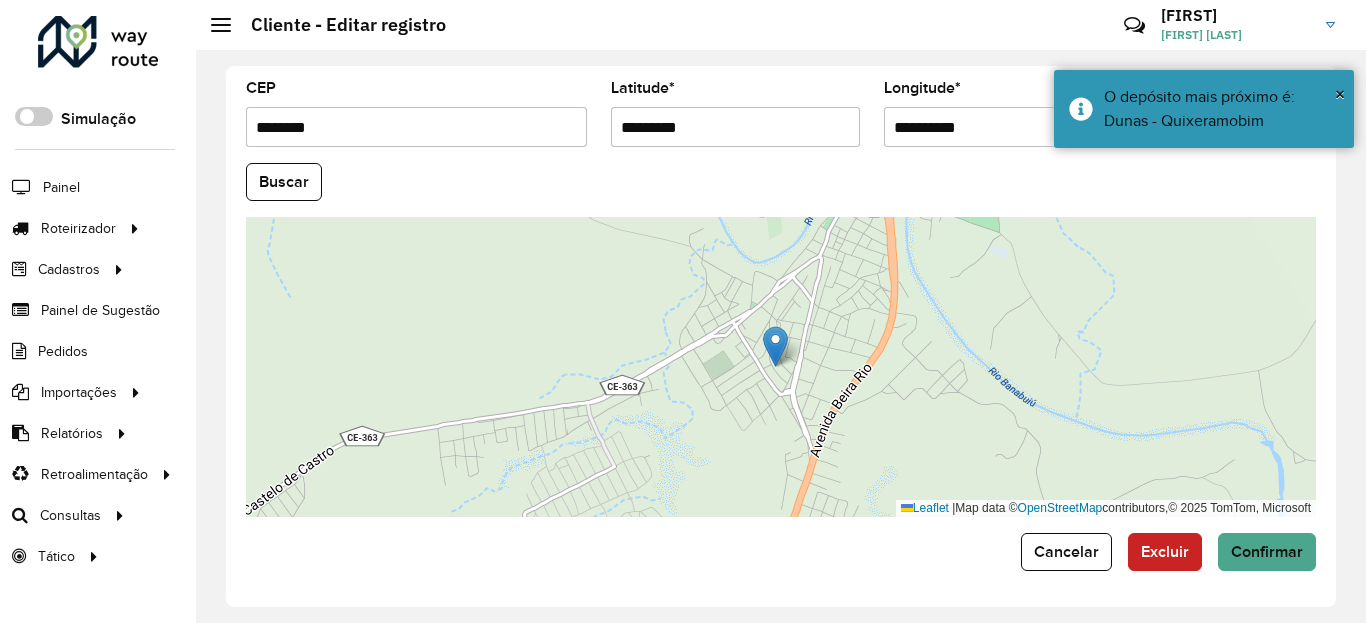 type on "**********" 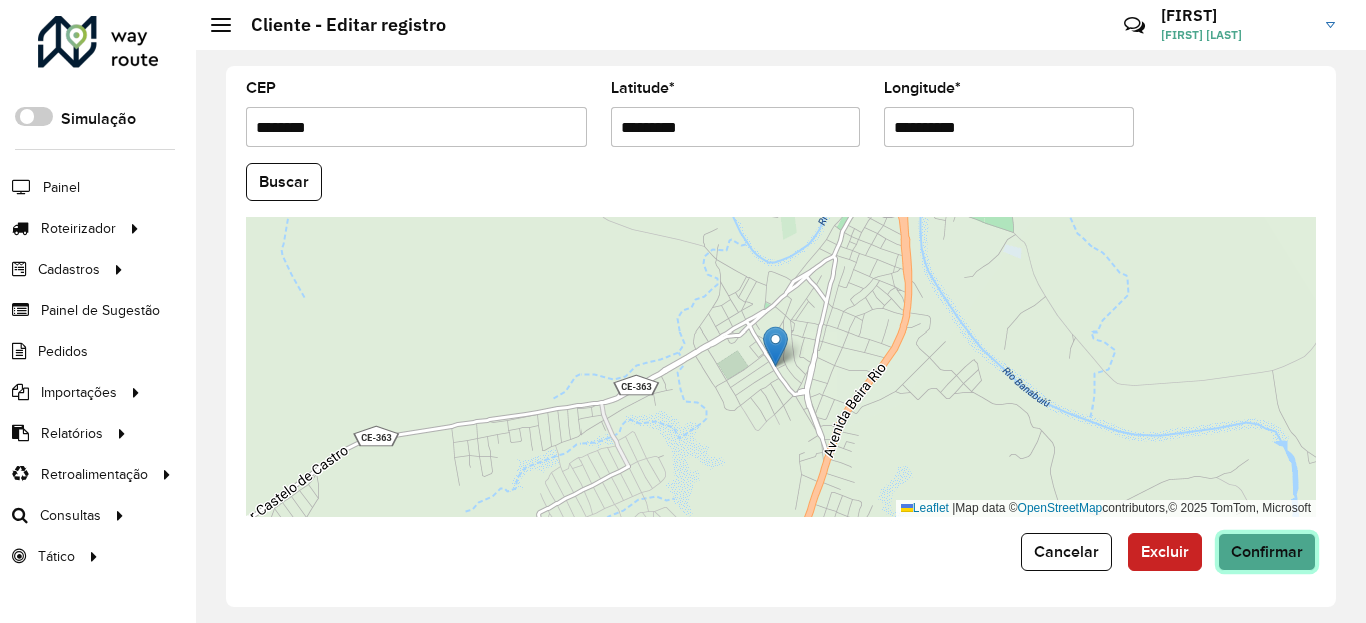 click on "Confirmar" 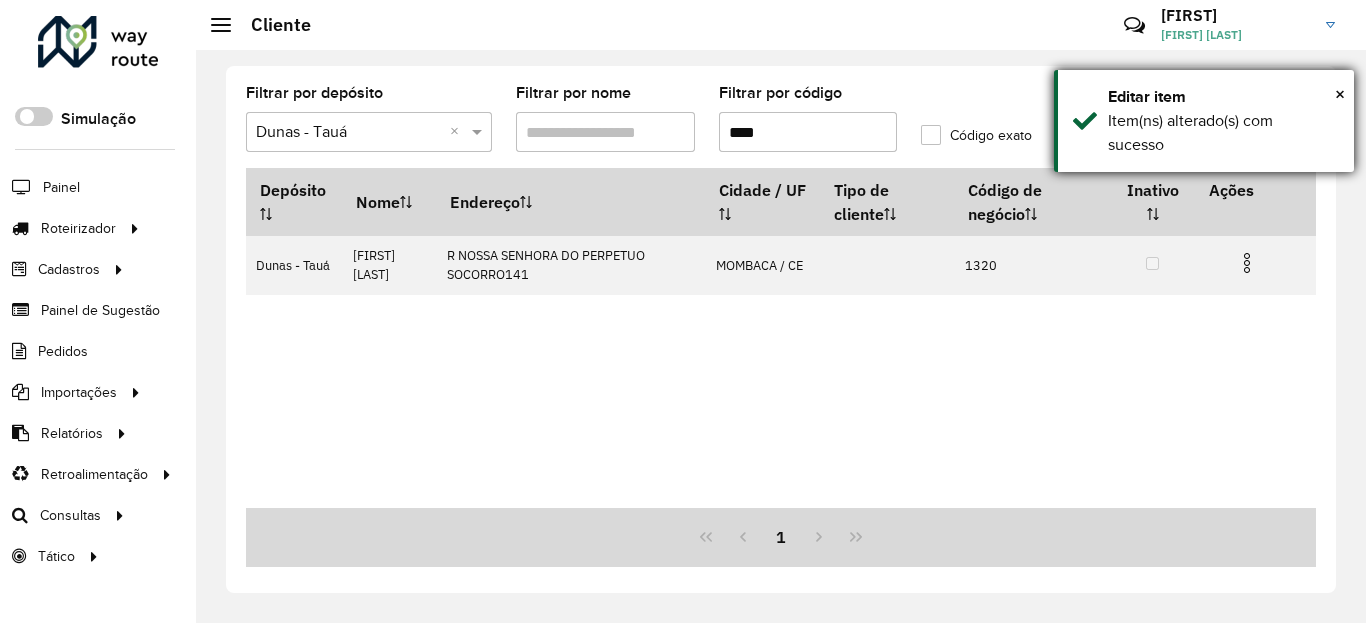 click on "Editar item" at bounding box center [1223, 97] 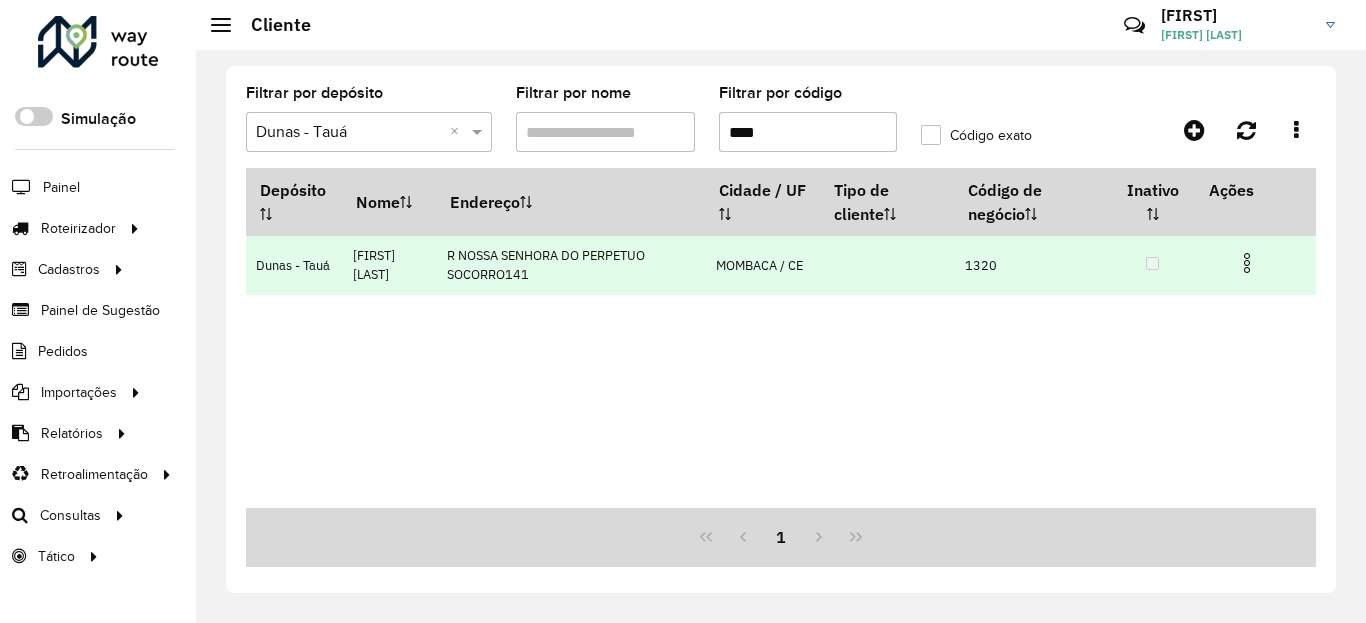 click at bounding box center [1247, 263] 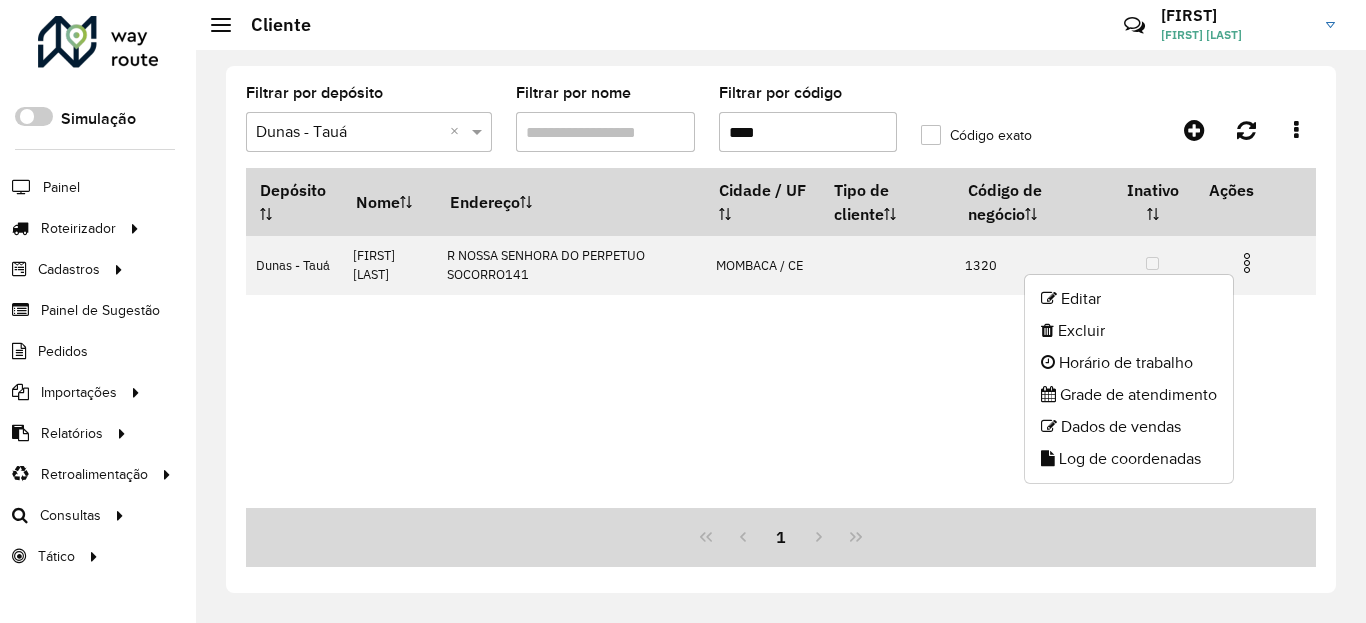 click on "Log de coordenadas" 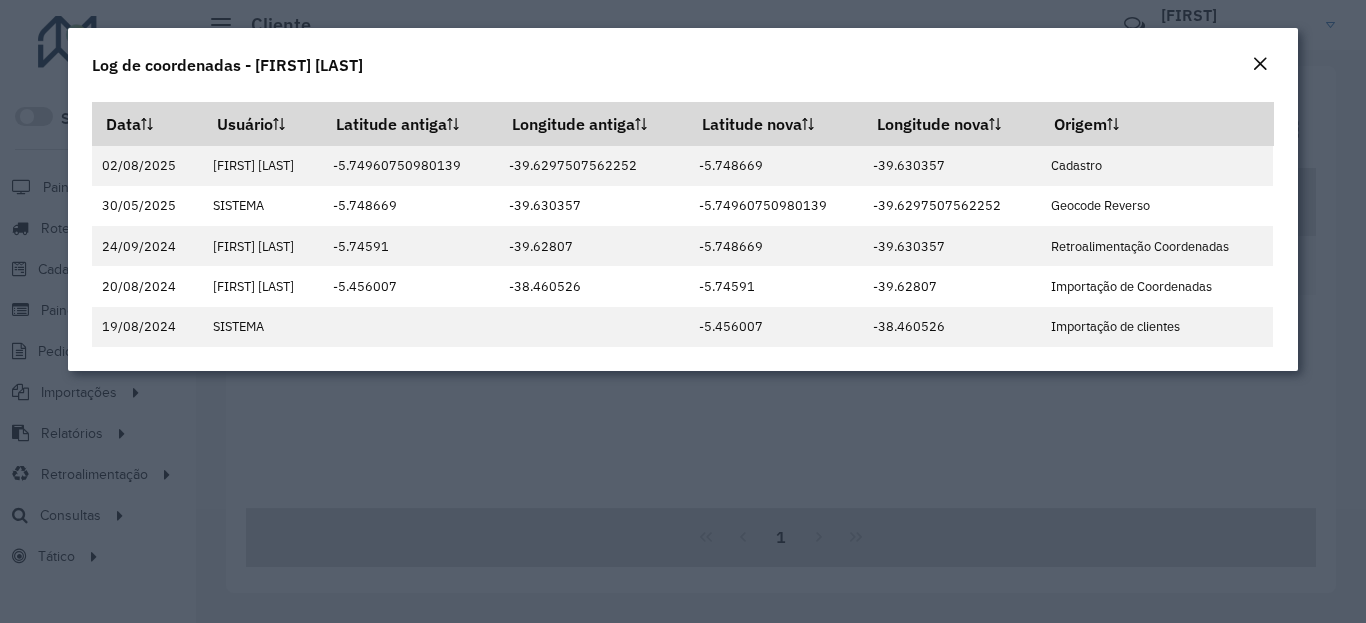 click 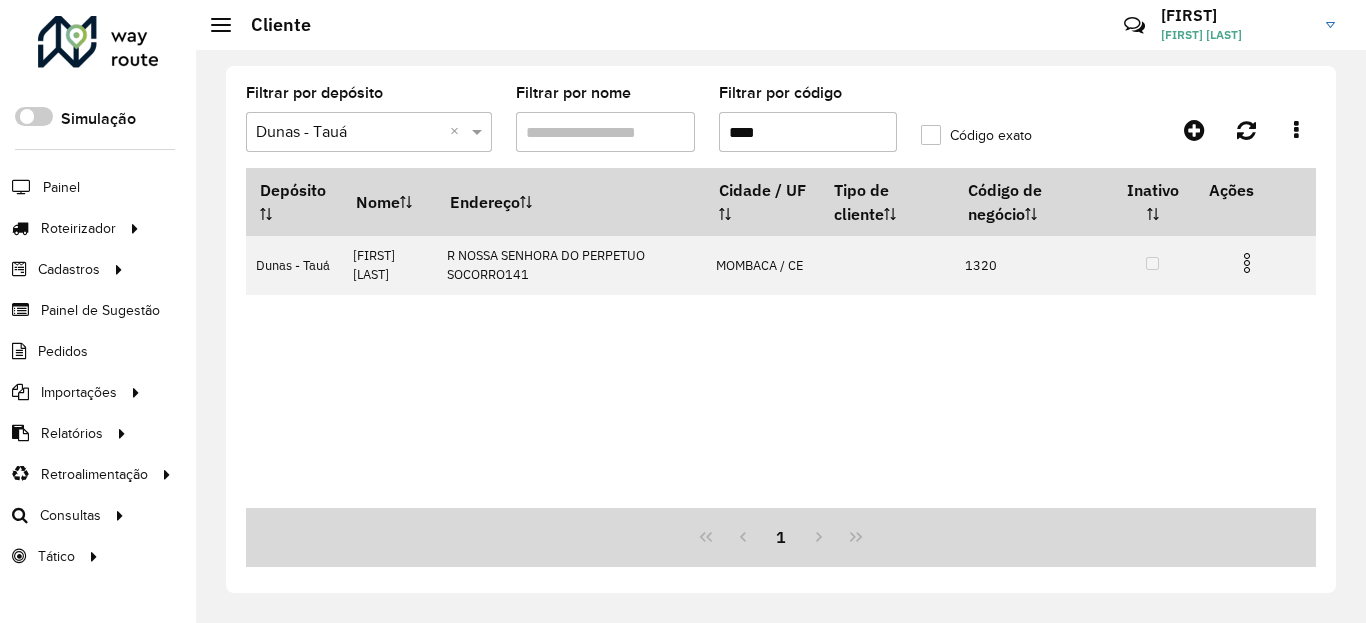 click on "****" at bounding box center [808, 132] 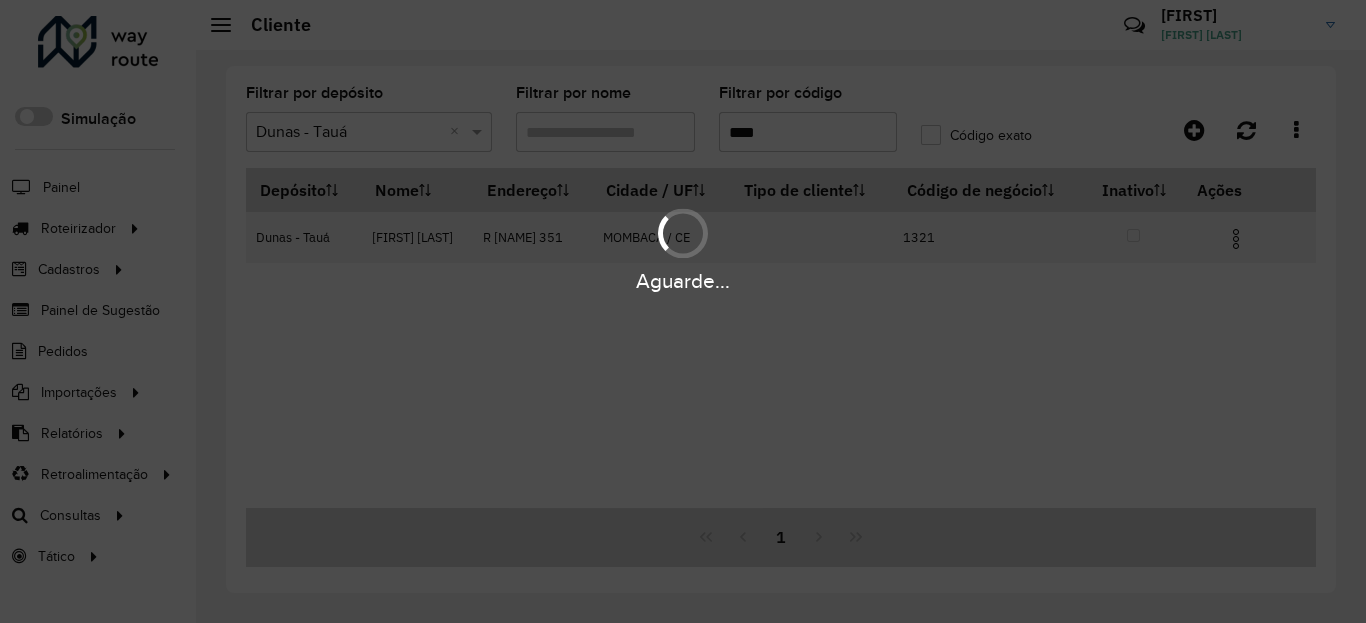type on "****" 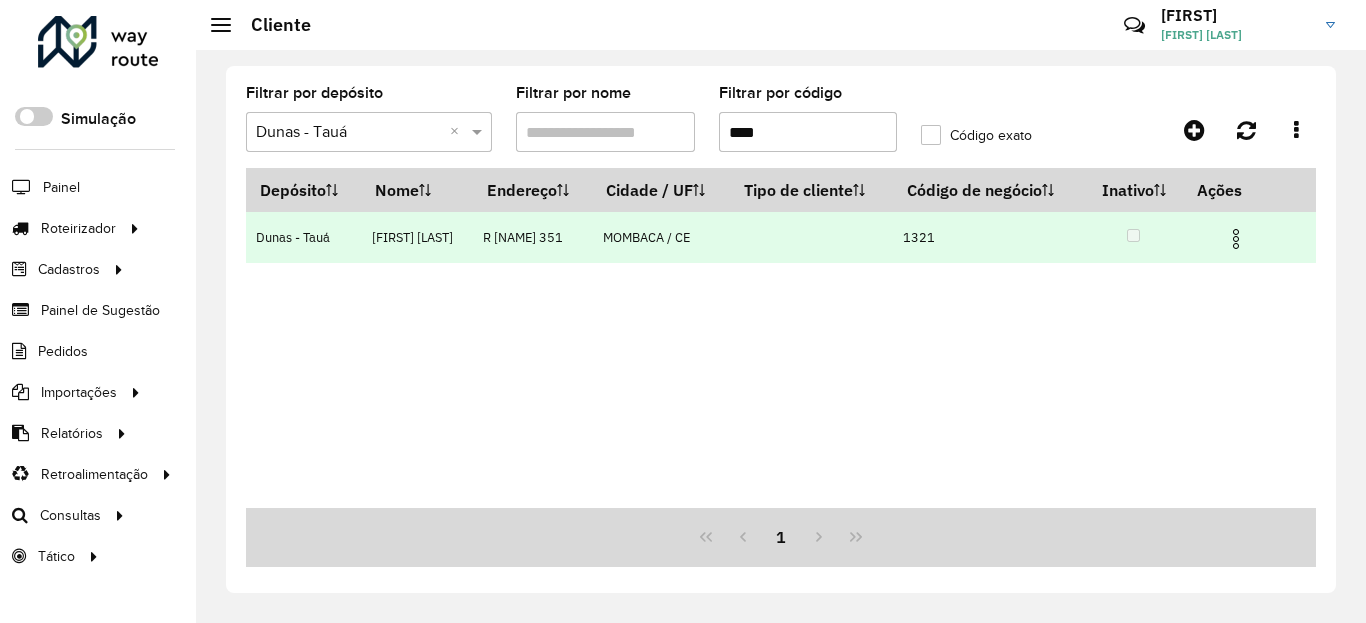 click at bounding box center [1236, 239] 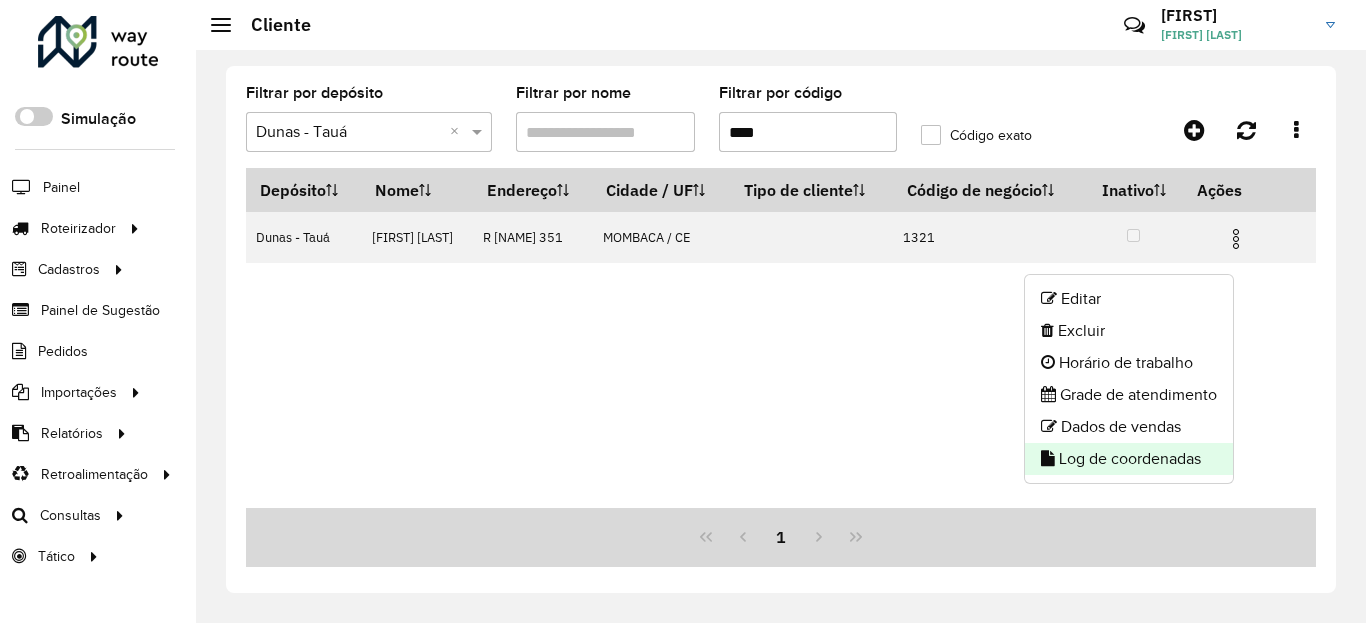 click on "Log de coordenadas" 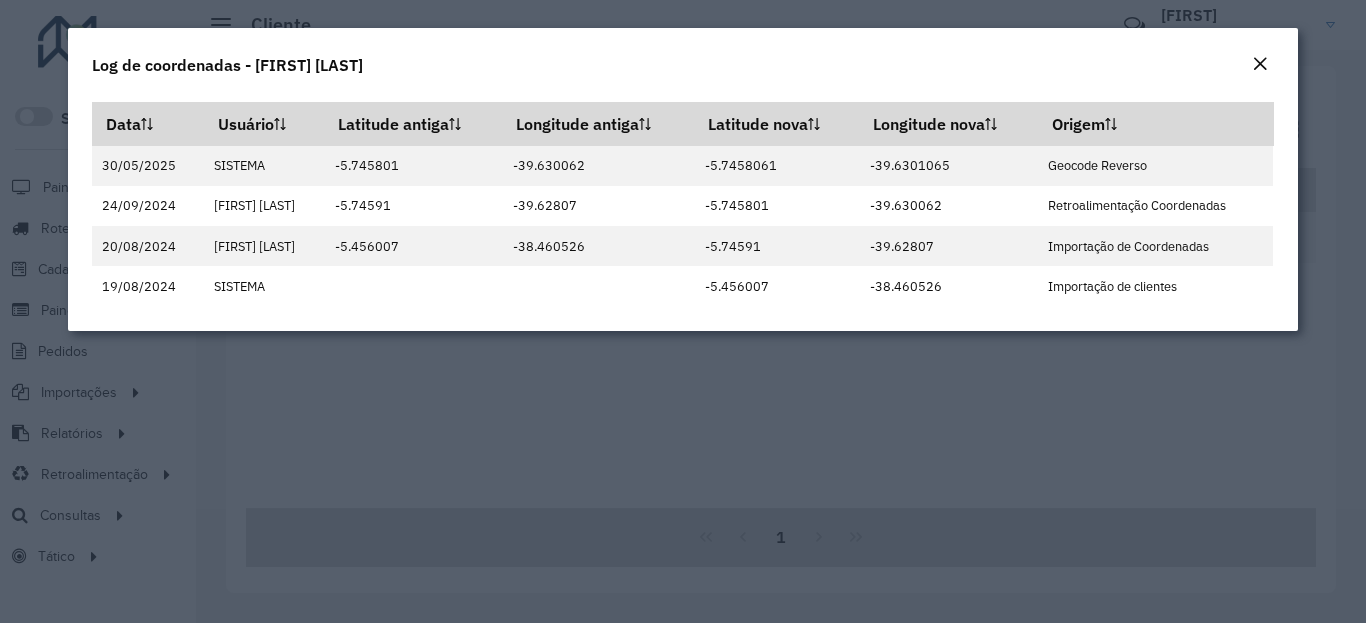 click 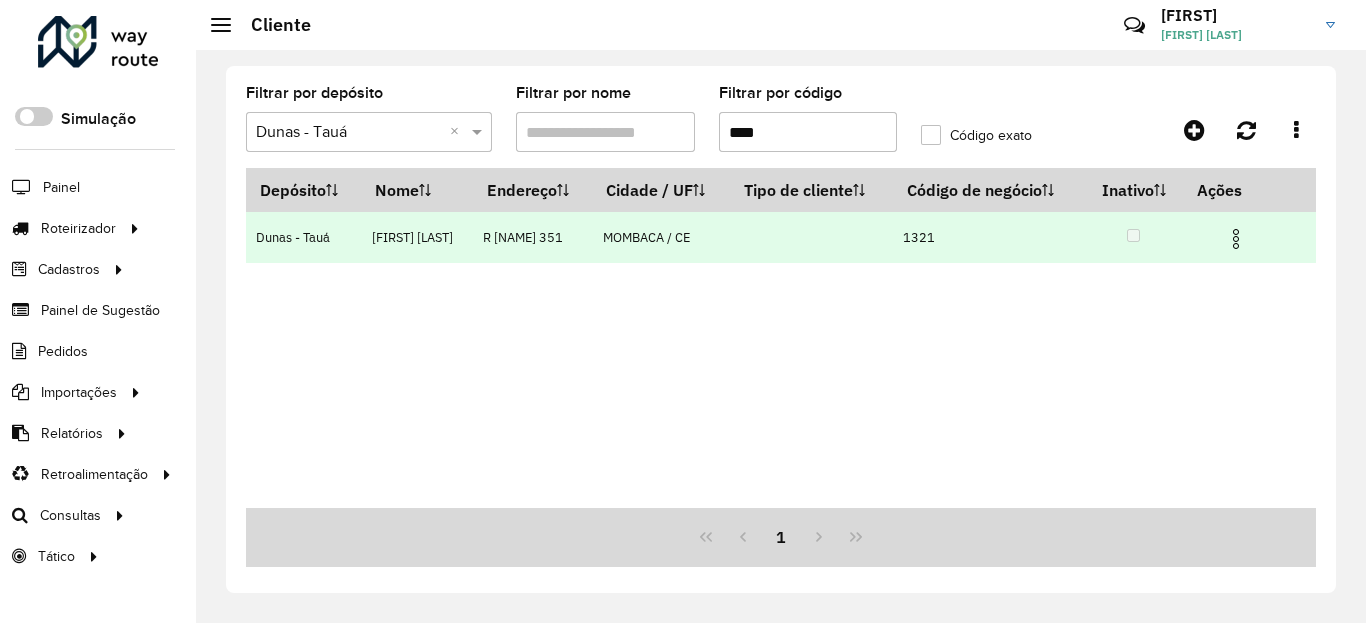 click at bounding box center (1236, 239) 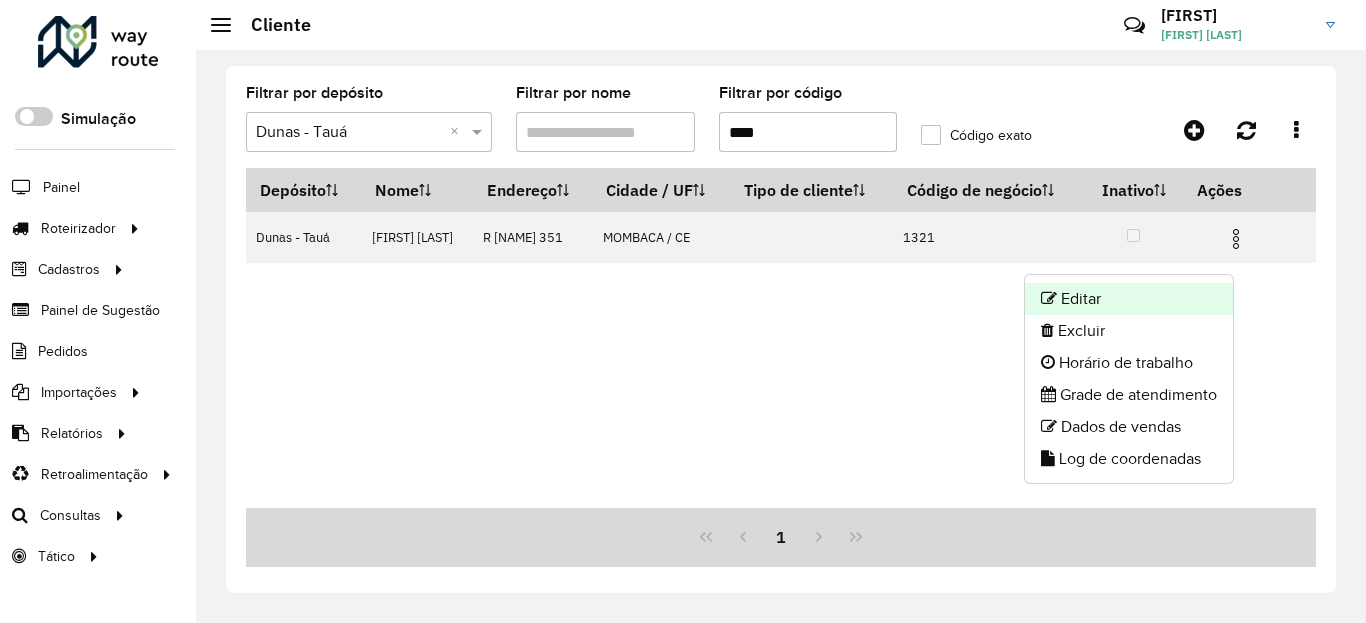 drag, startPoint x: 1209, startPoint y: 286, endPoint x: 999, endPoint y: 51, distance: 315.1587 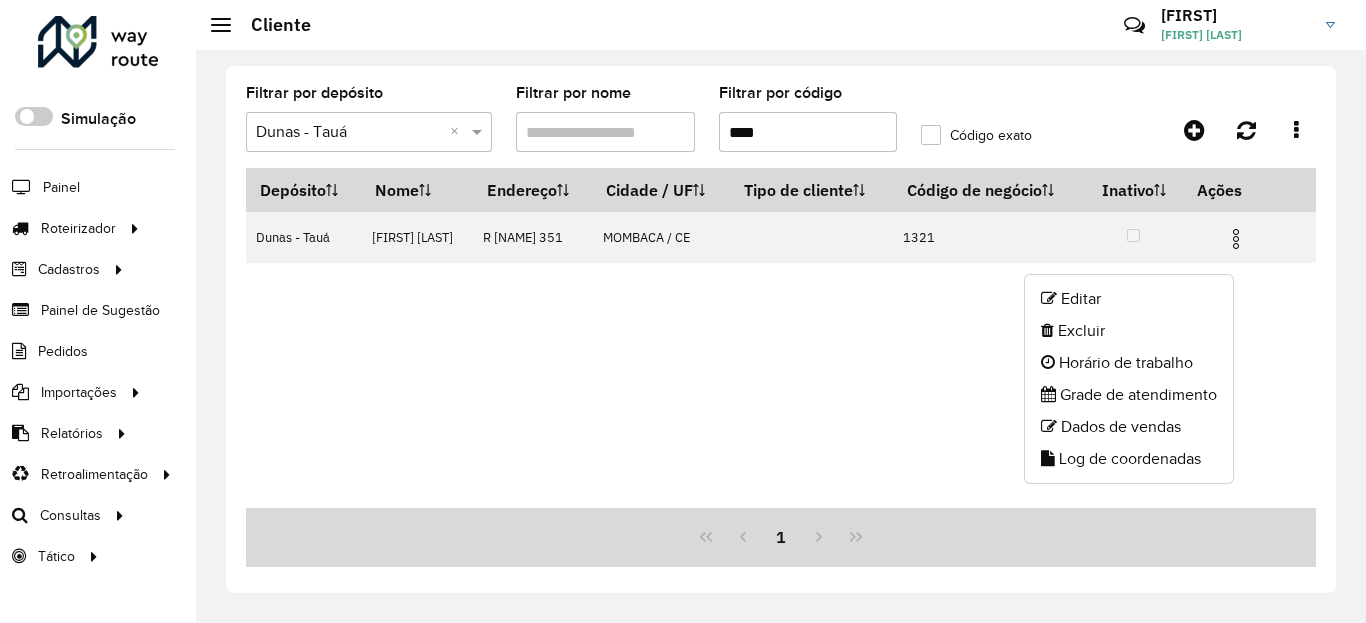 click on "Editar" 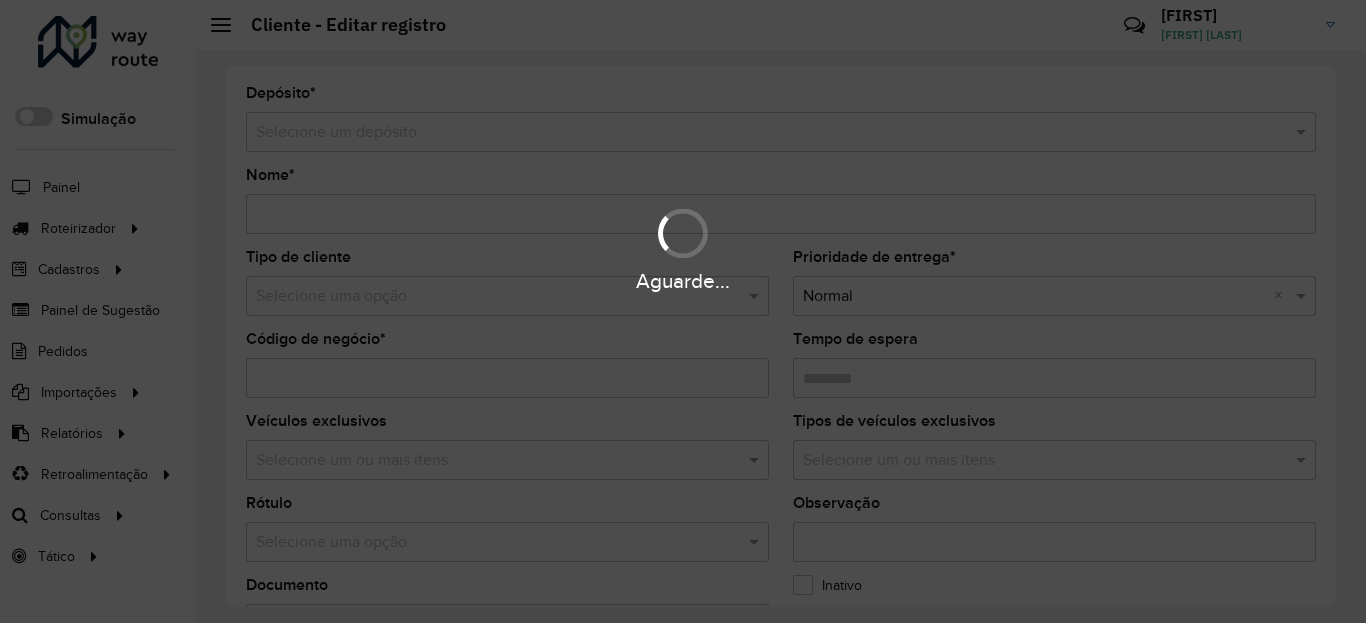type on "**********" 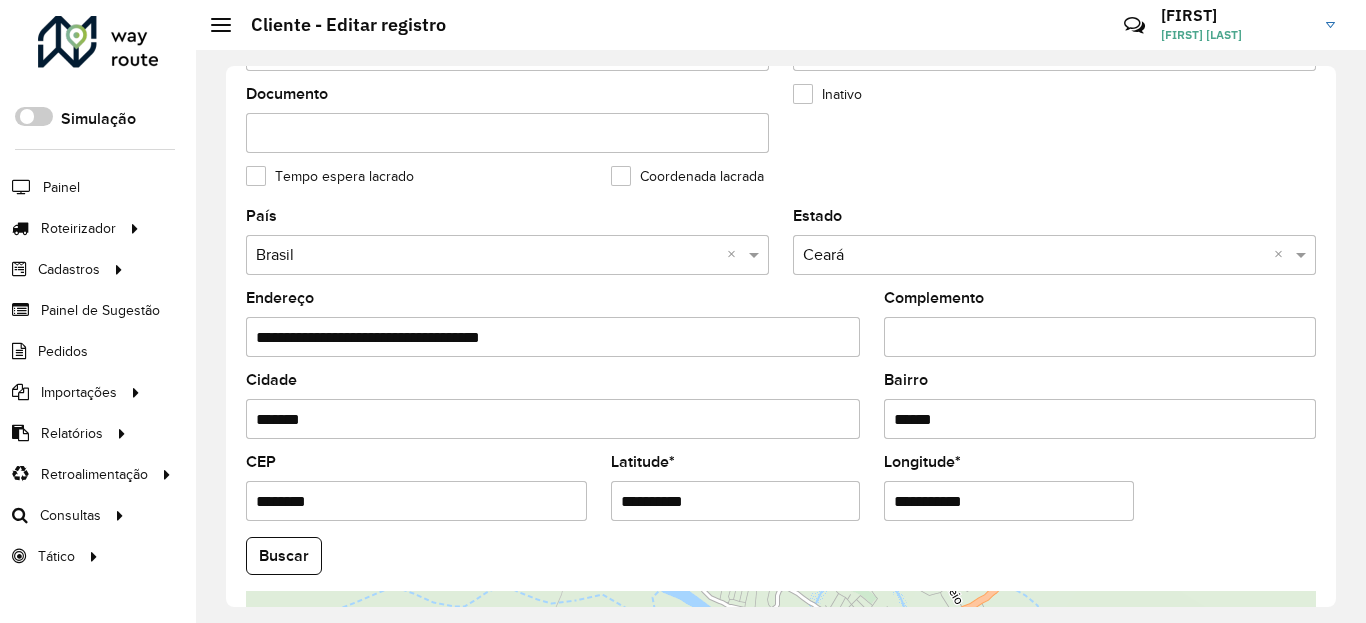 scroll, scrollTop: 720, scrollLeft: 0, axis: vertical 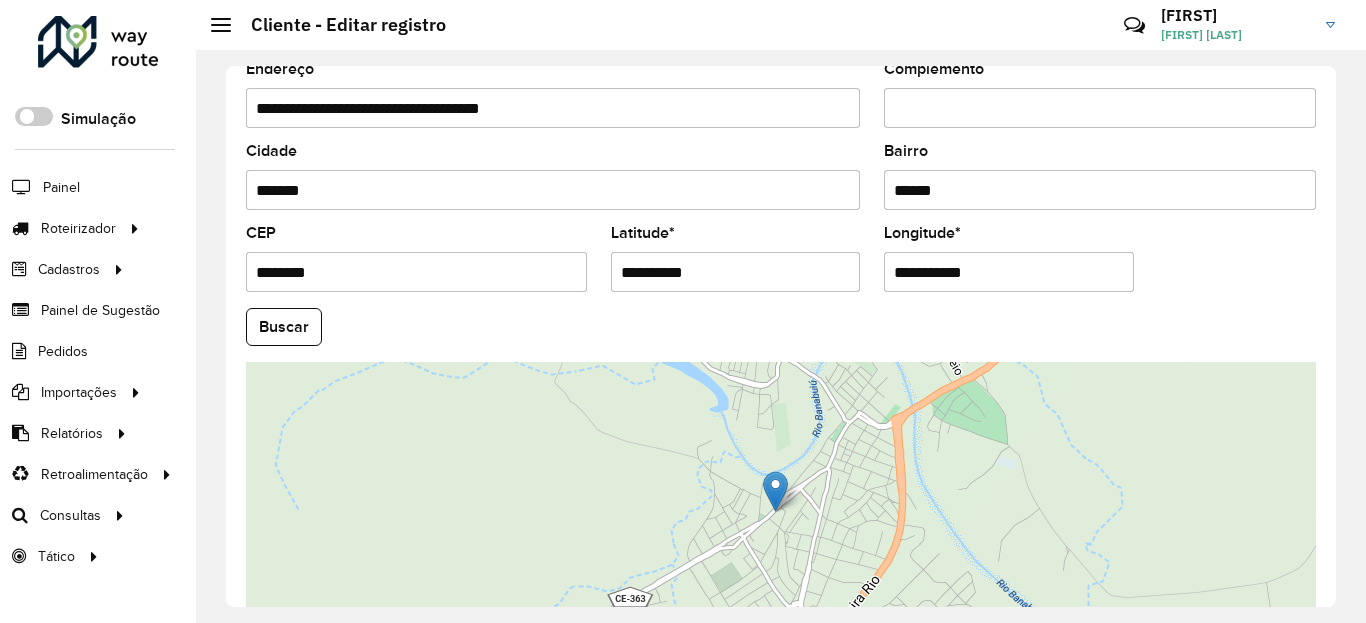 click on "**********" at bounding box center (736, 272) 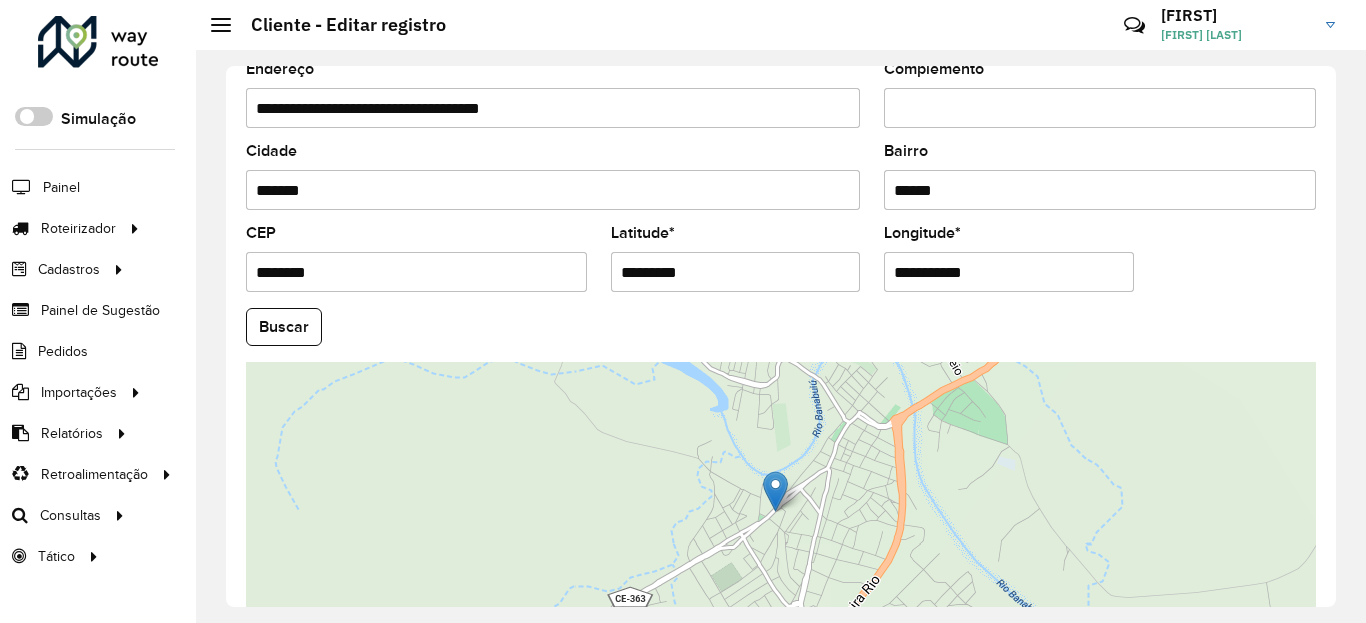 type on "*********" 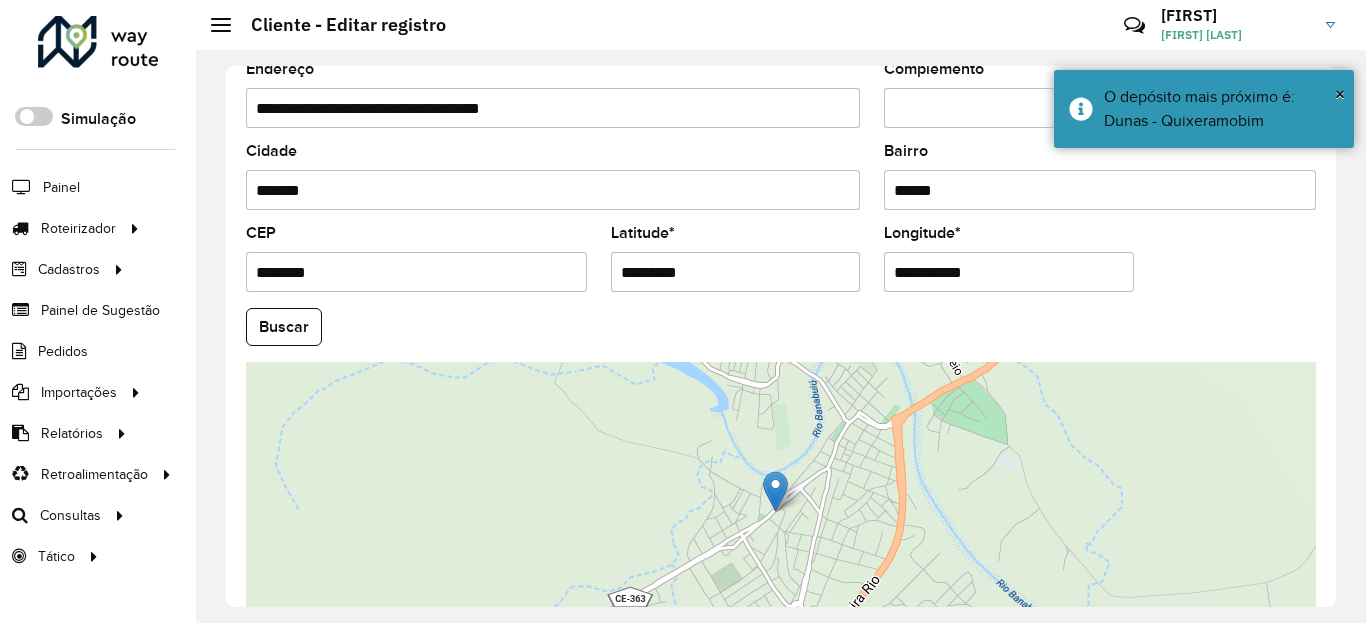 click on "**********" at bounding box center (1009, 272) 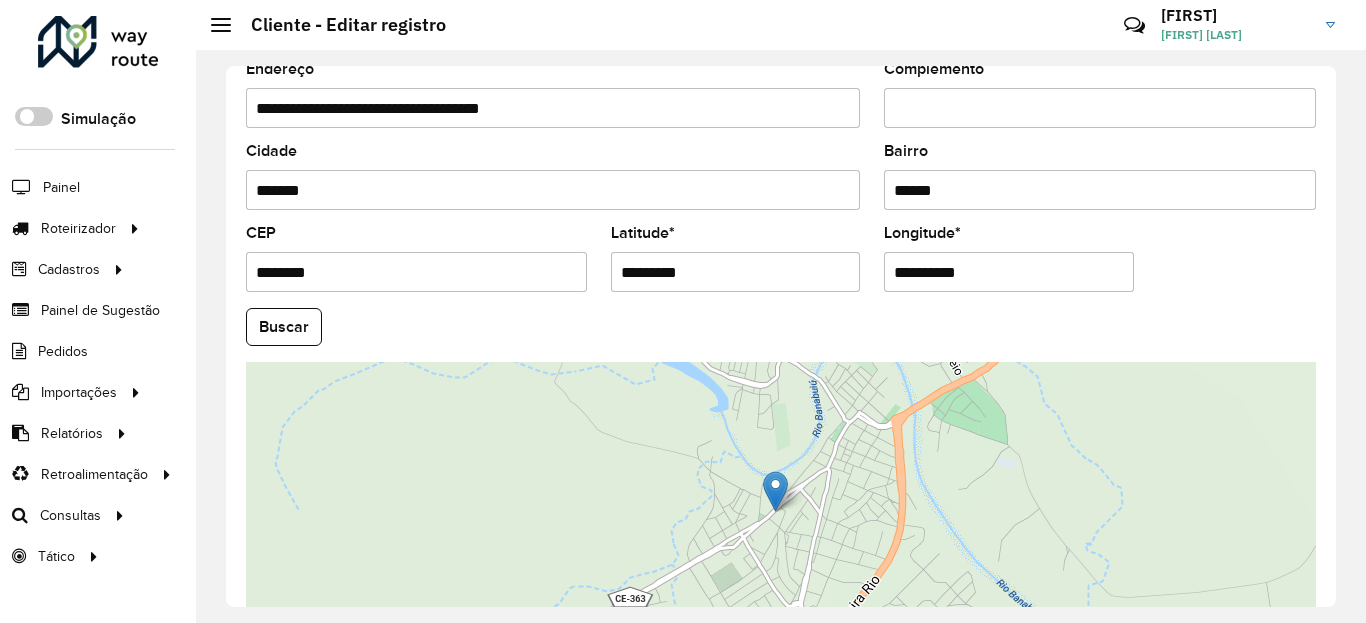 type on "**********" 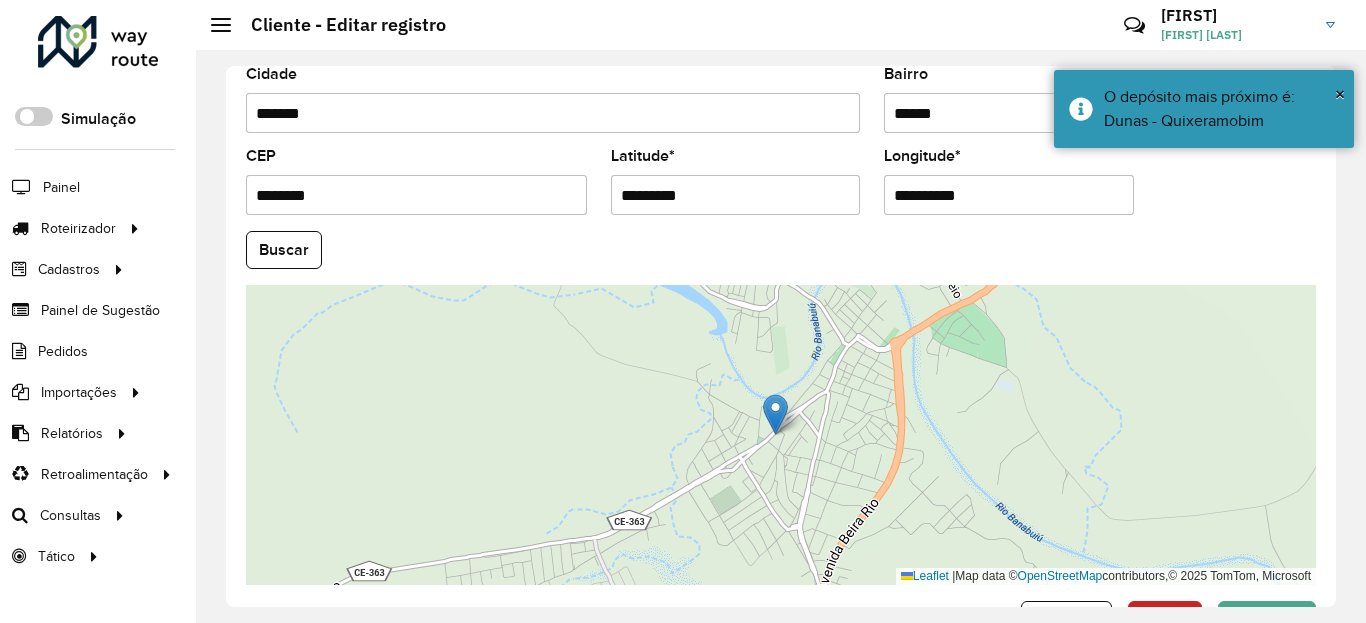 scroll, scrollTop: 865, scrollLeft: 0, axis: vertical 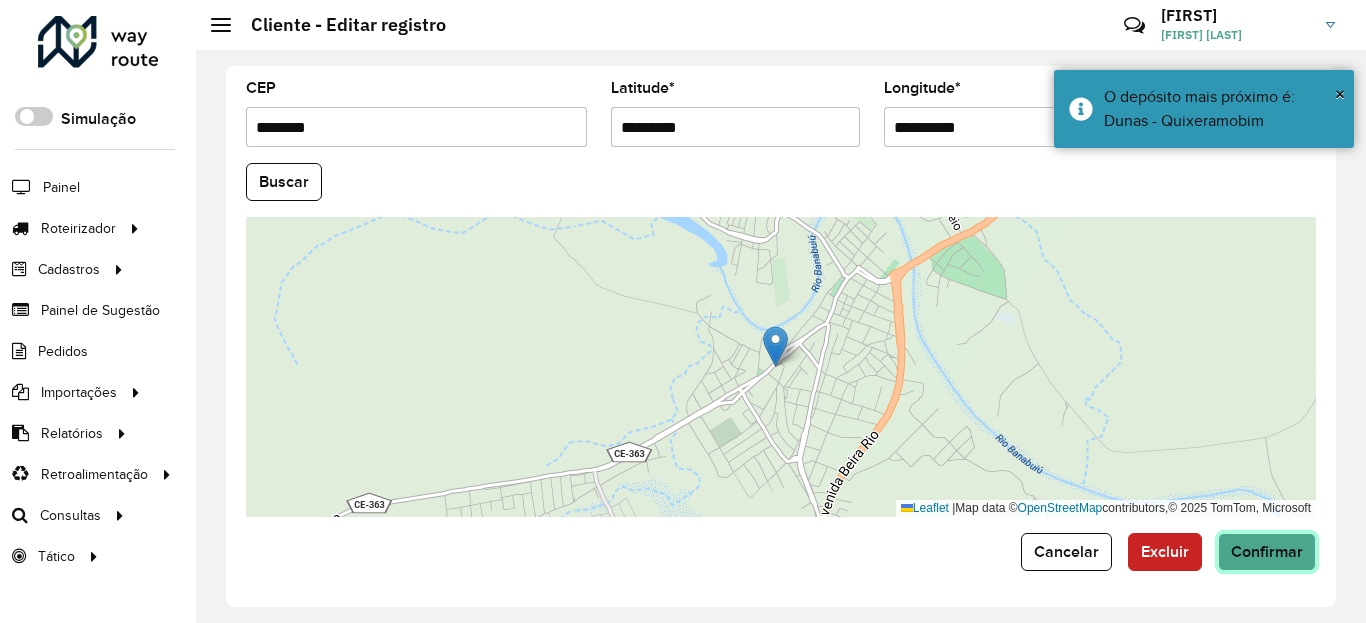 click on "Confirmar" 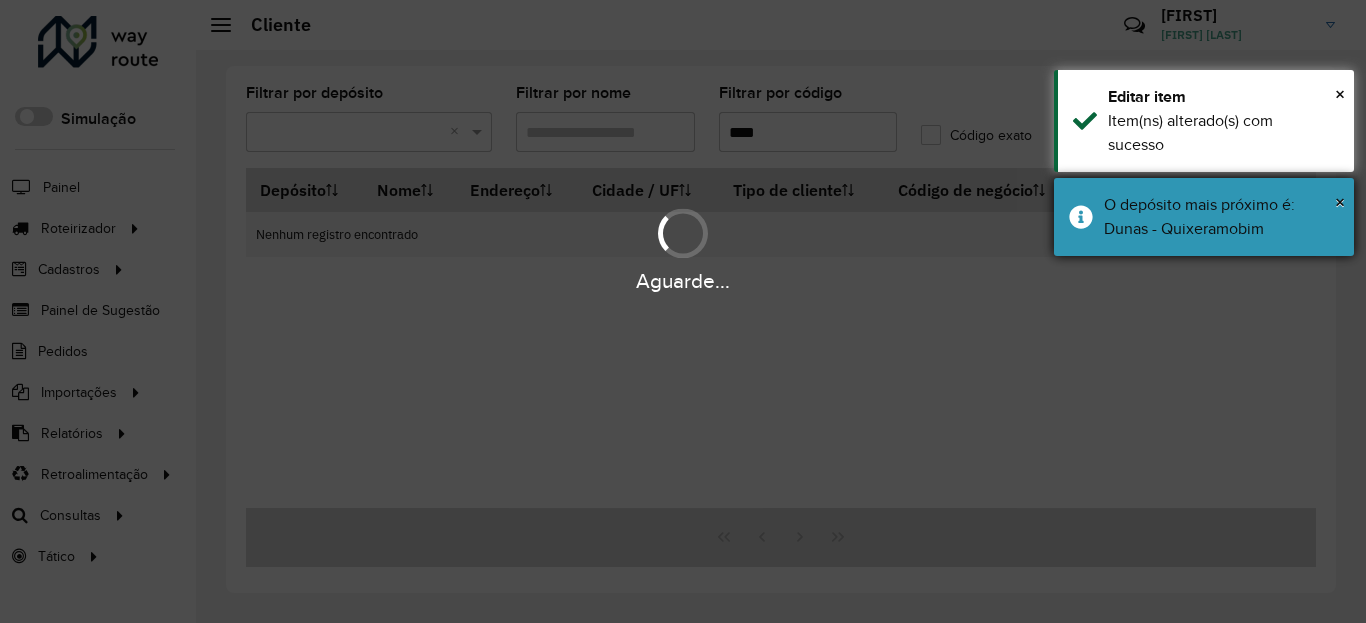 click on "O depósito mais próximo é: Dunas - Quixeramobim" at bounding box center (1221, 217) 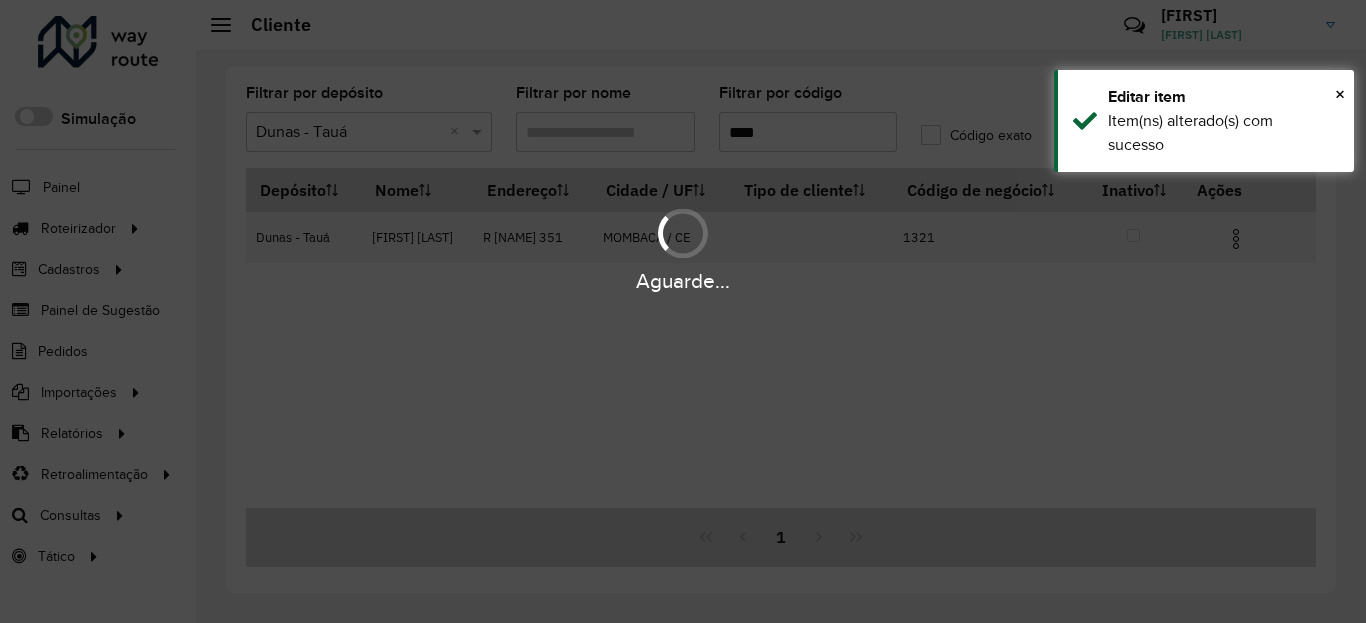 drag, startPoint x: 1194, startPoint y: 121, endPoint x: 1248, endPoint y: 236, distance: 127.04723 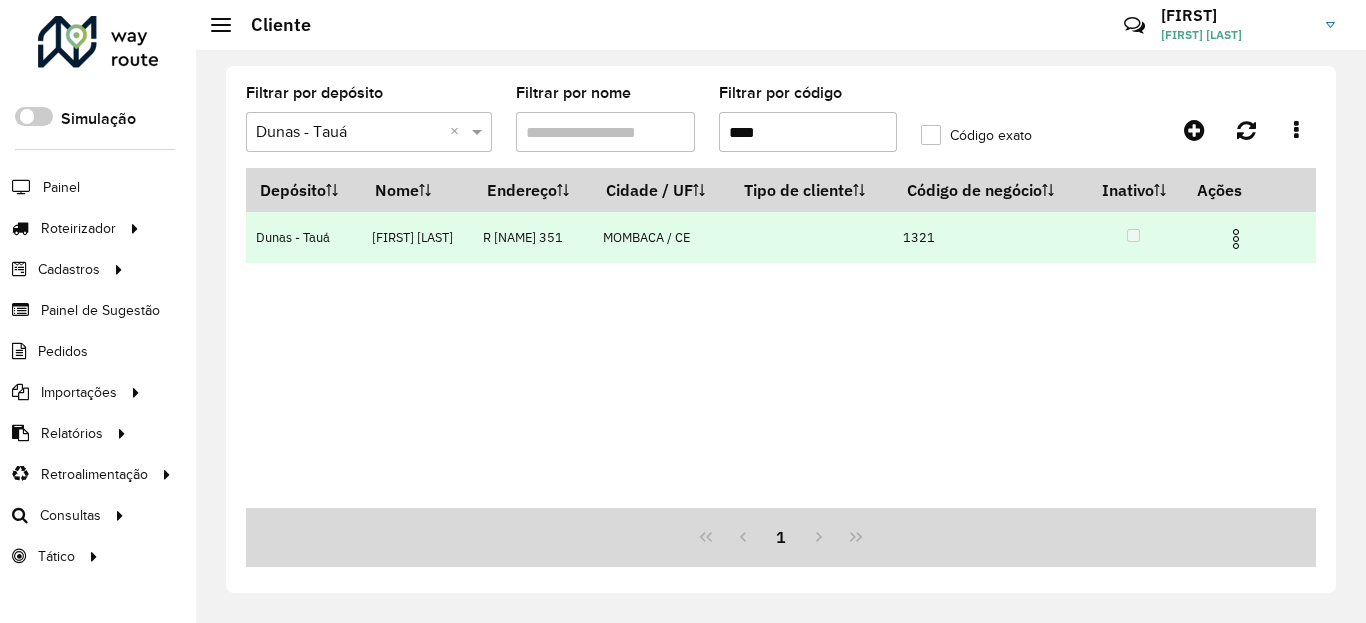 click at bounding box center (1236, 239) 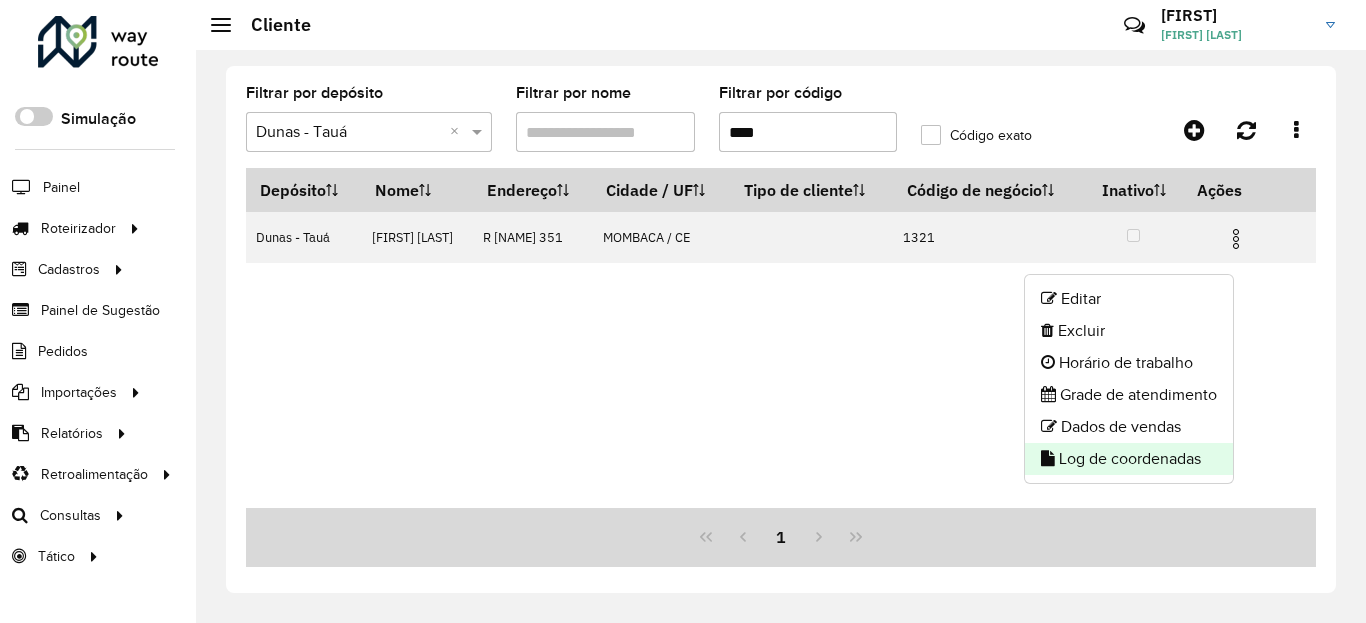 click on "Log de coordenadas" 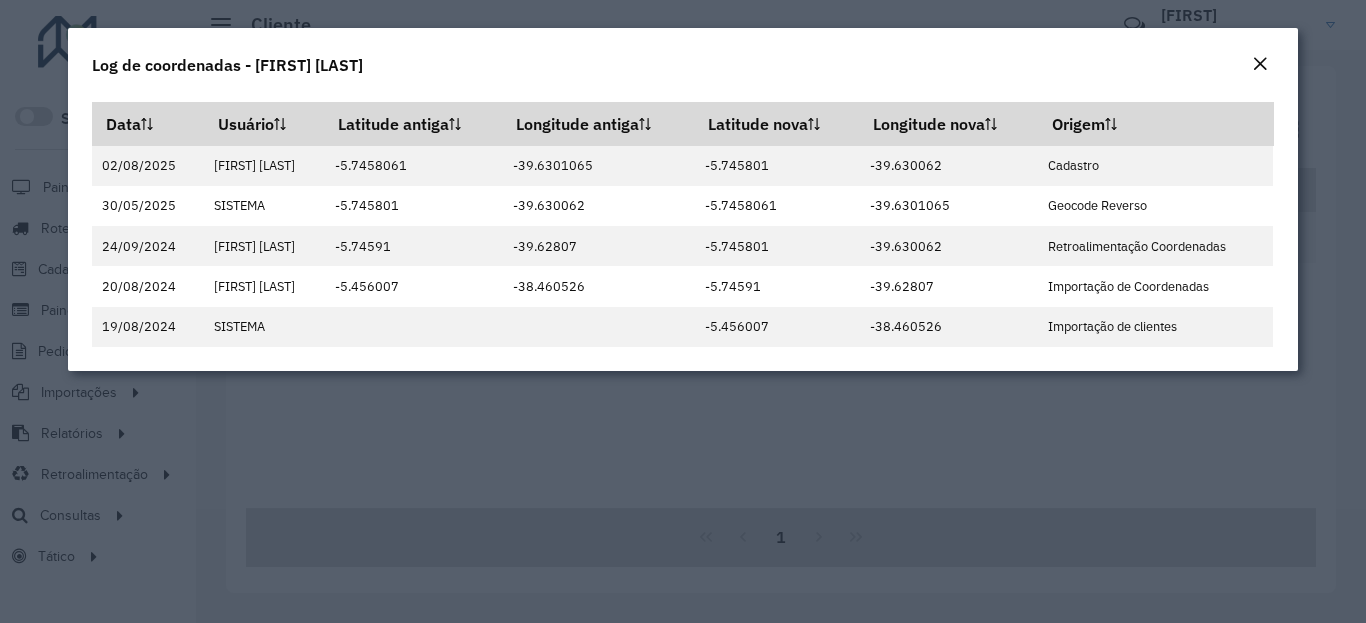 click on "Log de coordenadas - [FIRST] [LAST]" 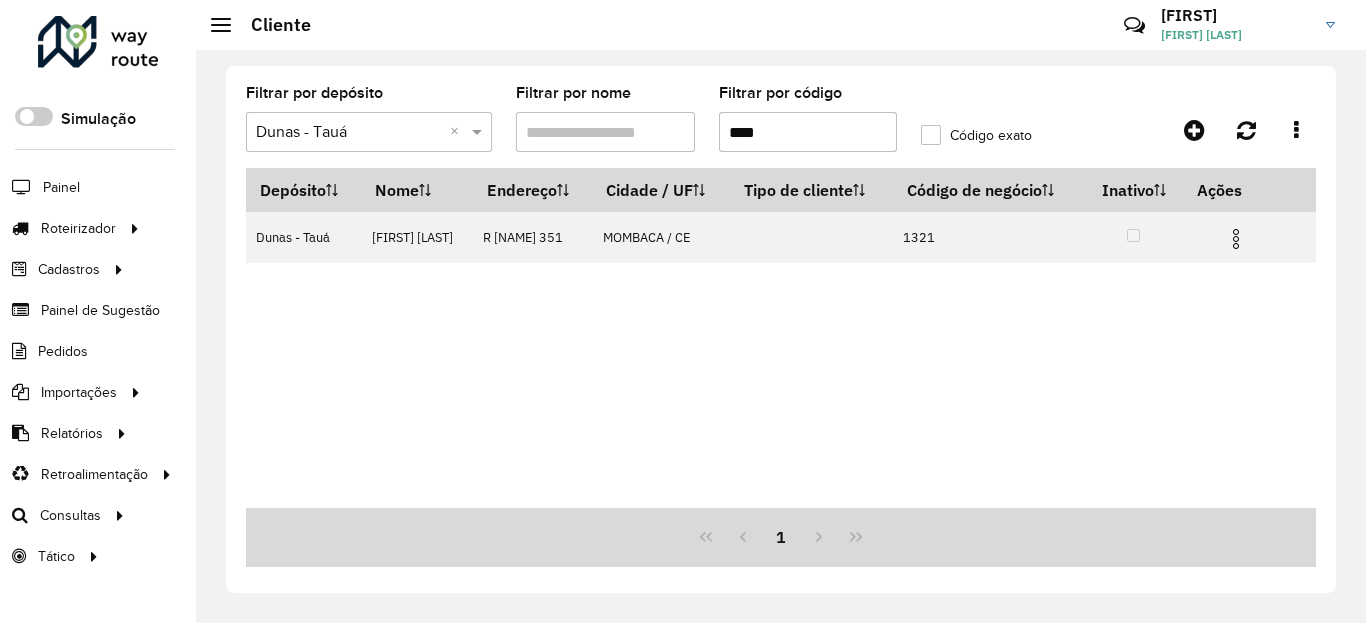 click on "****" at bounding box center [808, 132] 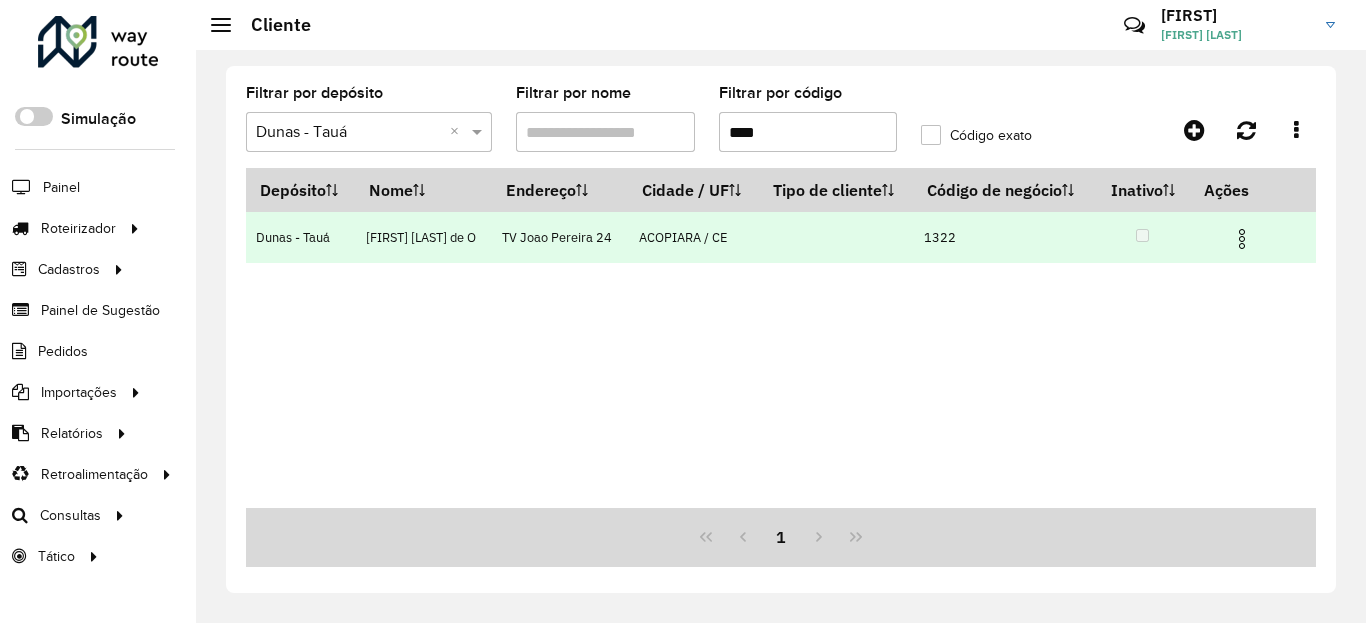 type on "****" 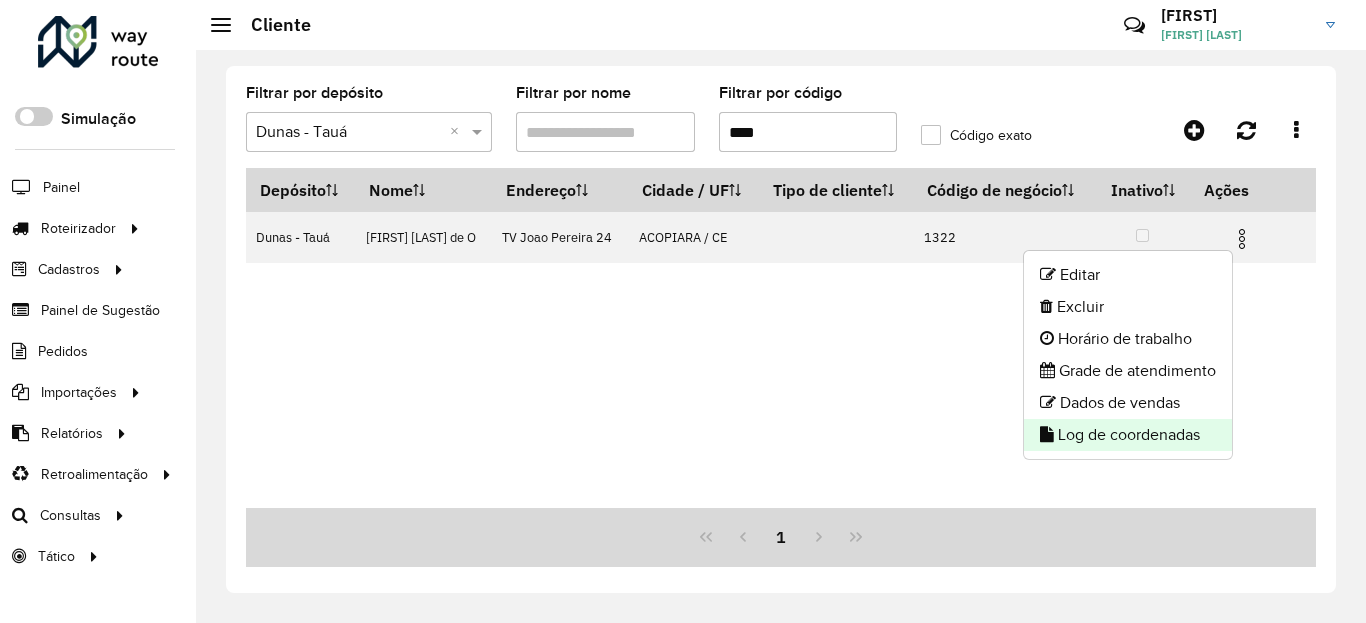 click on "Log de coordenadas" 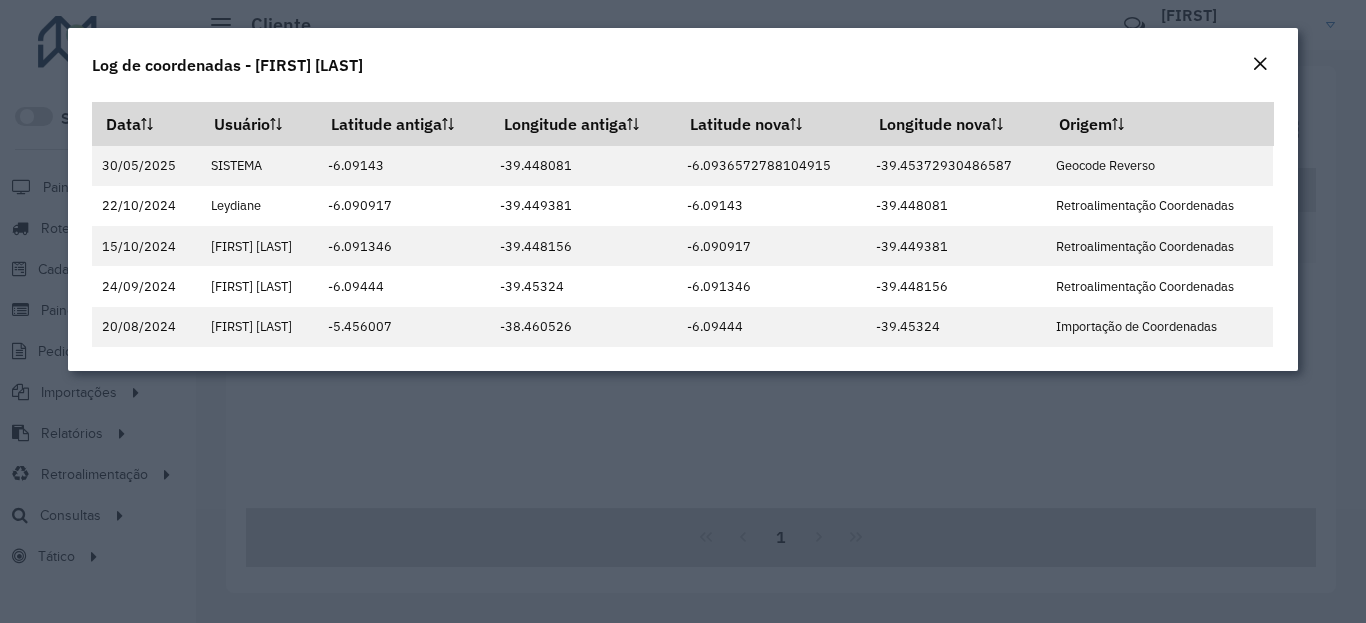 click 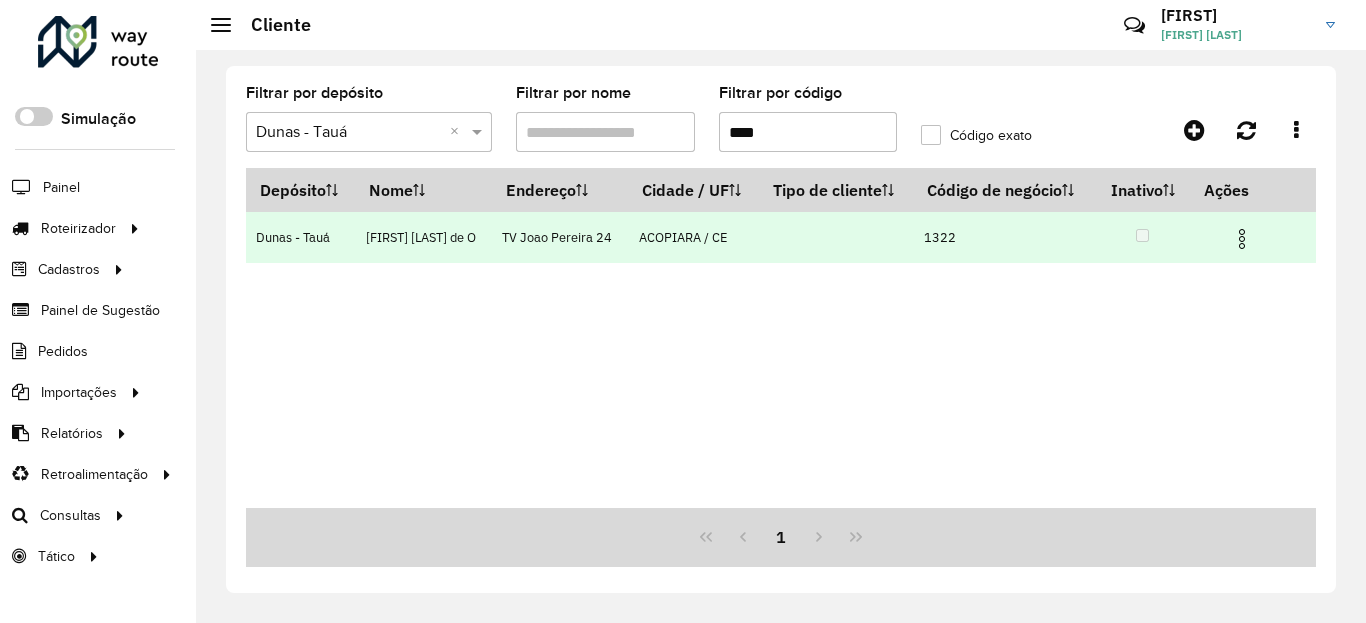 click at bounding box center (1242, 239) 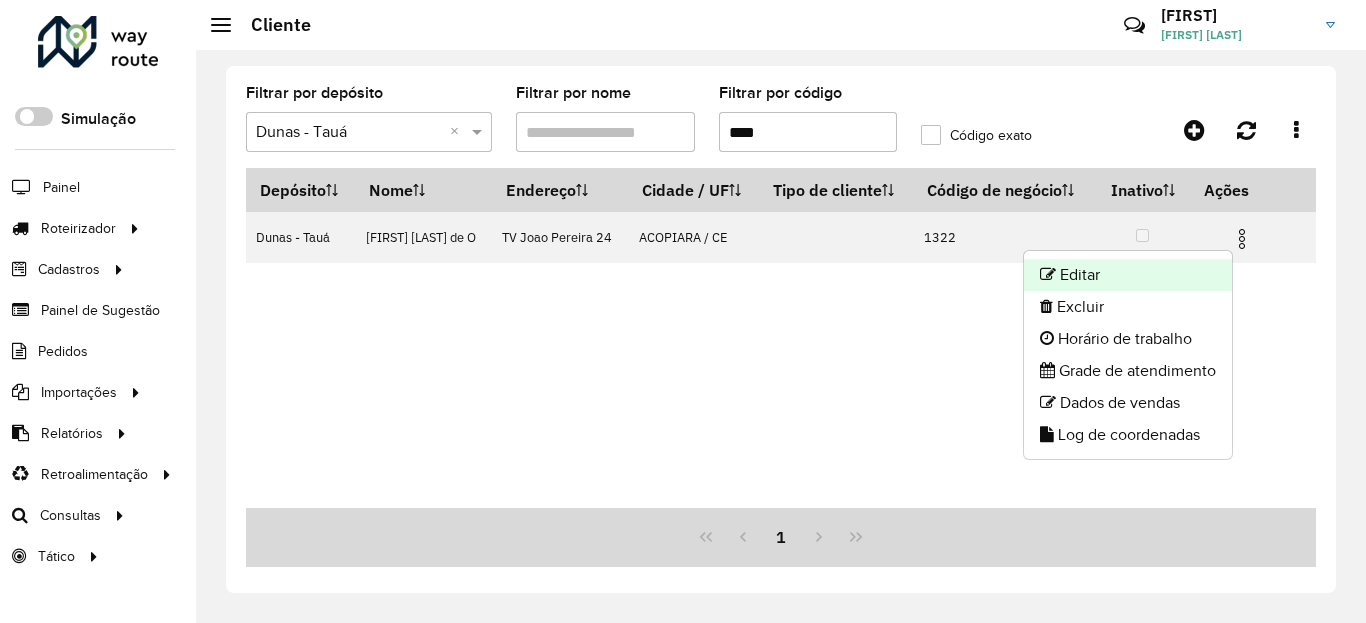 click on "Editar" 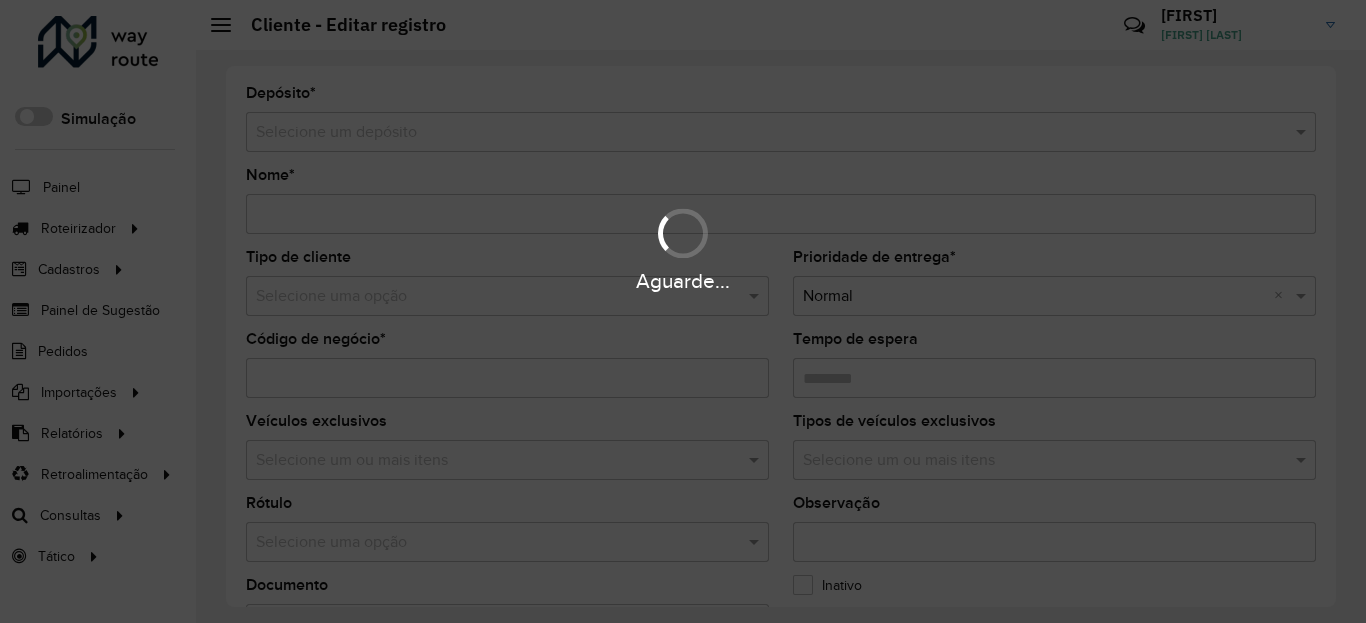 type on "**********" 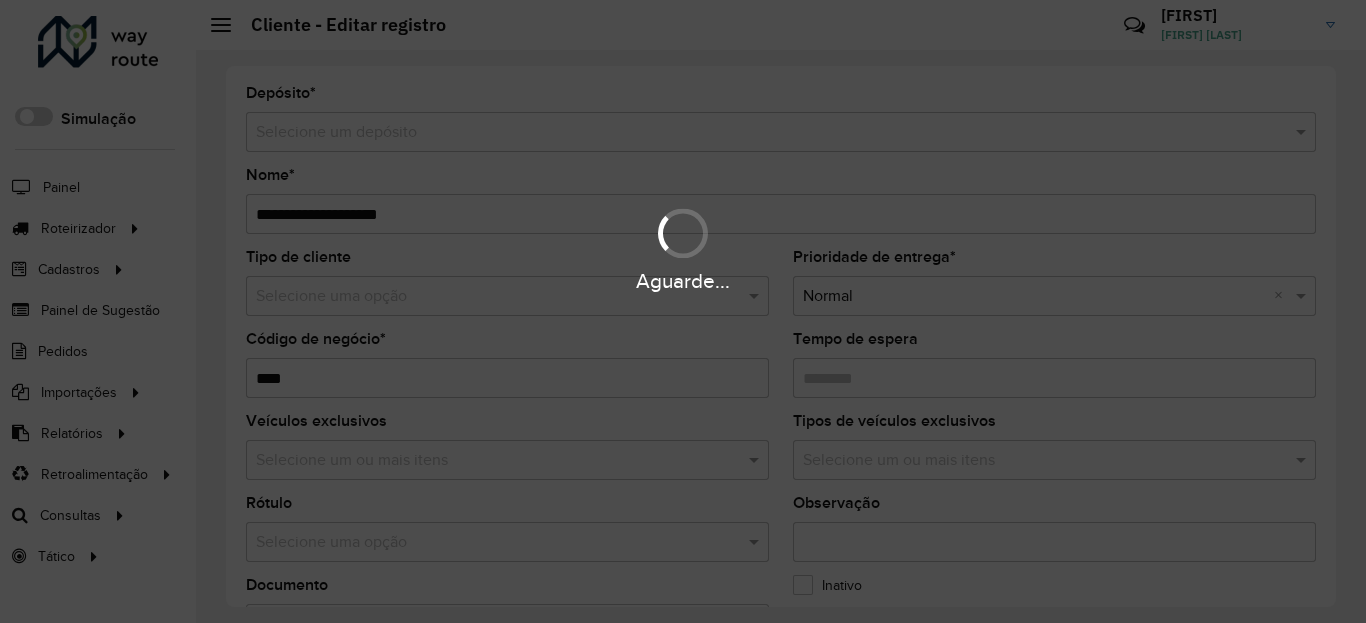 type on "********" 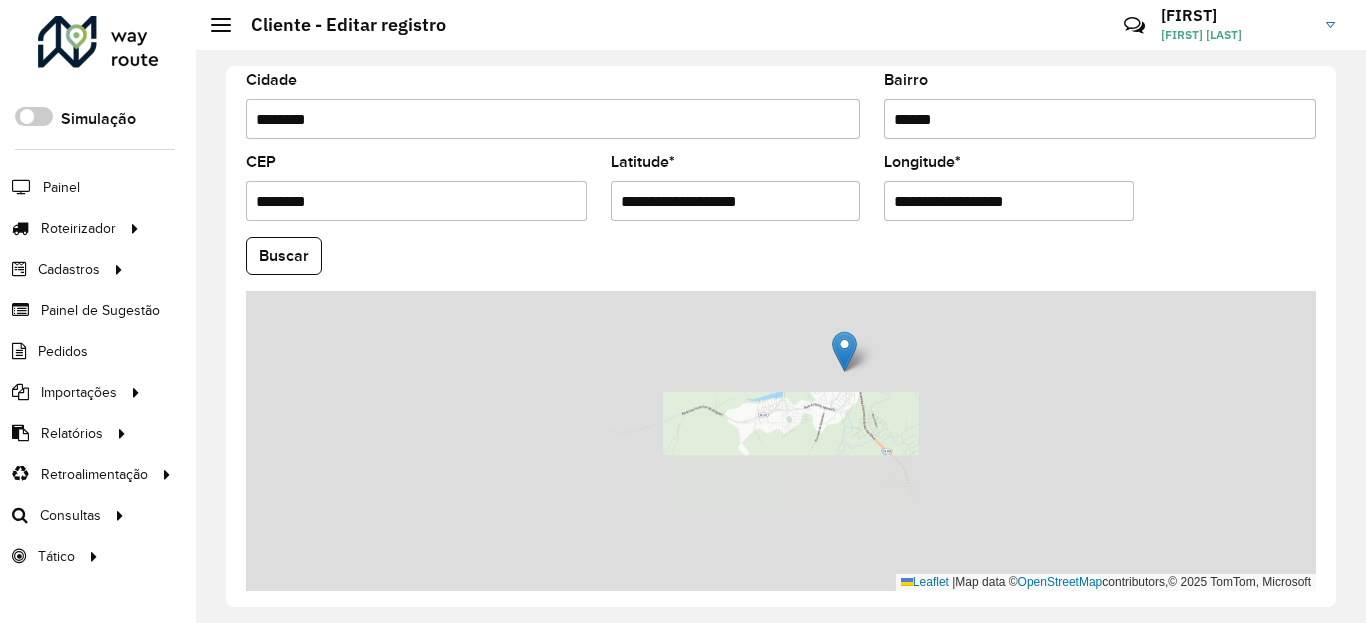 scroll, scrollTop: 865, scrollLeft: 0, axis: vertical 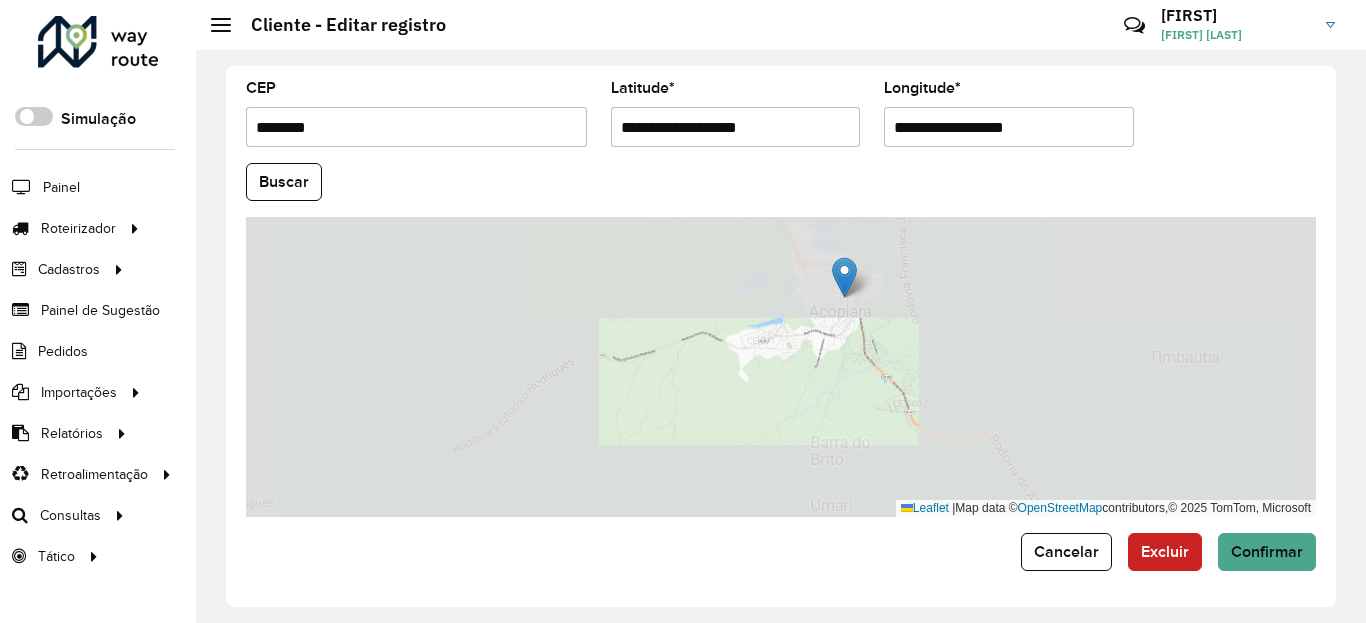 click on "**********" at bounding box center (736, 127) 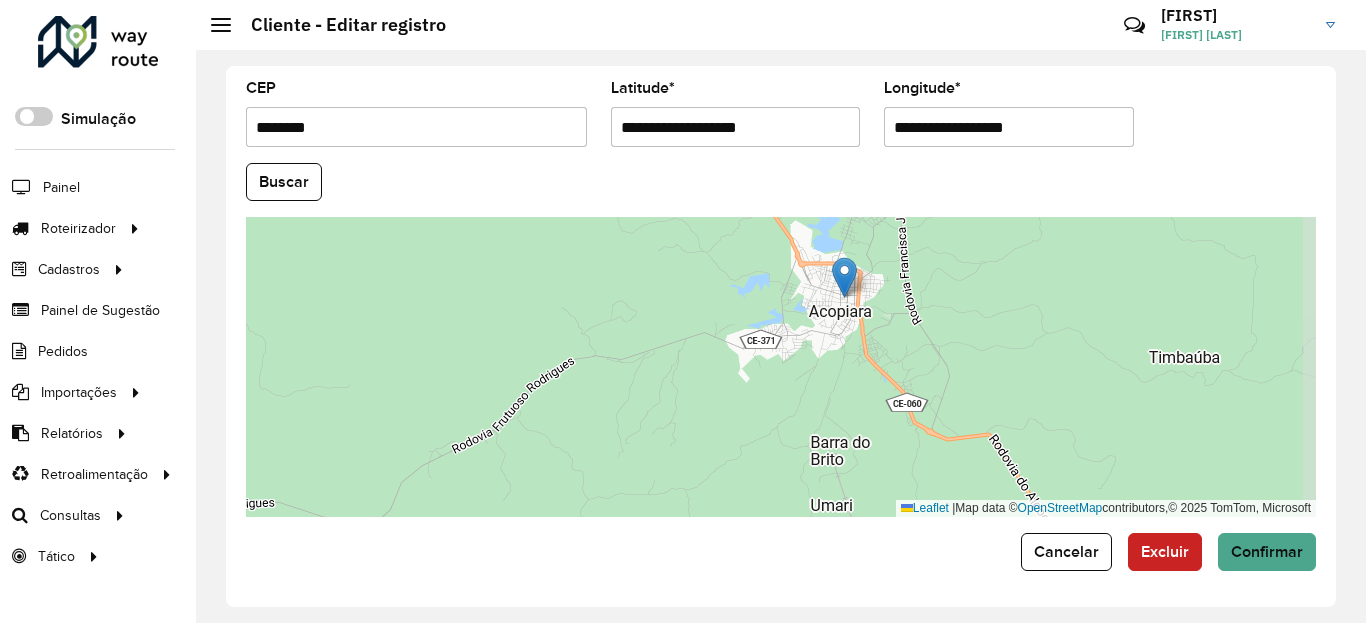 paste 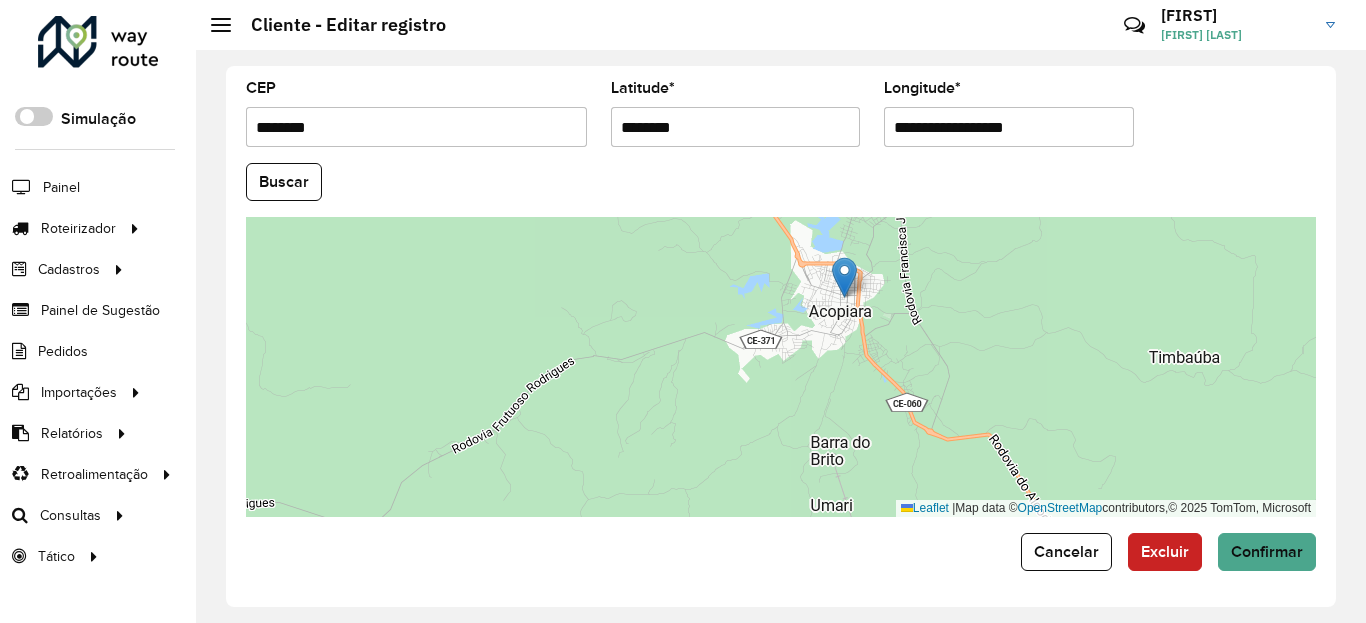 type on "********" 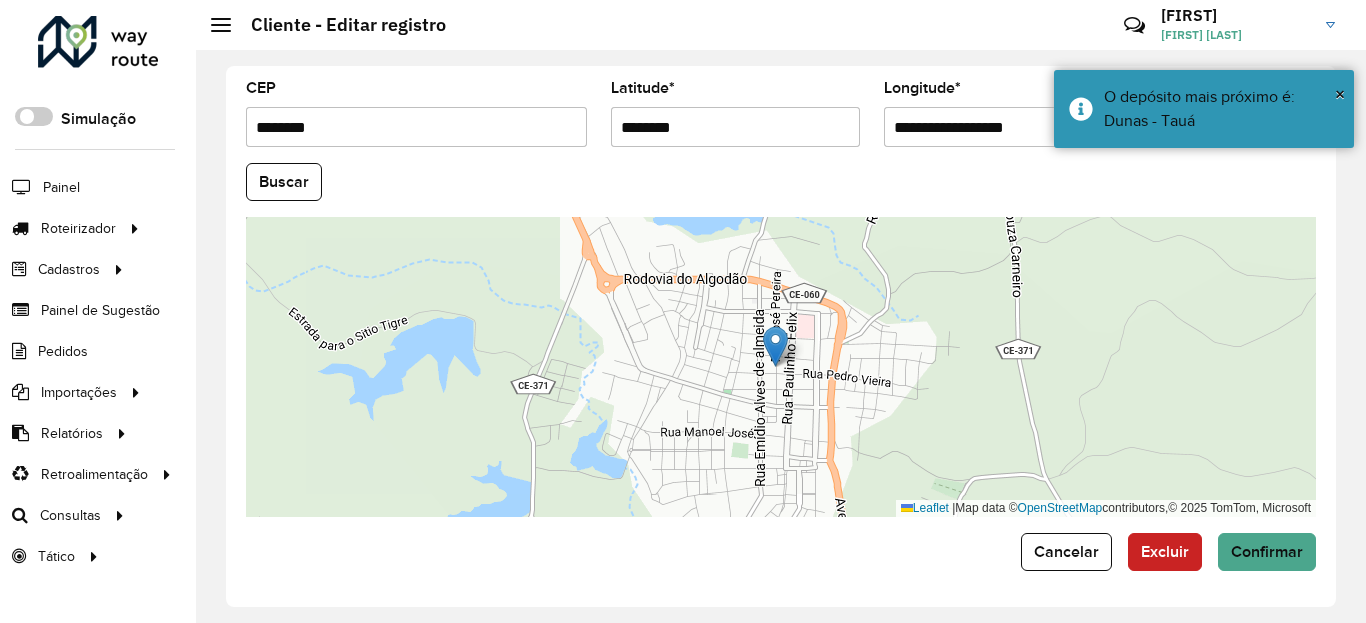 click on "**********" at bounding box center [1009, 127] 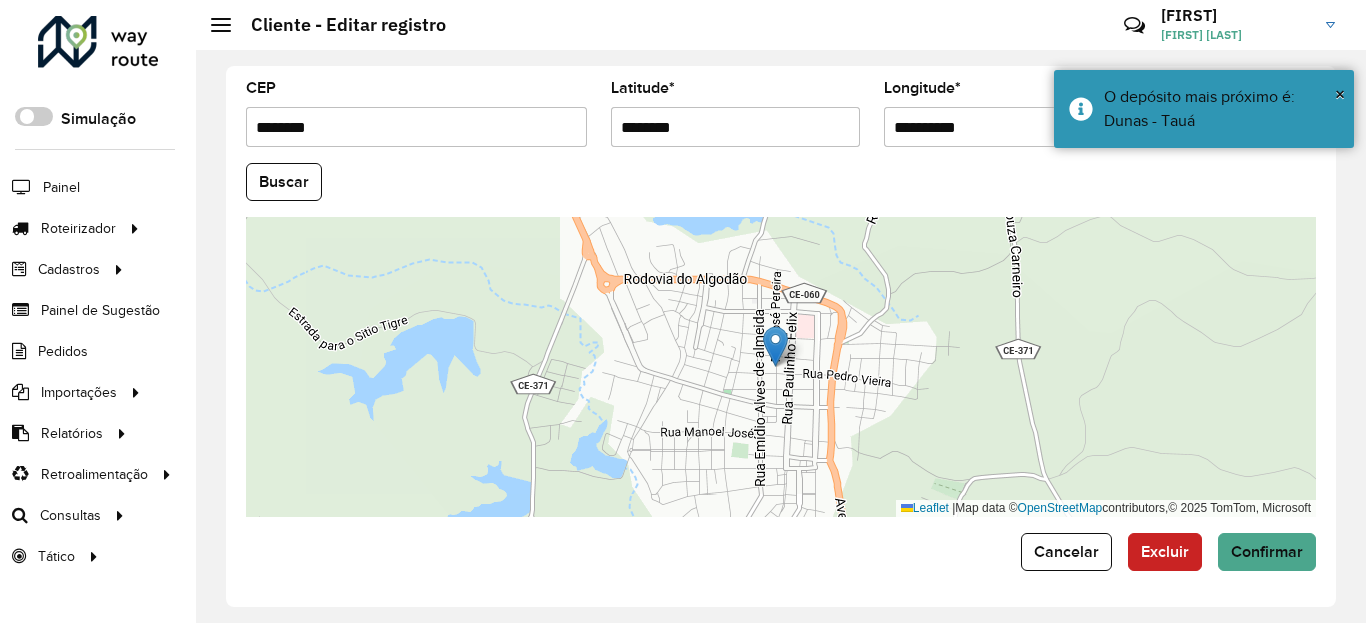 type on "**********" 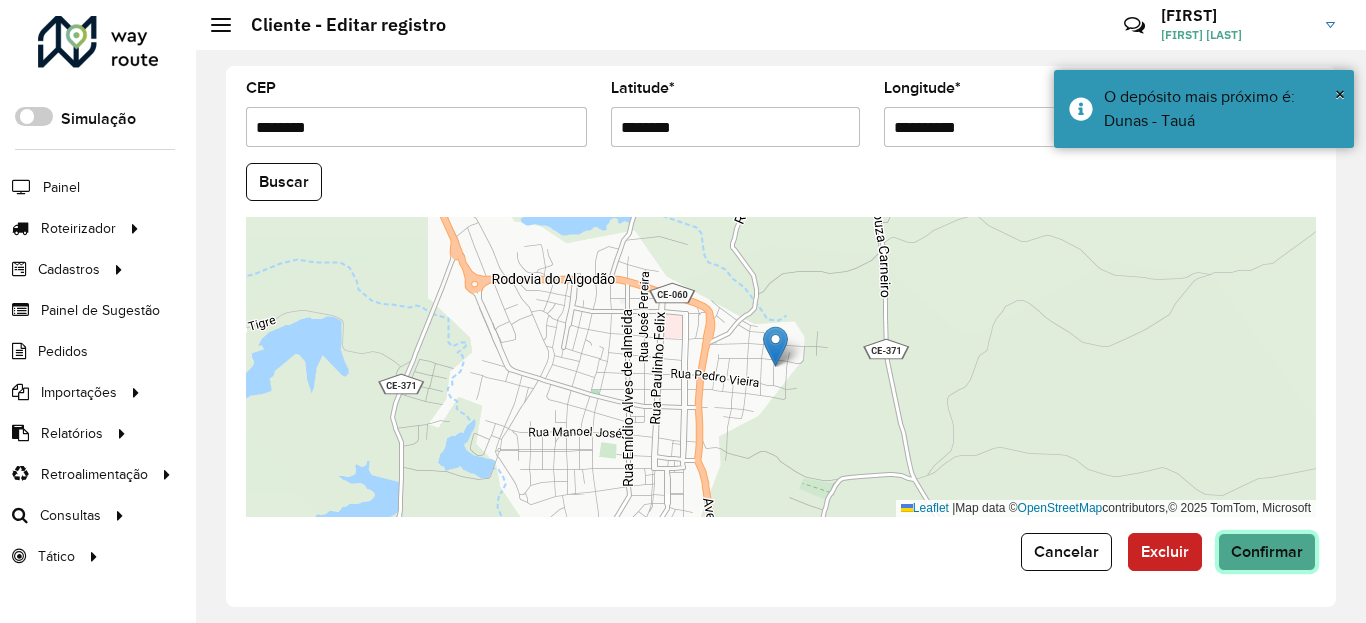 click on "Confirmar" 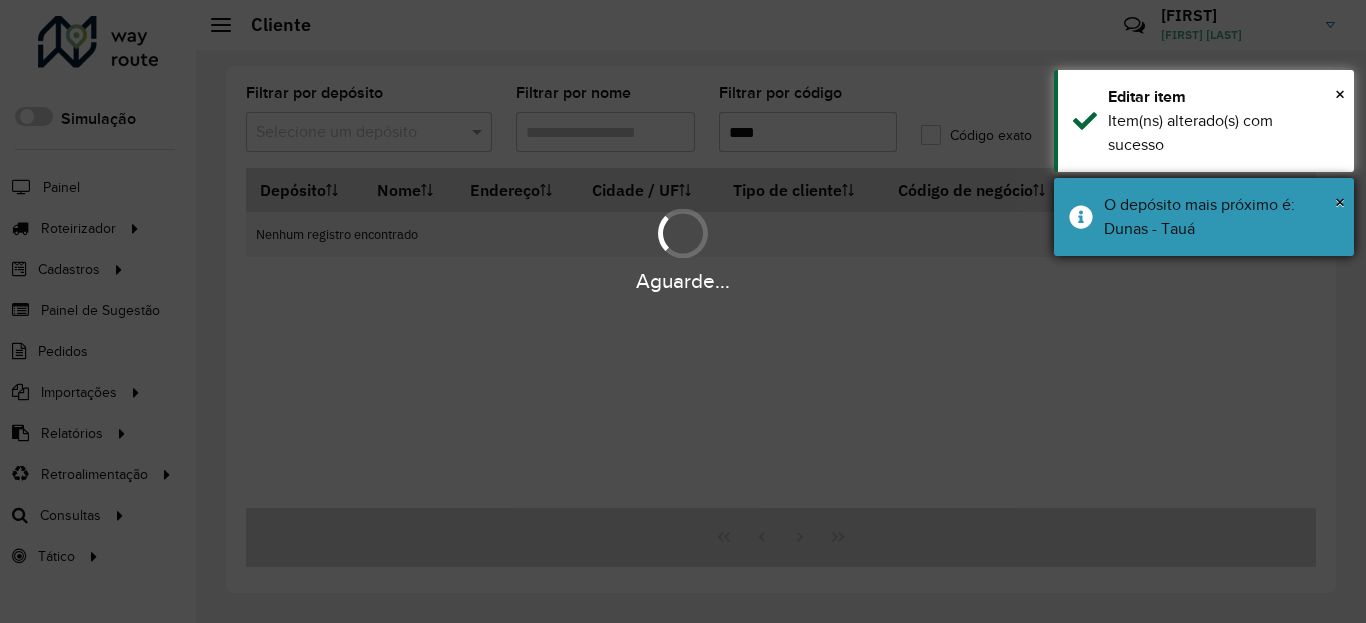 drag, startPoint x: 1187, startPoint y: 232, endPoint x: 1188, endPoint y: 175, distance: 57.00877 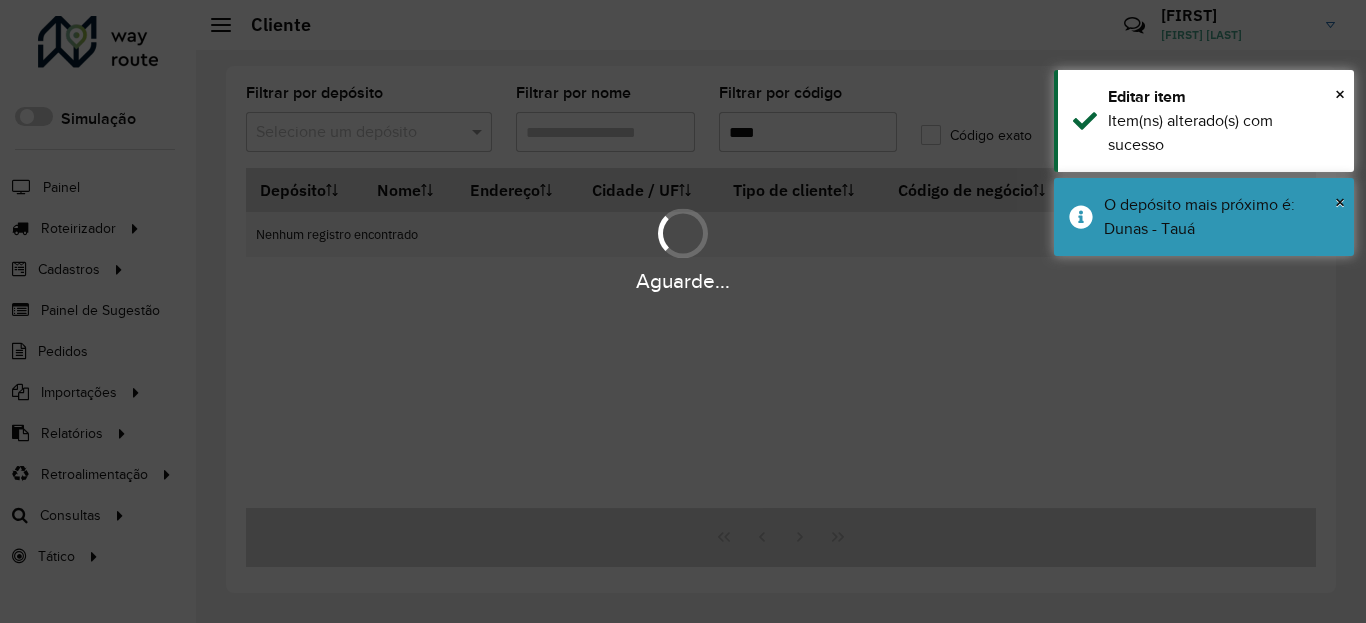click on "O depósito mais próximo é: Dunas - Tauá" at bounding box center (1221, 217) 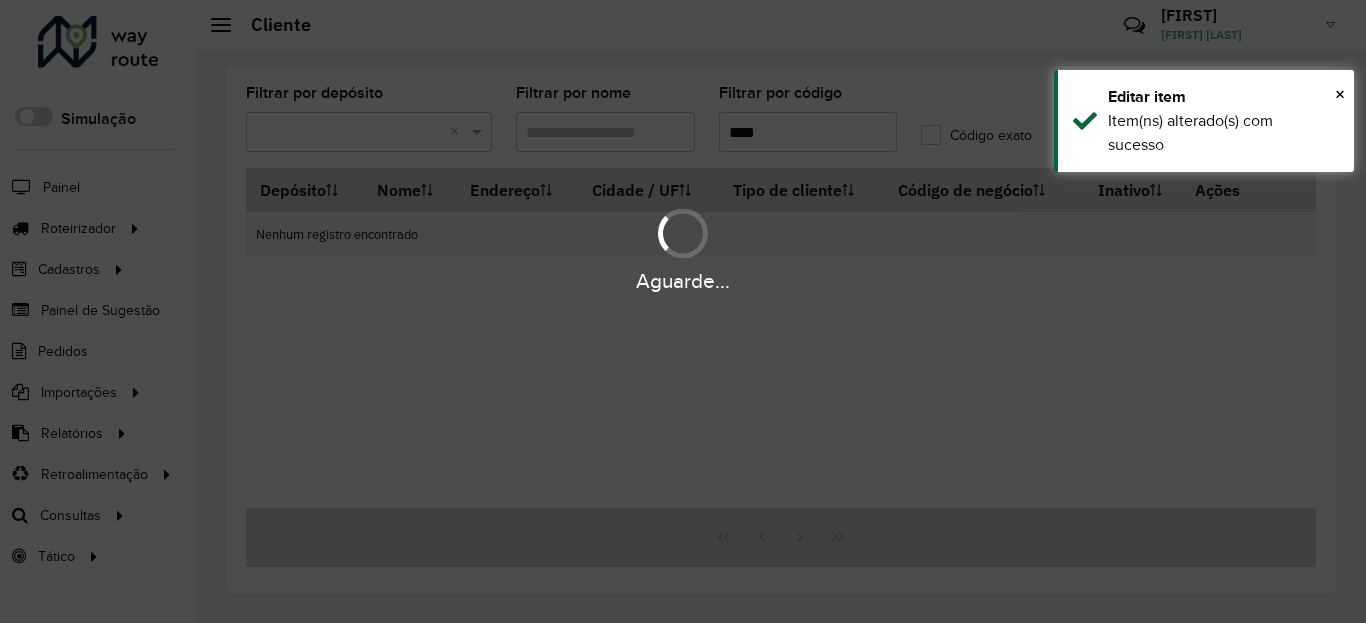 drag, startPoint x: 1190, startPoint y: 148, endPoint x: 1208, endPoint y: 221, distance: 75.18643 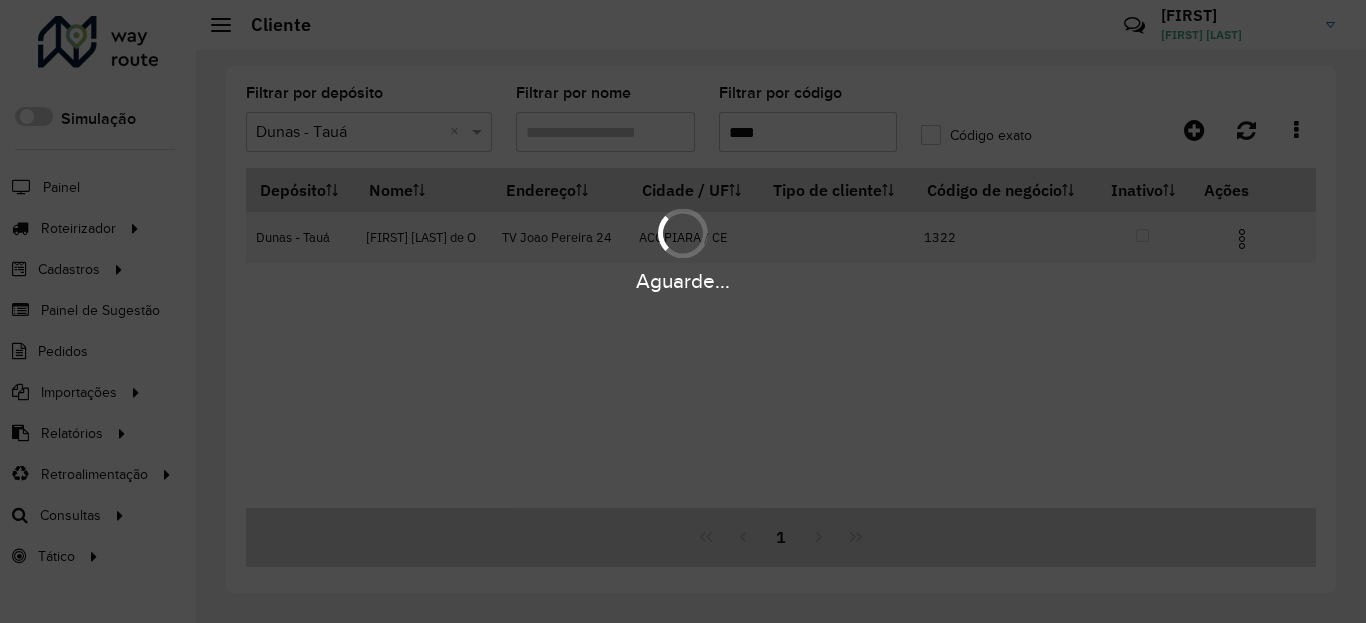 click on "Aguarde..." at bounding box center [683, 249] 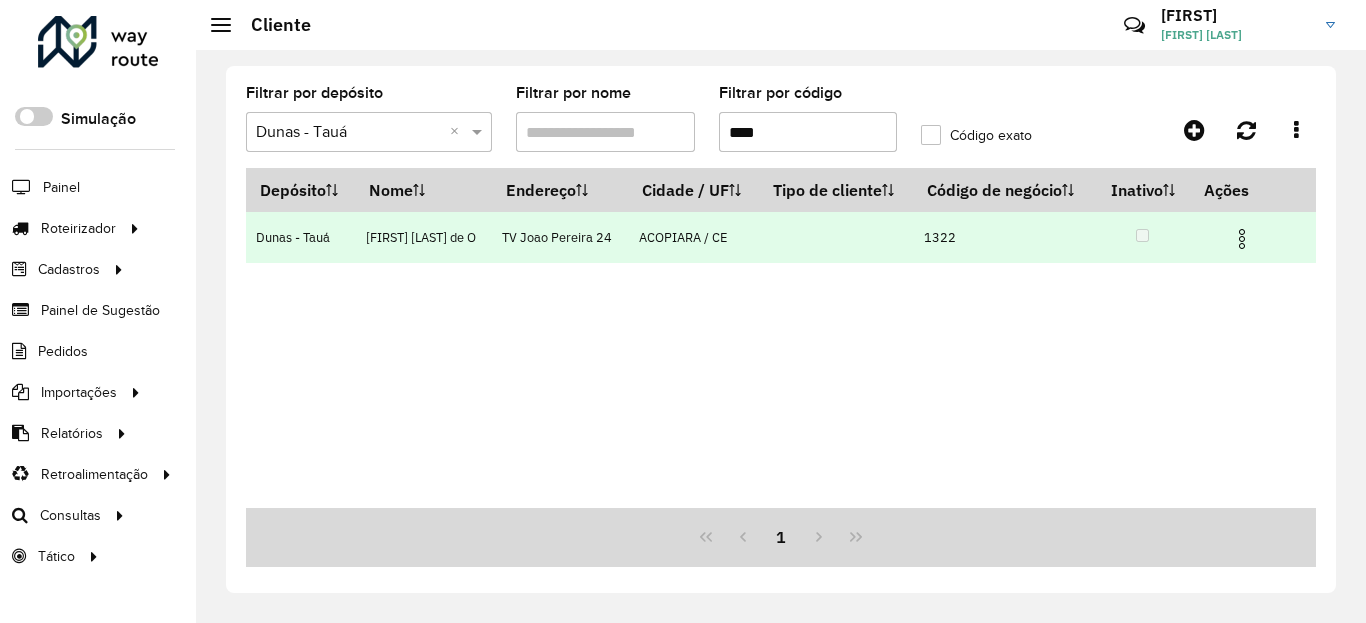 click at bounding box center [1242, 239] 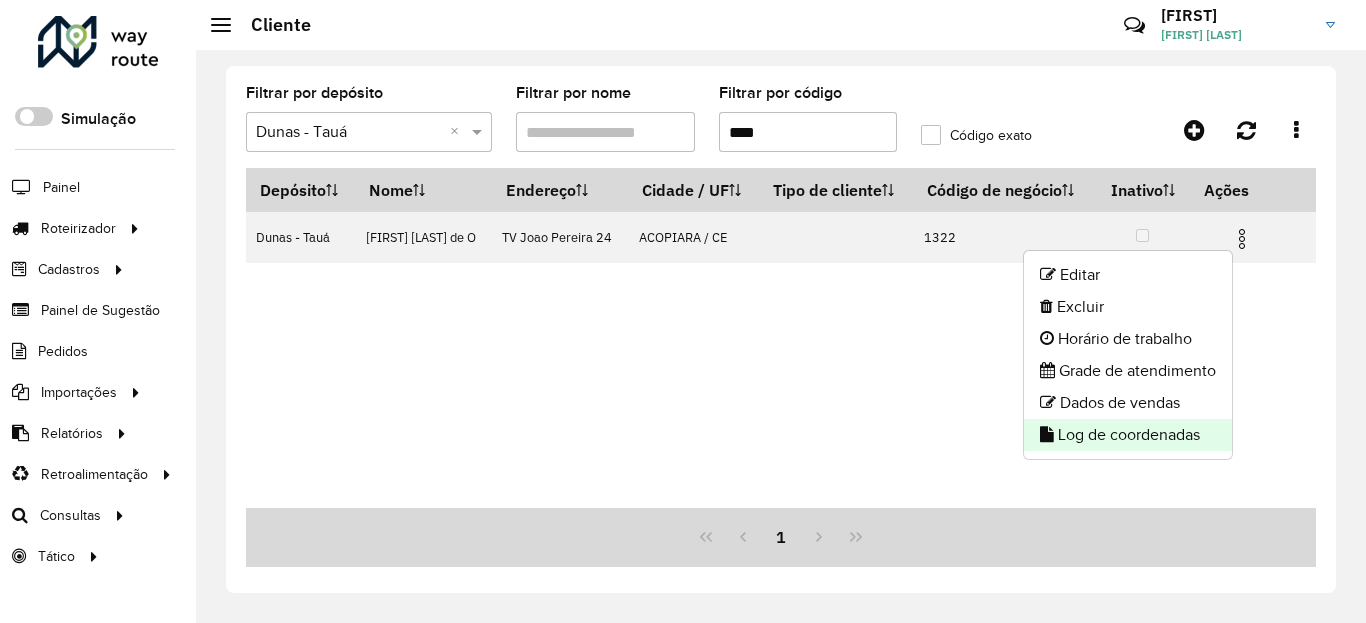 click on "Log de coordenadas" 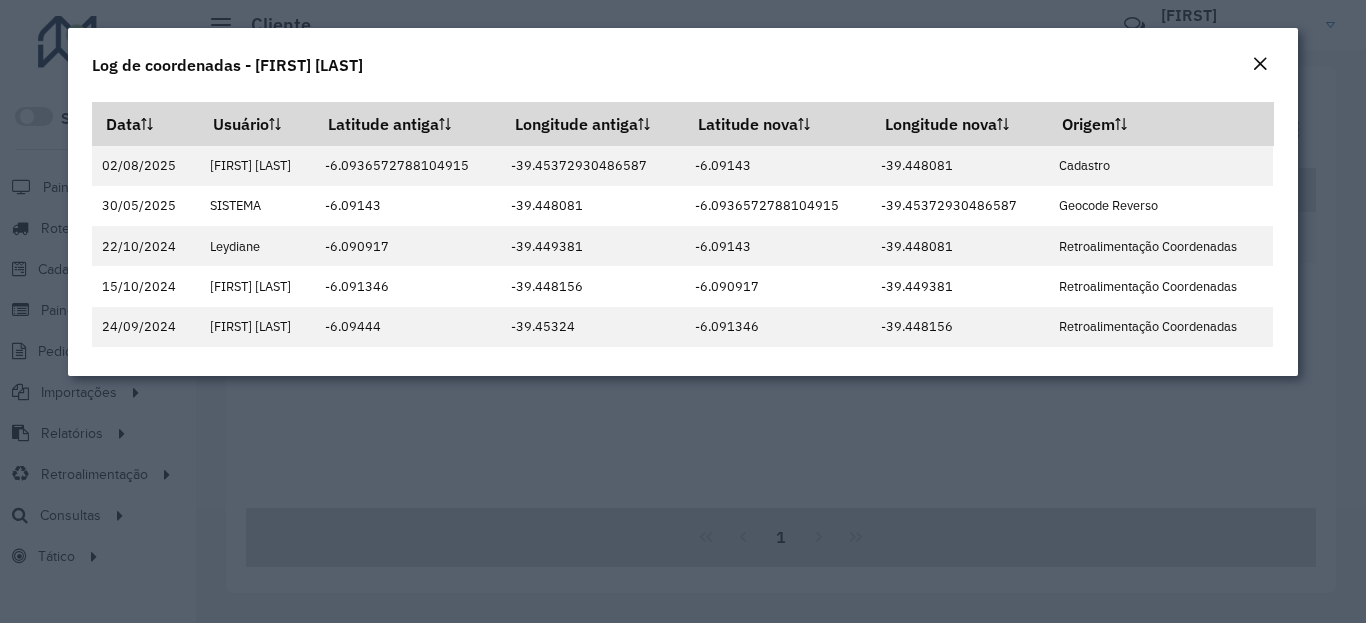 click on "Log de coordenadas - [FIRST] [LAST]" 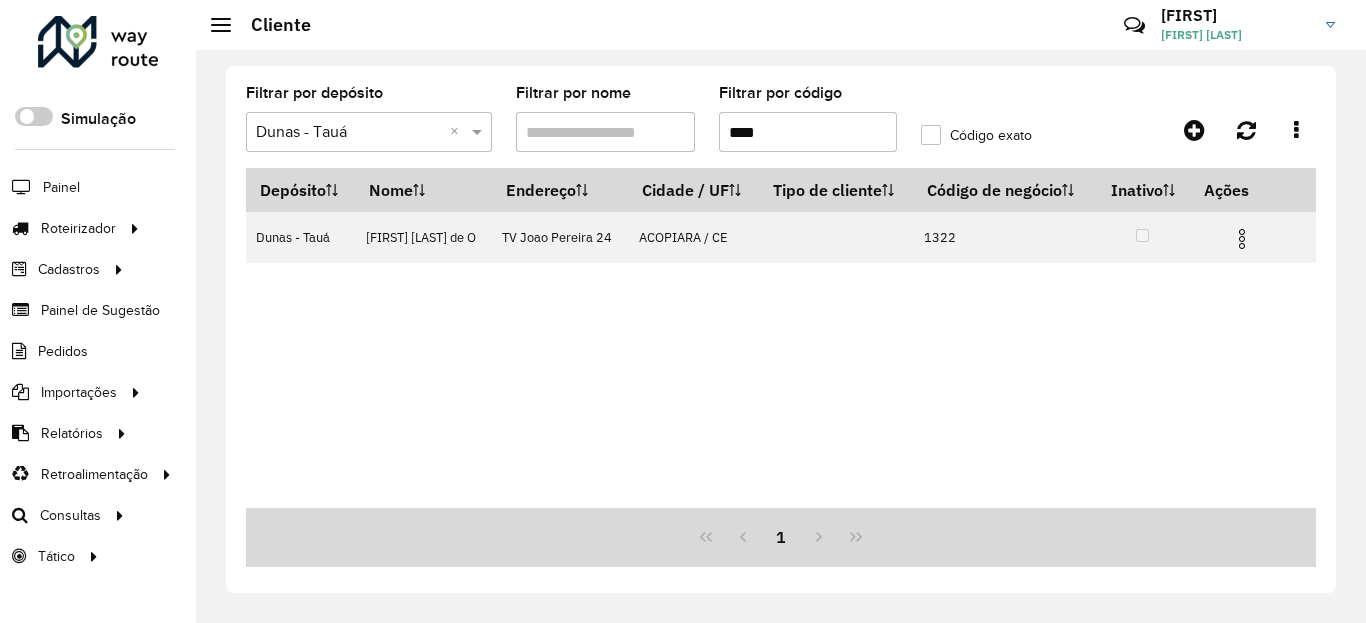 click on "****" at bounding box center (808, 132) 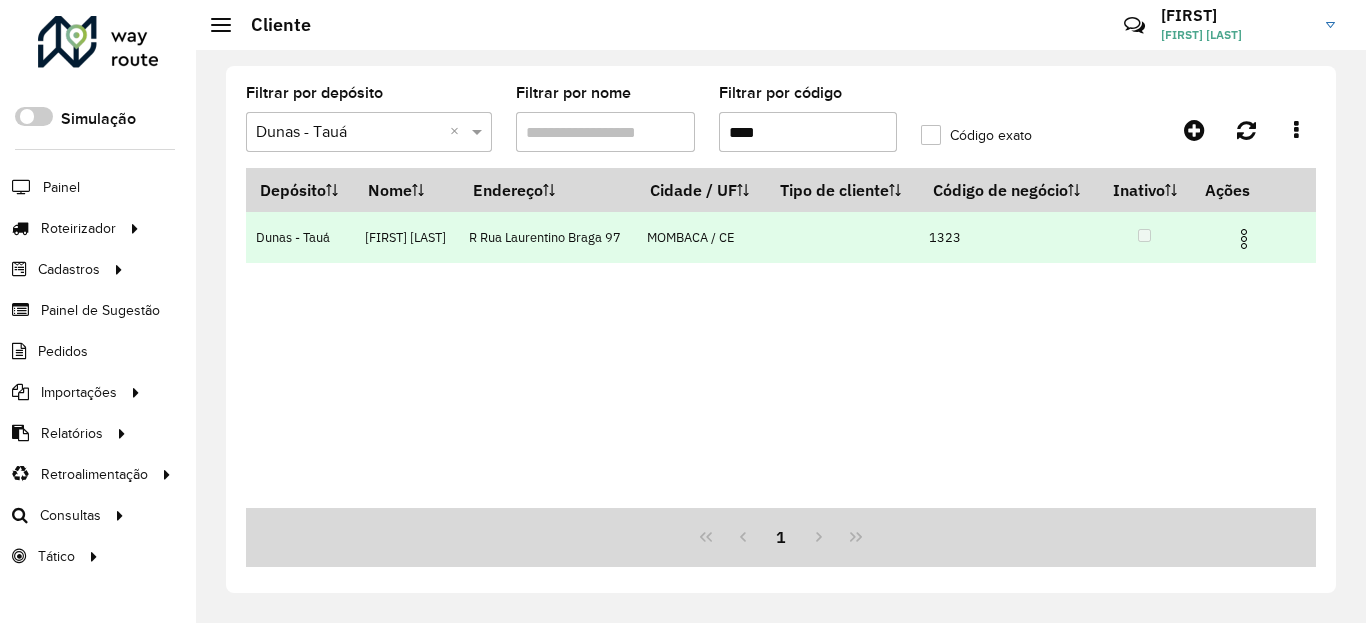 type on "****" 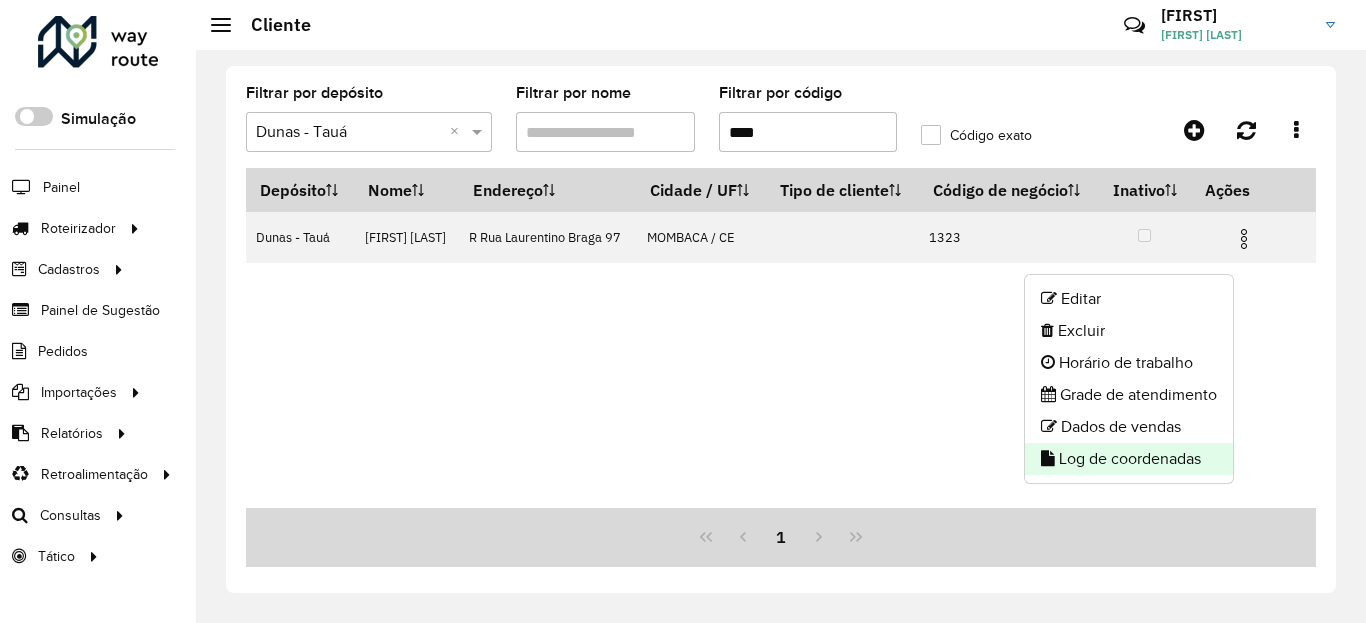 click on "Log de coordenadas" 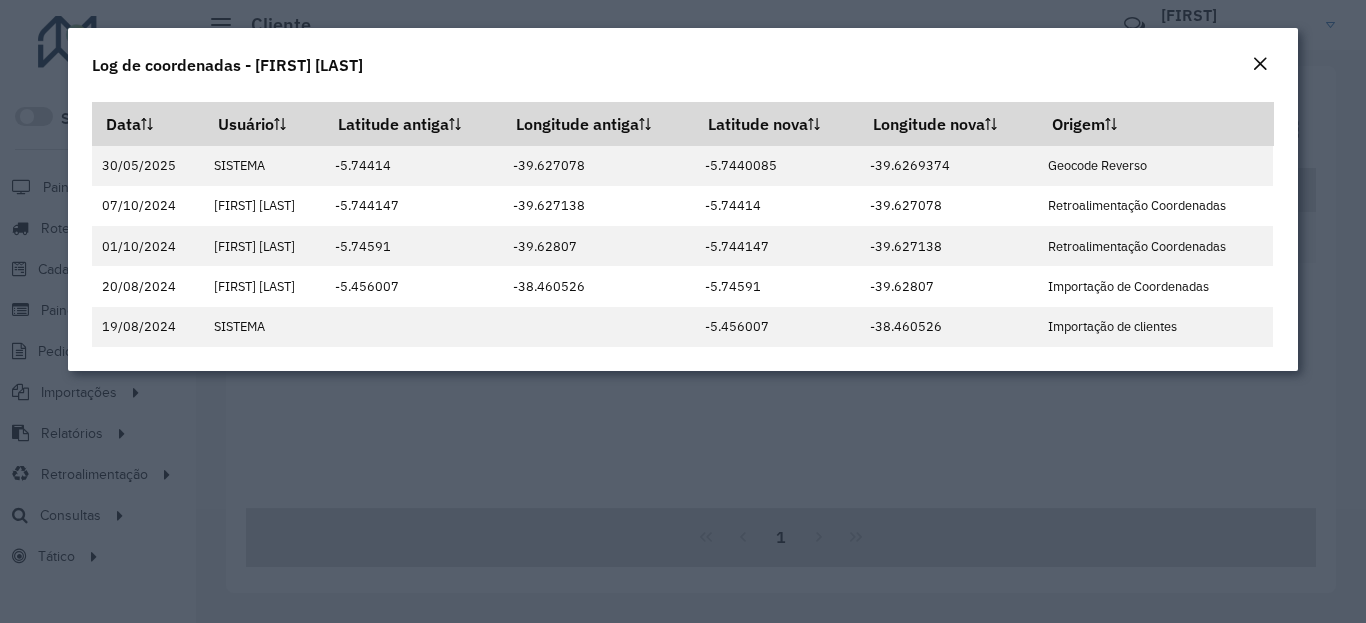 click 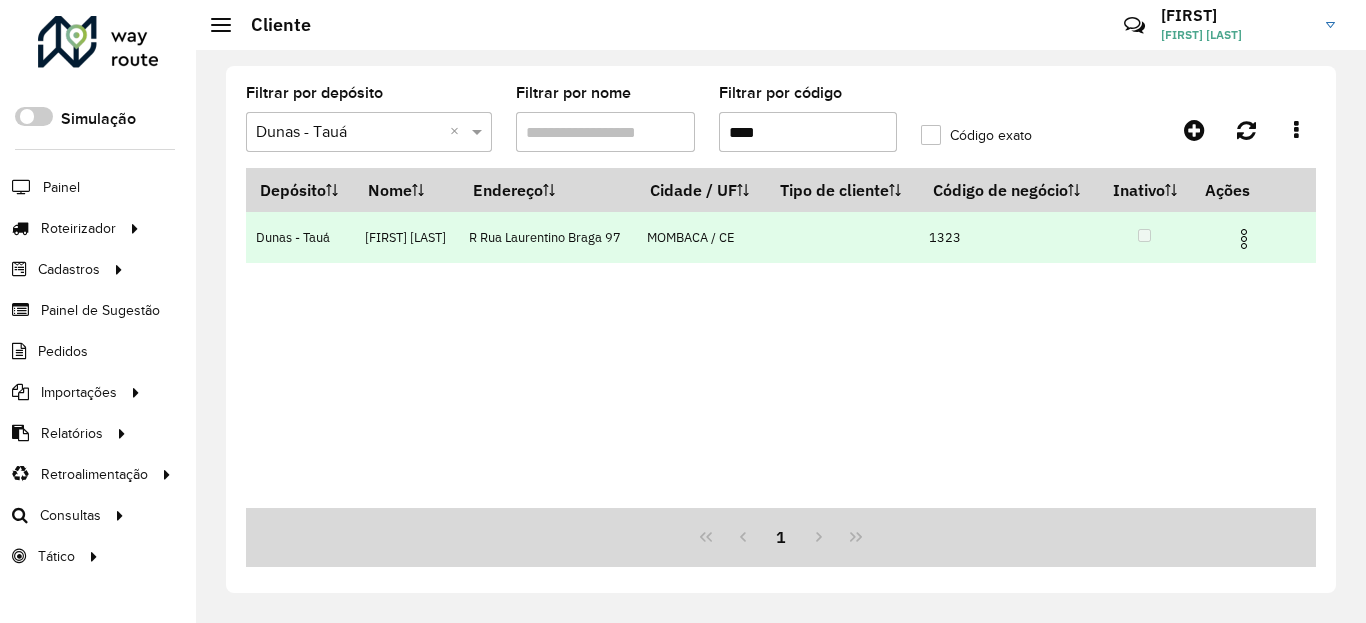 click at bounding box center [1252, 237] 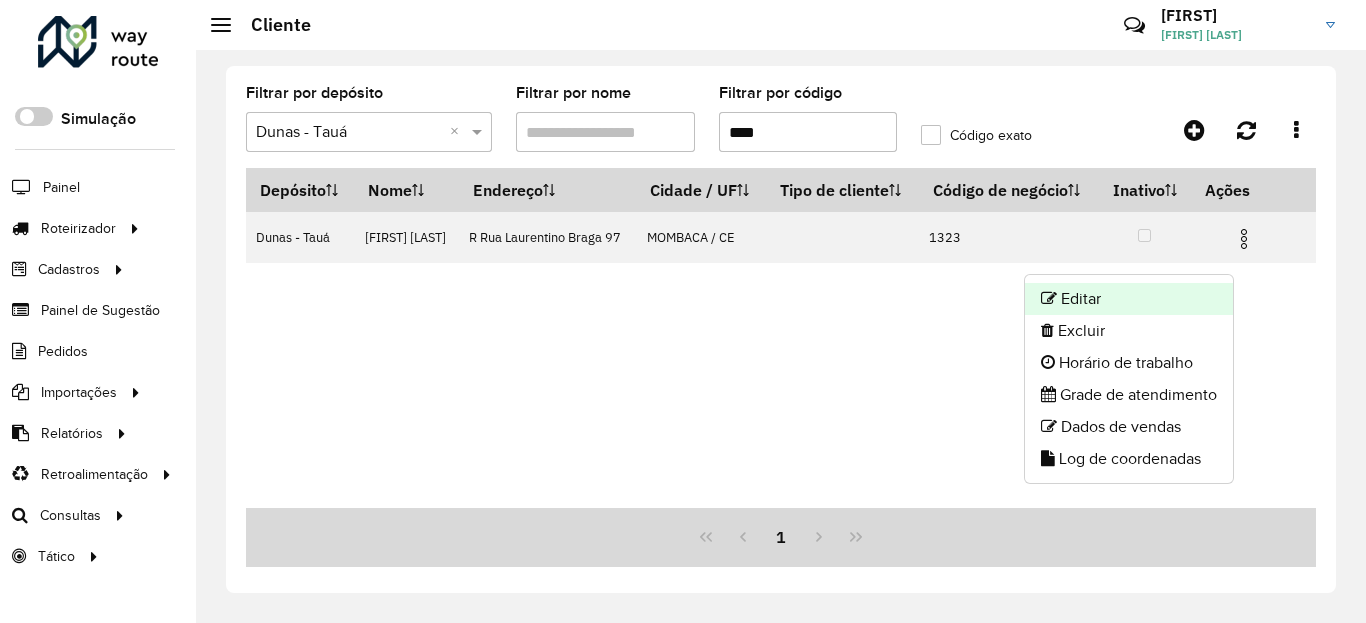 click on "Editar" 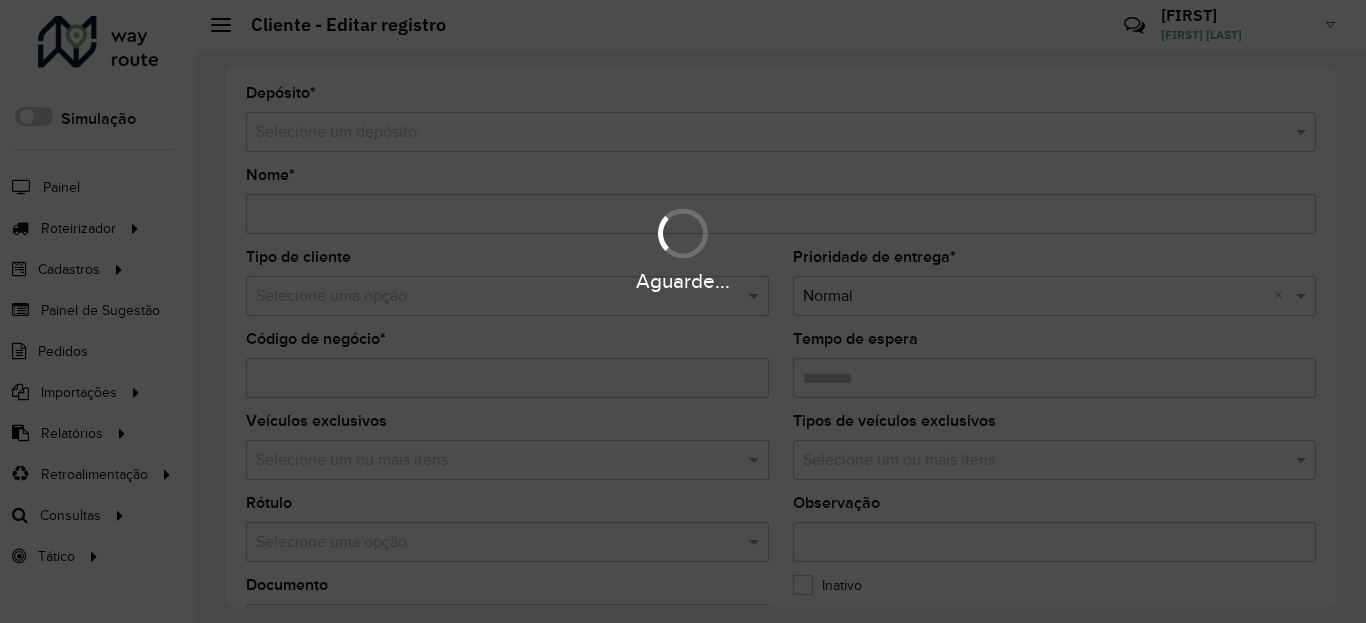 type on "**********" 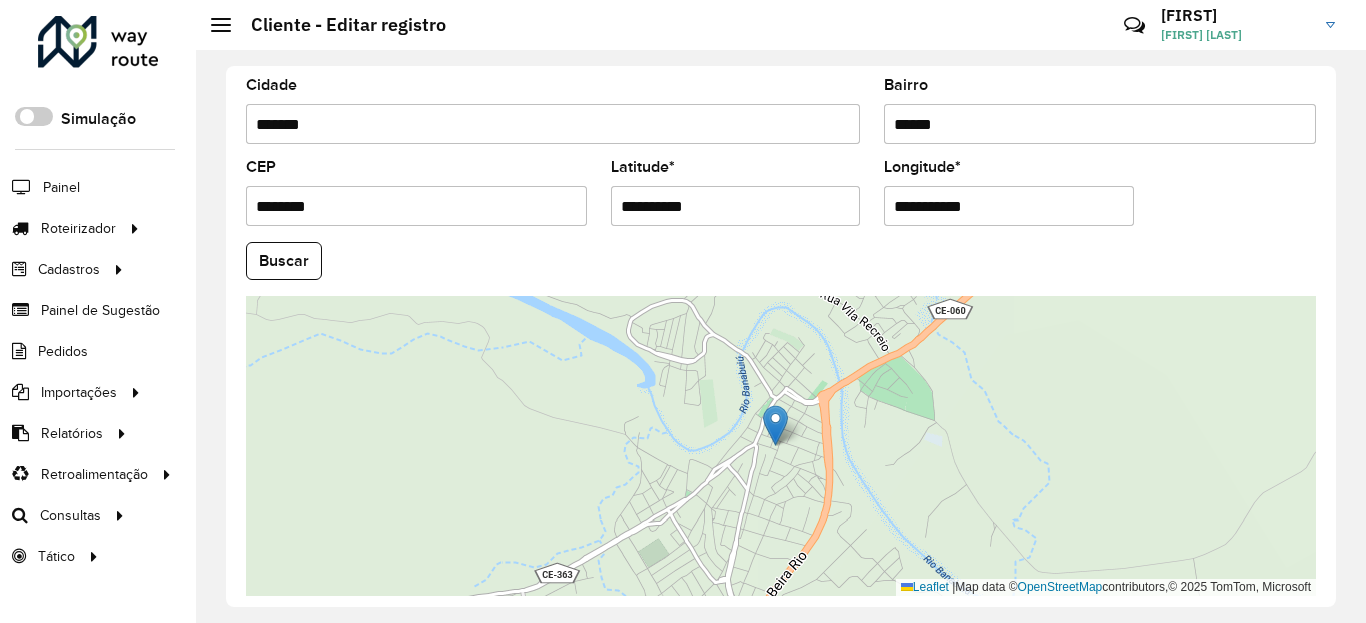 scroll, scrollTop: 745, scrollLeft: 0, axis: vertical 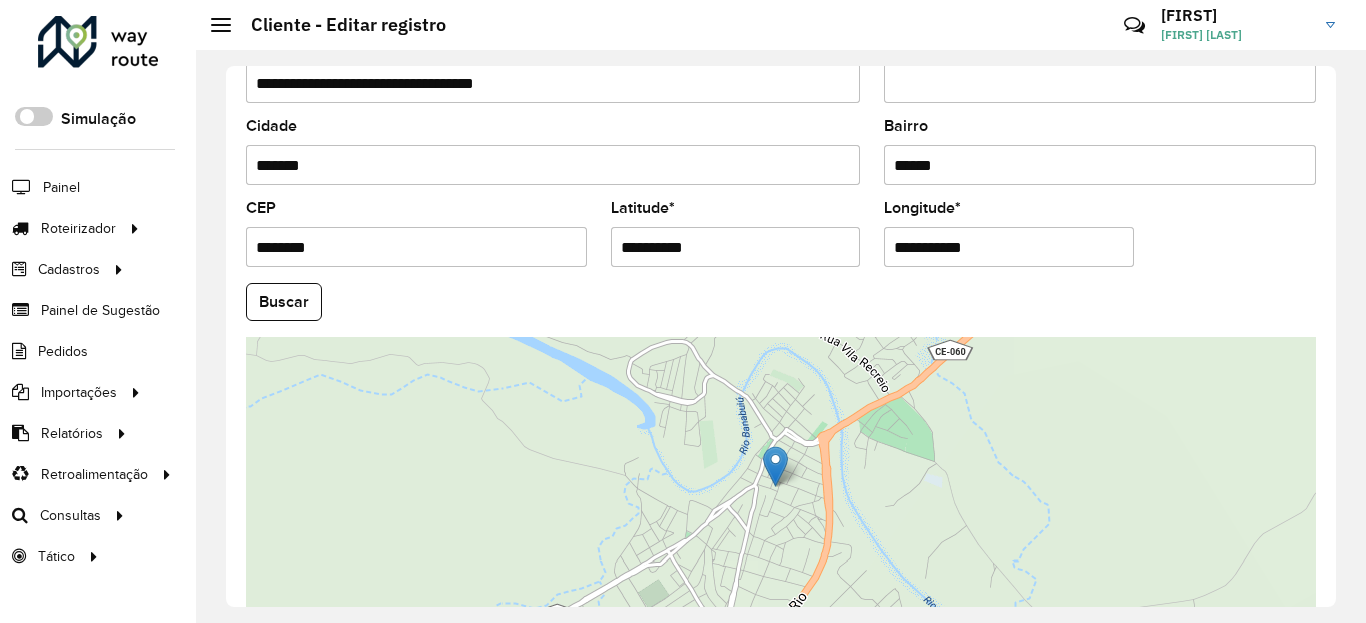 click on "Cidade  *******" 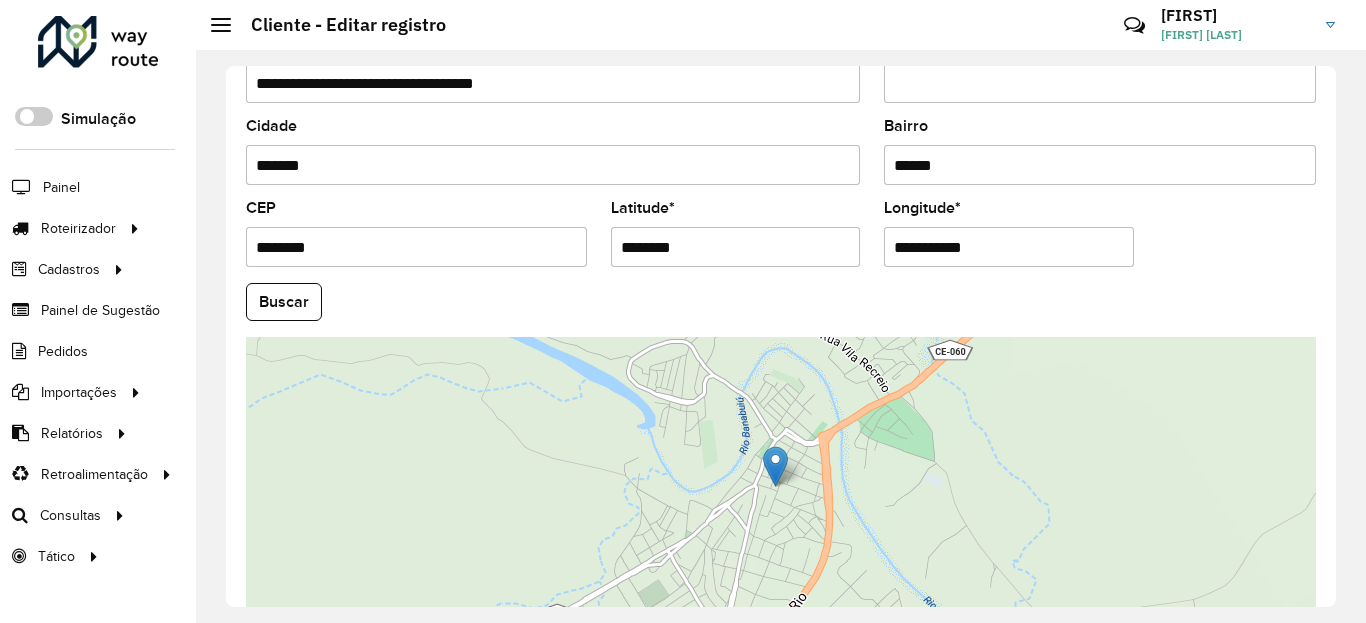 type on "********" 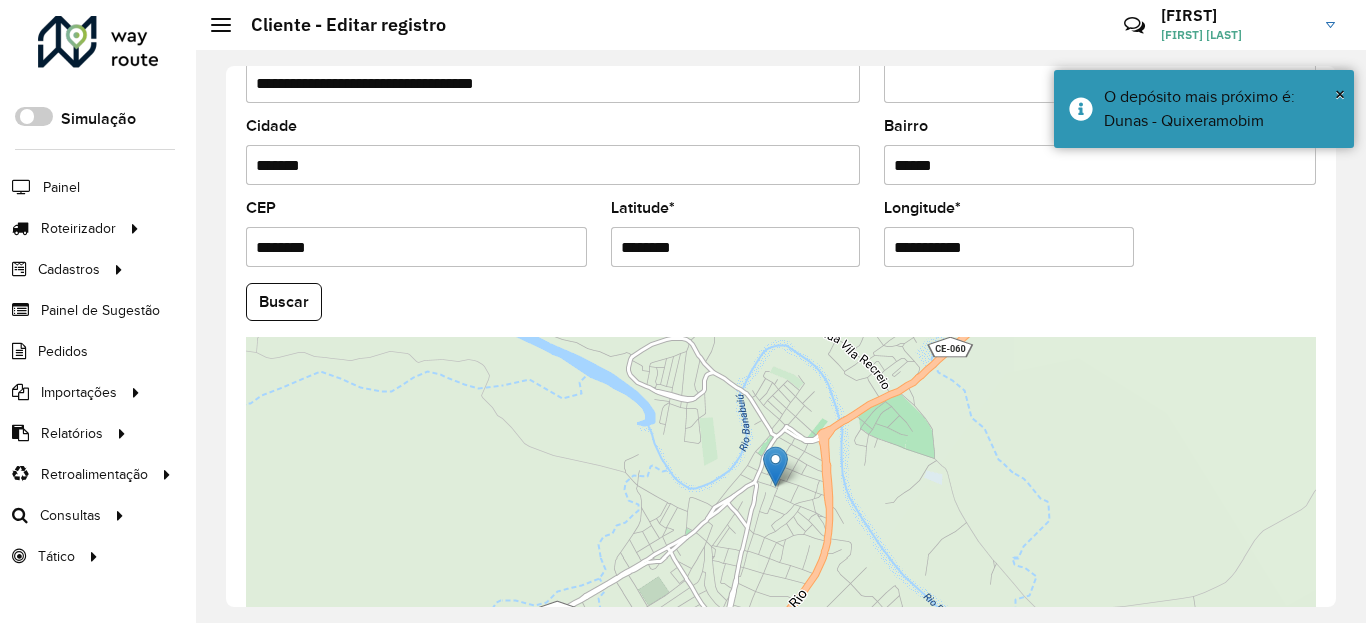click on "**********" at bounding box center (1009, 247) 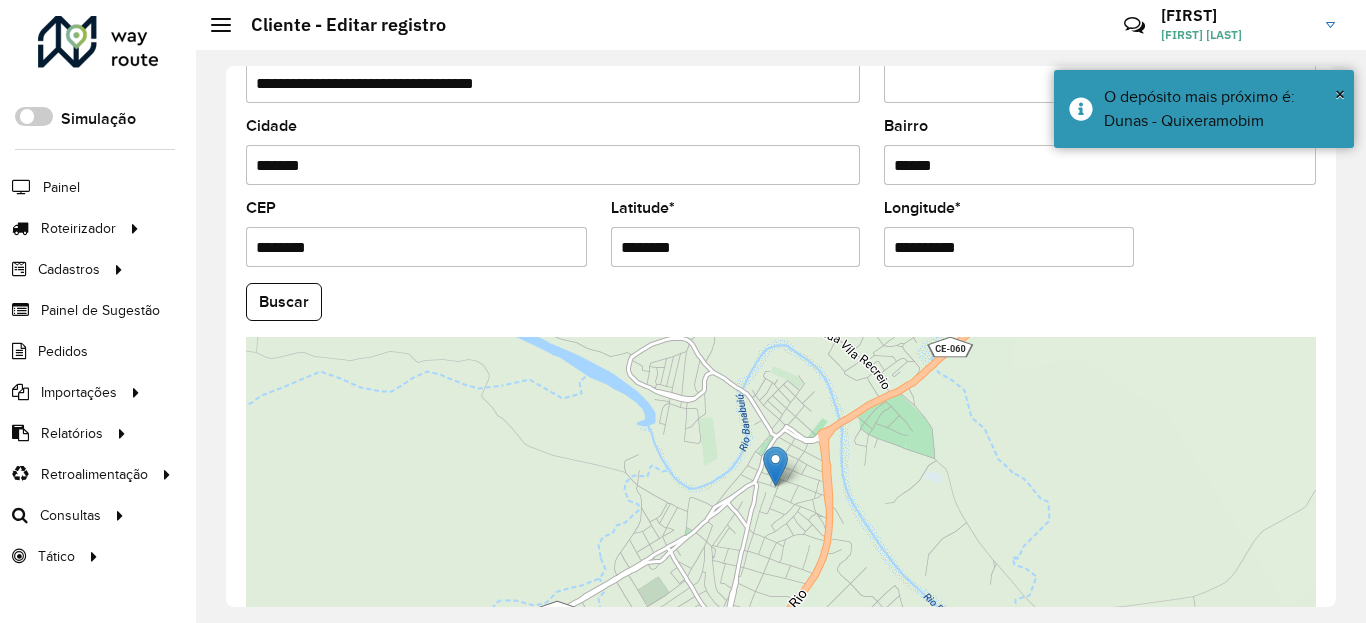 type on "**********" 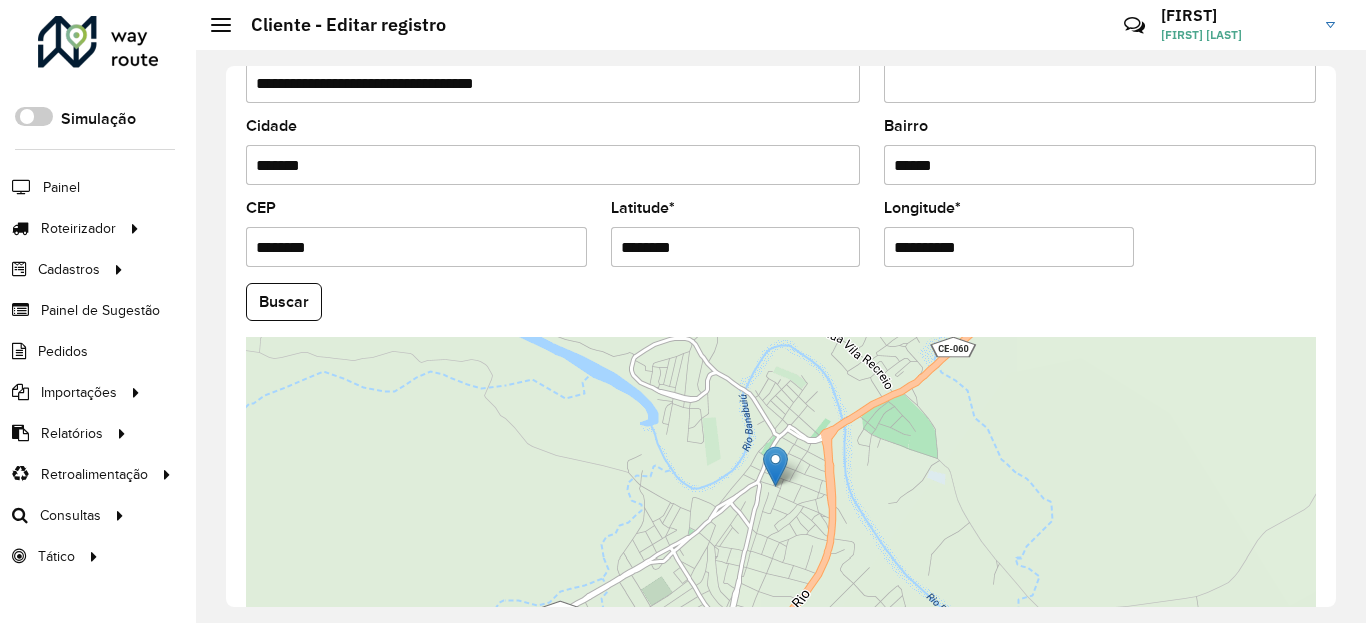 click on "**********" at bounding box center [1009, 247] 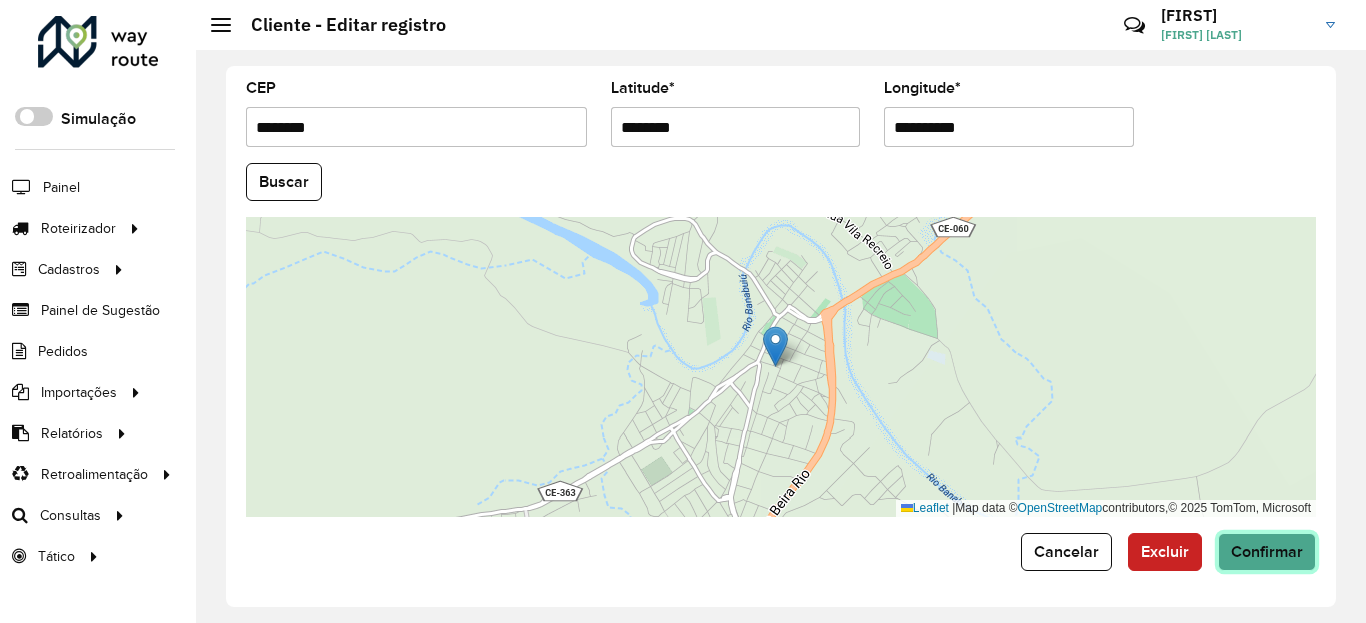 click on "Confirmar" 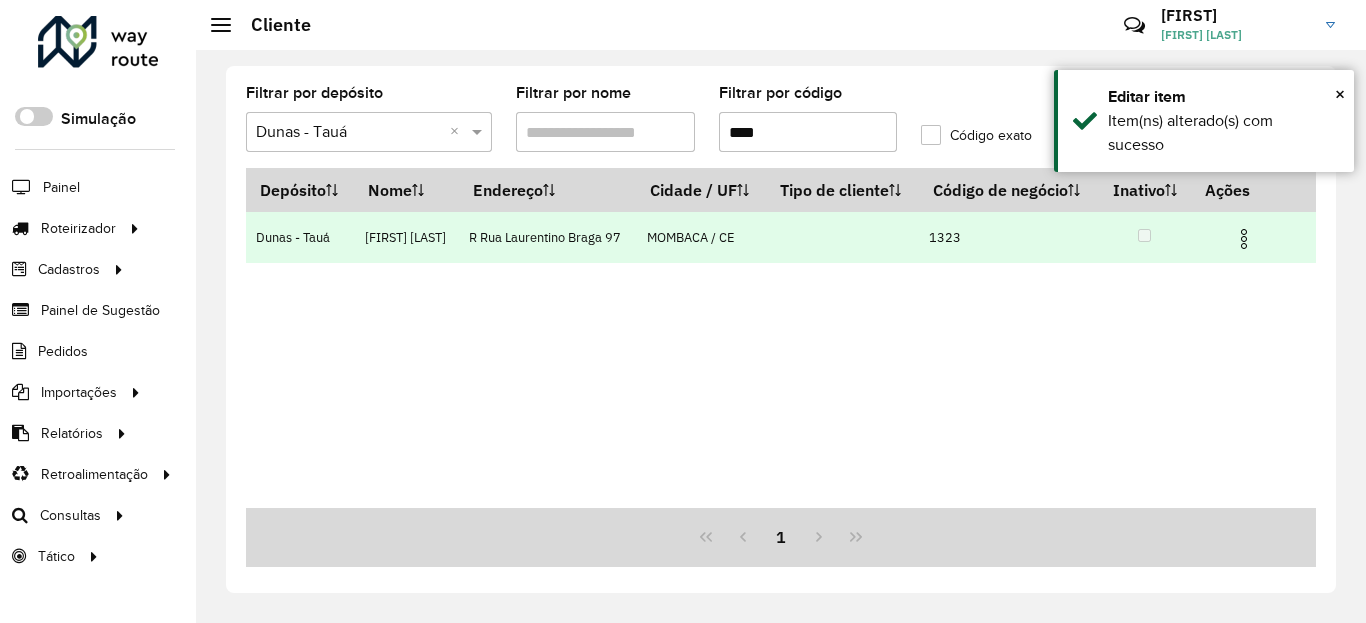 click at bounding box center [1252, 237] 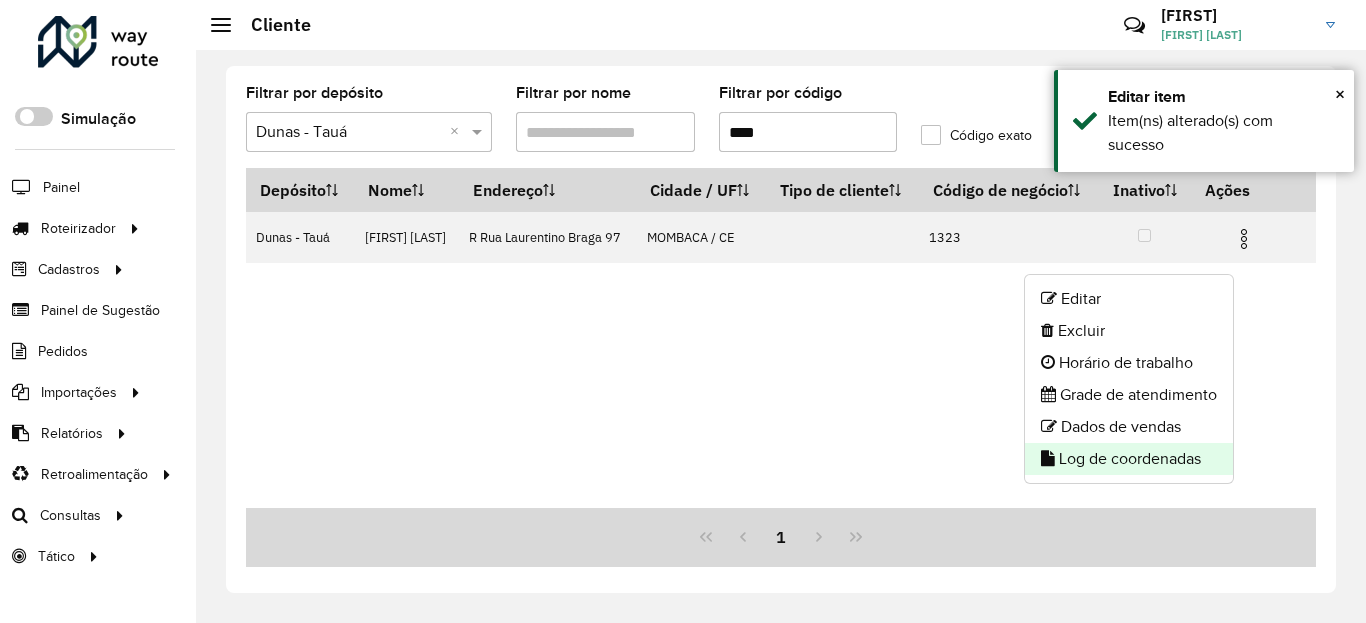 click on "Log de coordenadas" 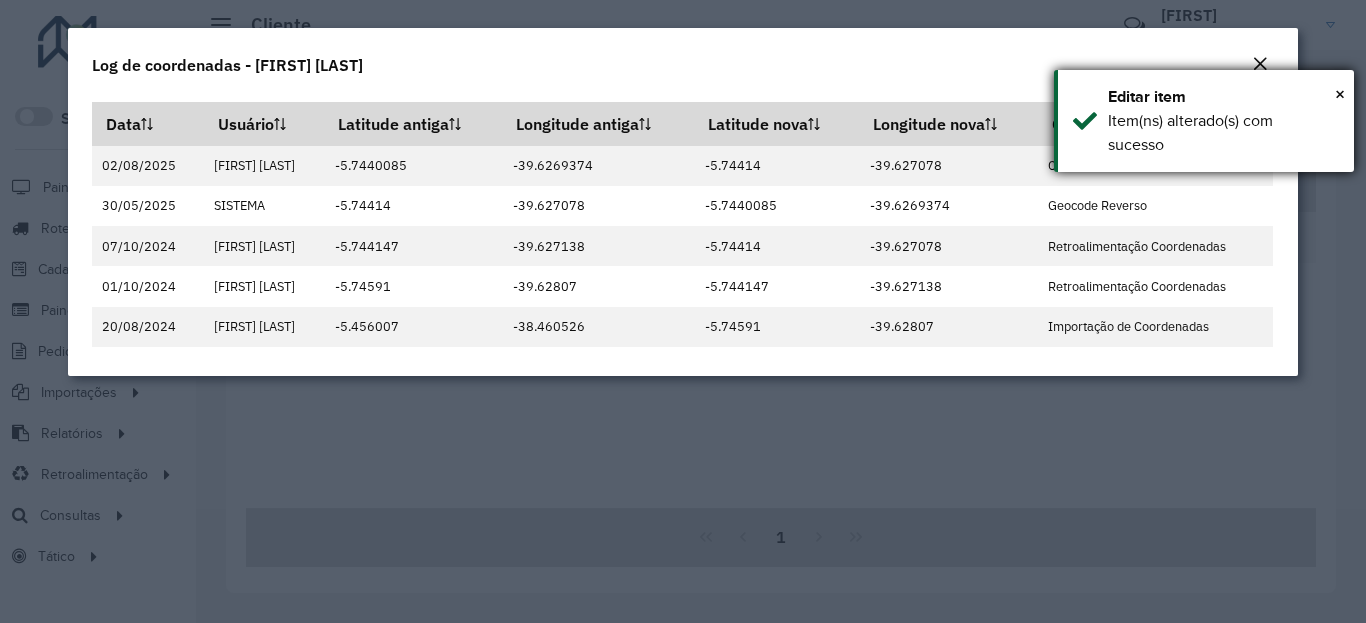 click on "Item(ns) alterado(s) com sucesso" at bounding box center [1223, 133] 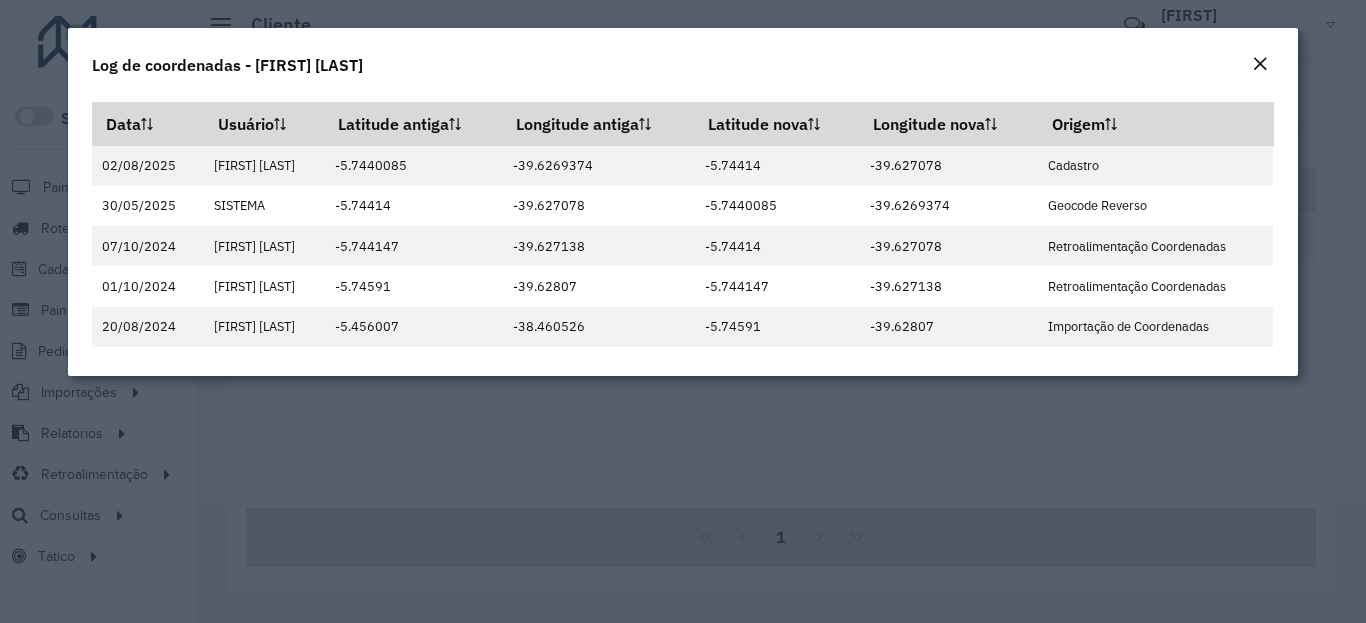 click 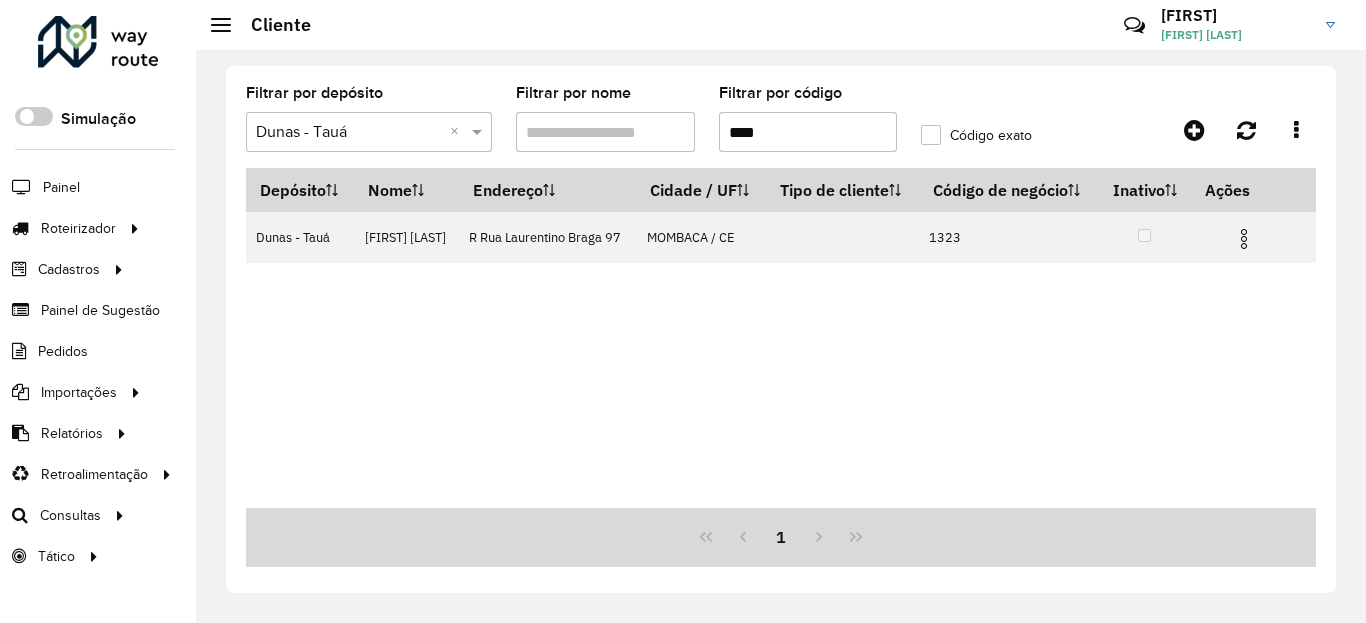 click on "****" at bounding box center (808, 132) 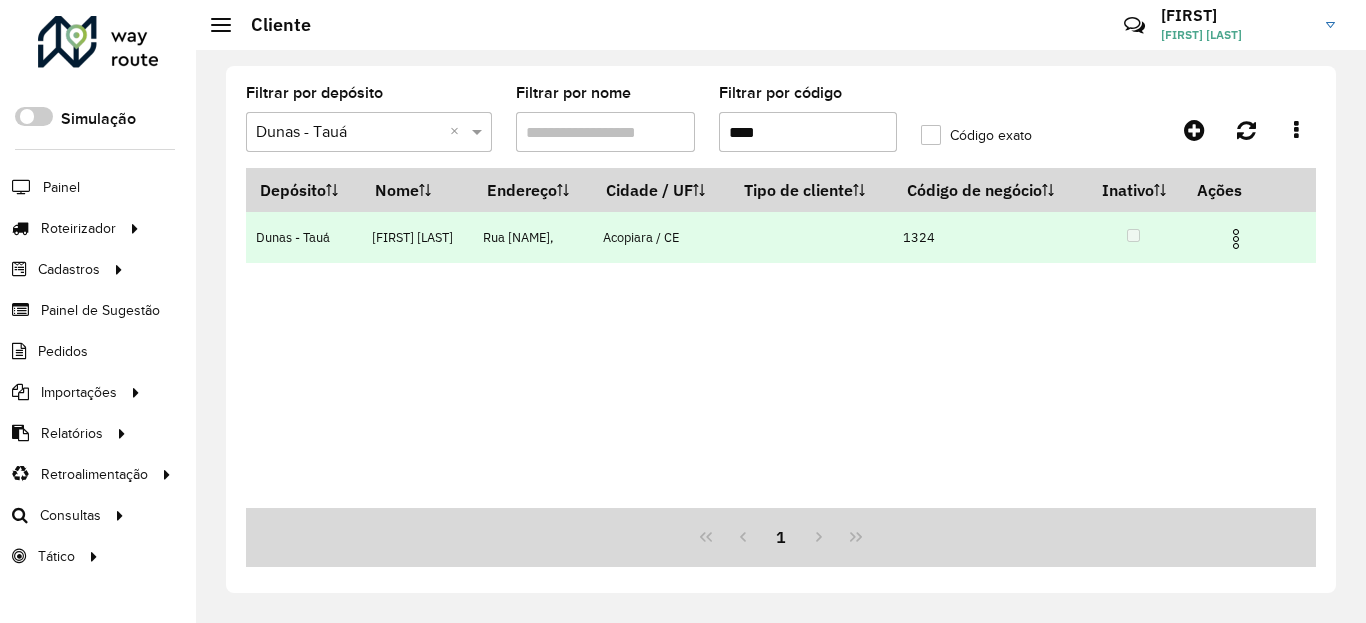 click at bounding box center [1236, 239] 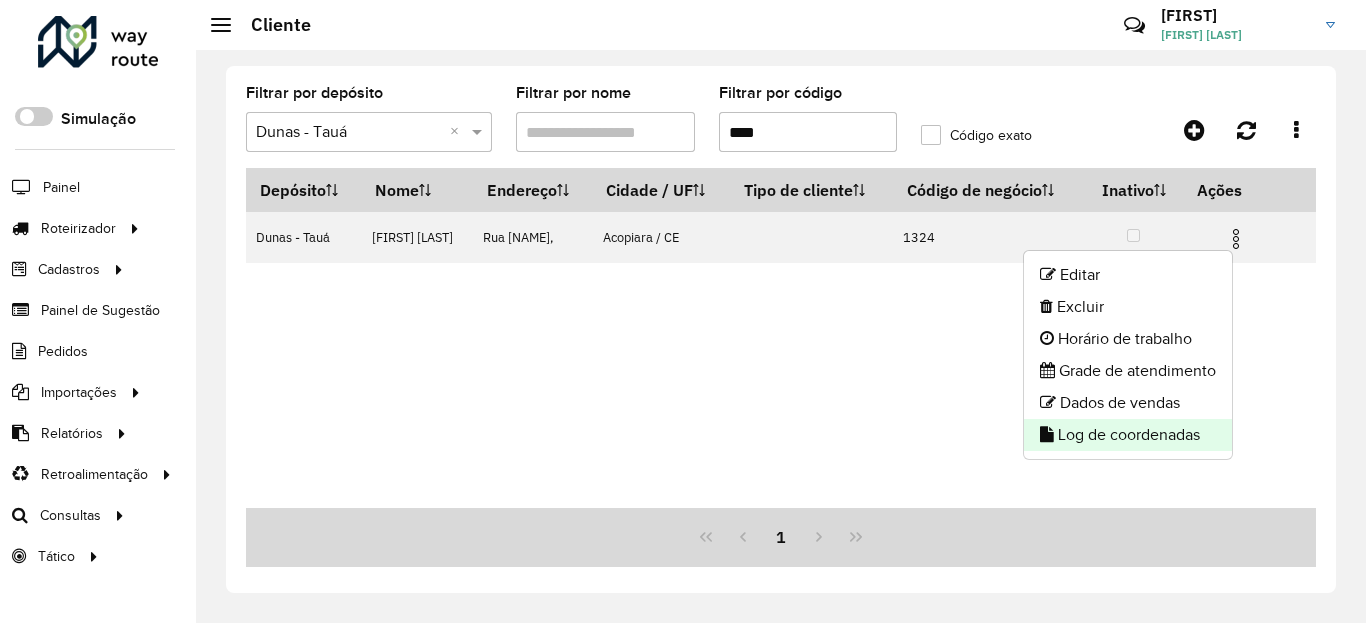click on "Log de coordenadas" 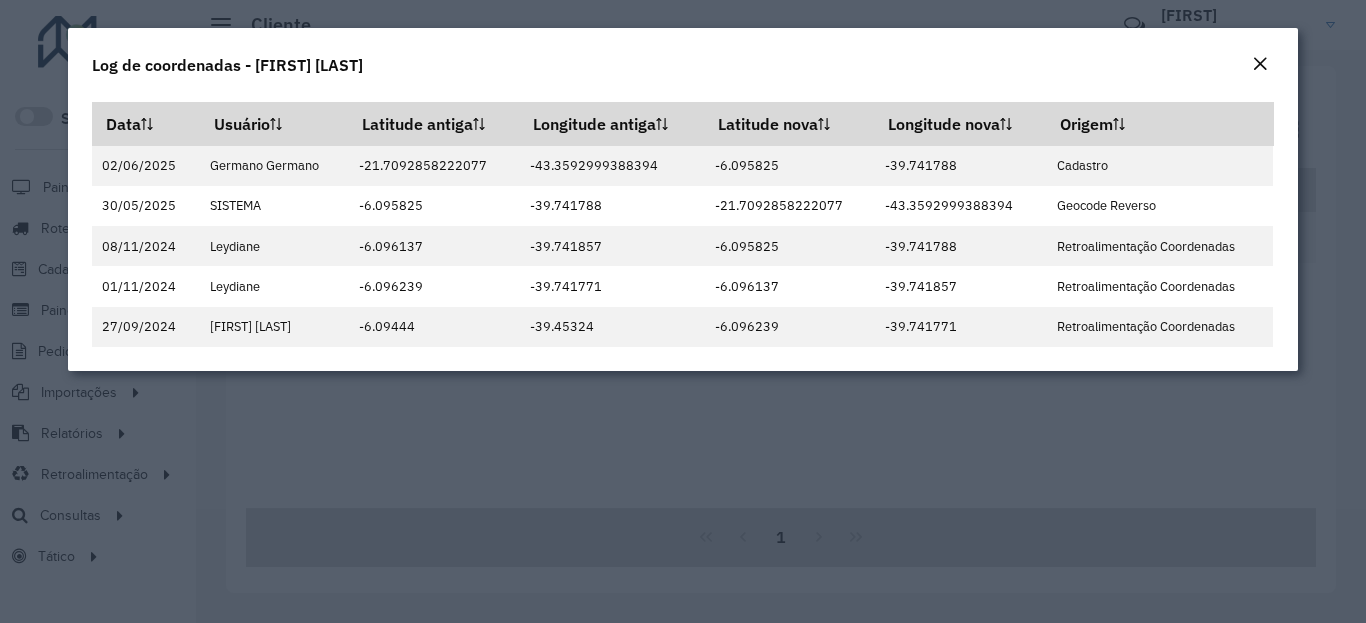 click 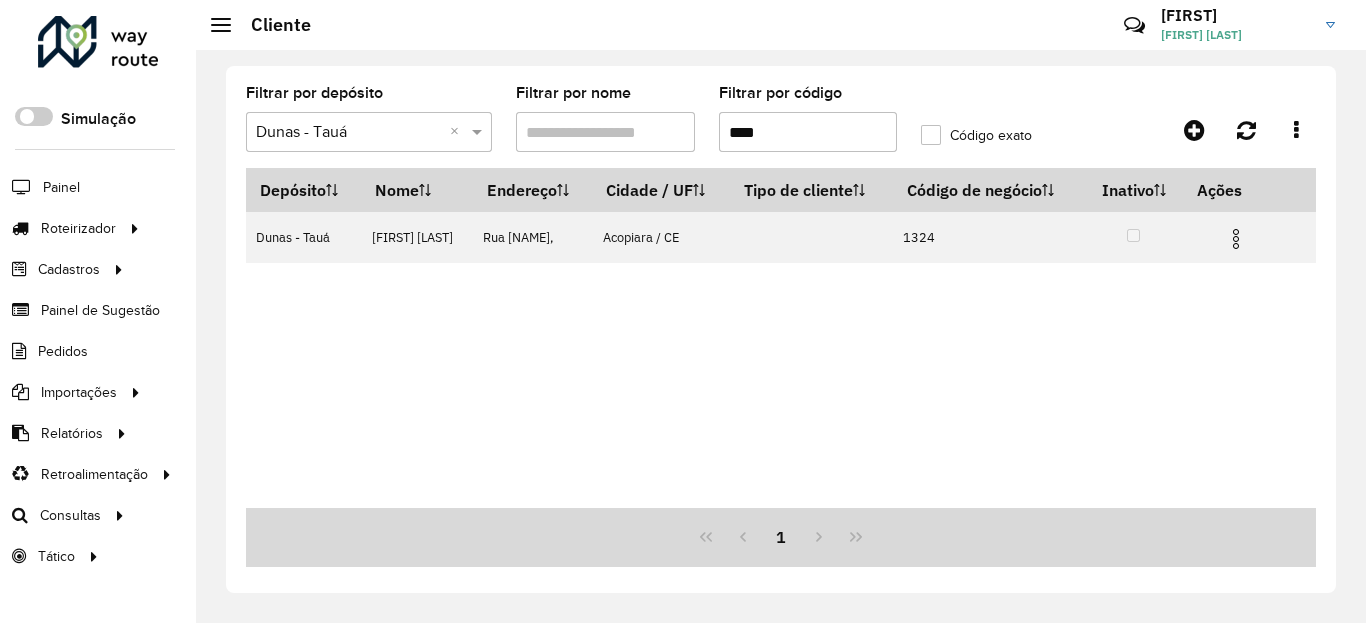 click on "****" at bounding box center (808, 132) 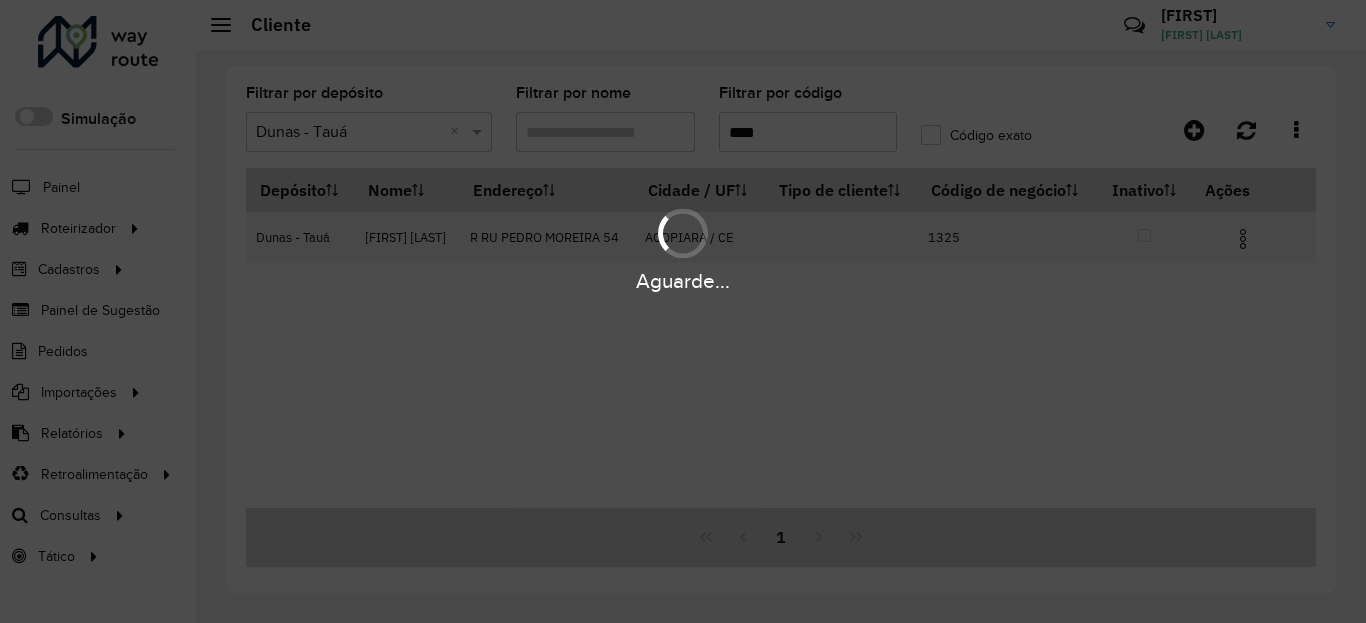 type on "****" 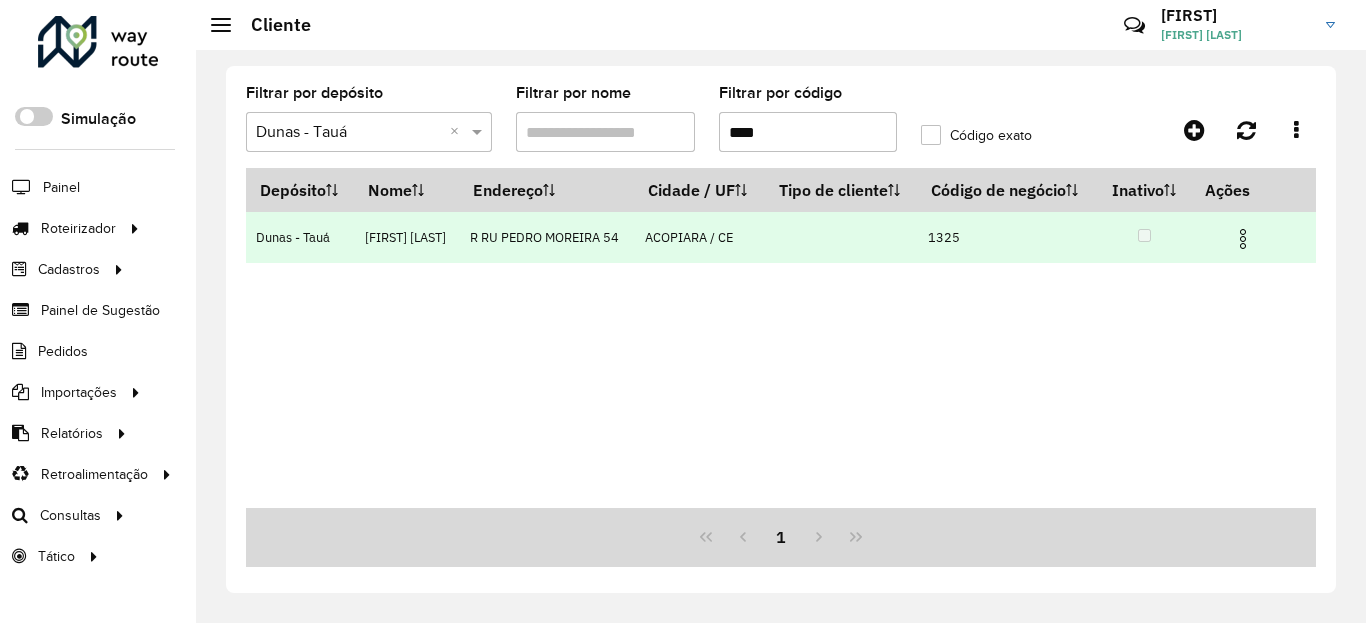 click at bounding box center [1243, 239] 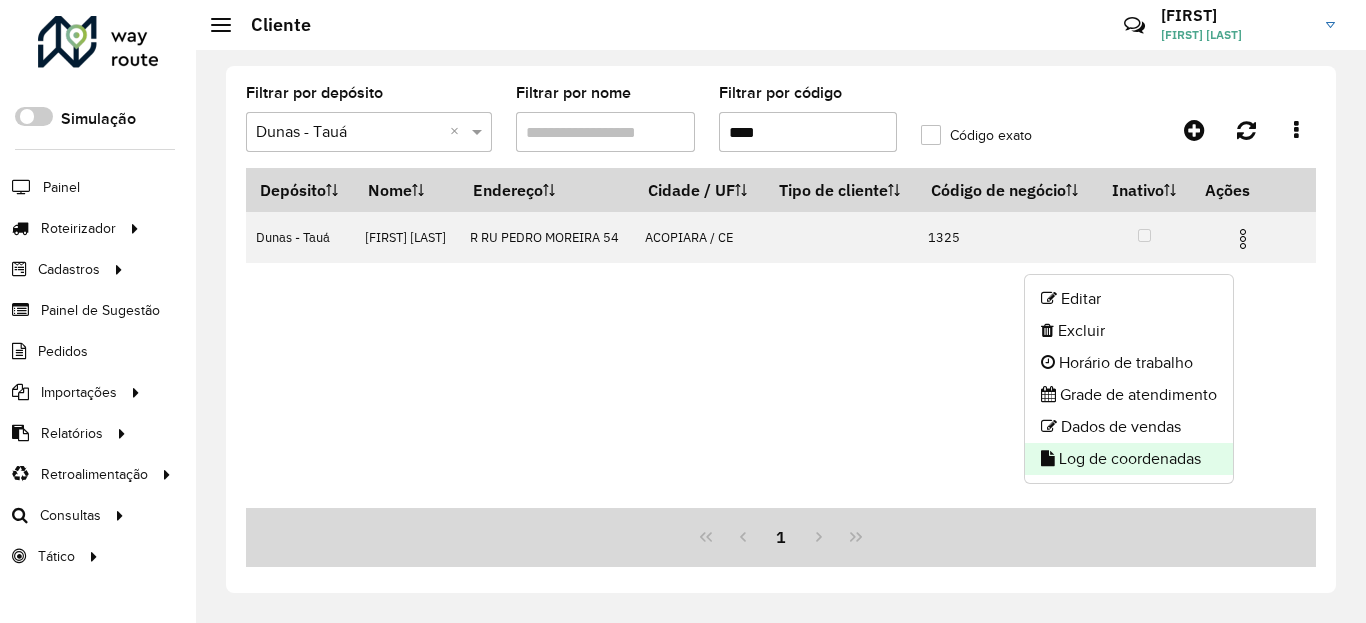 click on "Log de coordenadas" 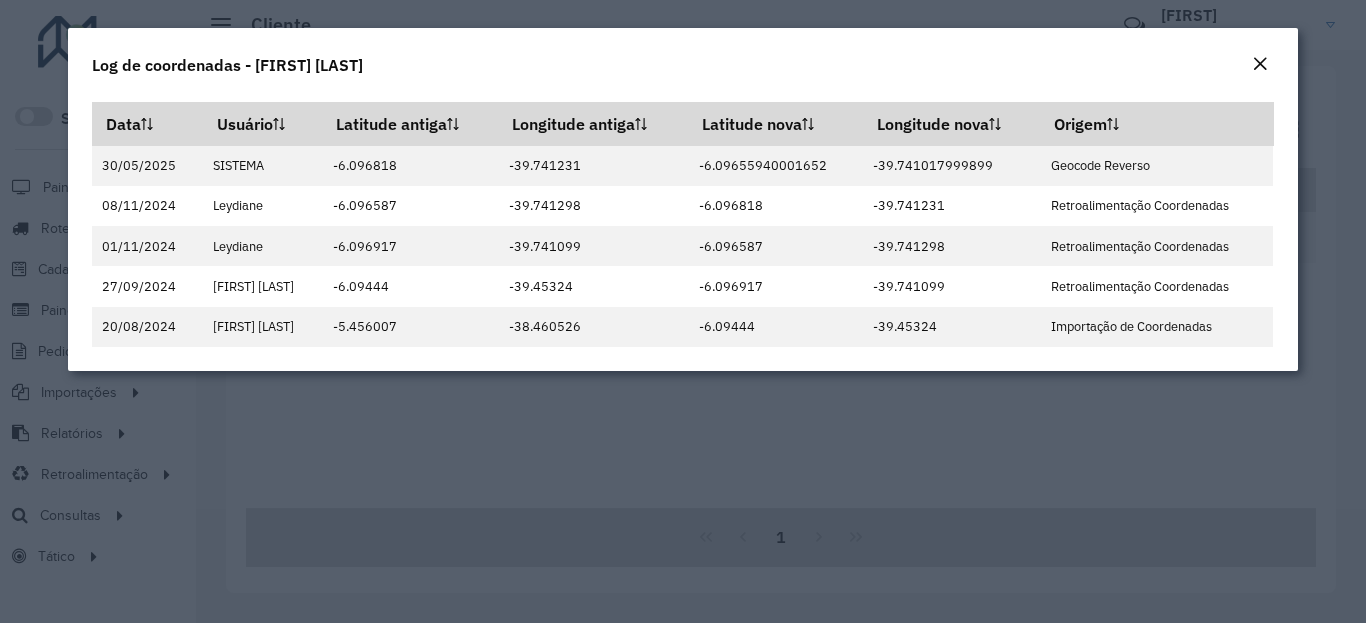 click 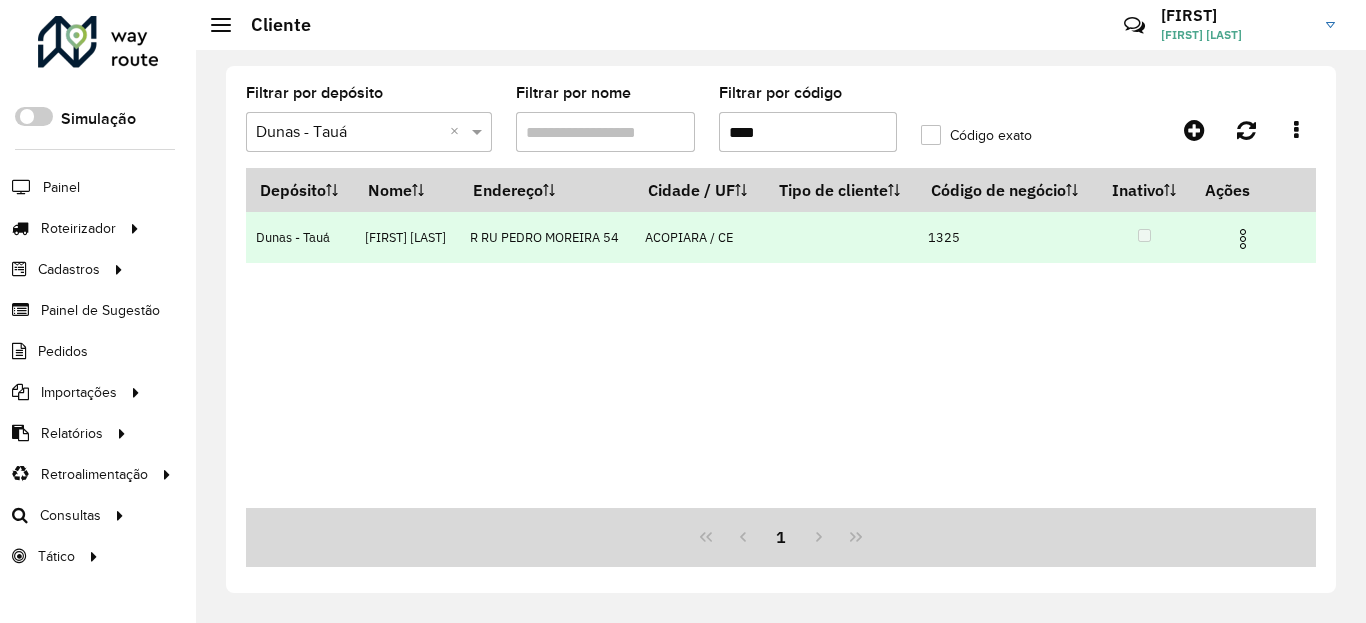 click at bounding box center (1243, 239) 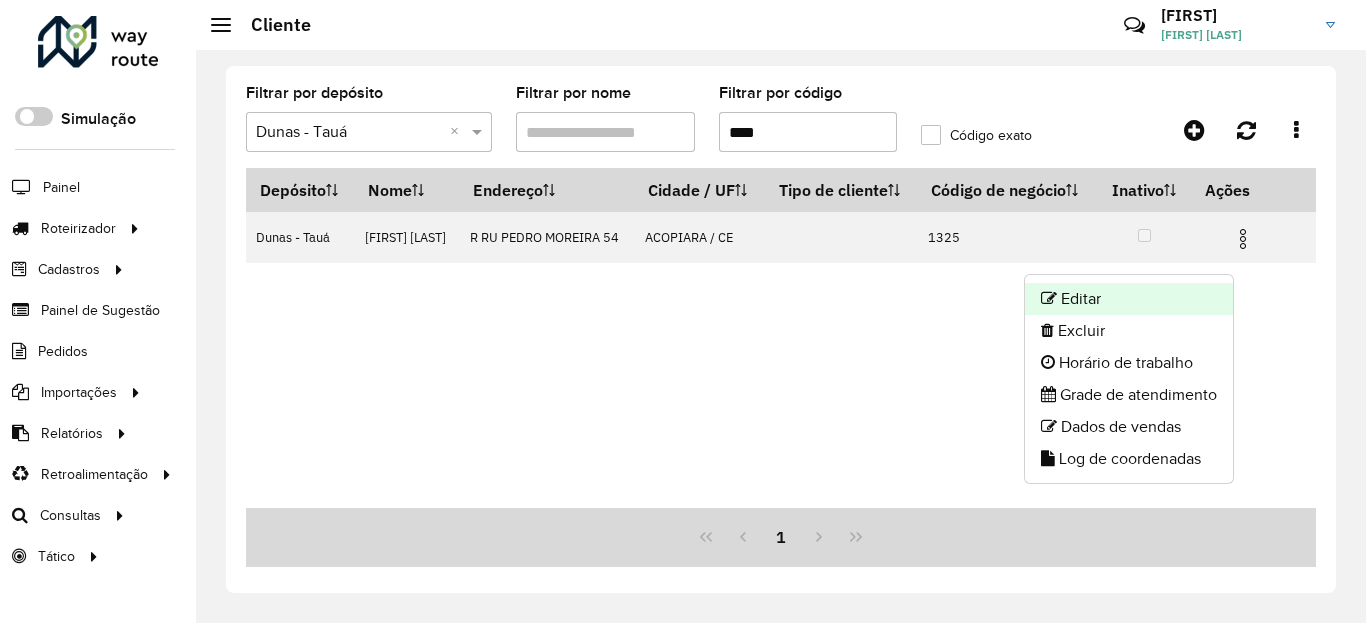 click on "Editar" 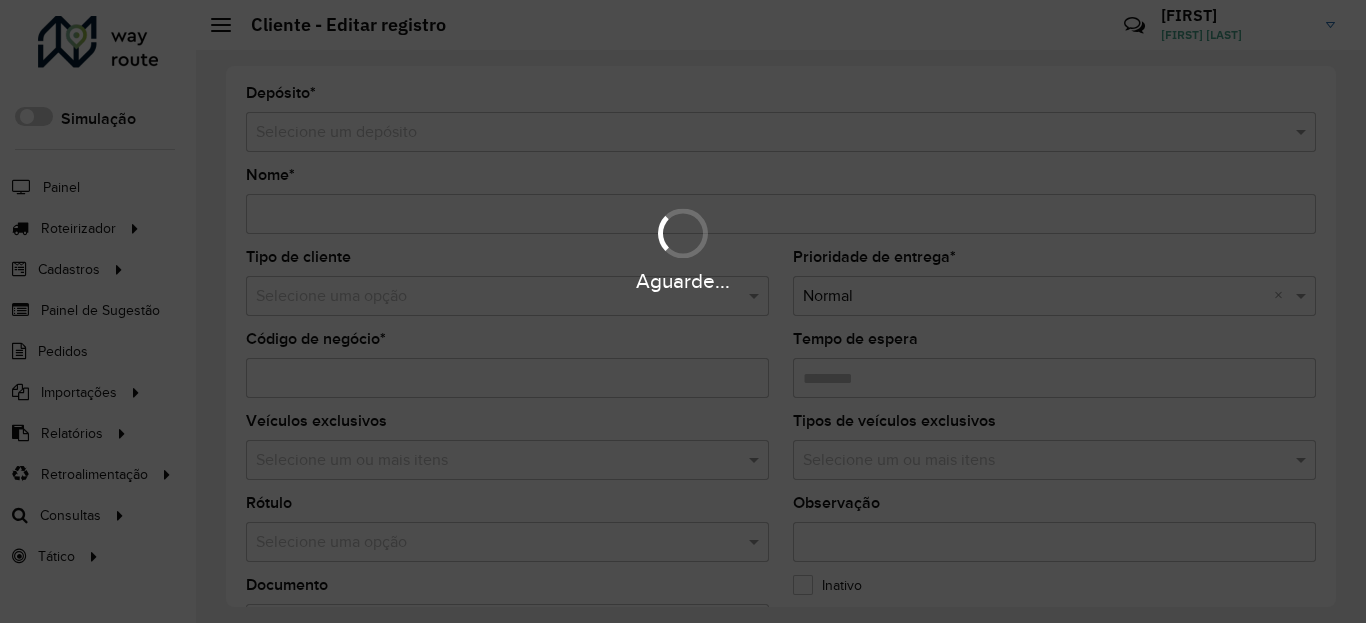 type on "**********" 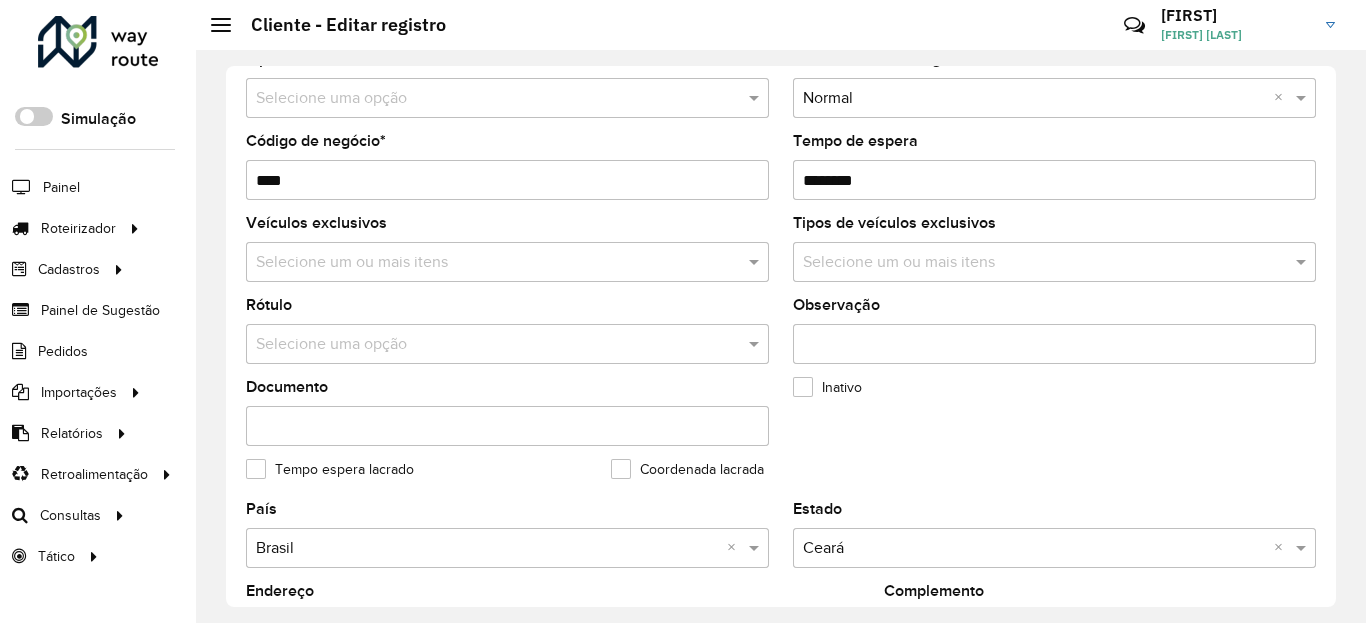 scroll, scrollTop: 720, scrollLeft: 0, axis: vertical 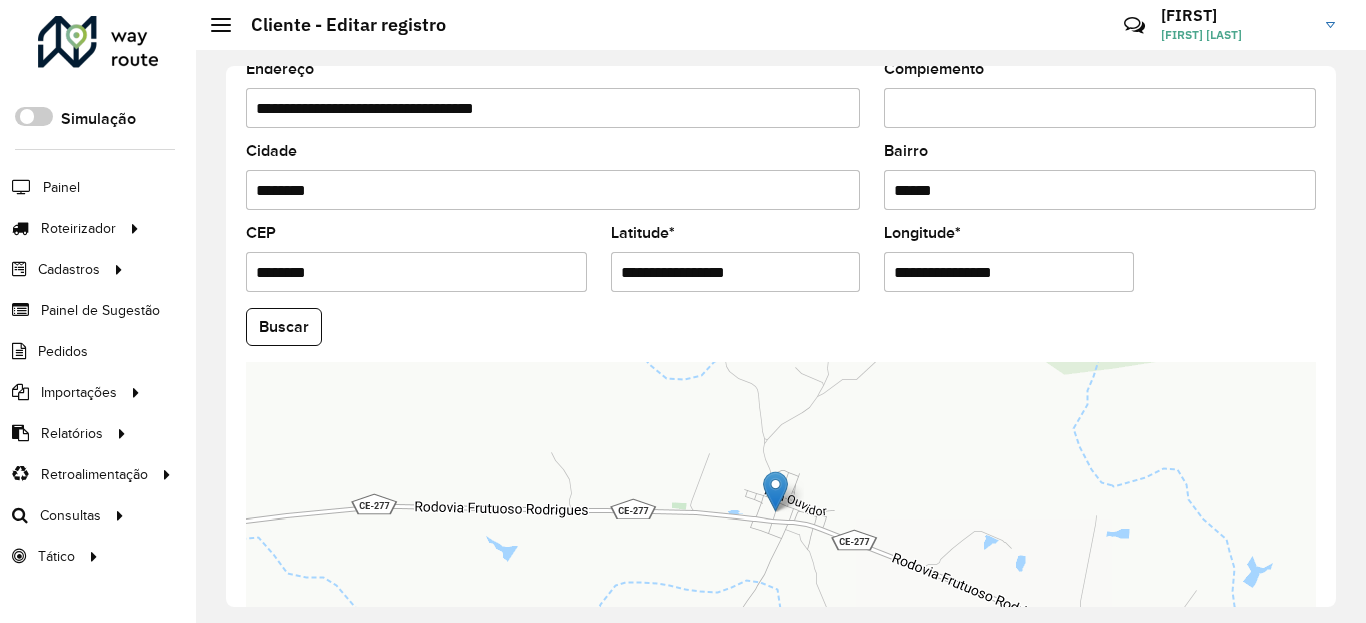 click on "**********" at bounding box center (736, 272) 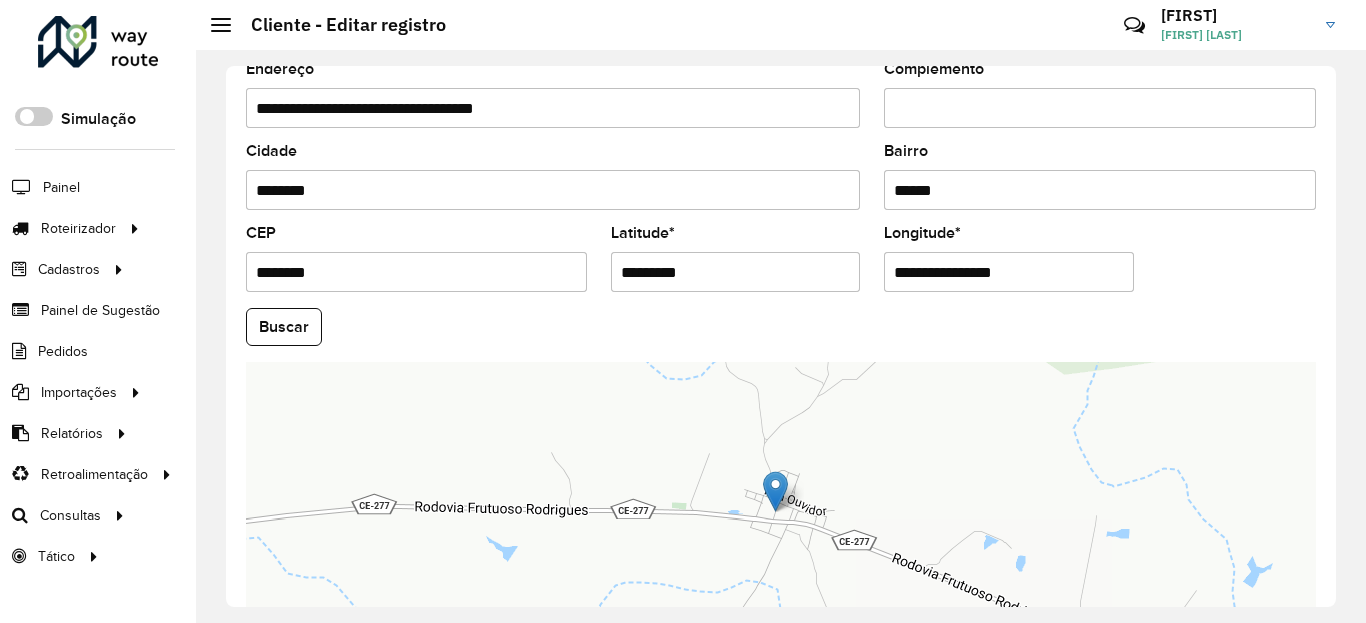 type on "*********" 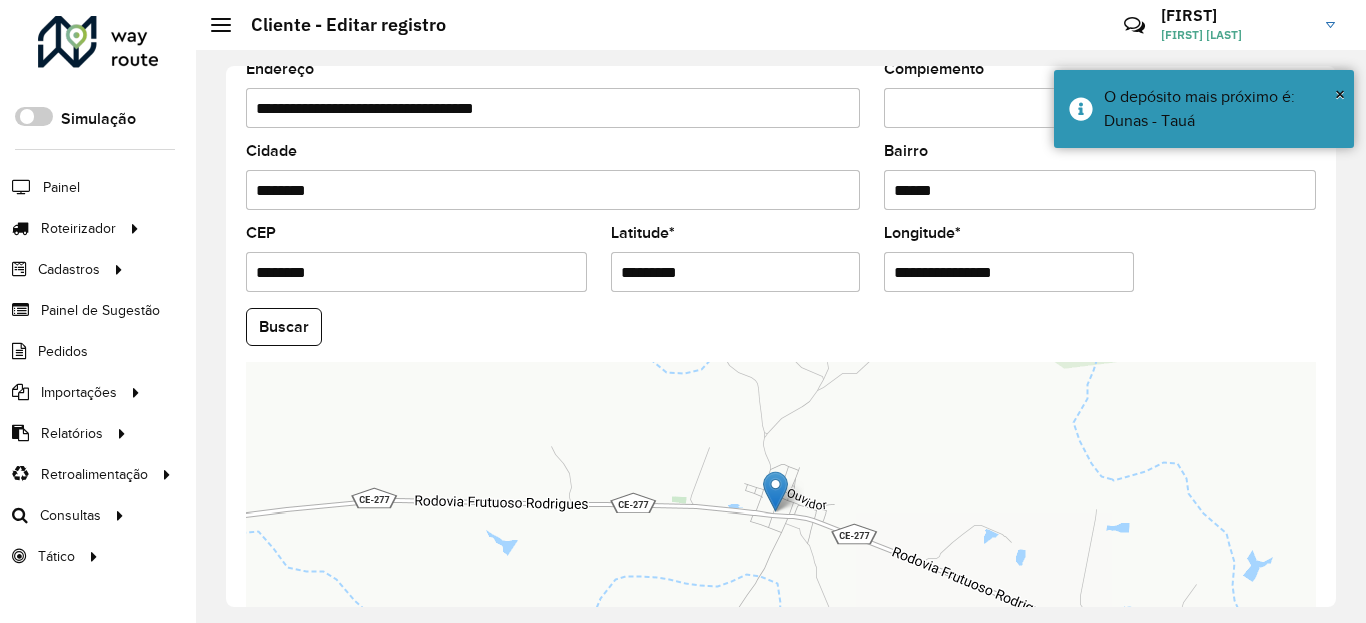 click on "**********" at bounding box center (1009, 272) 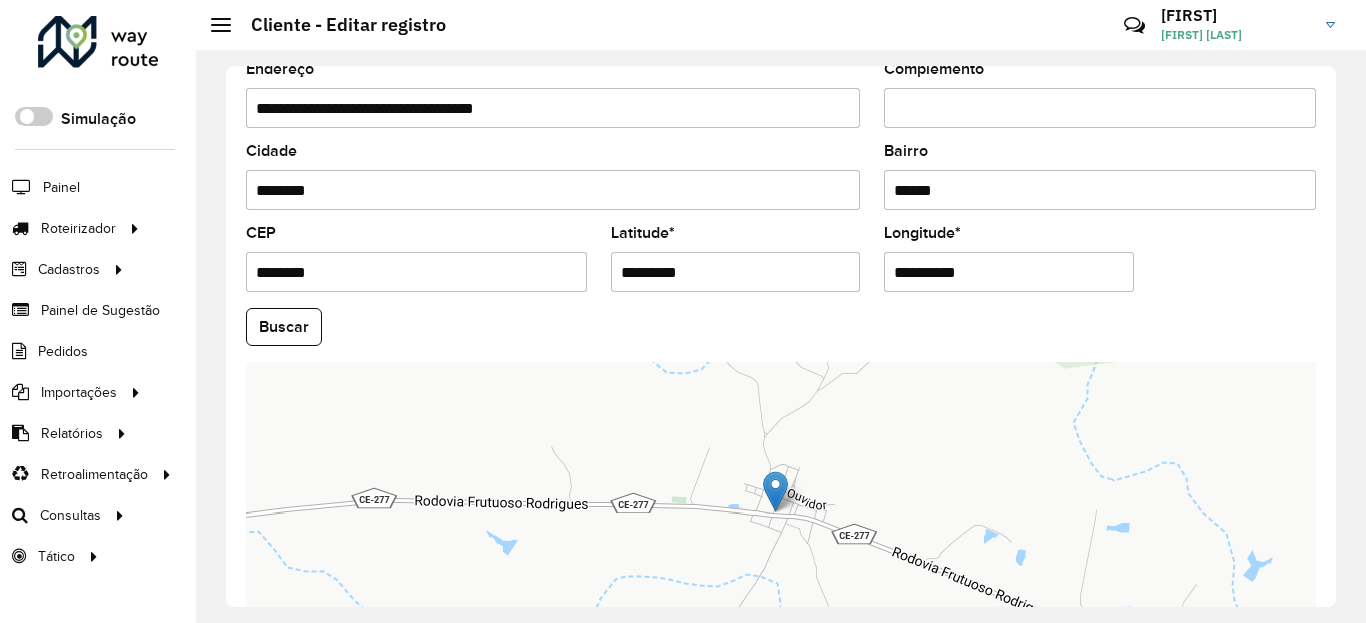 type on "**********" 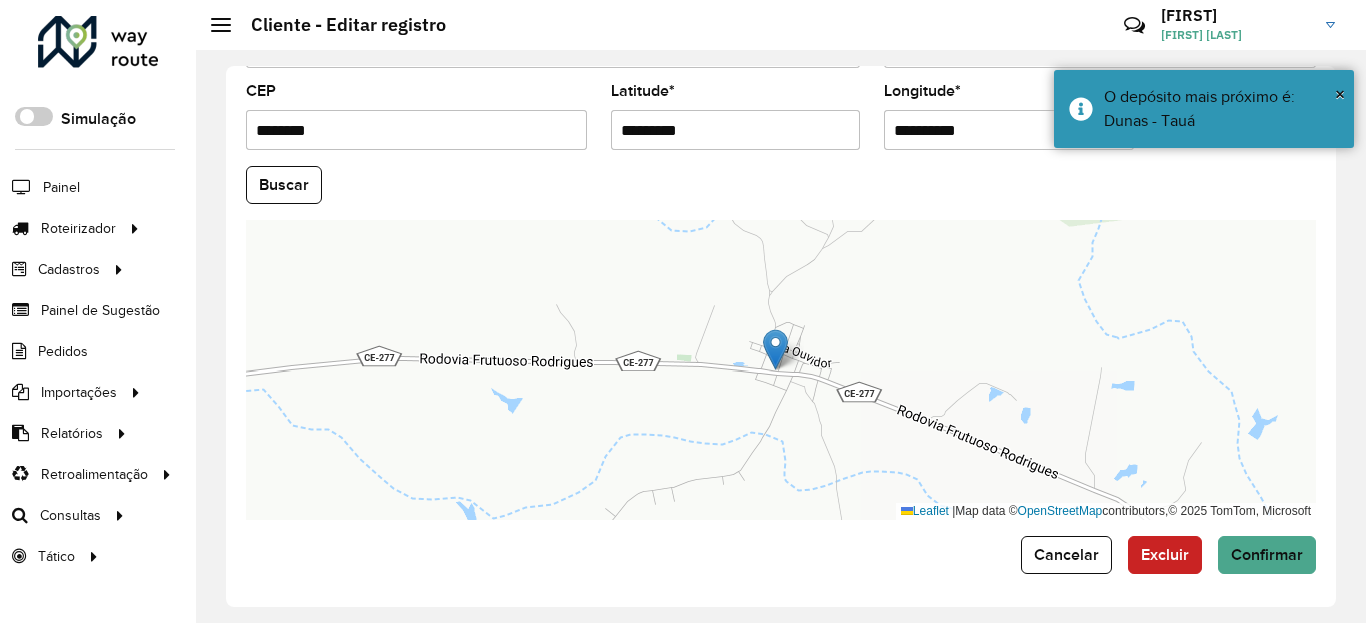 scroll, scrollTop: 865, scrollLeft: 0, axis: vertical 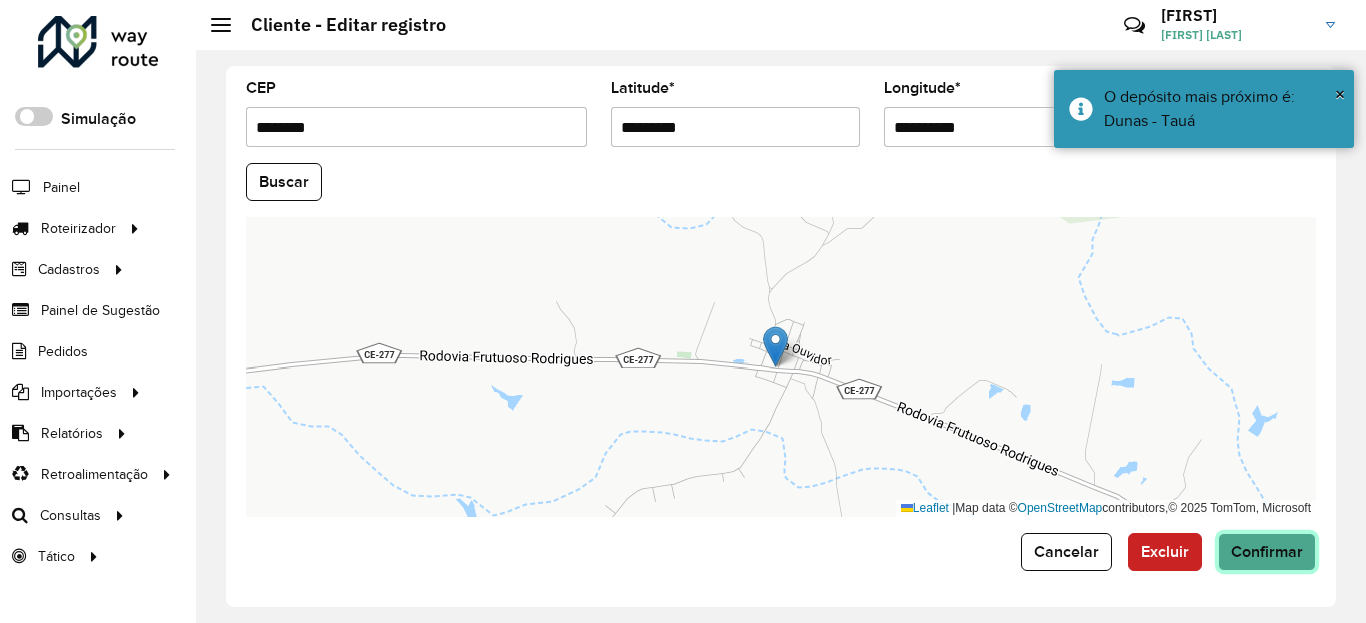 click on "Confirmar" 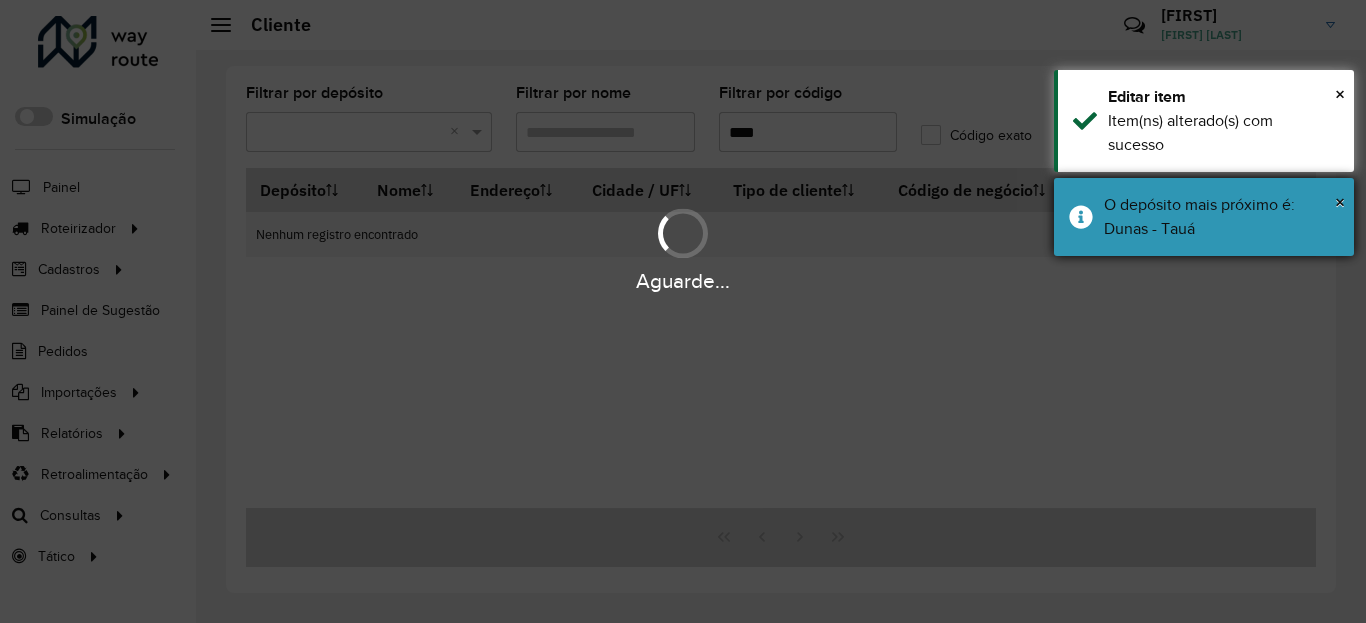 drag, startPoint x: 1142, startPoint y: 201, endPoint x: 1141, endPoint y: 184, distance: 17.029387 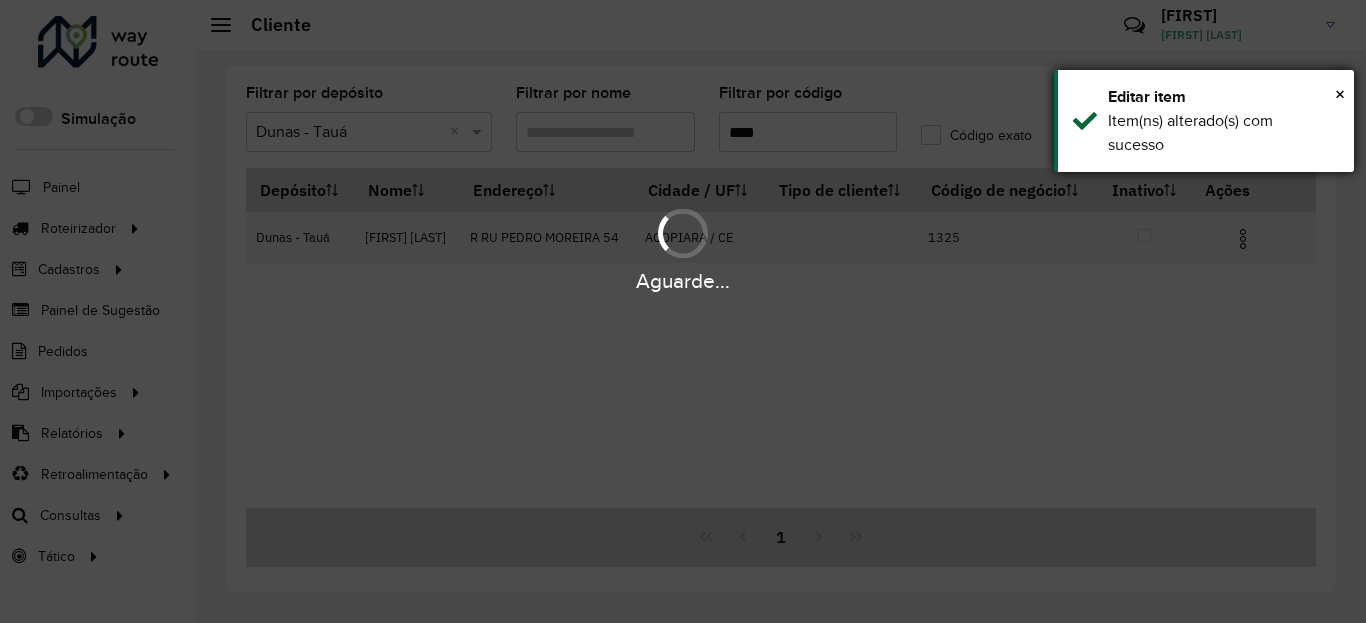 click on "Item(ns) alterado(s) com sucesso" at bounding box center (1223, 133) 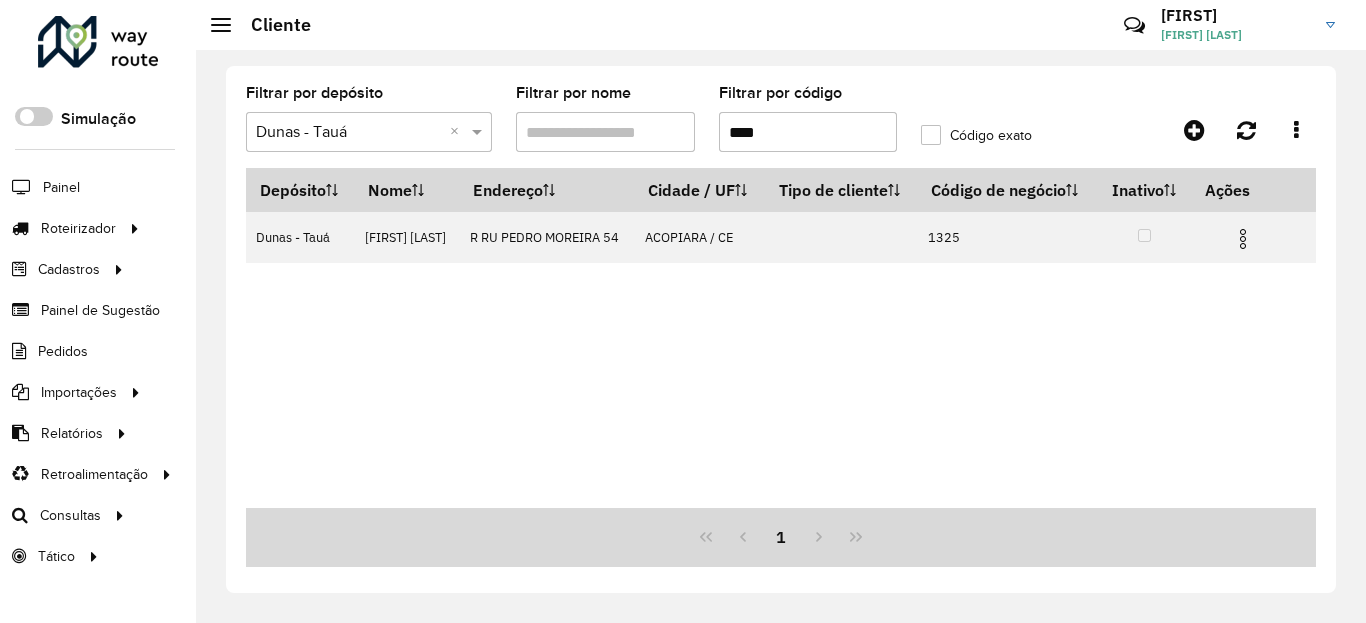 drag, startPoint x: 1248, startPoint y: 265, endPoint x: 1235, endPoint y: 339, distance: 75.13322 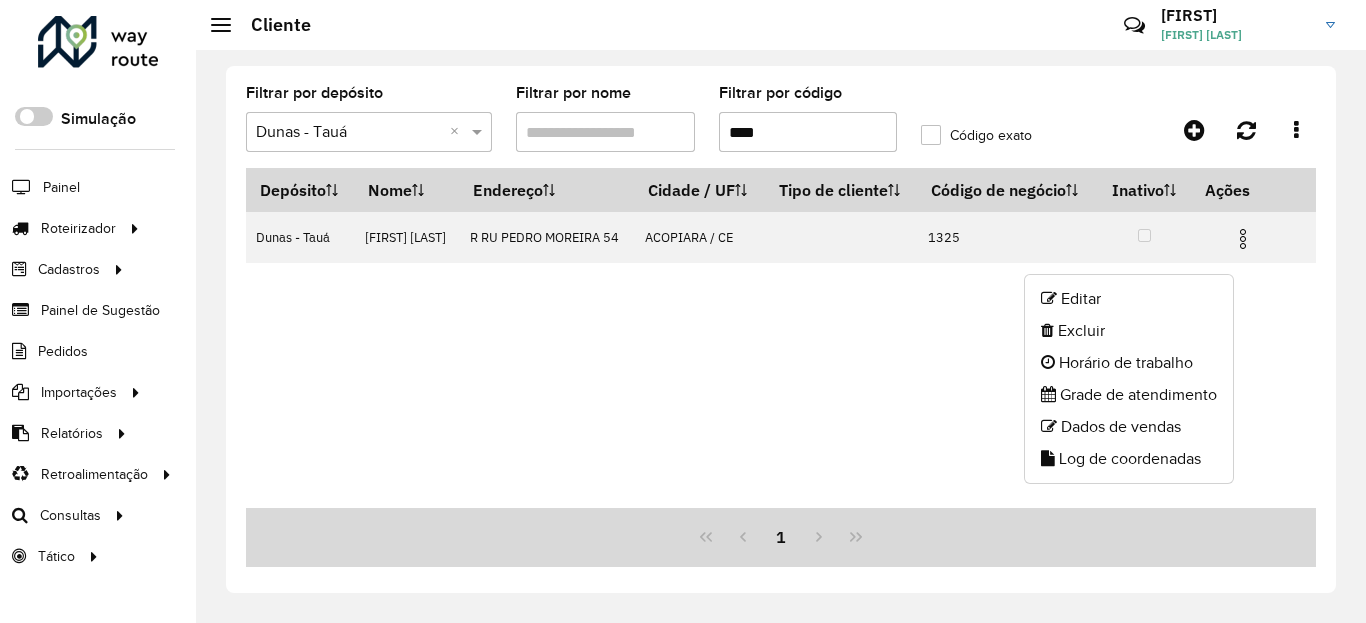 click on "Log de coordenadas" 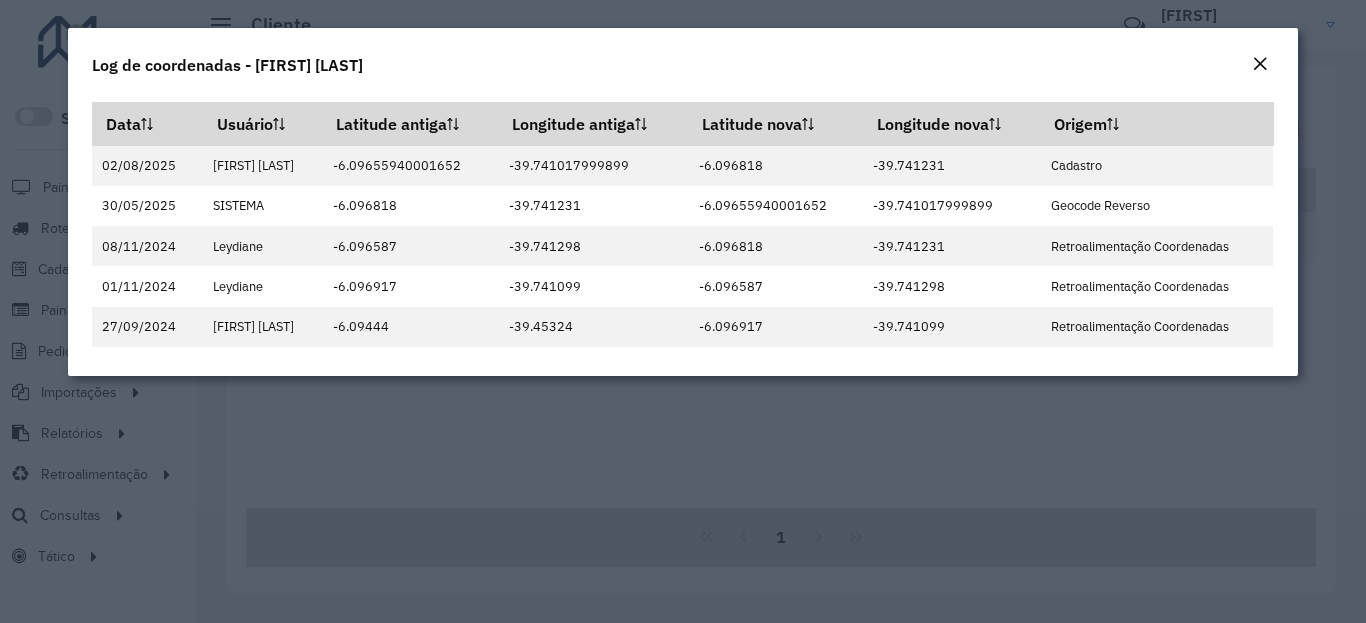 click on "Log de coordenadas - [FIRST] [LAST]" 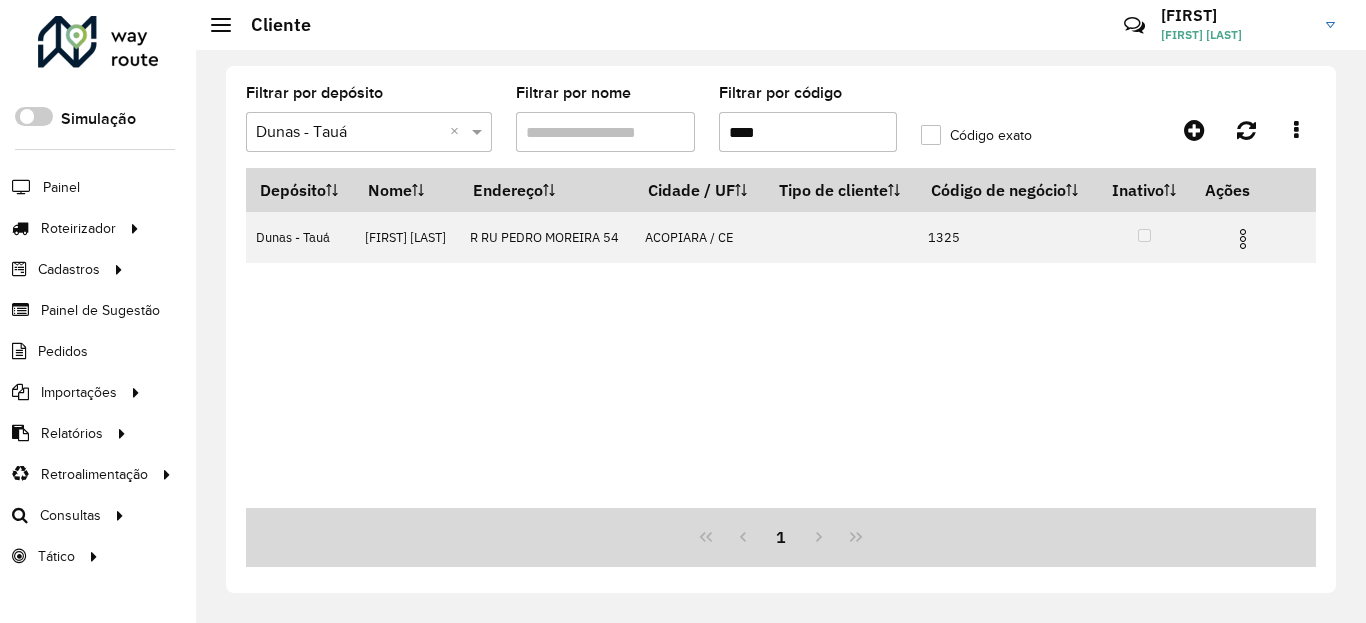 click on "****" at bounding box center [808, 132] 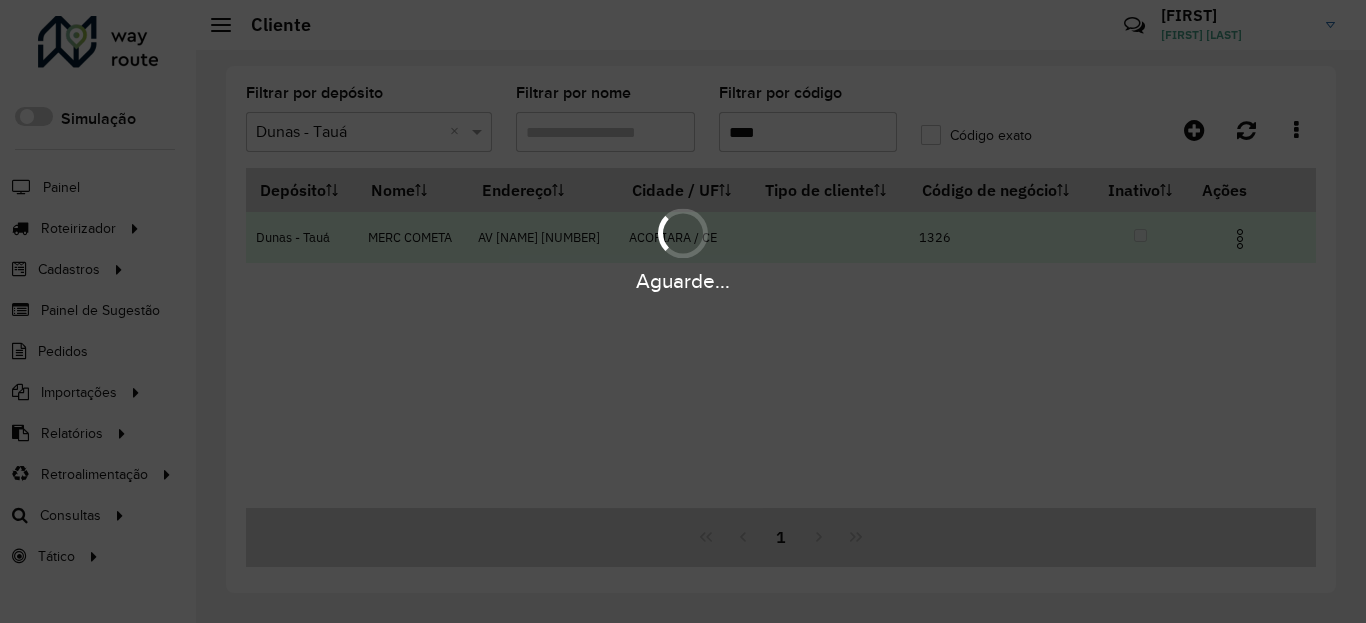 click at bounding box center [1249, 237] 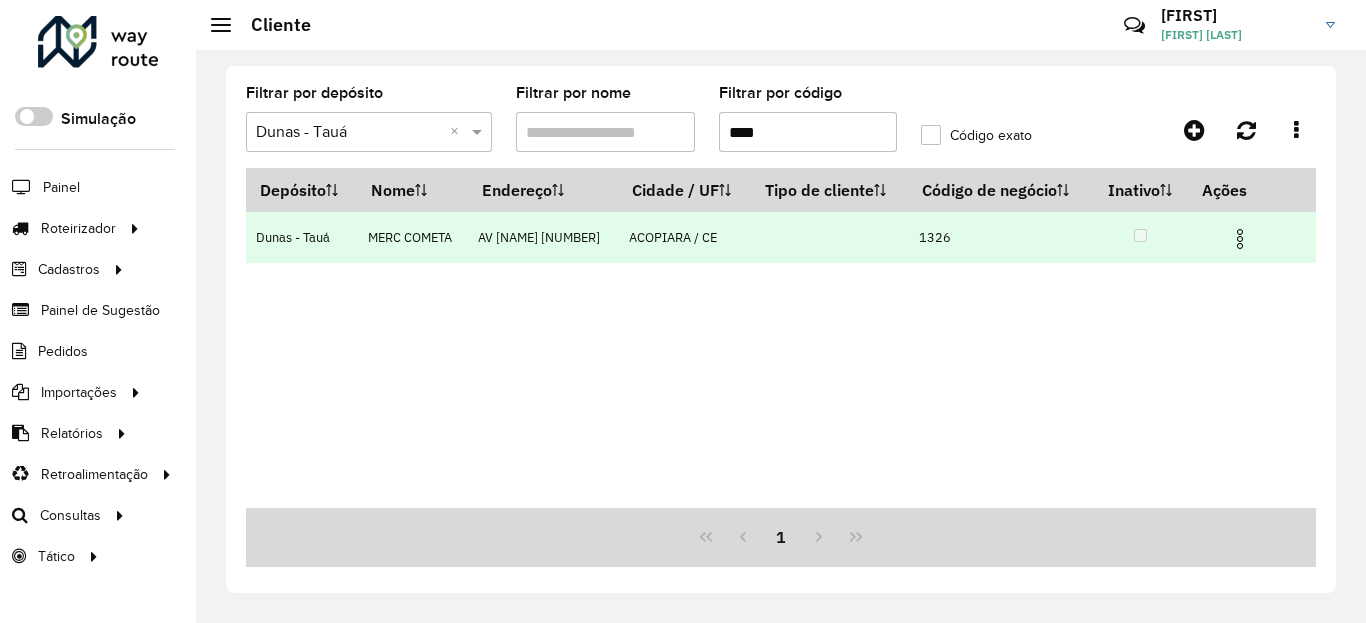 click at bounding box center [1240, 239] 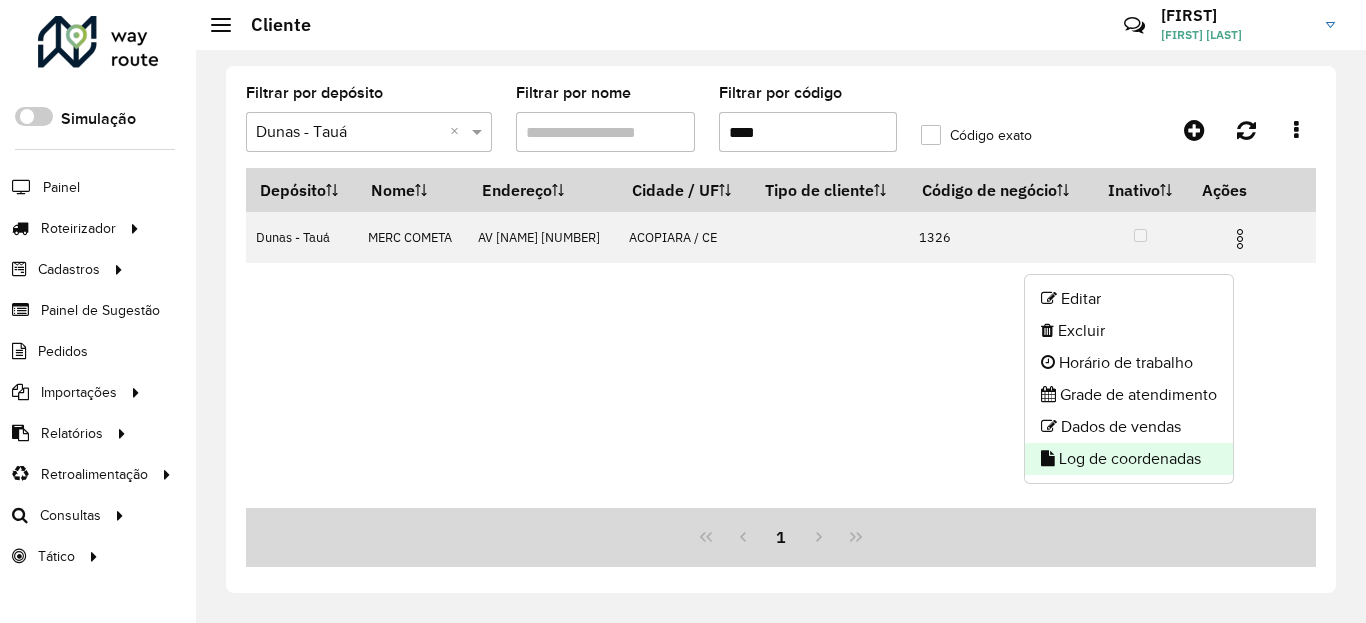 click on "Log de coordenadas" 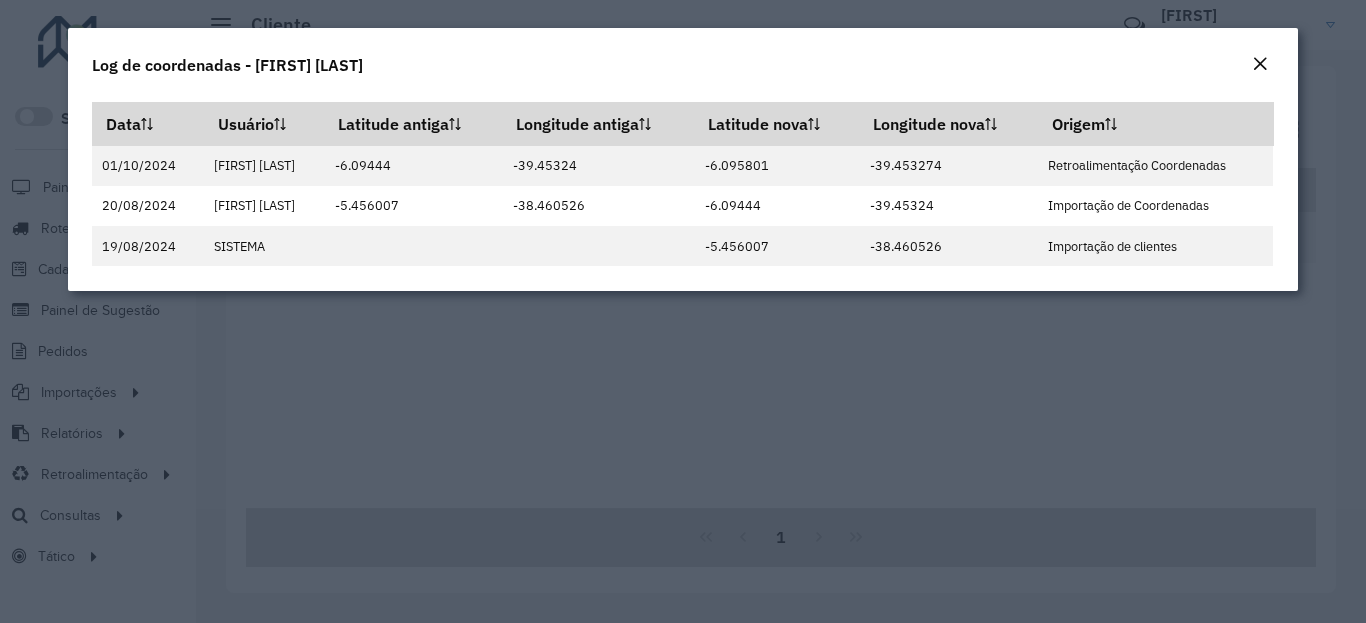 click 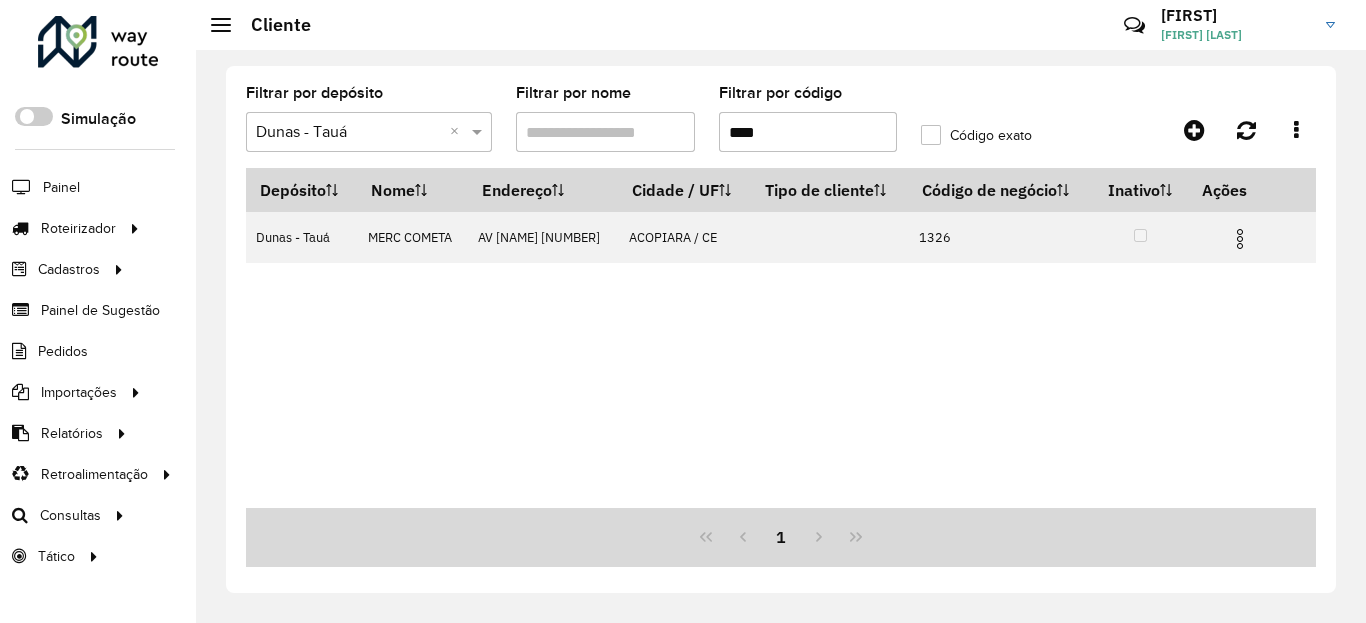click on "****" at bounding box center (808, 132) 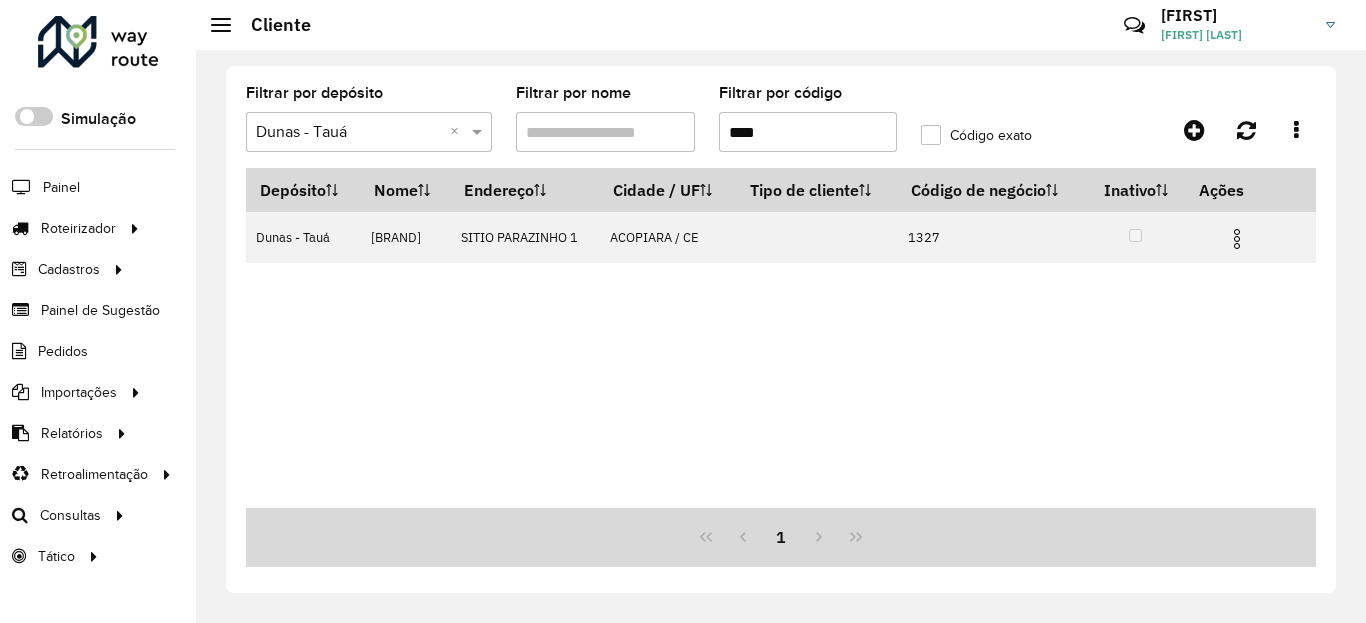 click at bounding box center [1237, 239] 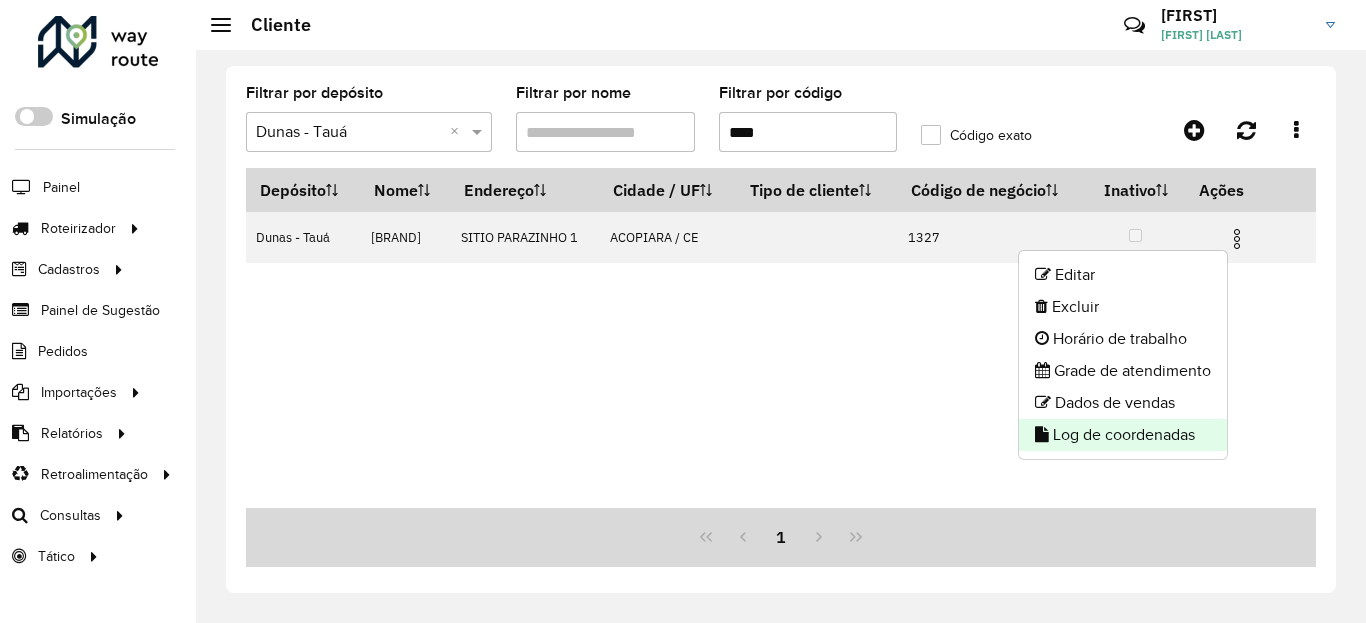 click on "Log de coordenadas" 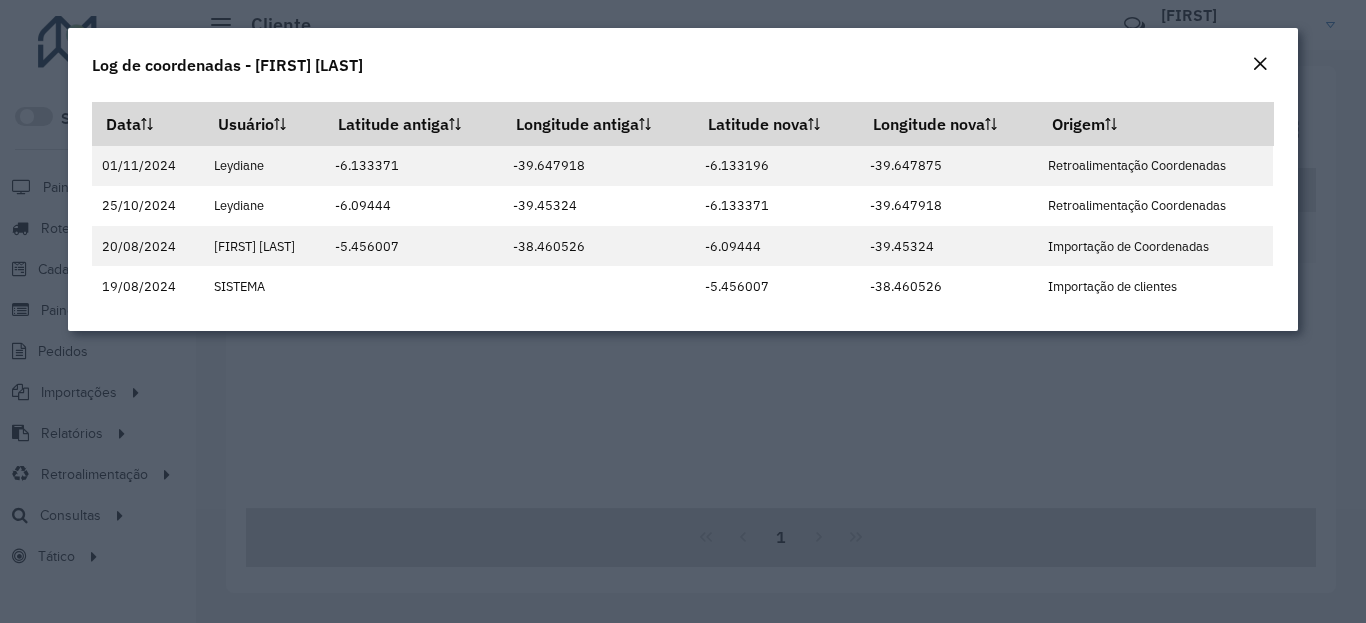 click 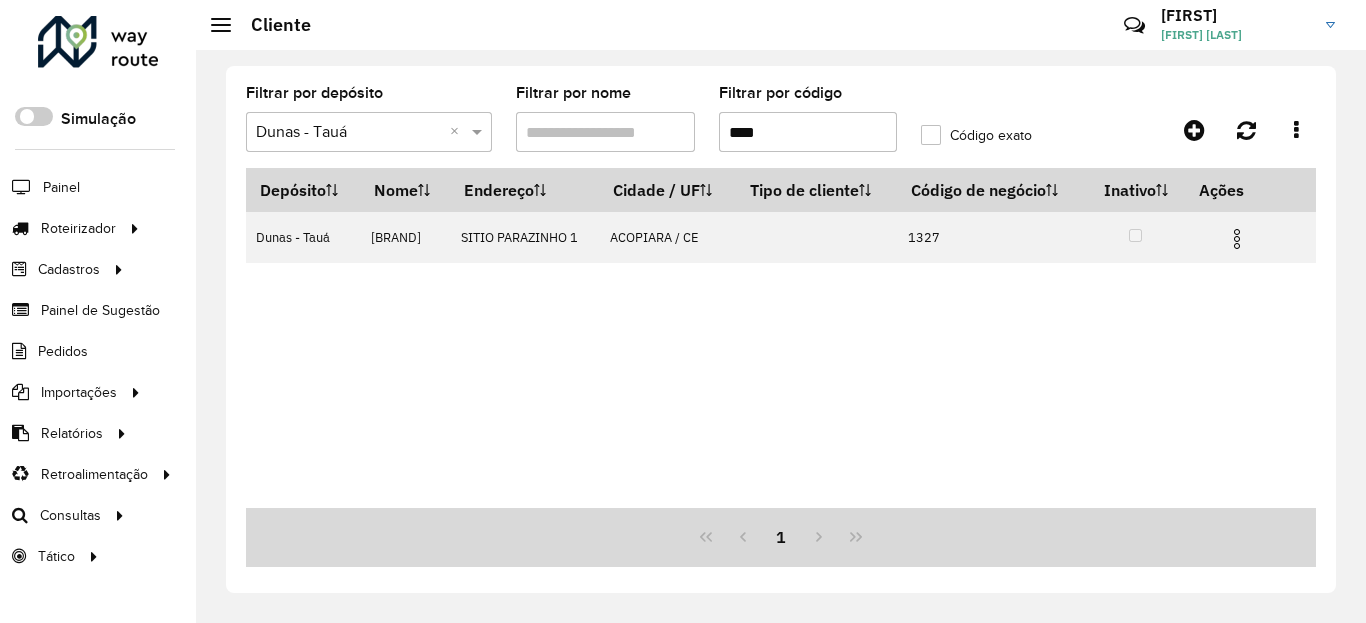 click on "****" at bounding box center [808, 132] 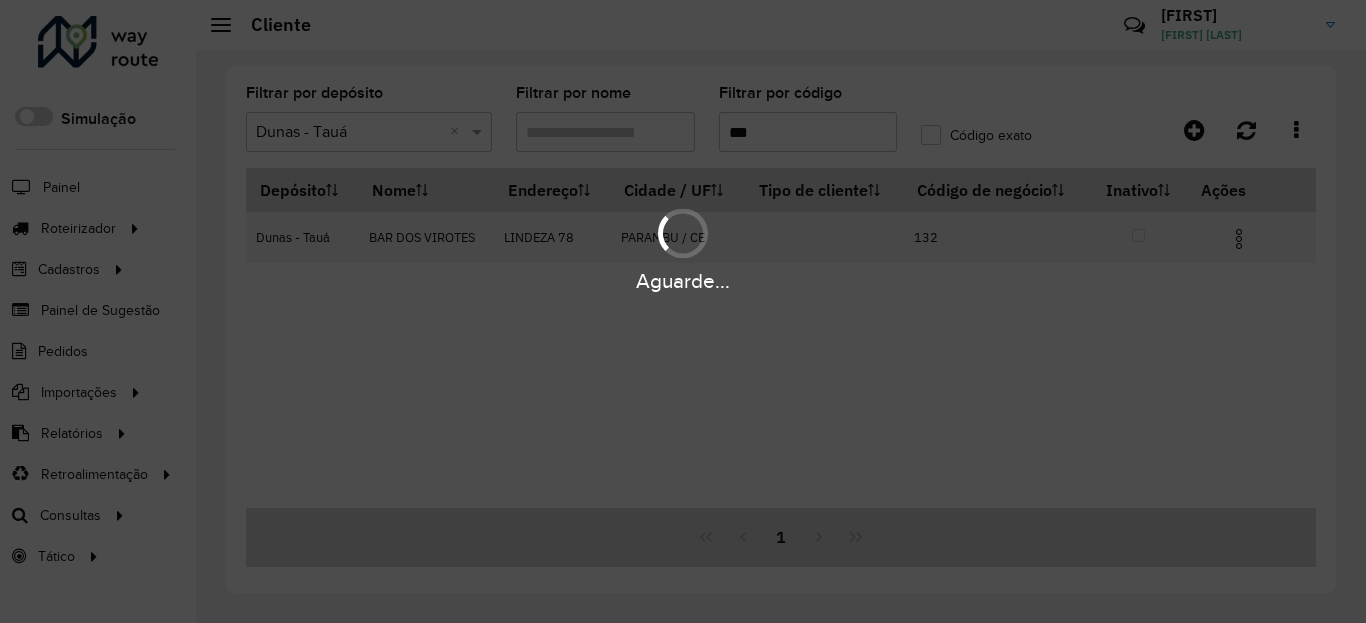 click on "Aguarde..." at bounding box center [683, 249] 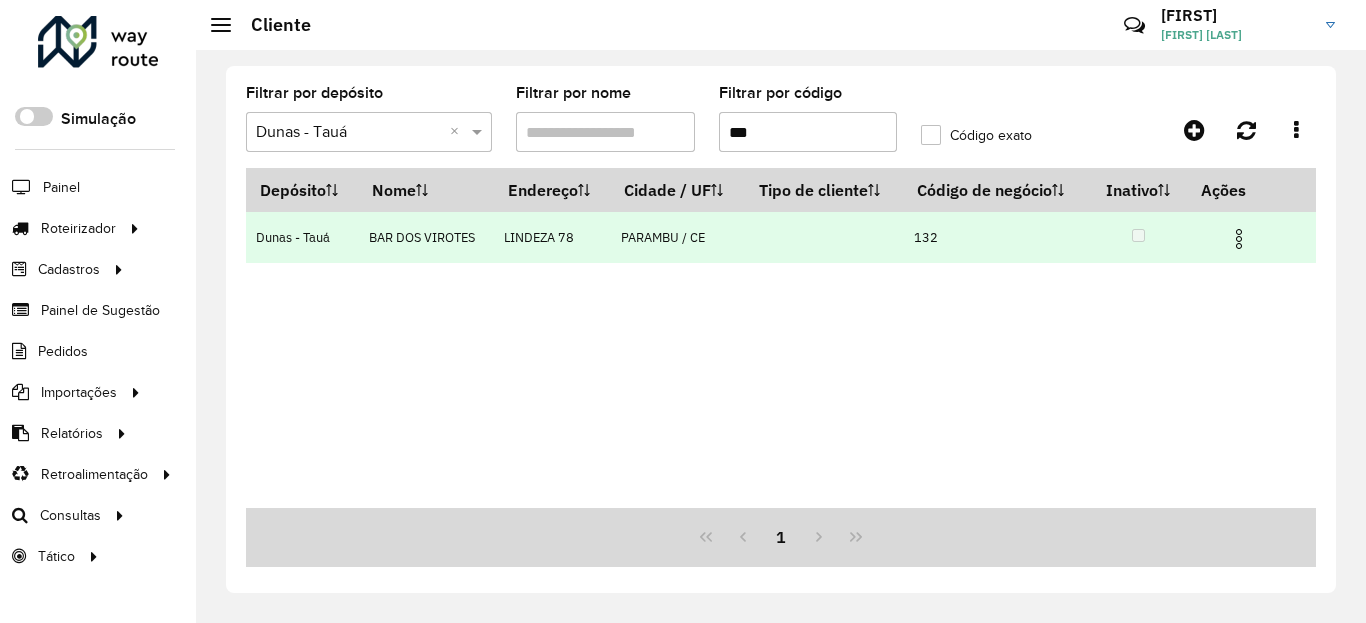 click at bounding box center [1239, 239] 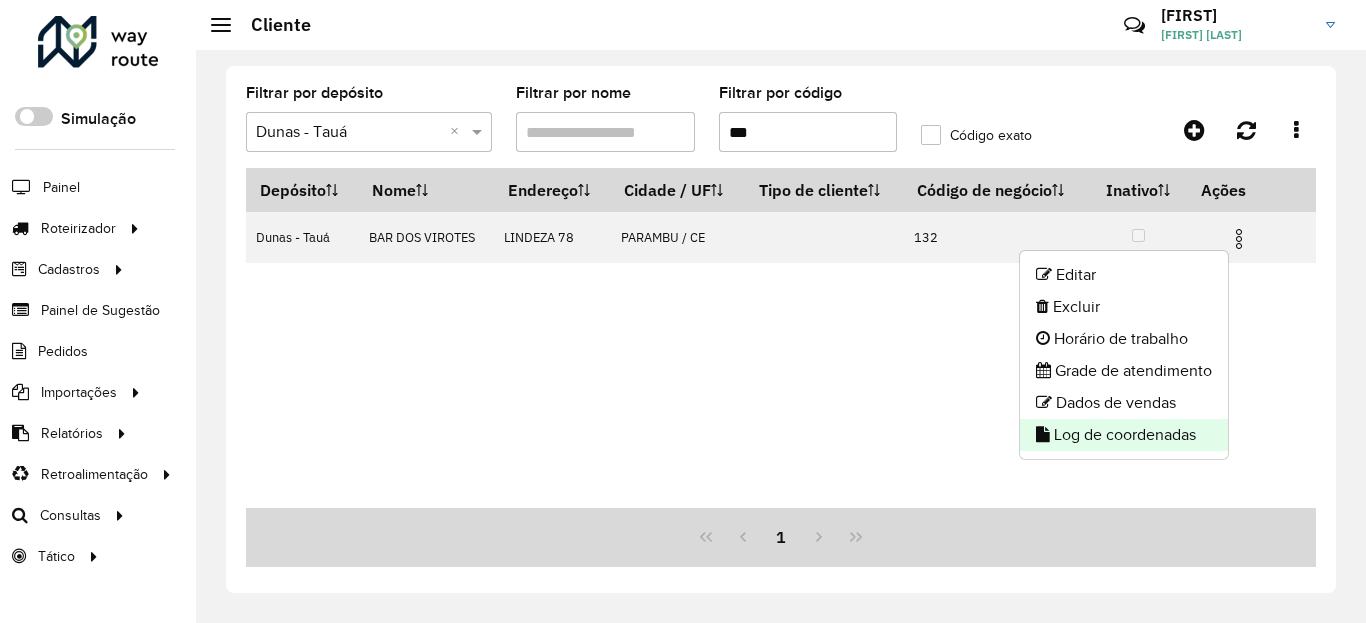 click on "Log de coordenadas" 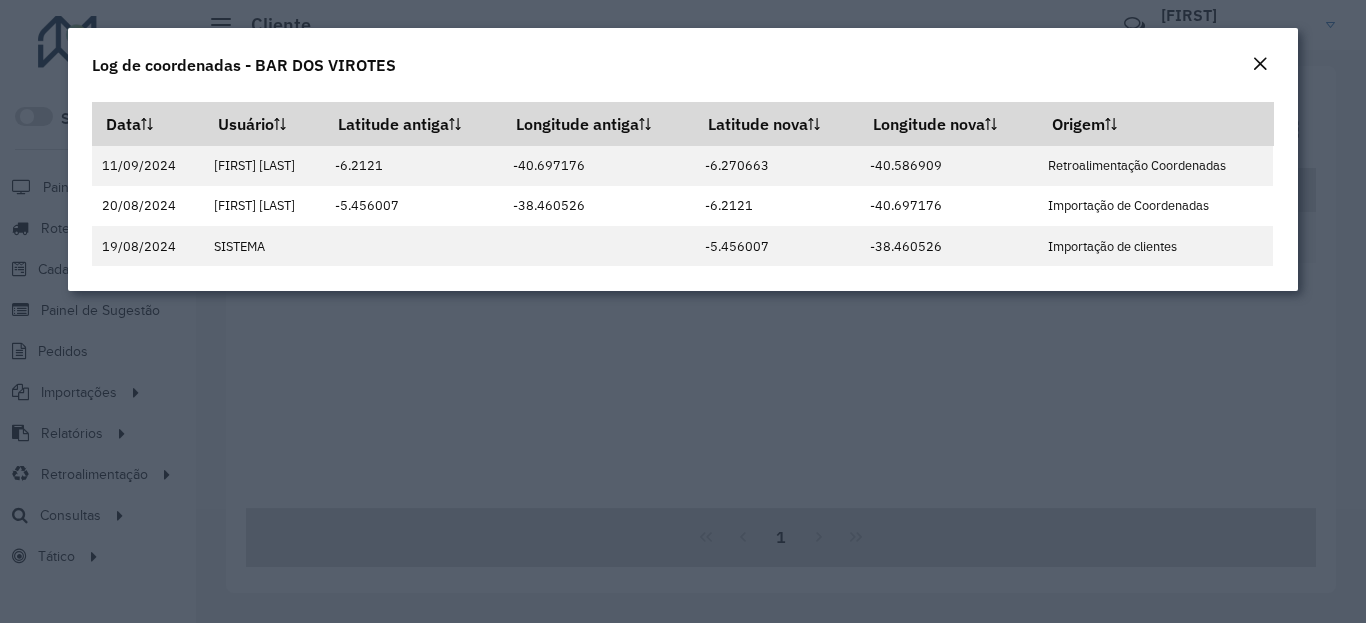 click 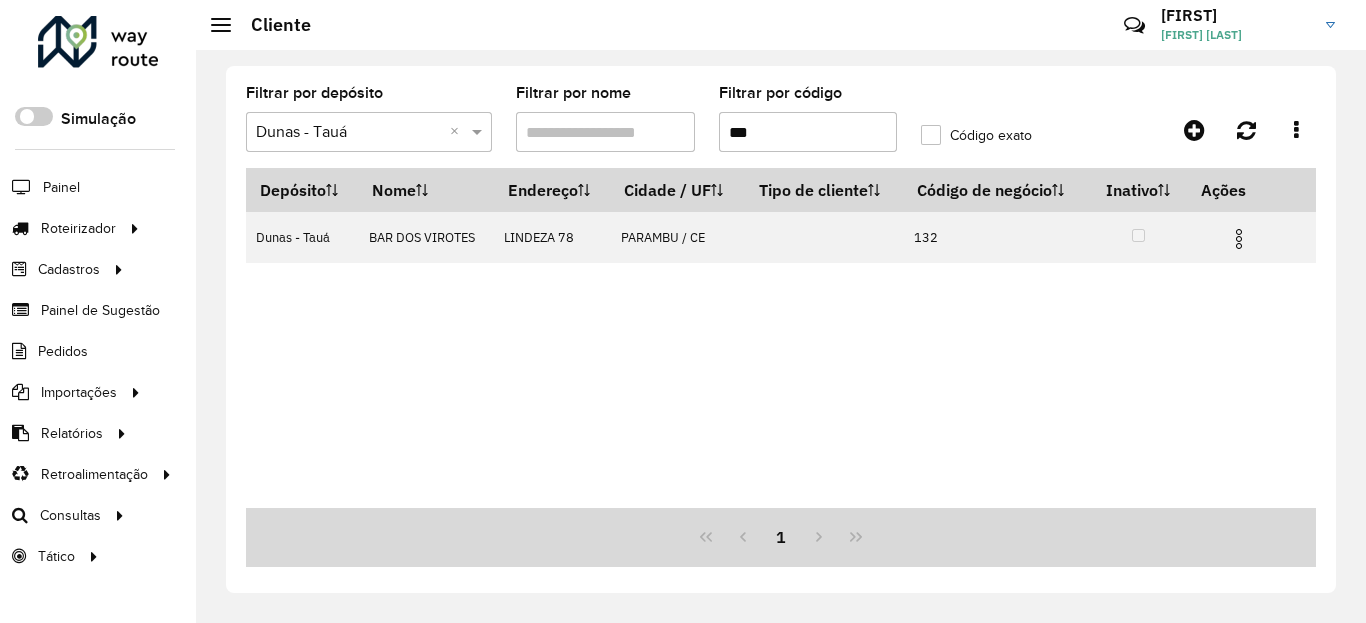 click on "***" at bounding box center [808, 132] 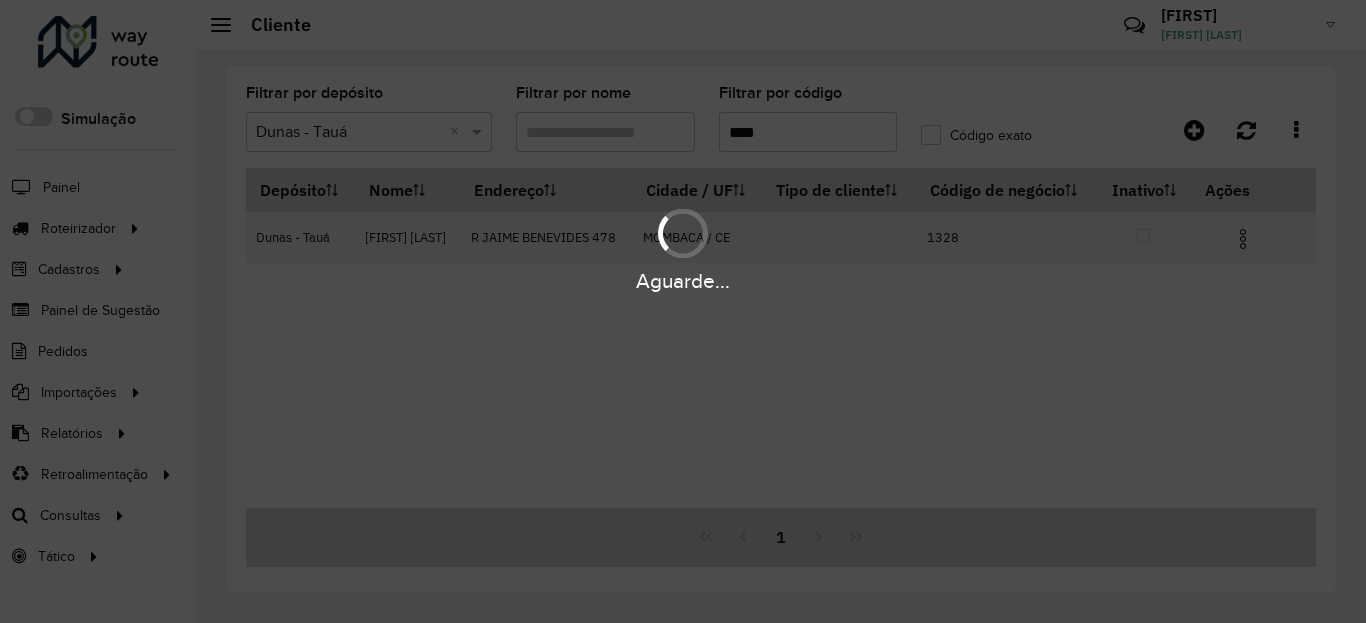 type on "****" 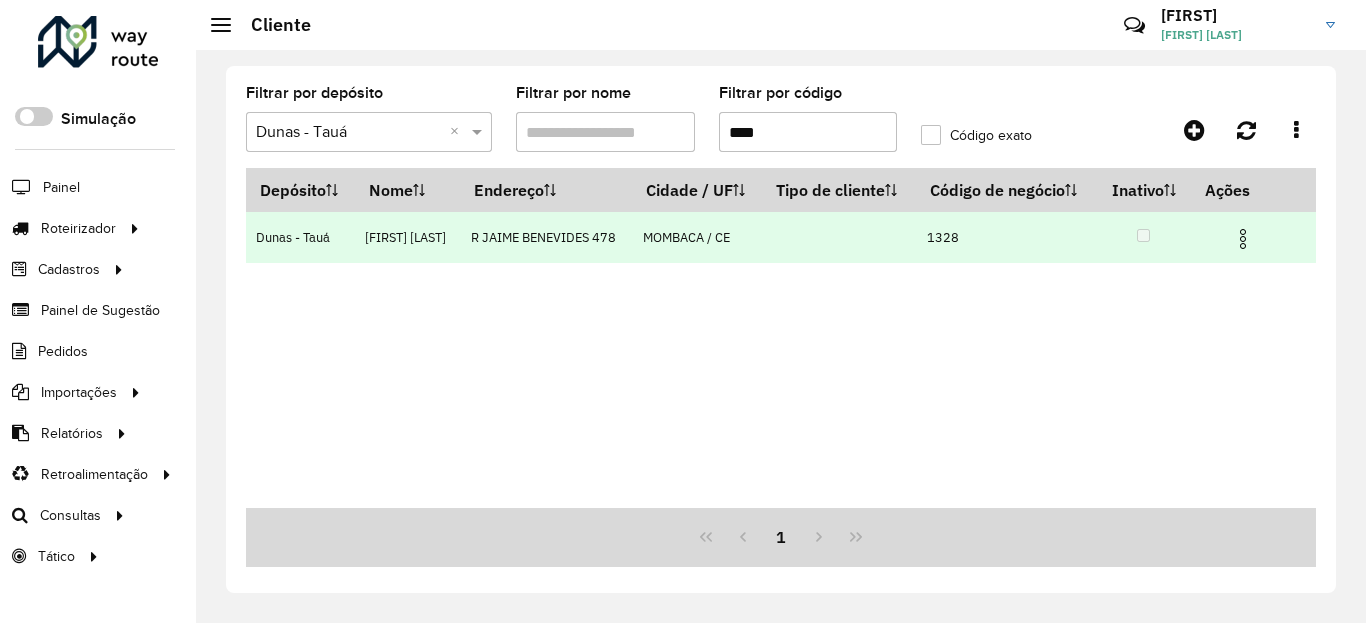 click at bounding box center [1243, 239] 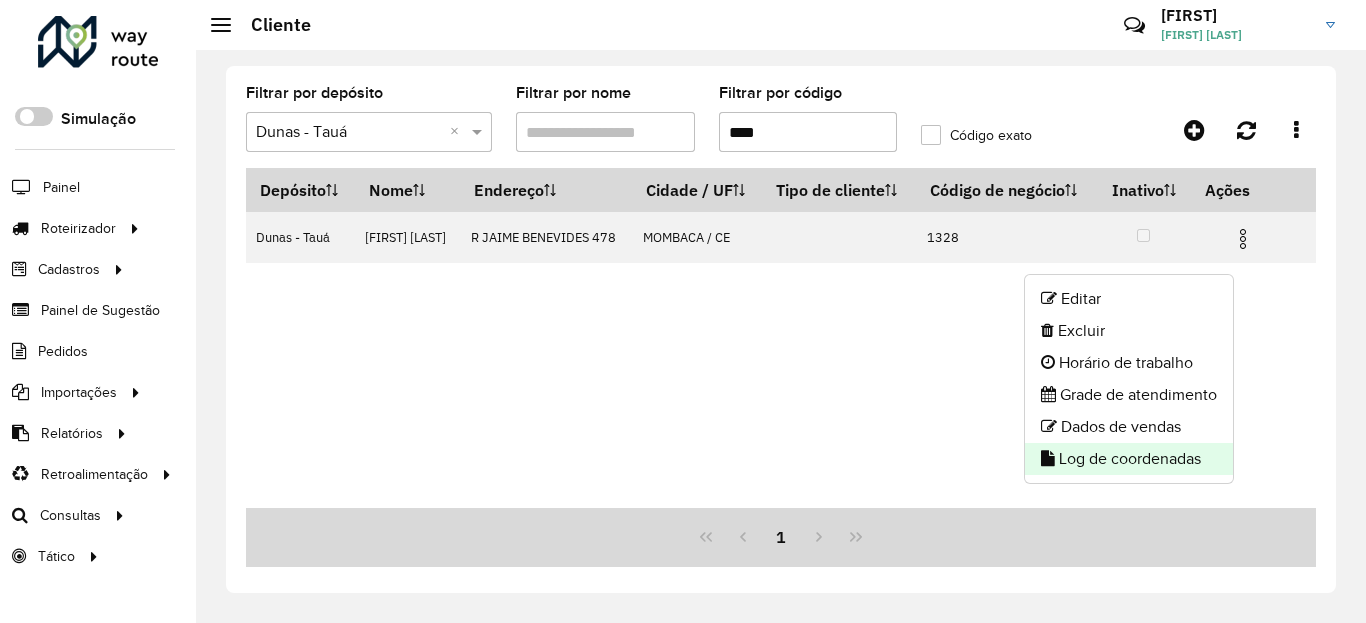 click on "Log de coordenadas" 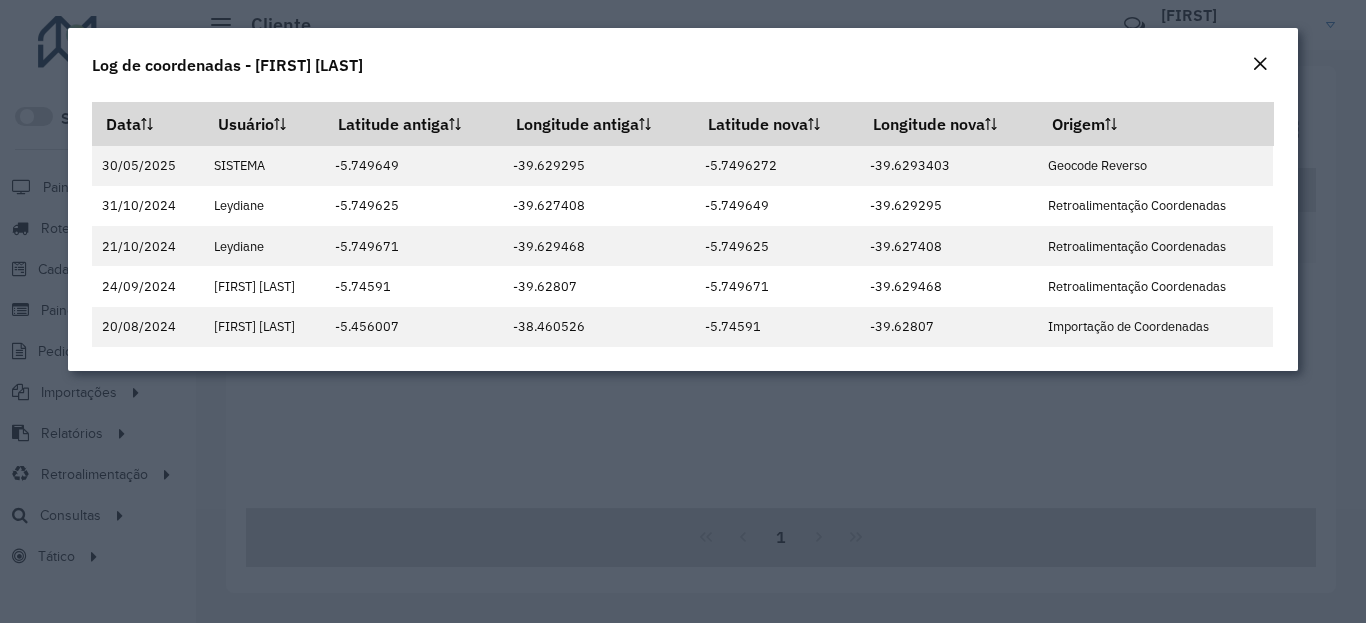 click 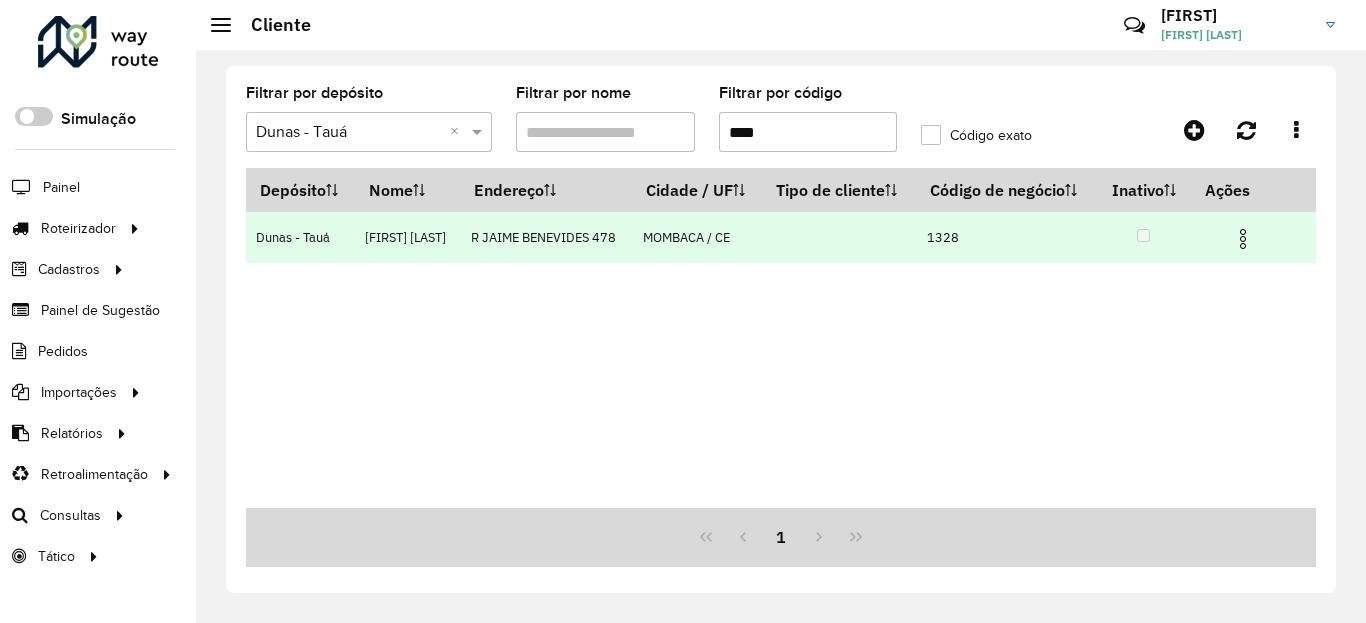 click at bounding box center (1243, 239) 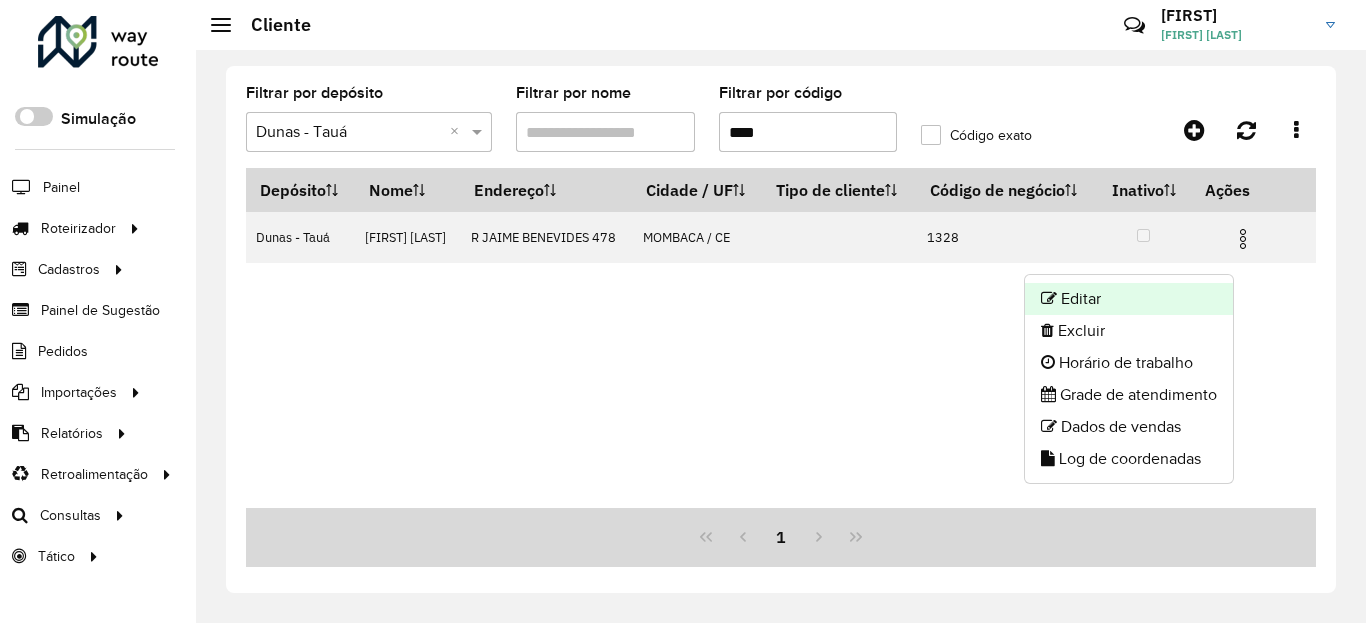 click on "Editar" 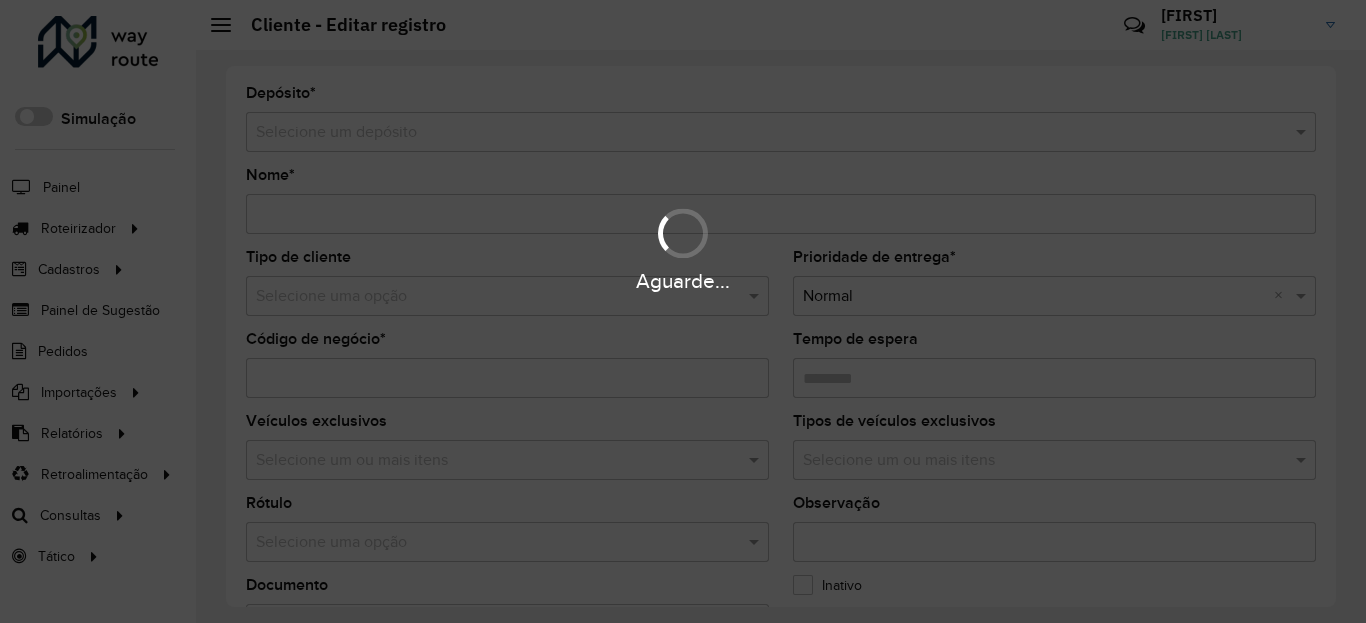 type on "**********" 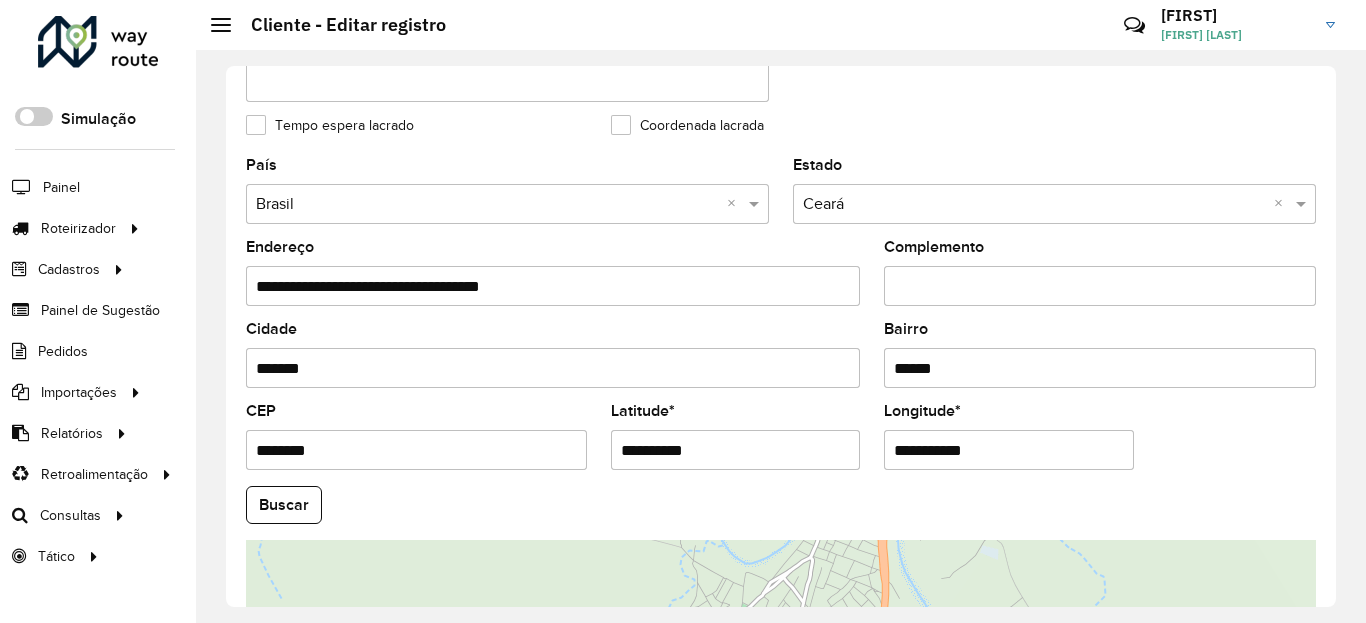 scroll, scrollTop: 600, scrollLeft: 0, axis: vertical 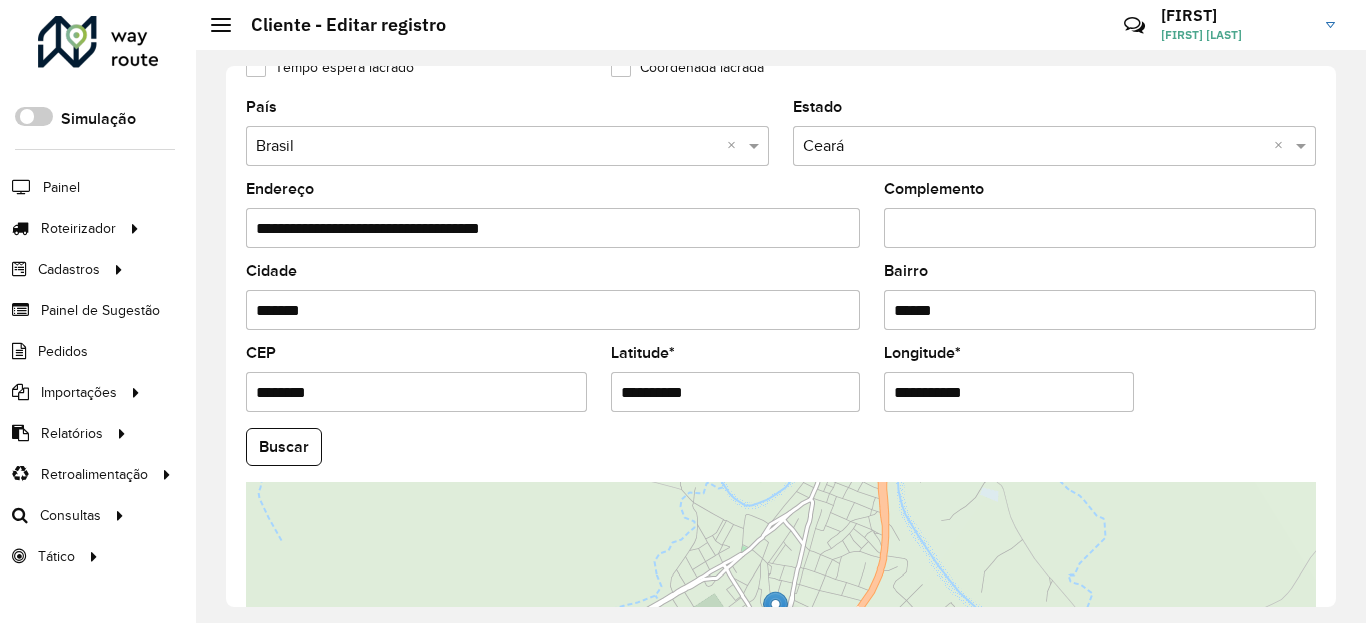 click on "**********" at bounding box center [736, 392] 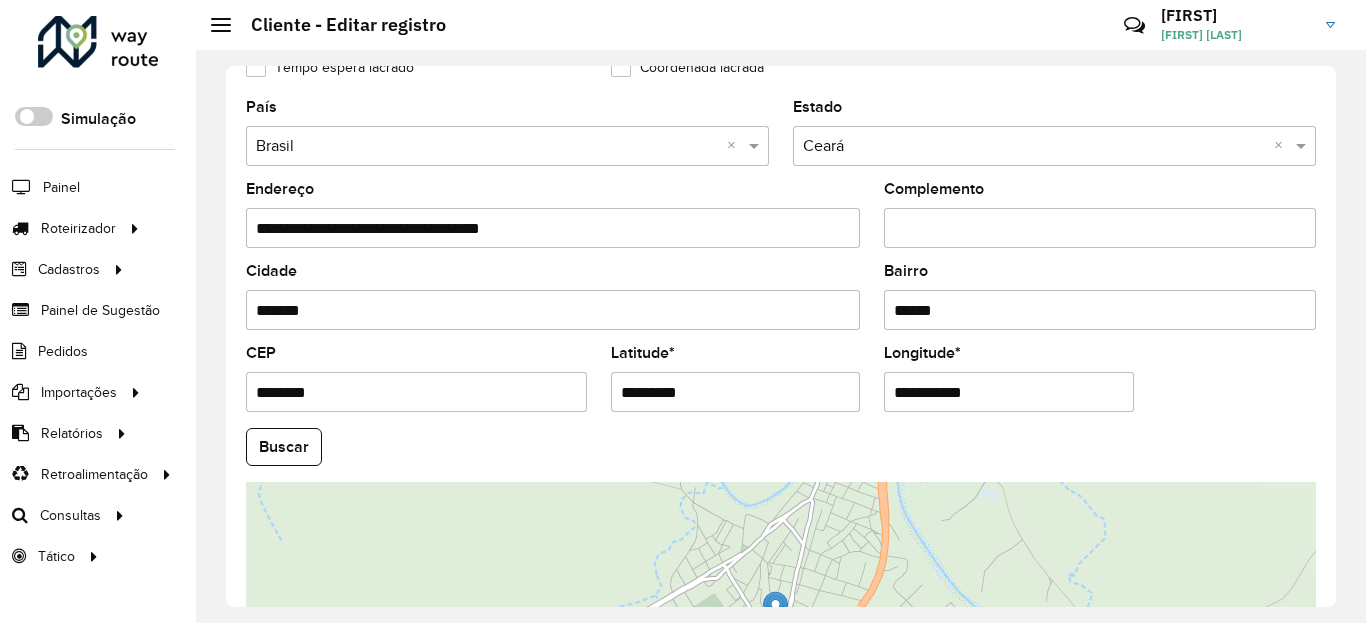 type on "*********" 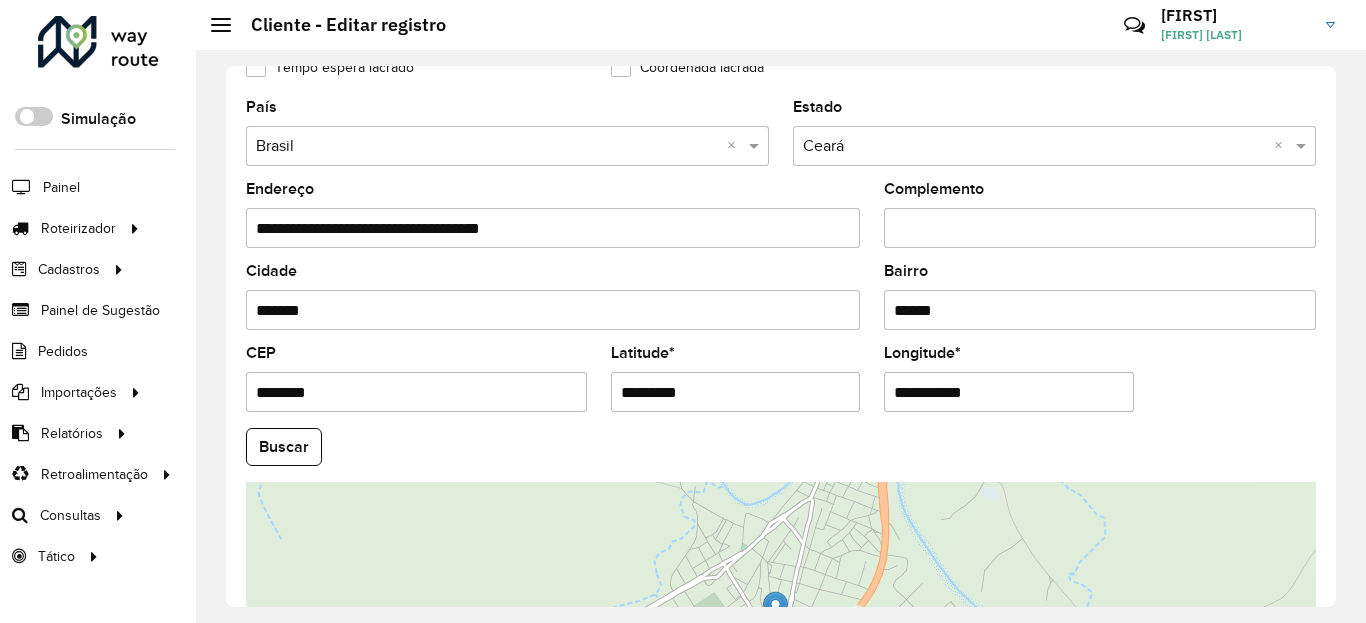 click on "**********" at bounding box center (1009, 392) 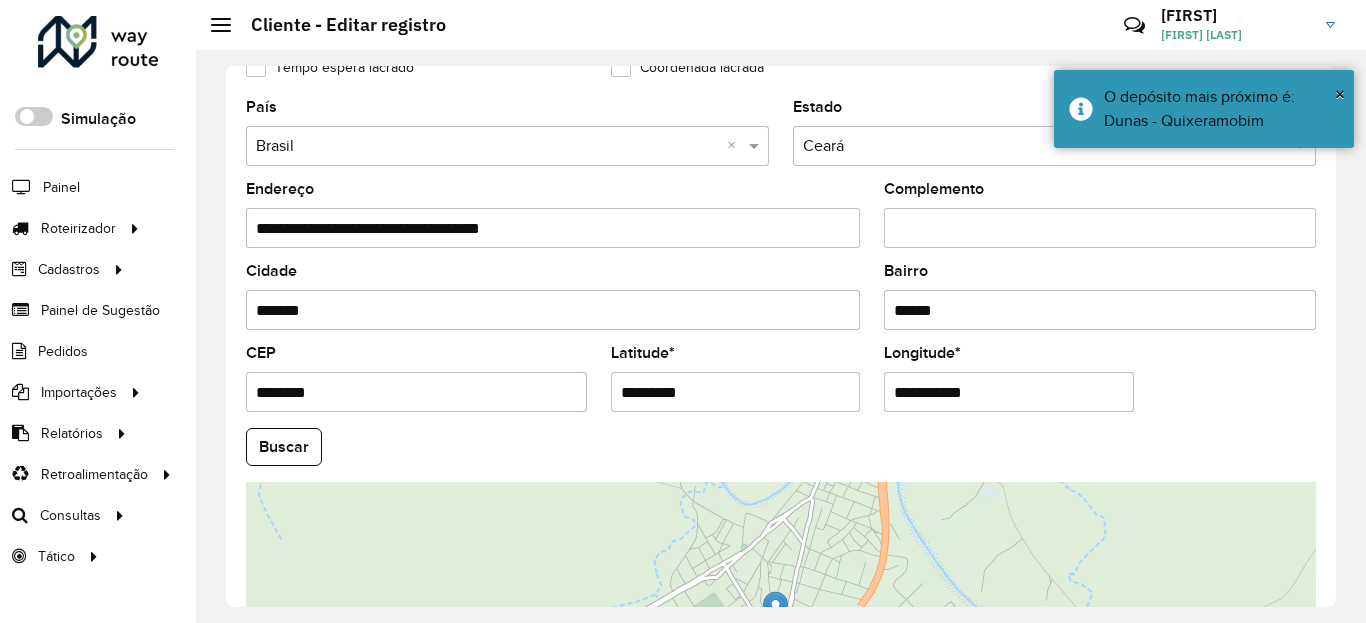 paste 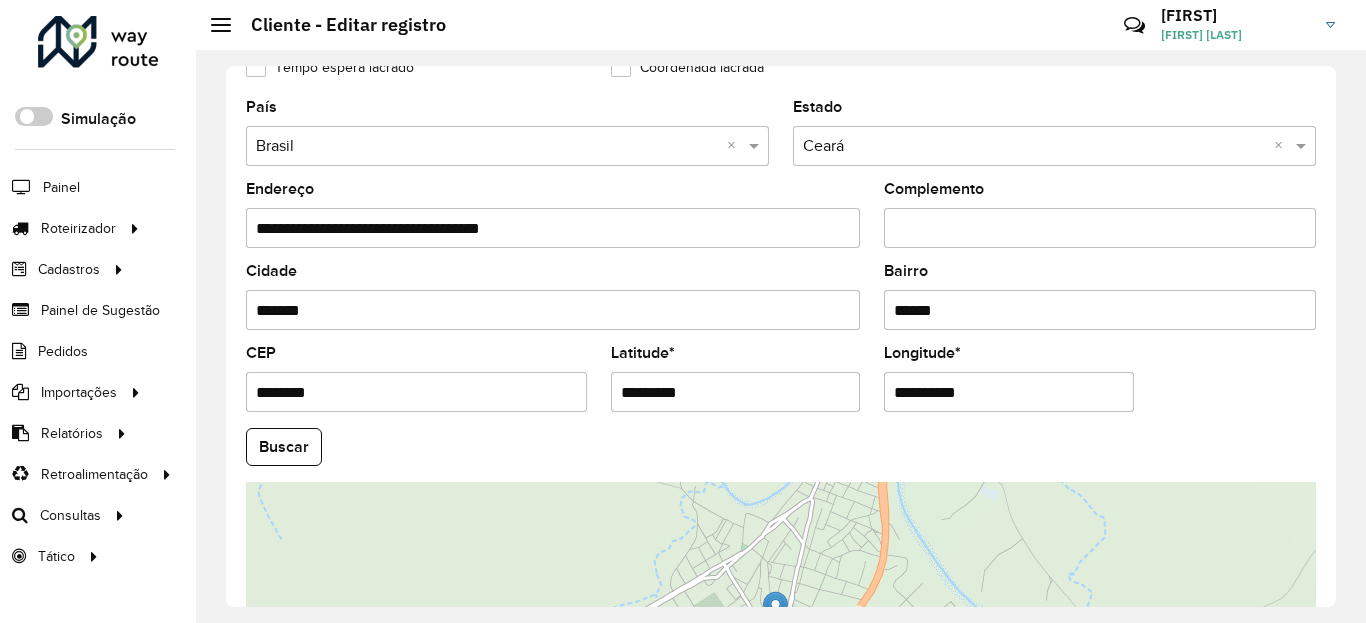 type on "**********" 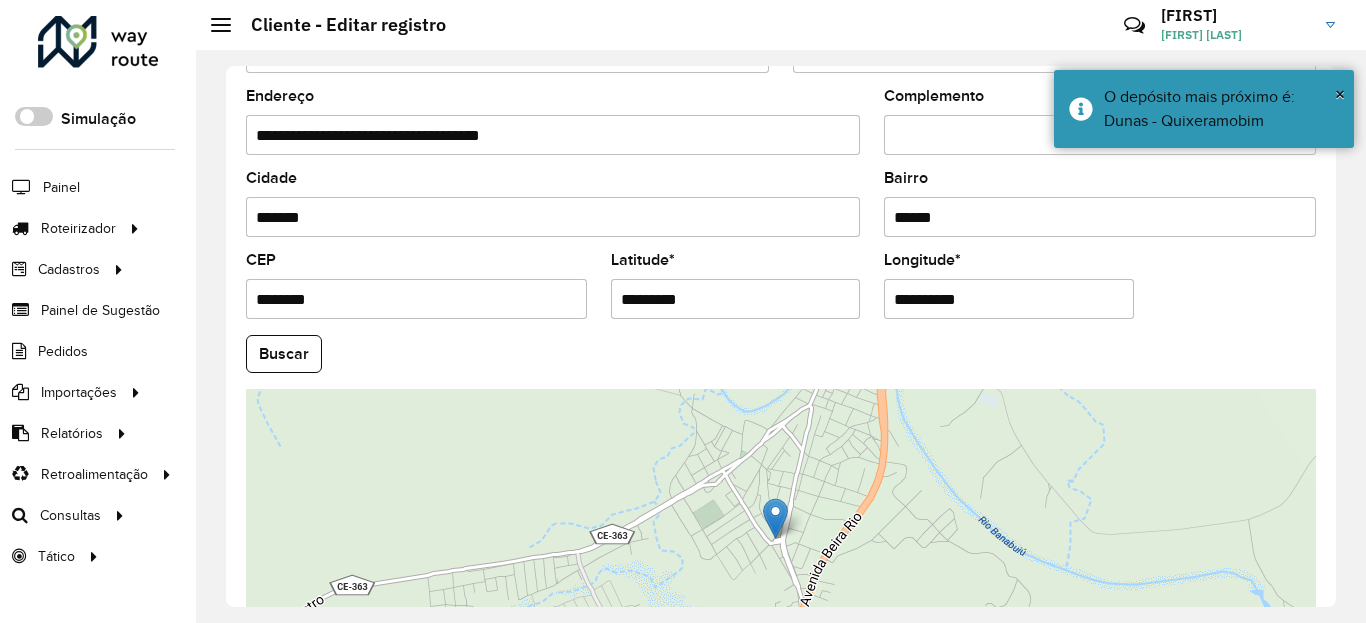 scroll, scrollTop: 865, scrollLeft: 0, axis: vertical 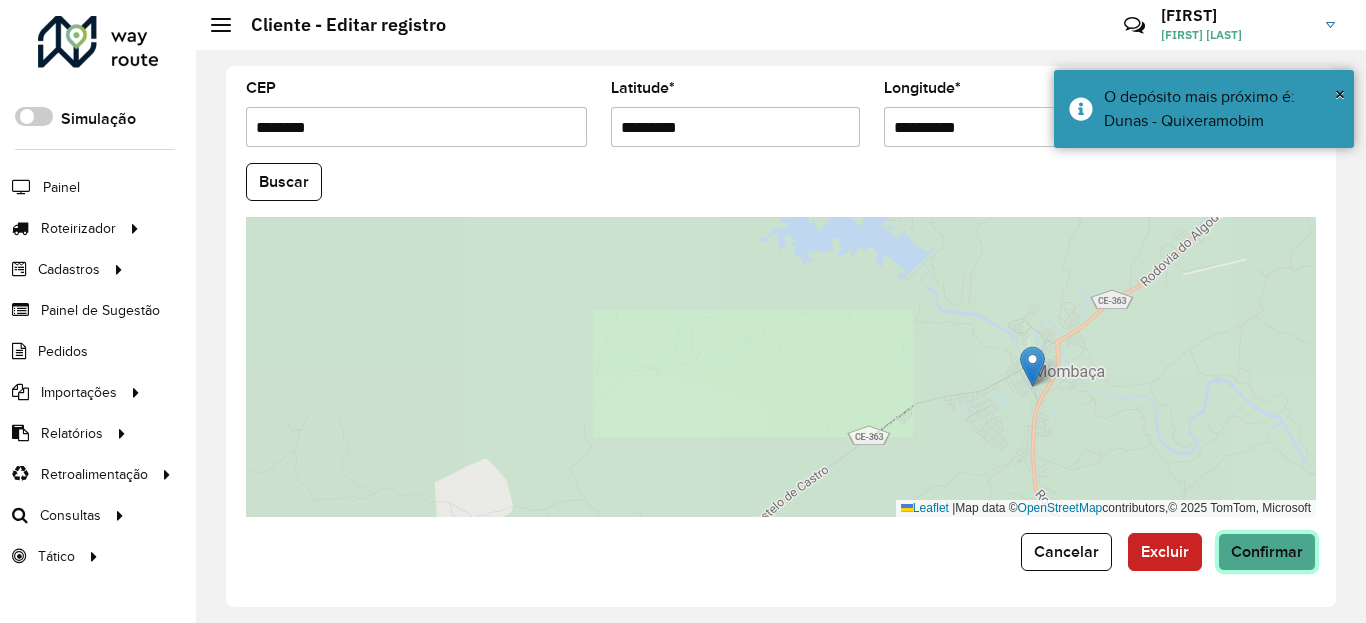click on "Confirmar" 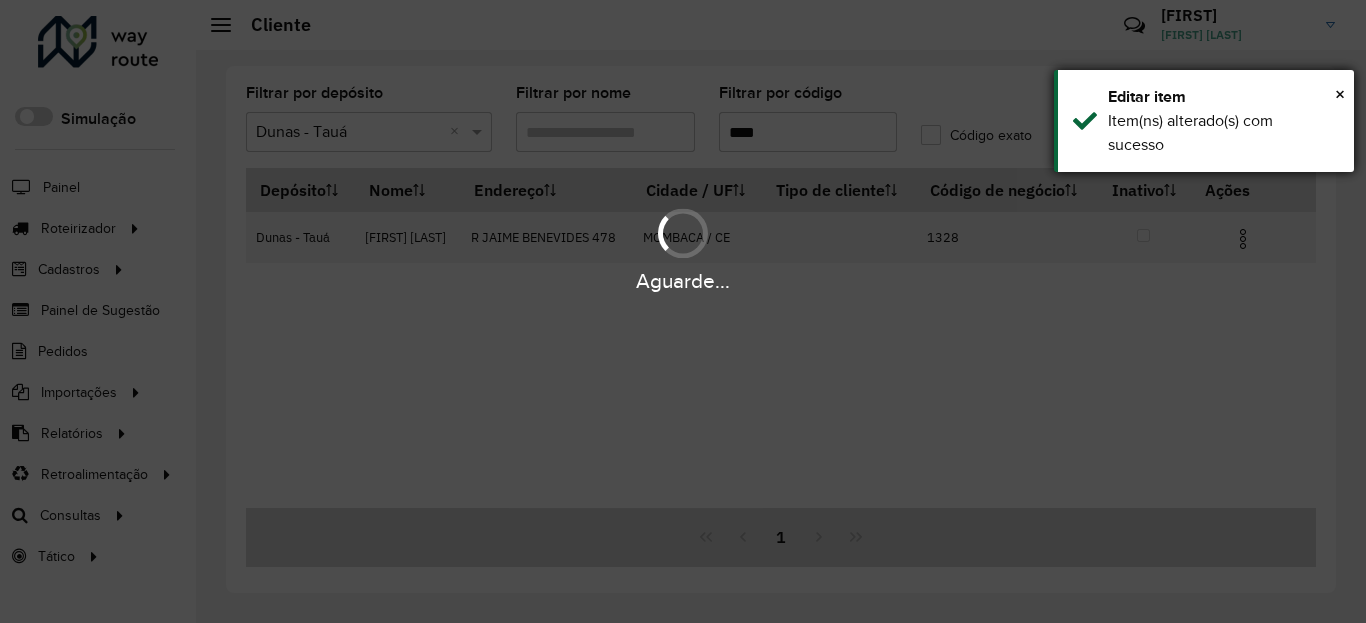 click on "Item(ns) alterado(s) com sucesso" at bounding box center [1223, 133] 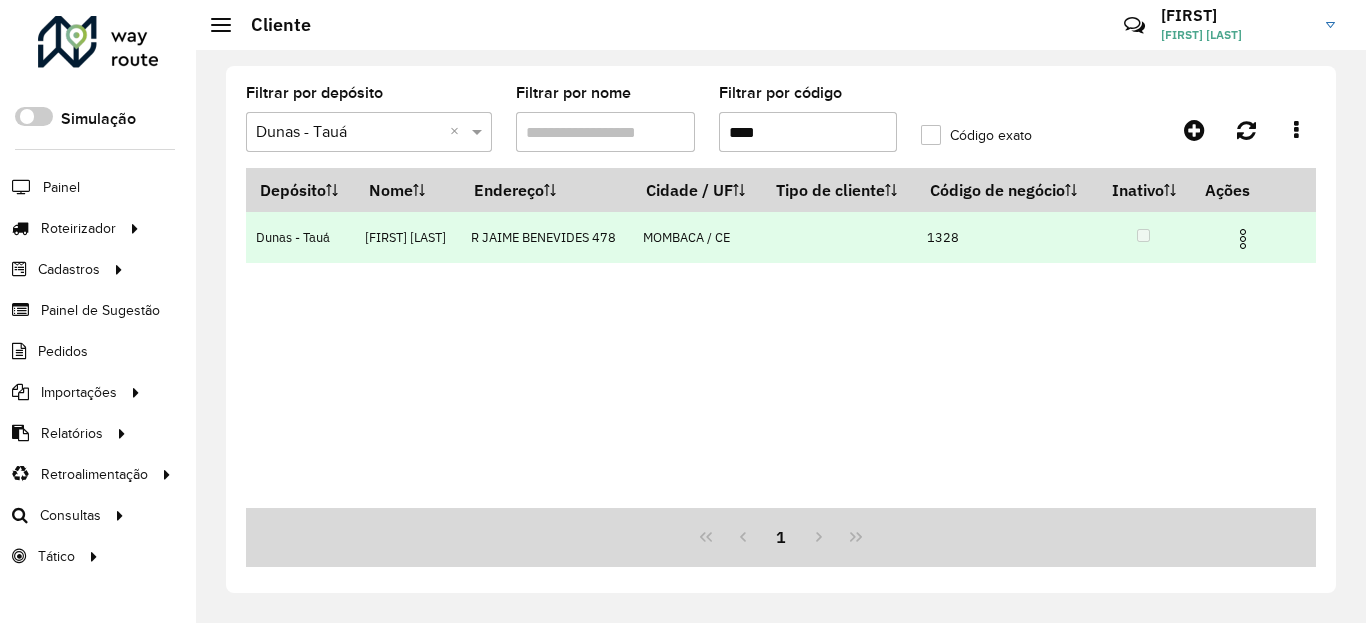 click at bounding box center [1243, 239] 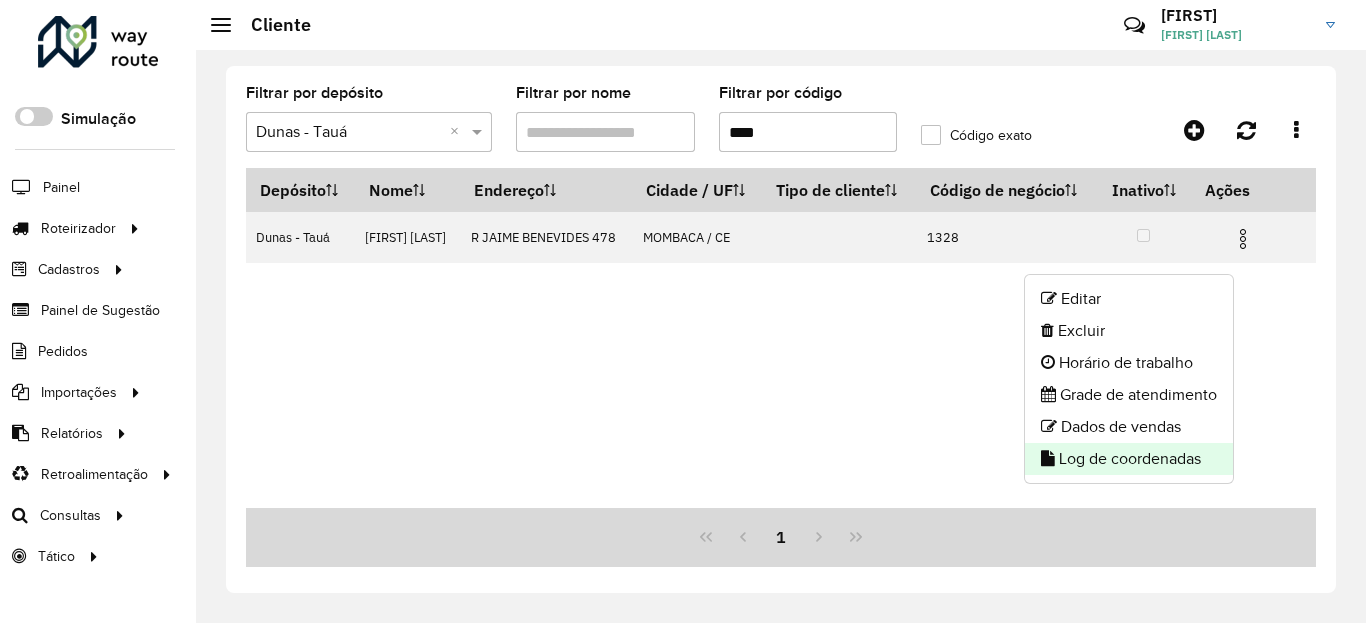 click on "Log de coordenadas" 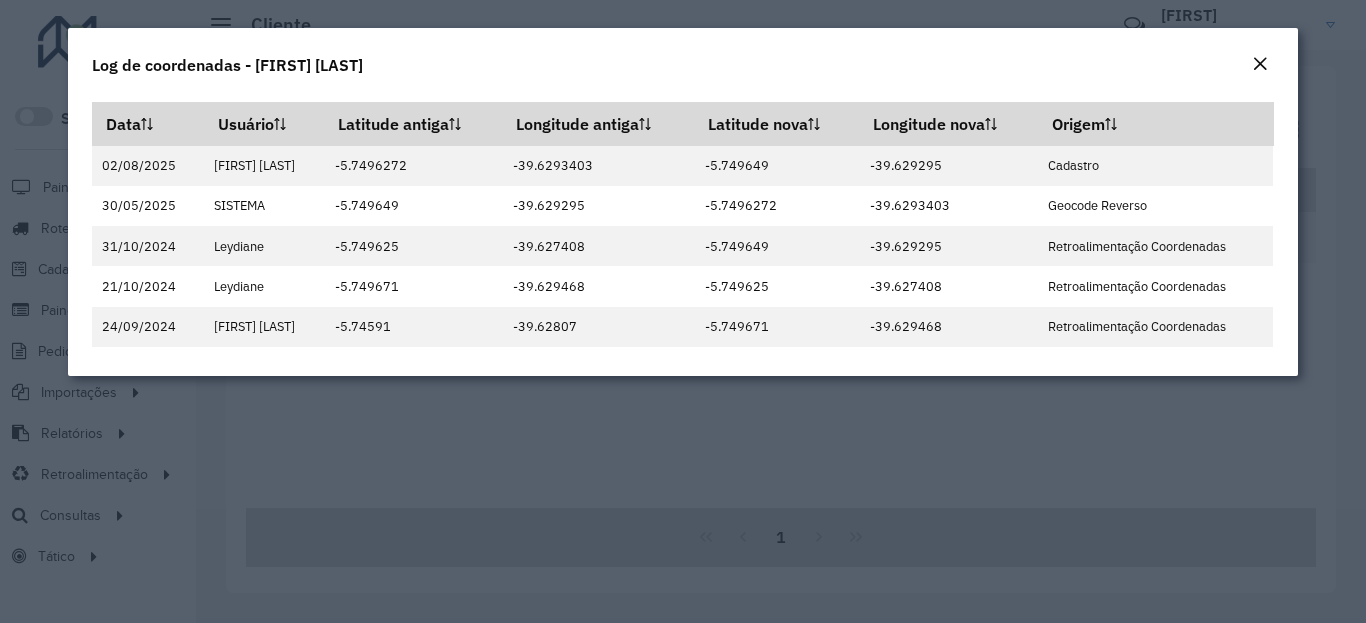 click 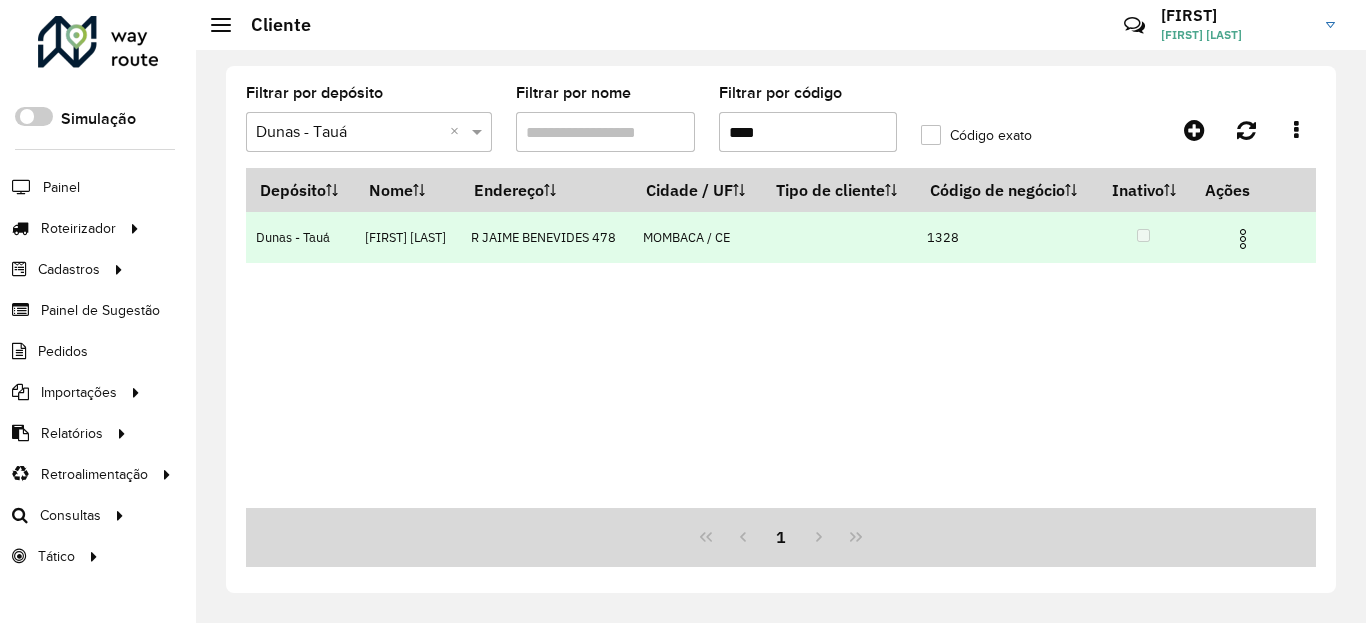 click at bounding box center (1243, 239) 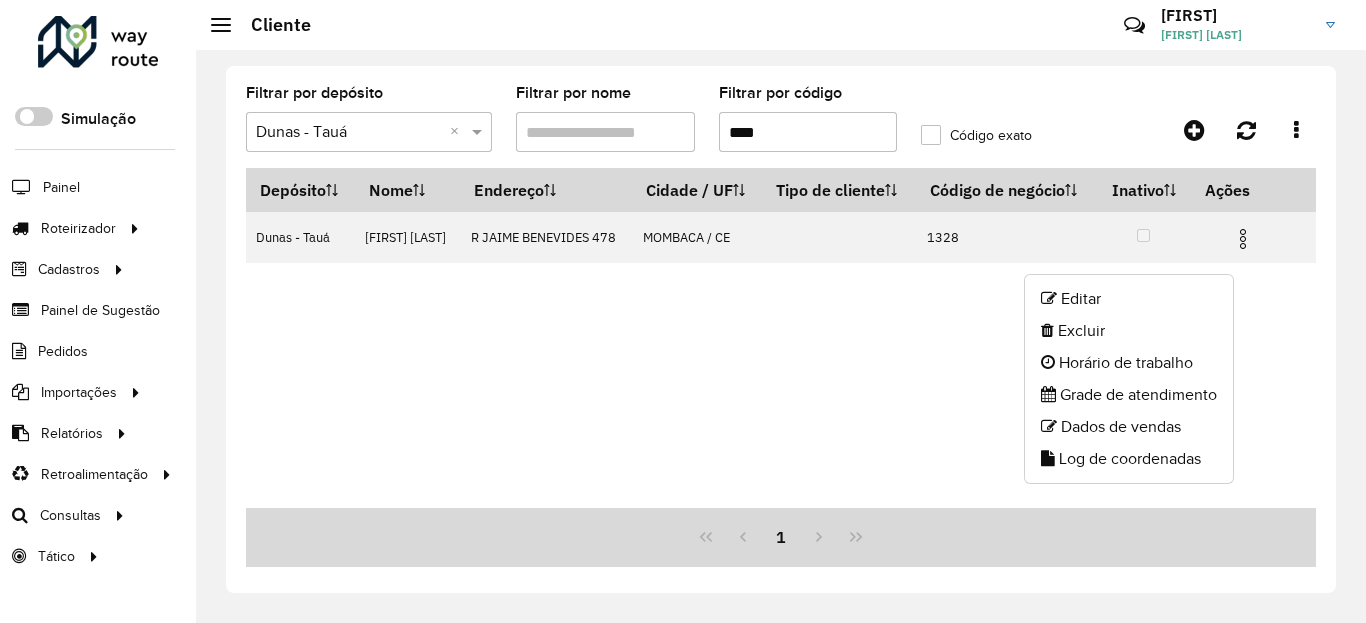 click on "Editar   Excluir   Horário de trabalho   Grade de atendimento   Dados de vendas   Log de coordenadas" 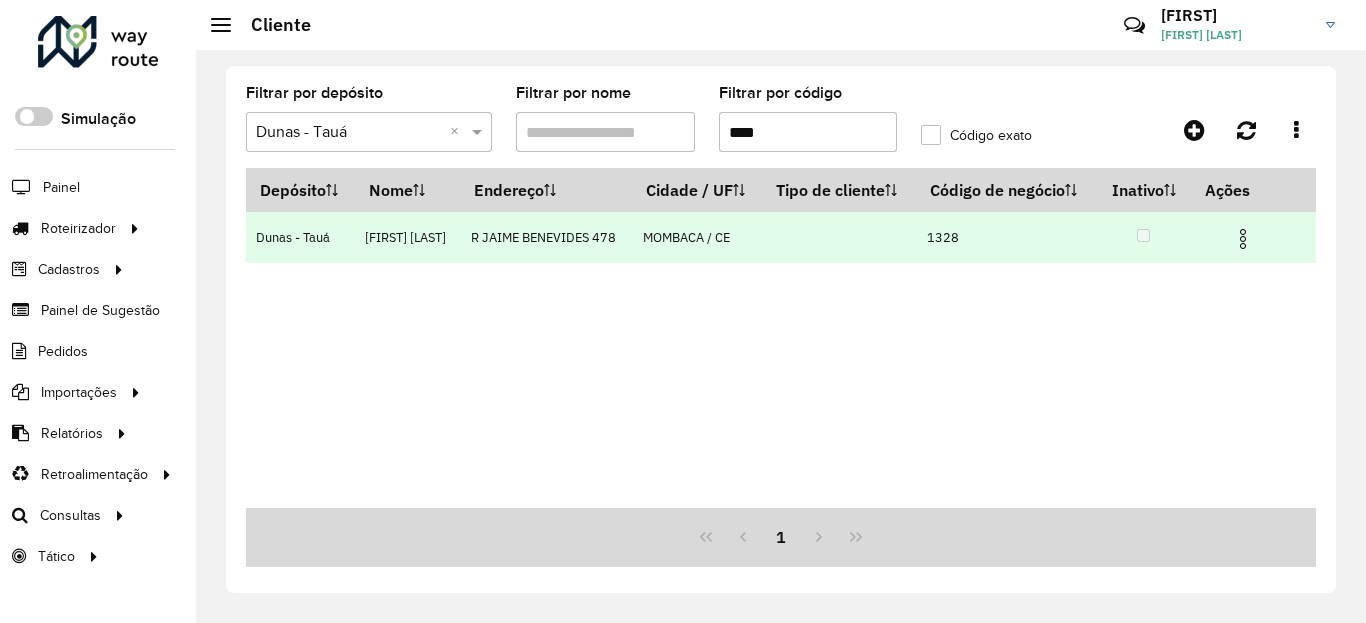 click at bounding box center (1243, 239) 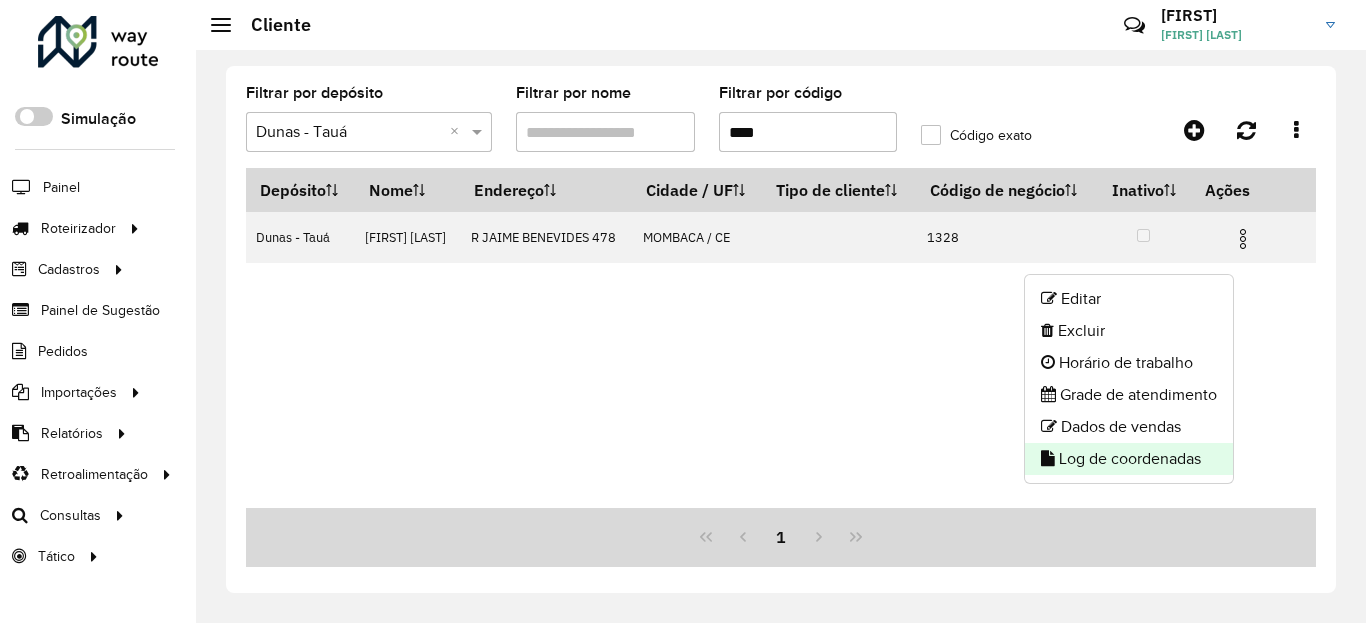 click on "Log de coordenadas" 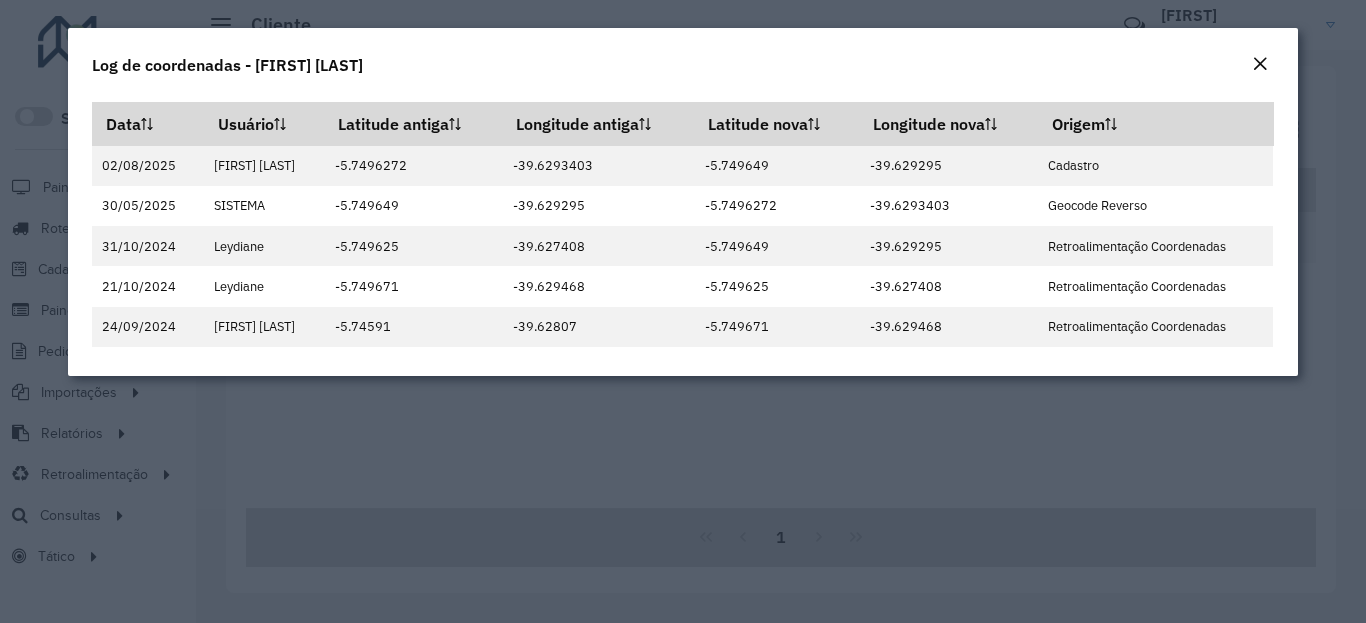 click 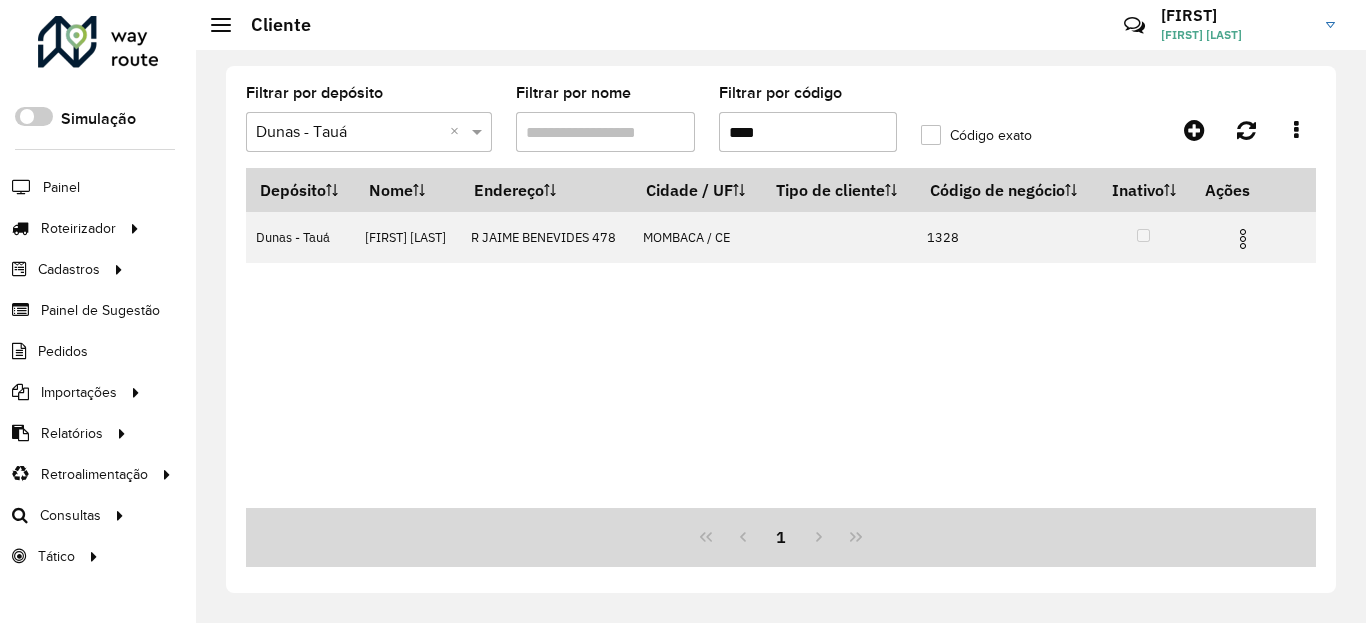 click on "Filtrar por código  ****" 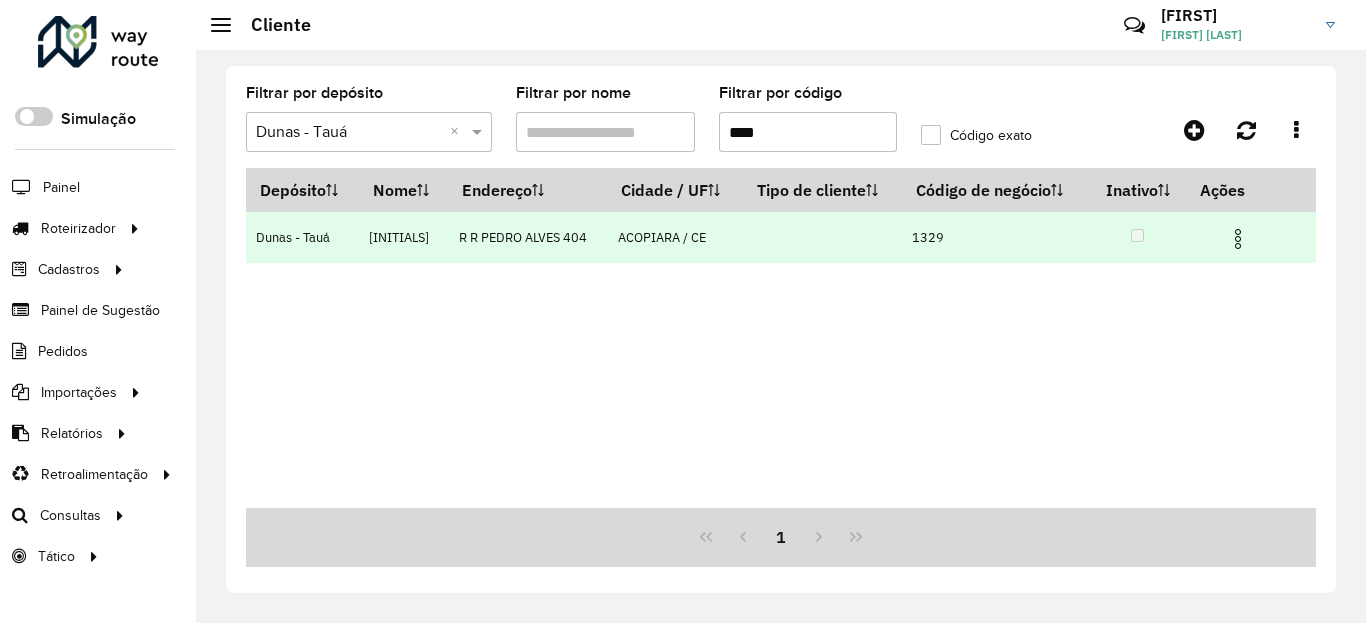type on "****" 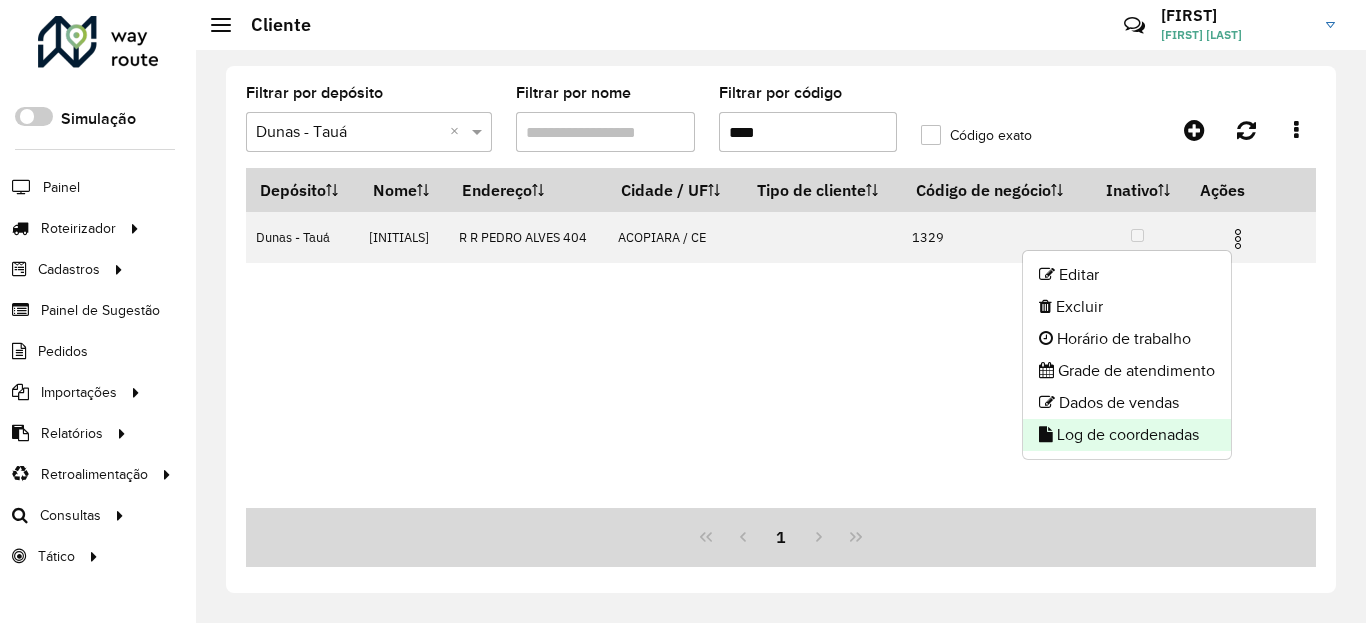 click on "Log de coordenadas" 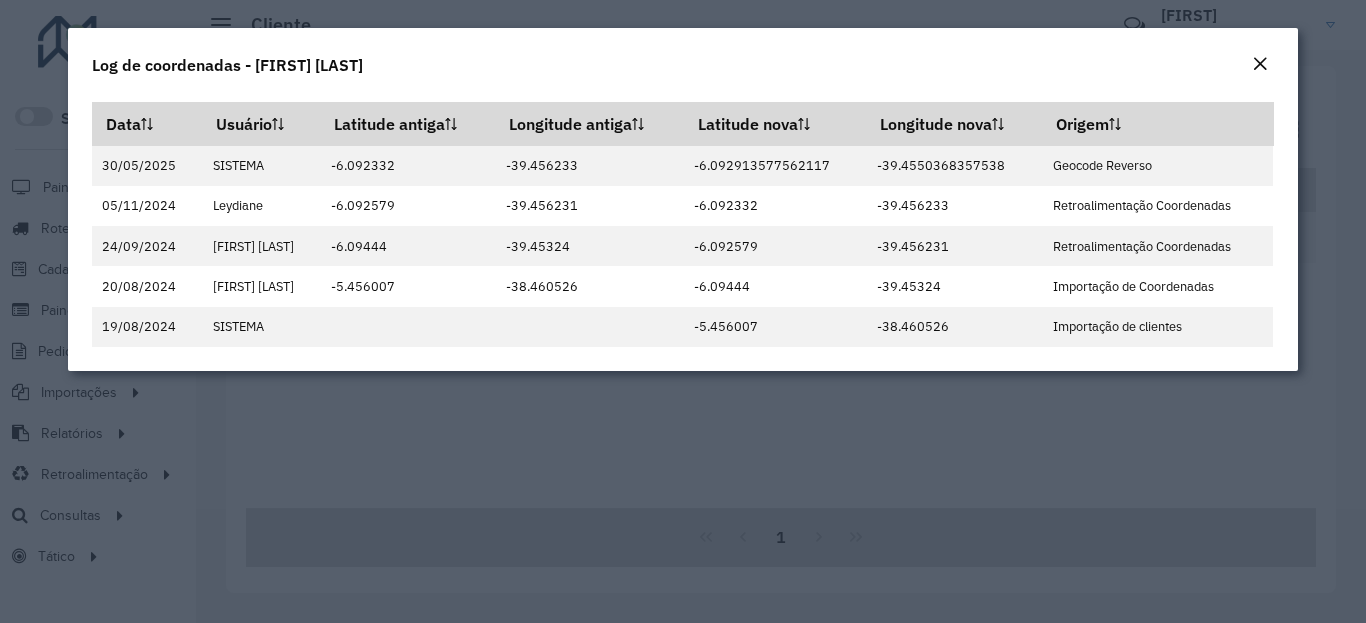 click 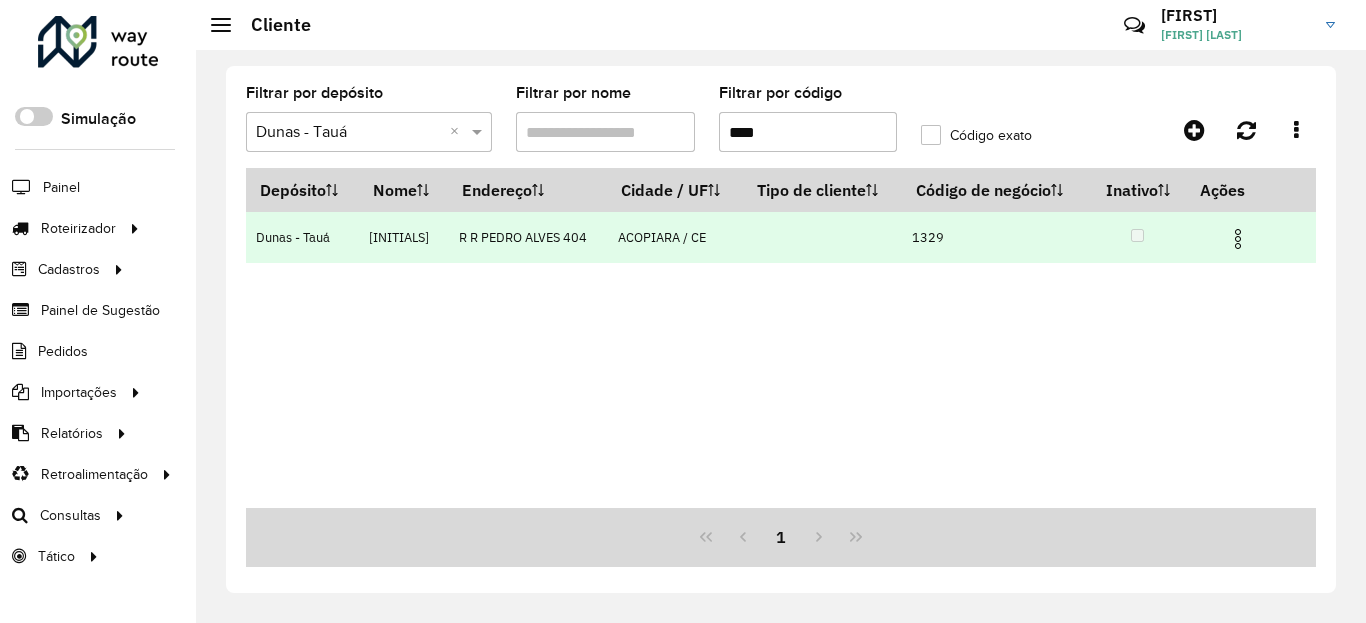 click at bounding box center (1238, 239) 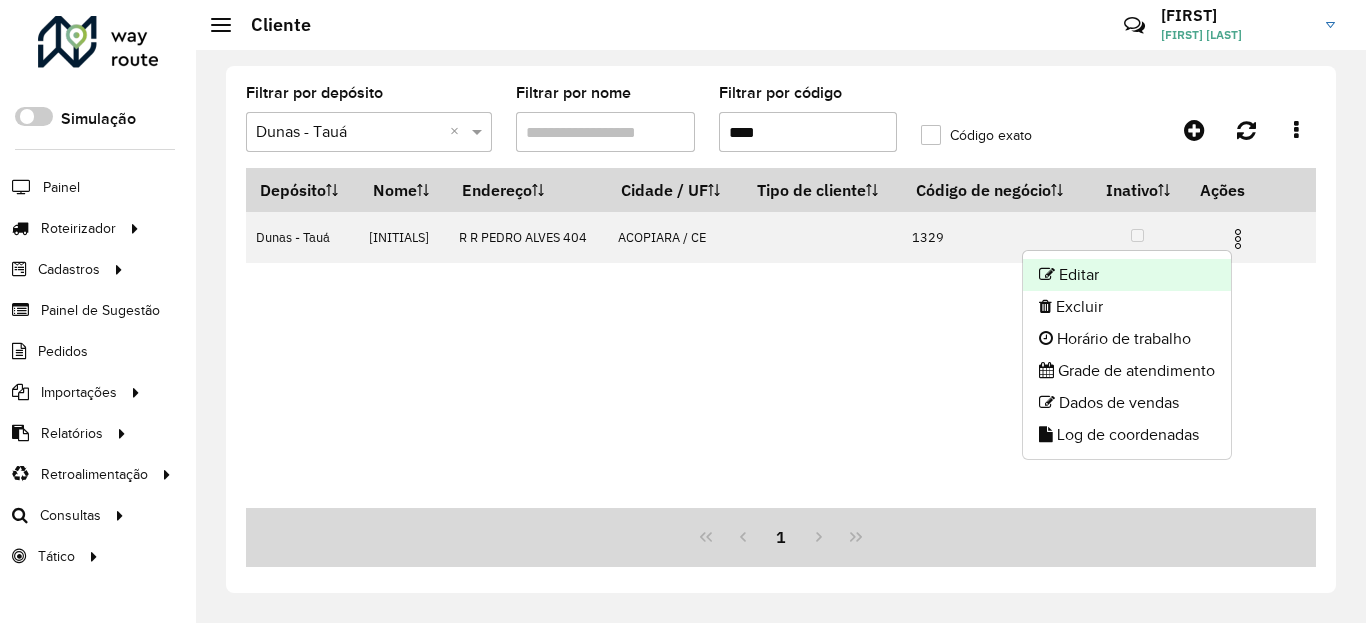 click on "Editar" 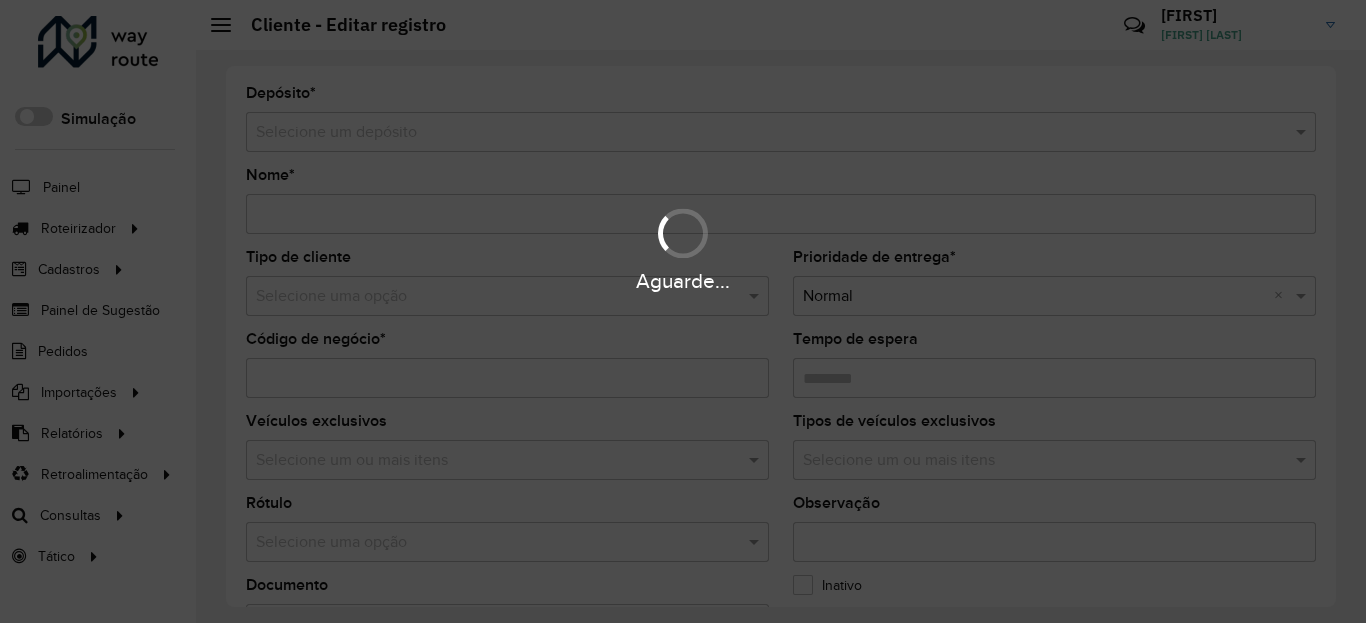 type on "**********" 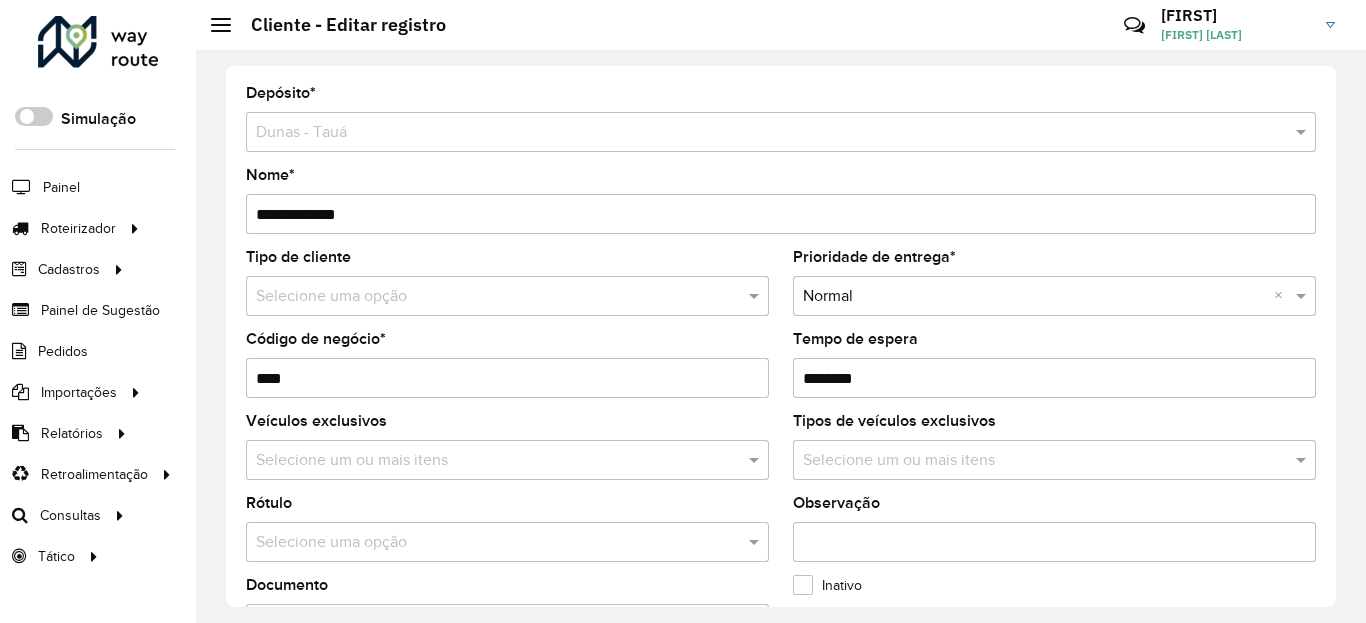 scroll, scrollTop: 480, scrollLeft: 0, axis: vertical 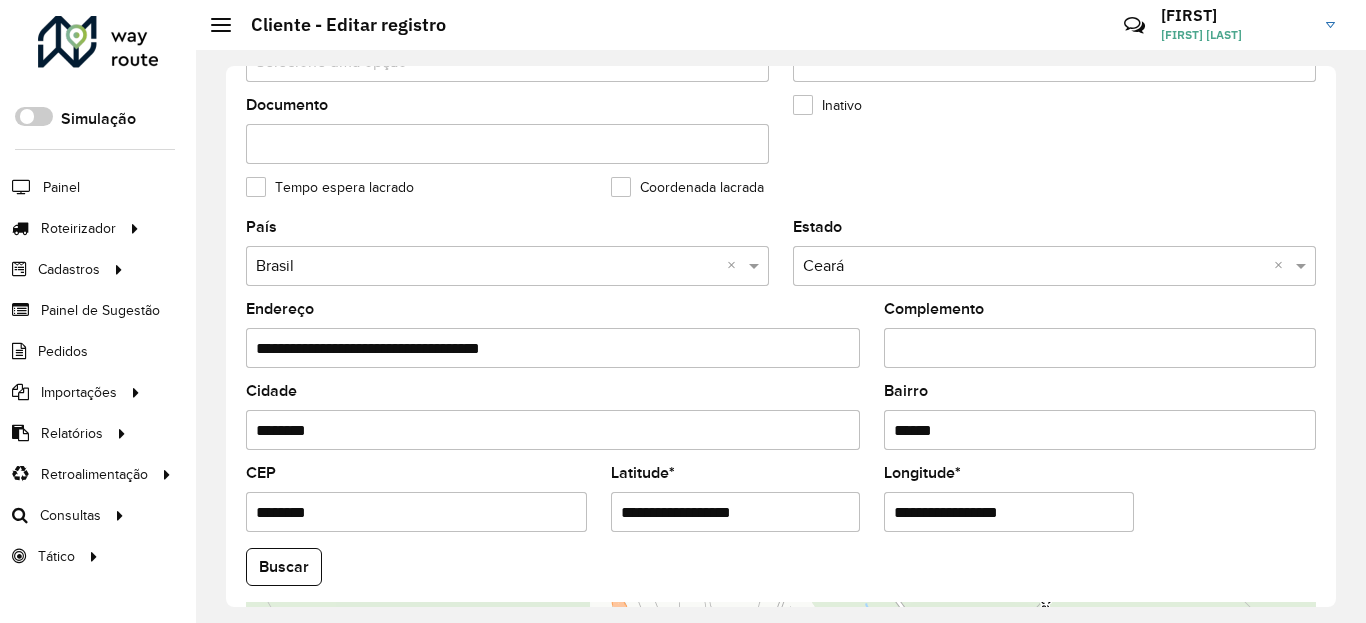 click on "**********" 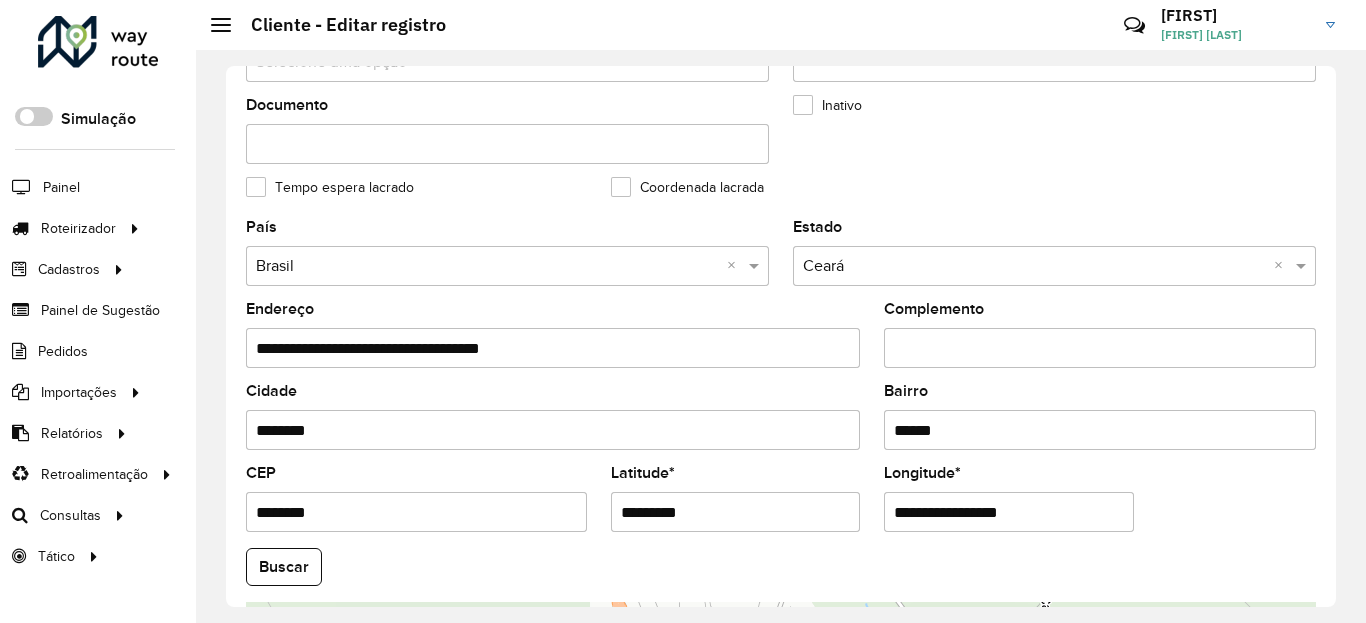 type on "*********" 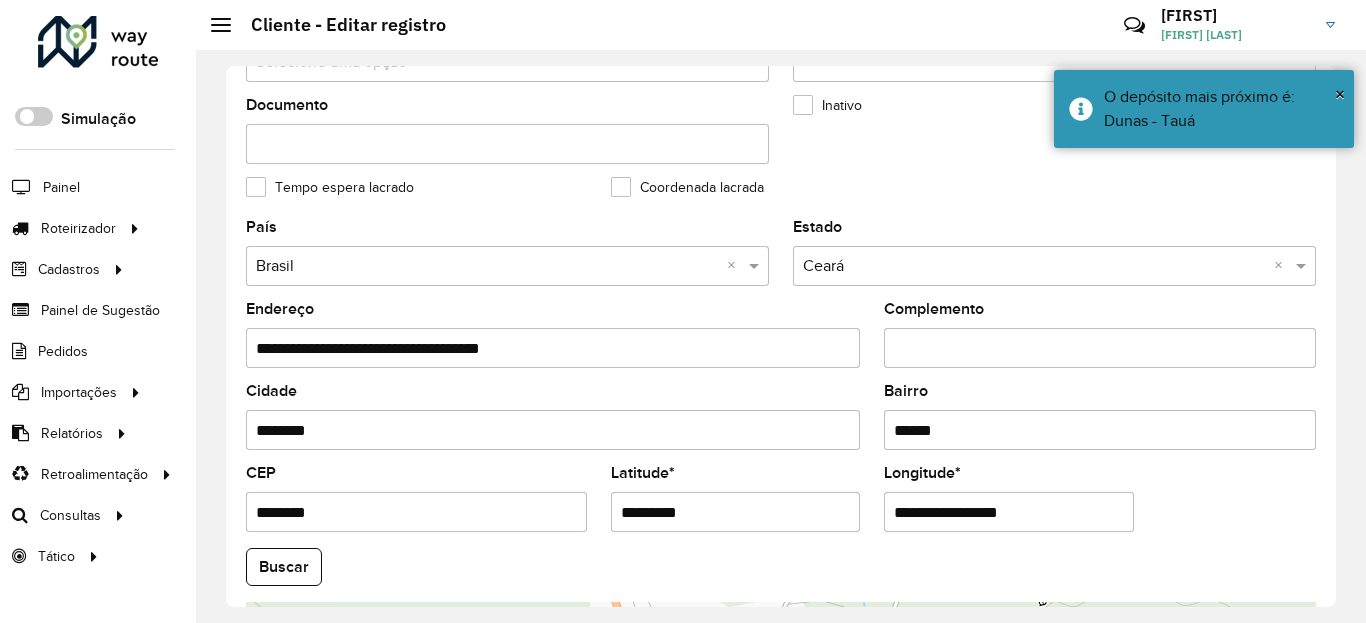 click on "**********" at bounding box center (1009, 512) 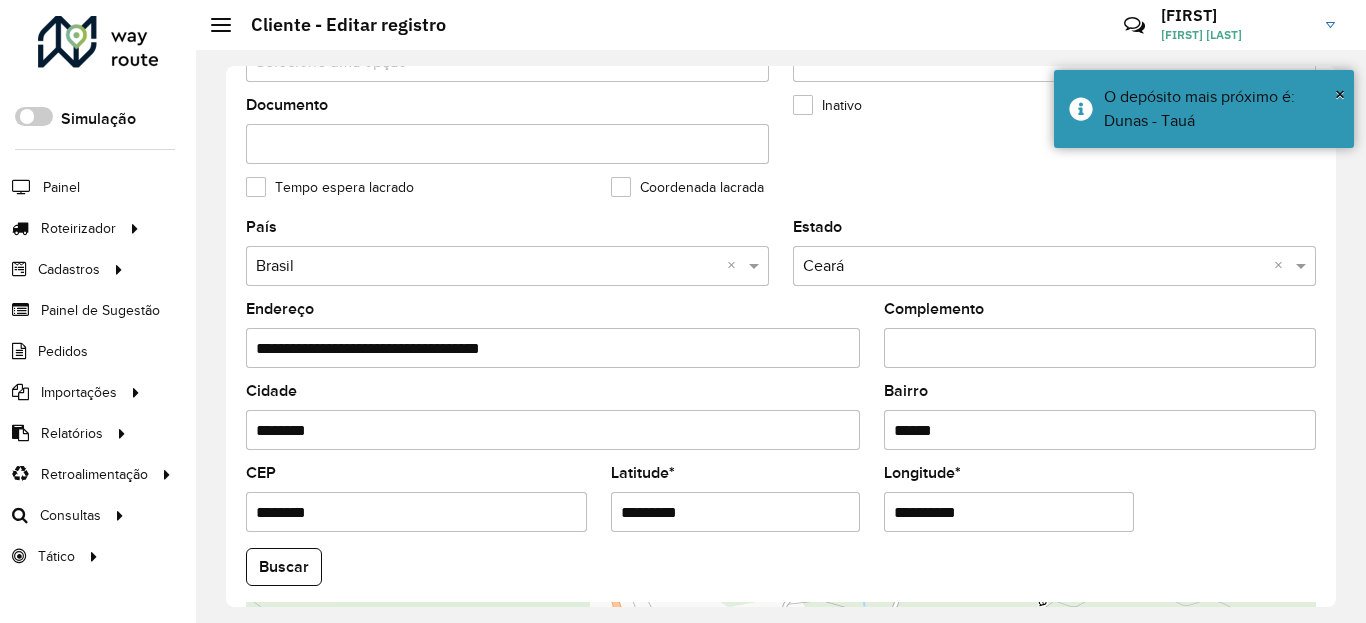 type on "**********" 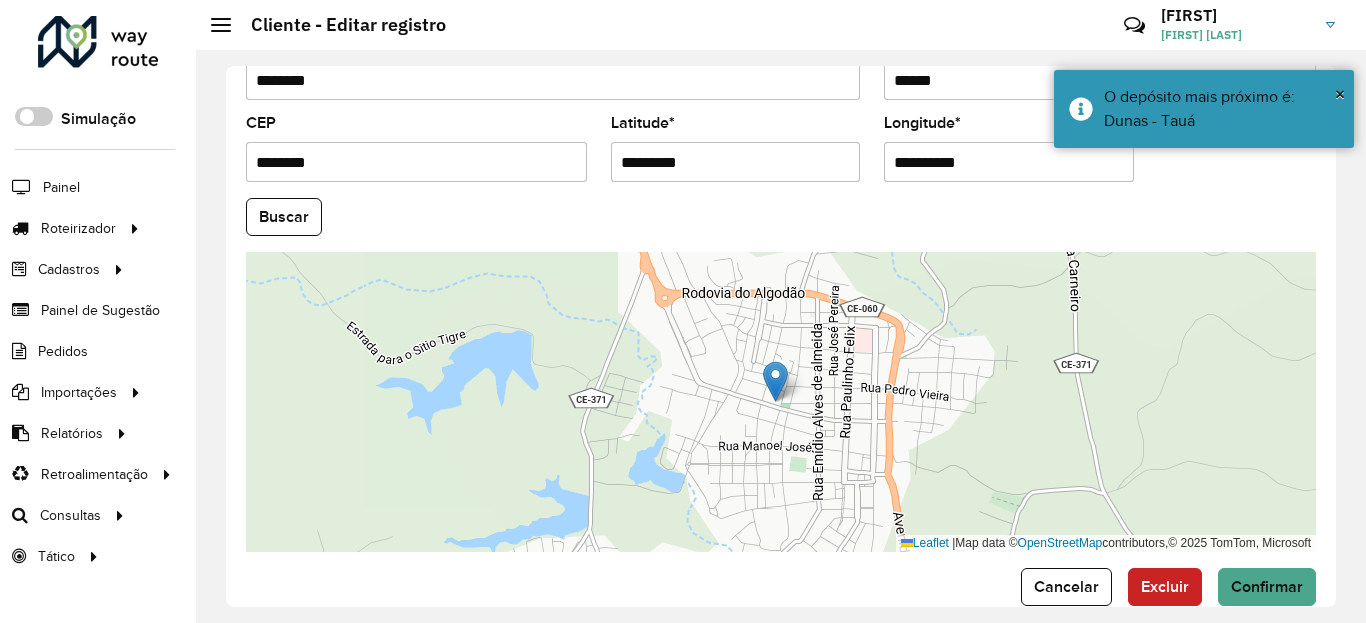 scroll, scrollTop: 840, scrollLeft: 0, axis: vertical 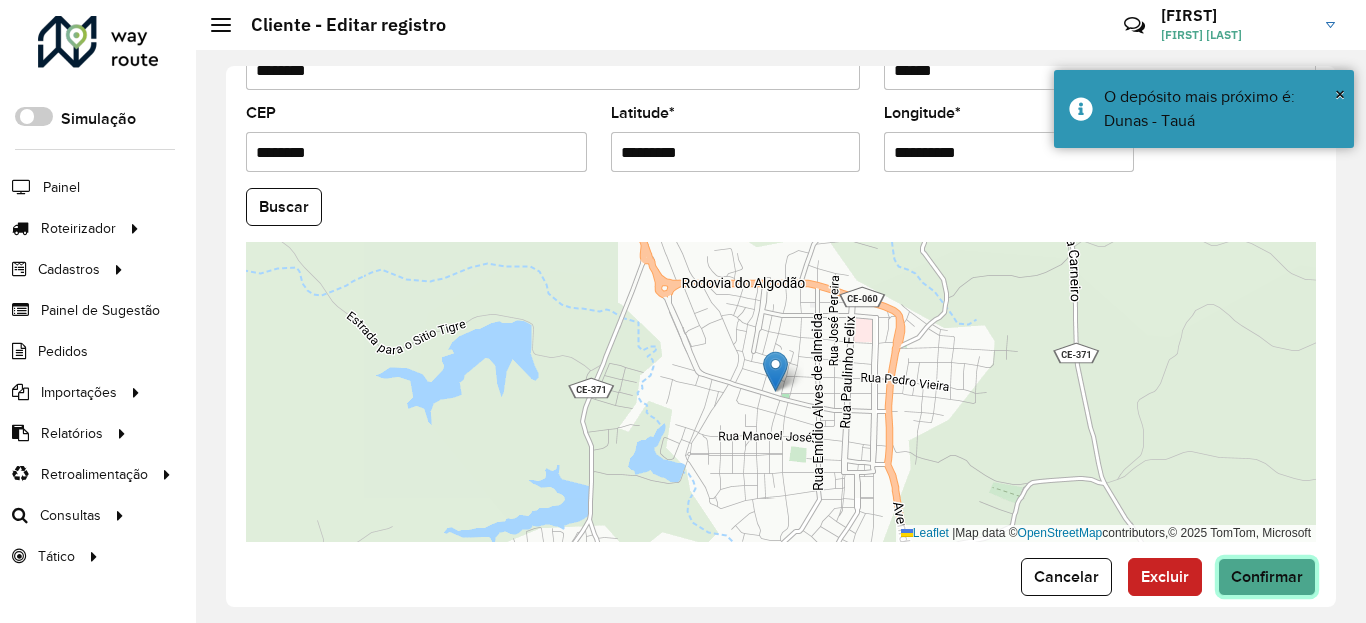 click on "Confirmar" 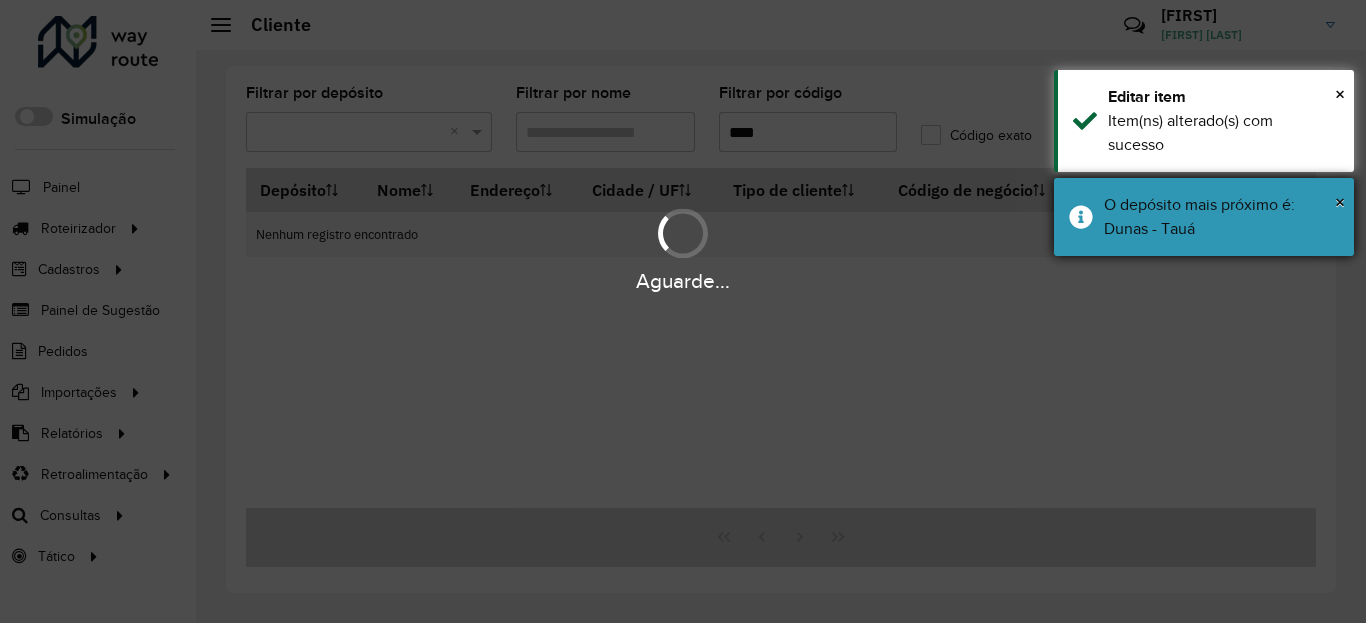 drag, startPoint x: 1173, startPoint y: 232, endPoint x: 1172, endPoint y: 174, distance: 58.00862 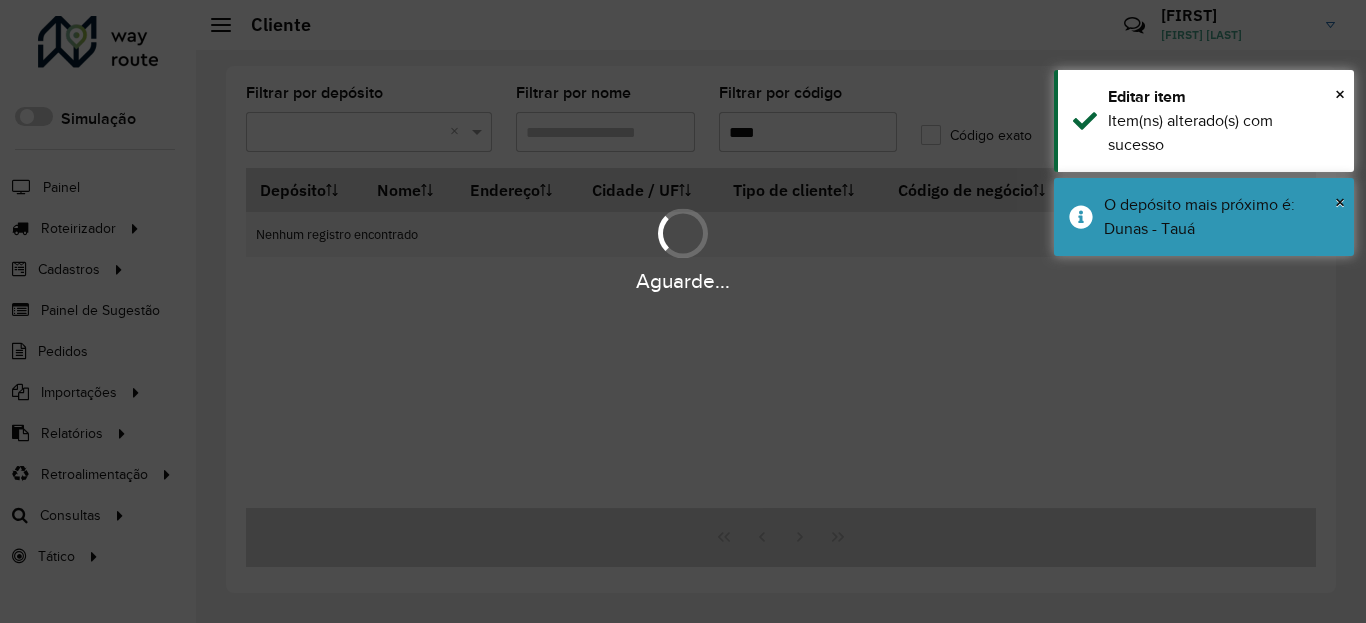 click on "O depósito mais próximo é: Dunas - Tauá" at bounding box center (1221, 217) 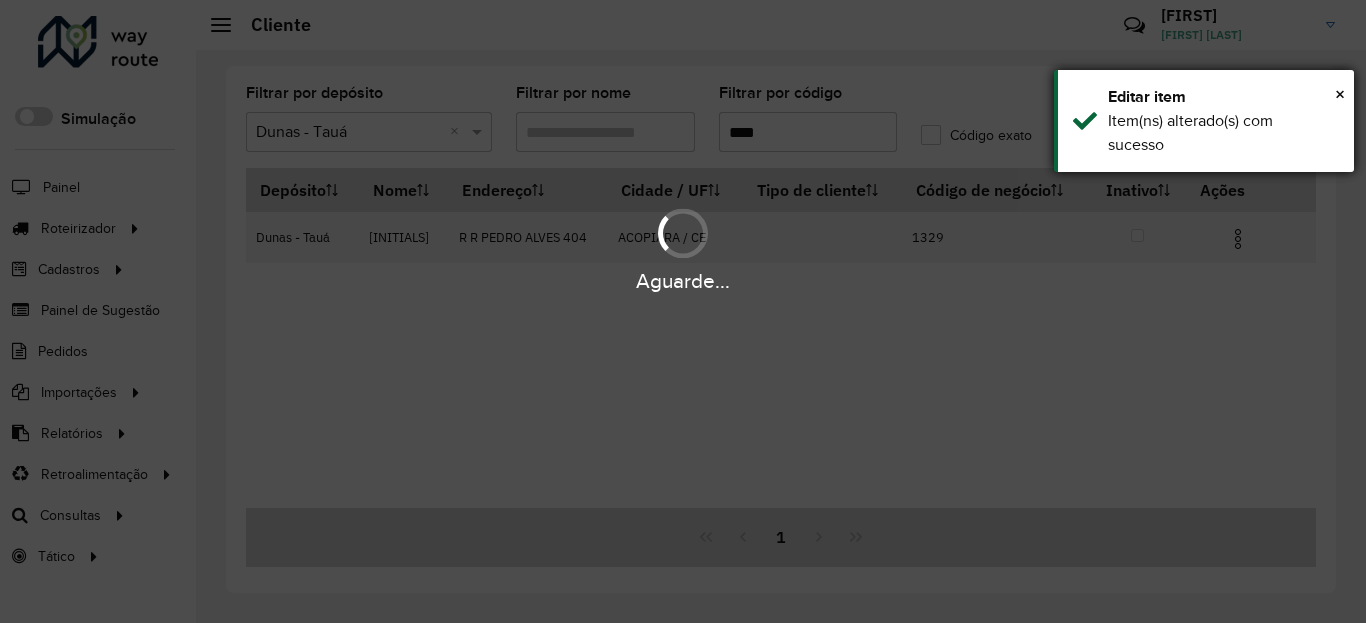 click on "Item(ns) alterado(s) com sucesso" at bounding box center [1223, 133] 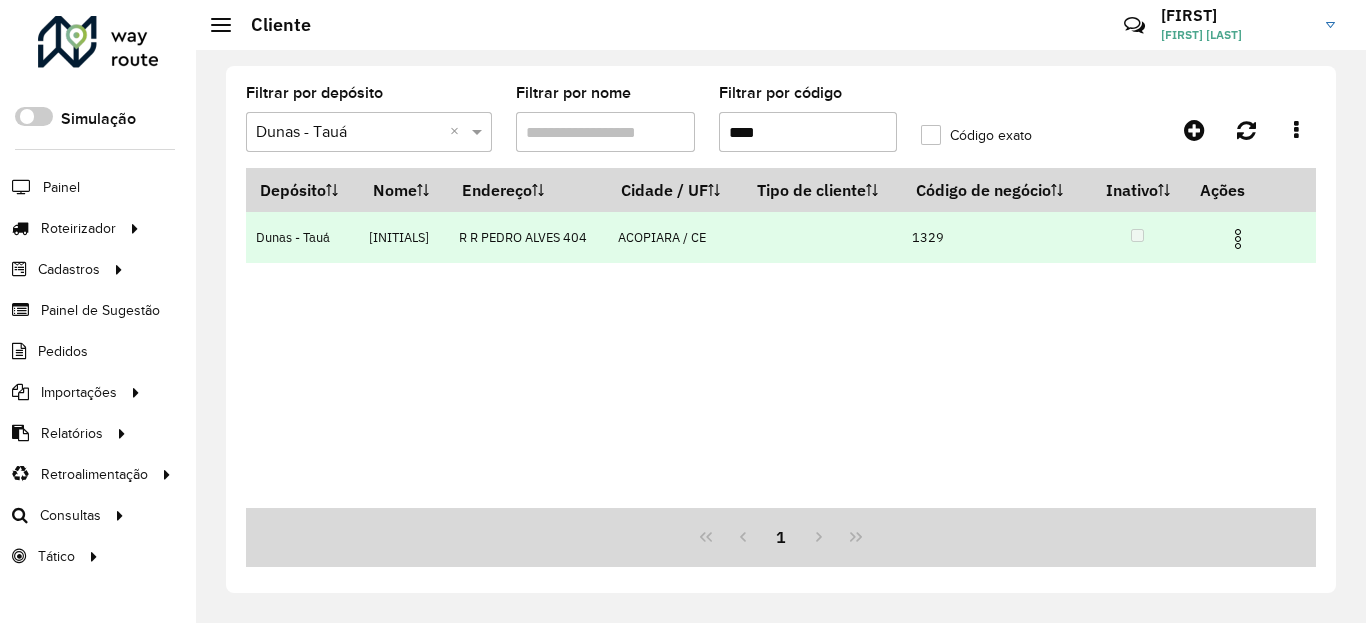 click at bounding box center [1238, 239] 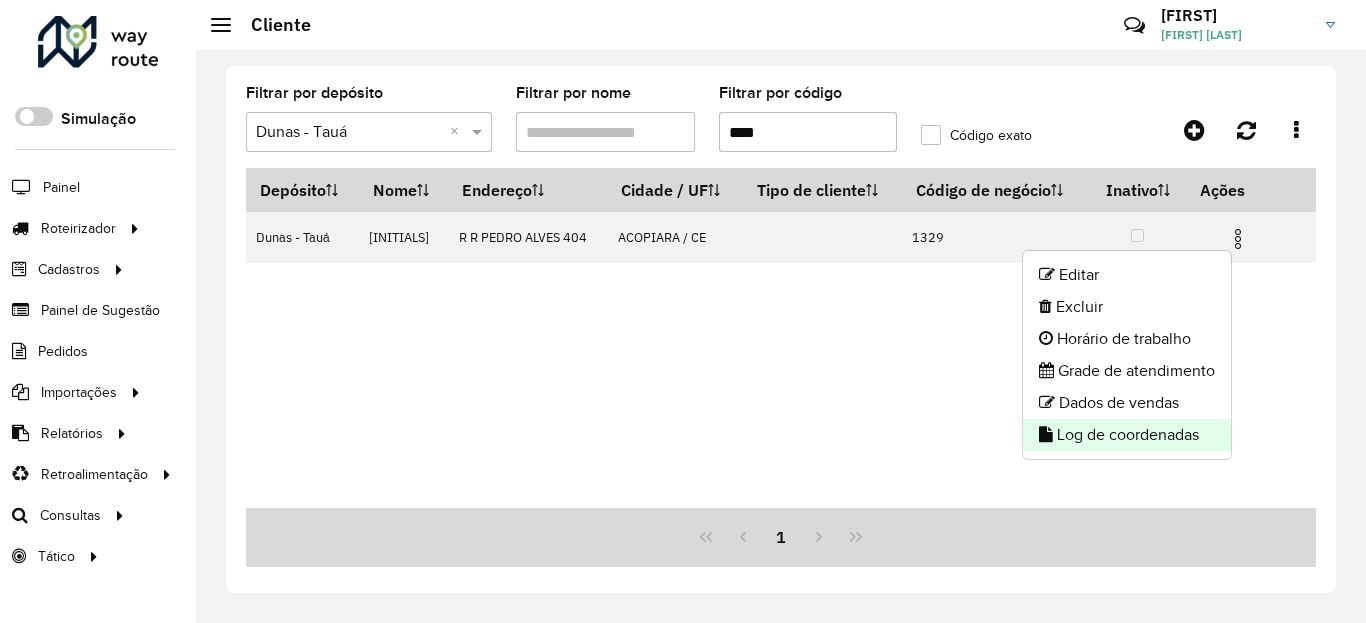 click on "Log de coordenadas" 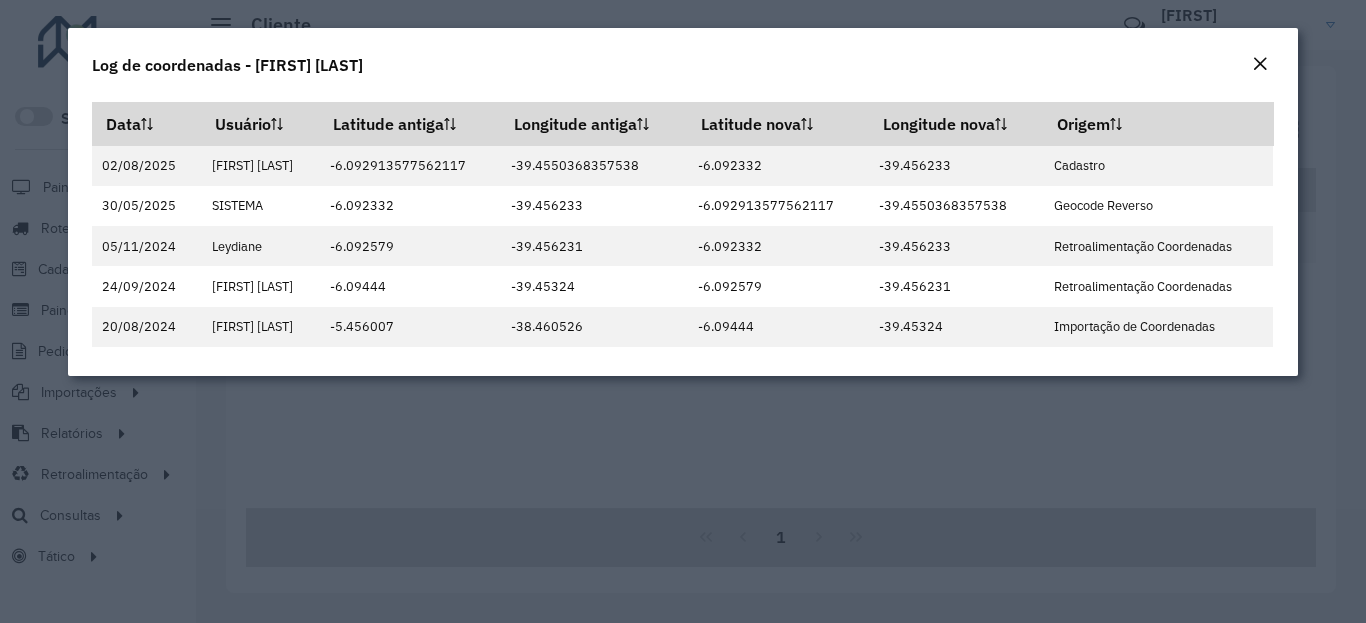 click 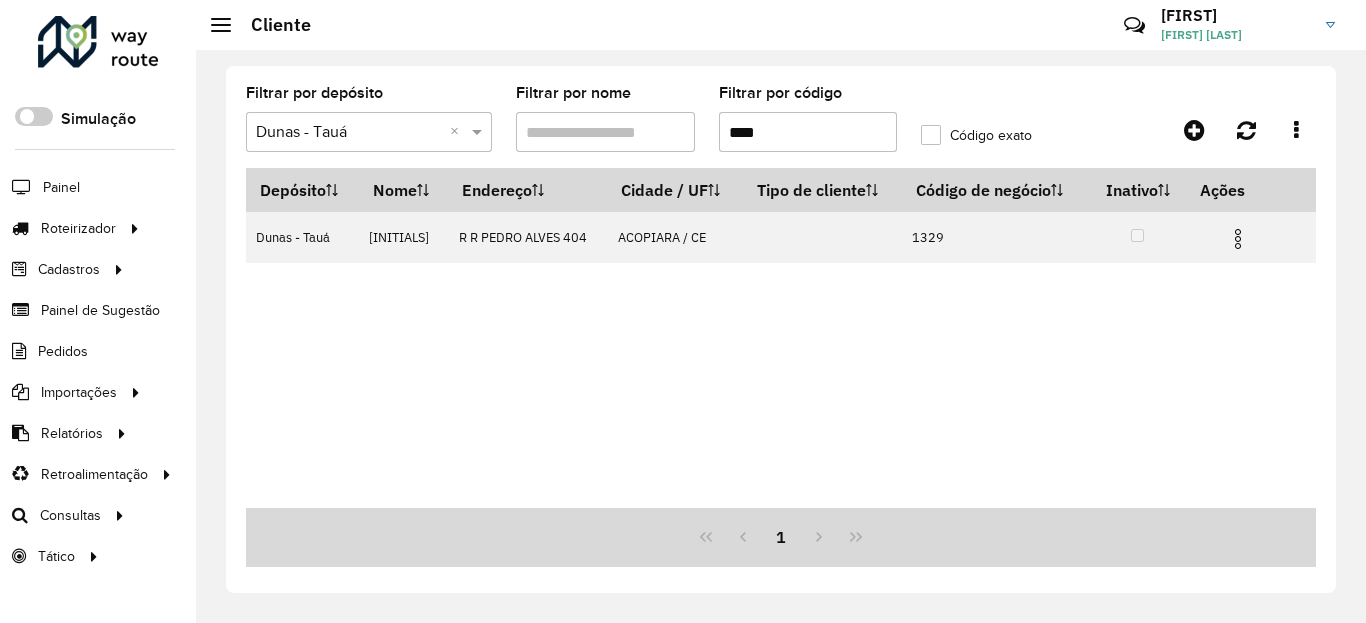 click on "****" at bounding box center [808, 132] 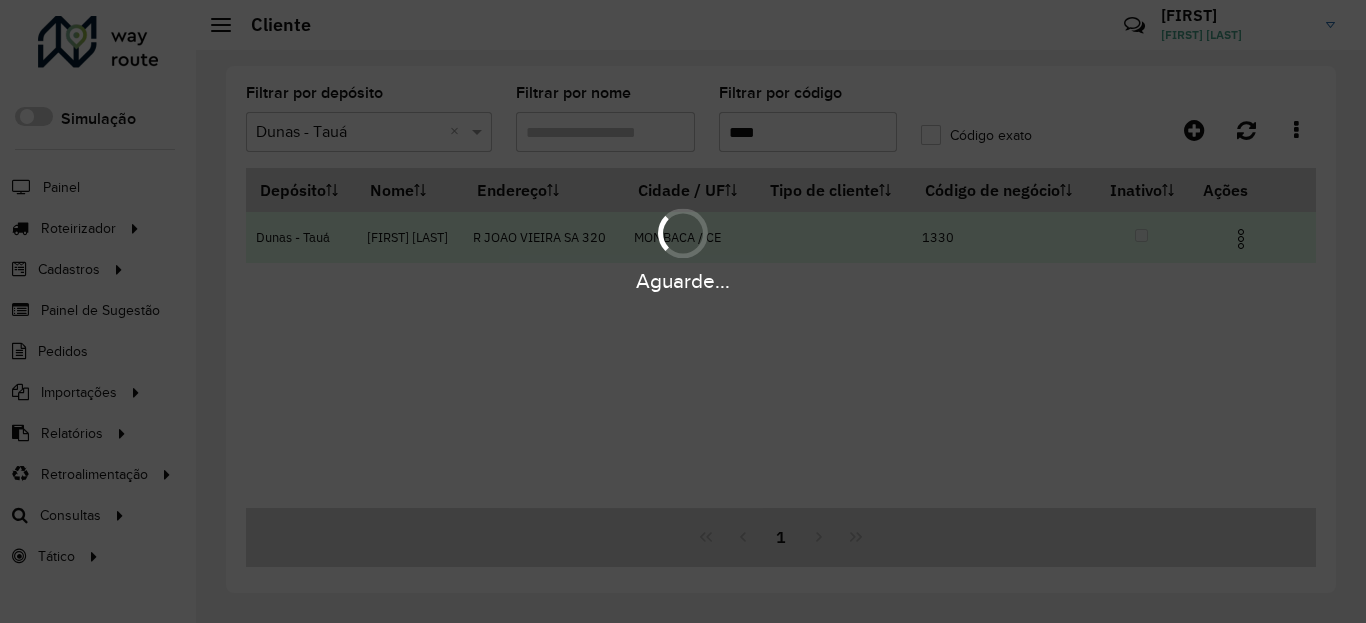 type on "****" 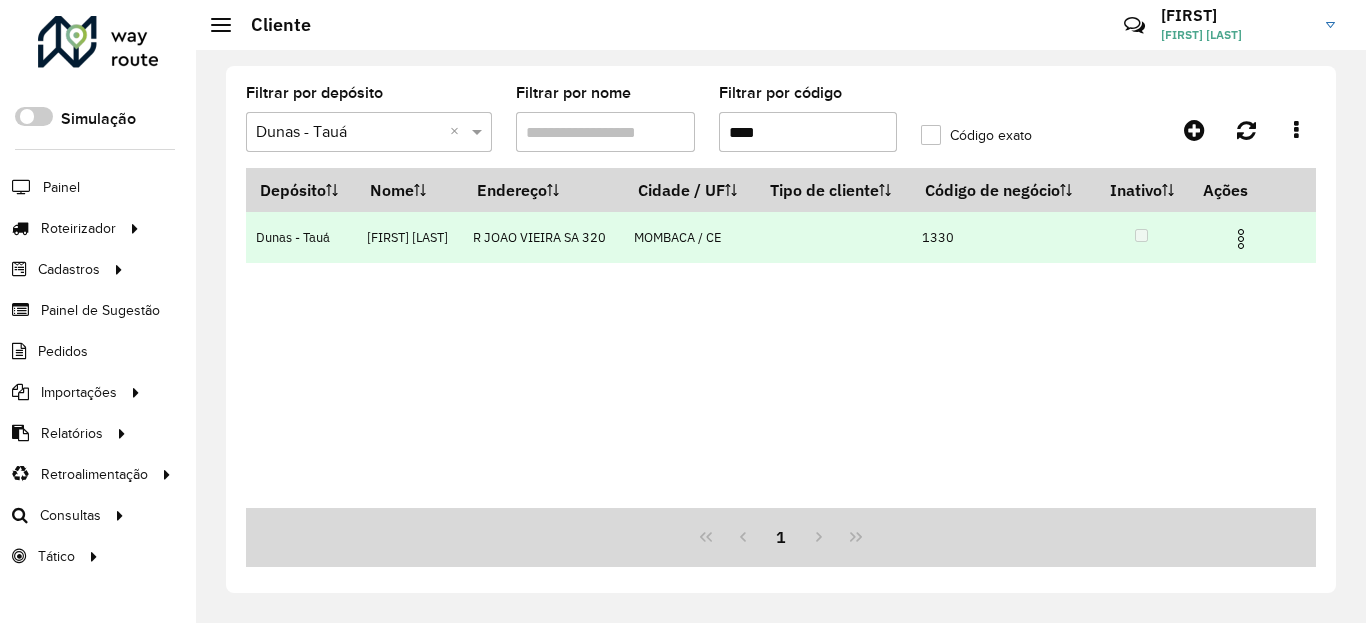 click at bounding box center [1241, 239] 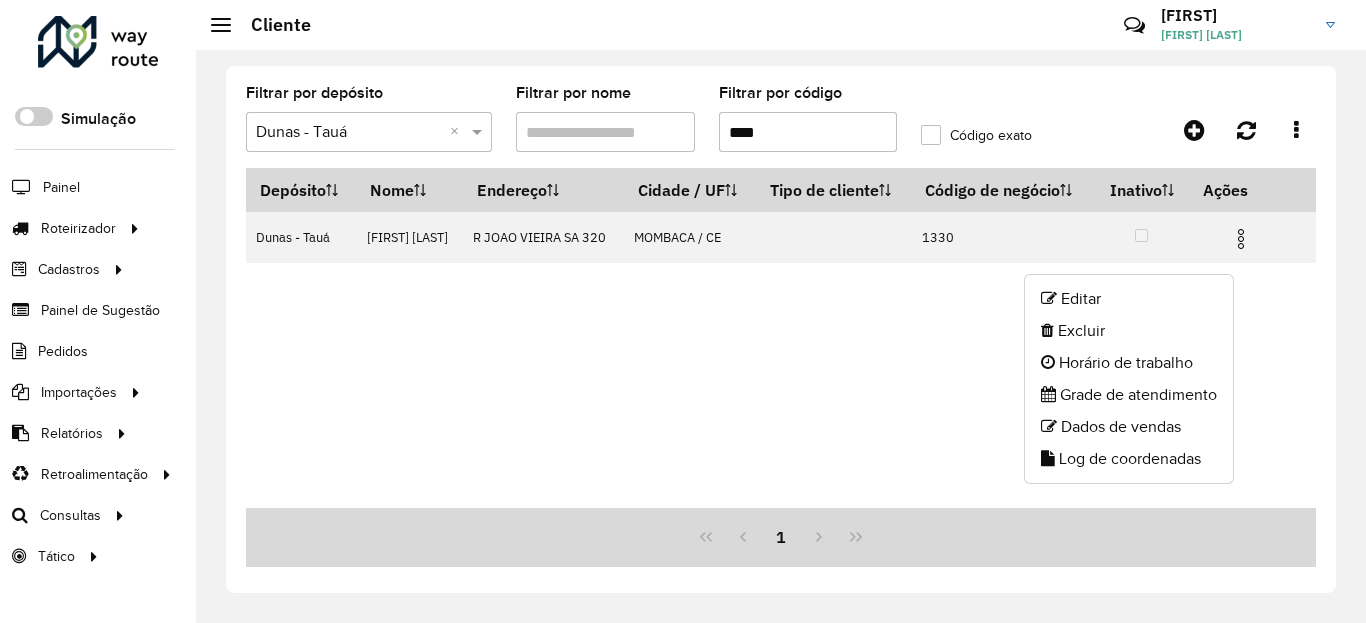click on "Log de coordenadas" 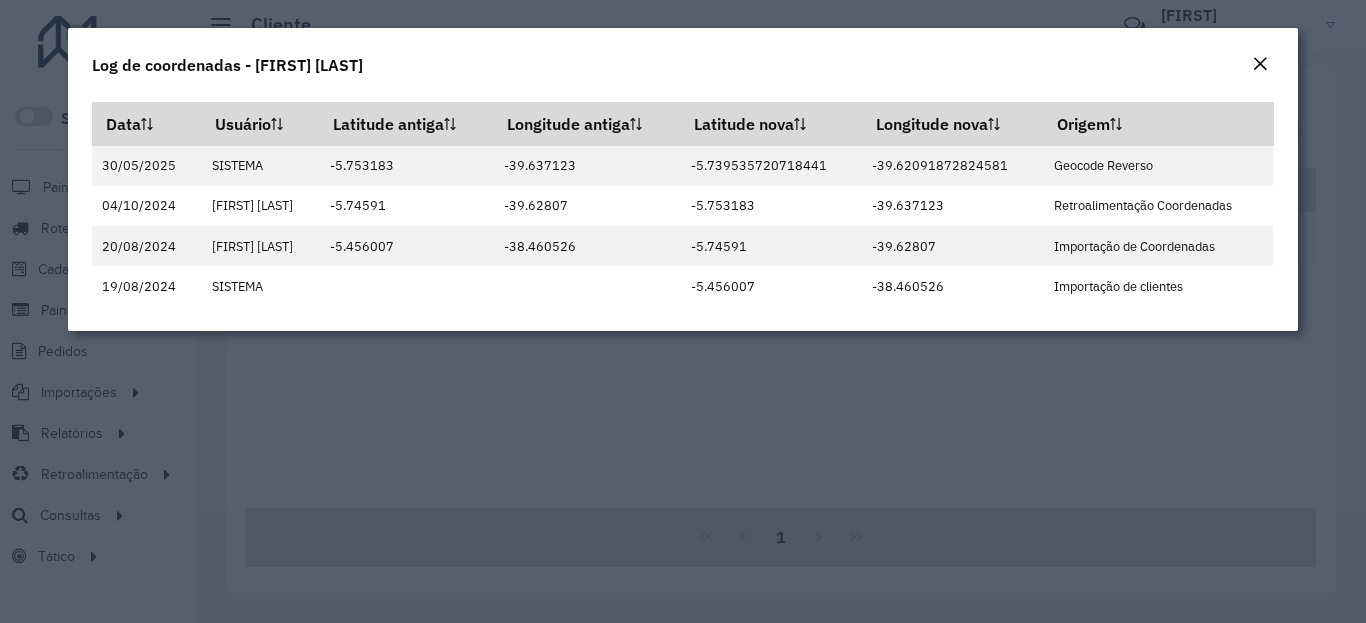 click 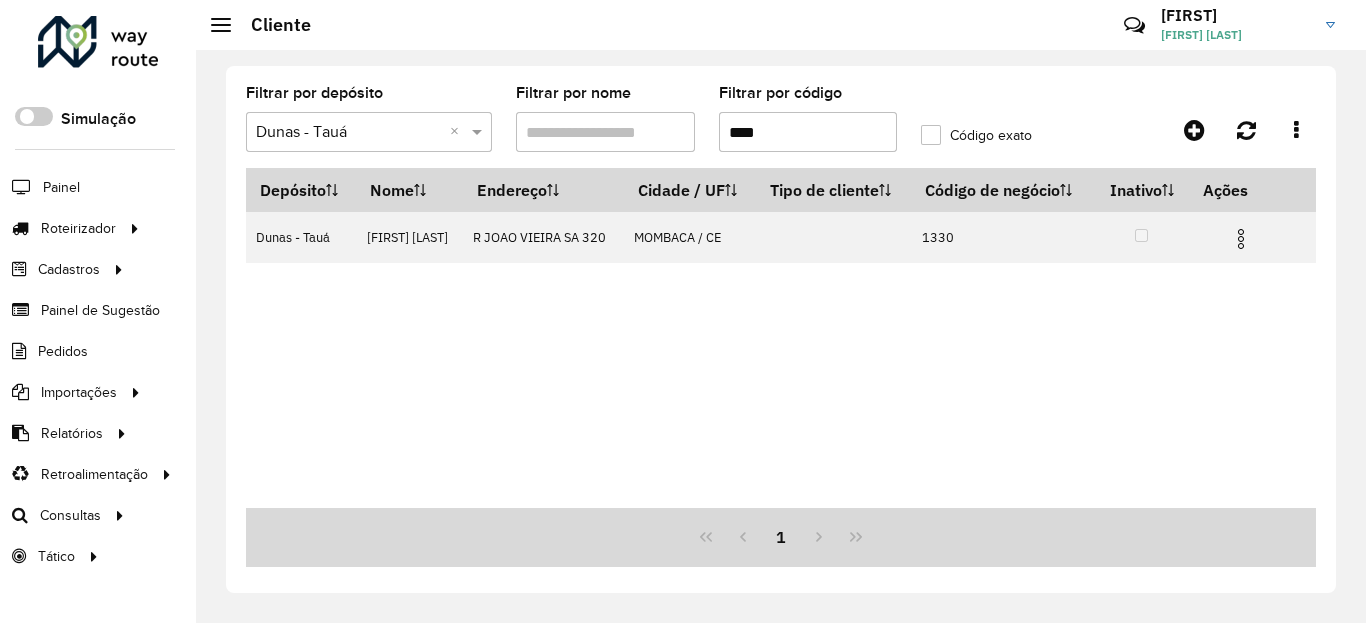 click on "****" at bounding box center (808, 132) 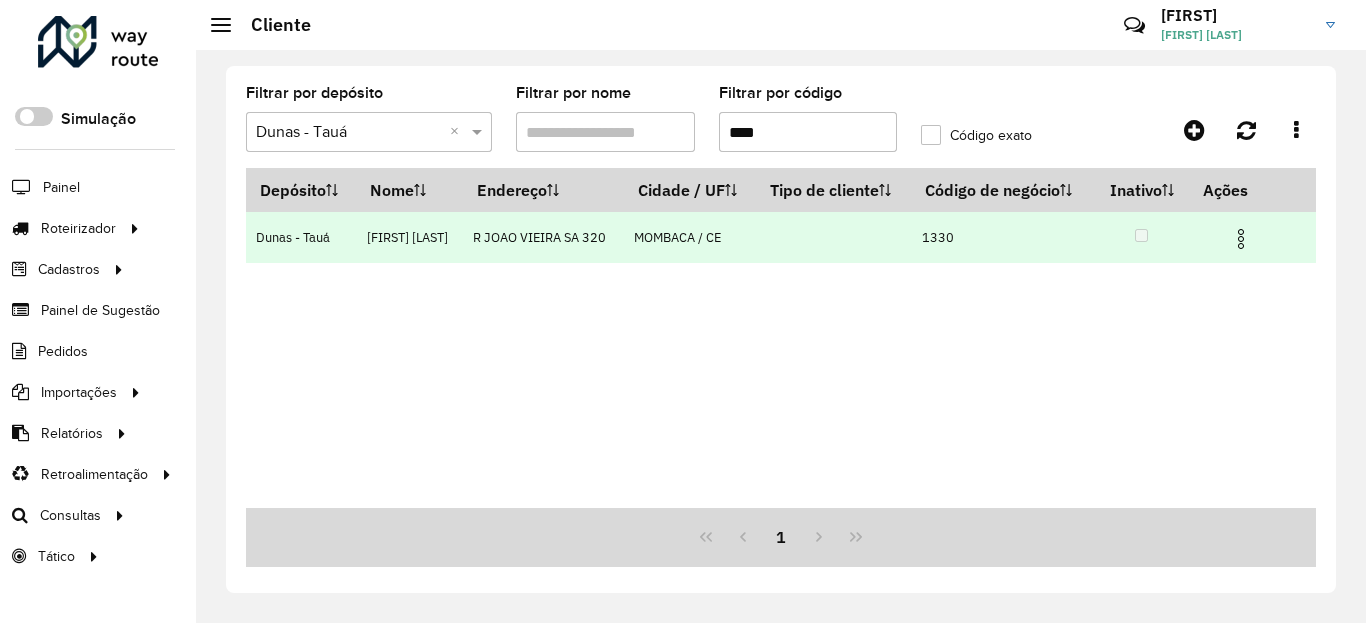 click at bounding box center (1241, 239) 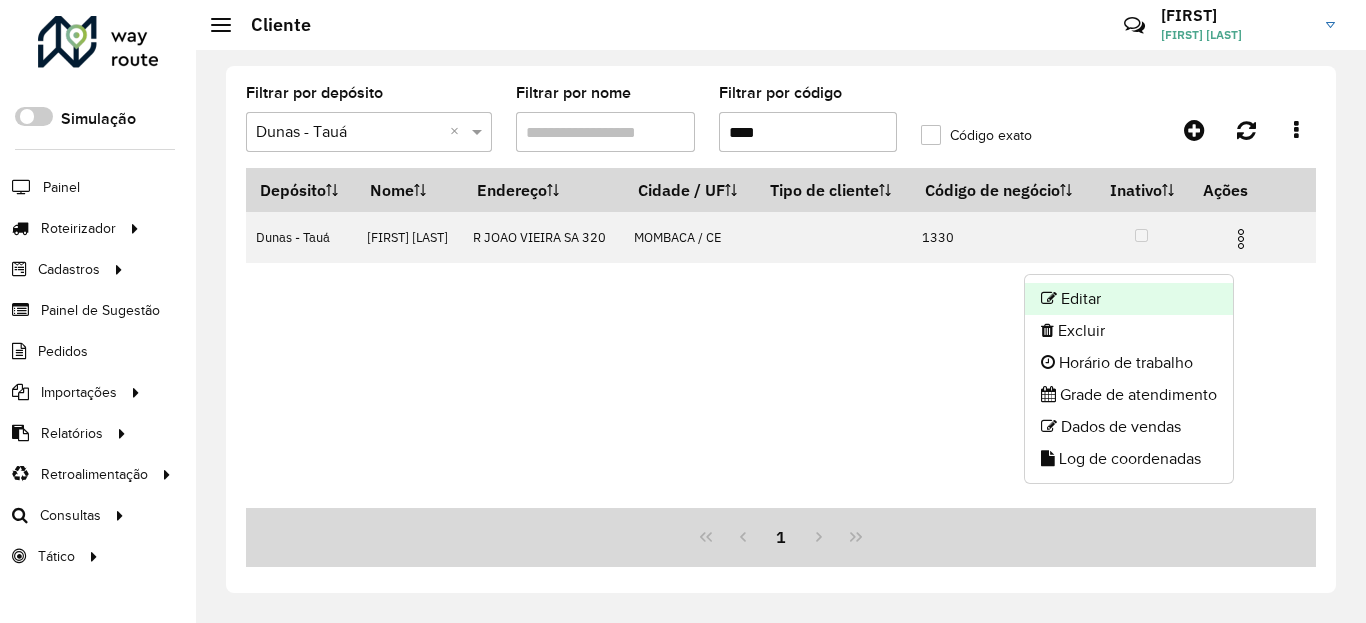click on "Editar" 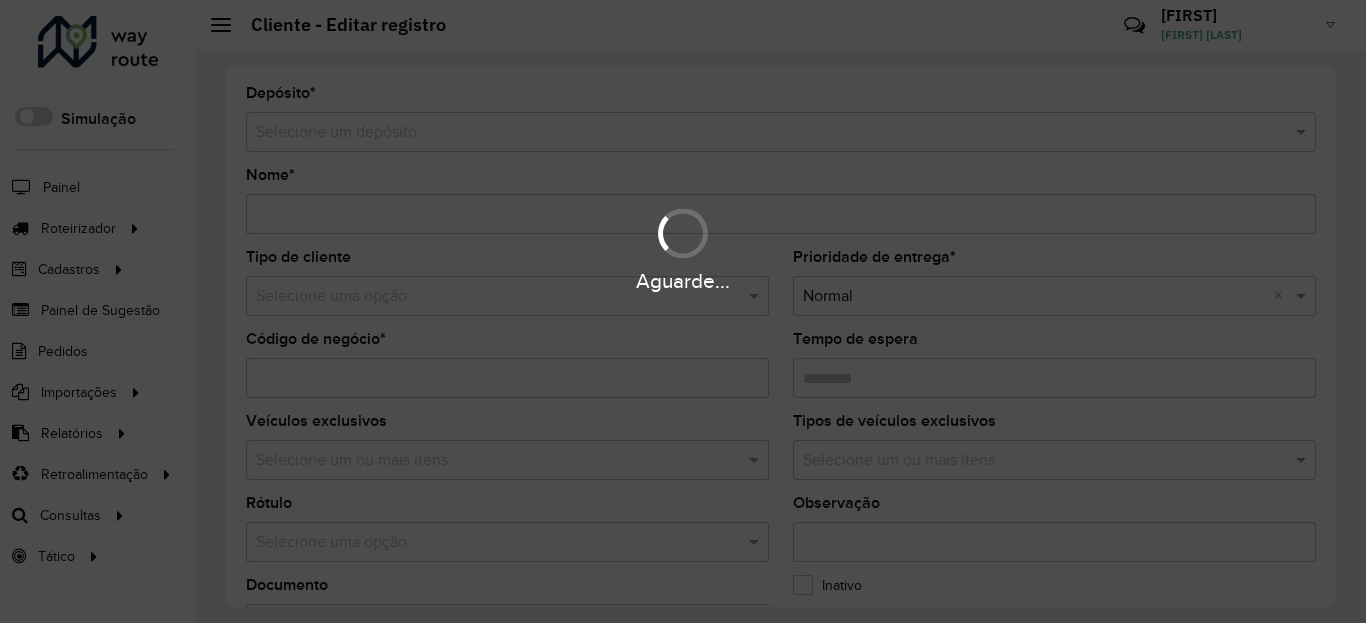 type on "**********" 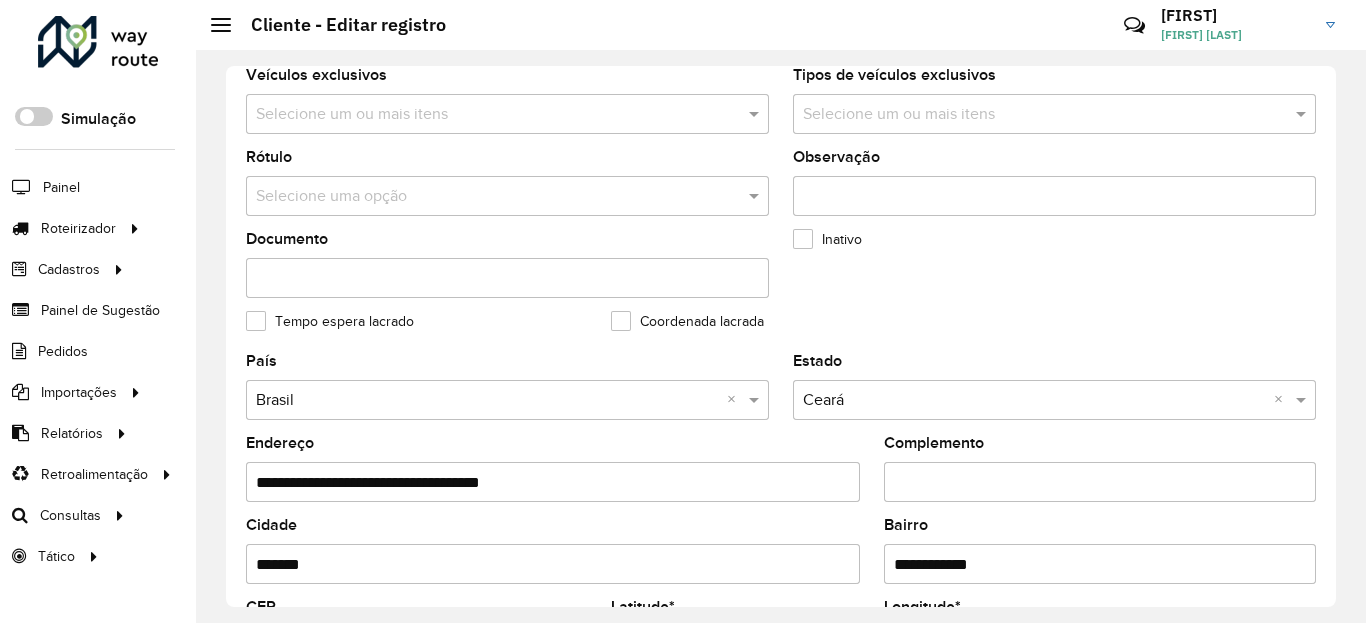 scroll, scrollTop: 840, scrollLeft: 0, axis: vertical 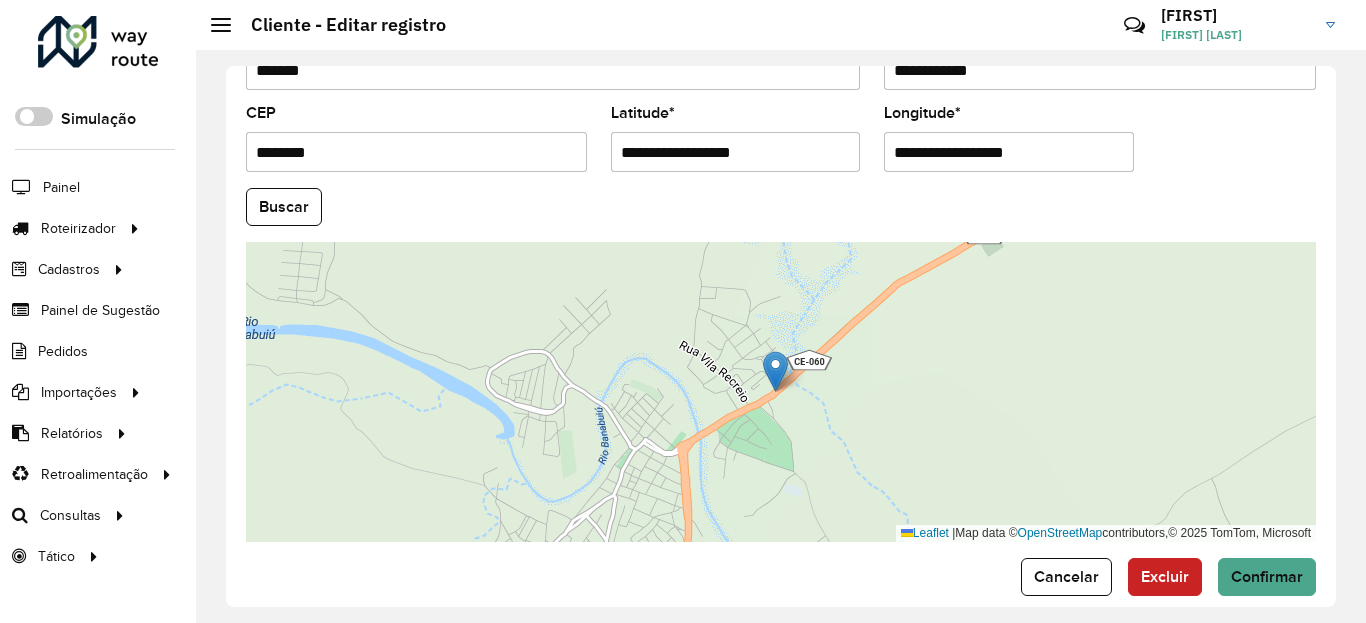 click on "**********" at bounding box center (736, 152) 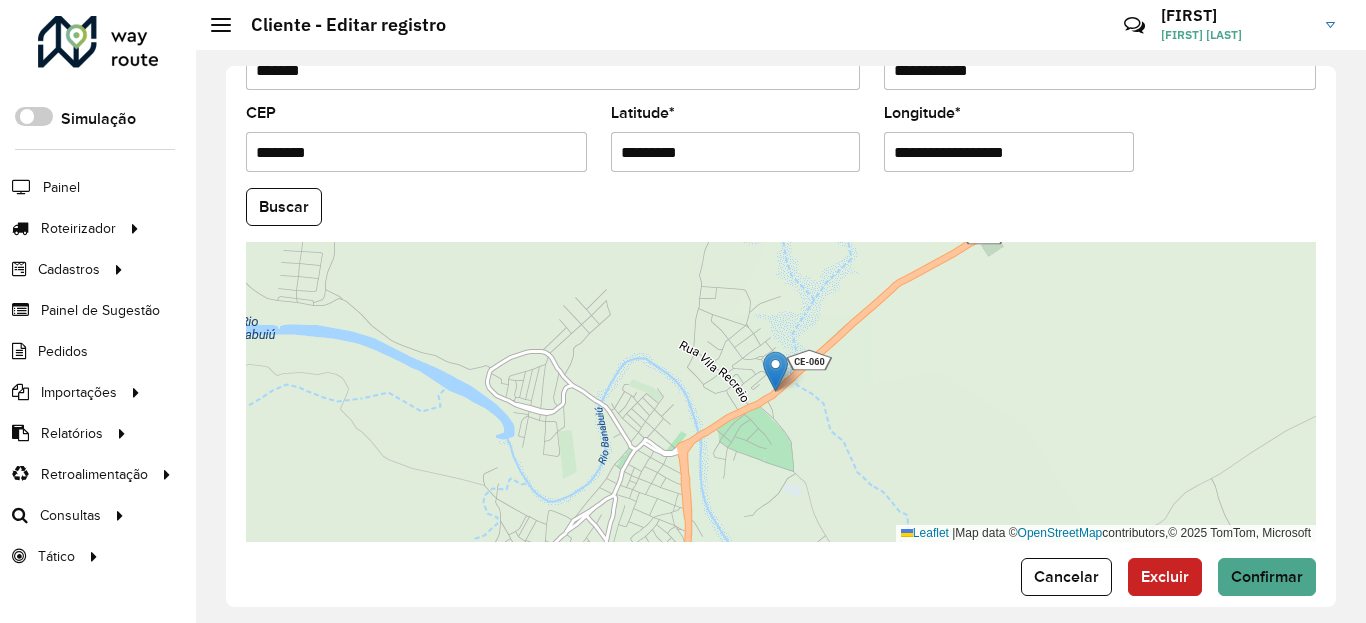 type on "*********" 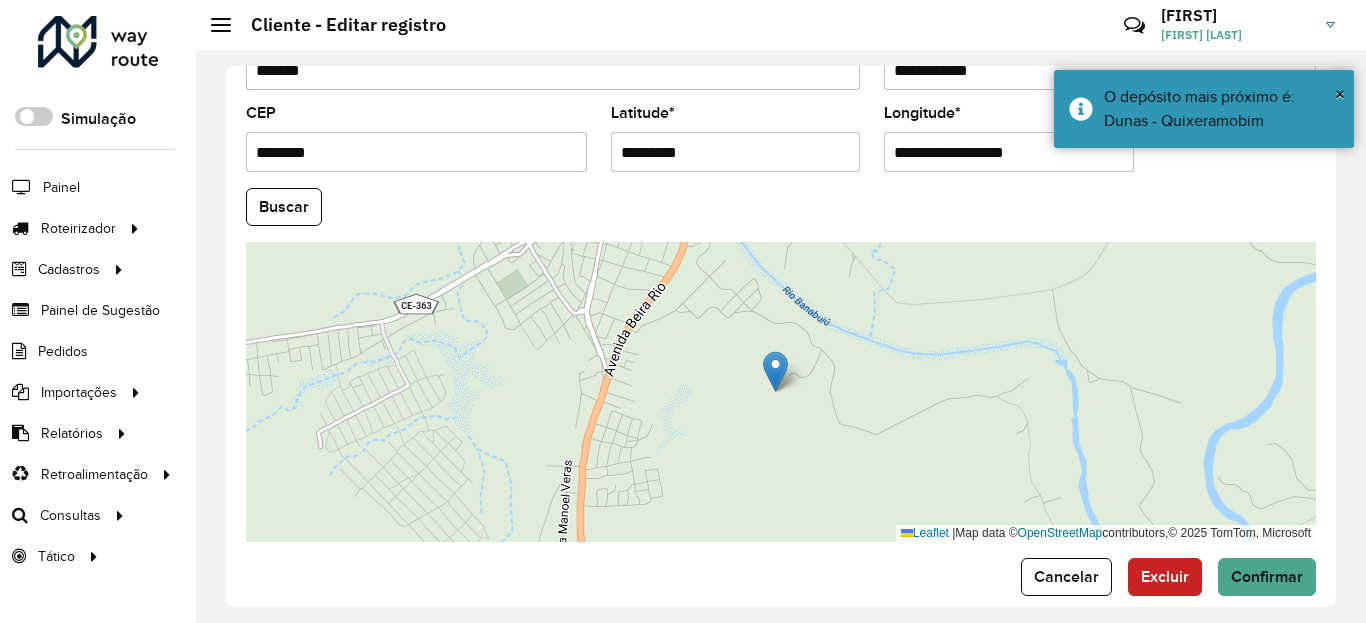 drag, startPoint x: 974, startPoint y: 156, endPoint x: 959, endPoint y: 147, distance: 17.492855 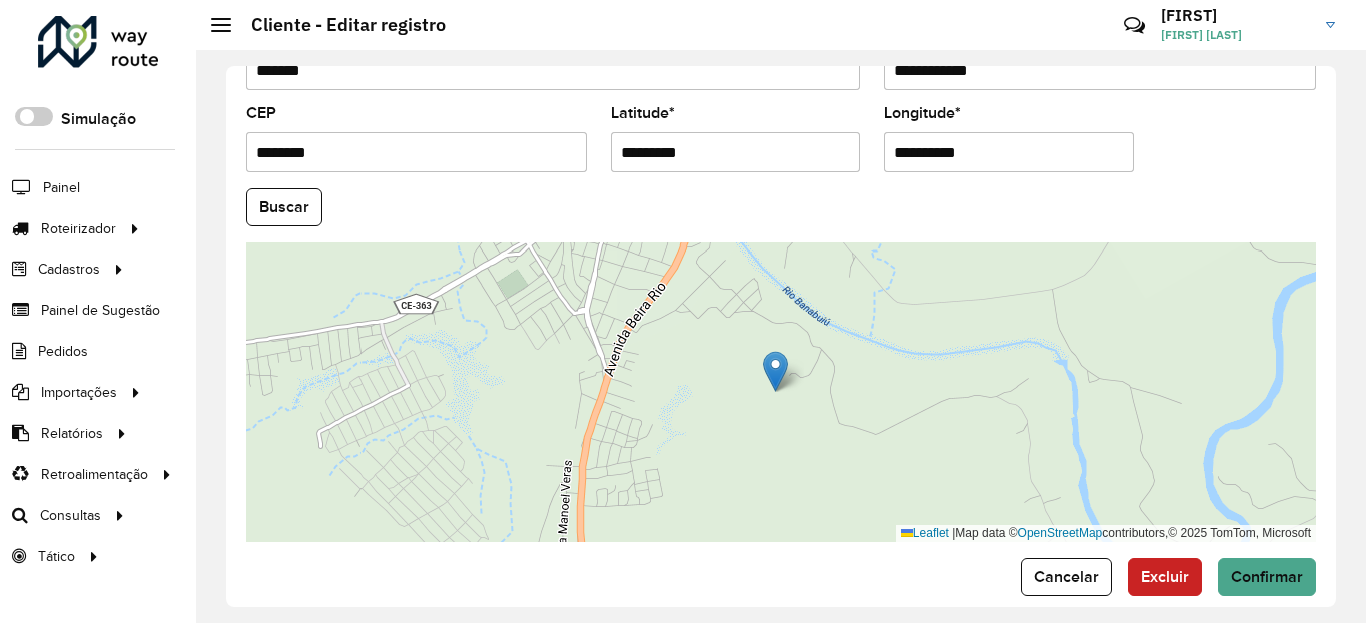 type on "**********" 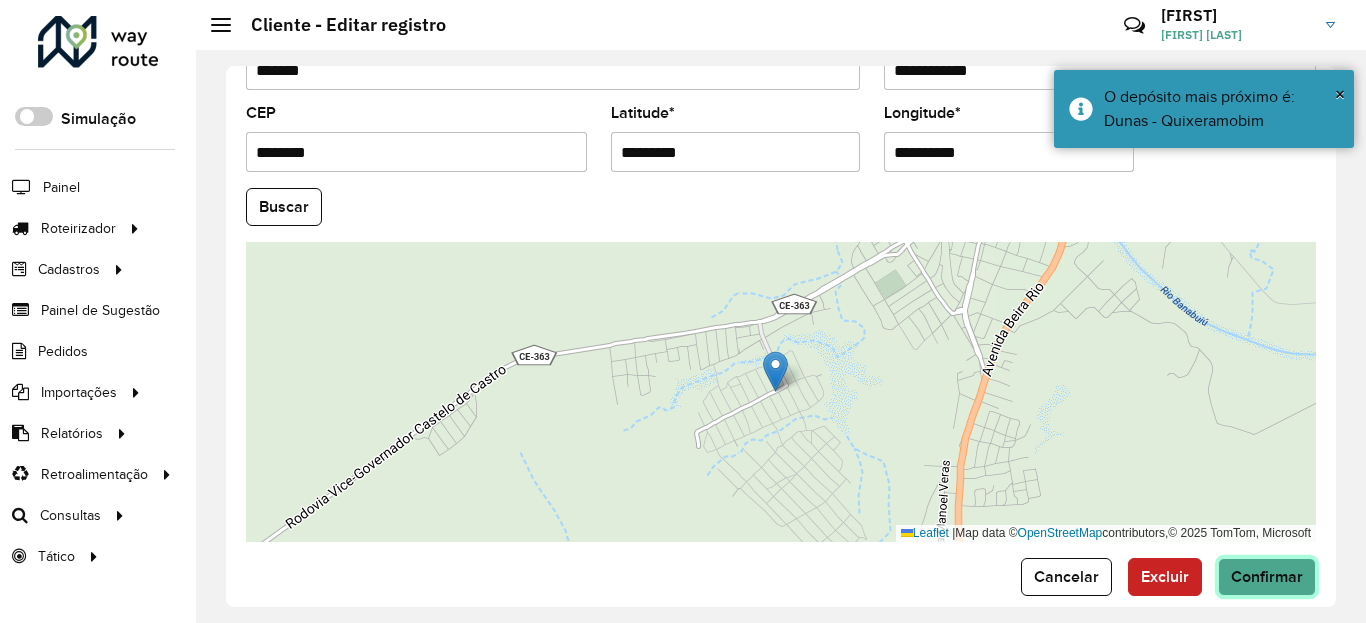 click on "Confirmar" 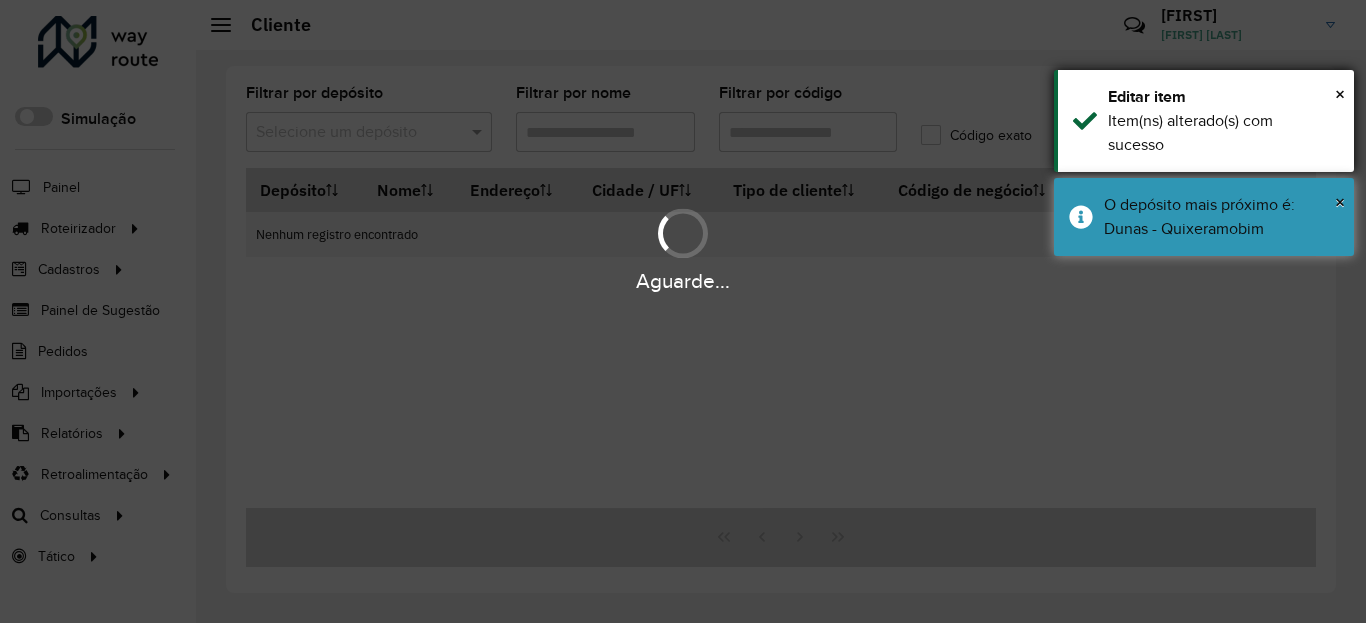 click on "Item(ns) alterado(s) com sucesso" at bounding box center [1223, 133] 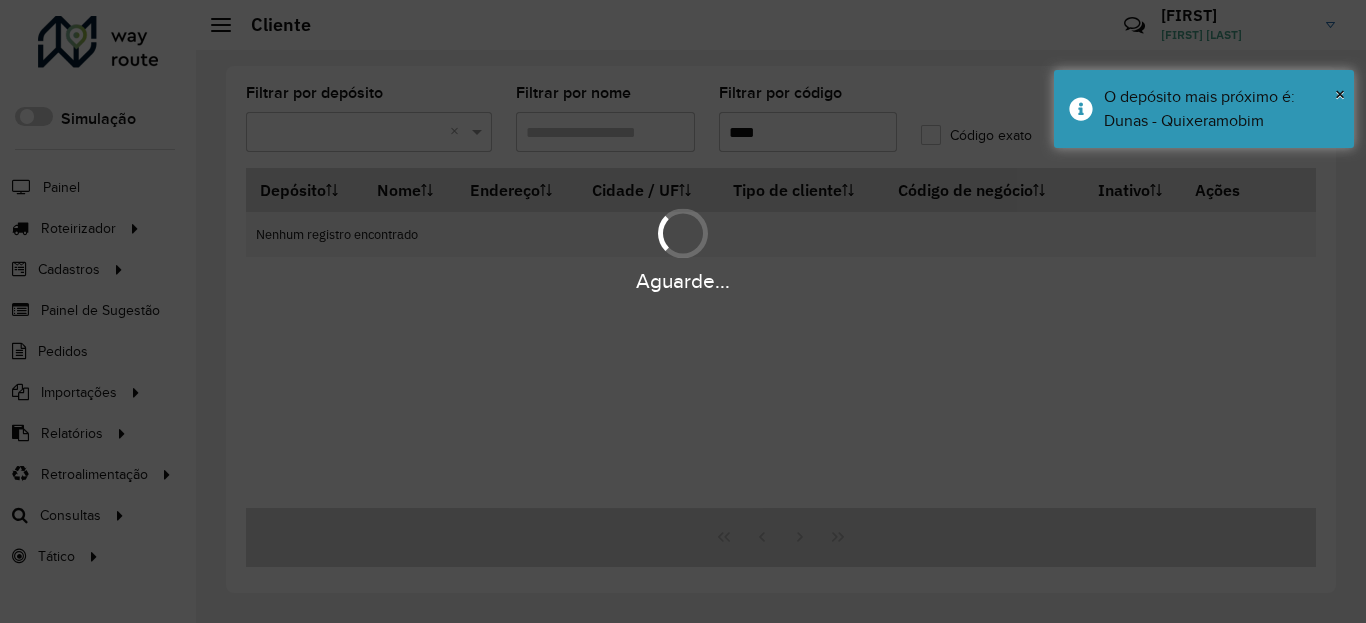 click on "Aguarde..." at bounding box center [683, 249] 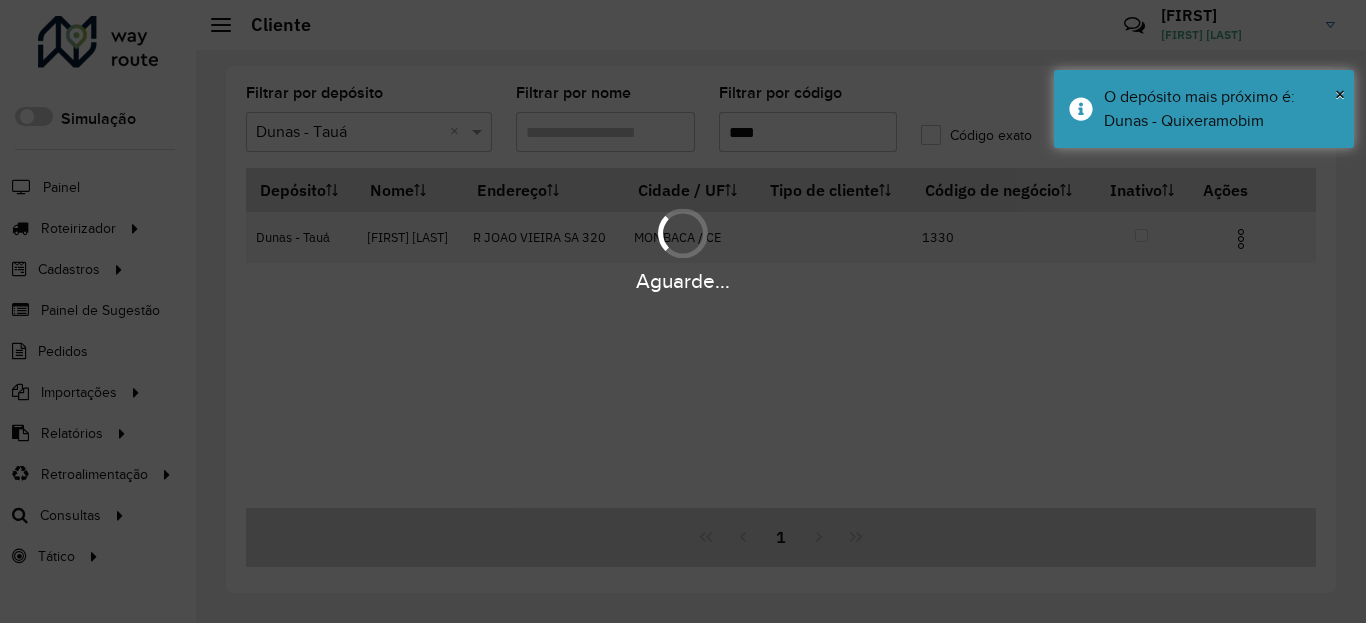 click on "Aguarde..." at bounding box center (683, 311) 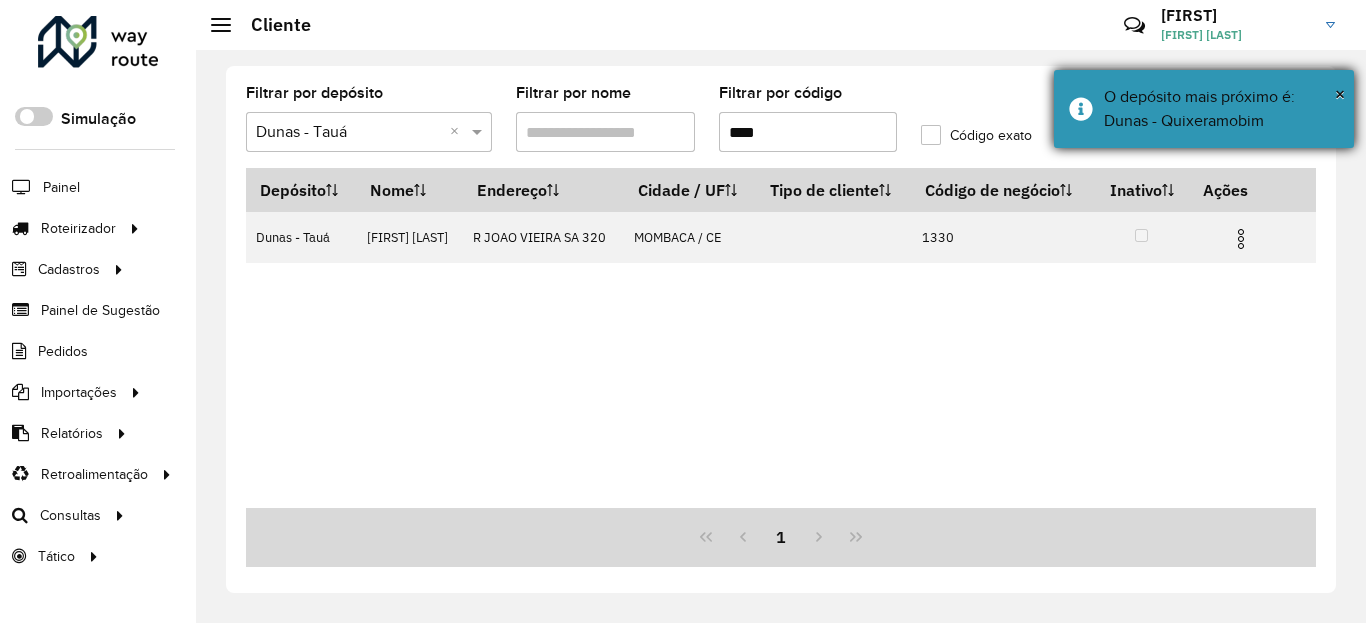 click on "× O depósito mais próximo é: Dunas - Quixeramobim" at bounding box center (1204, 109) 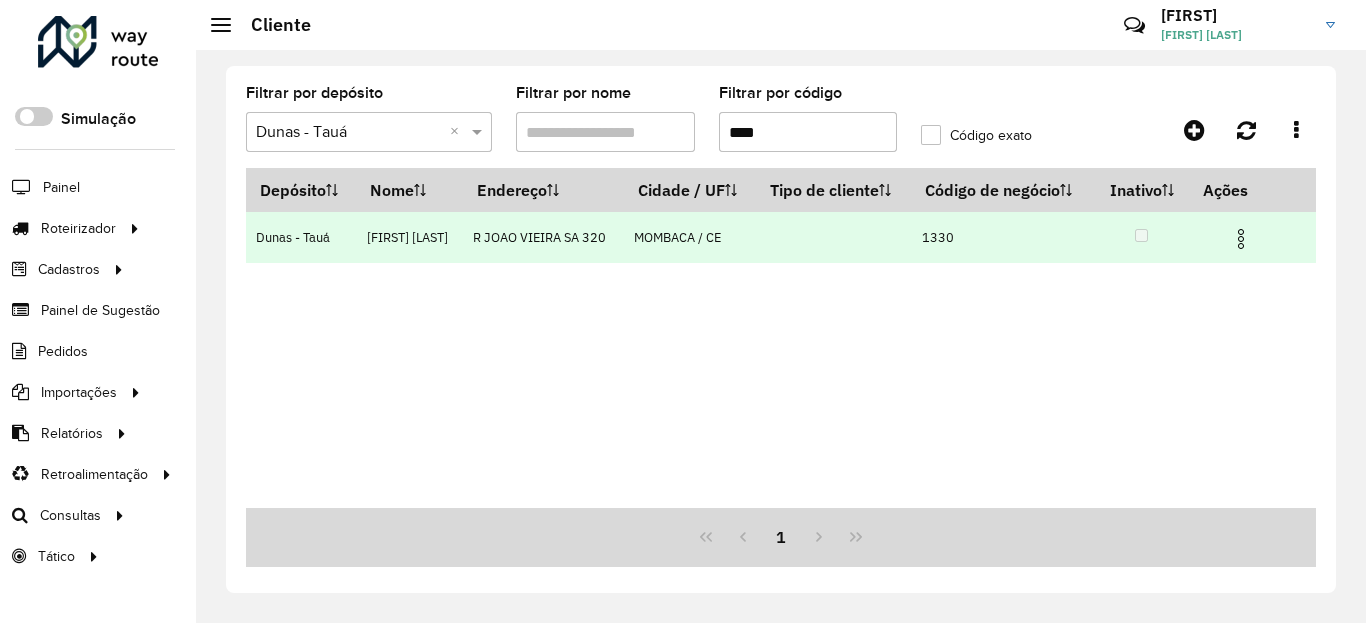 drag, startPoint x: 1244, startPoint y: 247, endPoint x: 1250, endPoint y: 272, distance: 25.70992 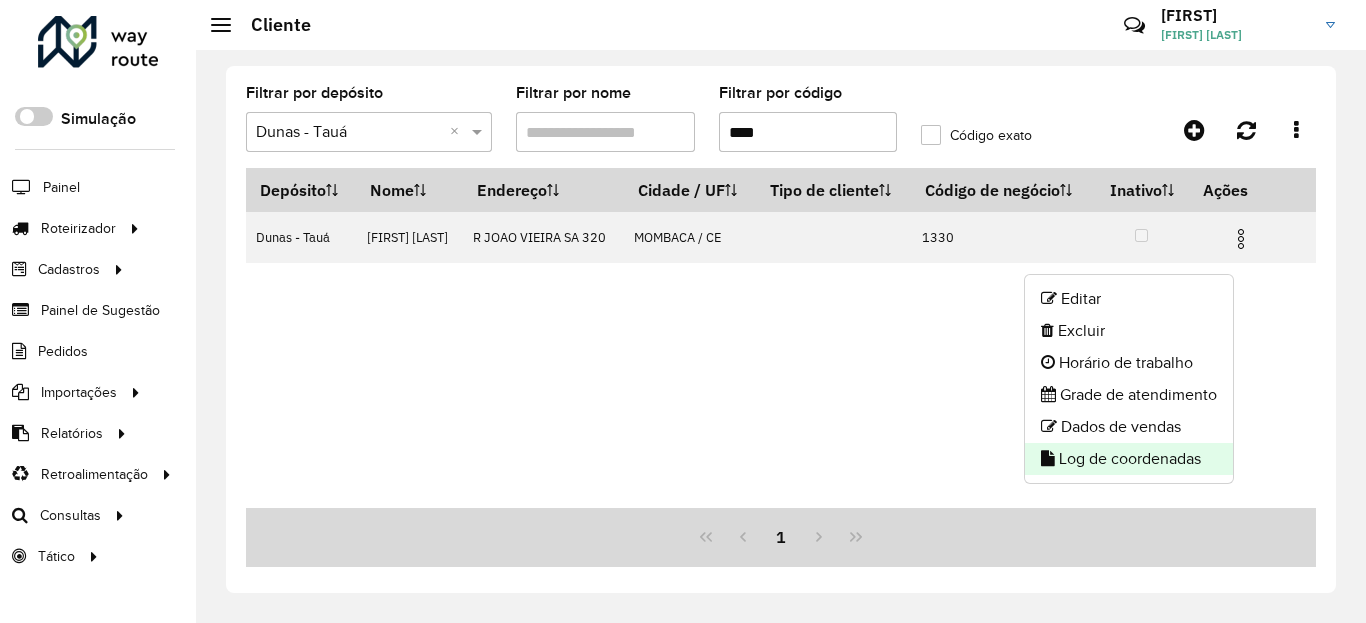 click on "Log de coordenadas" 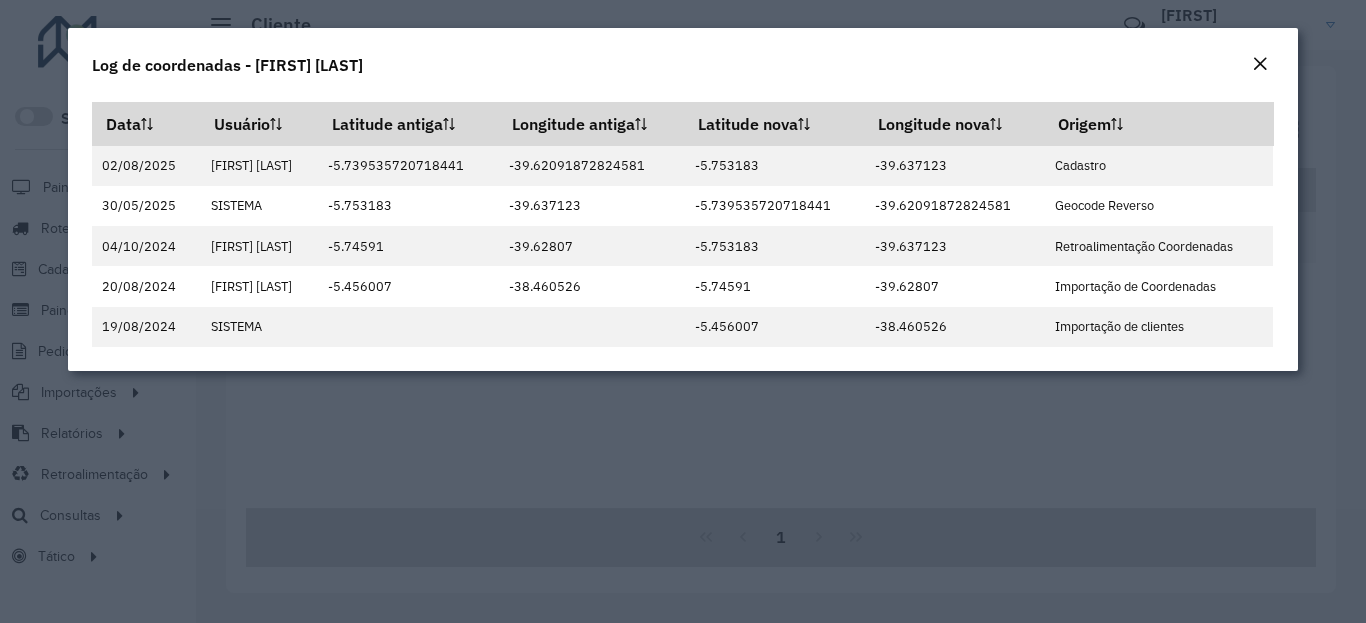 click 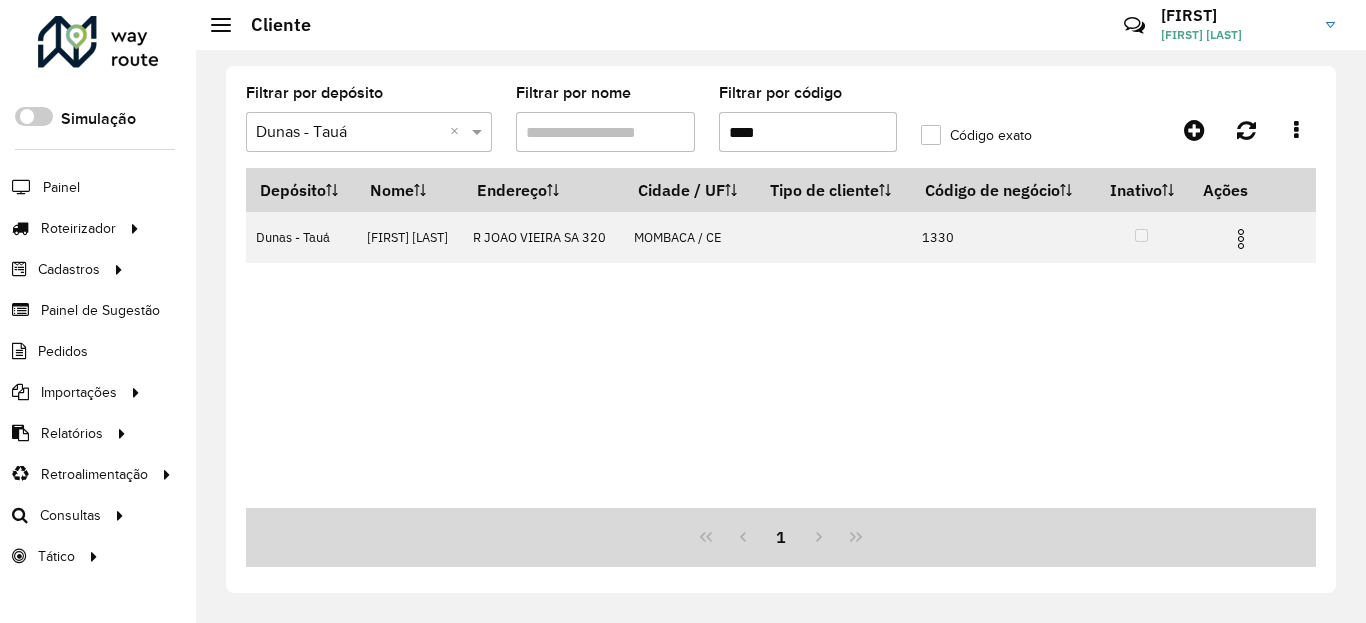 click on "****" at bounding box center [808, 132] 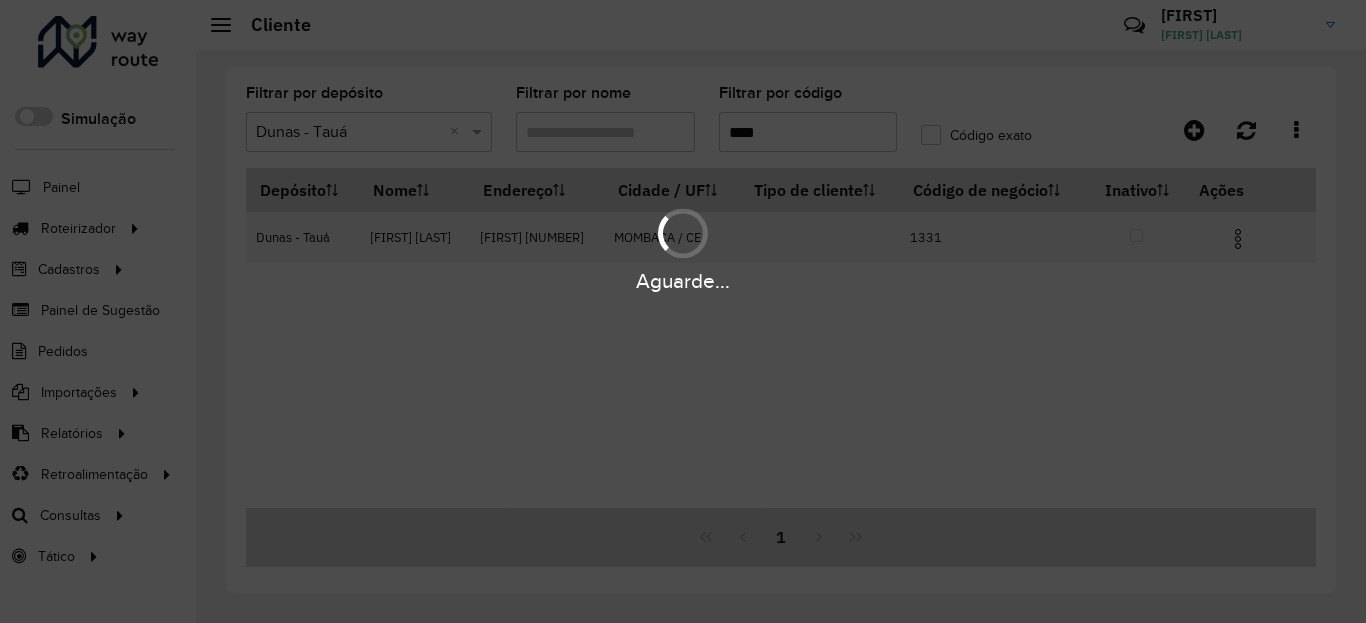 click on "Aguarde..." at bounding box center (683, 249) 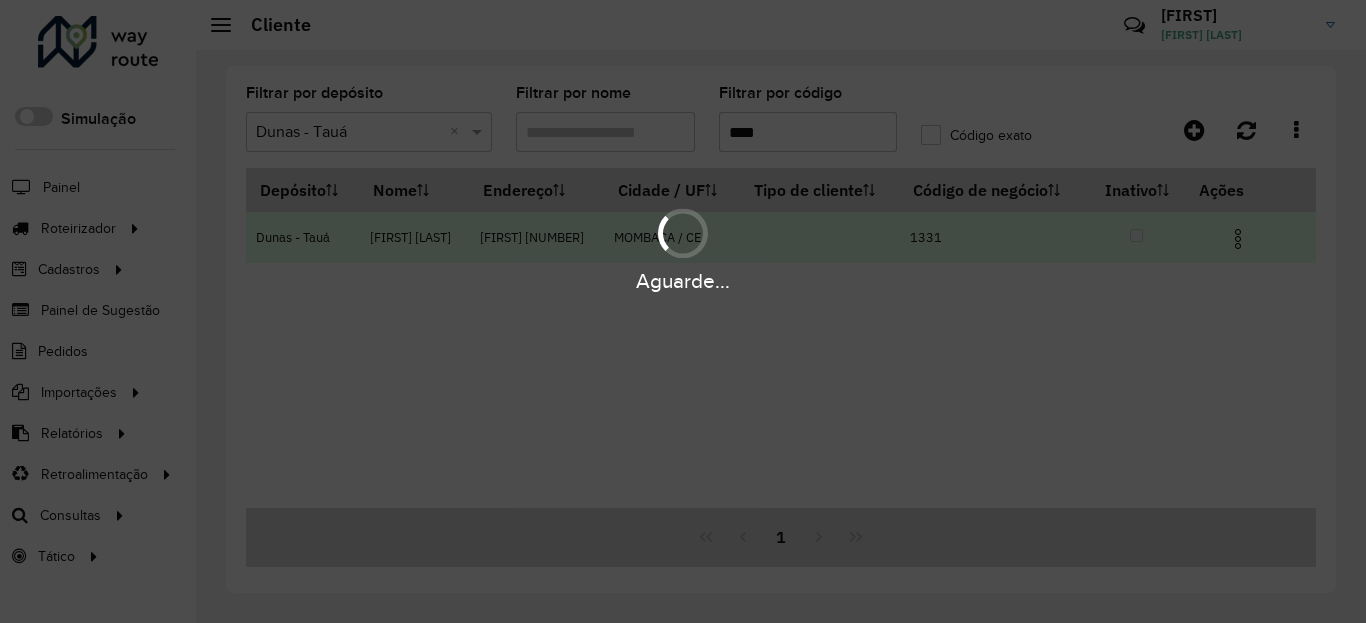 click at bounding box center (1246, 237) 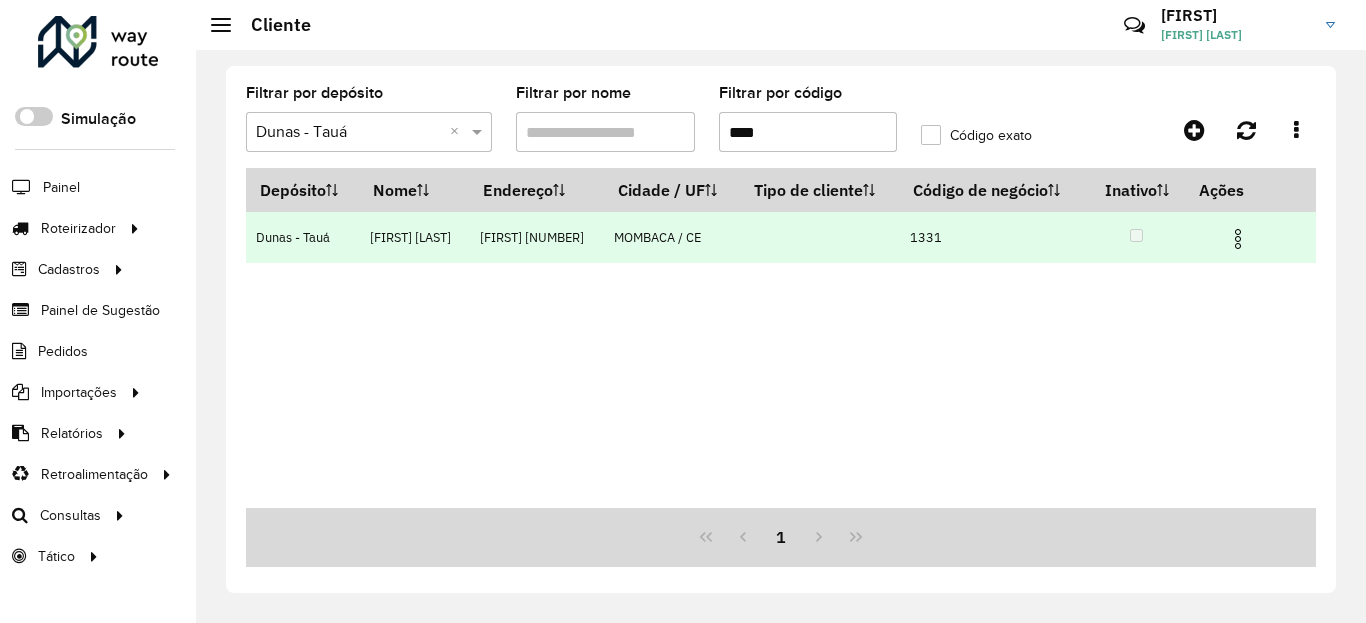 click at bounding box center (1238, 239) 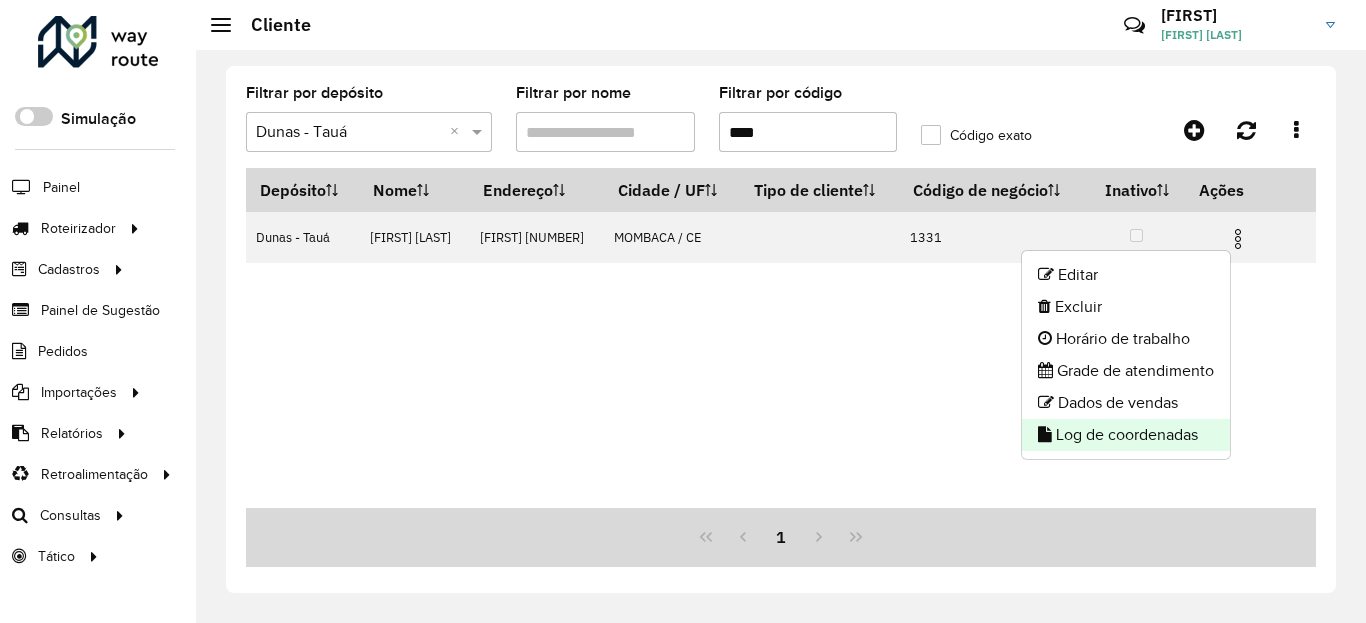 click on "Log de coordenadas" 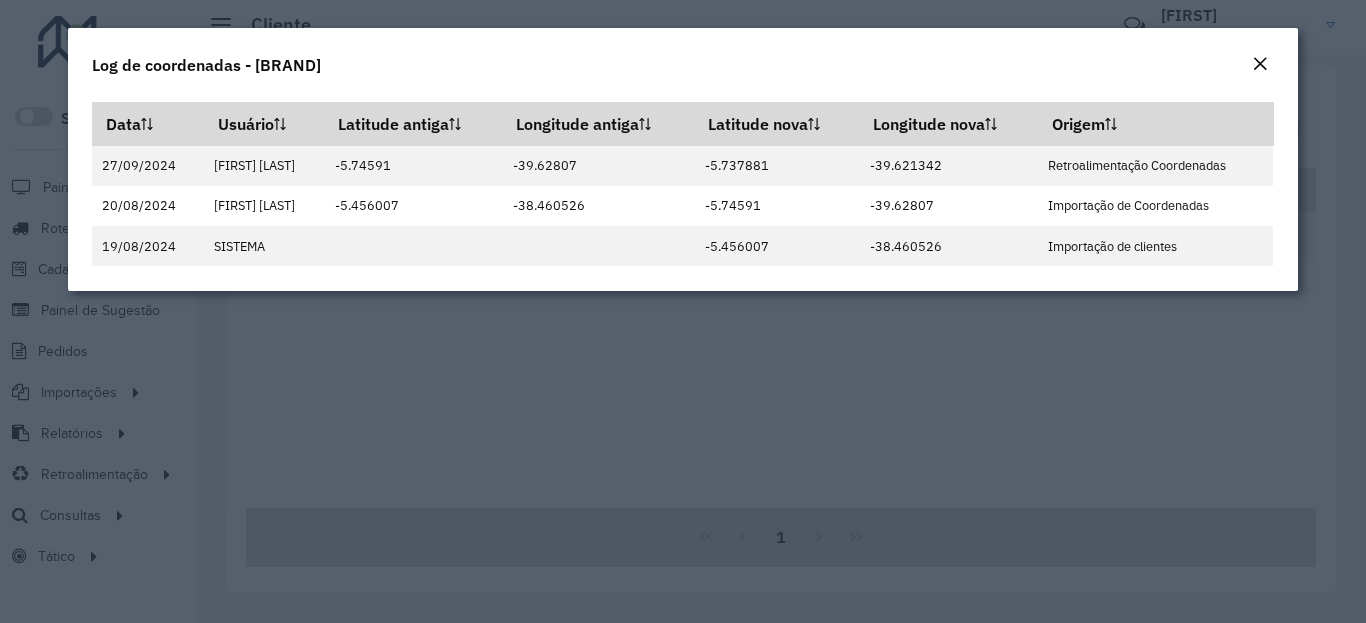 click 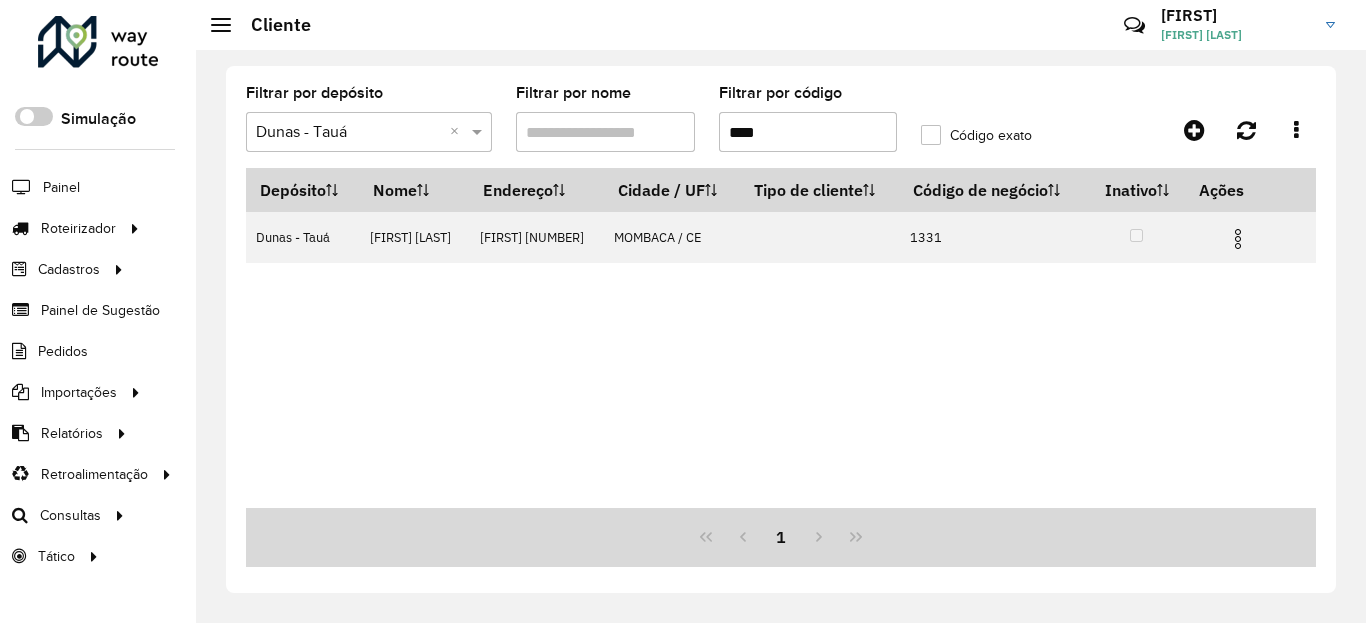 click on "****" at bounding box center [808, 132] 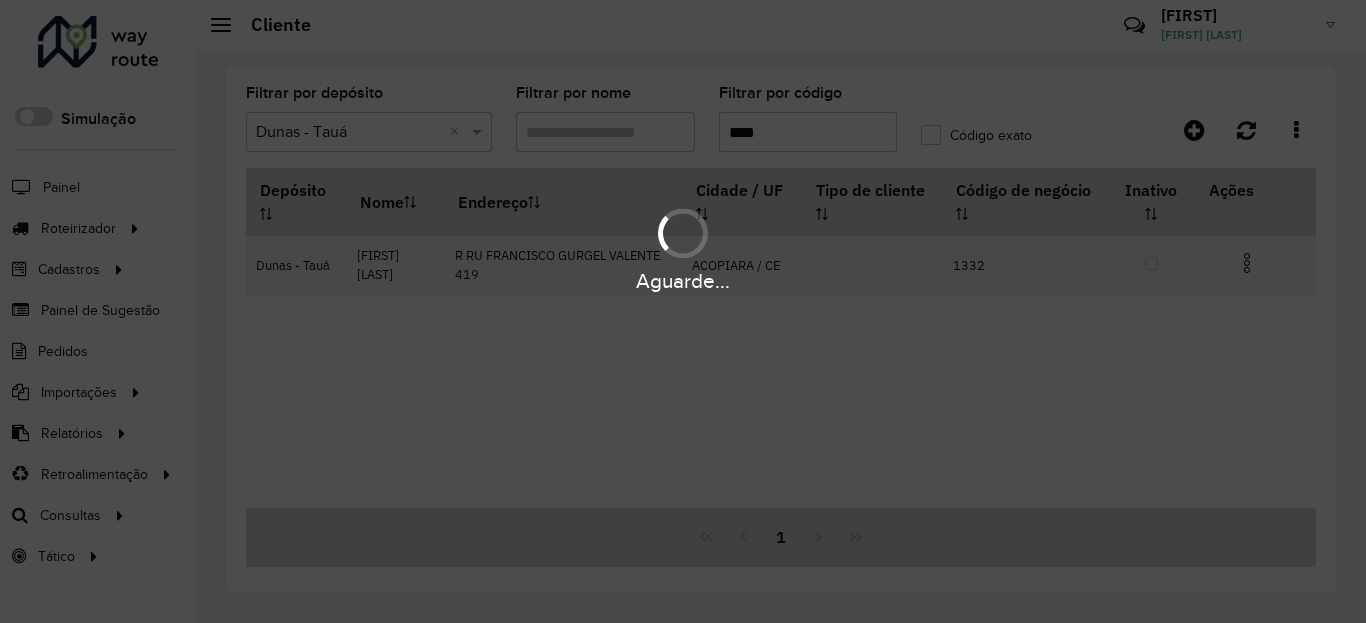 type on "****" 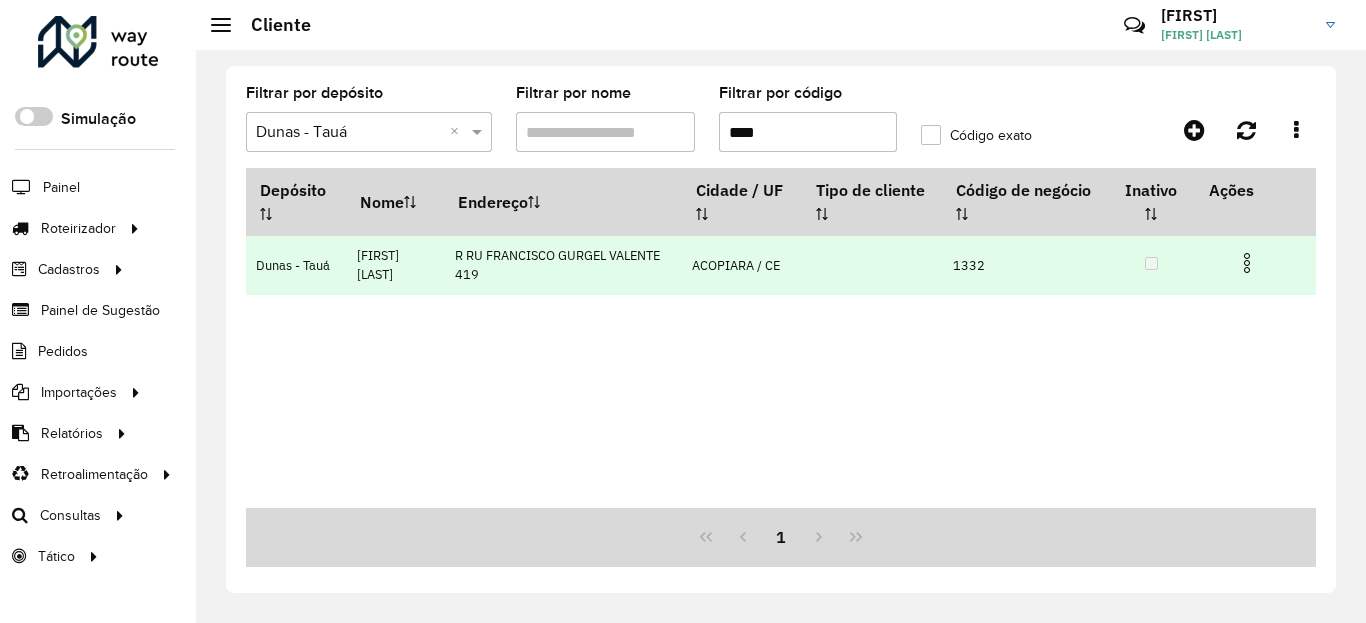 click at bounding box center [1247, 263] 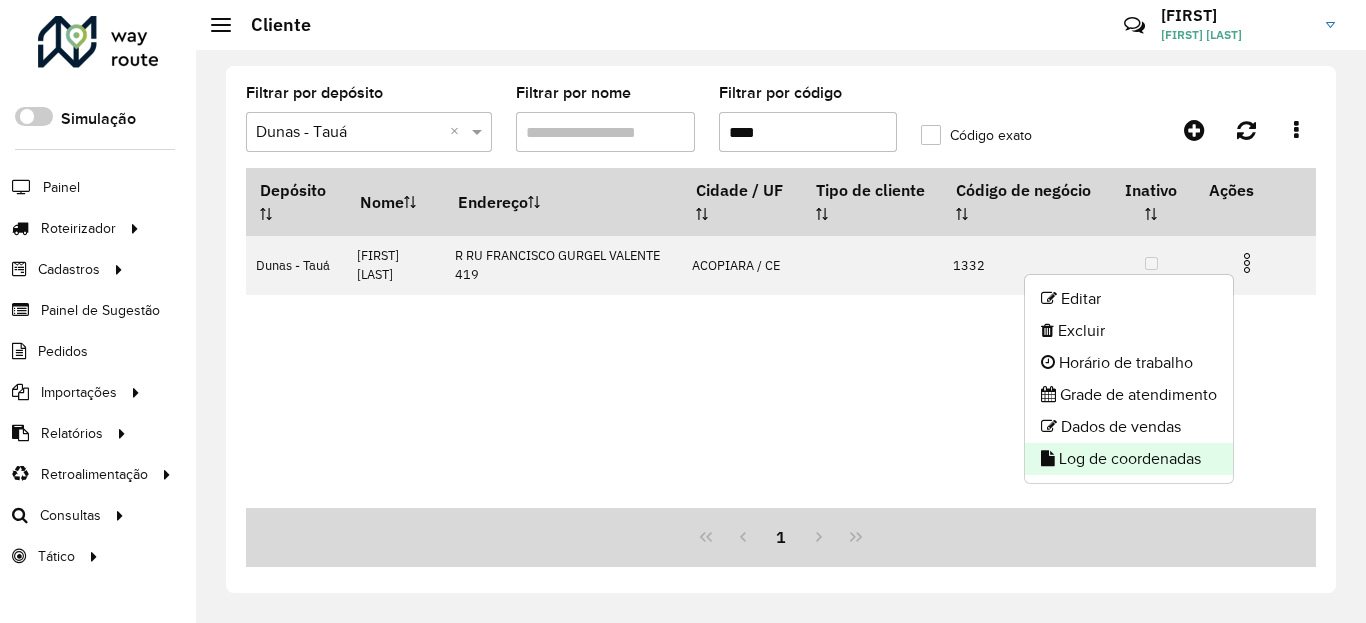 click on "Log de coordenadas" 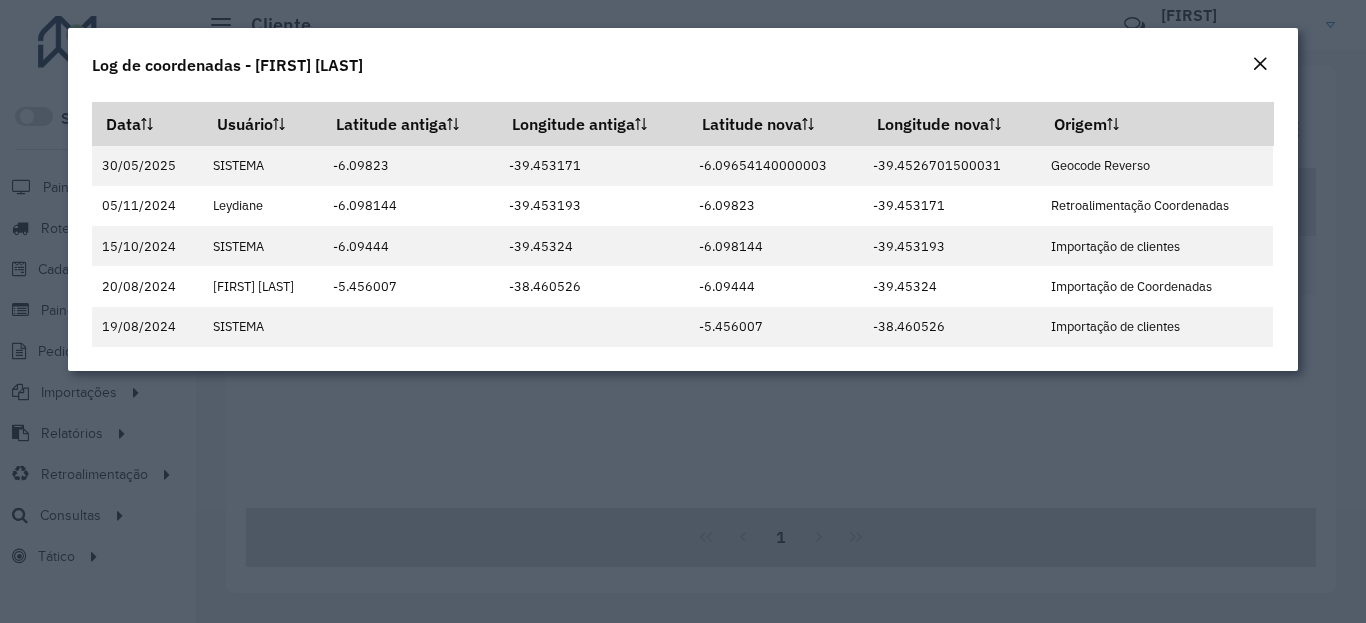click 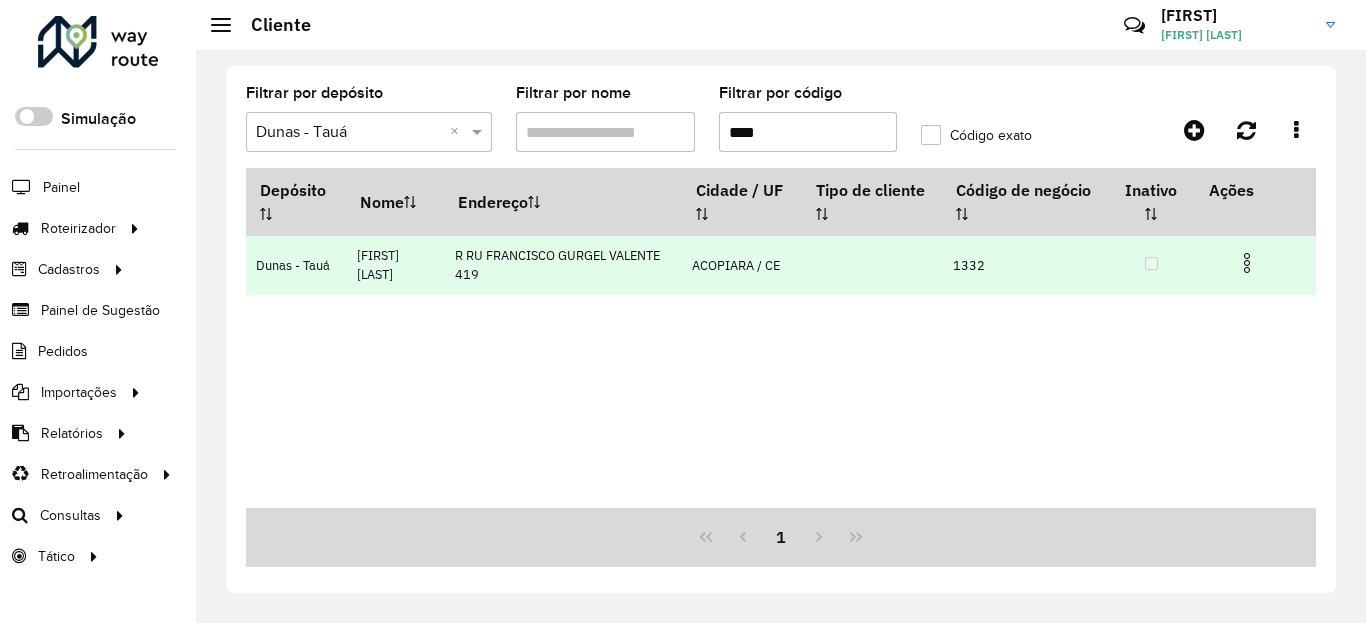 click at bounding box center (1247, 263) 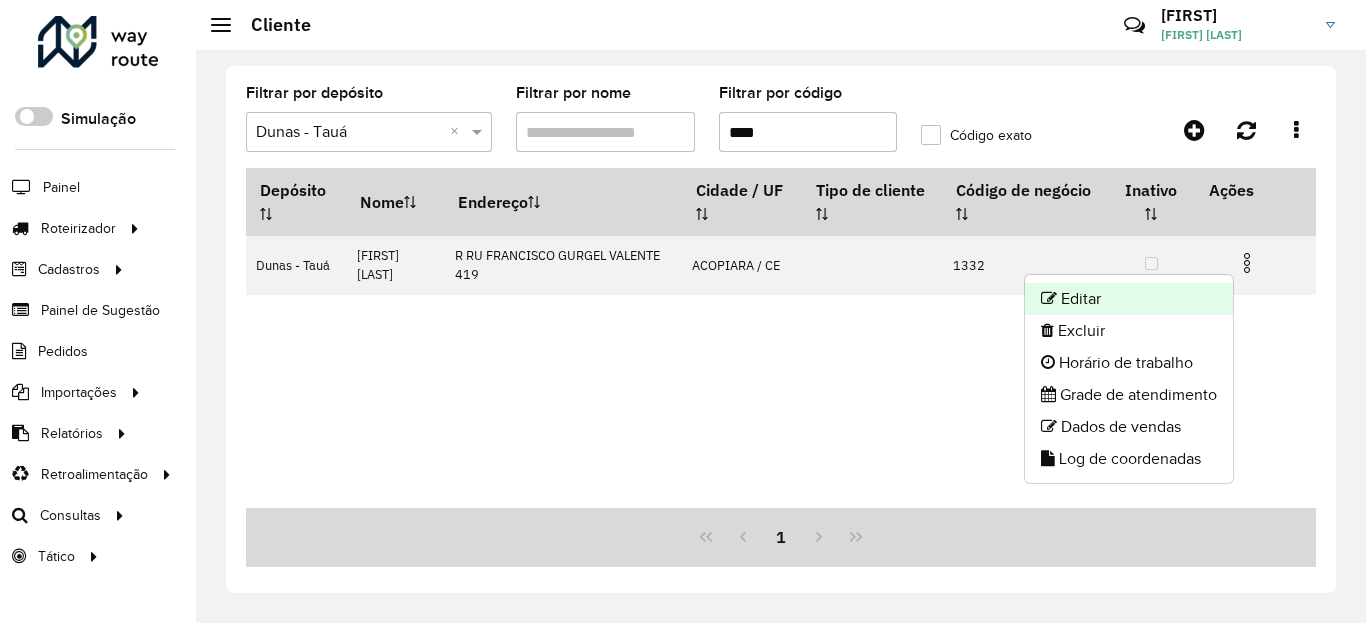 click on "Editar" 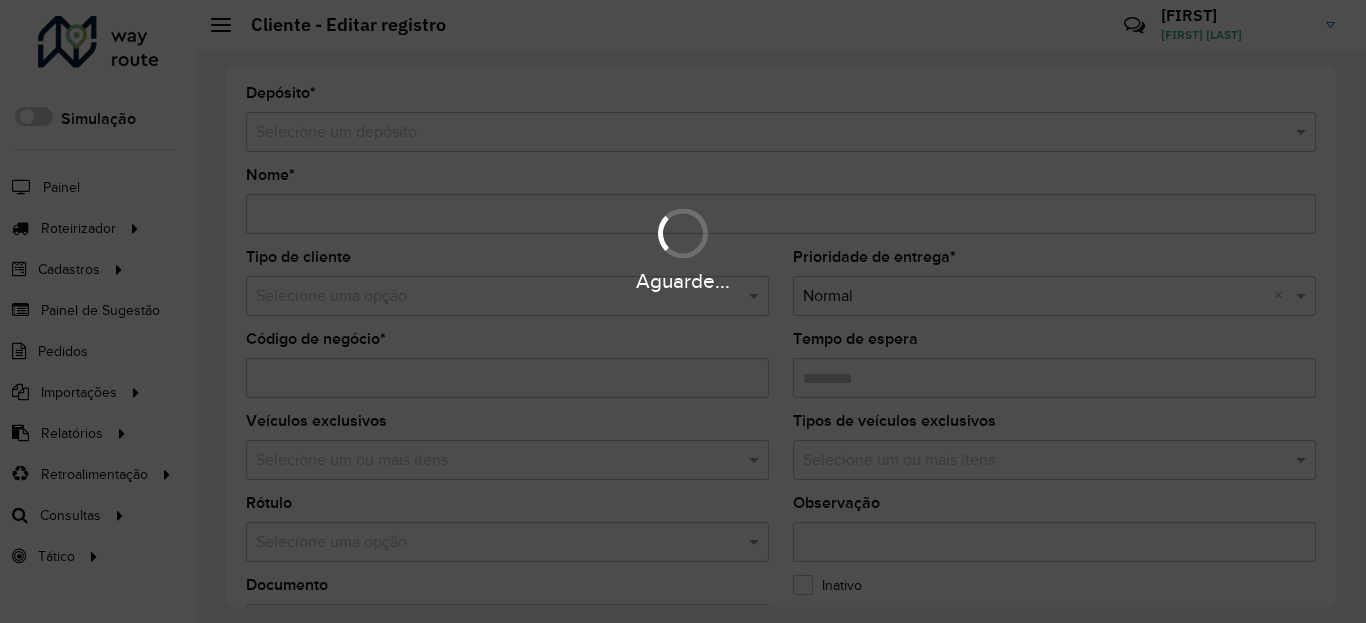 type on "**********" 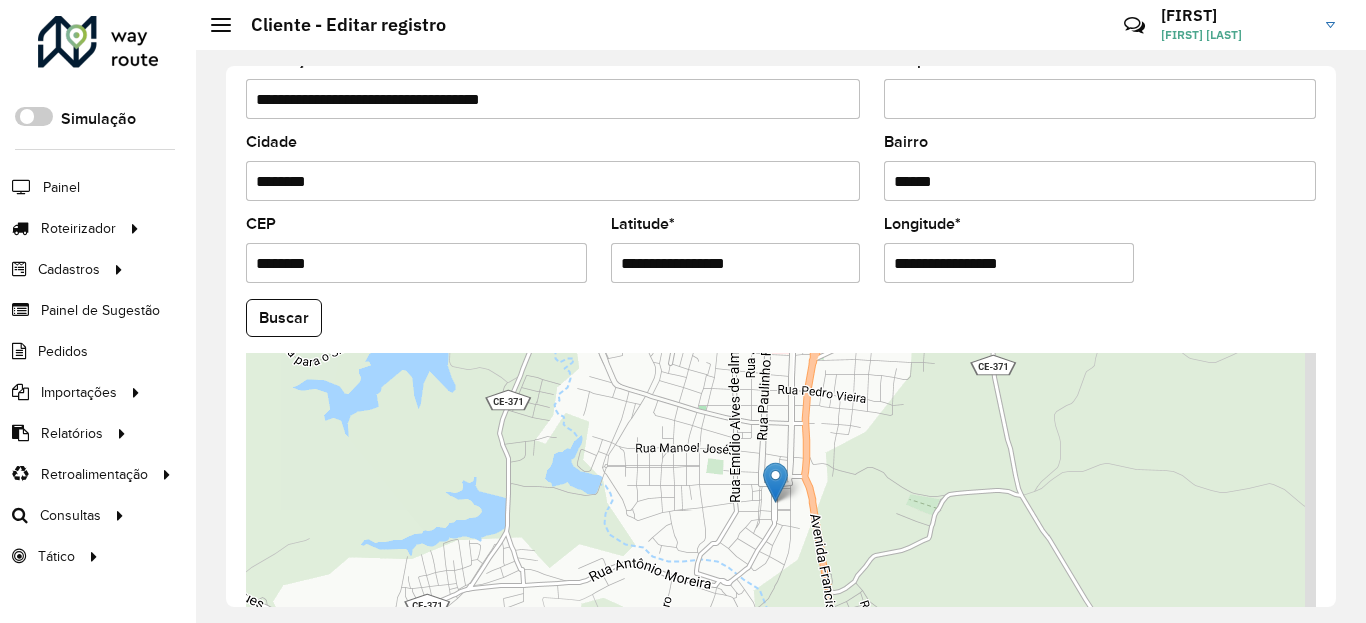scroll, scrollTop: 840, scrollLeft: 0, axis: vertical 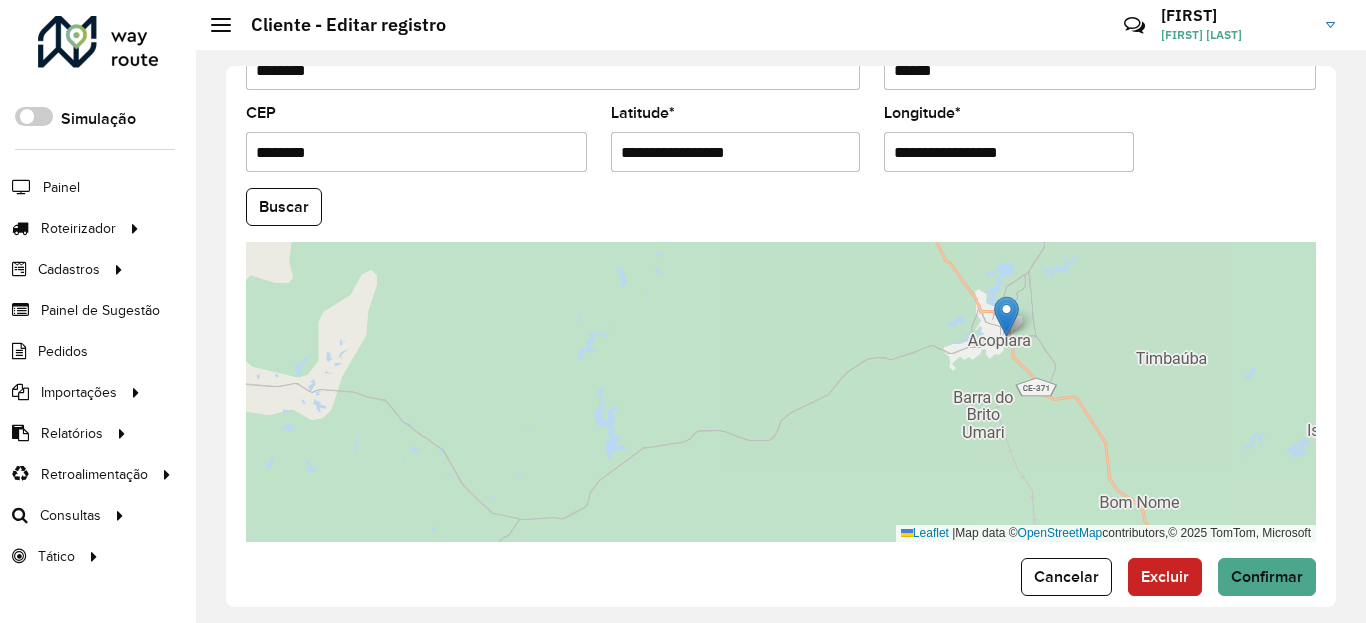 click on "**********" at bounding box center (736, 152) 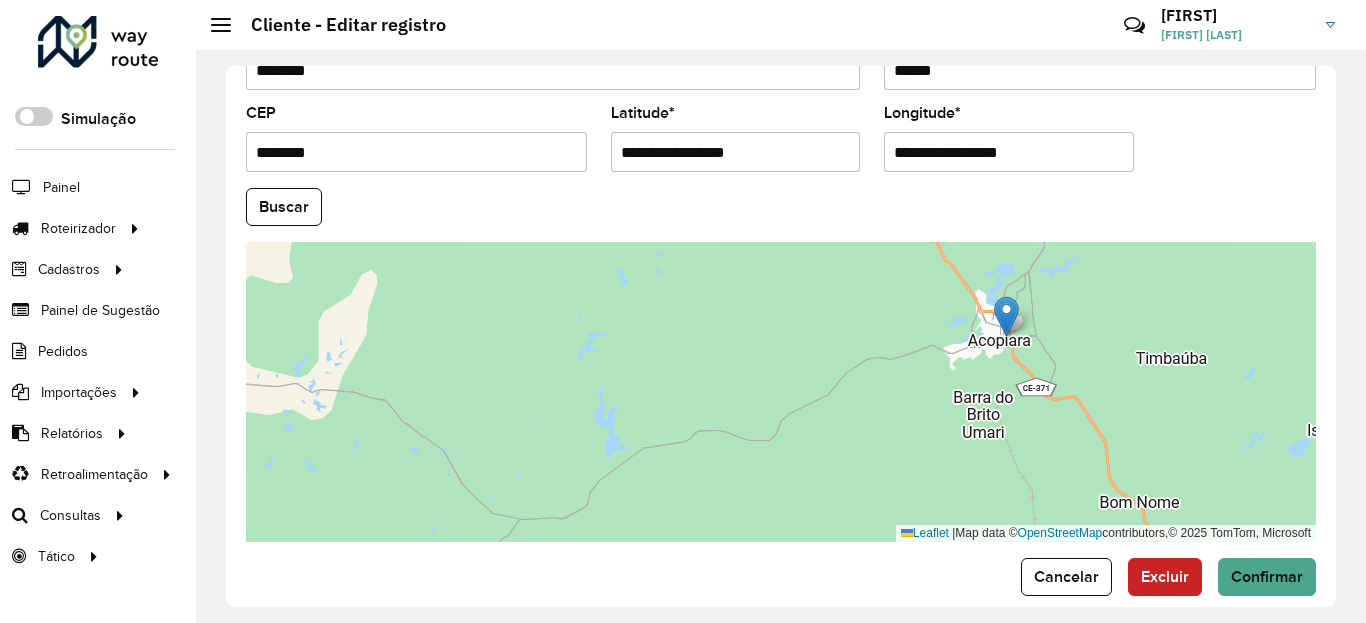paste 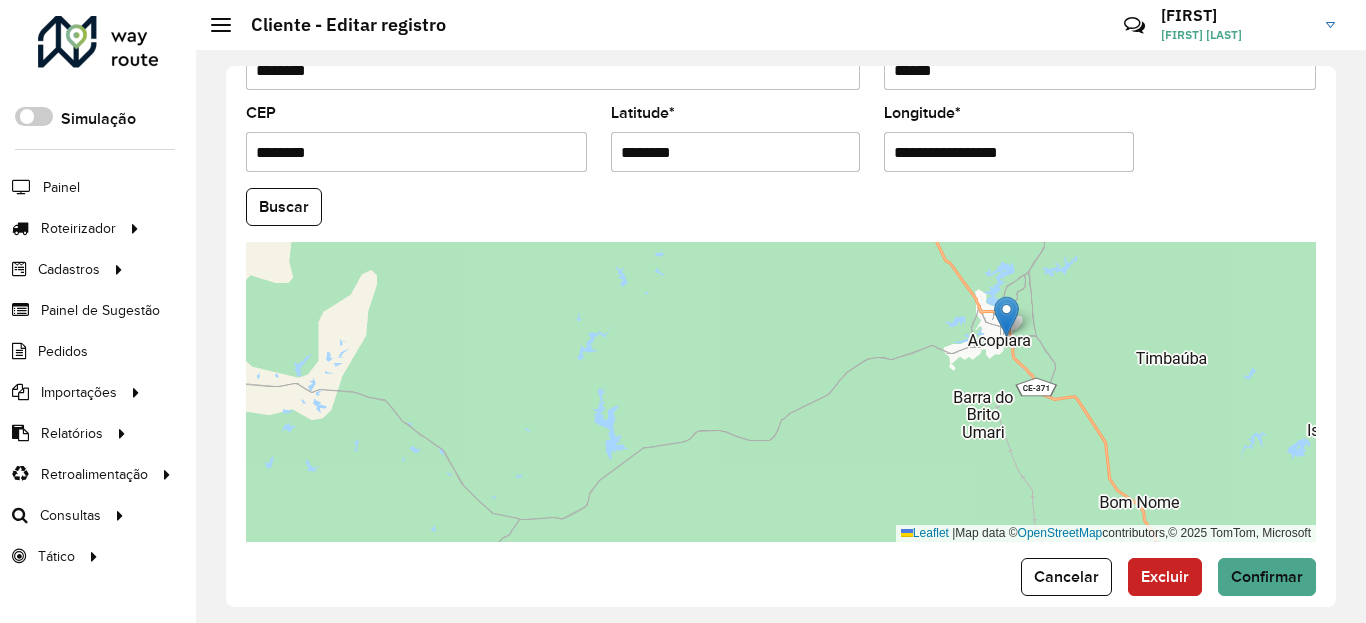 type on "********" 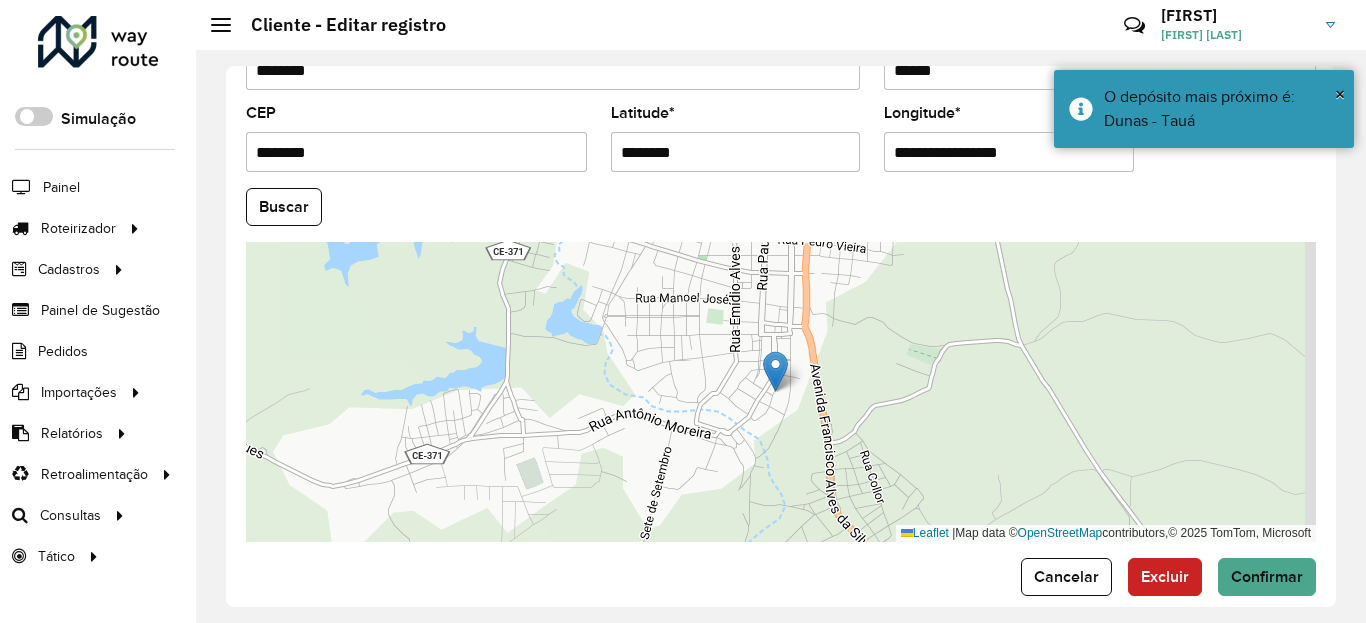 drag, startPoint x: 953, startPoint y: 170, endPoint x: 942, endPoint y: 157, distance: 17.029387 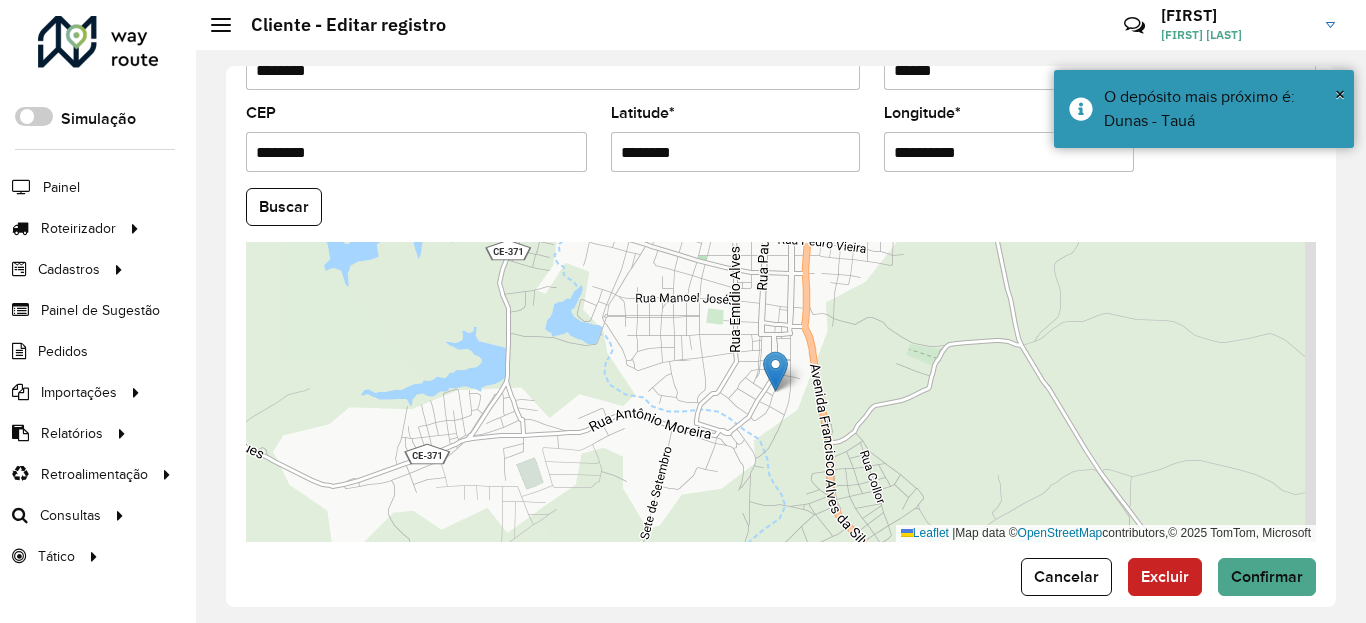 type on "**********" 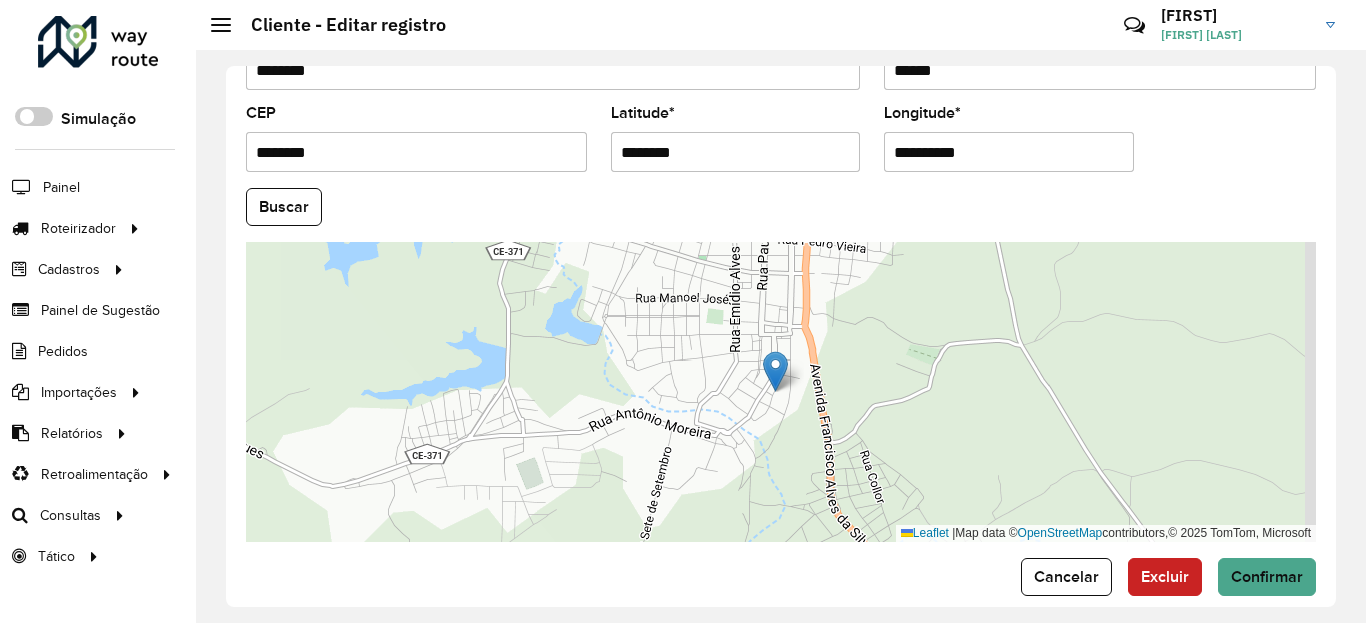 click on "Aguarde...  Pop-up bloqueado!  Seu navegador bloqueou automáticamente a abertura de uma nova janela.   Acesse as configurações e adicione o endereço do sistema a lista de permissão.   Fechar  Roteirizador AmbevTech Simulação Painel Roteirizador Entregas Vendas Cadastros Checkpoint Classificações de venda Cliente Condição de pagamento Consulta de setores Depósito Disponibilidade de veículos Fator tipo de produto Gabarito planner Grupo Rota Fator Tipo Produto Grupo de Depósito Grupo de rotas exclusiva Grupo de setores Jornada Jornada RN Layout integração Modelo Motorista Multi Depósito Painel de sugestão Parada Pedágio Perfil de Vendedor Ponto de apoio Ponto de apoio FAD Prioridade pedido Produto Restrição de Atendimento Planner Rodízio de placa Rota exclusiva FAD Rótulo Setor Setor Planner Tempo de parada de refeição Tipo de cliente Tipo de veículo Tipo de veículo RN Transportadora Usuário Vendedor Veículo Painel de Sugestão Pedidos Importações Classificação e volume de venda" at bounding box center [683, 311] 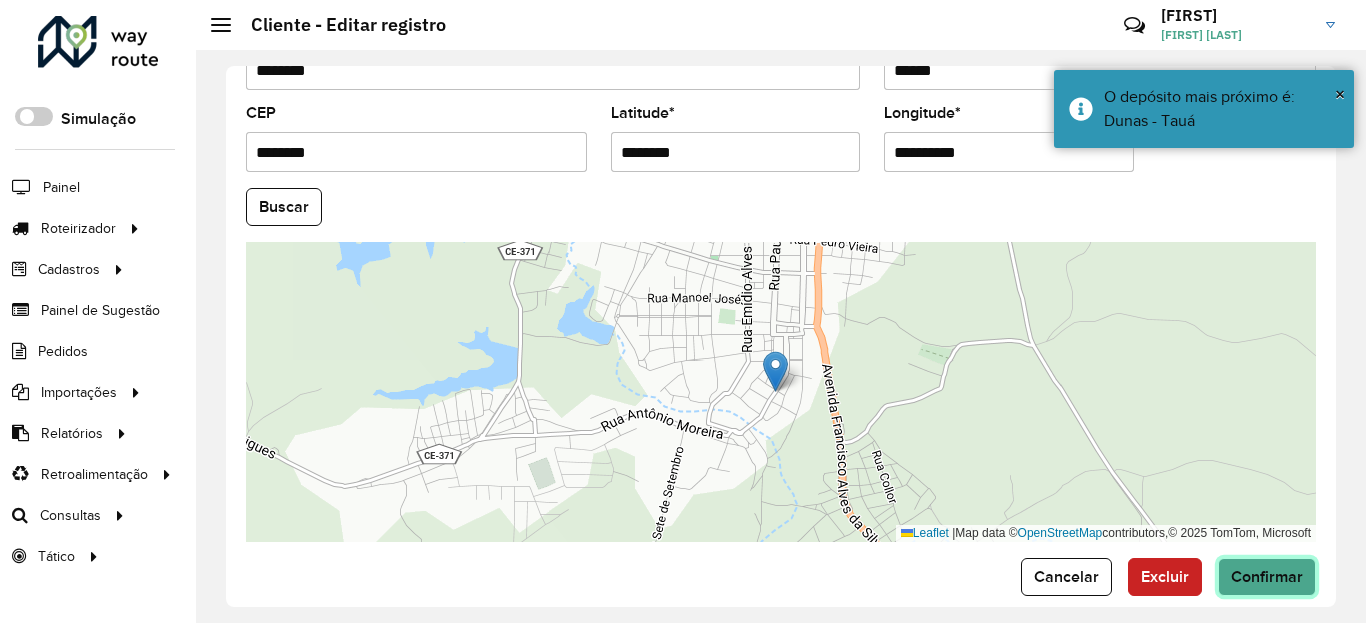 click on "Confirmar" 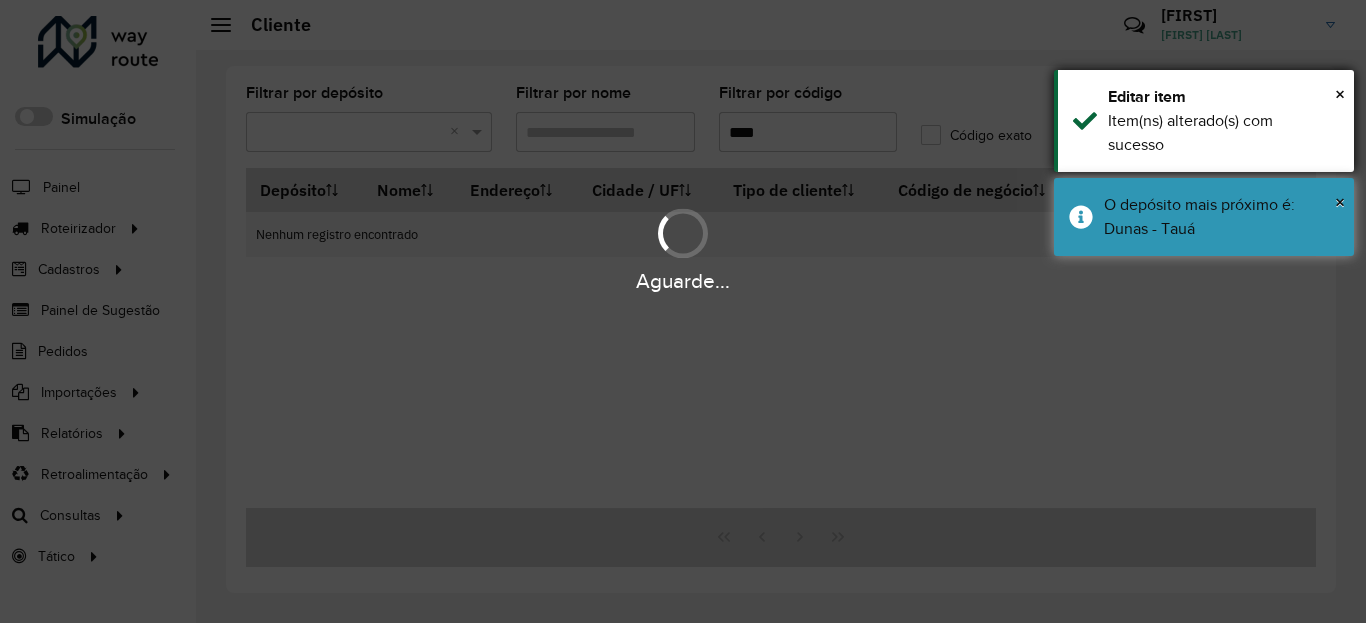 drag, startPoint x: 1161, startPoint y: 215, endPoint x: 1161, endPoint y: 132, distance: 83 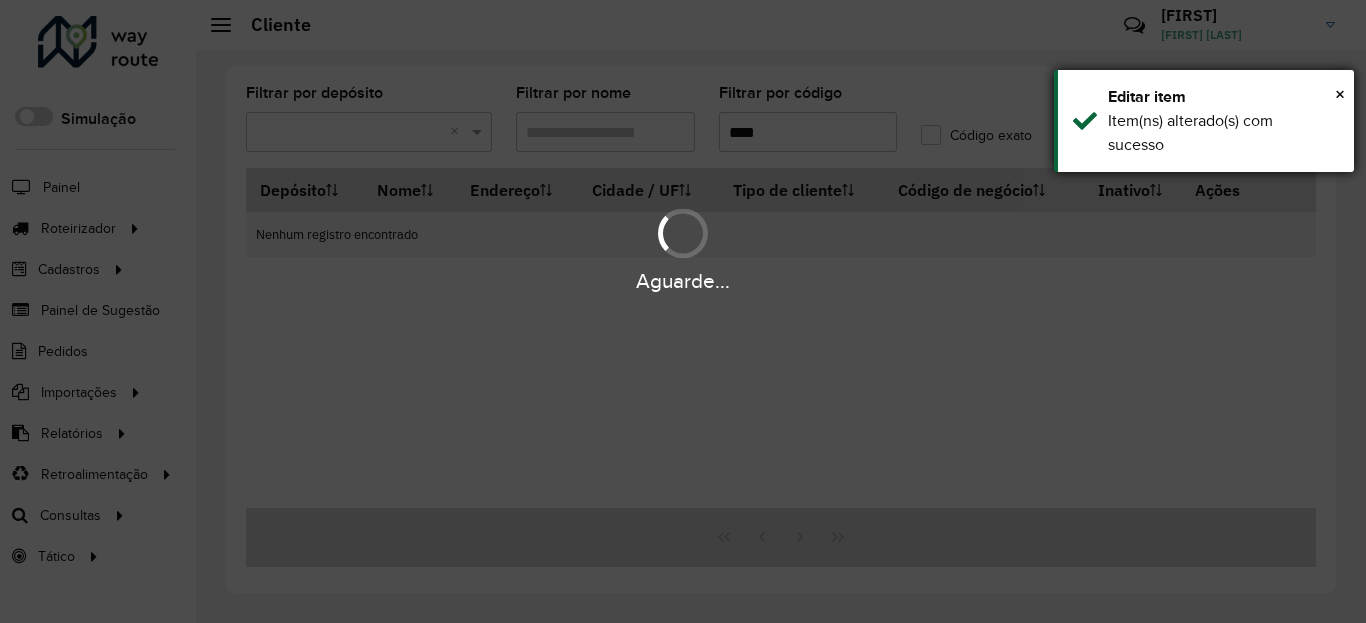 click on "Item(ns) alterado(s) com sucesso" at bounding box center [1223, 133] 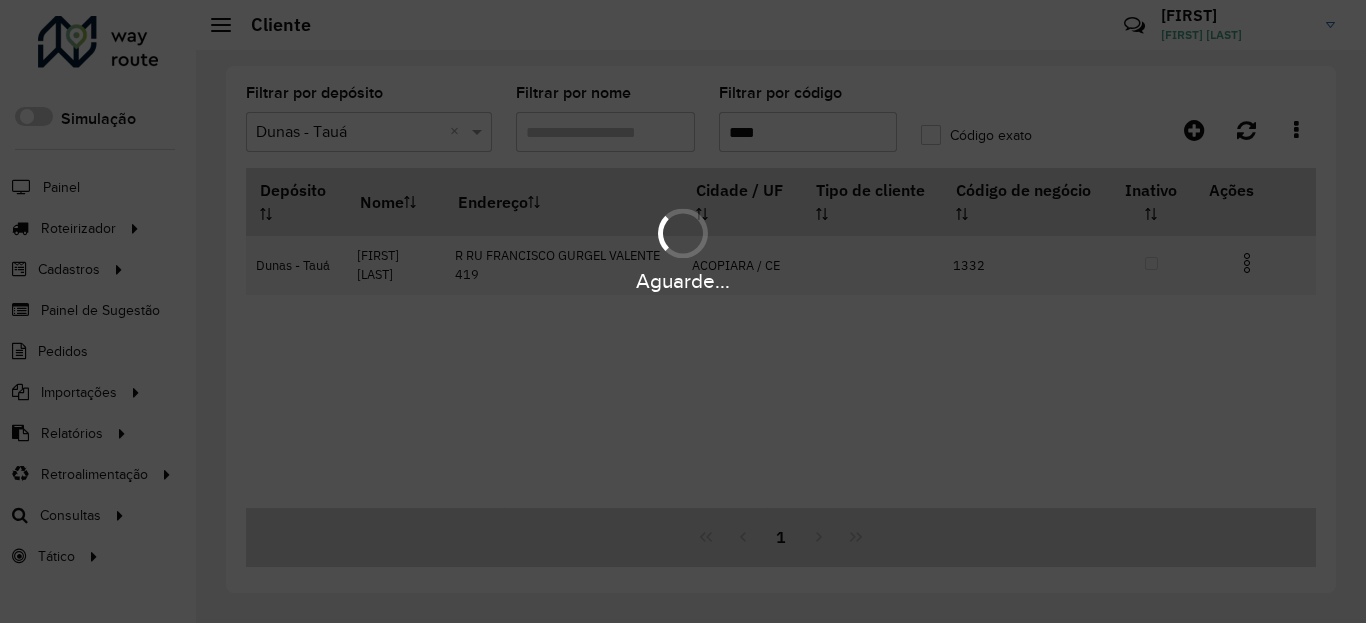 click at bounding box center [1255, 261] 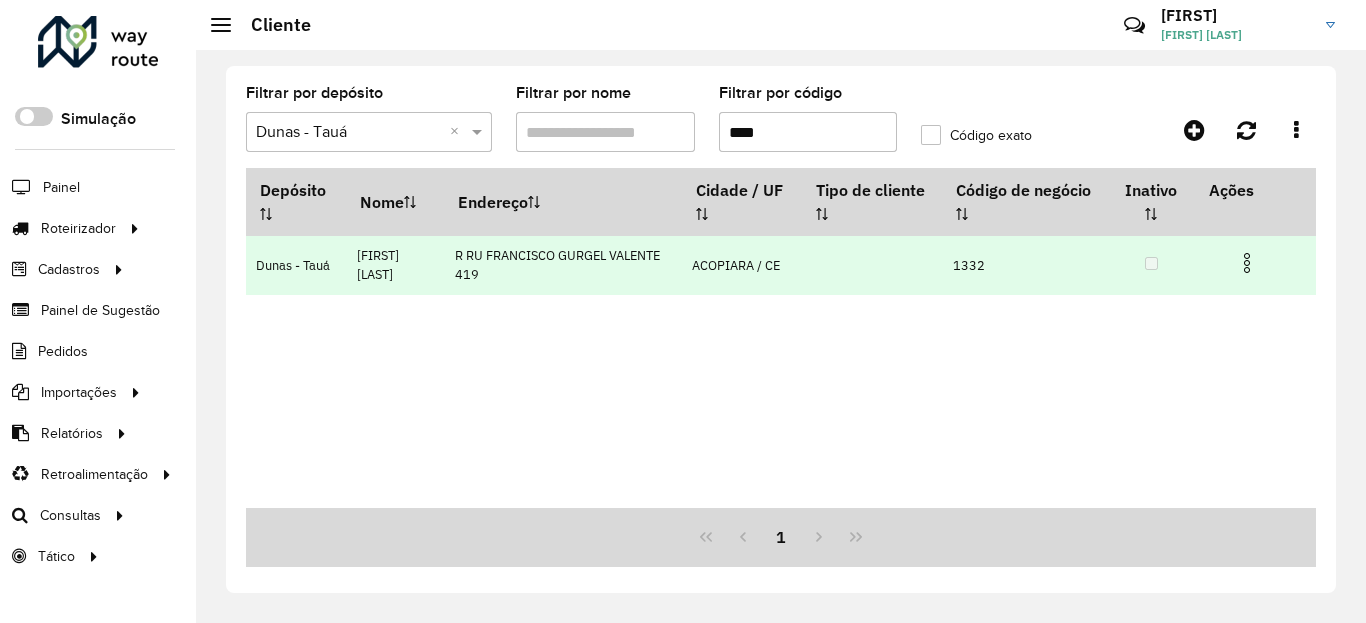 click at bounding box center (1247, 263) 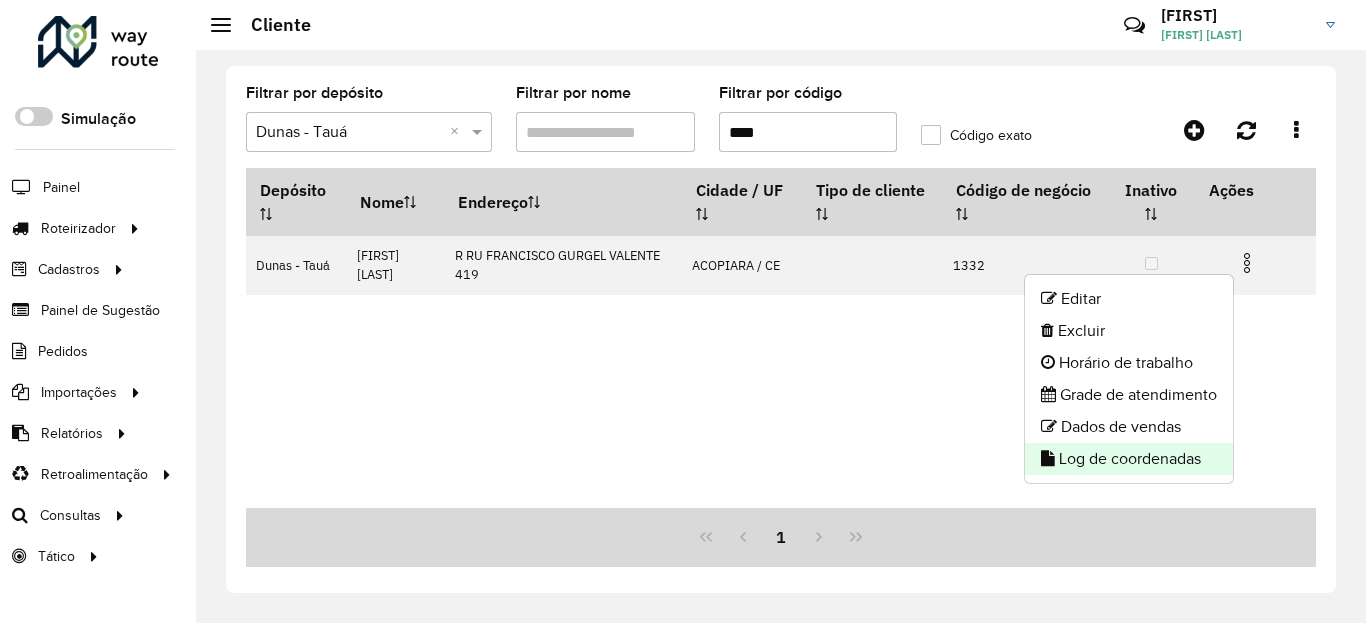 click on "Log de coordenadas" 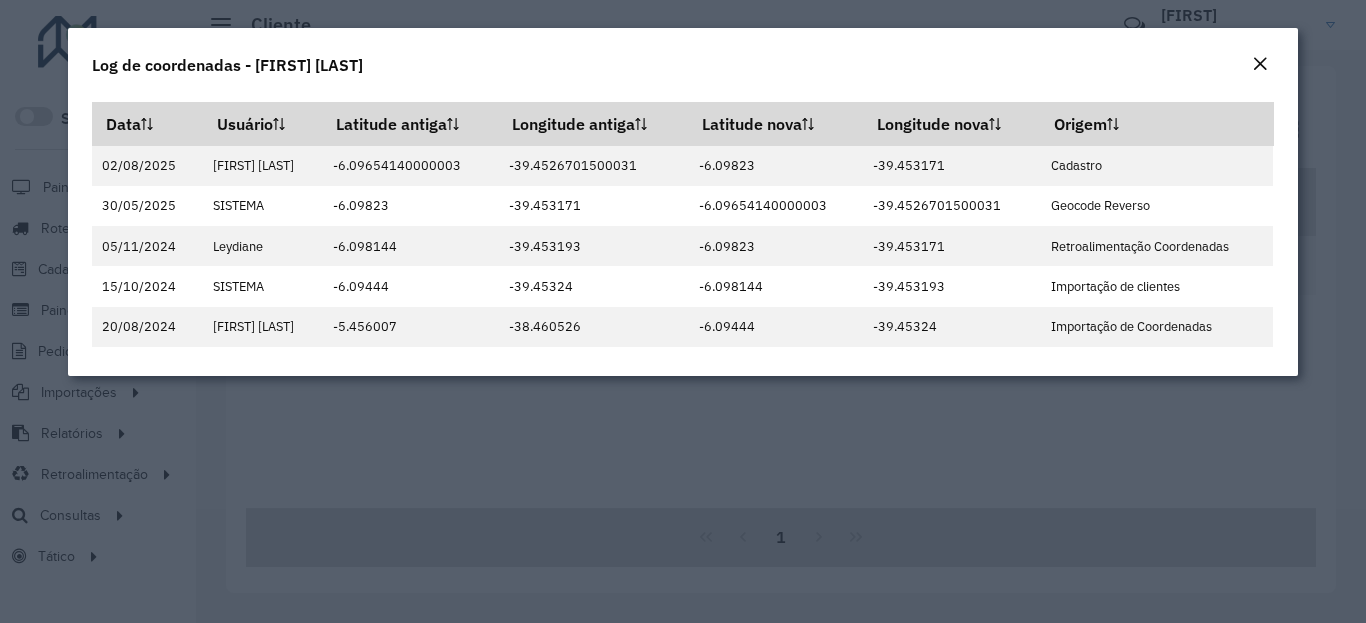 click 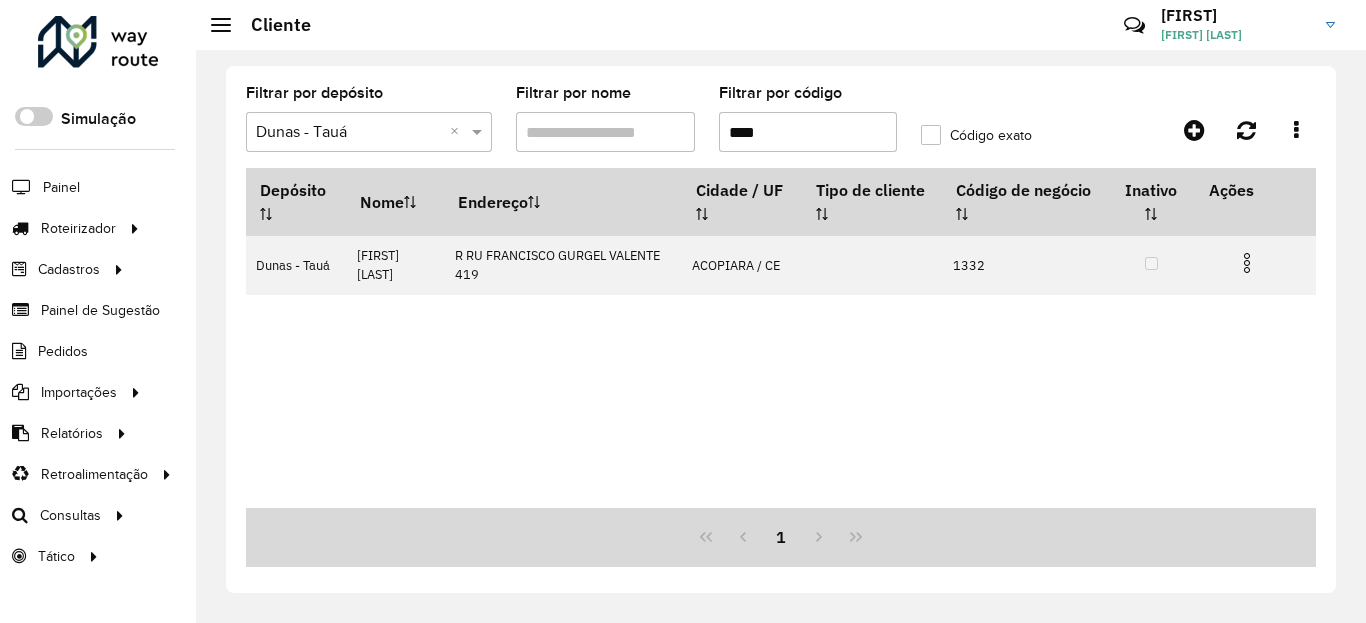 click on "****" at bounding box center (808, 132) 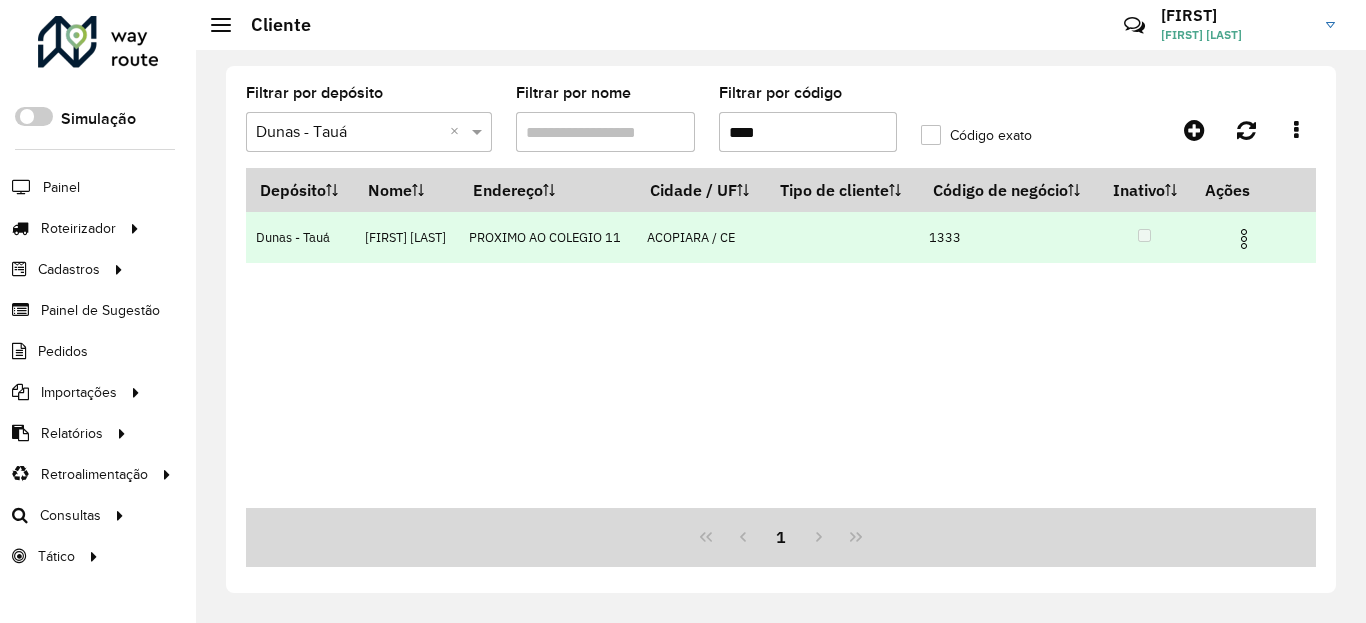 click at bounding box center [1244, 239] 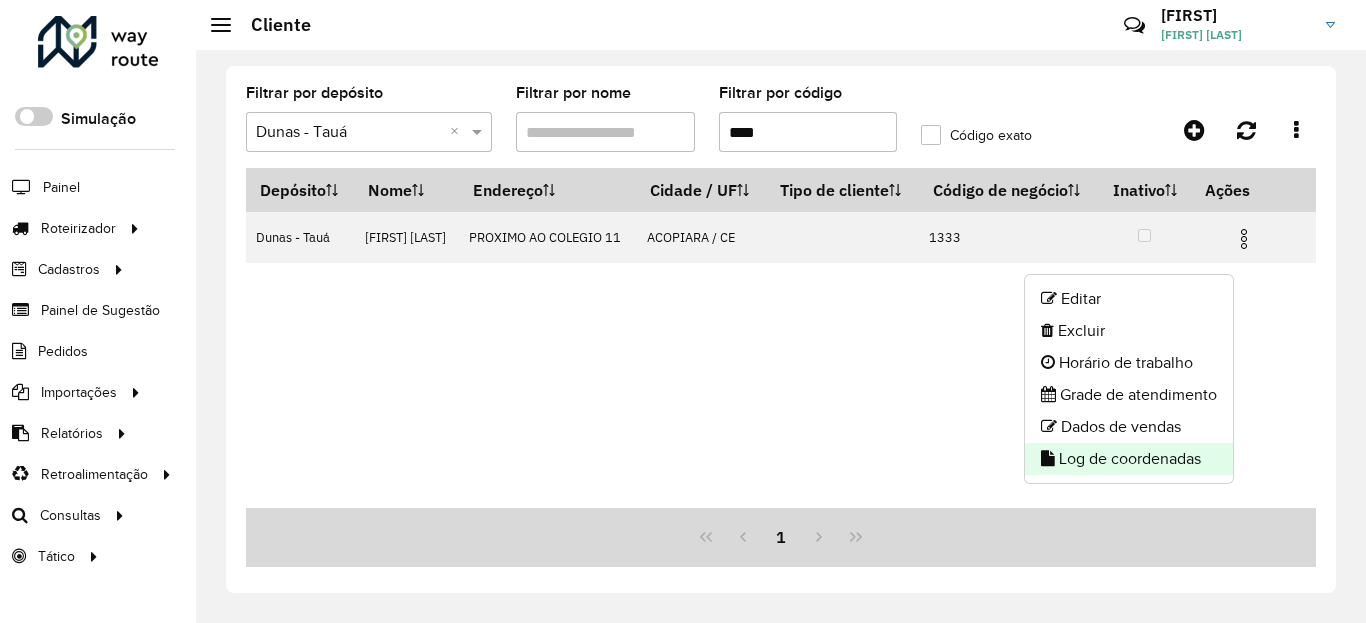 click on "Log de coordenadas" 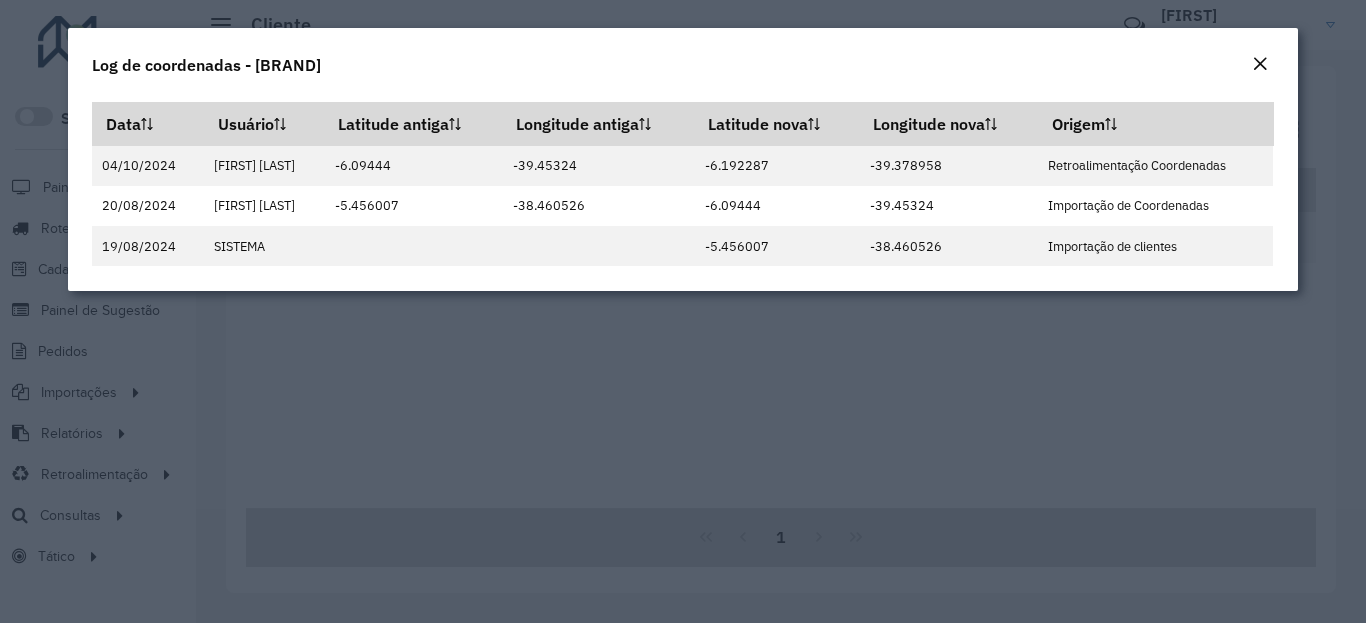 click 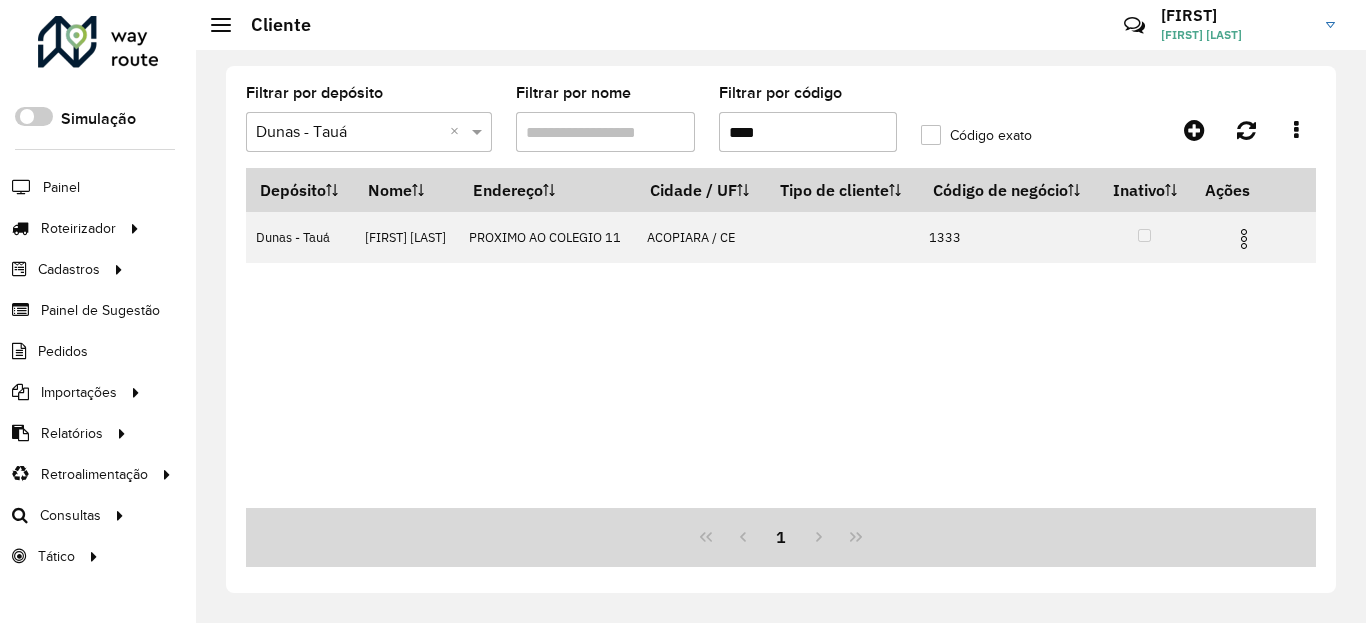 click on "Filtrar por código" 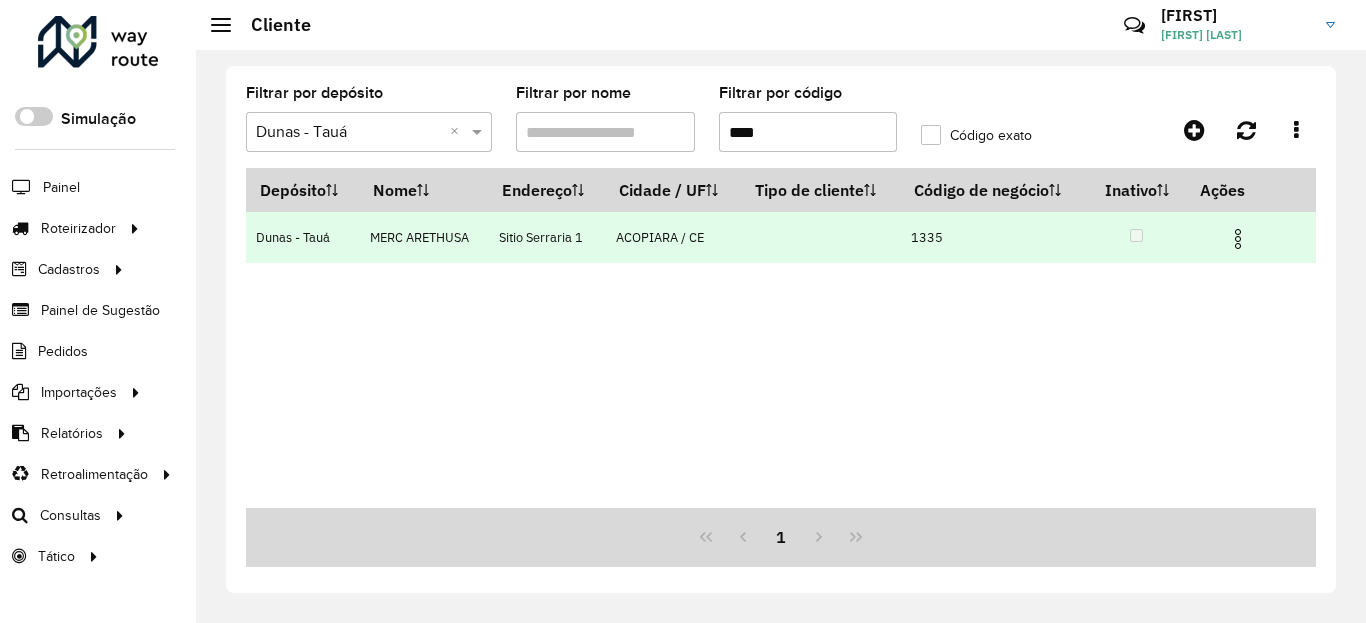 click at bounding box center [1238, 239] 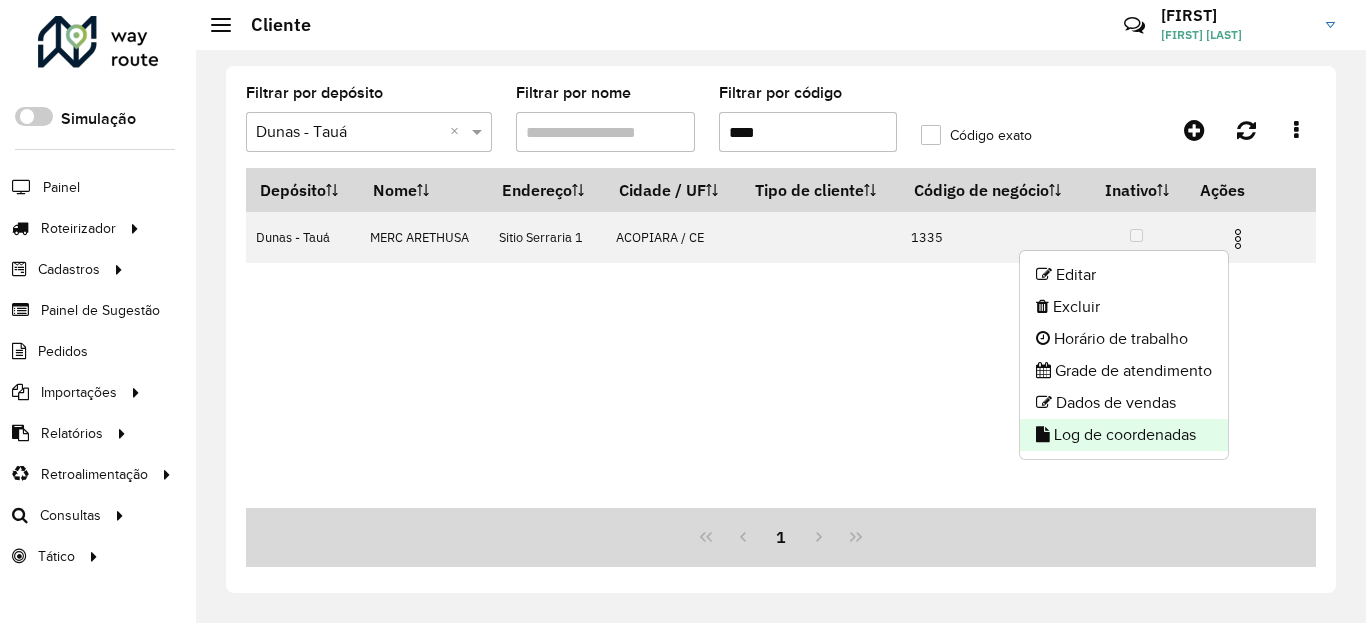 click on "Log de coordenadas" 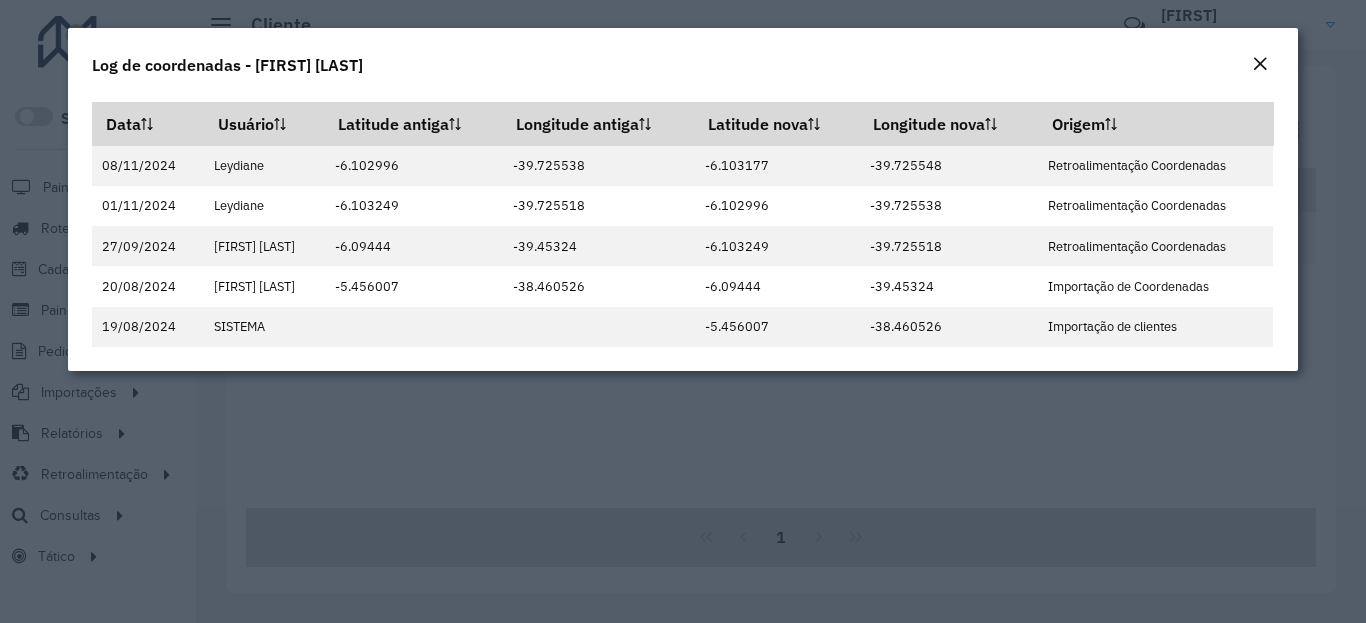click 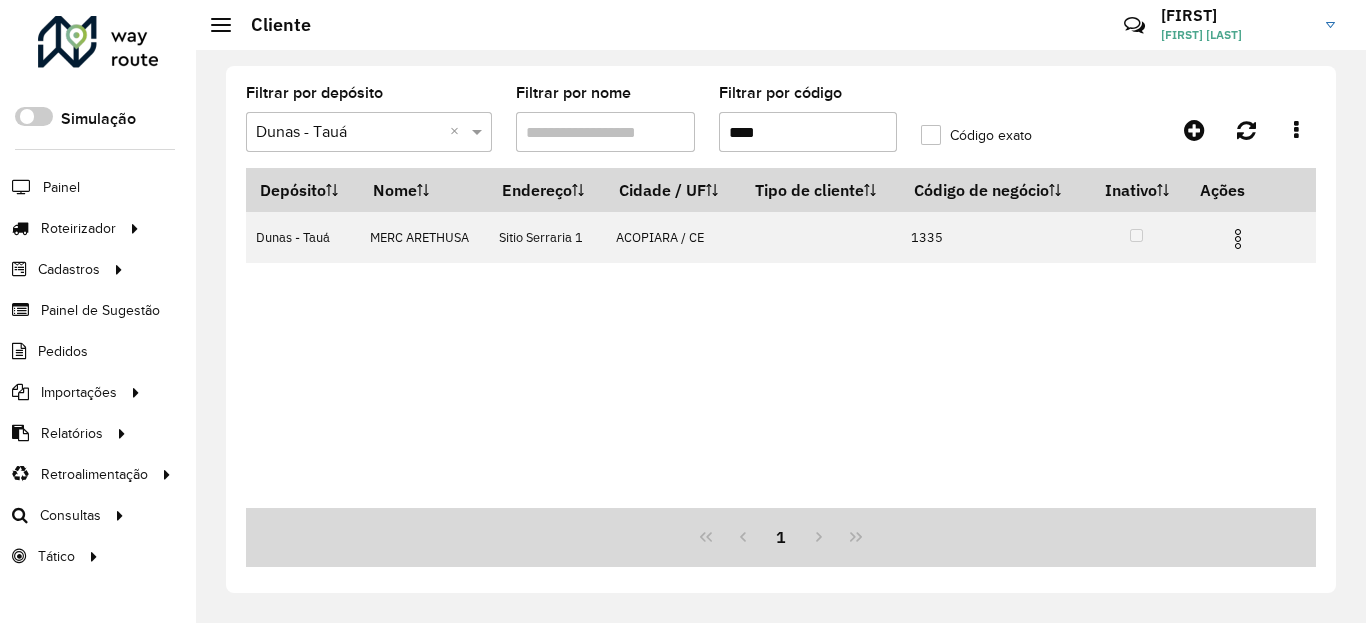 click on "****" at bounding box center (808, 132) 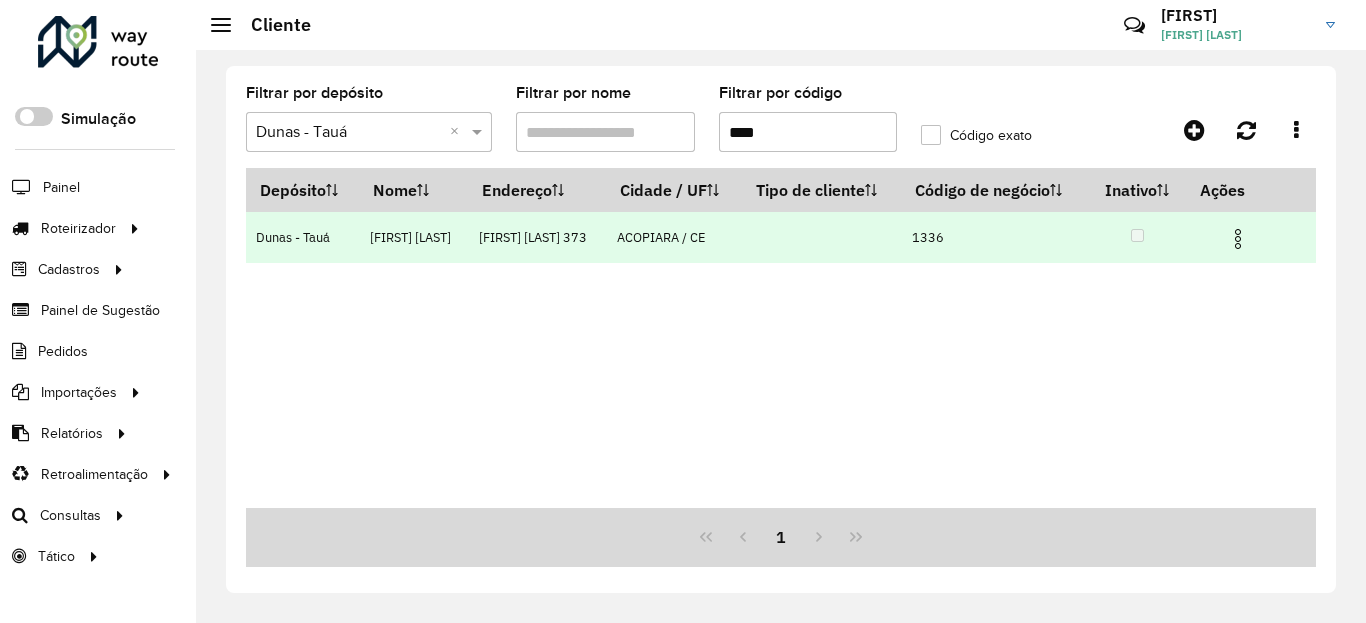 click at bounding box center (1238, 239) 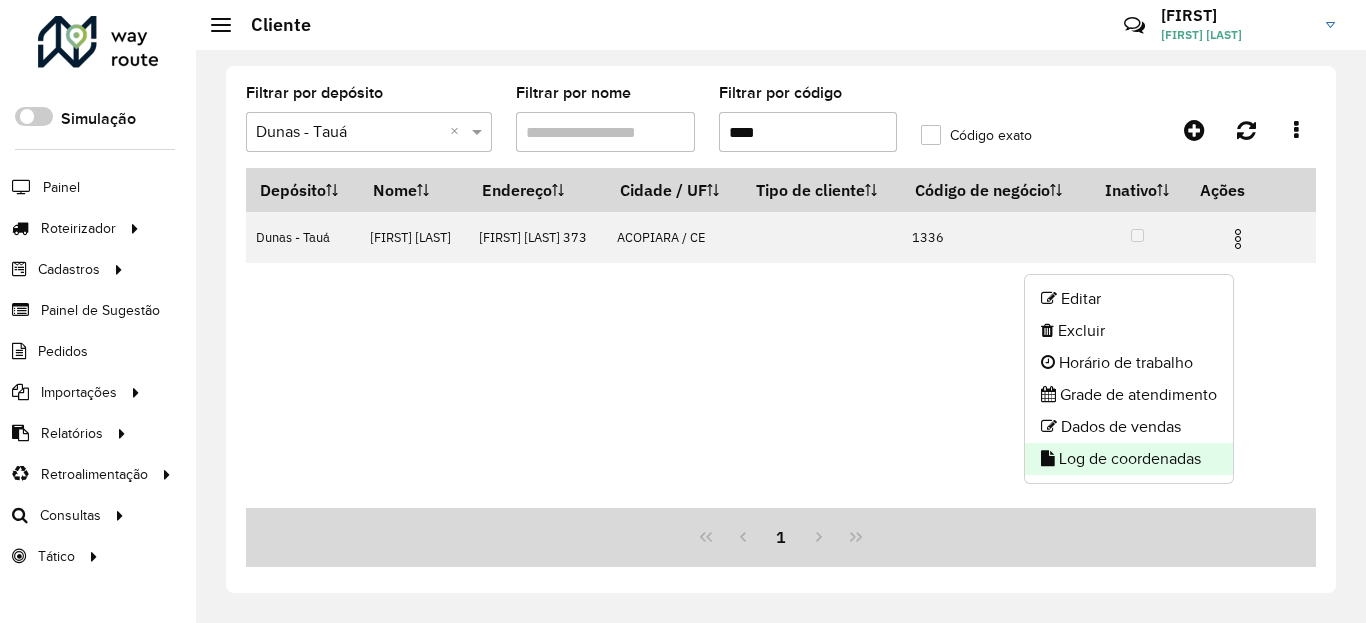 click on "Log de coordenadas" 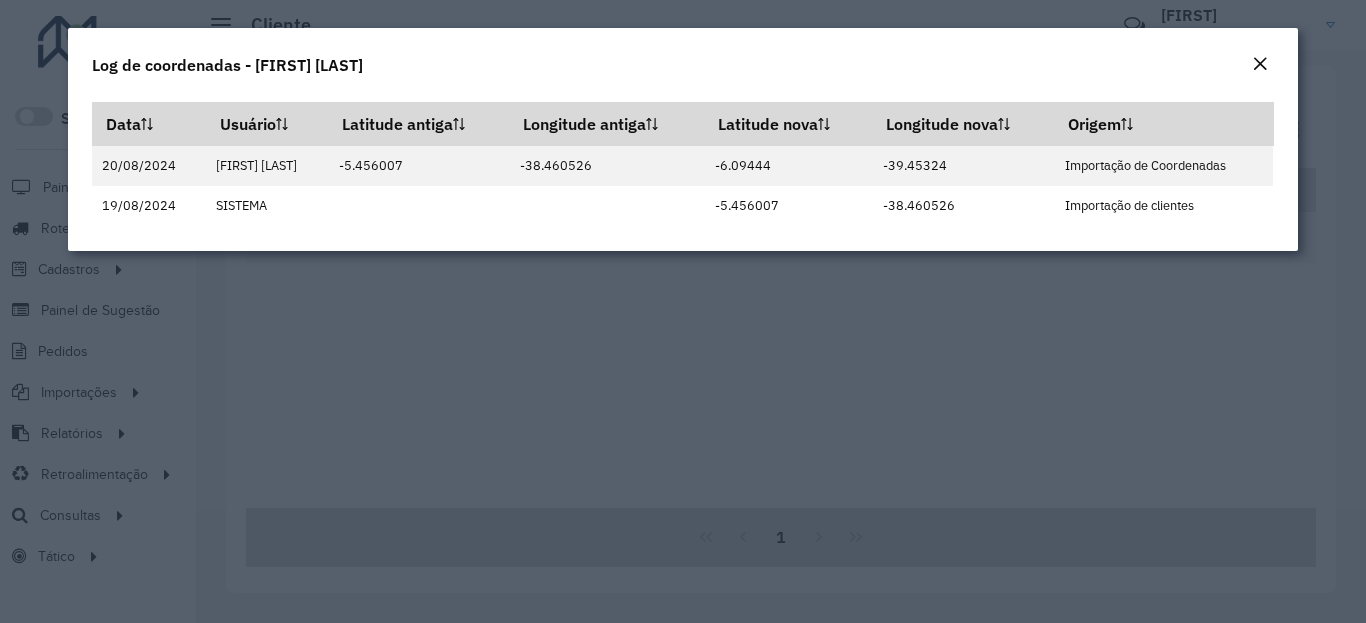 click on "Log de coordenadas - MERC ARTHUR" 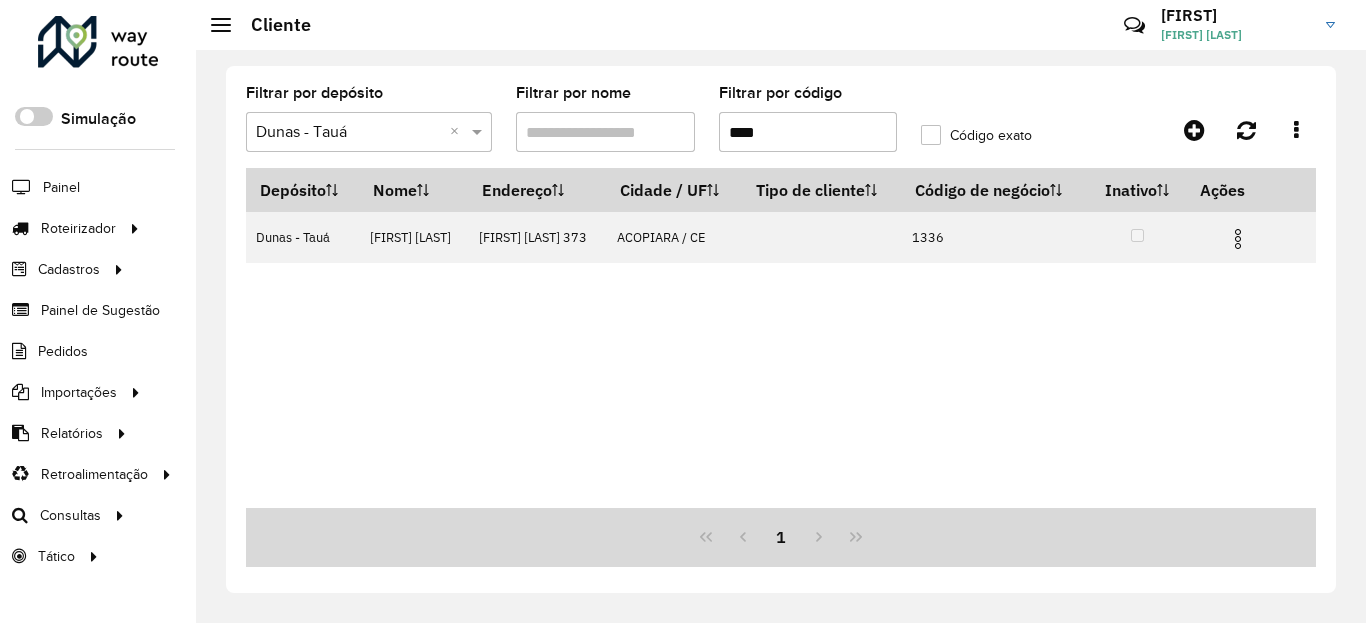 click on "****" at bounding box center (808, 132) 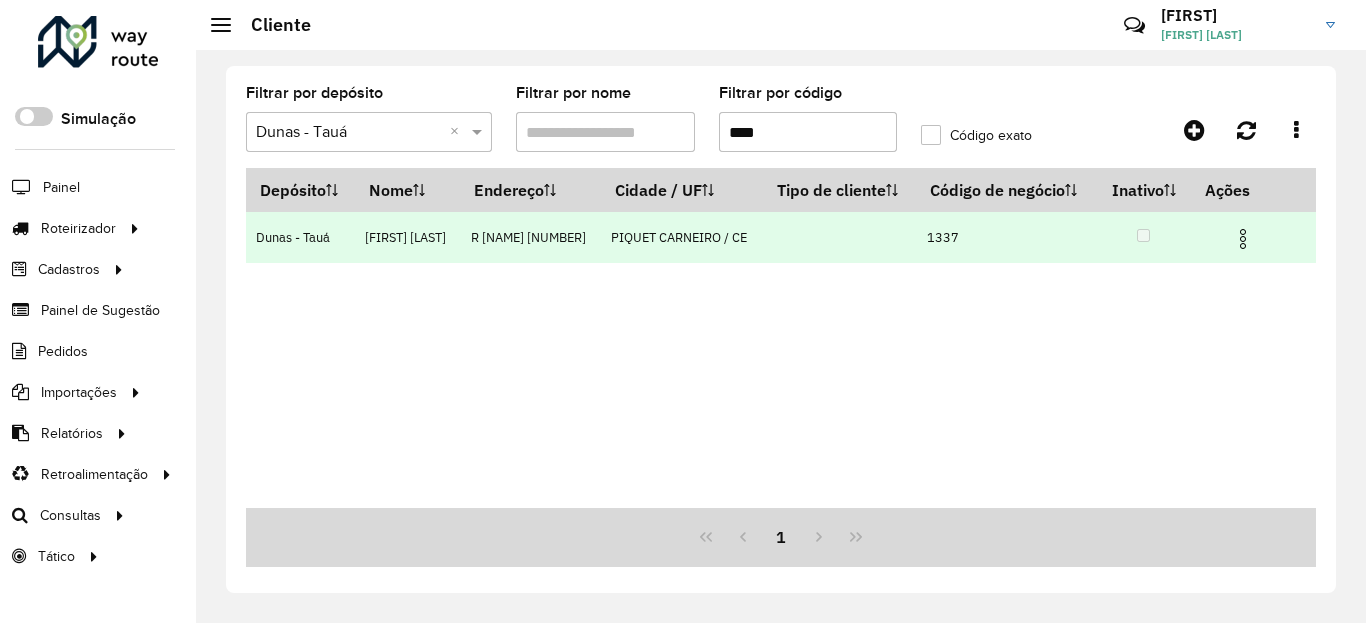 type on "****" 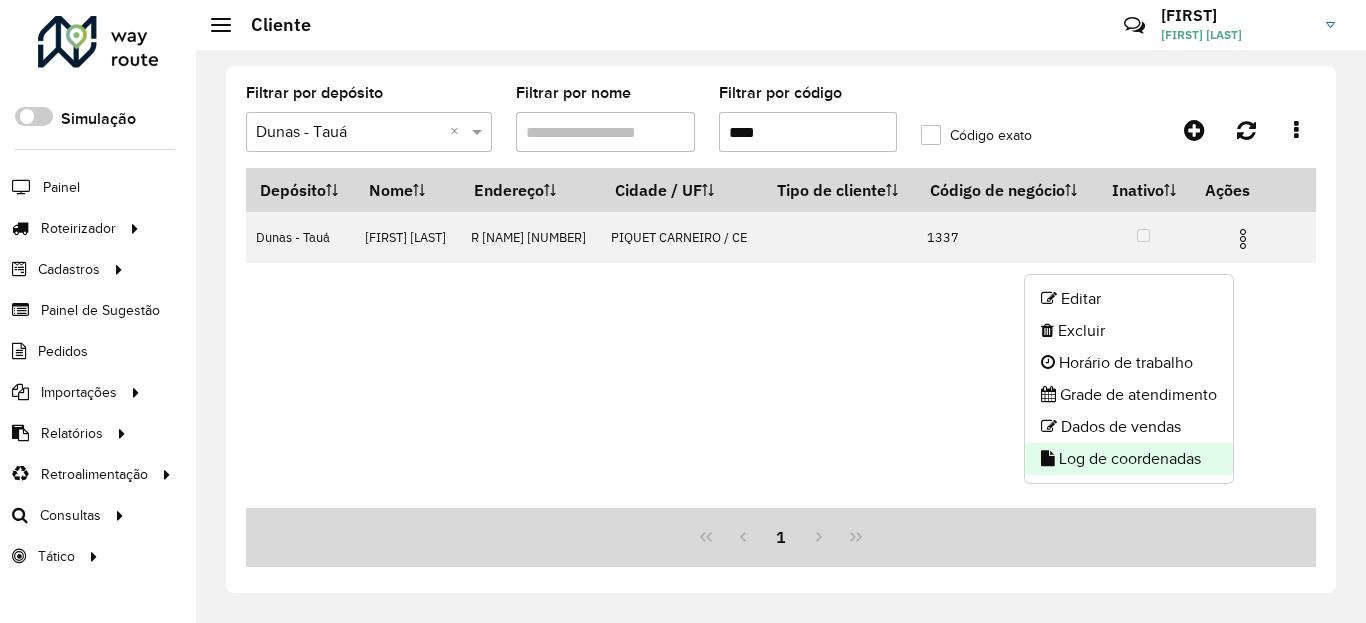 click on "Log de coordenadas" 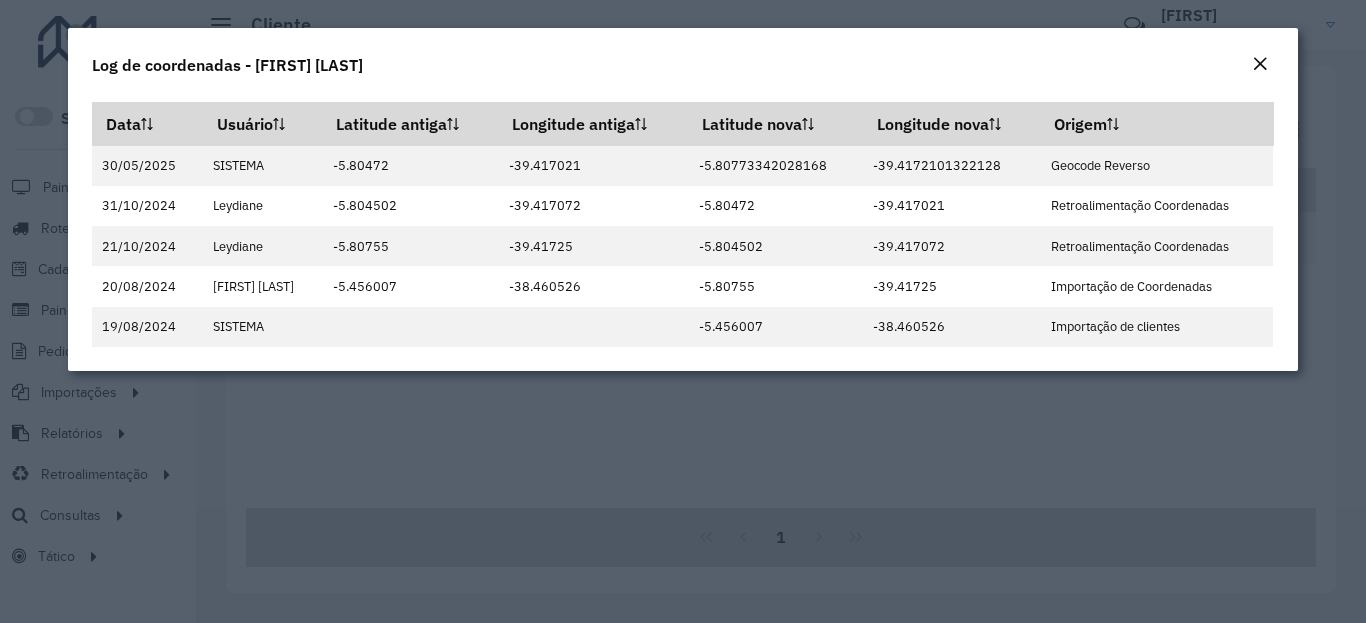 click on "Log de coordenadas - [FIRST] [LAST]" 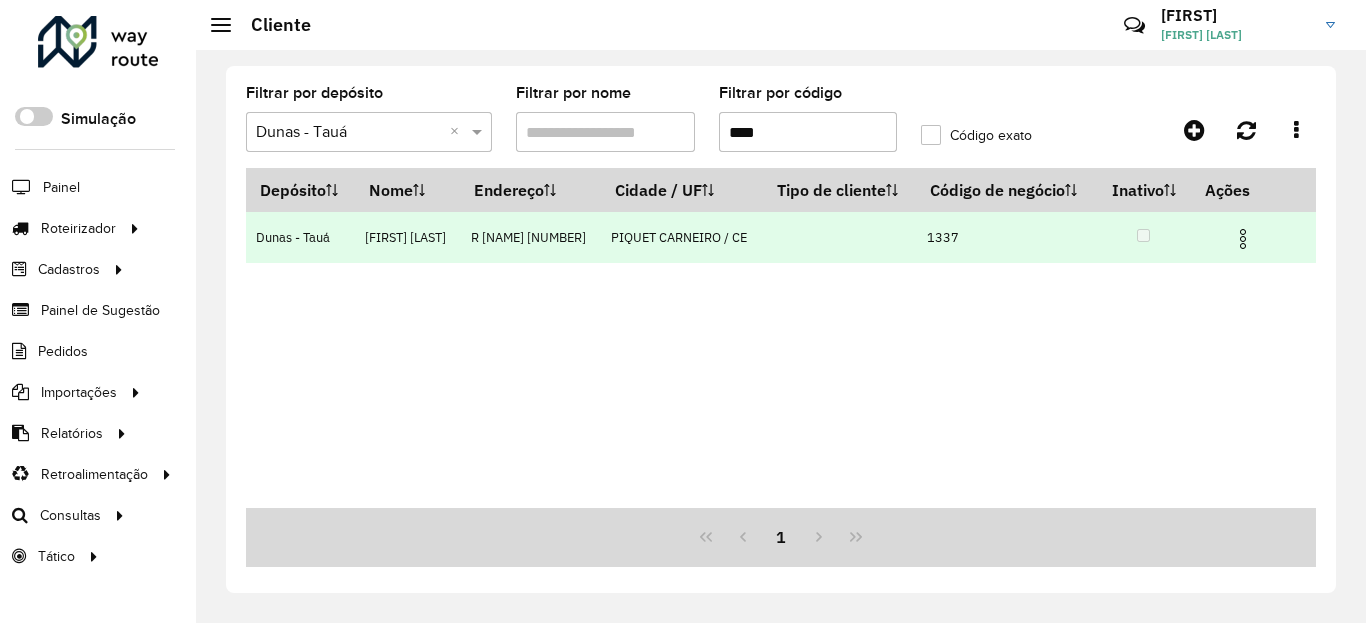 click at bounding box center [1243, 239] 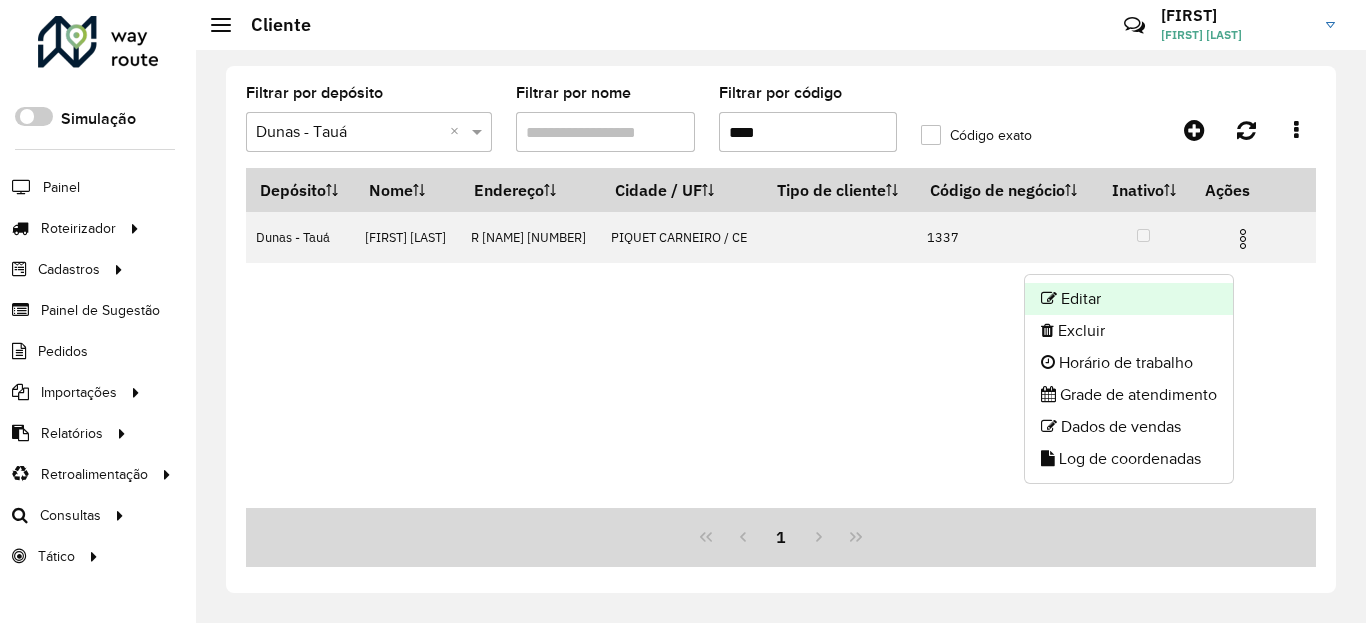click on "Editar" 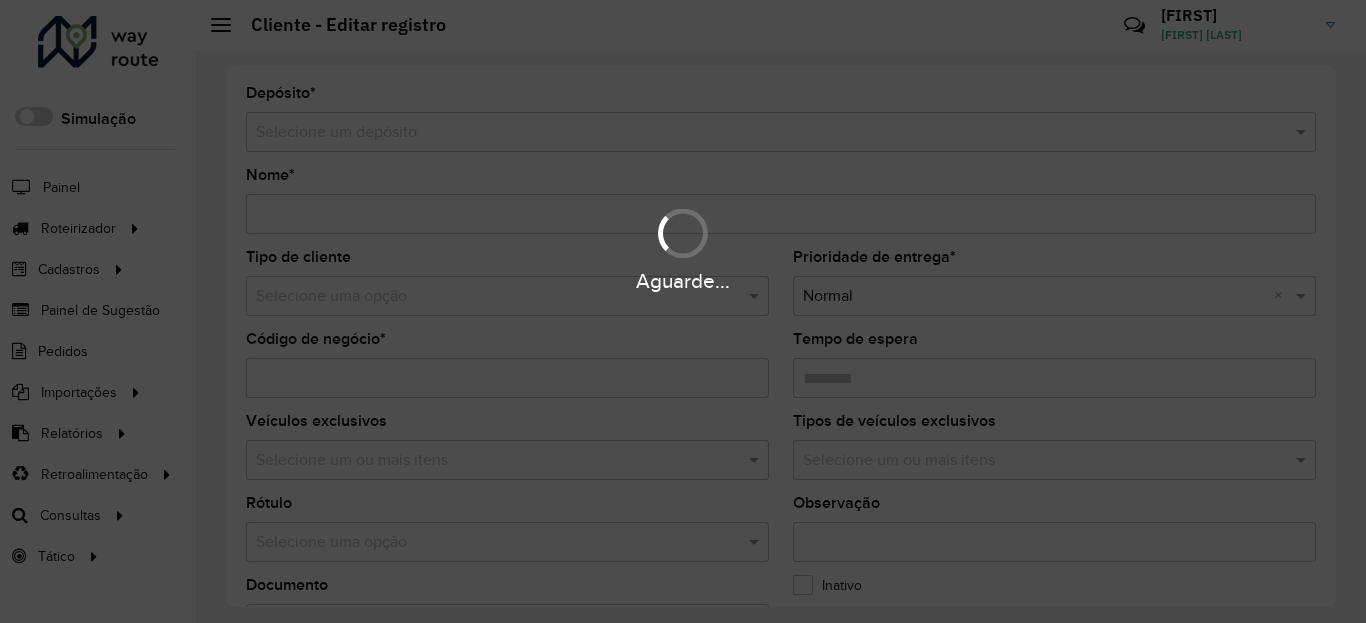 type on "**********" 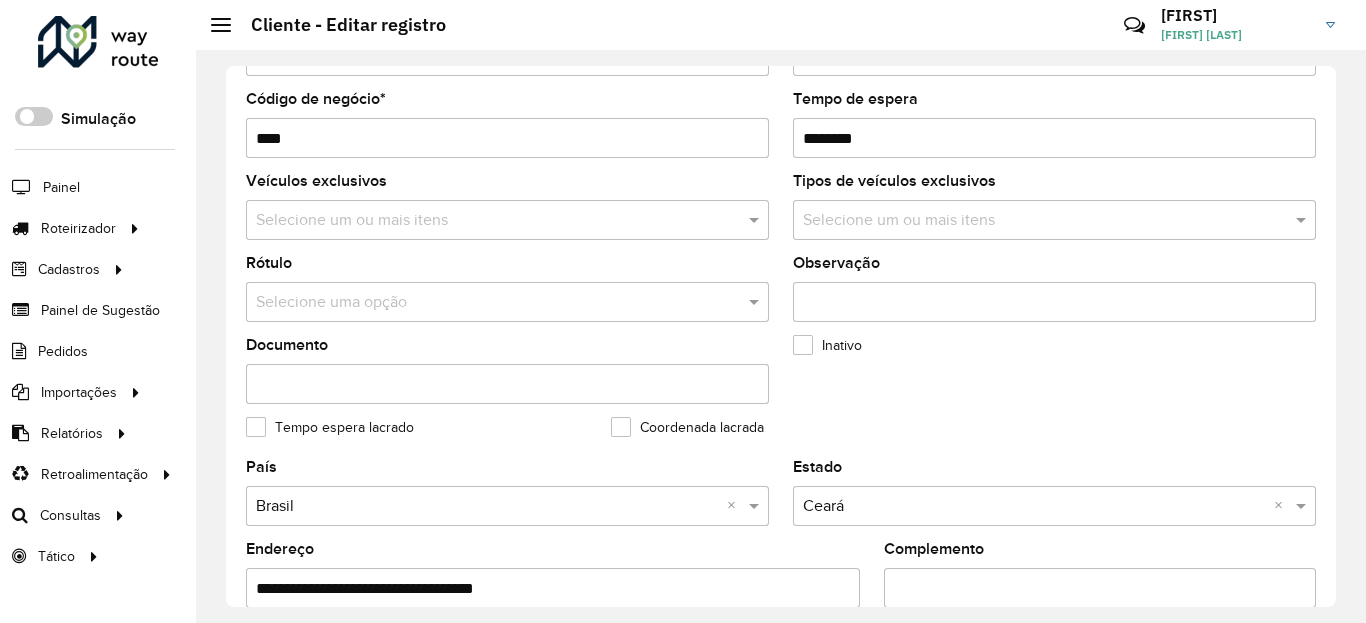 scroll, scrollTop: 720, scrollLeft: 0, axis: vertical 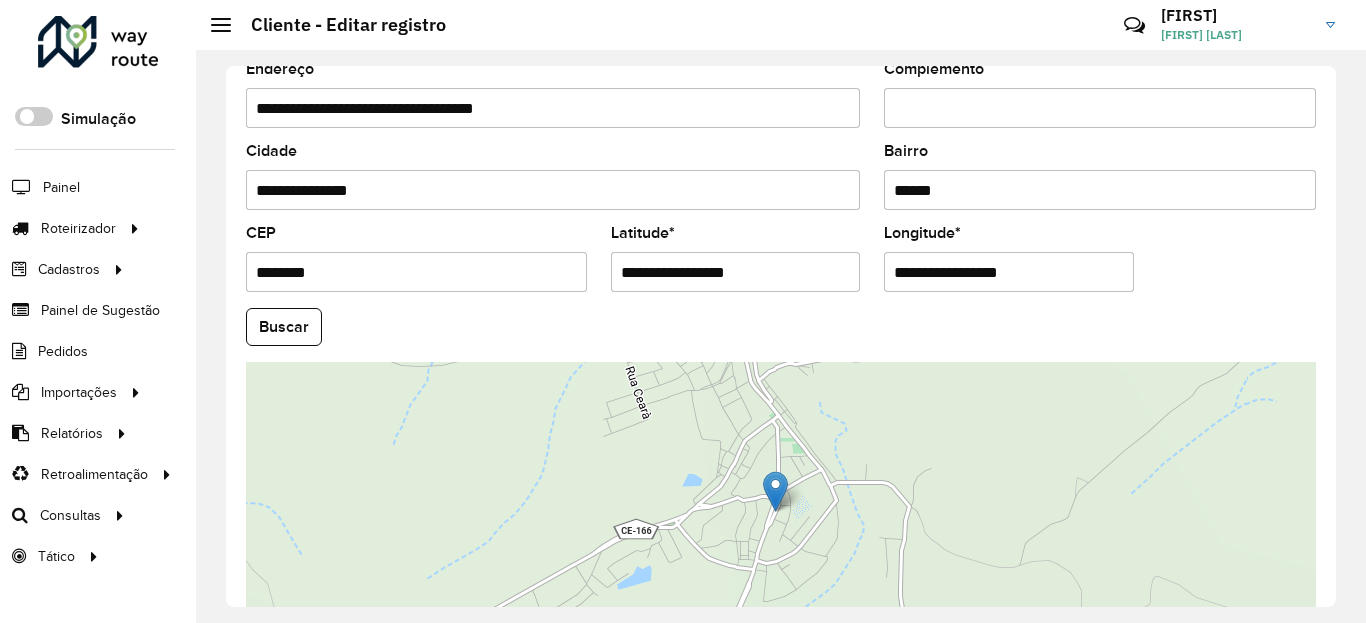 click on "**********" at bounding box center (736, 272) 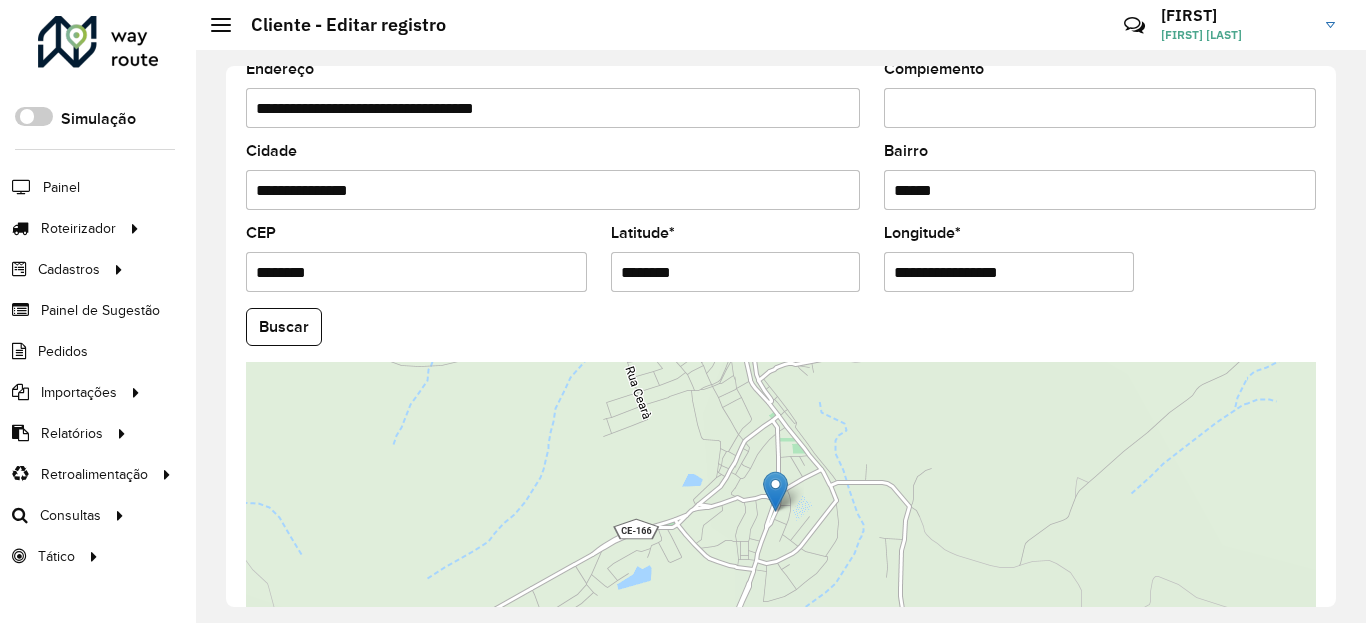 click on "Buscar" 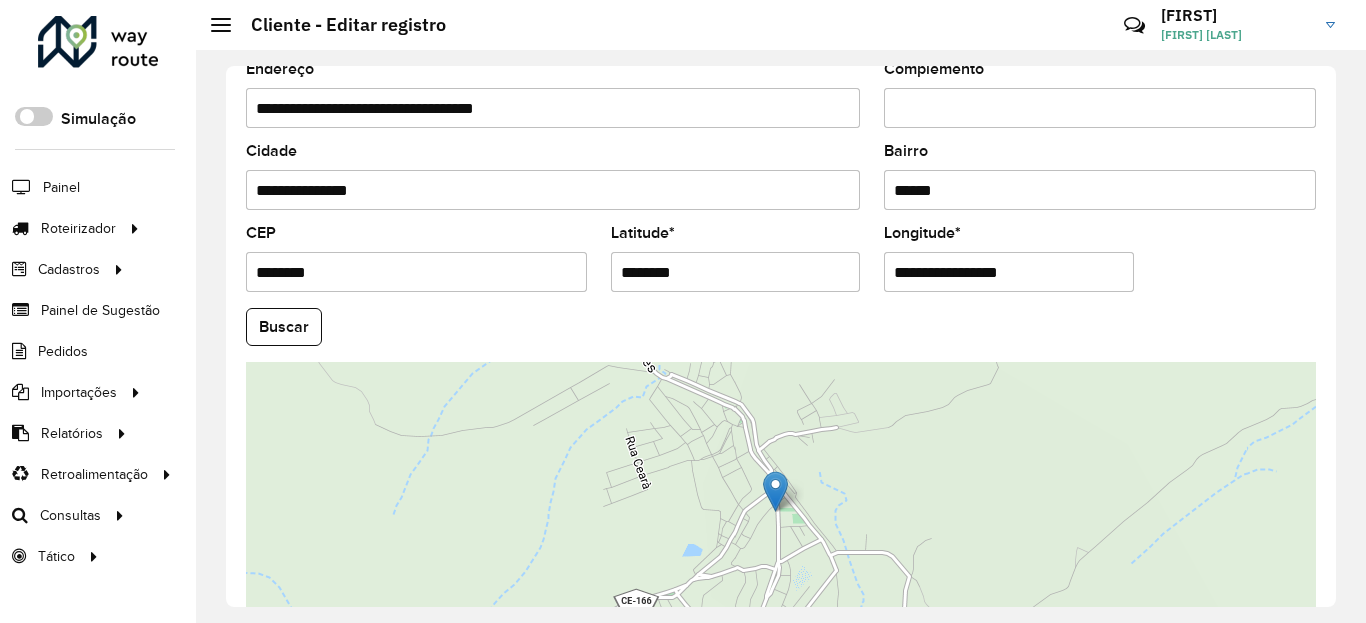click on "**********" at bounding box center [1009, 272] 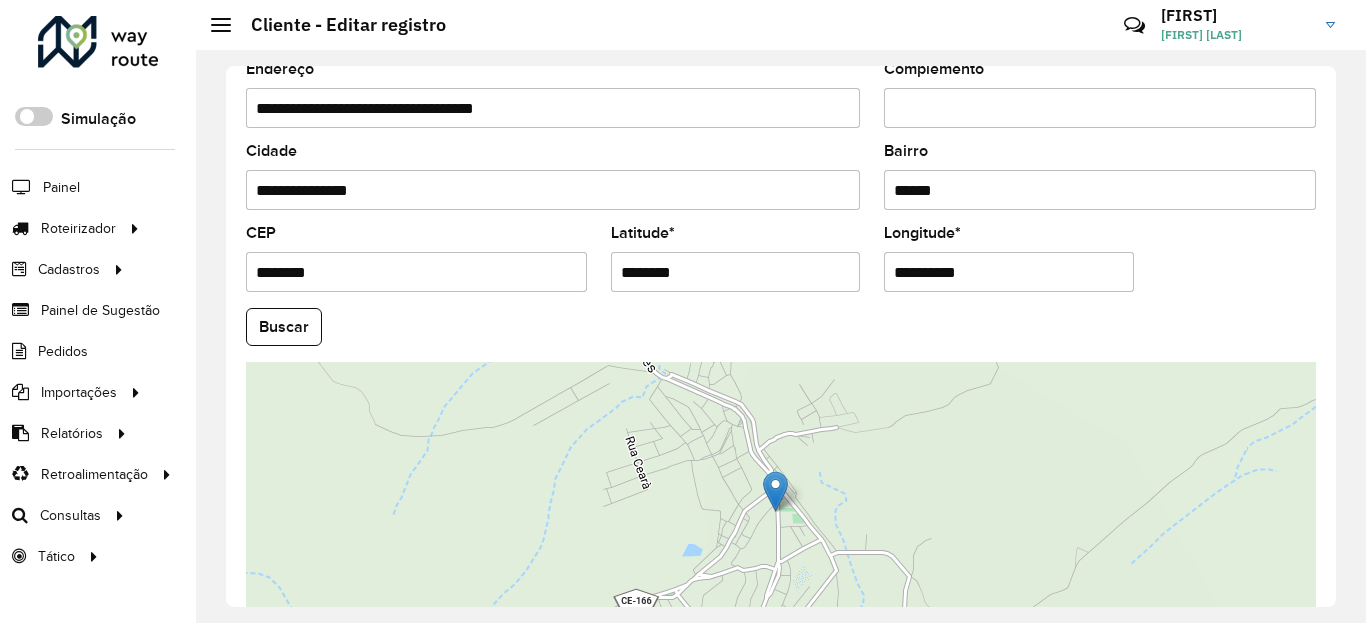 click on "Buscar" 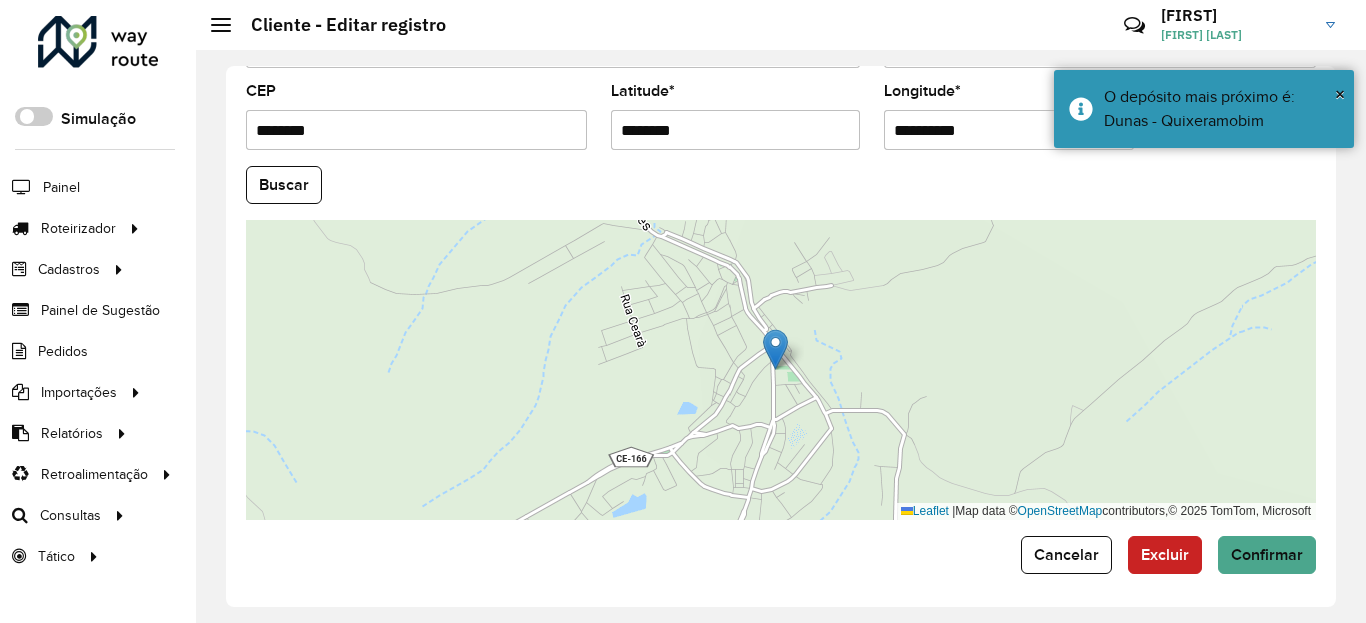 scroll, scrollTop: 865, scrollLeft: 0, axis: vertical 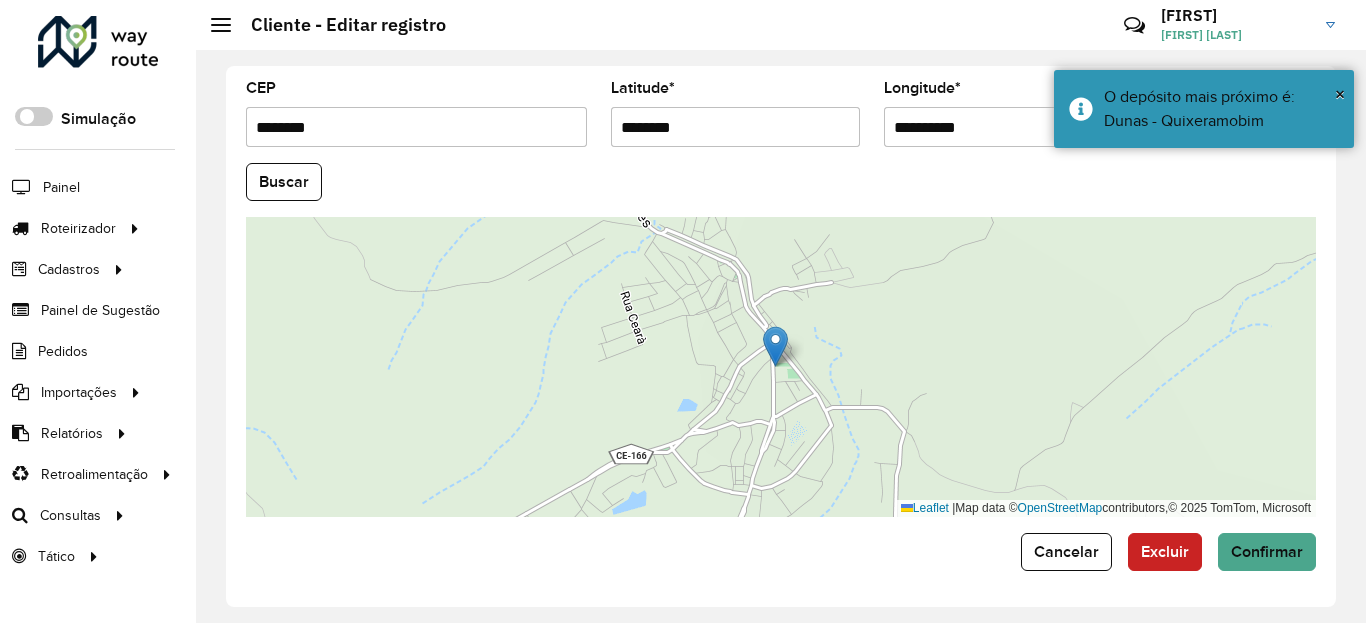 click on "**********" 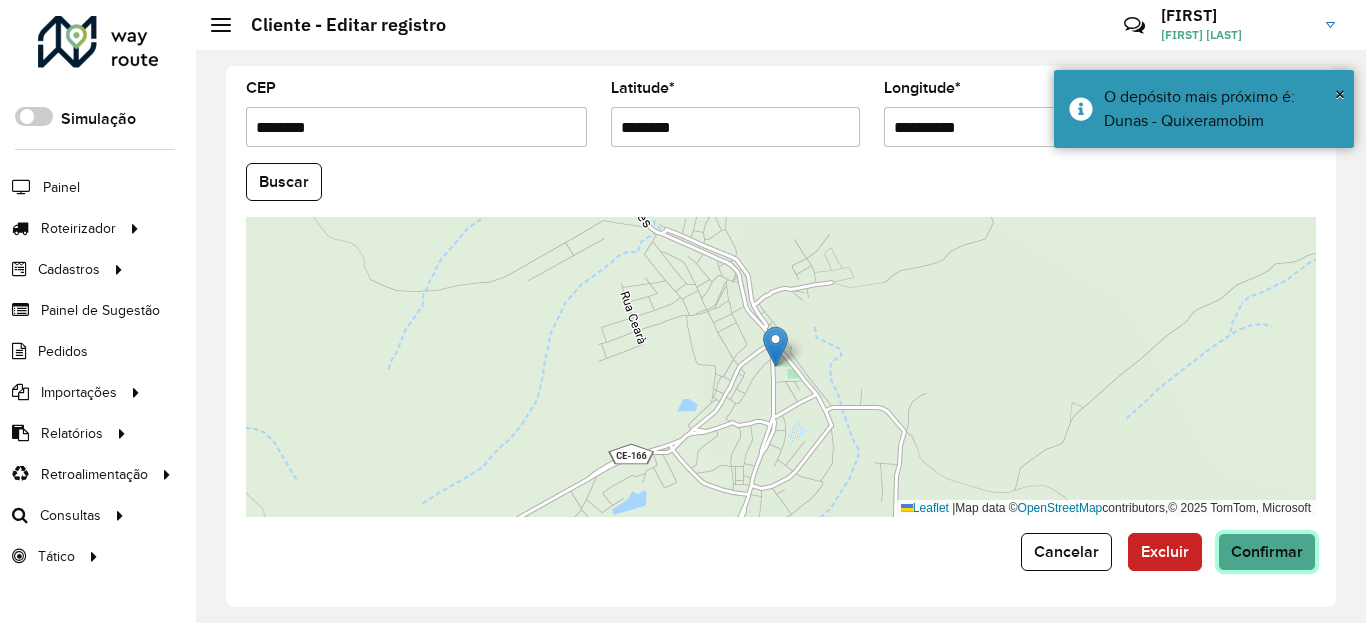 click on "Confirmar" 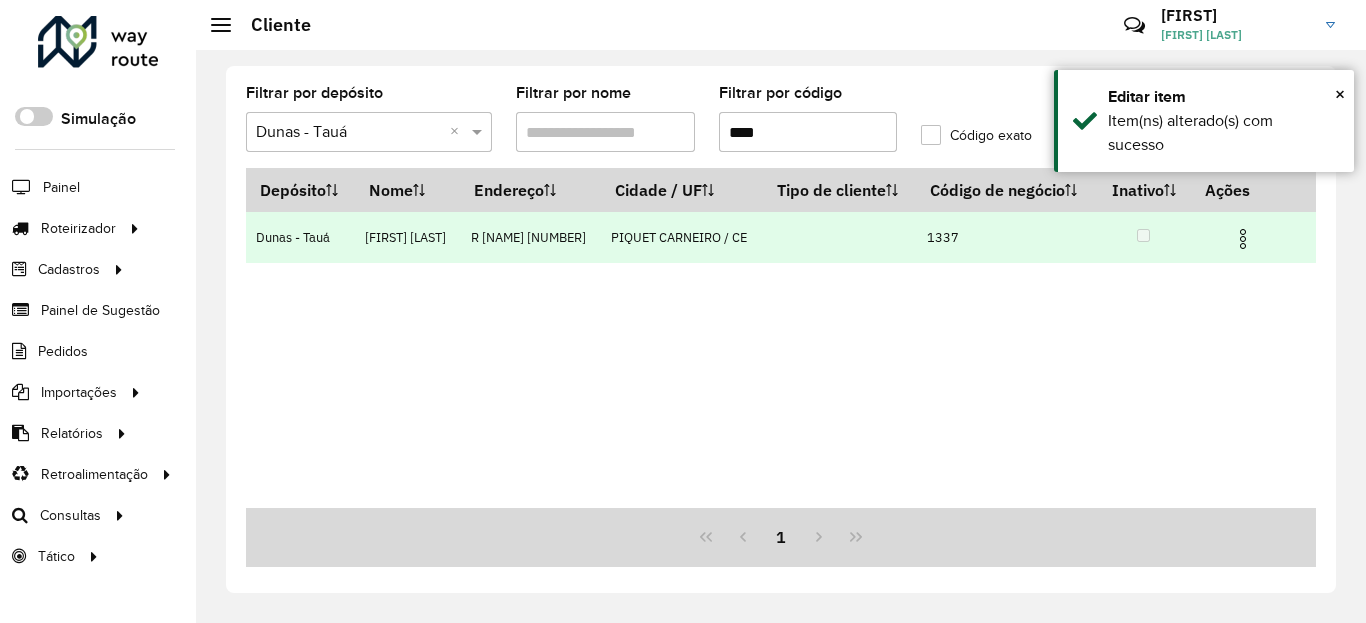 click at bounding box center [1243, 239] 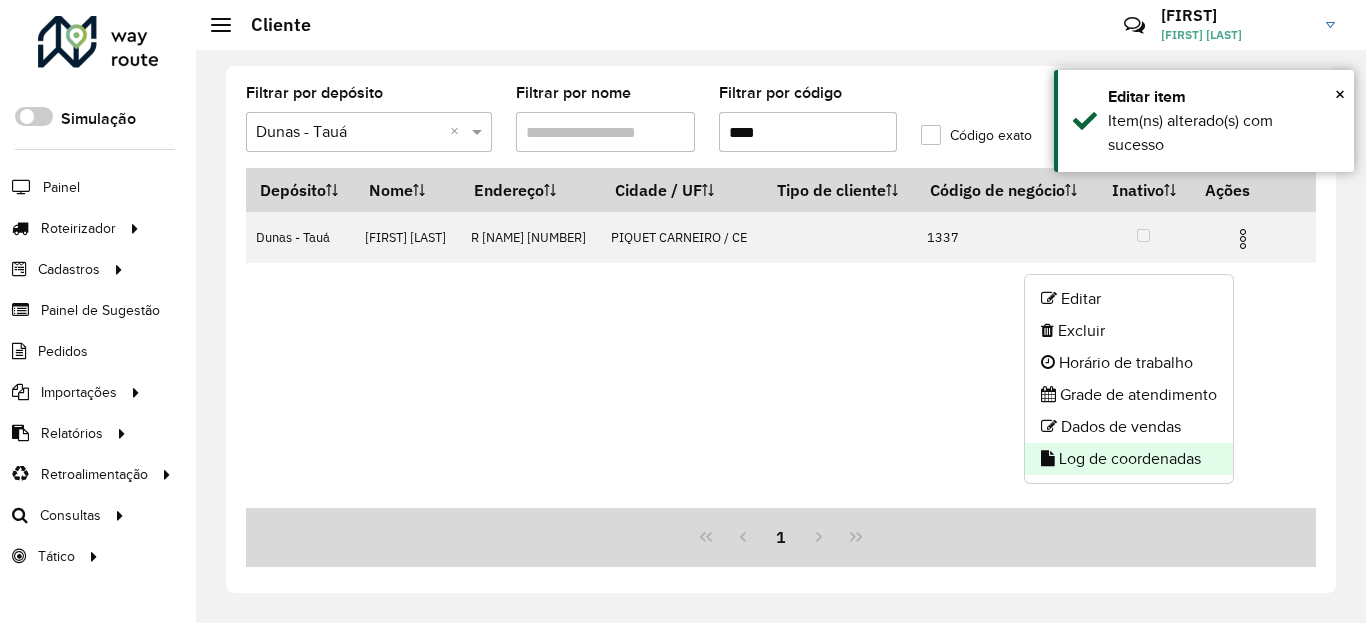 click on "Log de coordenadas" 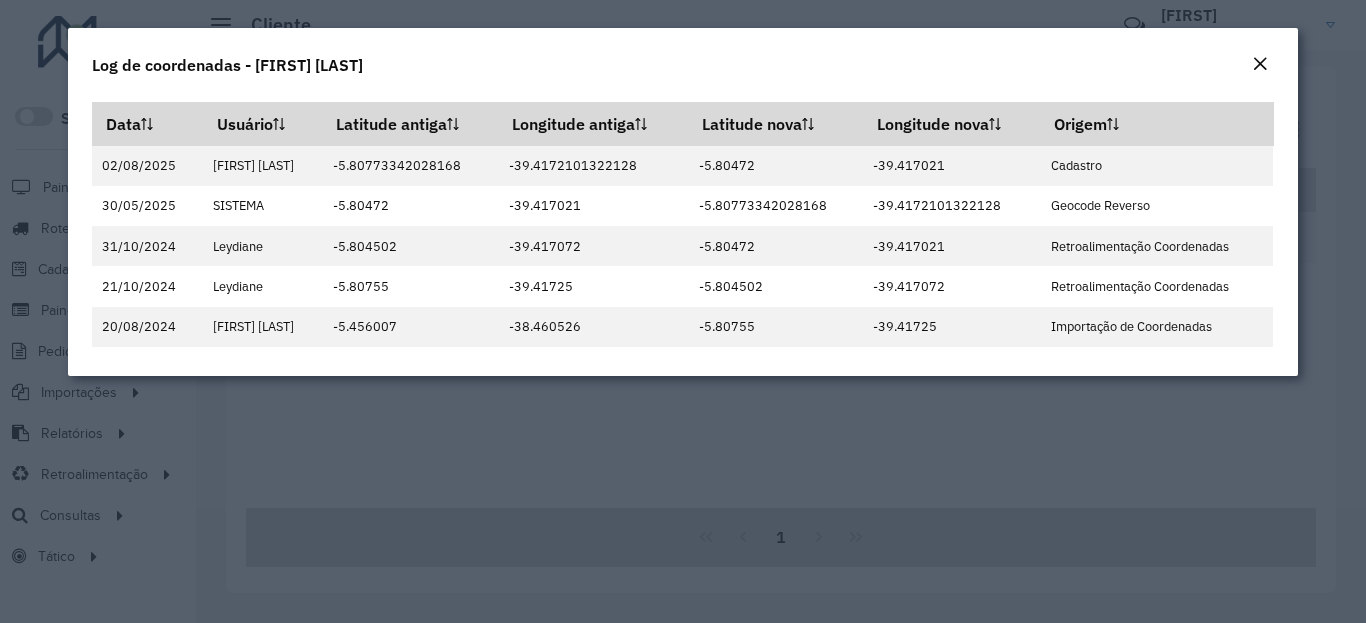 click 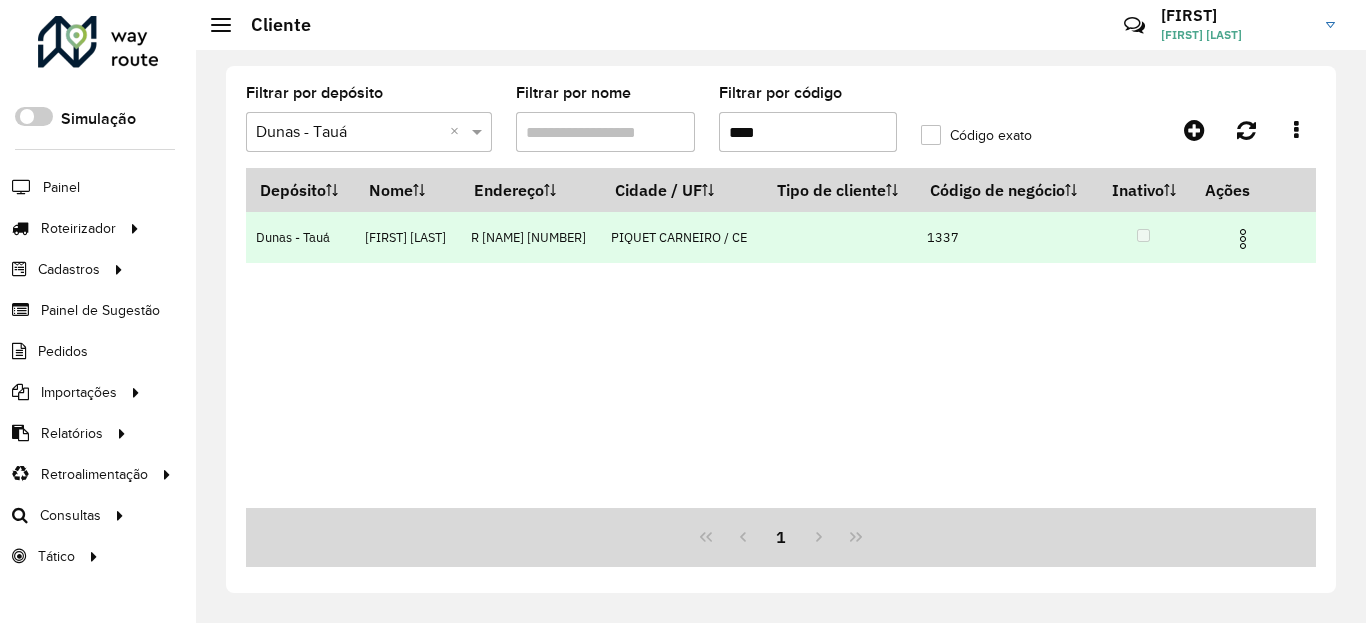 click at bounding box center [1243, 239] 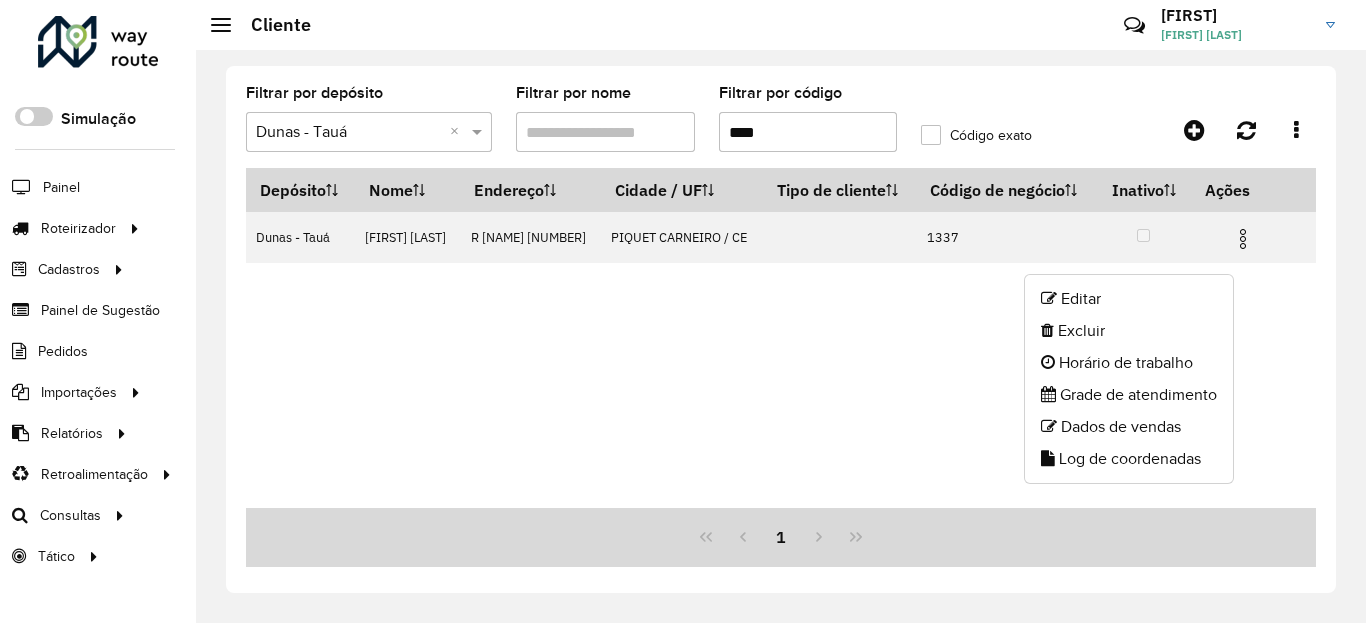 click on "Log de coordenadas" 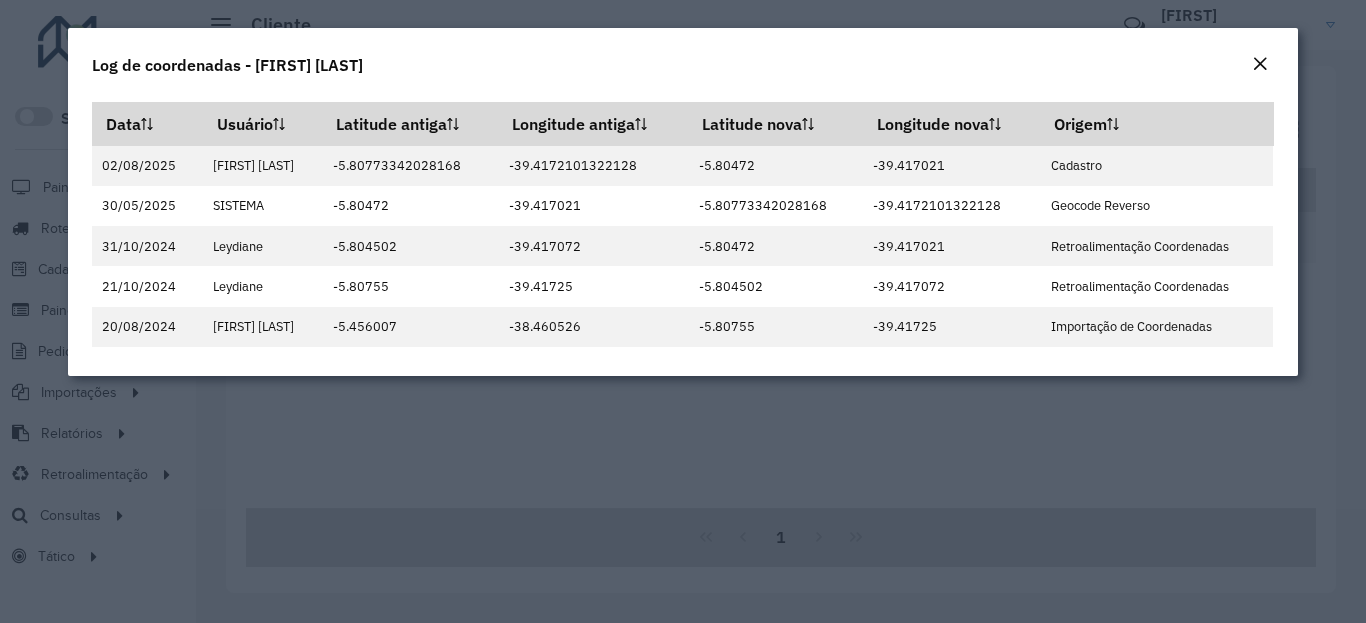 click on "Log de coordenadas - [FIRST] [LAST]" 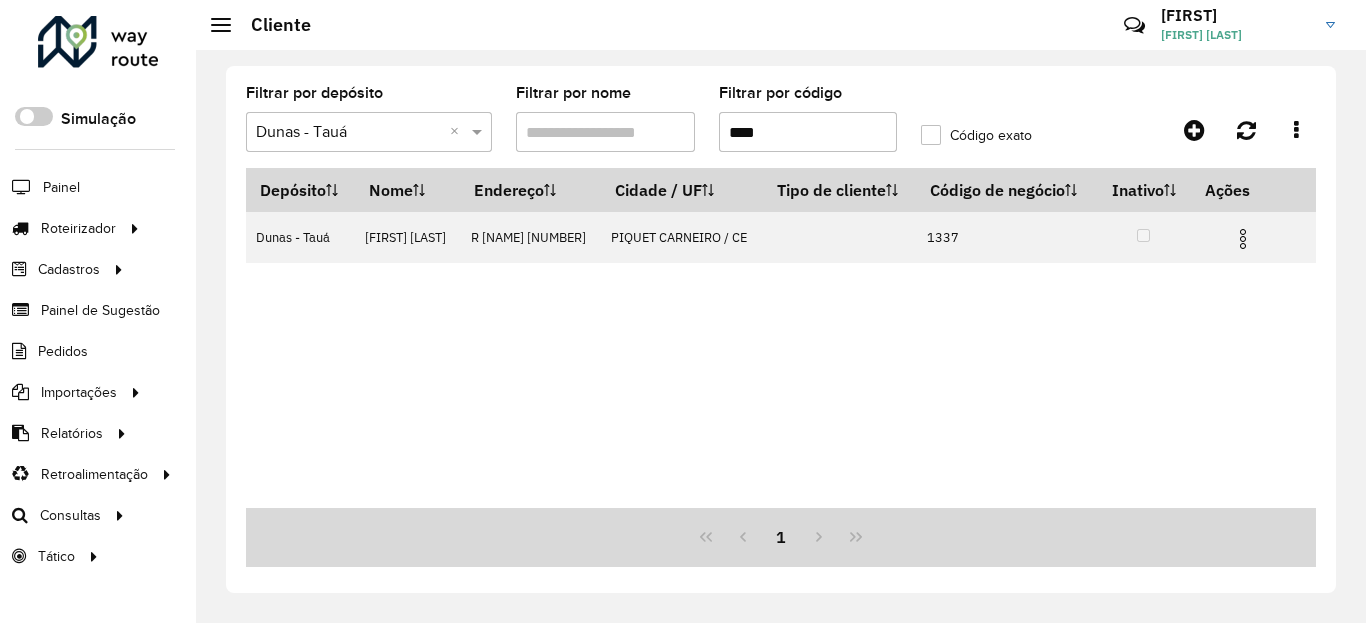 click on "****" at bounding box center [808, 132] 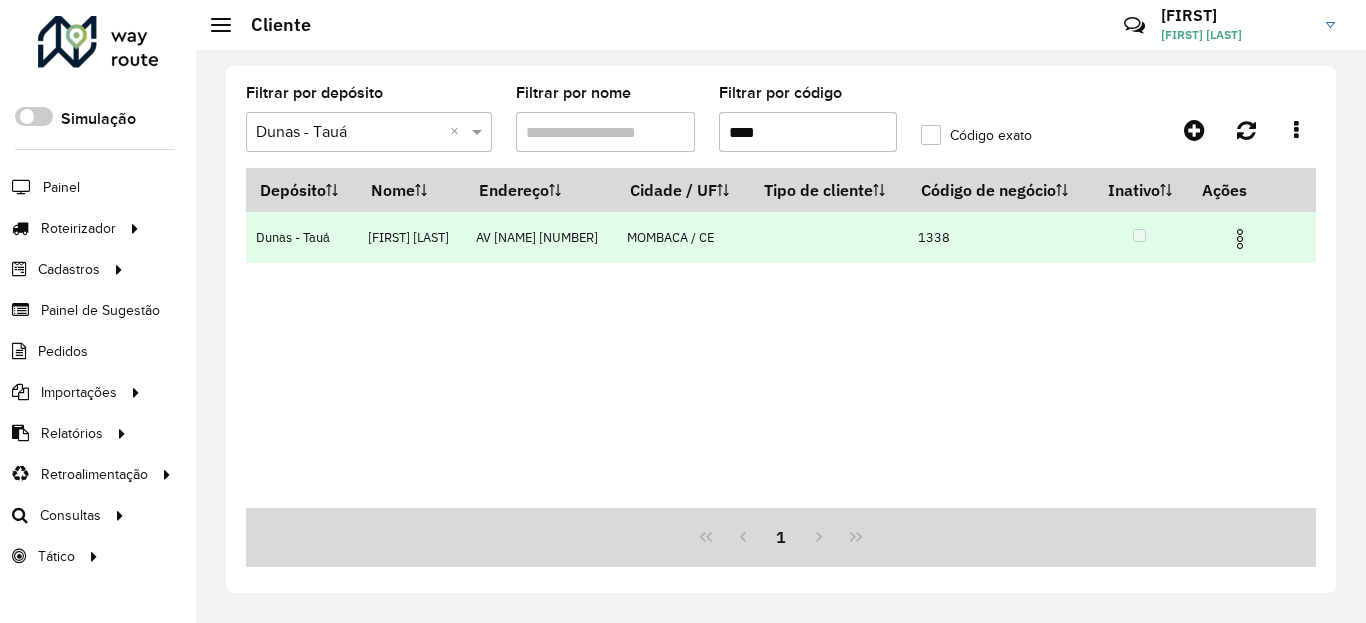 click at bounding box center (1240, 239) 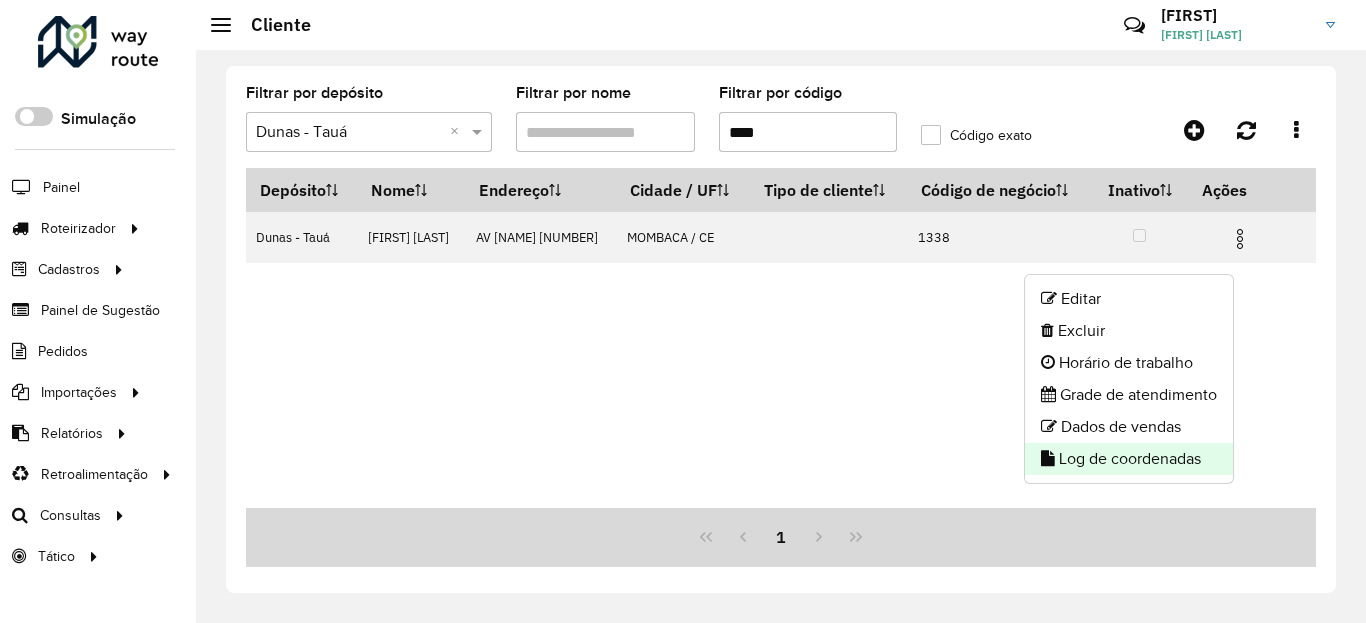 click on "Log de coordenadas" 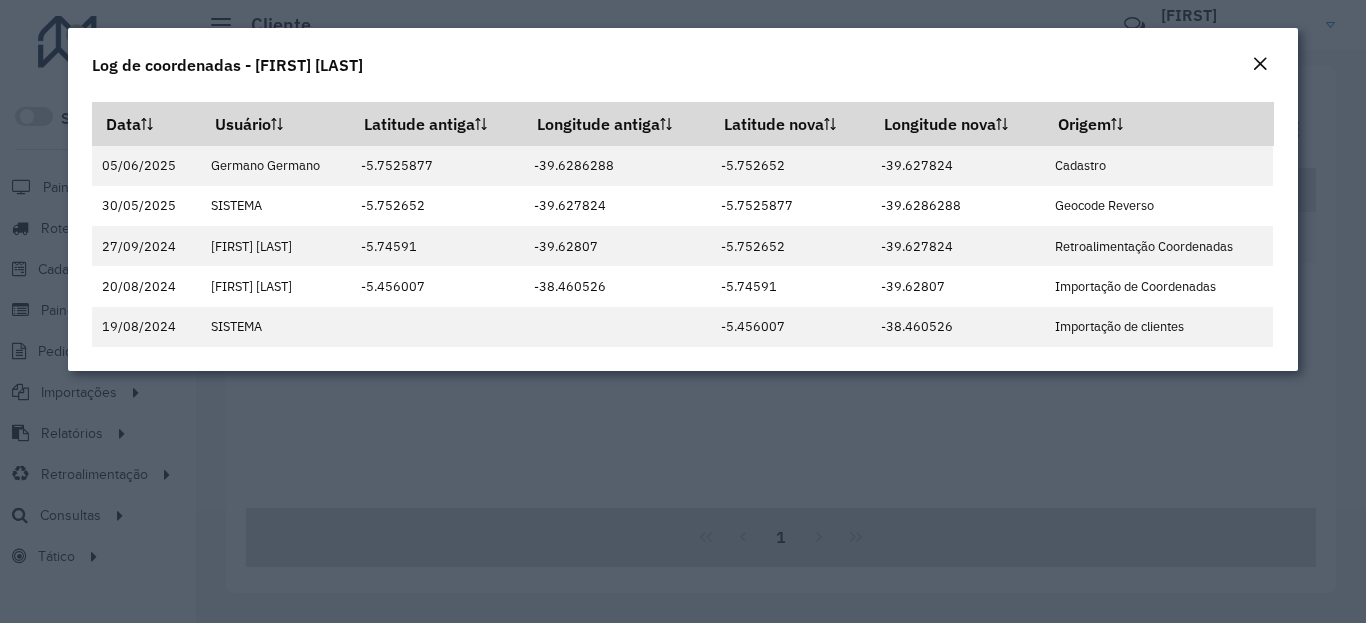 click 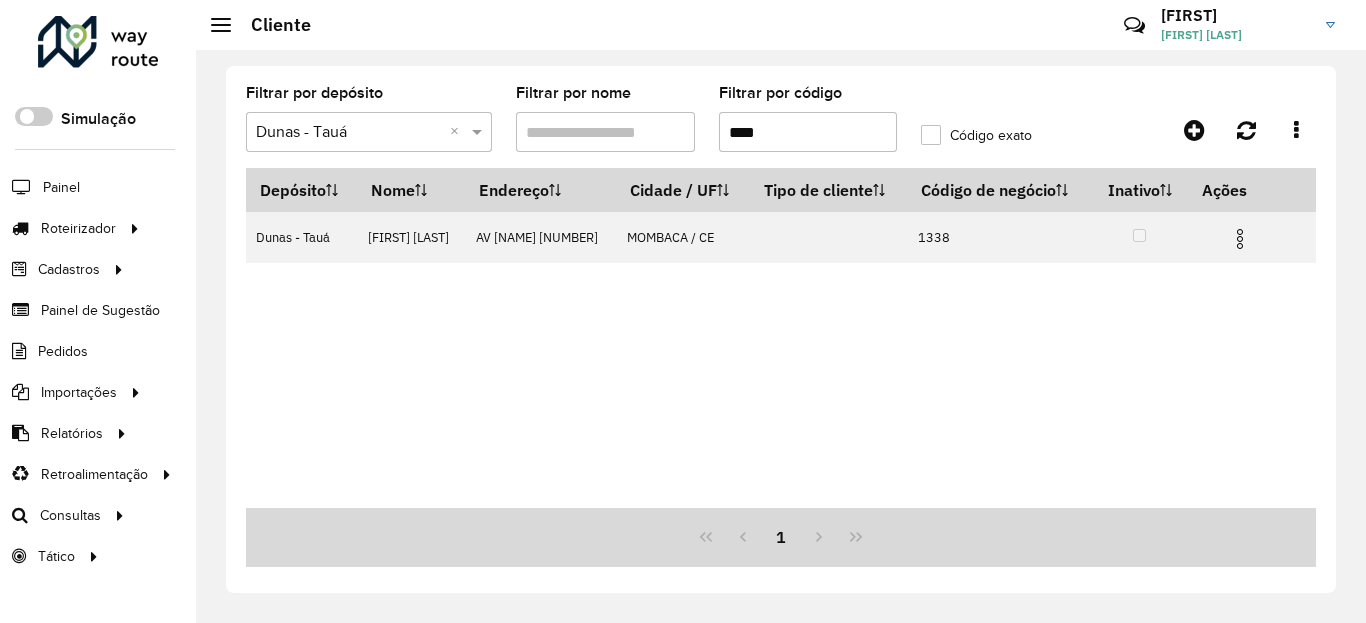 click on "****" at bounding box center (808, 132) 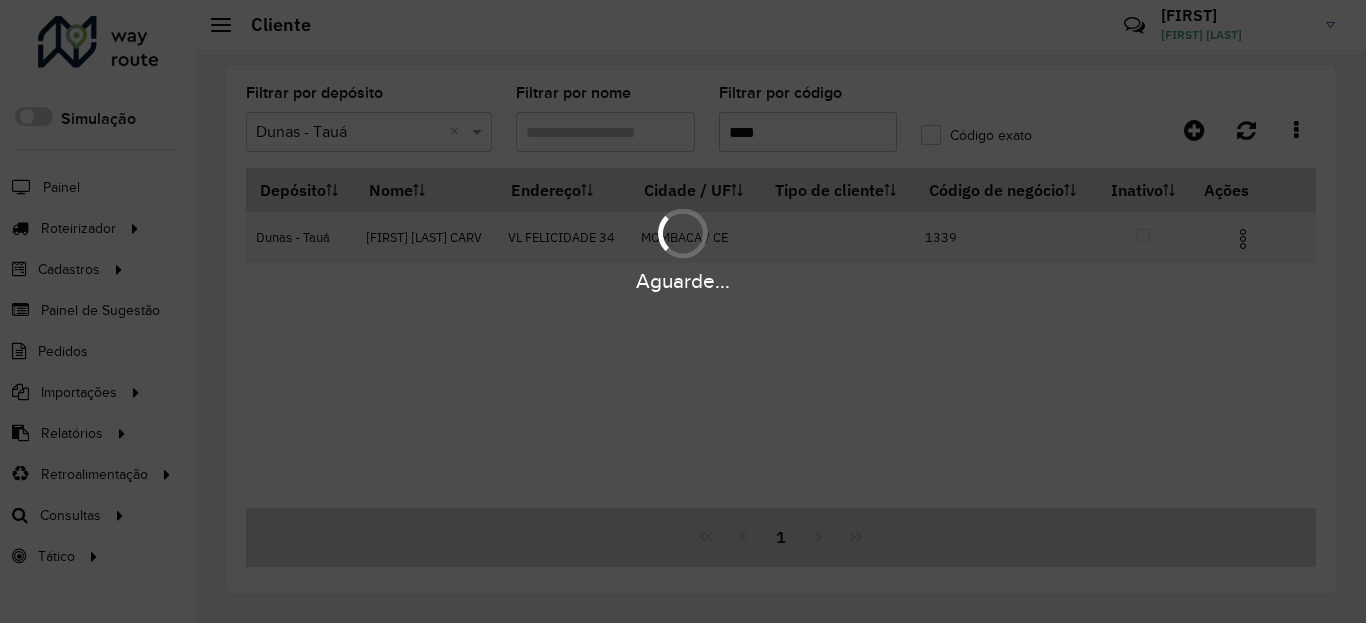 click at bounding box center [1243, 239] 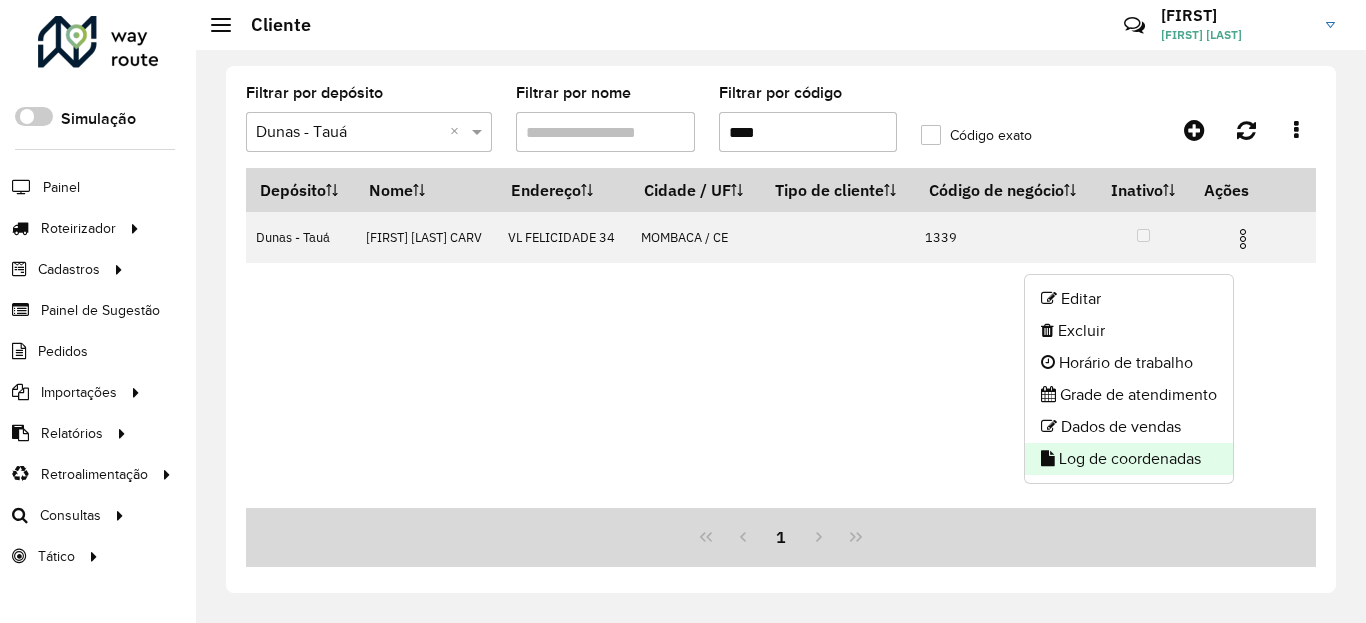 click on "Log de coordenadas" 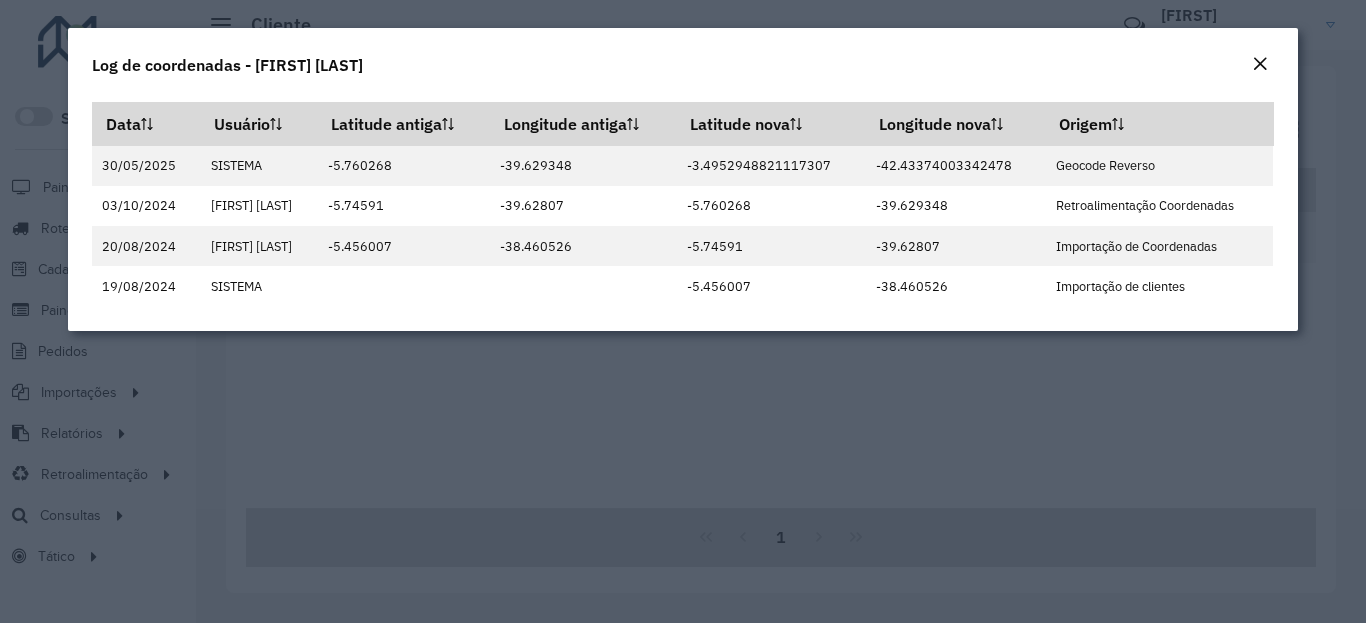 click 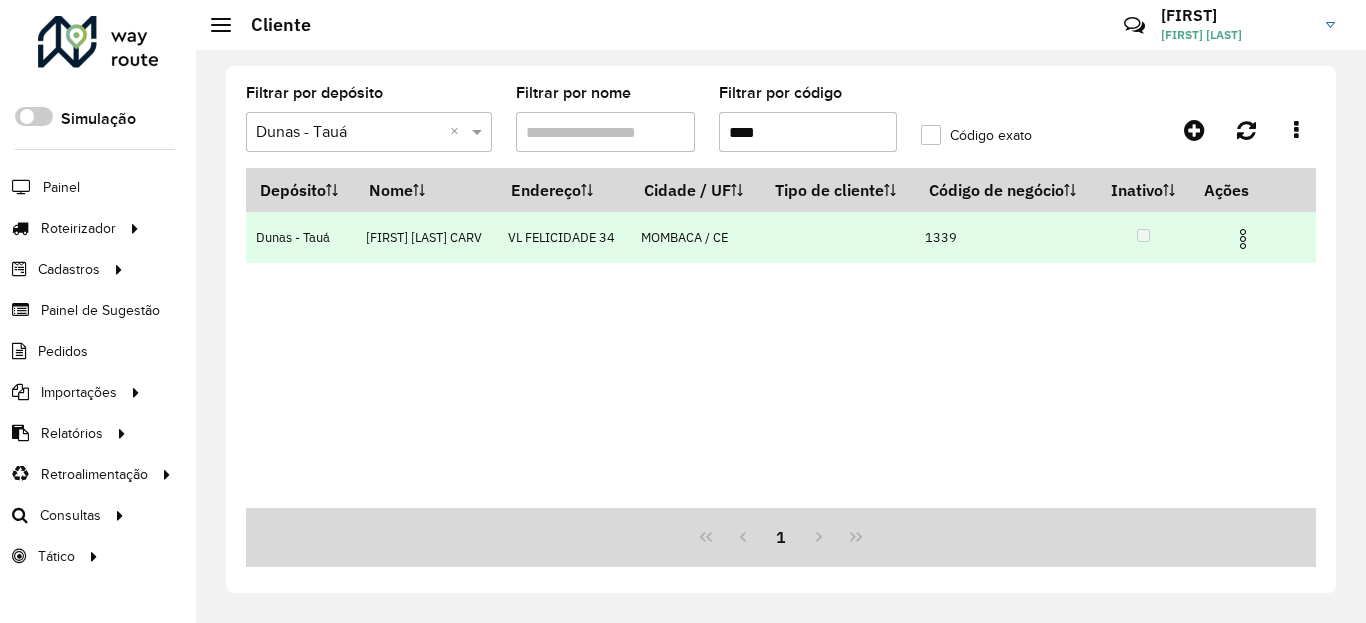click at bounding box center (1243, 239) 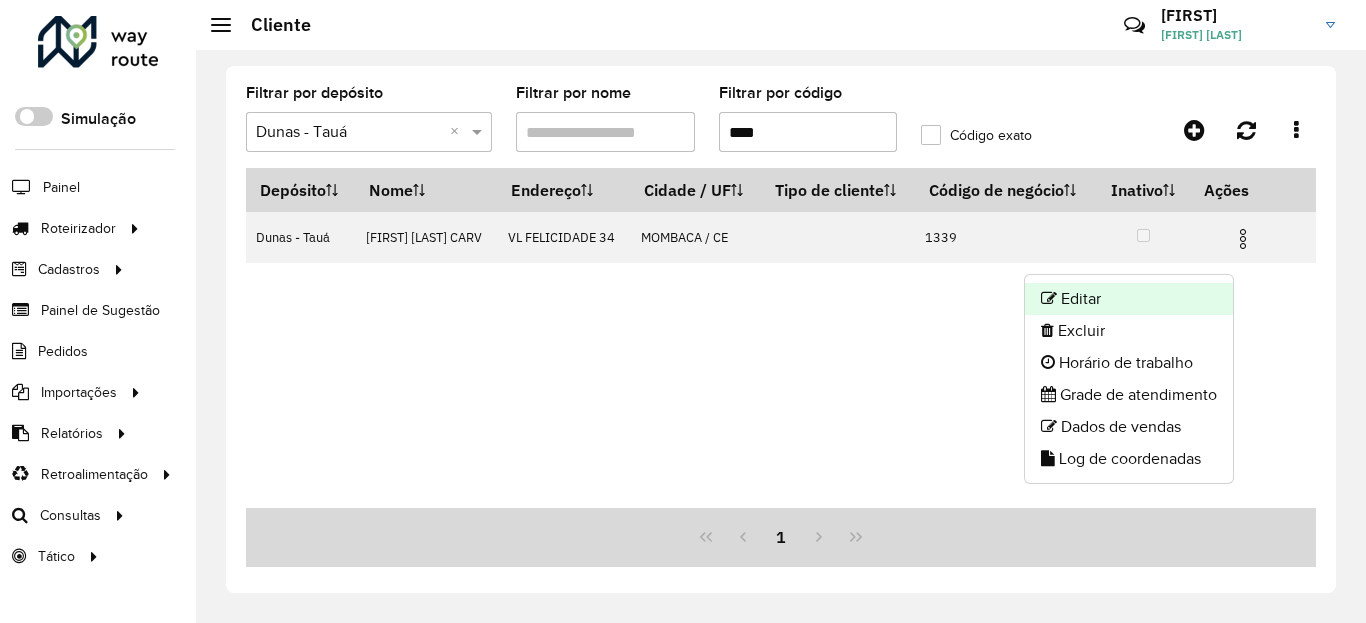 click on "Editar" 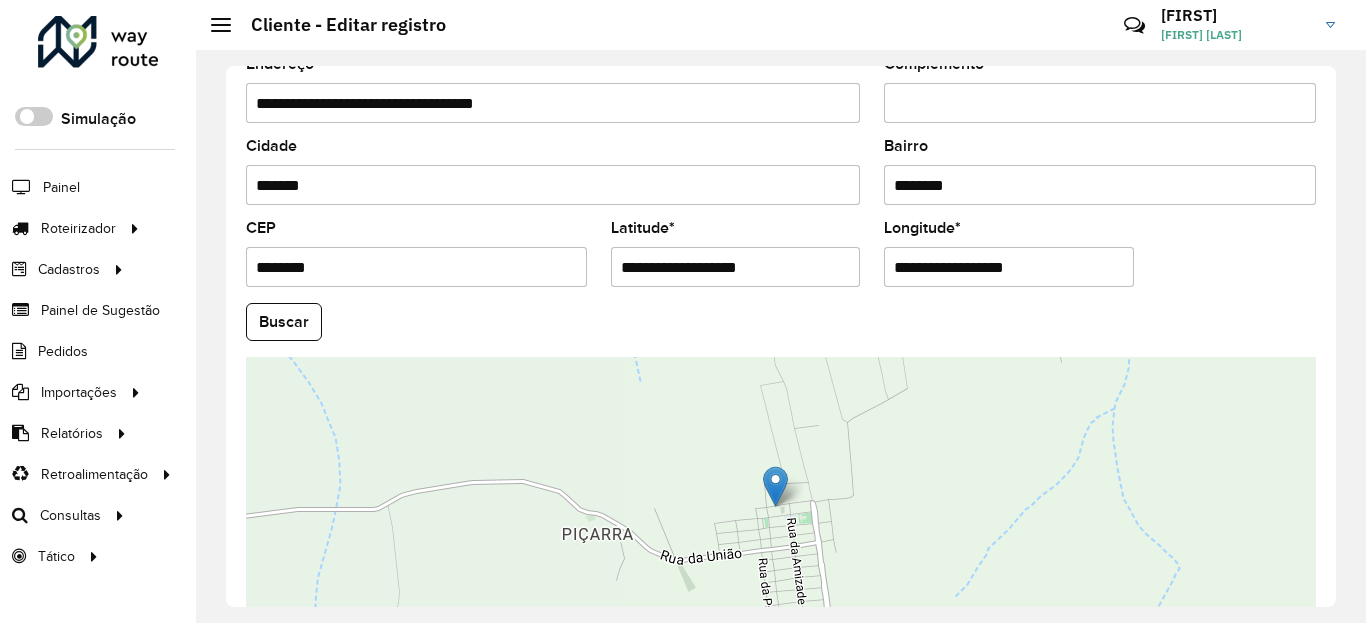 scroll, scrollTop: 865, scrollLeft: 0, axis: vertical 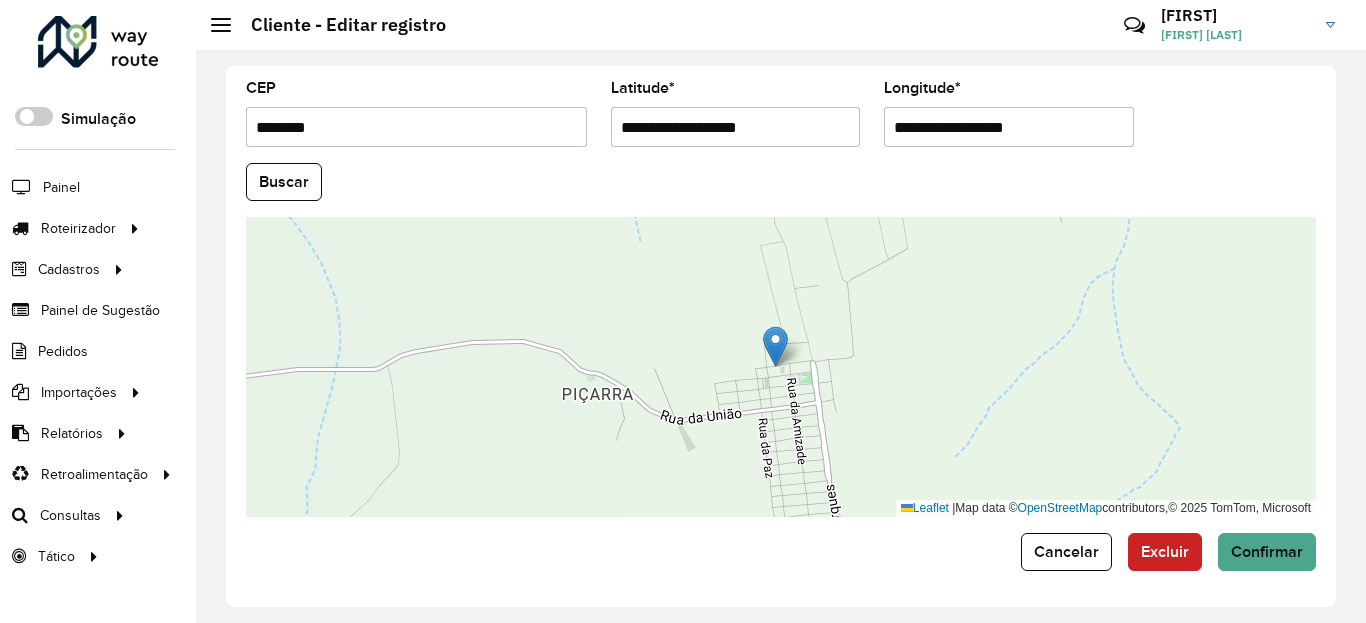 click on "**********" at bounding box center [736, 127] 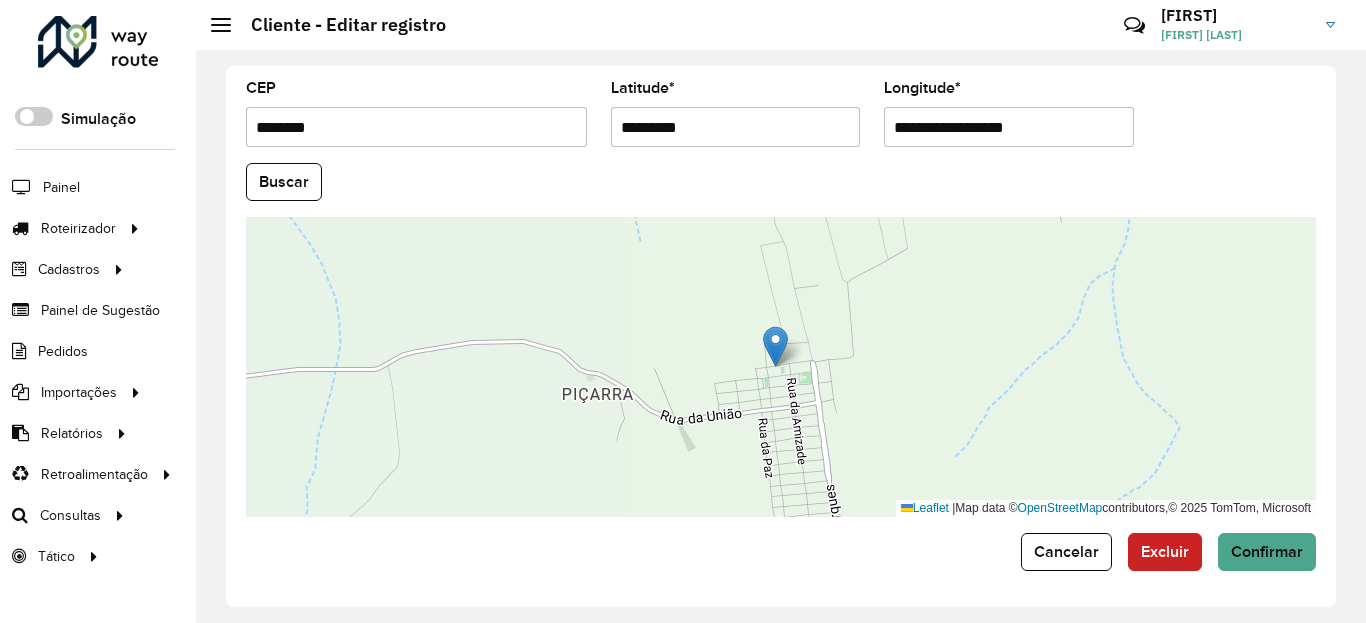click on "Buscar" 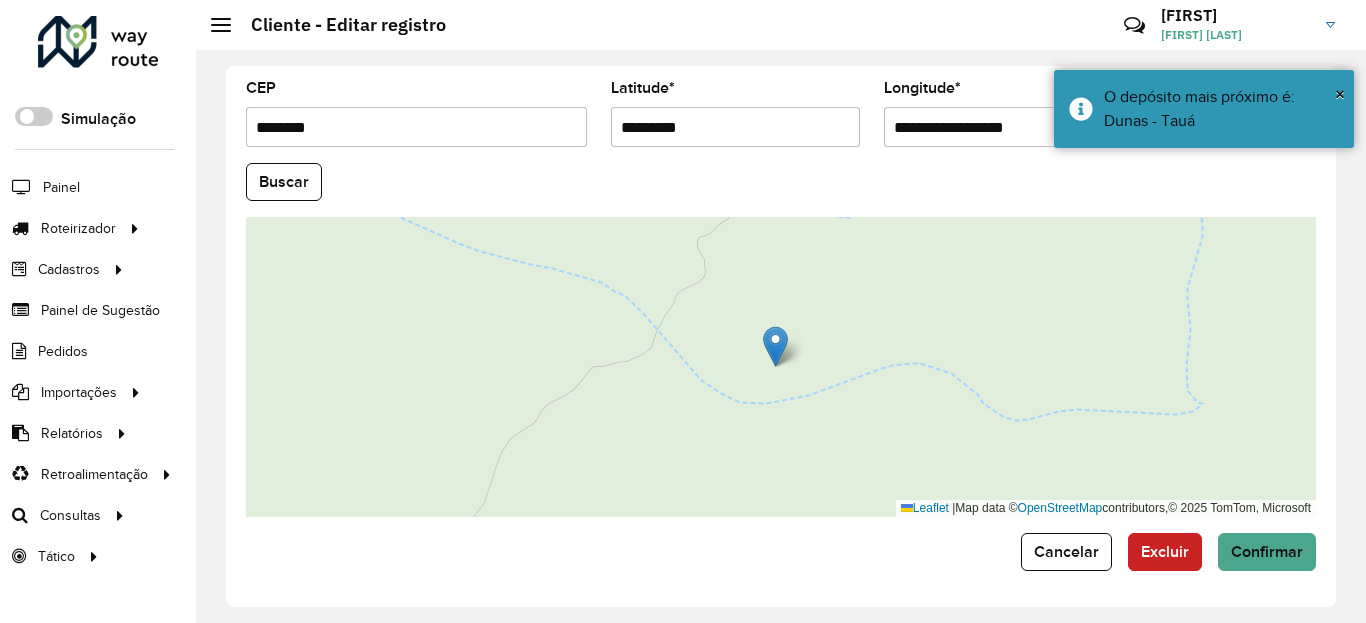 click on "**********" at bounding box center (1009, 127) 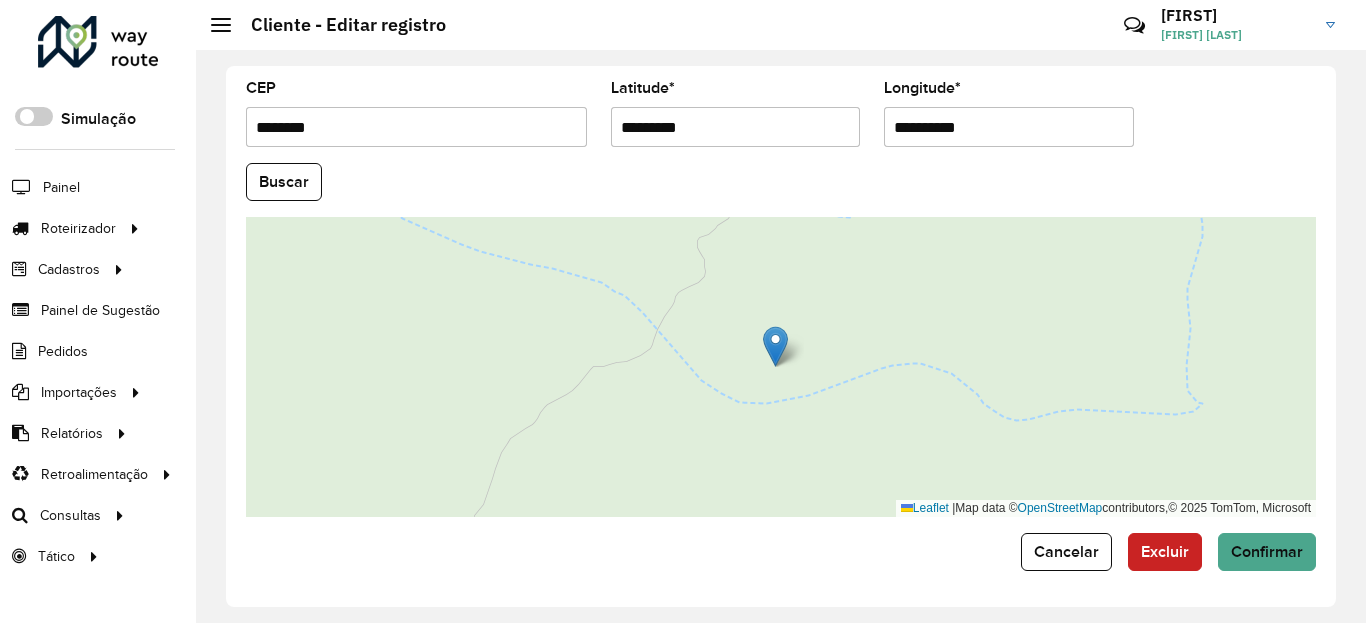 click on "Buscar" 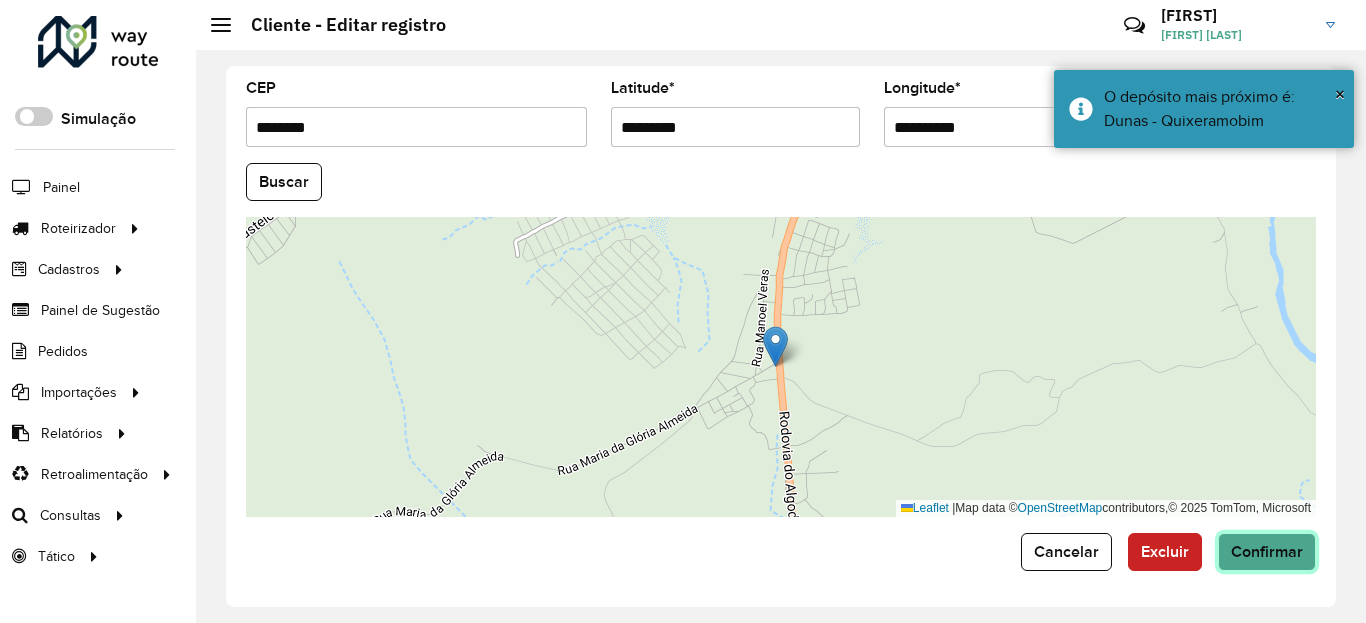 click on "Confirmar" 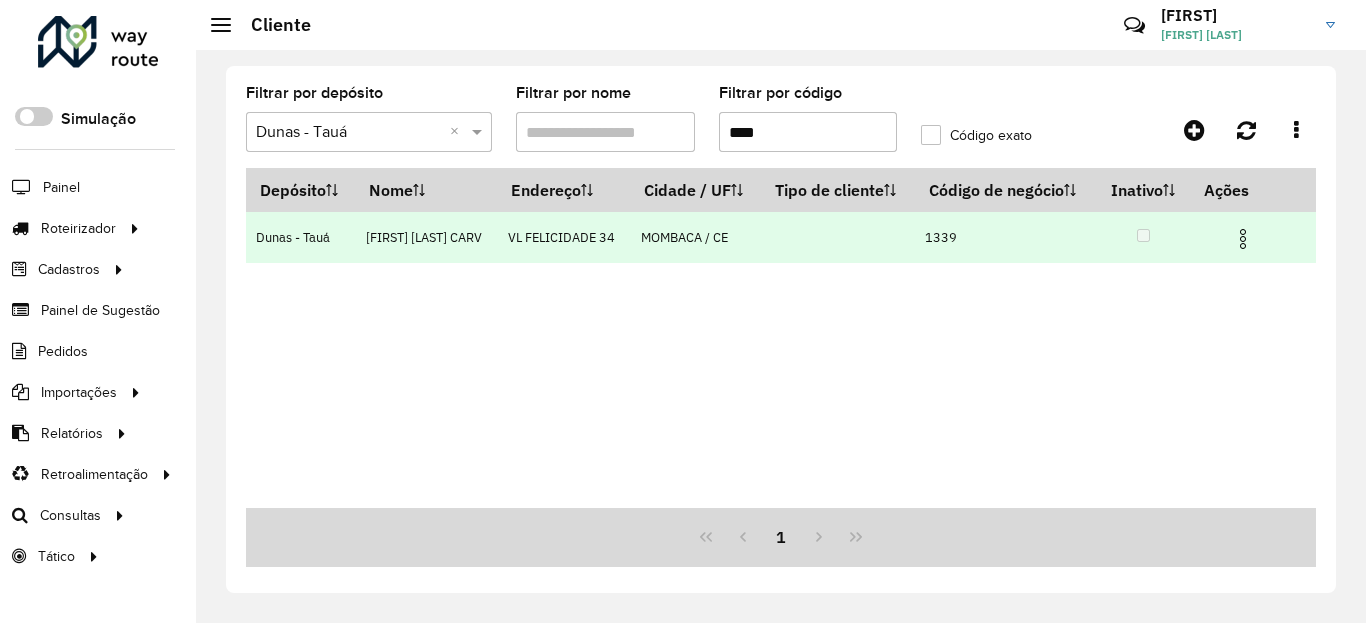 click at bounding box center (1251, 237) 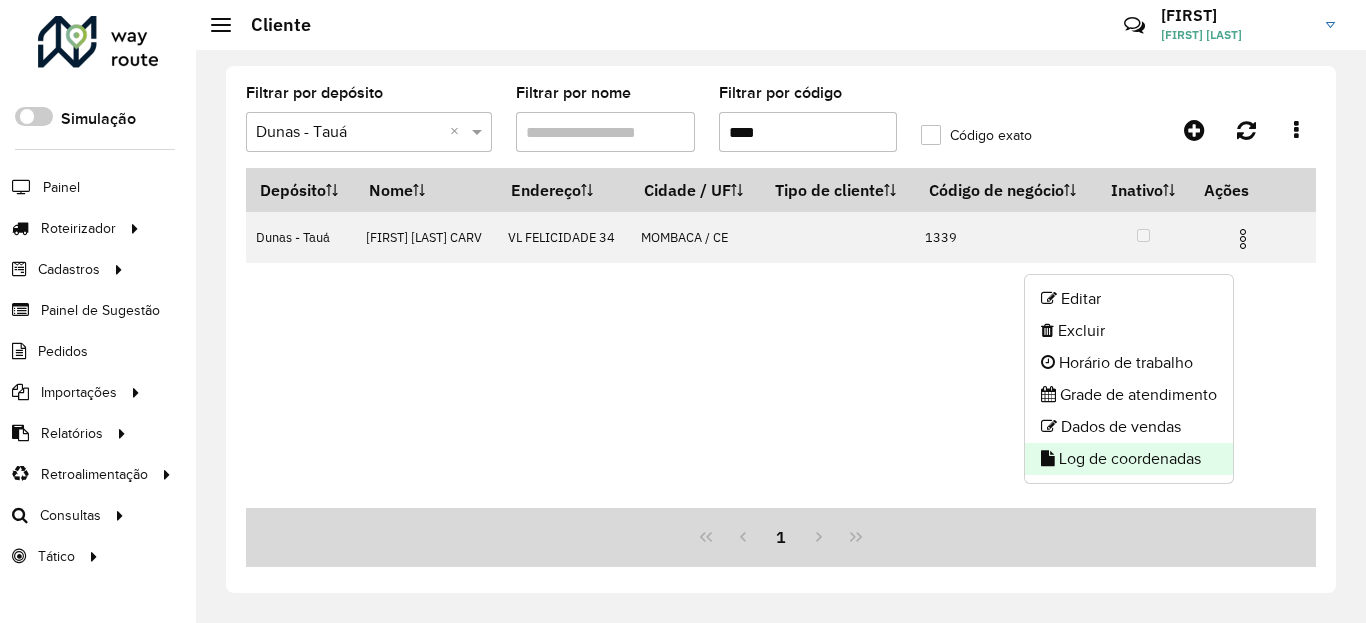 click on "Log de coordenadas" 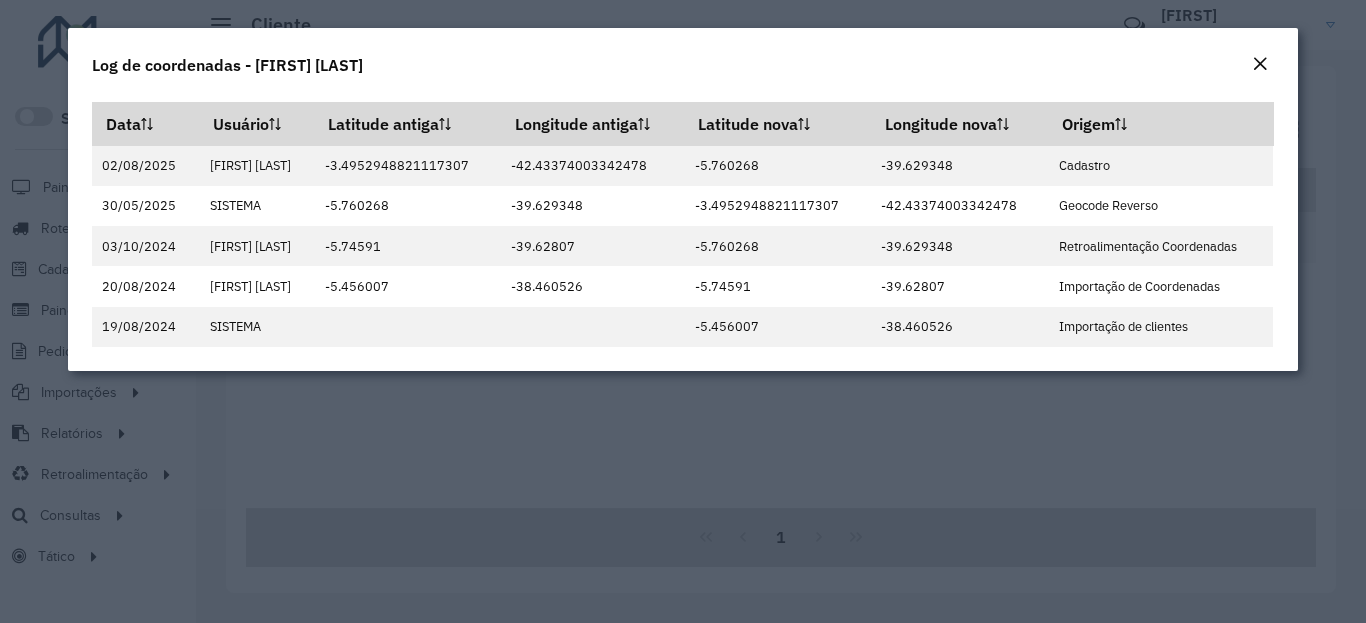 click 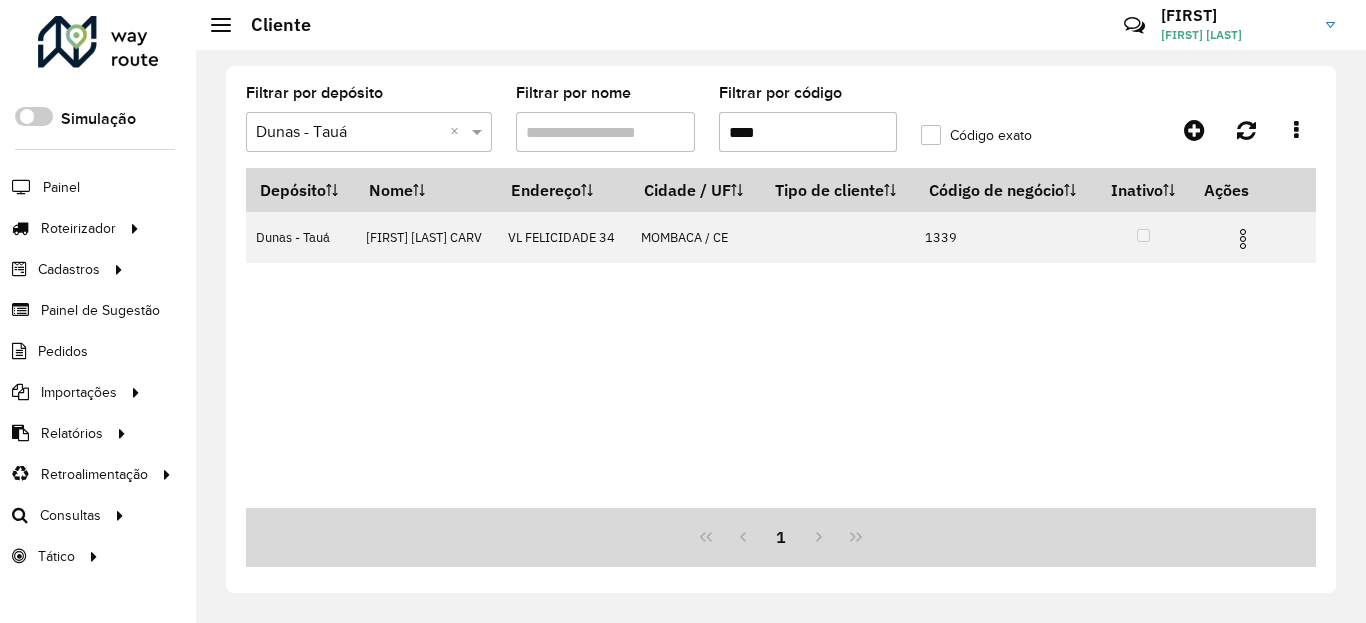 click on "****" at bounding box center (808, 132) 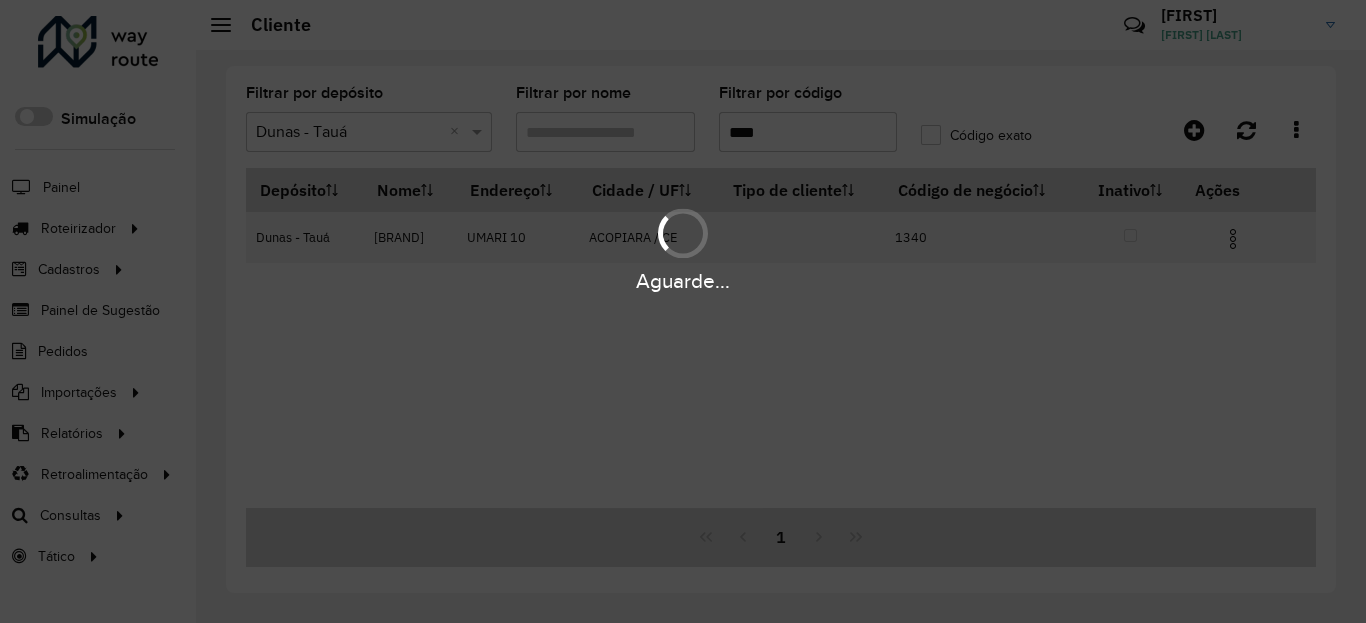click on "Aguarde..." at bounding box center [683, 281] 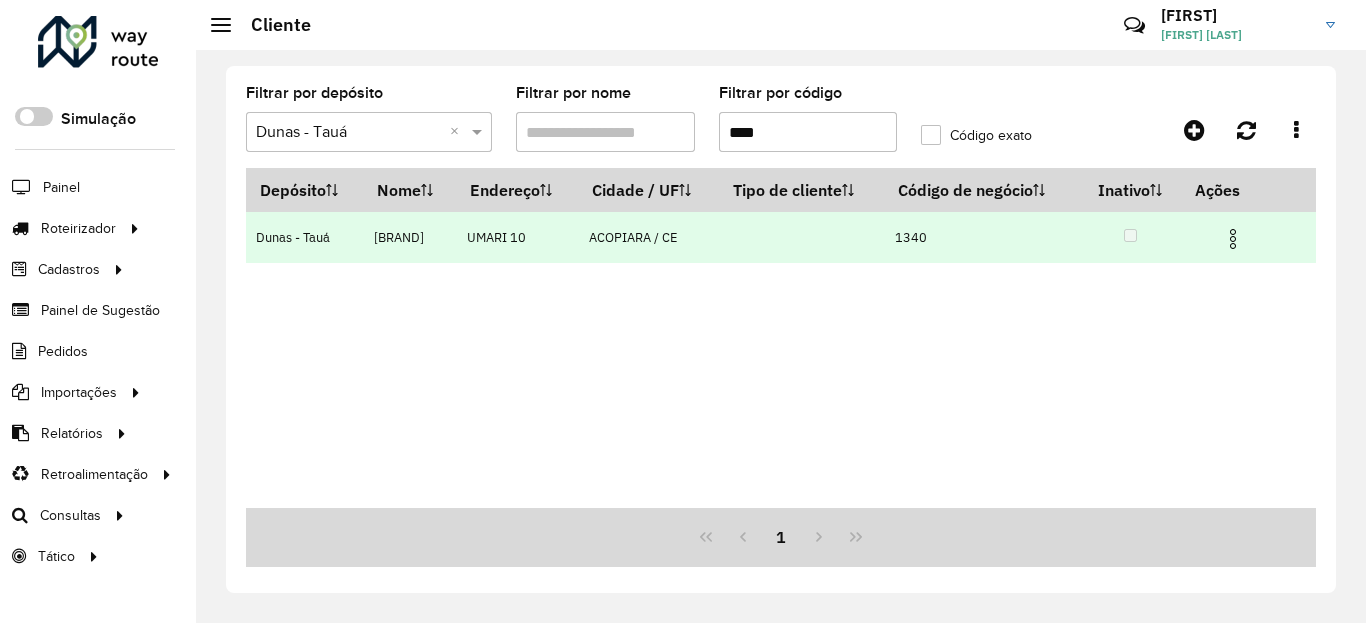 drag, startPoint x: 1250, startPoint y: 258, endPoint x: 1235, endPoint y: 248, distance: 18.027756 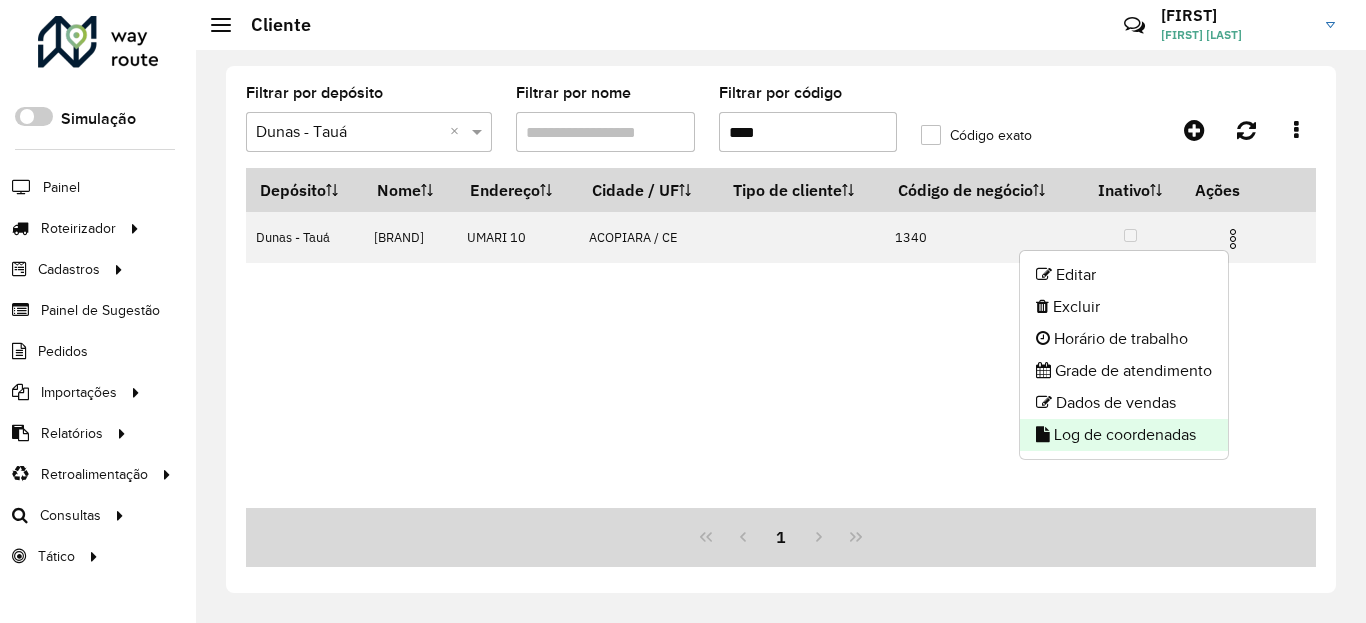 click on "Log de coordenadas" 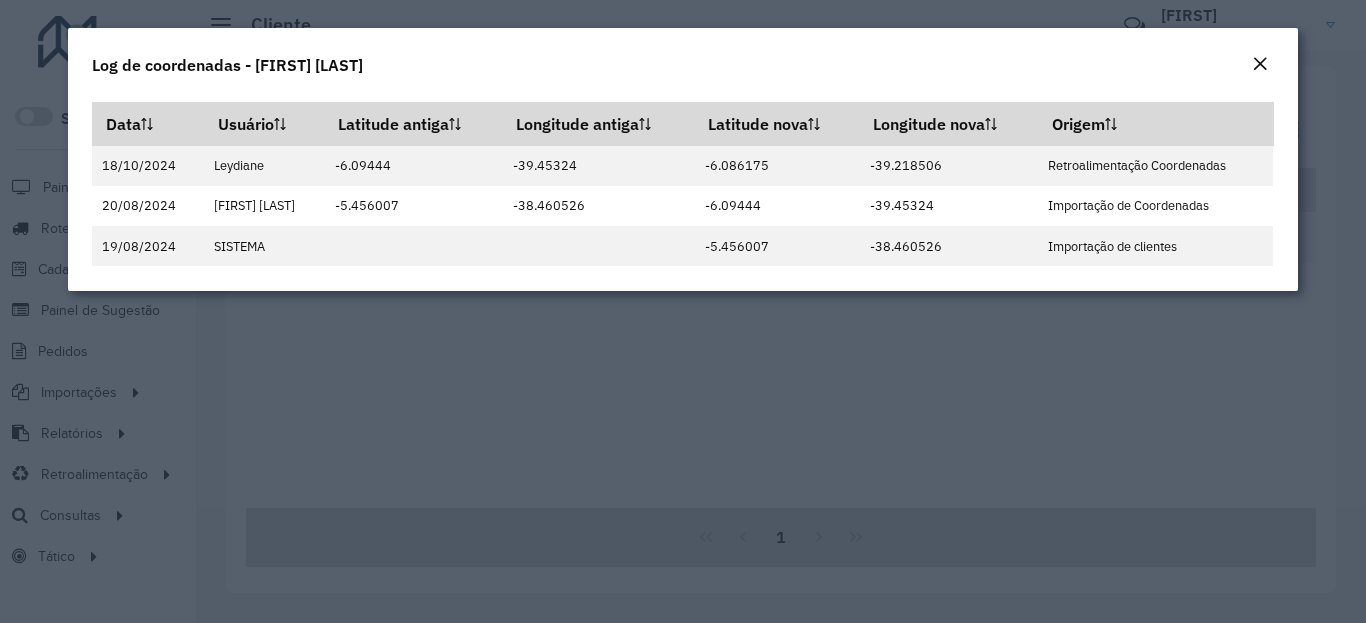click on "Log de coordenadas - MERC BENEVIDES" 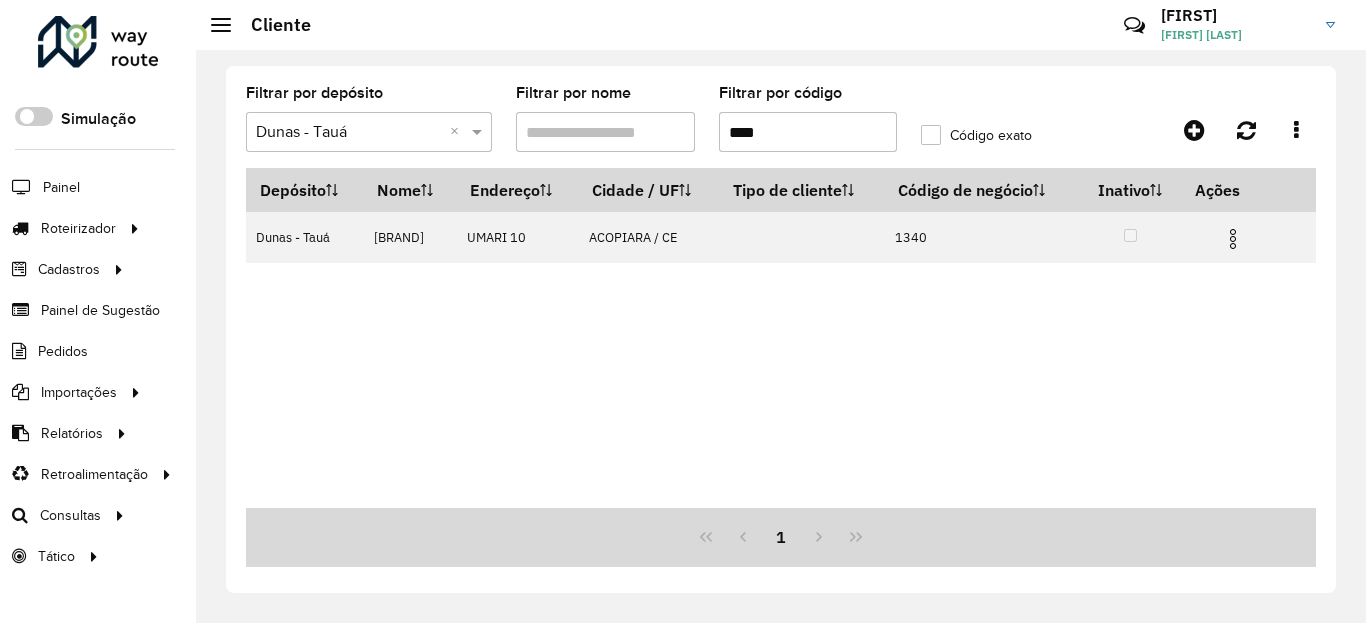 click on "****" at bounding box center (808, 132) 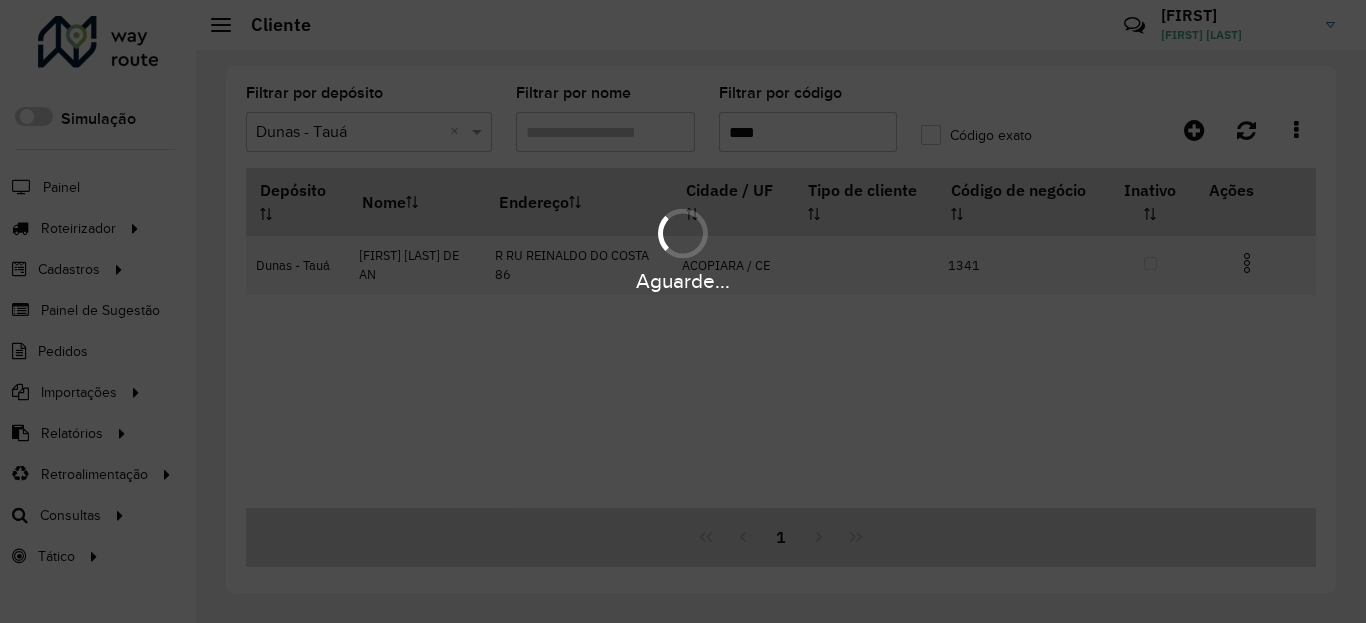 click on "Aguarde..." at bounding box center [683, 249] 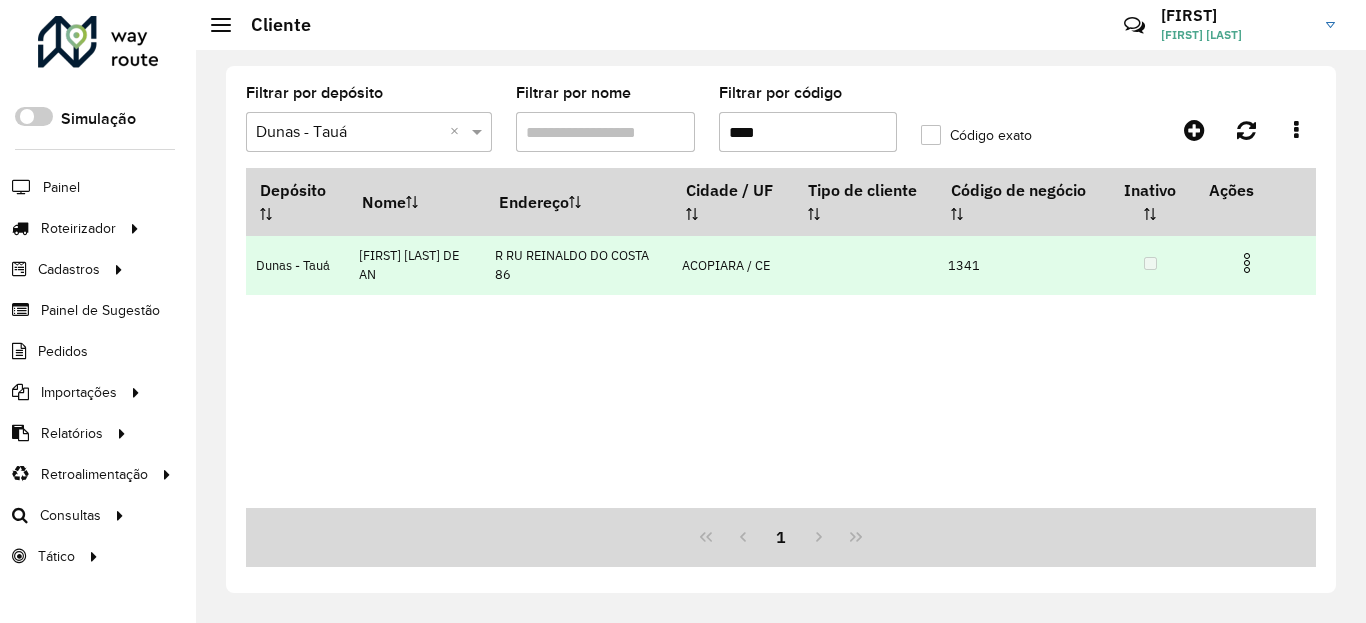 click at bounding box center [1247, 263] 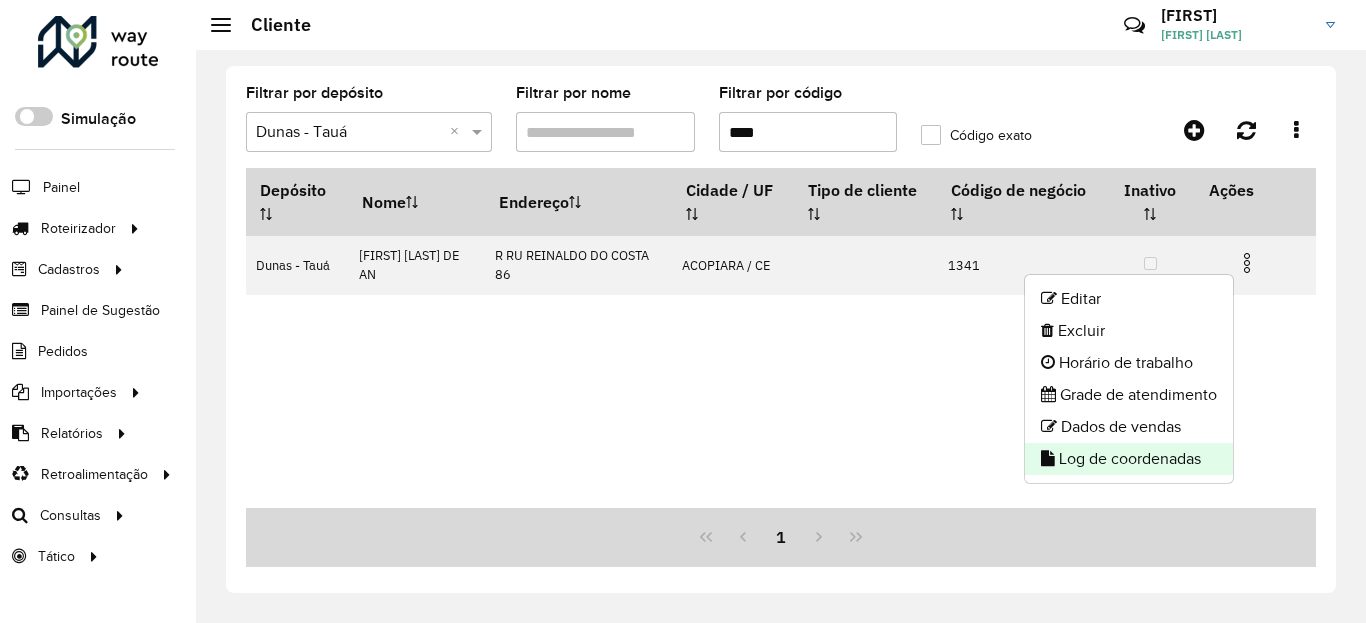 click on "Log de coordenadas" 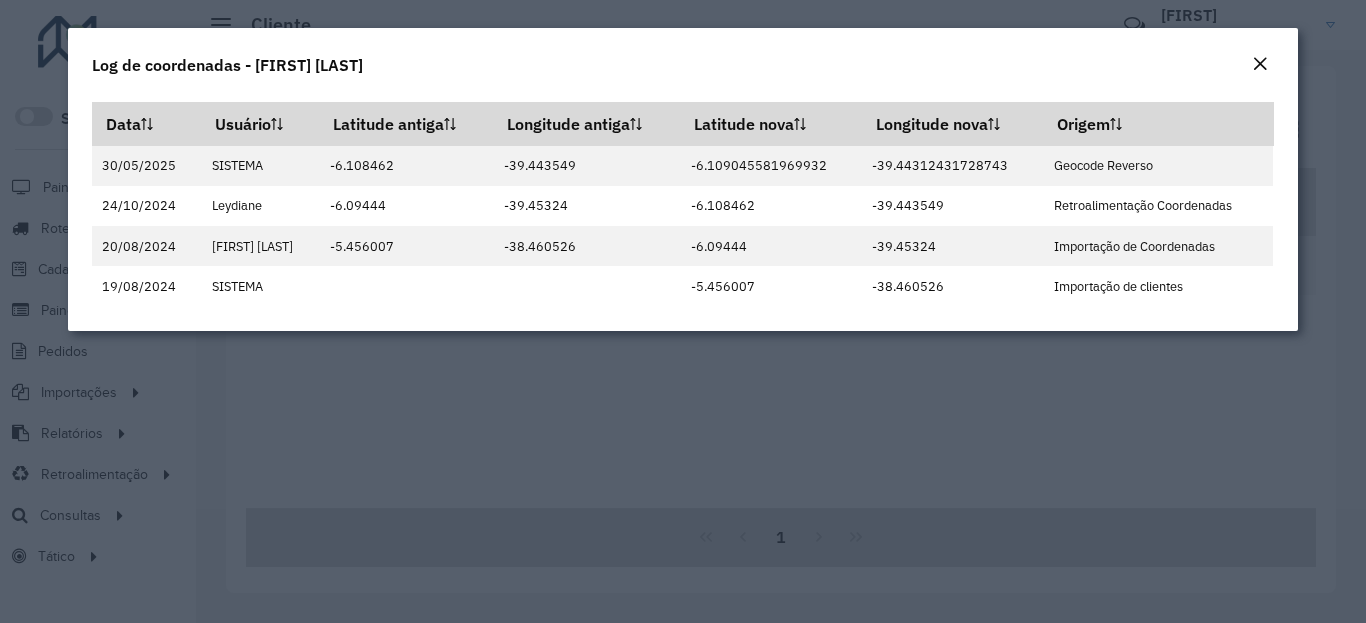 click 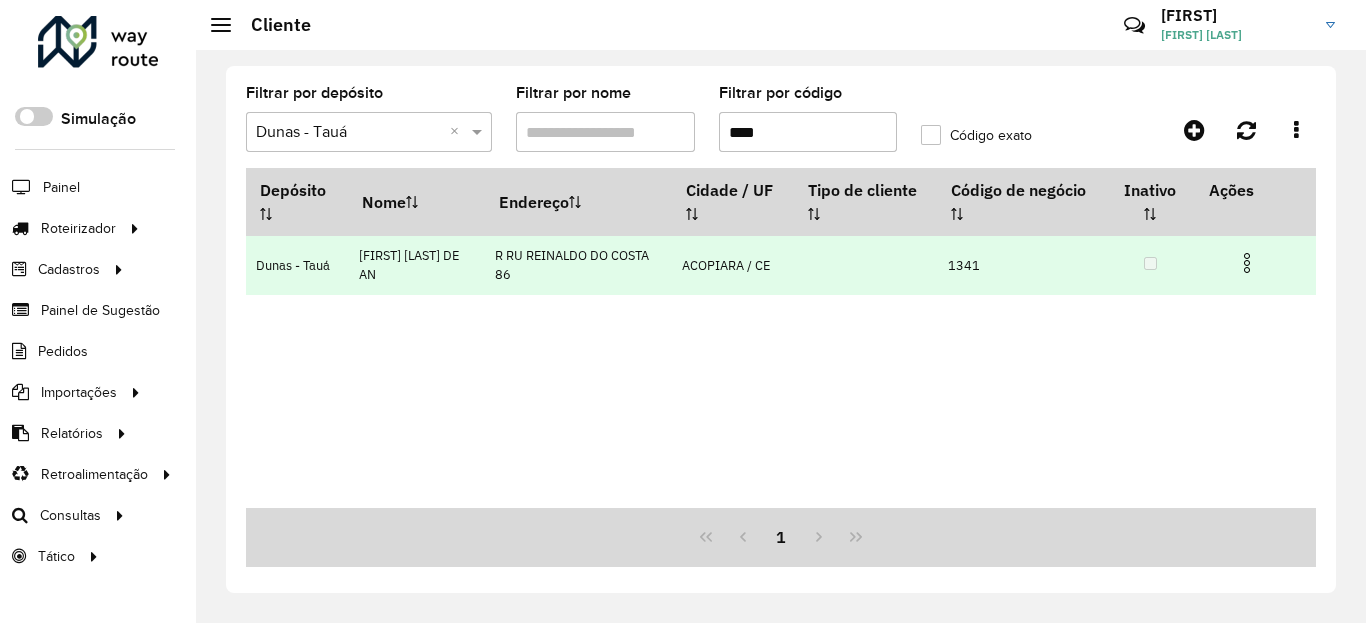 click at bounding box center (1247, 260) 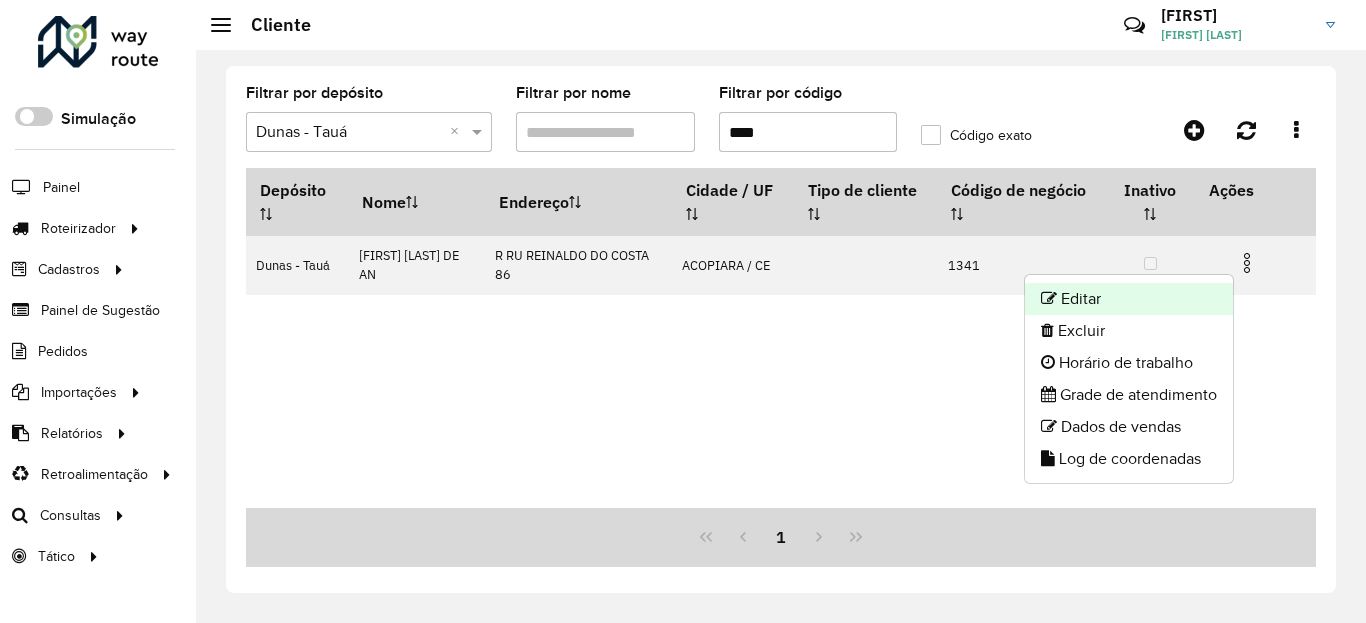 click on "Editar" 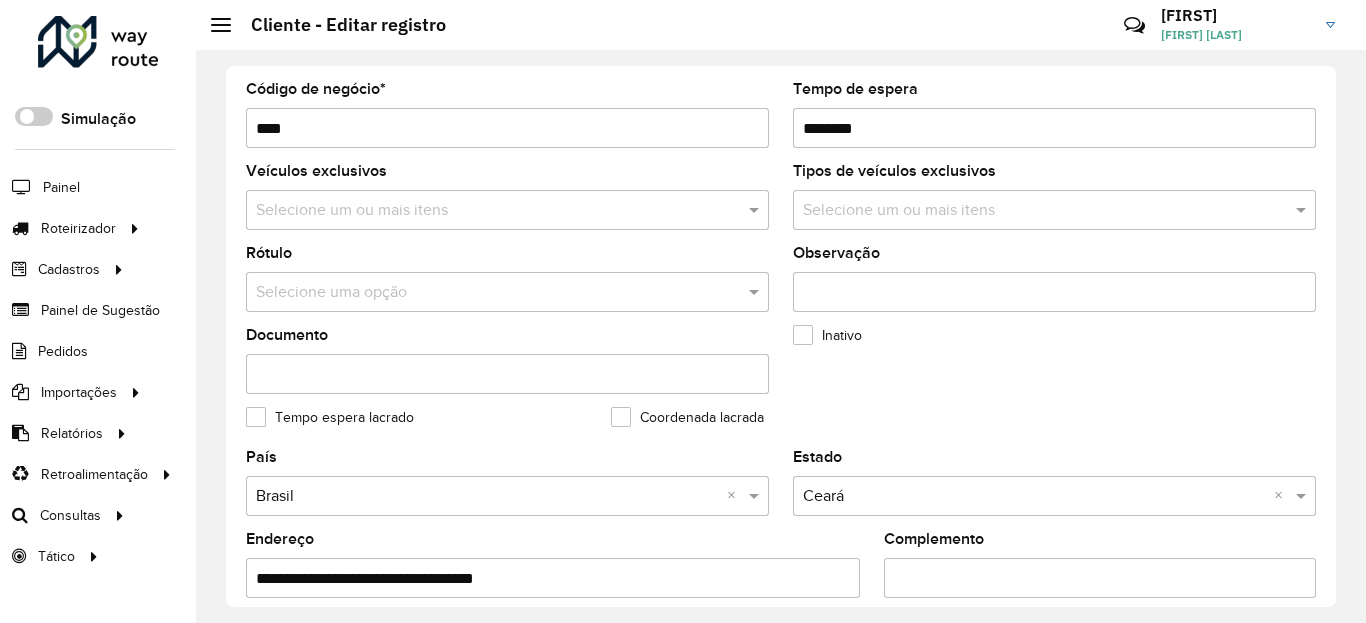 scroll, scrollTop: 600, scrollLeft: 0, axis: vertical 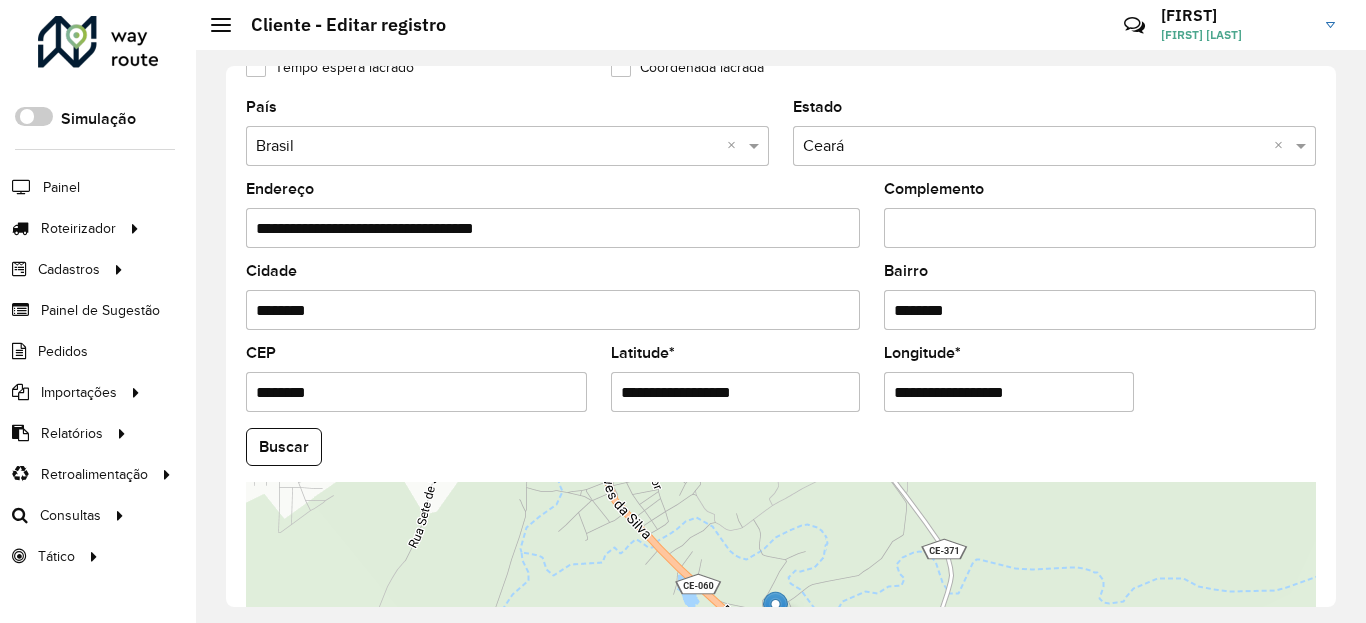 click on "**********" at bounding box center (736, 392) 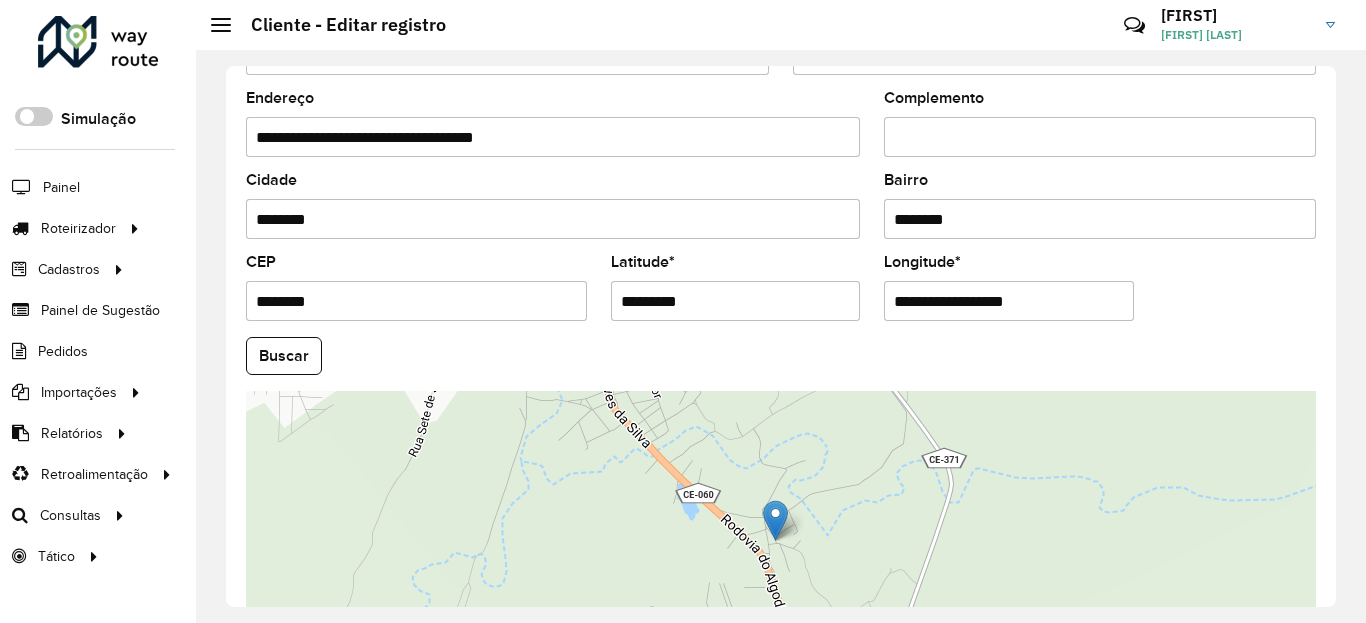 scroll, scrollTop: 840, scrollLeft: 0, axis: vertical 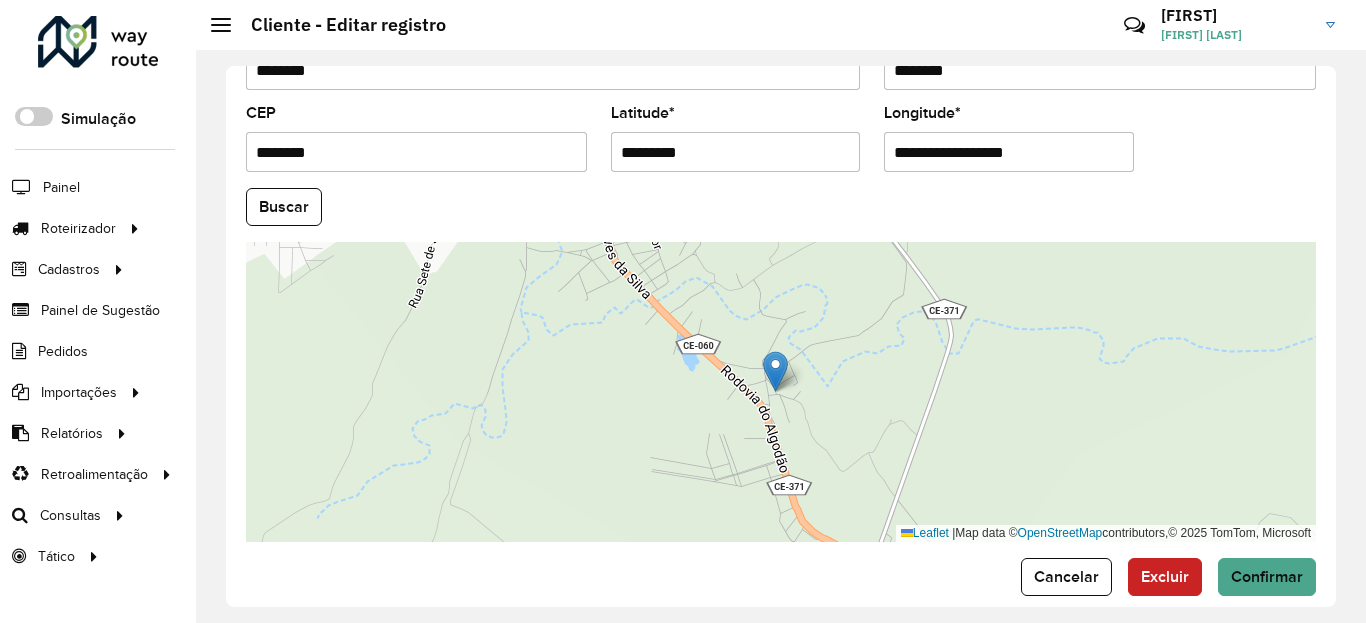 click on "Aguarde...  Pop-up bloqueado!  Seu navegador bloqueou automáticamente a abertura de uma nova janela.   Acesse as configurações e adicione o endereço do sistema a lista de permissão.   Fechar  Roteirizador AmbevTech Simulação Painel Roteirizador Entregas Vendas Cadastros Checkpoint Classificações de venda Cliente Condição de pagamento Consulta de setores Depósito Disponibilidade de veículos Fator tipo de produto Gabarito planner Grupo Rota Fator Tipo Produto Grupo de Depósito Grupo de rotas exclusiva Grupo de setores Jornada Jornada RN Layout integração Modelo Motorista Multi Depósito Painel de sugestão Parada Pedágio Perfil de Vendedor Ponto de apoio Ponto de apoio FAD Prioridade pedido Produto Restrição de Atendimento Planner Rodízio de placa Rota exclusiva FAD Rótulo Setor Setor Planner Tempo de parada de refeição Tipo de cliente Tipo de veículo Tipo de veículo RN Transportadora Usuário Vendedor Veículo Painel de Sugestão Pedidos Importações Classificação e volume de venda" at bounding box center (683, 311) 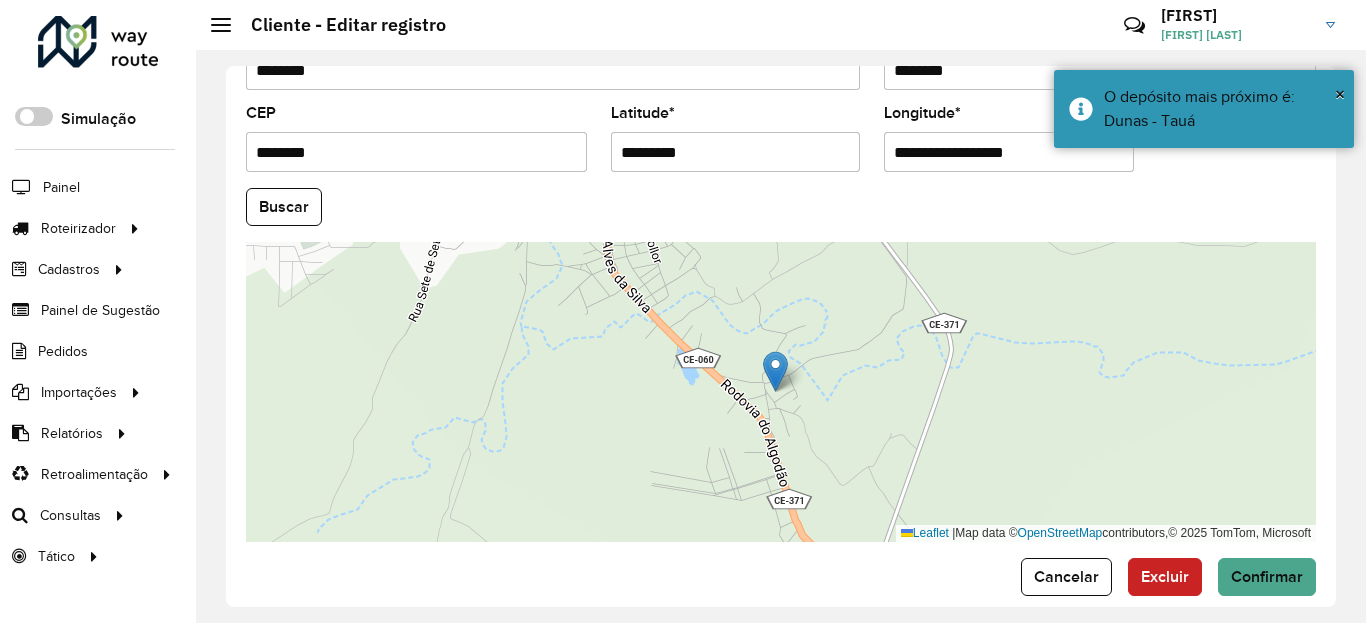 click on "**********" 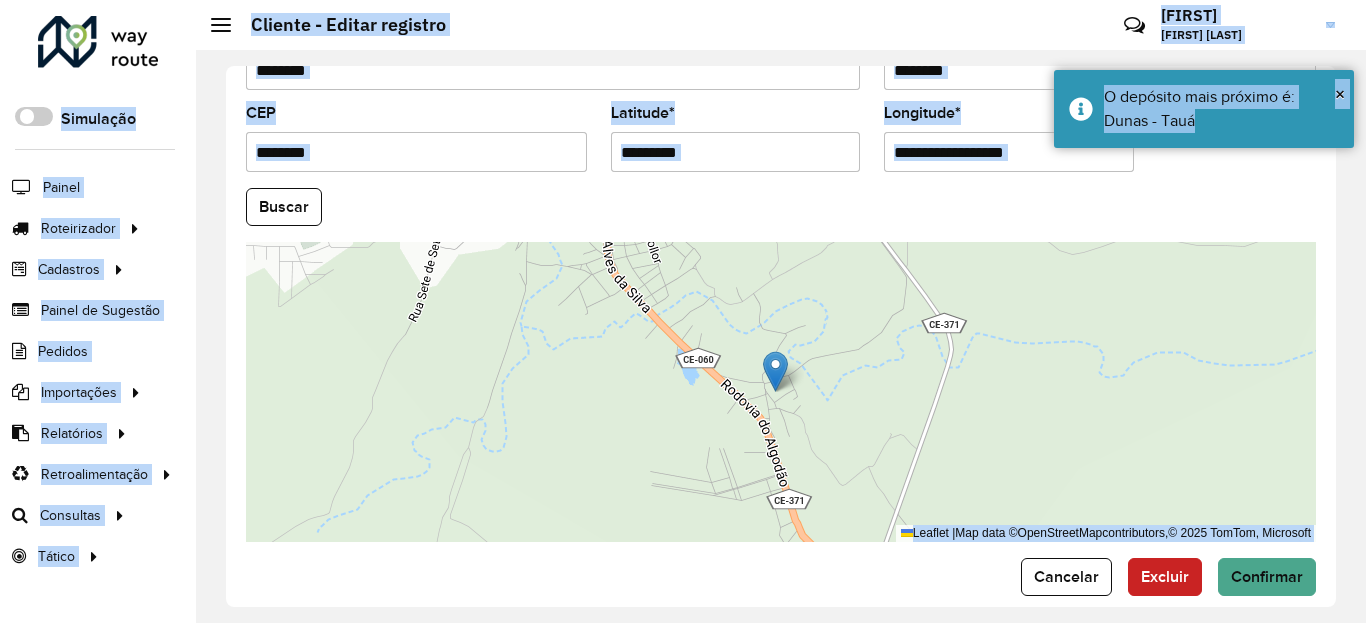 click on "**********" at bounding box center (1009, 152) 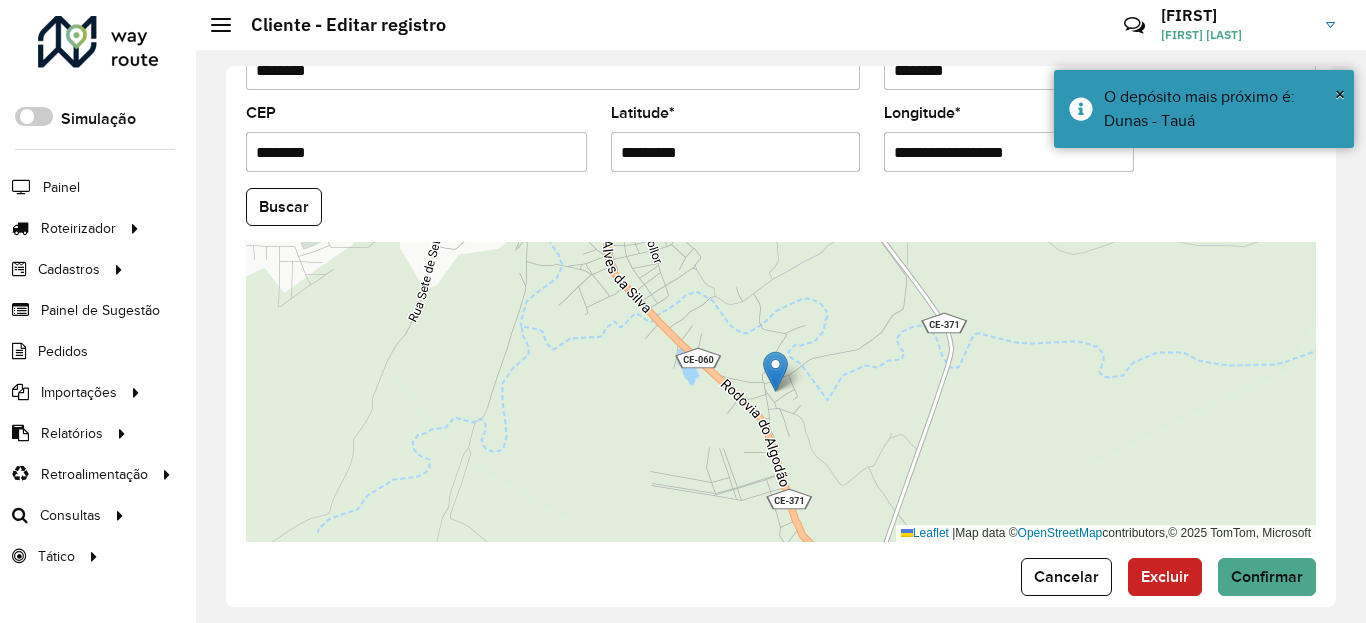 paste 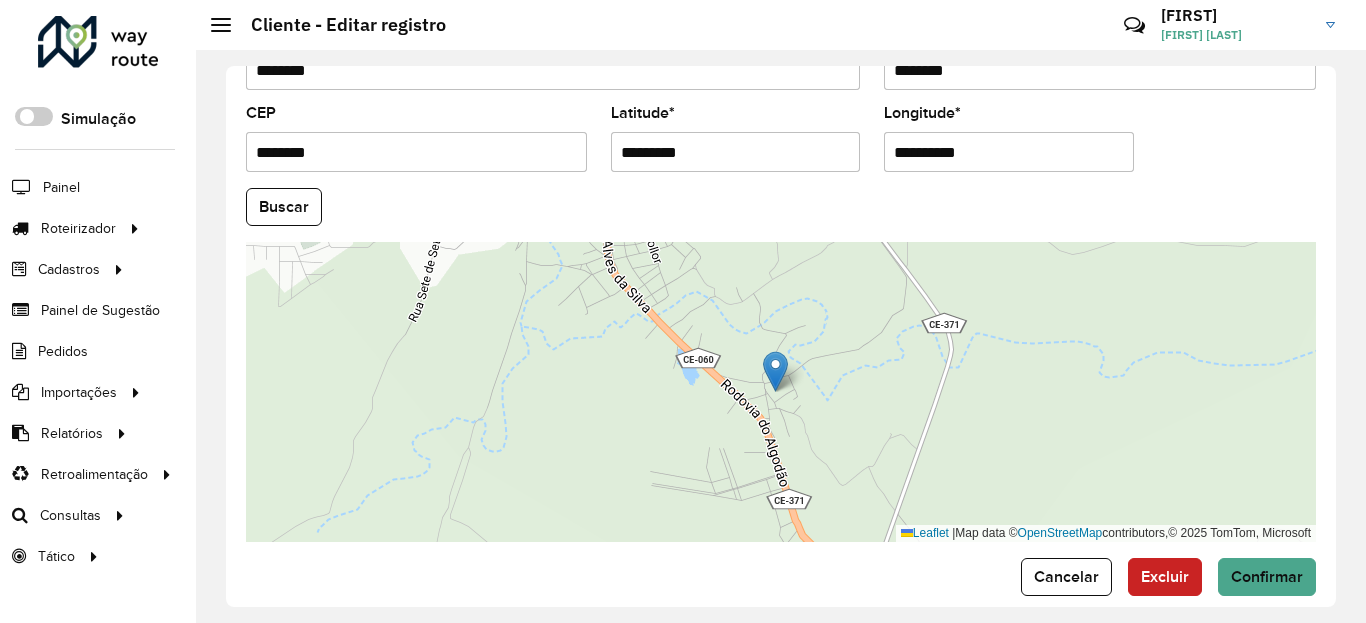 click on "**********" 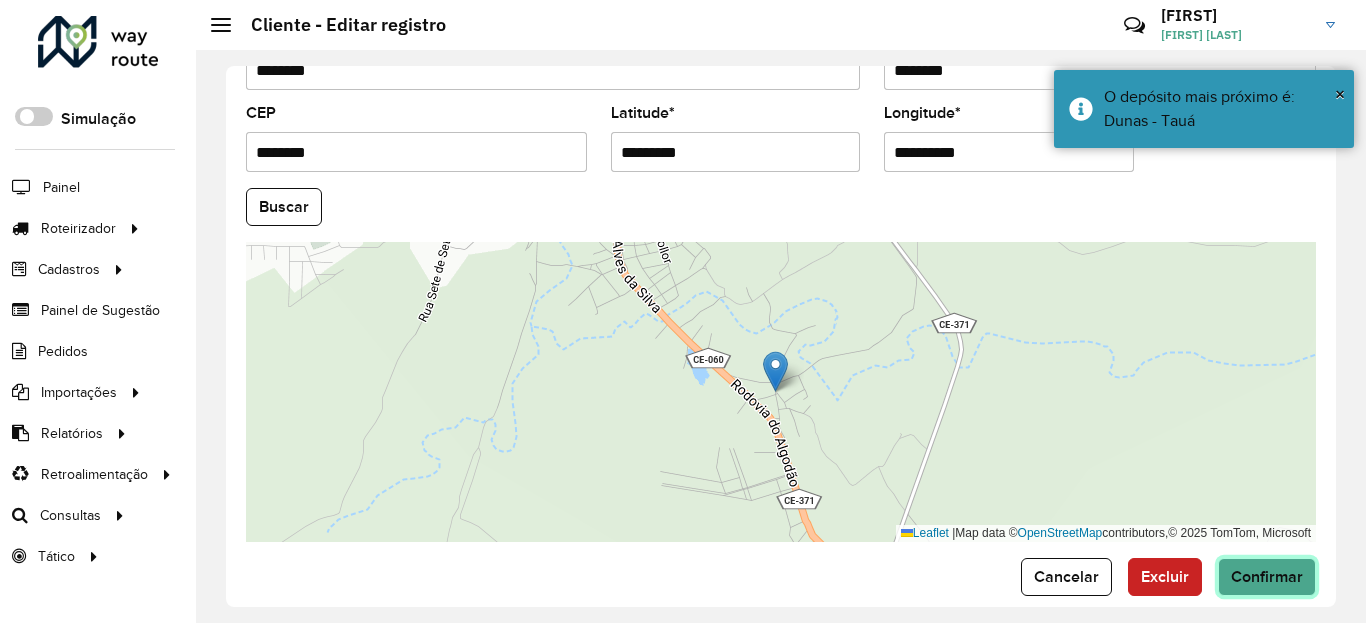 click on "Confirmar" 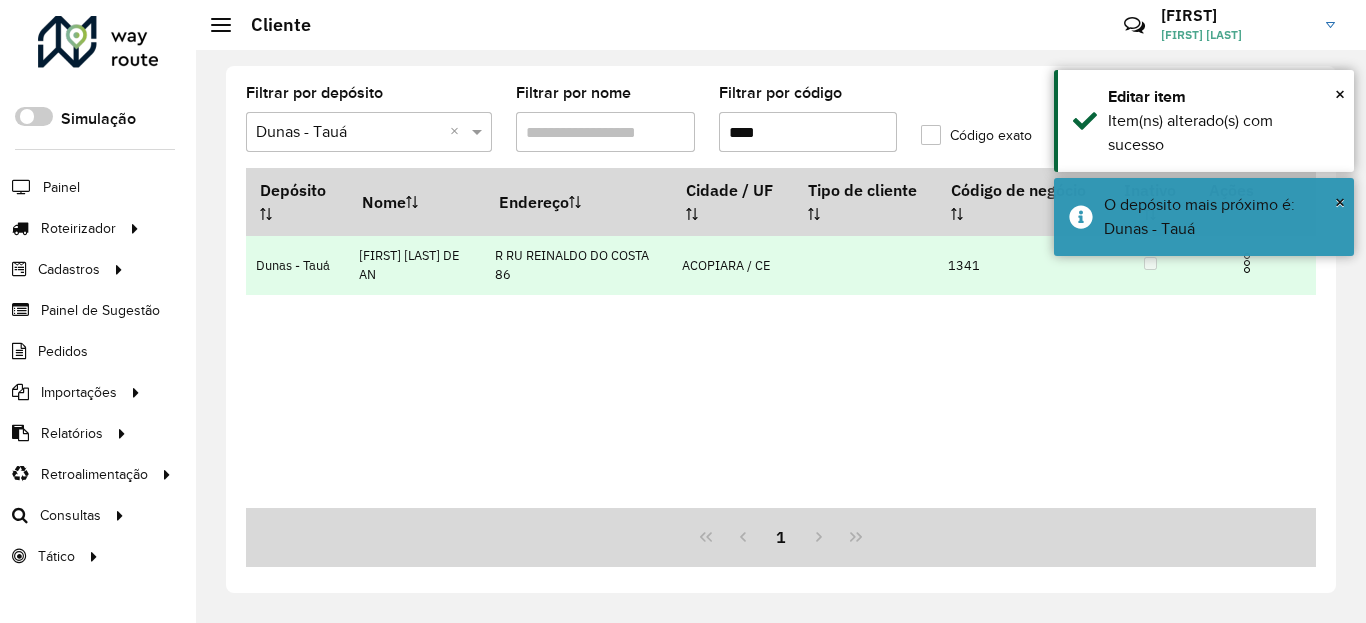 click at bounding box center (1255, 261) 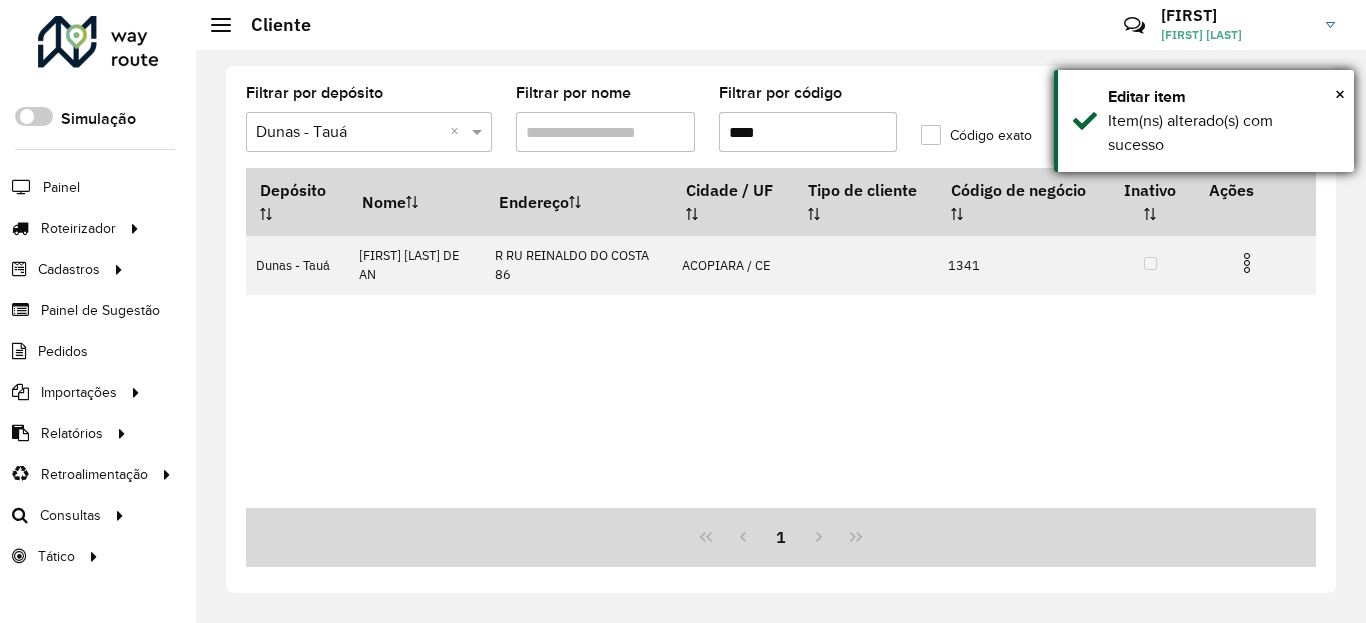click on "×  Editar item  Item(ns) alterado(s) com sucesso" at bounding box center (1204, 121) 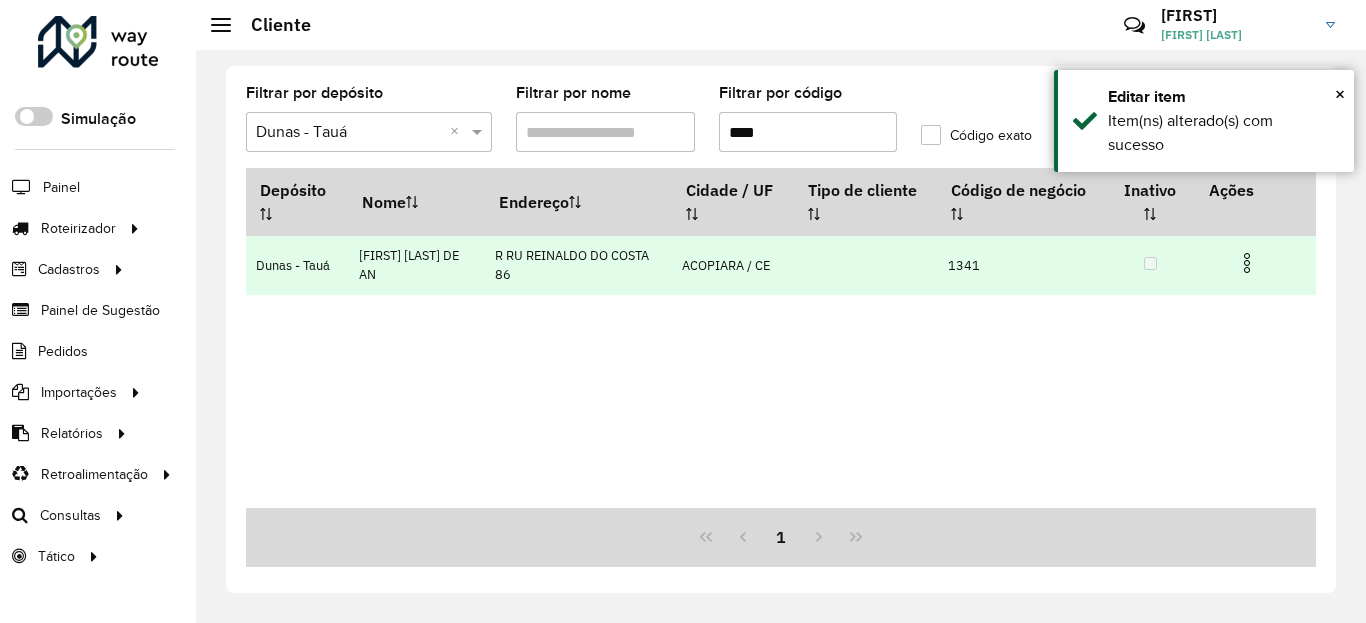 click at bounding box center (1247, 263) 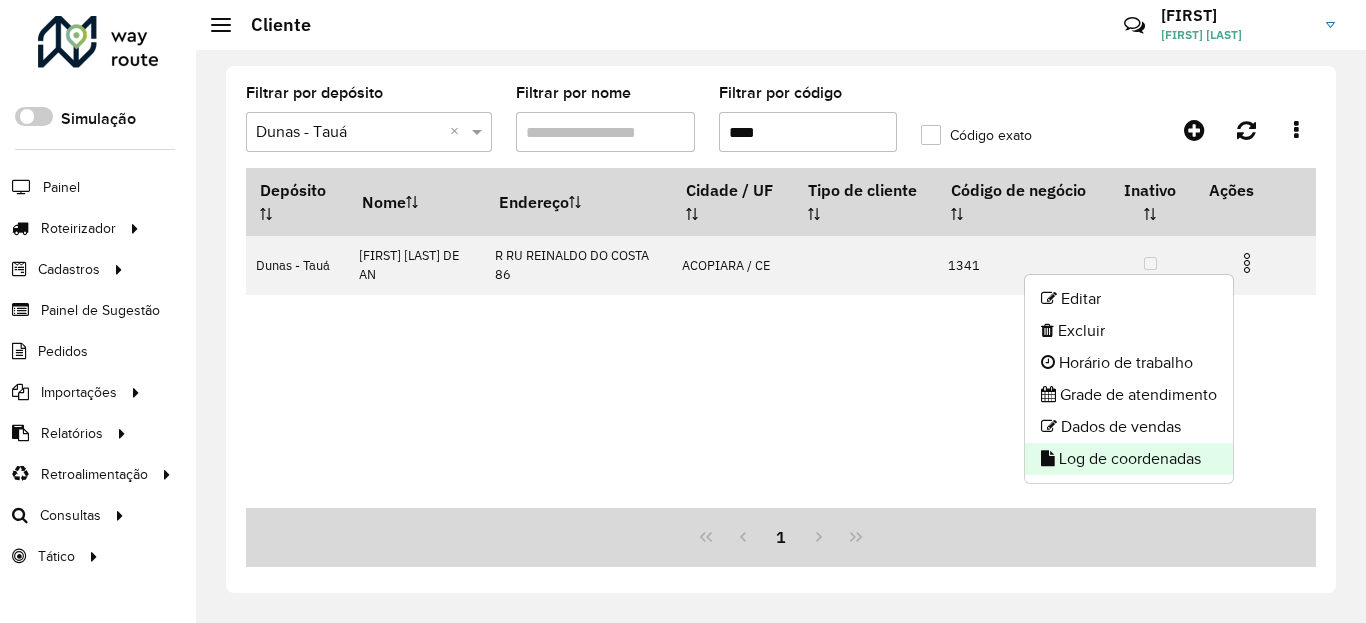 click on "Log de coordenadas" 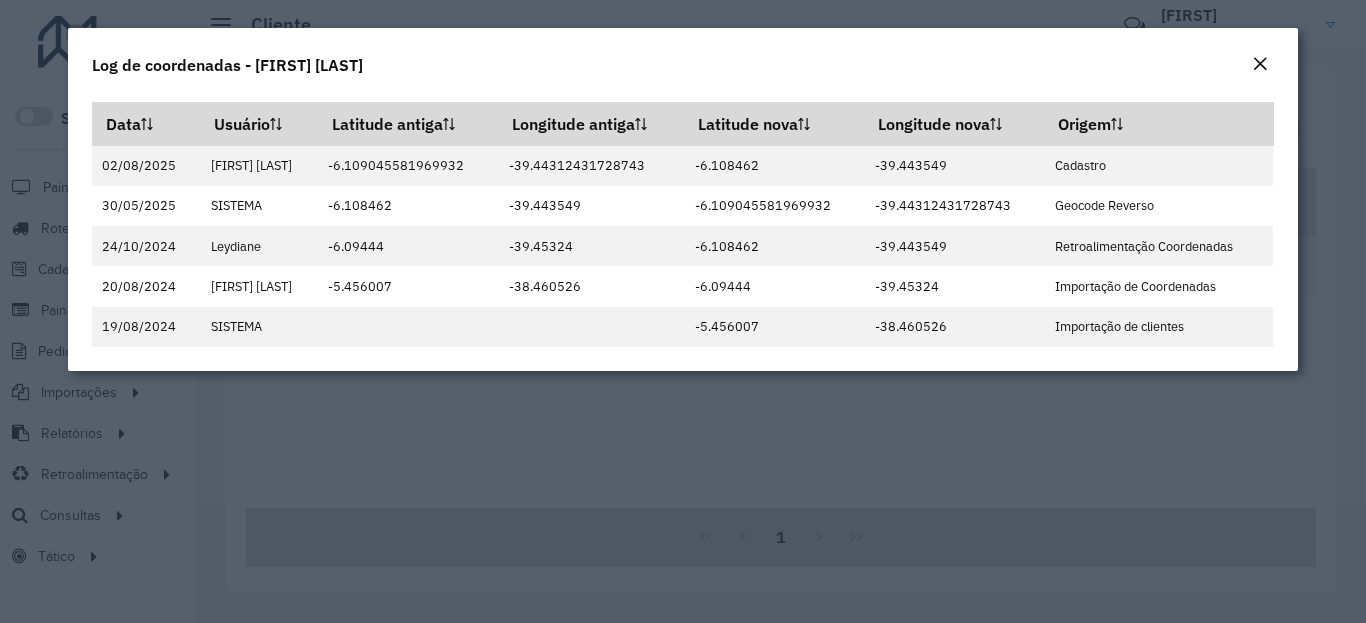 click 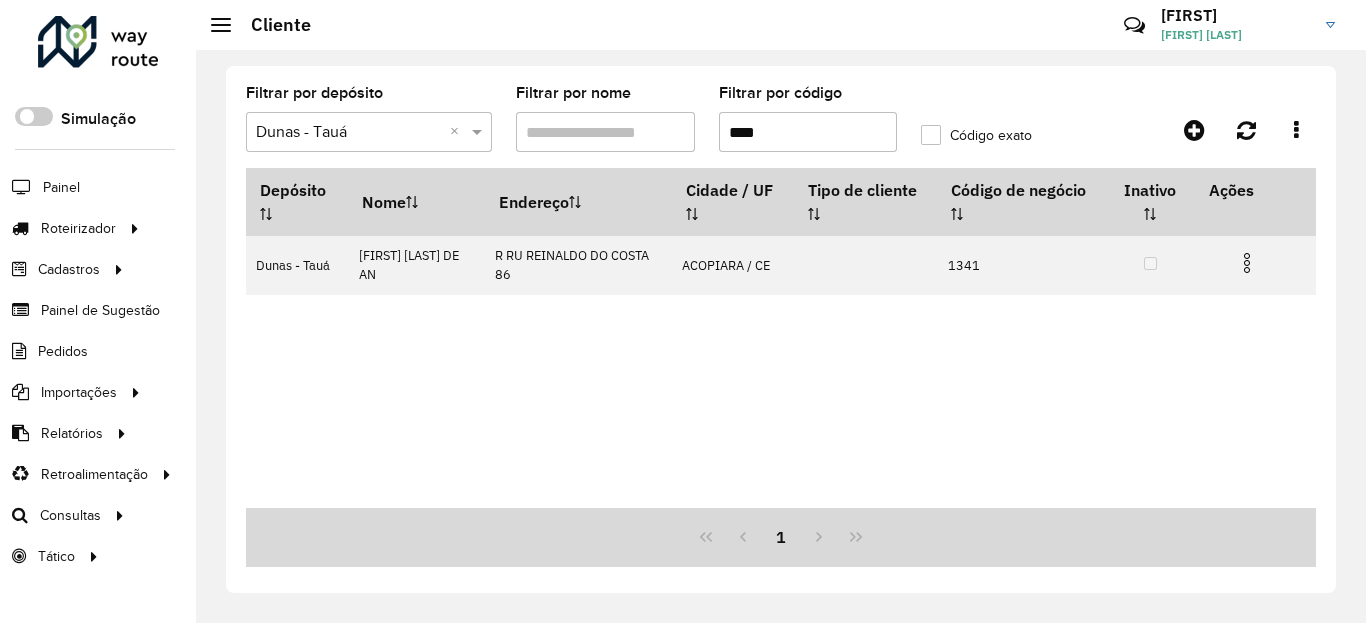 click on "****" at bounding box center [808, 132] 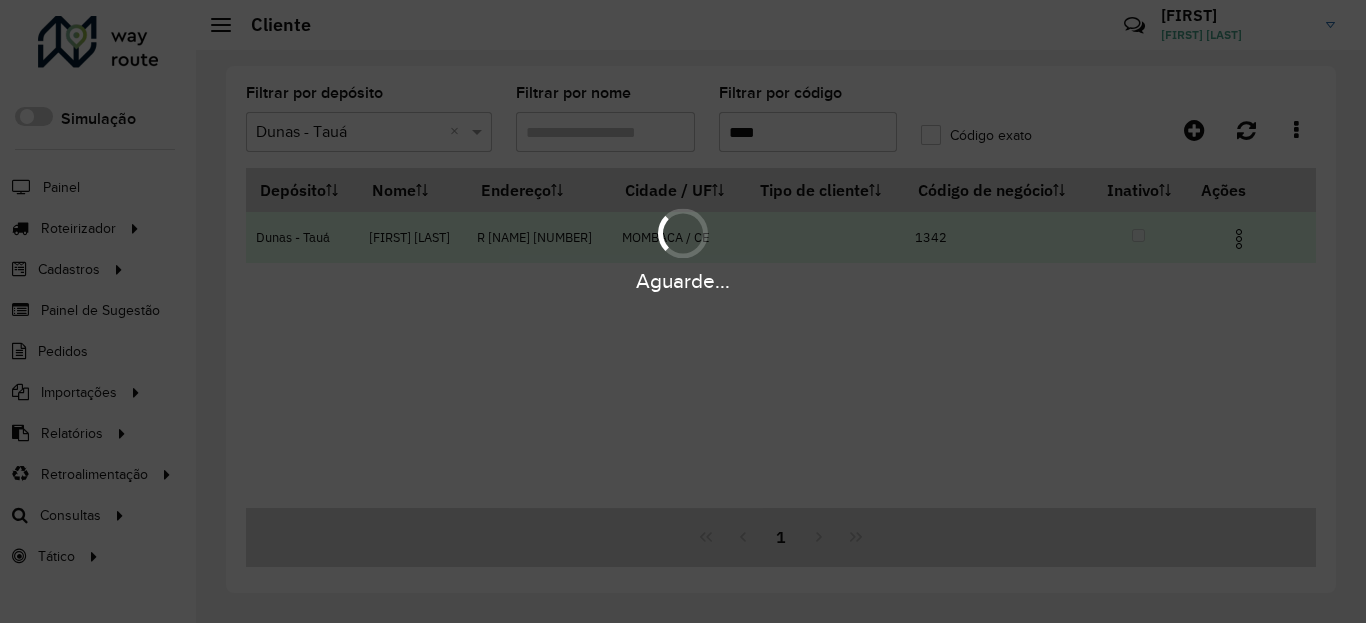click at bounding box center [1239, 239] 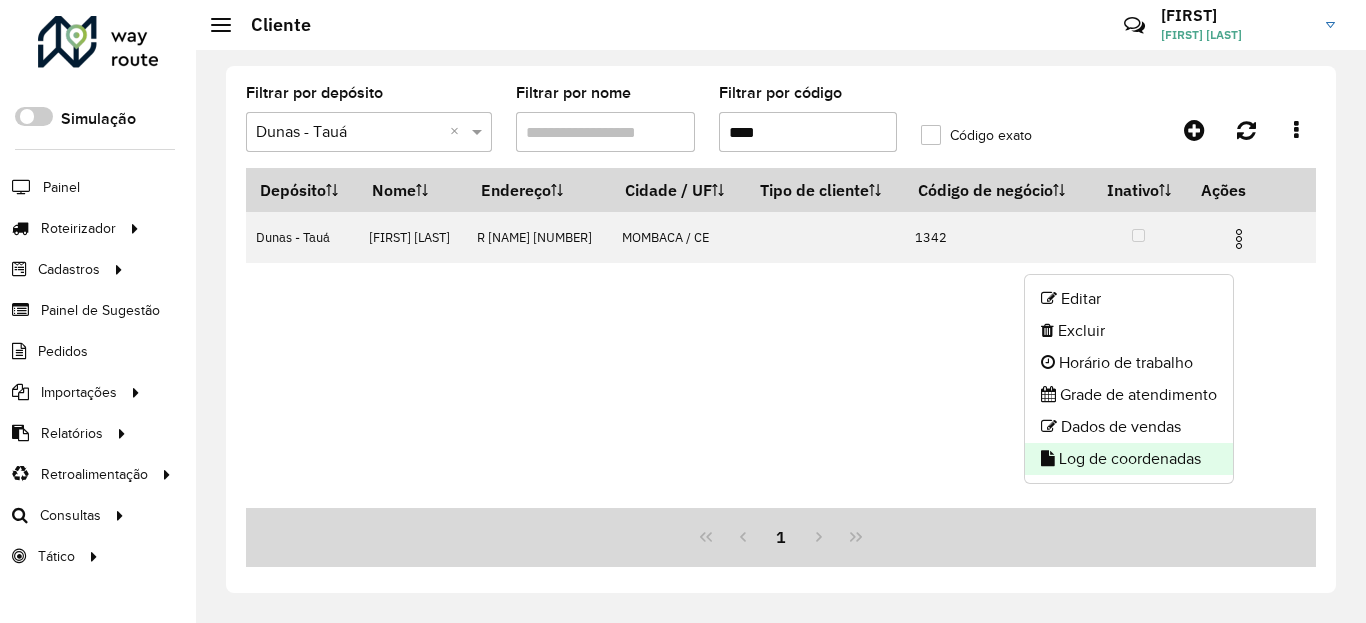 click on "Log de coordenadas" 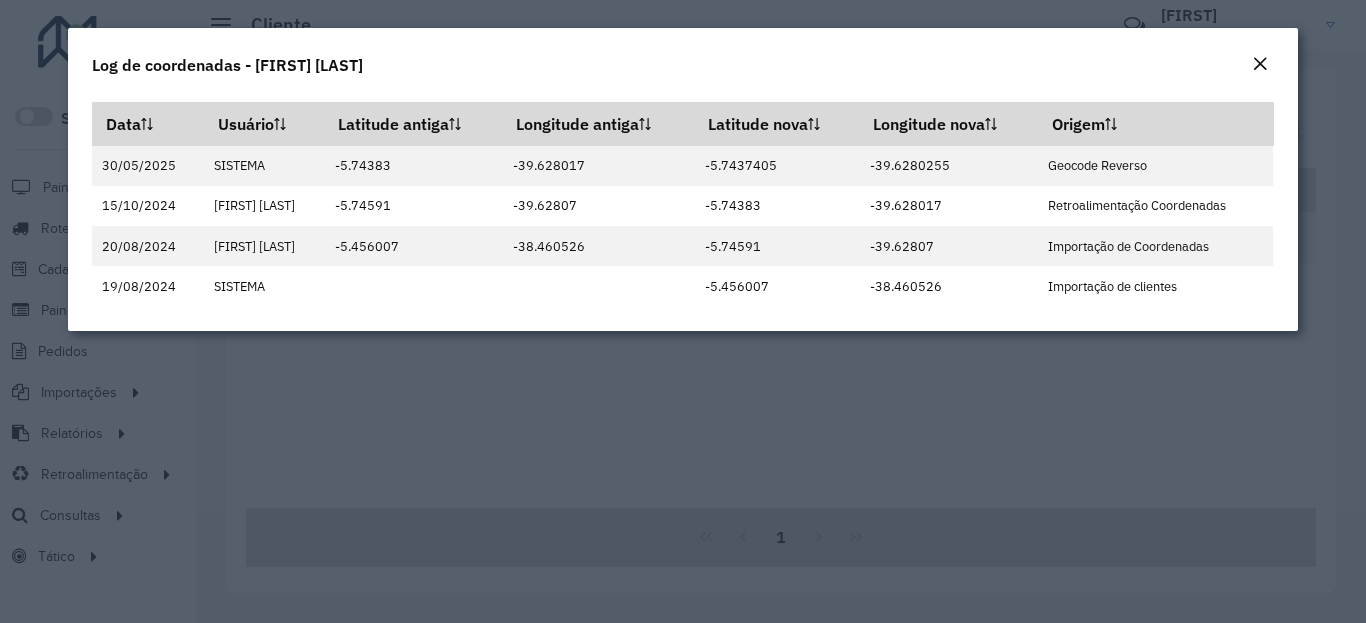 click 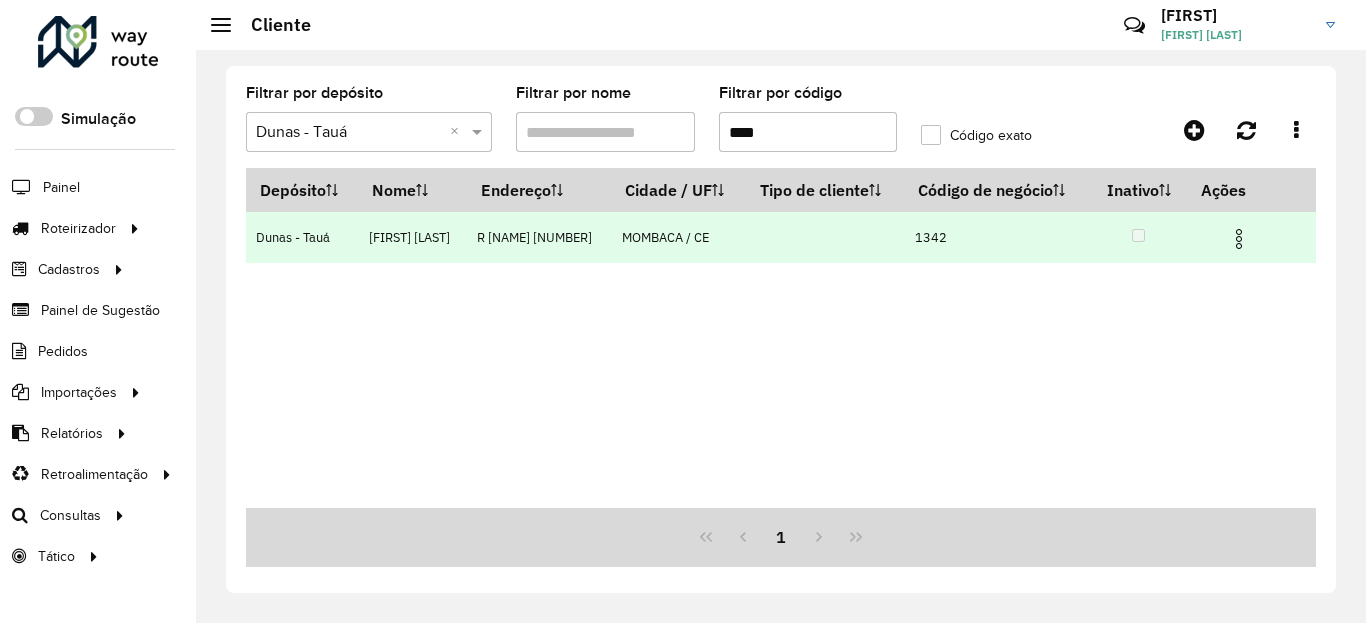 click at bounding box center (1248, 237) 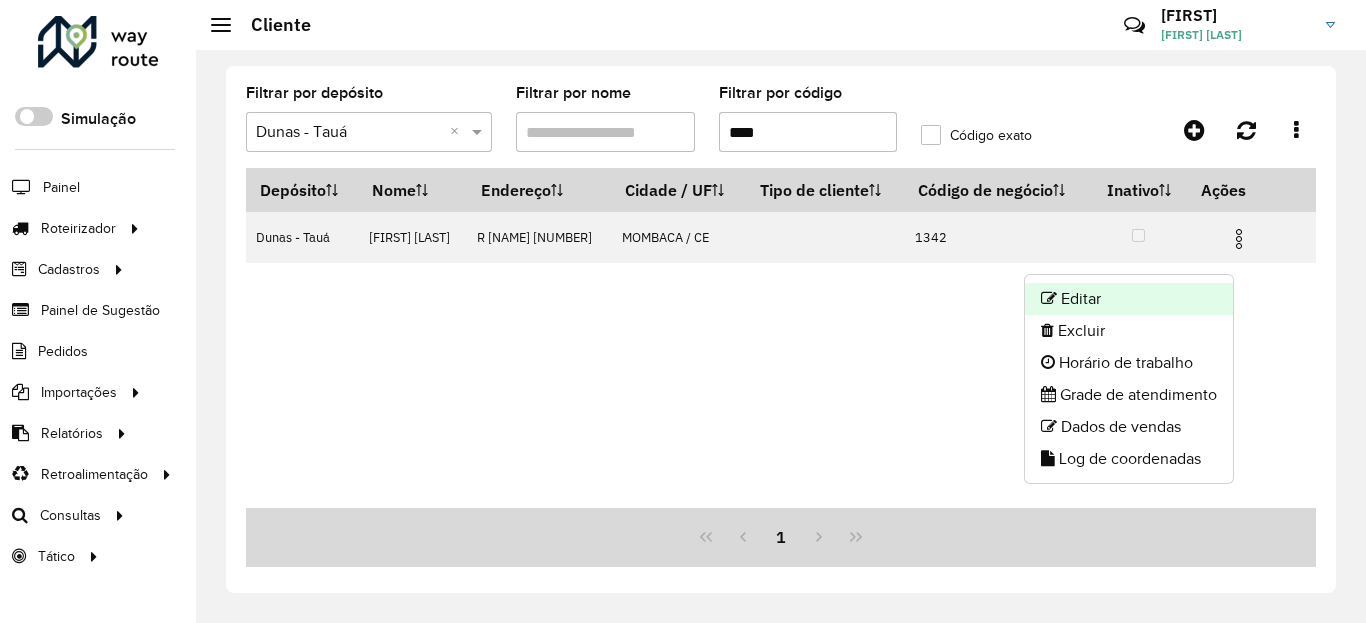 click on "Editar" 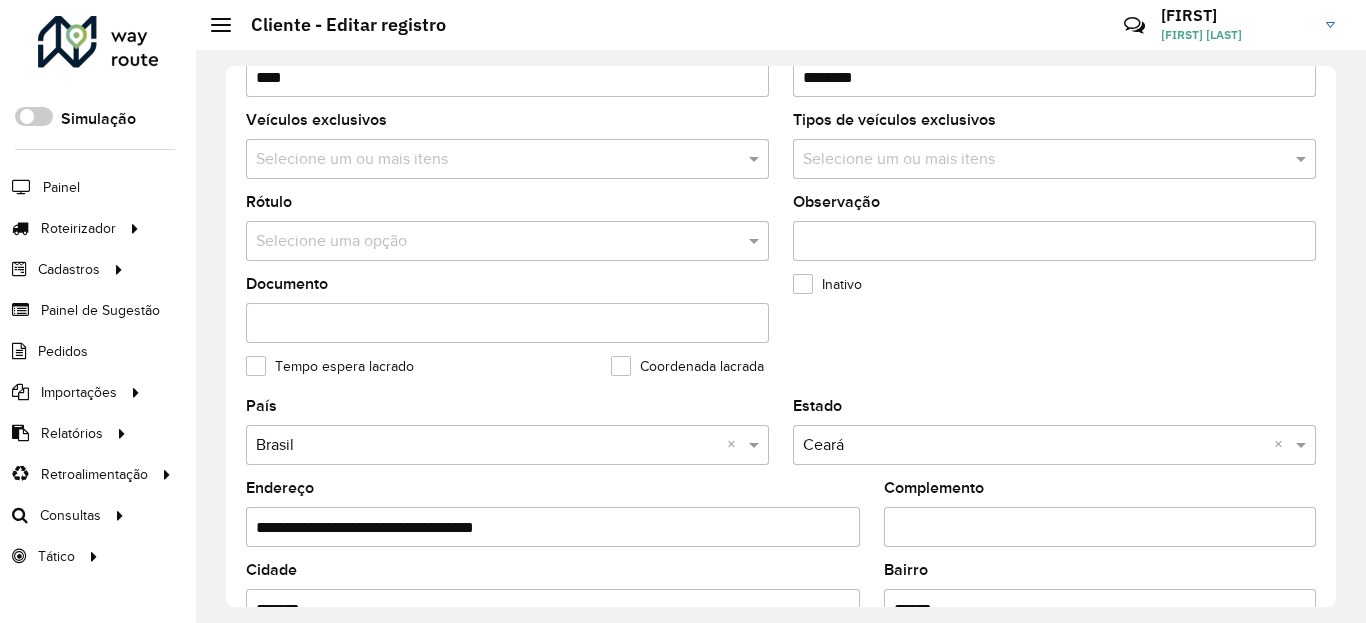 scroll, scrollTop: 600, scrollLeft: 0, axis: vertical 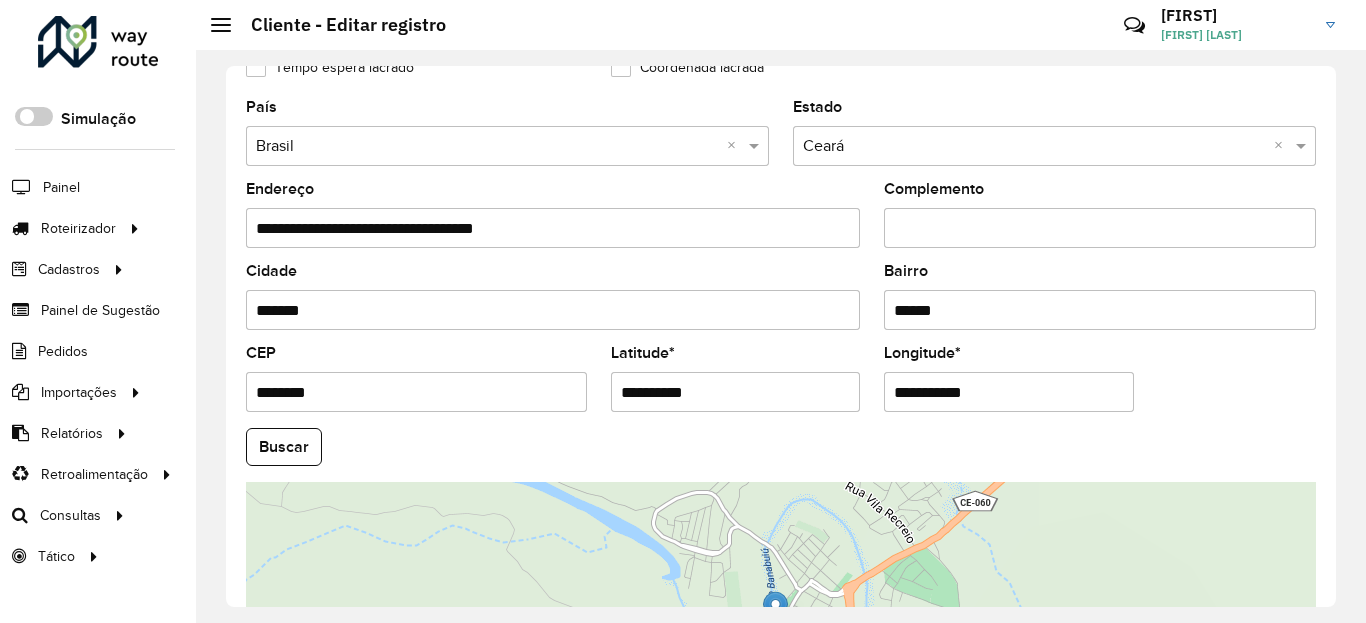 click on "**********" at bounding box center (736, 392) 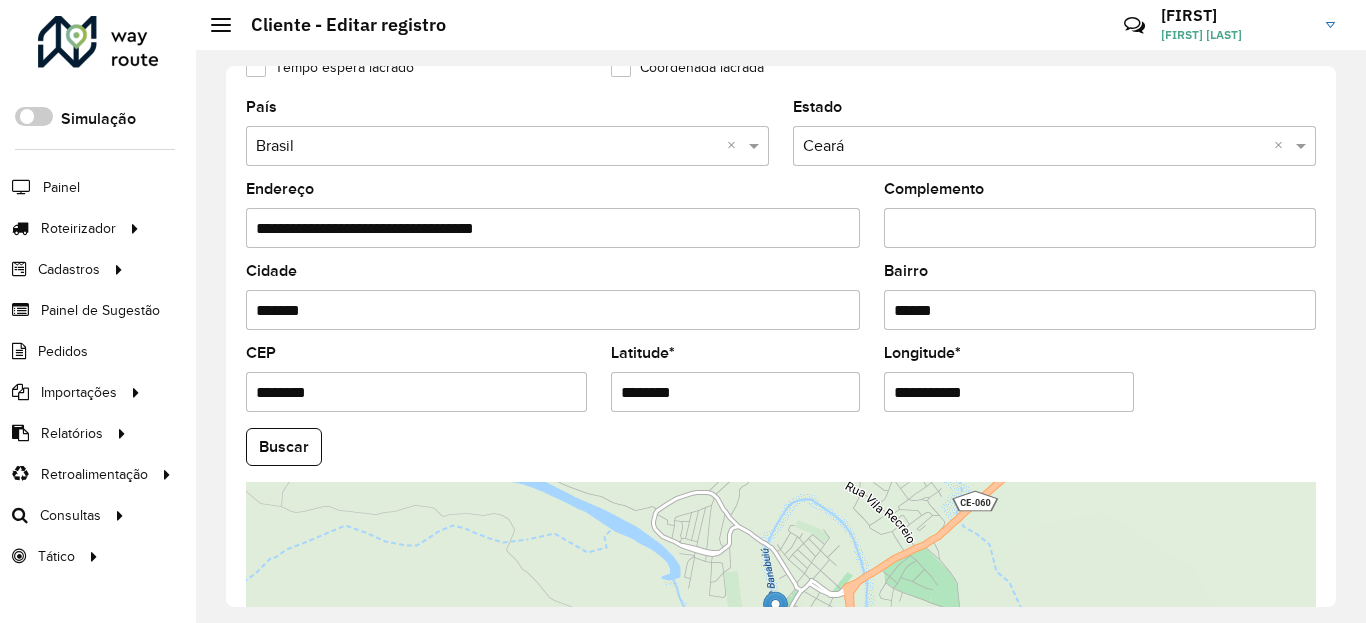 click on "Aguarde...  Pop-up bloqueado!  Seu navegador bloqueou automáticamente a abertura de uma nova janela.   Acesse as configurações e adicione o endereço do sistema a lista de permissão.   Fechar  Roteirizador AmbevTech Simulação Painel Roteirizador Entregas Vendas Cadastros Checkpoint Classificações de venda Cliente Condição de pagamento Consulta de setores Depósito Disponibilidade de veículos Fator tipo de produto Gabarito planner Grupo Rota Fator Tipo Produto Grupo de Depósito Grupo de rotas exclusiva Grupo de setores Jornada Jornada RN Layout integração Modelo Motorista Multi Depósito Painel de sugestão Parada Pedágio Perfil de Vendedor Ponto de apoio Ponto de apoio FAD Prioridade pedido Produto Restrição de Atendimento Planner Rodízio de placa Rota exclusiva FAD Rótulo Setor Setor Planner Tempo de parada de refeição Tipo de cliente Tipo de veículo Tipo de veículo RN Transportadora Usuário Vendedor Veículo Painel de Sugestão Pedidos Importações Classificação e volume de venda" at bounding box center [683, 311] 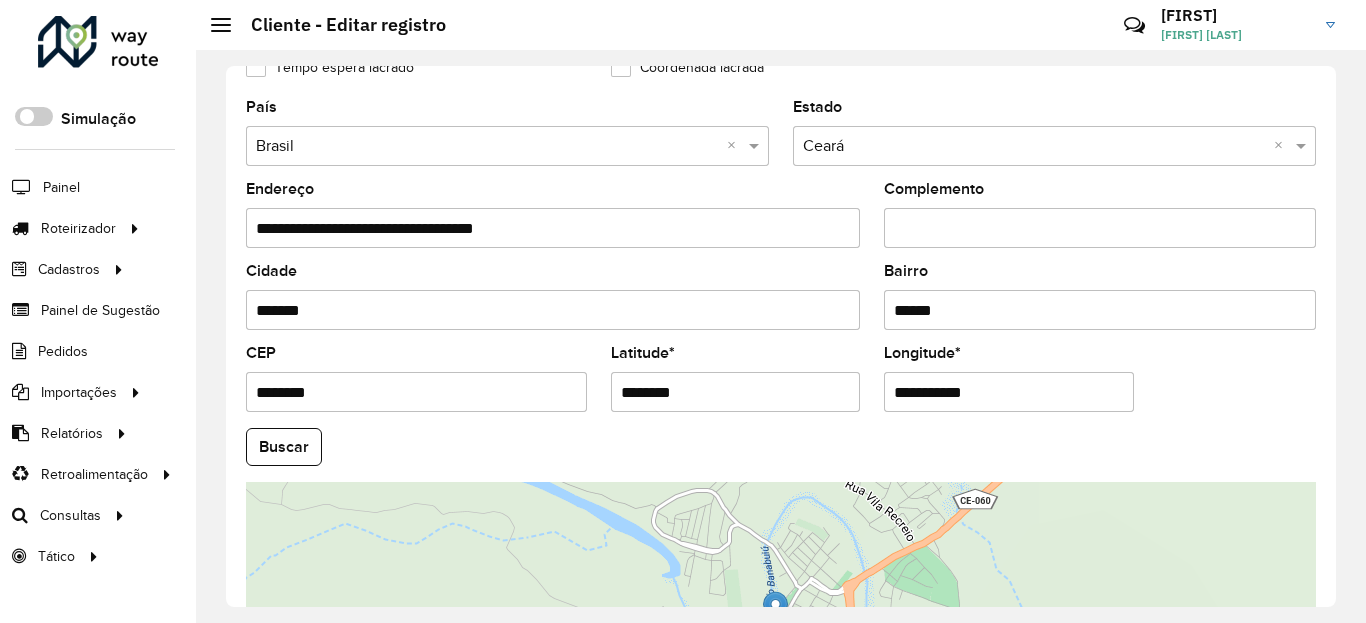 click on "**********" at bounding box center [1009, 392] 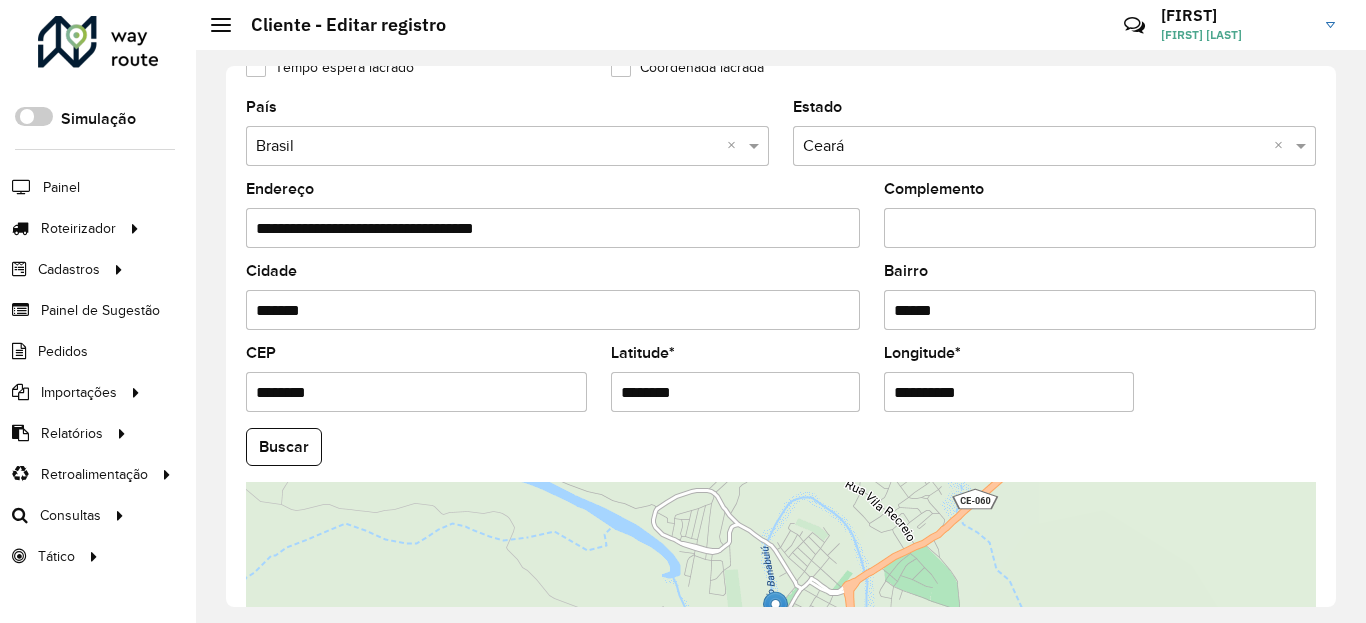 click on "Aguarde...  Pop-up bloqueado!  Seu navegador bloqueou automáticamente a abertura de uma nova janela.   Acesse as configurações e adicione o endereço do sistema a lista de permissão.   Fechar  Roteirizador AmbevTech Simulação Painel Roteirizador Entregas Vendas Cadastros Checkpoint Classificações de venda Cliente Condição de pagamento Consulta de setores Depósito Disponibilidade de veículos Fator tipo de produto Gabarito planner Grupo Rota Fator Tipo Produto Grupo de Depósito Grupo de rotas exclusiva Grupo de setores Jornada Jornada RN Layout integração Modelo Motorista Multi Depósito Painel de sugestão Parada Pedágio Perfil de Vendedor Ponto de apoio Ponto de apoio FAD Prioridade pedido Produto Restrição de Atendimento Planner Rodízio de placa Rota exclusiva FAD Rótulo Setor Setor Planner Tempo de parada de refeição Tipo de cliente Tipo de veículo Tipo de veículo RN Transportadora Usuário Vendedor Veículo Painel de Sugestão Pedidos Importações Classificação e volume de venda" at bounding box center [683, 311] 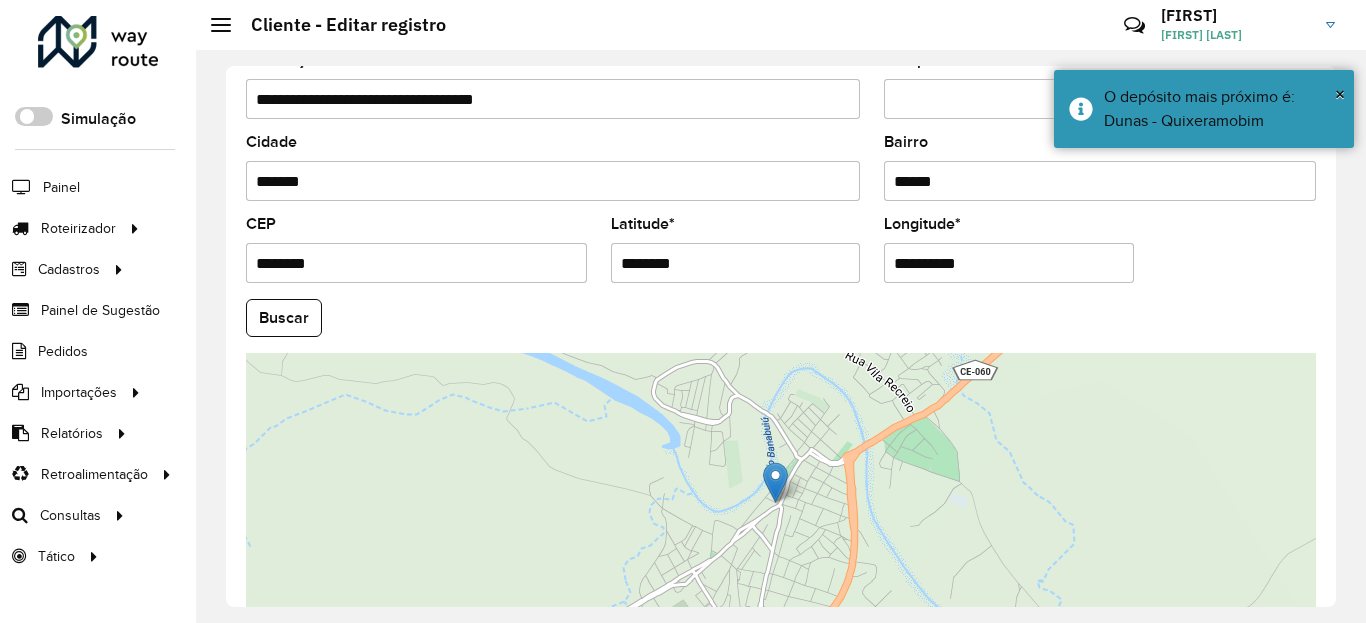 scroll, scrollTop: 865, scrollLeft: 0, axis: vertical 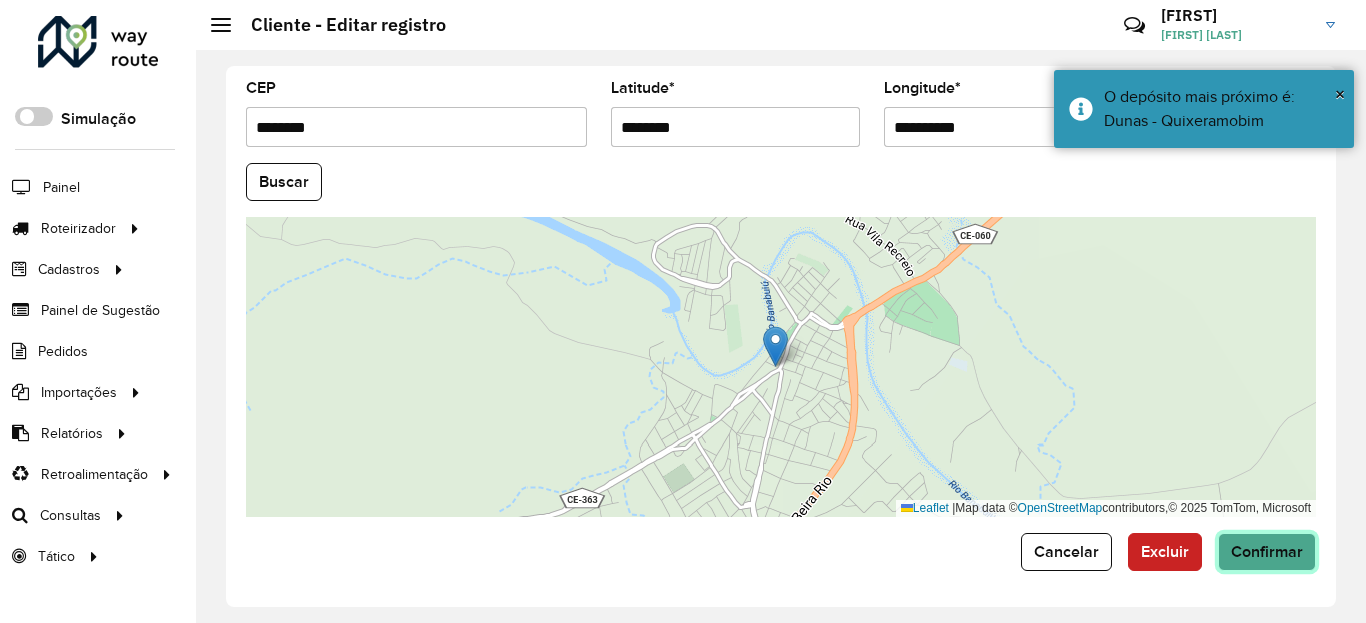 click on "Confirmar" 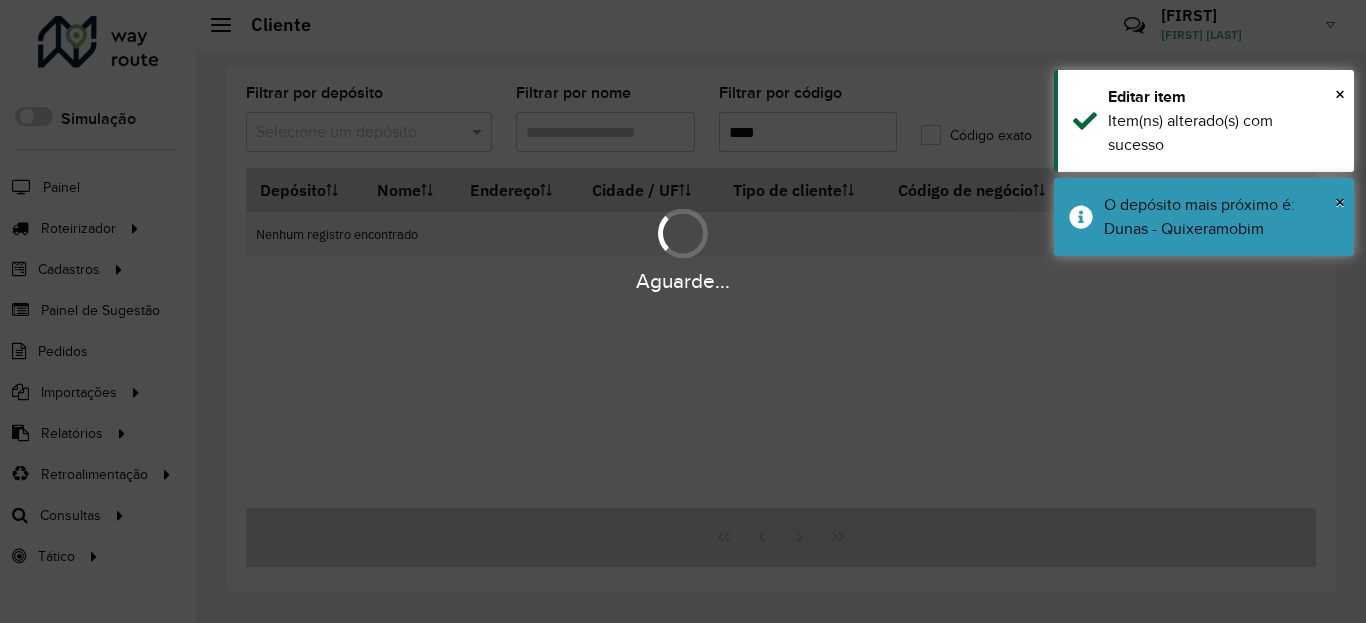 click on "Aguarde..." at bounding box center [683, 249] 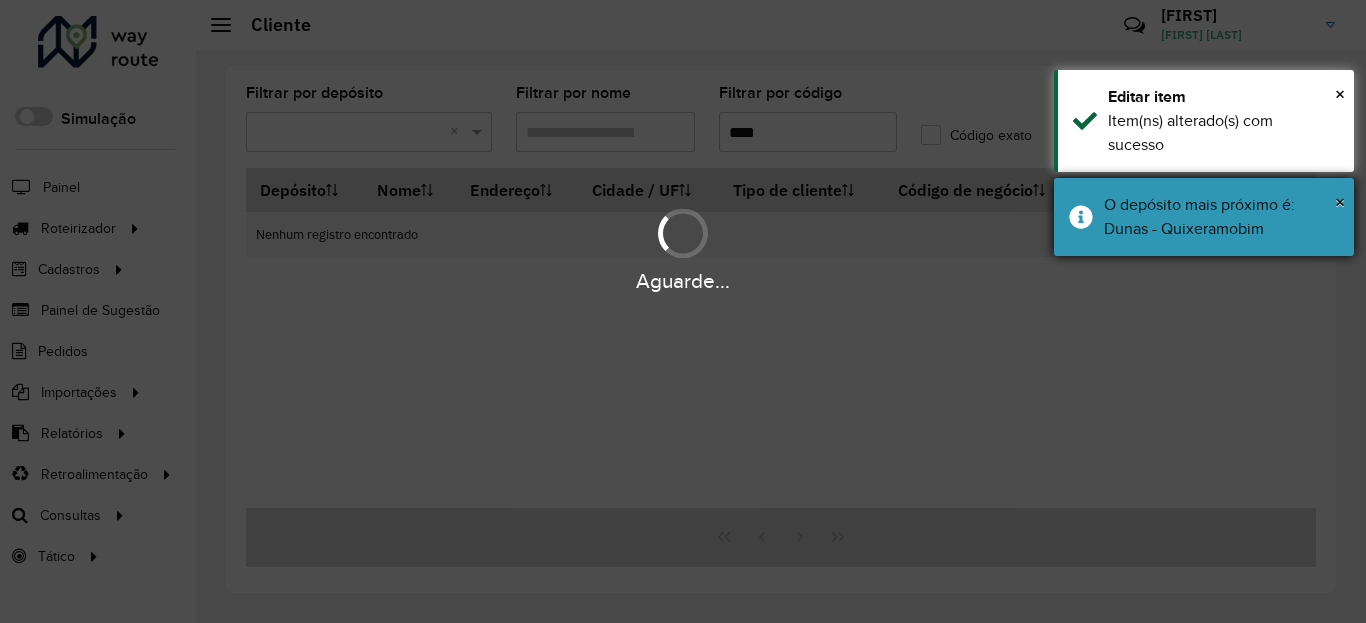 drag, startPoint x: 1096, startPoint y: 226, endPoint x: 1085, endPoint y: 125, distance: 101.597244 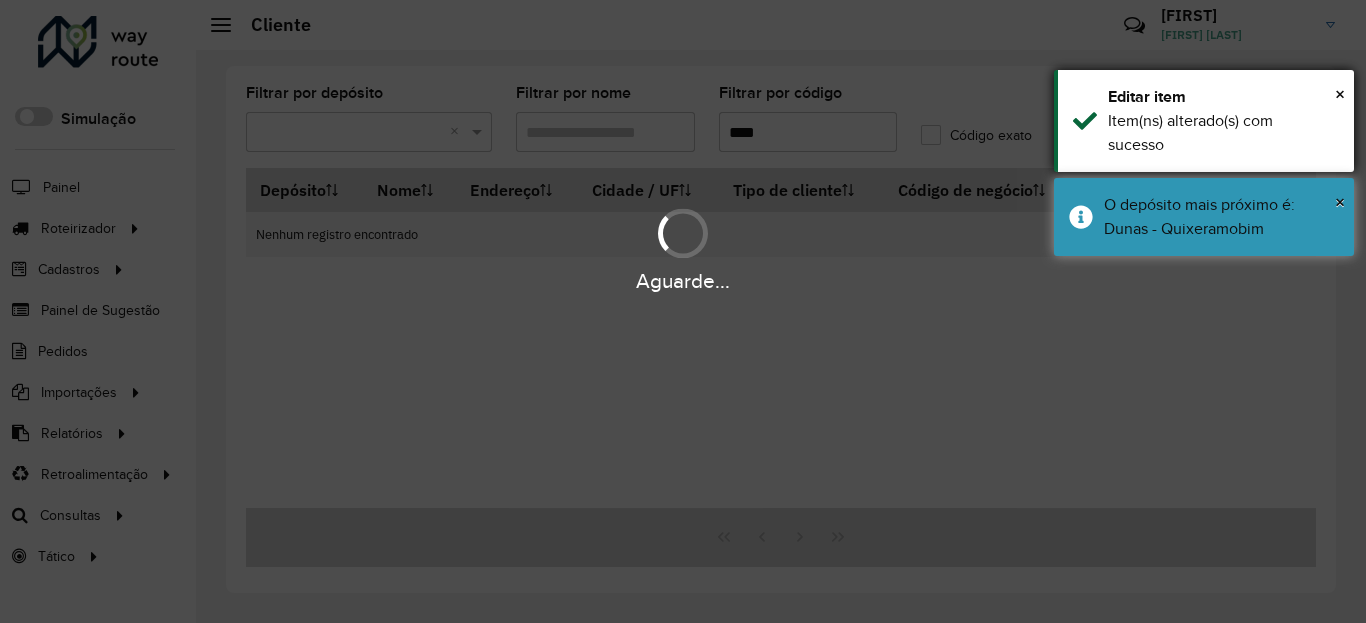 click on "× O depósito mais próximo é: Dunas - Quixeramobim" at bounding box center [1204, 217] 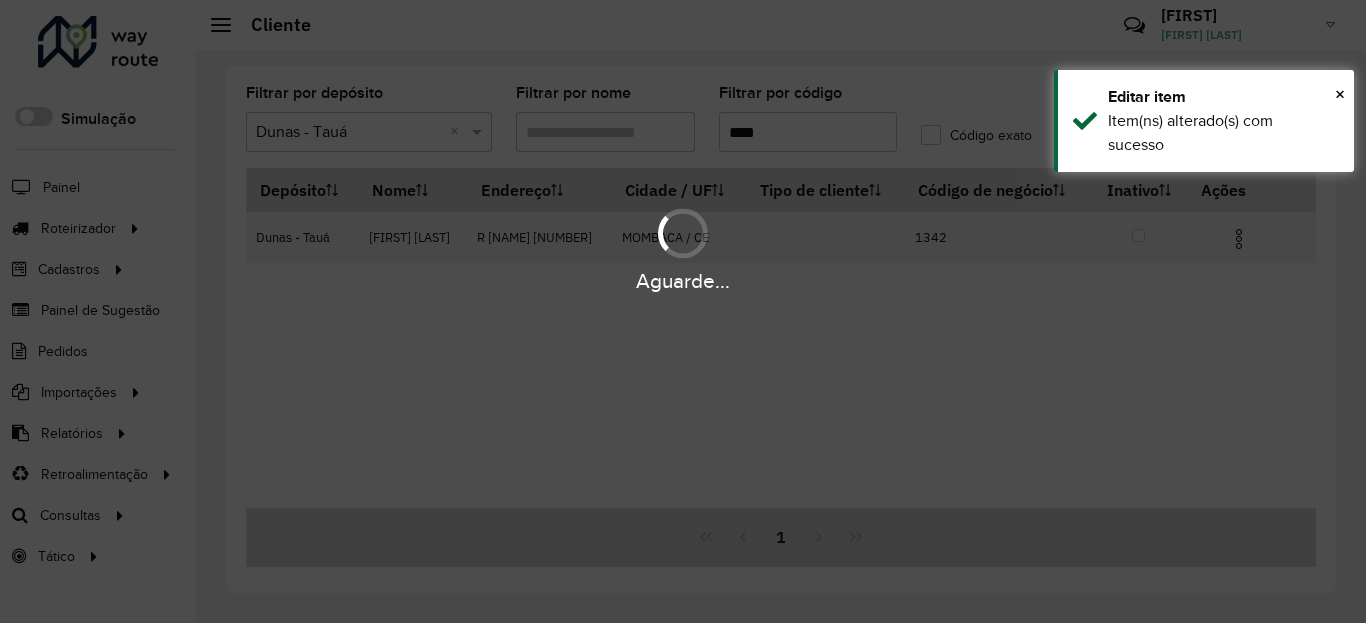 drag, startPoint x: 1085, startPoint y: 108, endPoint x: 1117, endPoint y: 201, distance: 98.35141 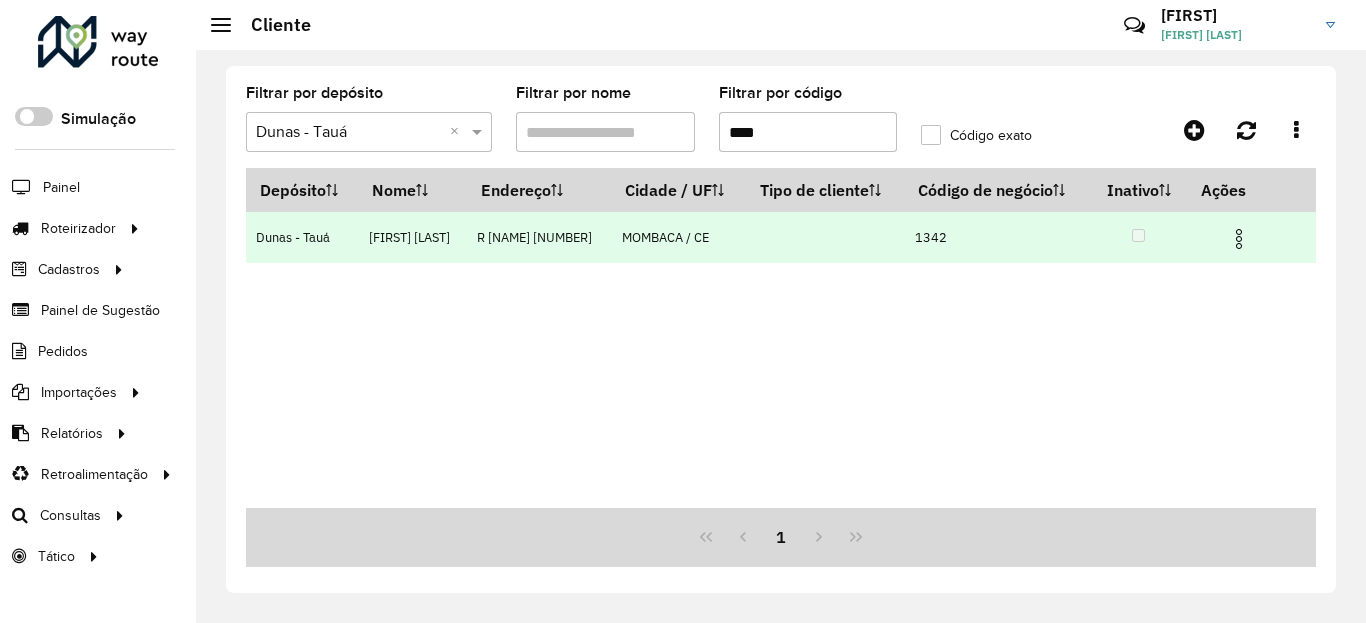 click at bounding box center (1248, 237) 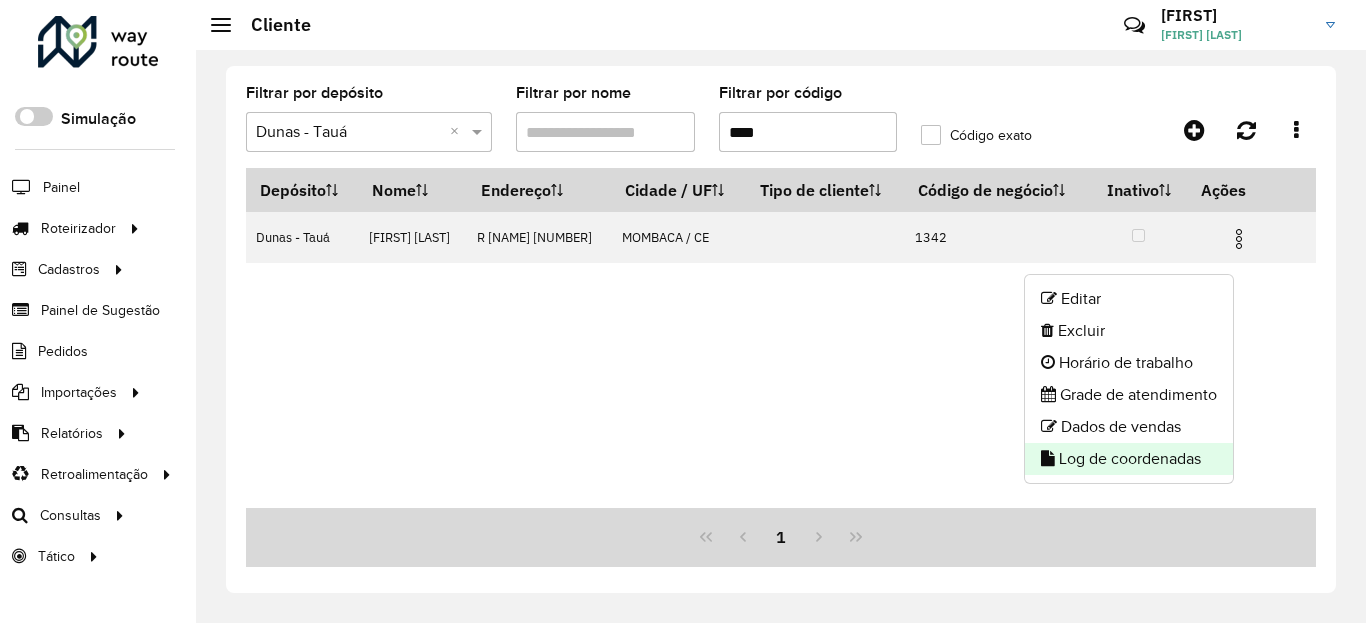 click on "Log de coordenadas" 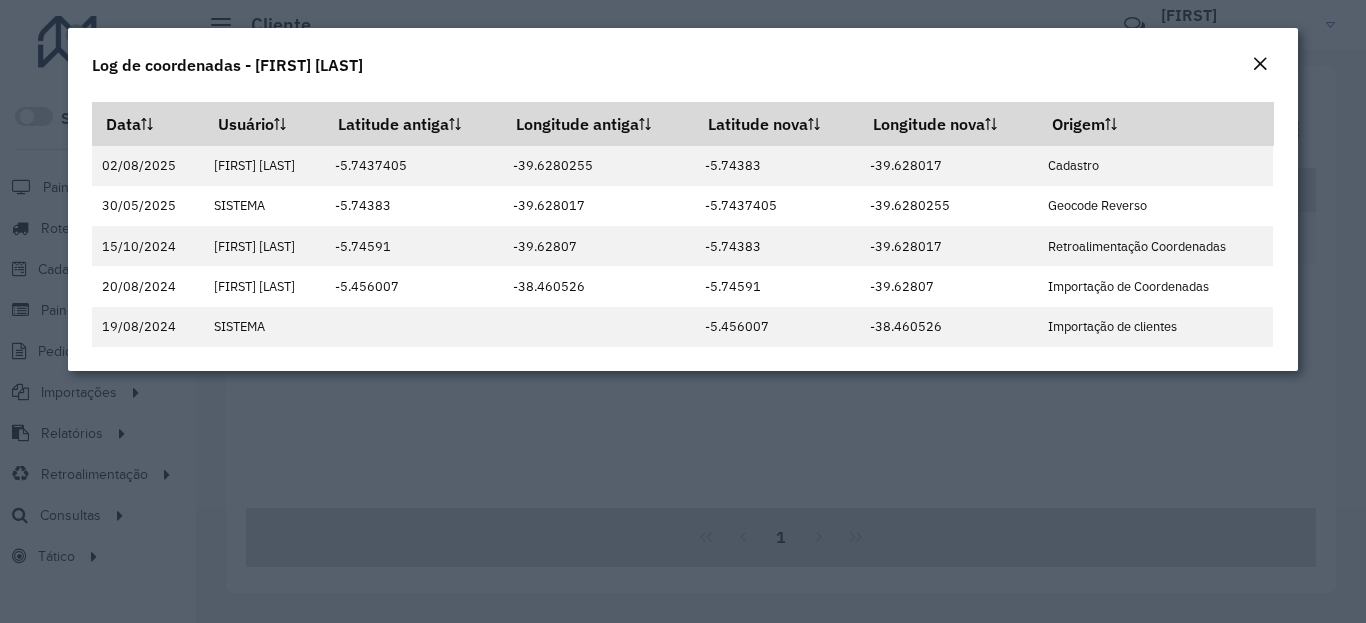 click 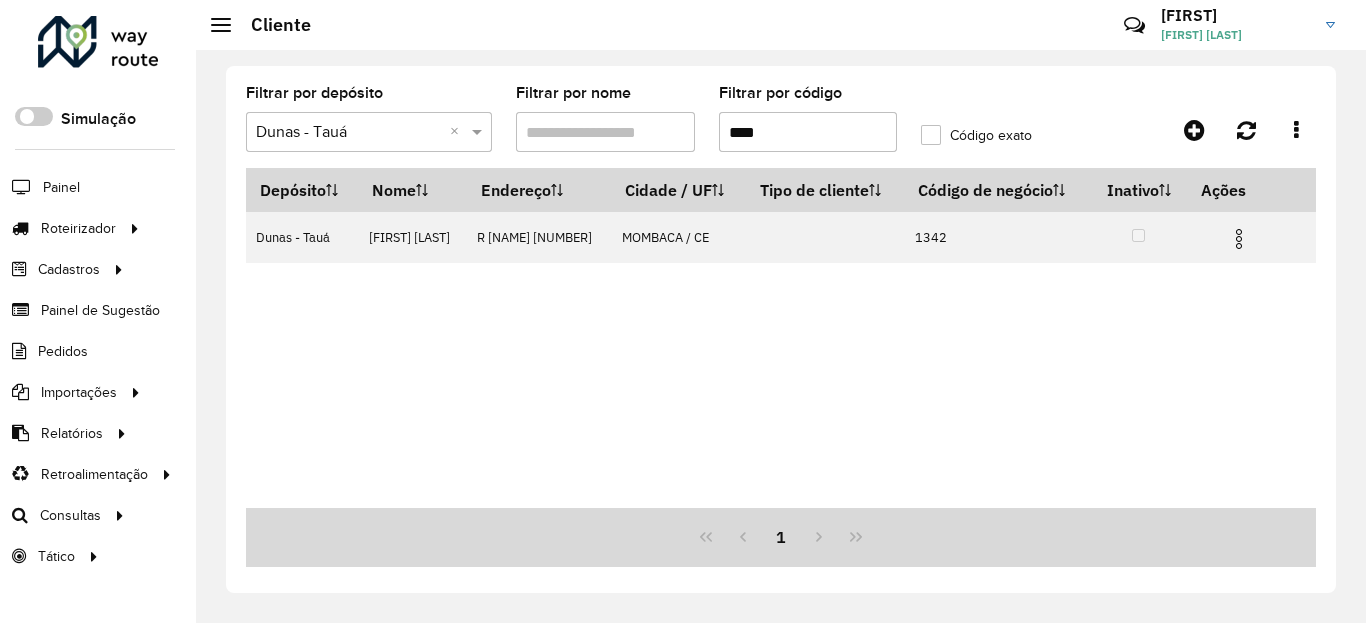 click on "****" at bounding box center [808, 132] 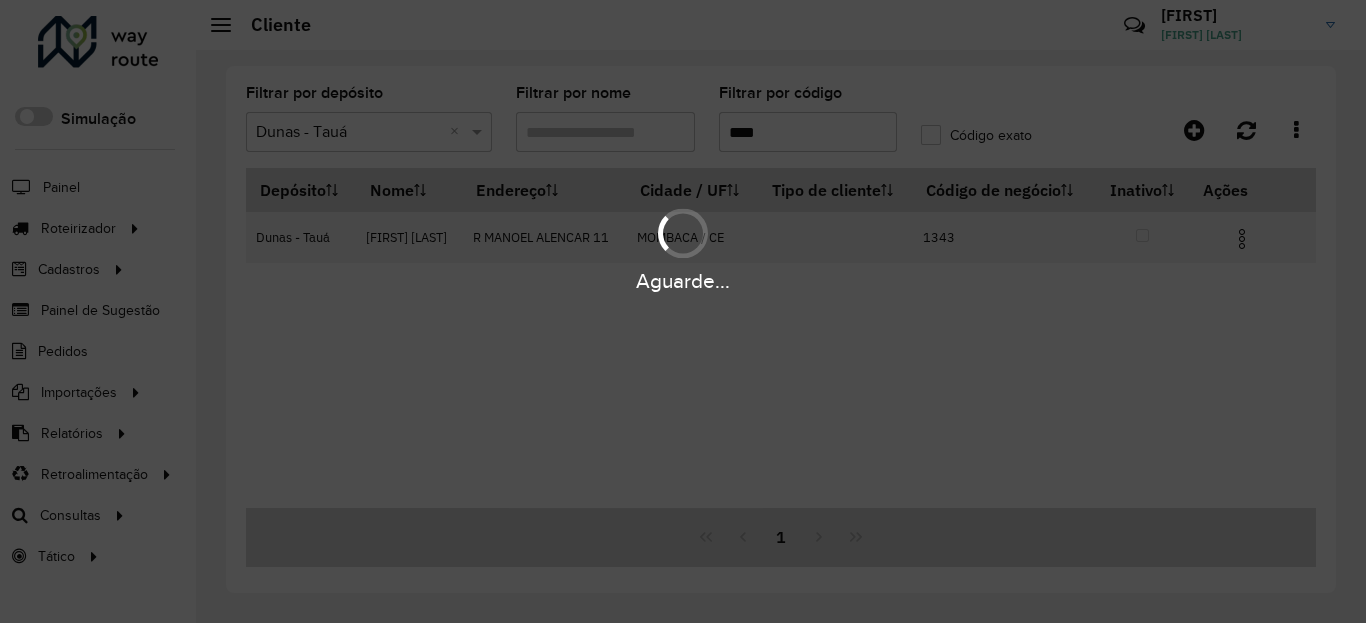 click on "Aguarde..." at bounding box center [683, 249] 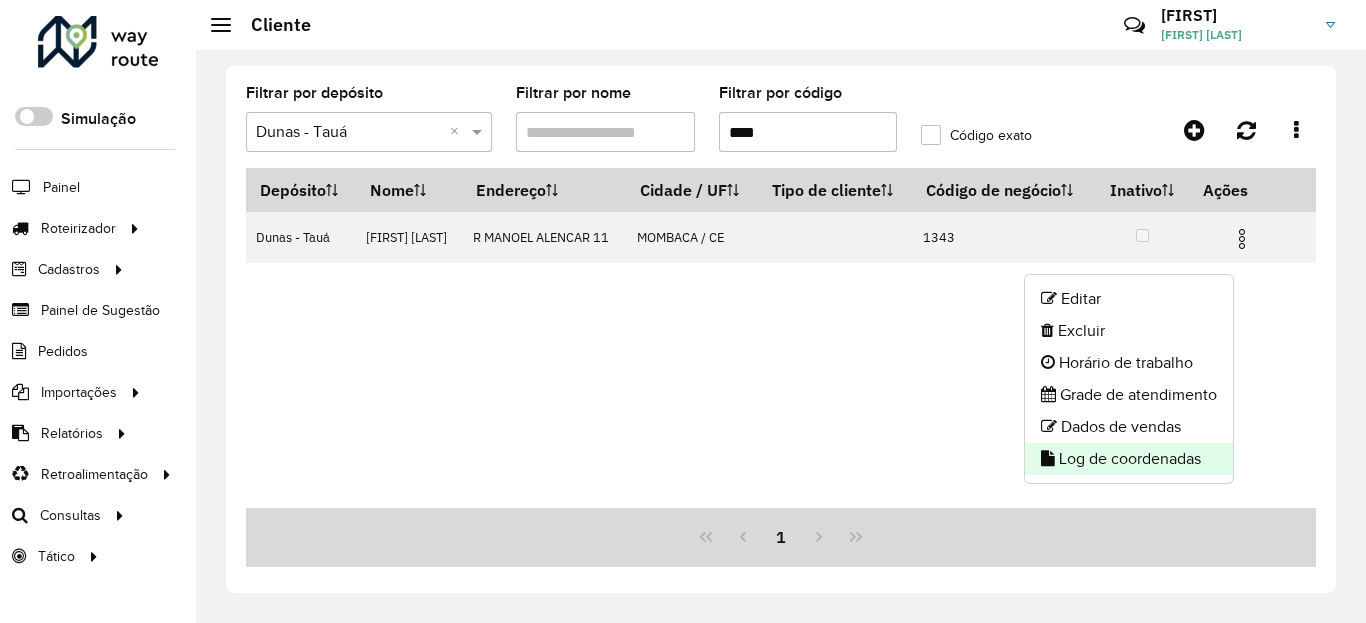 click on "Log de coordenadas" 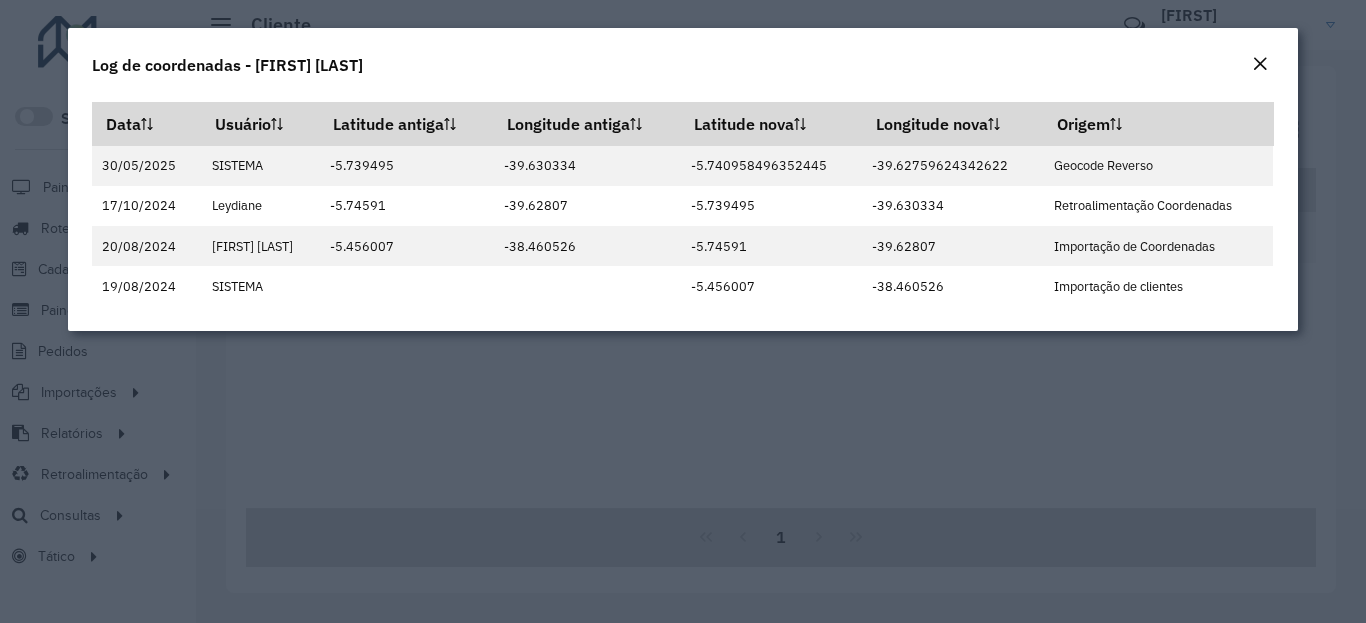 click 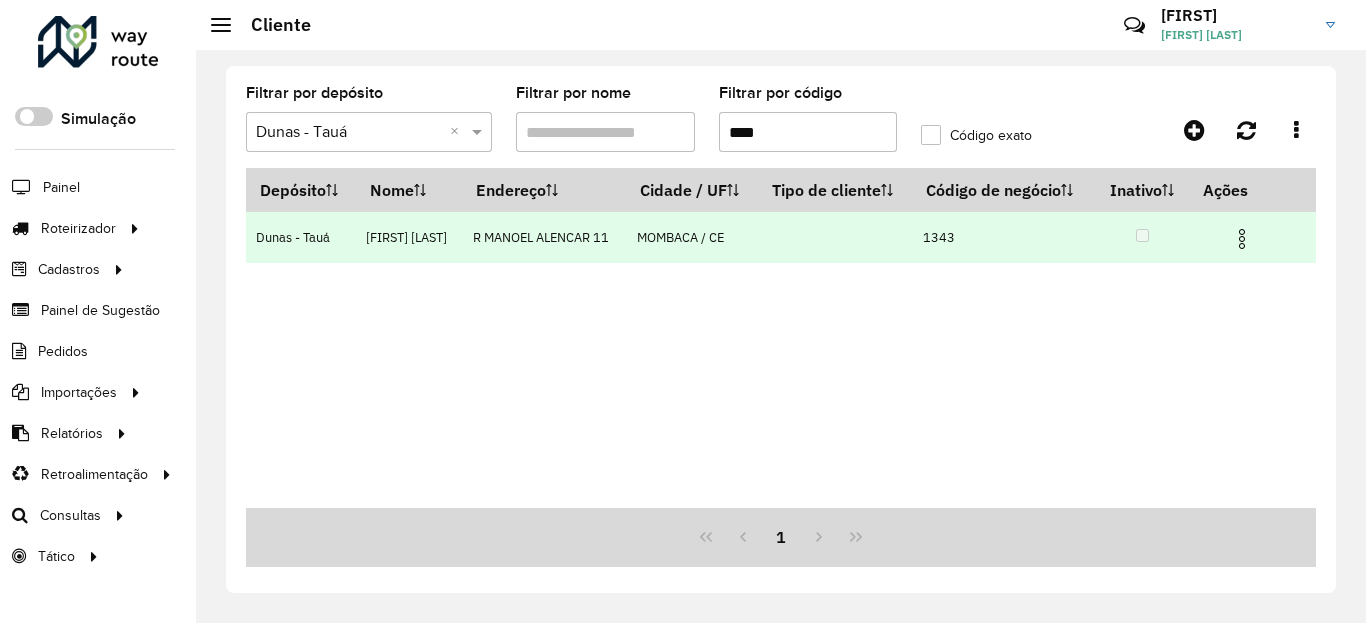 click at bounding box center (1250, 237) 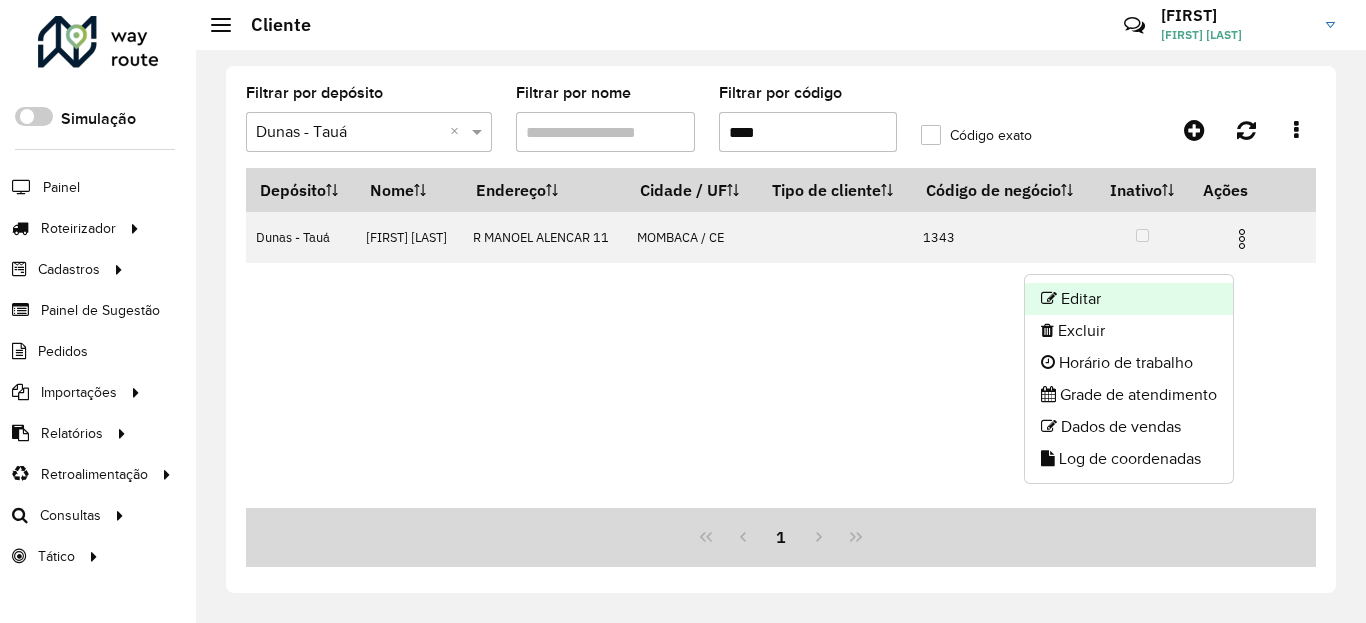 click on "Editar" 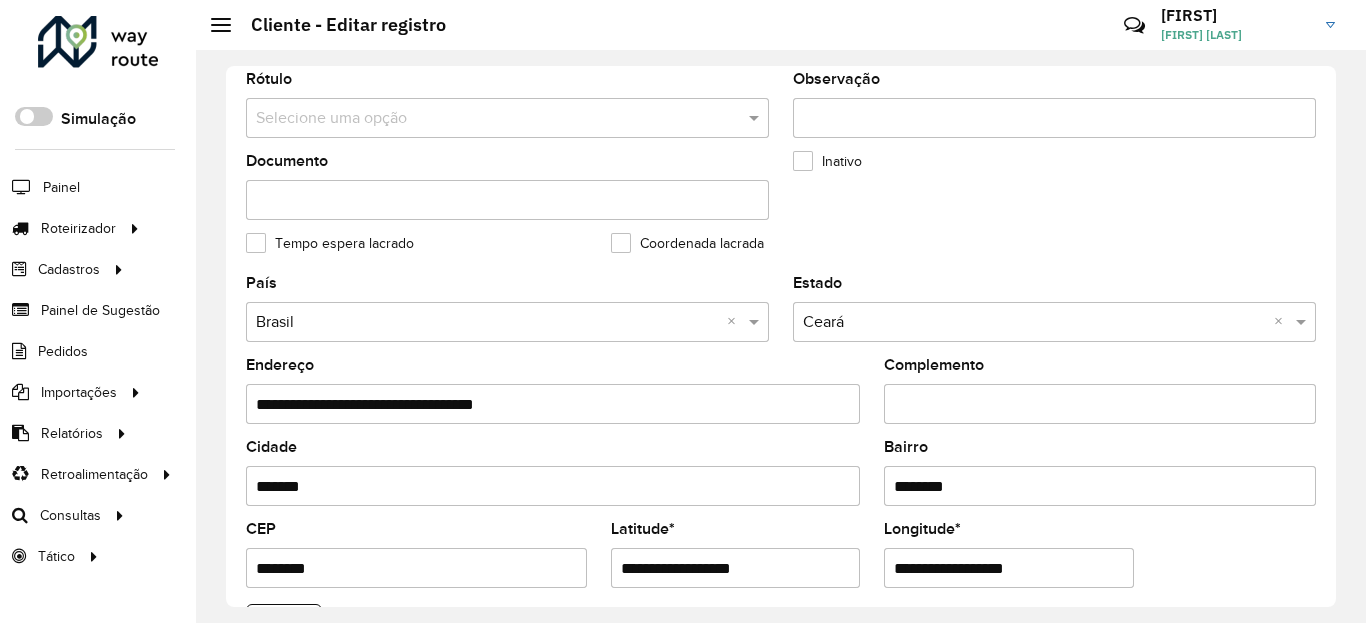 scroll, scrollTop: 720, scrollLeft: 0, axis: vertical 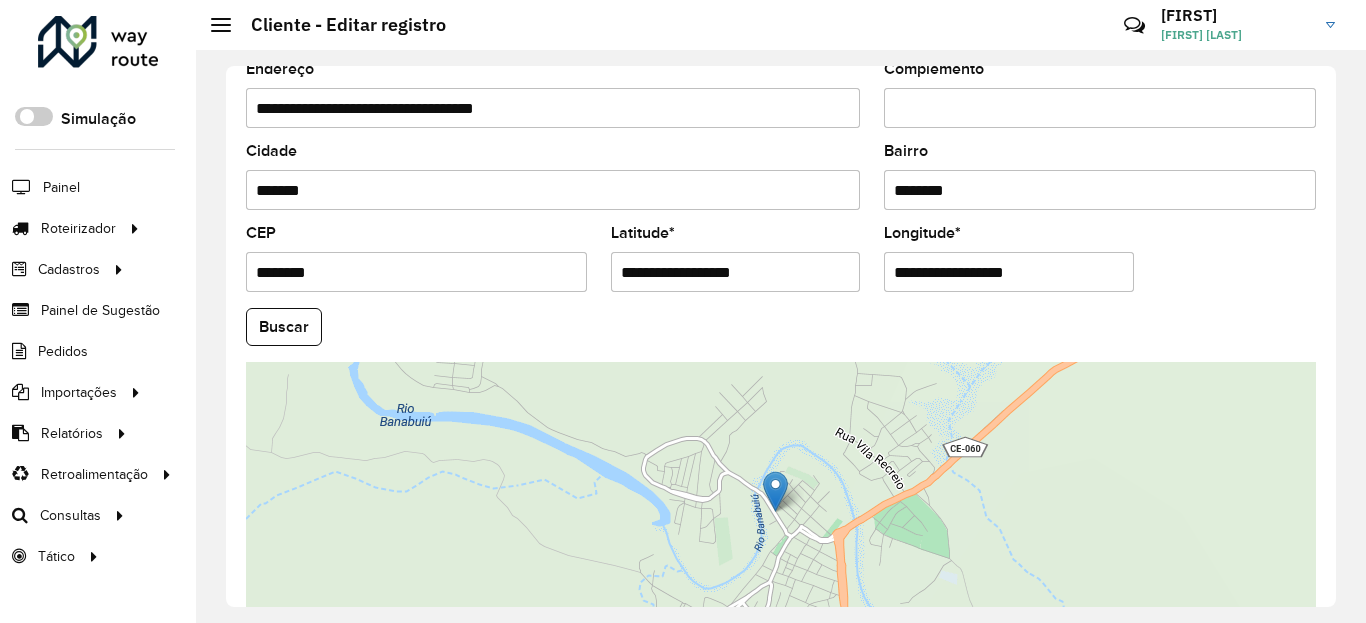 click on "**********" at bounding box center [736, 272] 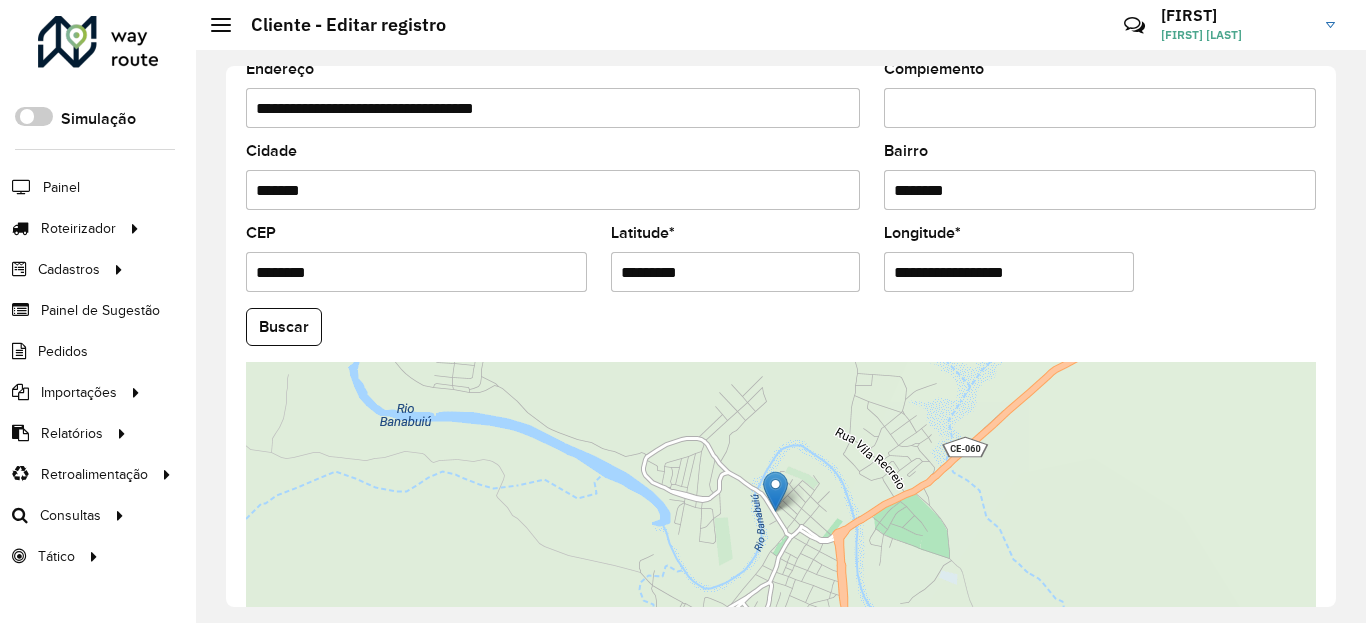 click on "Buscar" 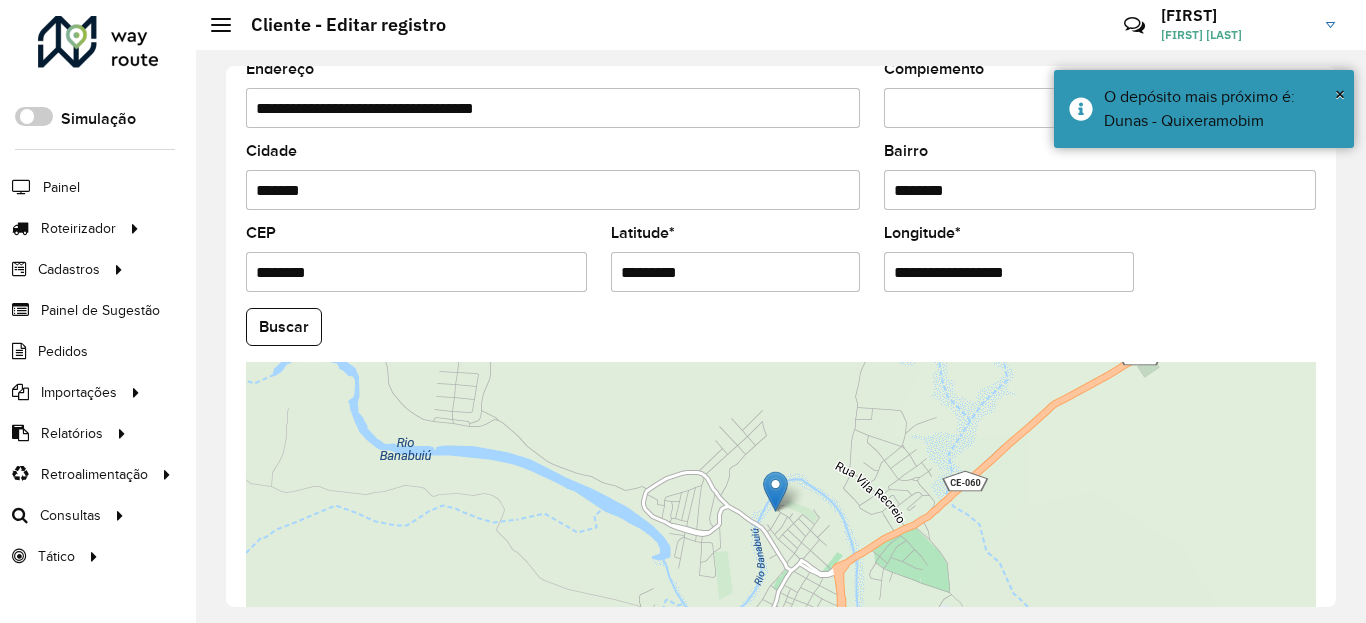 click on "**********" at bounding box center (1009, 272) 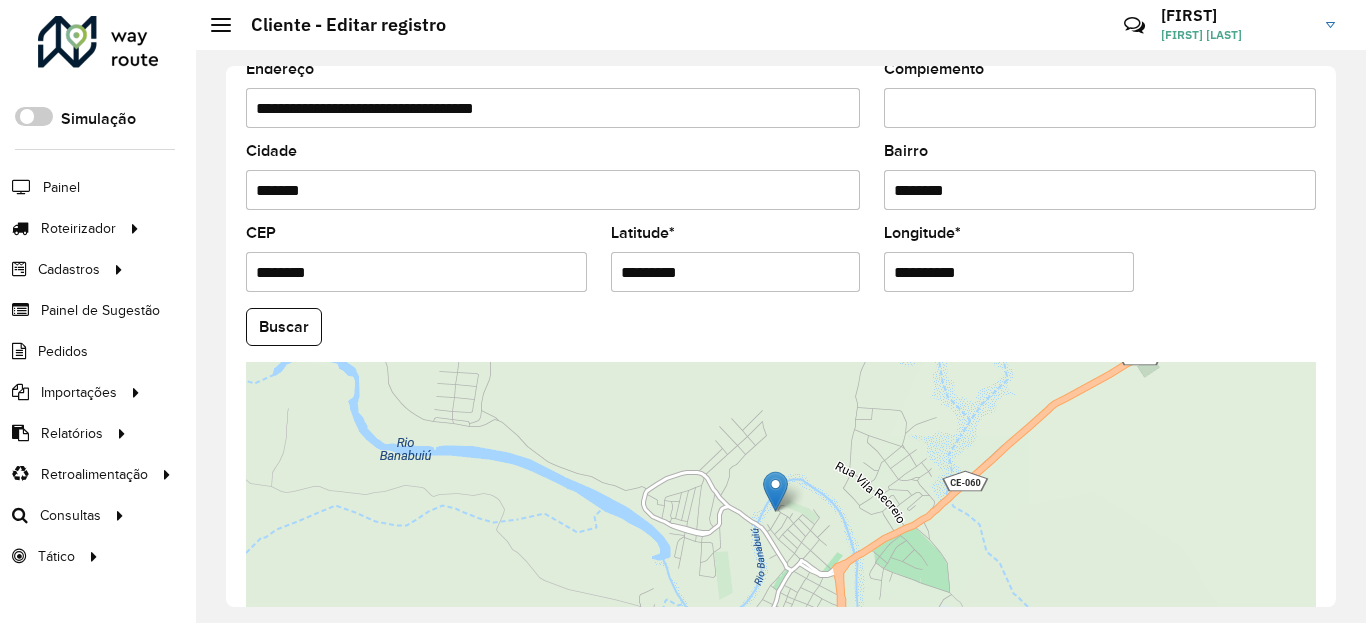 click on "Aguarde...  Pop-up bloqueado!  Seu navegador bloqueou automáticamente a abertura de uma nova janela.   Acesse as configurações e adicione o endereço do sistema a lista de permissão.   Fechar  Roteirizador AmbevTech Simulação Painel Roteirizador Entregas Vendas Cadastros Checkpoint Classificações de venda Cliente Condição de pagamento Consulta de setores Depósito Disponibilidade de veículos Fator tipo de produto Gabarito planner Grupo Rota Fator Tipo Produto Grupo de Depósito Grupo de rotas exclusiva Grupo de setores Jornada Jornada RN Layout integração Modelo Motorista Multi Depósito Painel de sugestão Parada Pedágio Perfil de Vendedor Ponto de apoio Ponto de apoio FAD Prioridade pedido Produto Restrição de Atendimento Planner Rodízio de placa Rota exclusiva FAD Rótulo Setor Setor Planner Tempo de parada de refeição Tipo de cliente Tipo de veículo Tipo de veículo RN Transportadora Usuário Vendedor Veículo Painel de Sugestão Pedidos Importações Classificação e volume de venda" at bounding box center (683, 311) 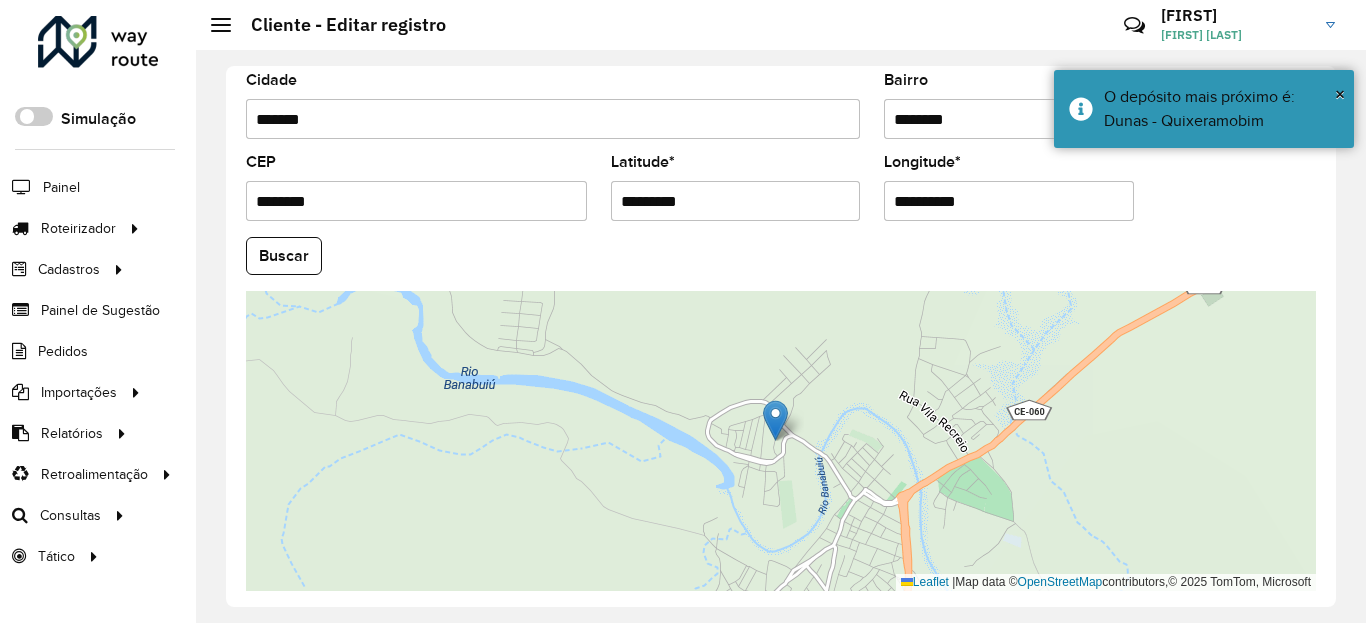 scroll, scrollTop: 865, scrollLeft: 0, axis: vertical 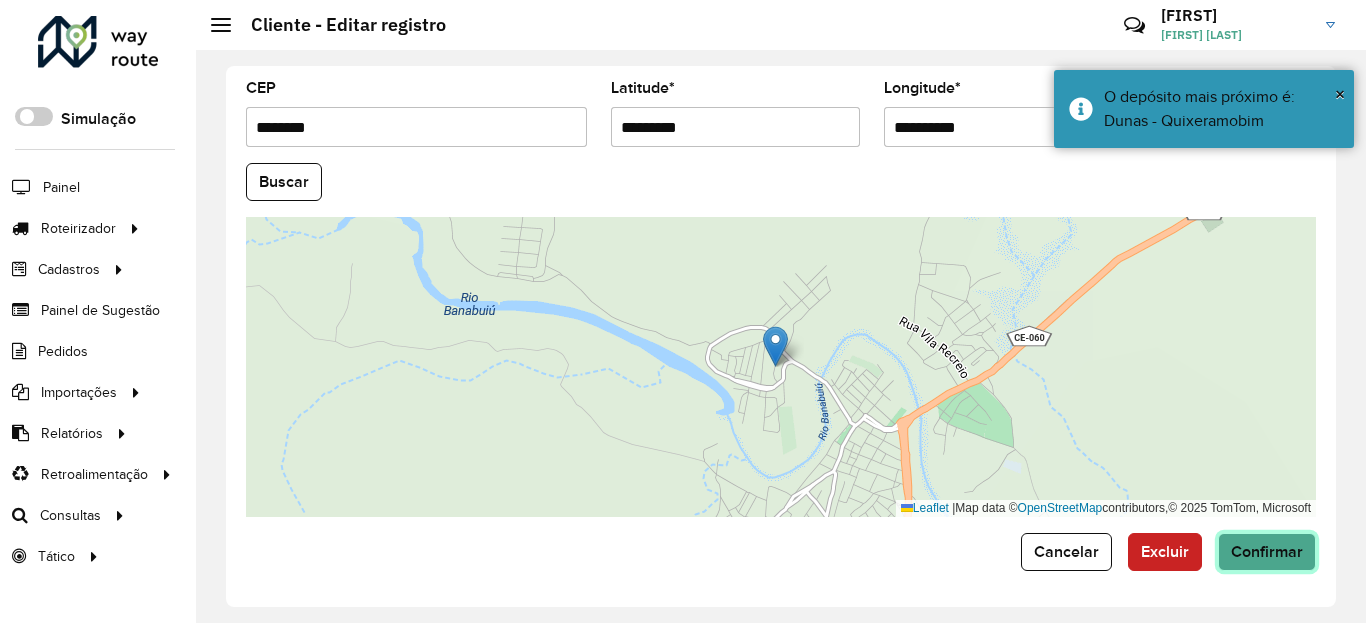 click on "Confirmar" 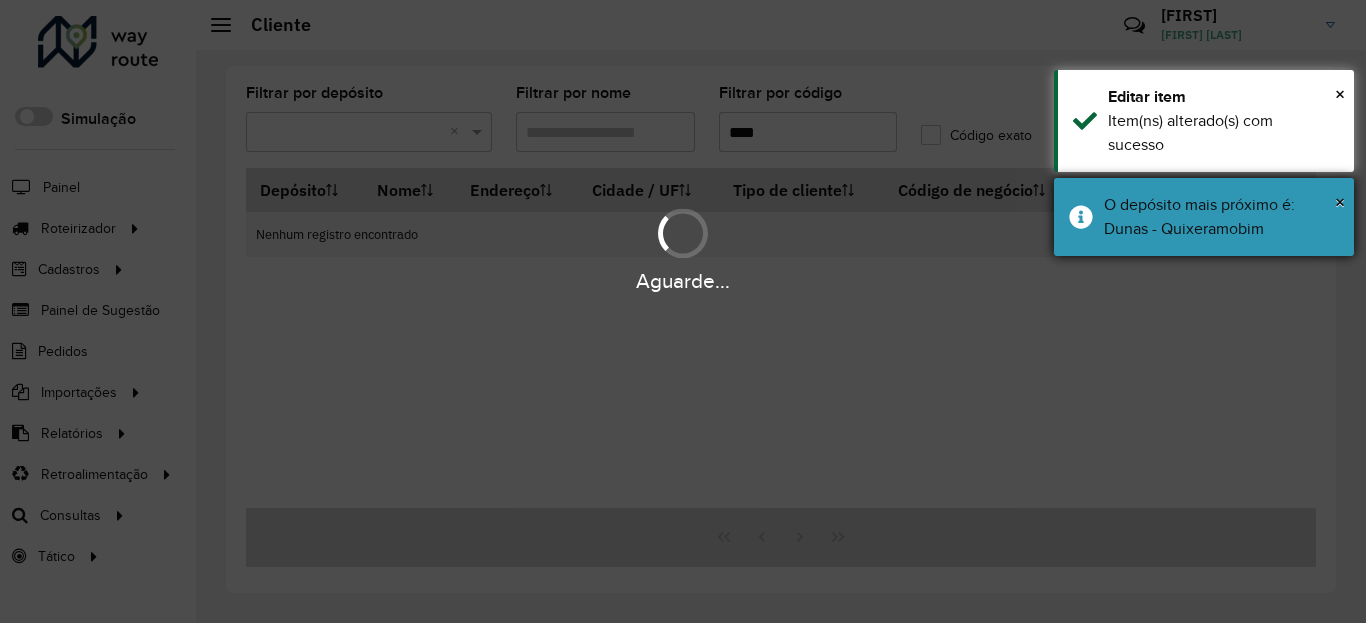 drag, startPoint x: 1141, startPoint y: 207, endPoint x: 1146, endPoint y: 189, distance: 18.681541 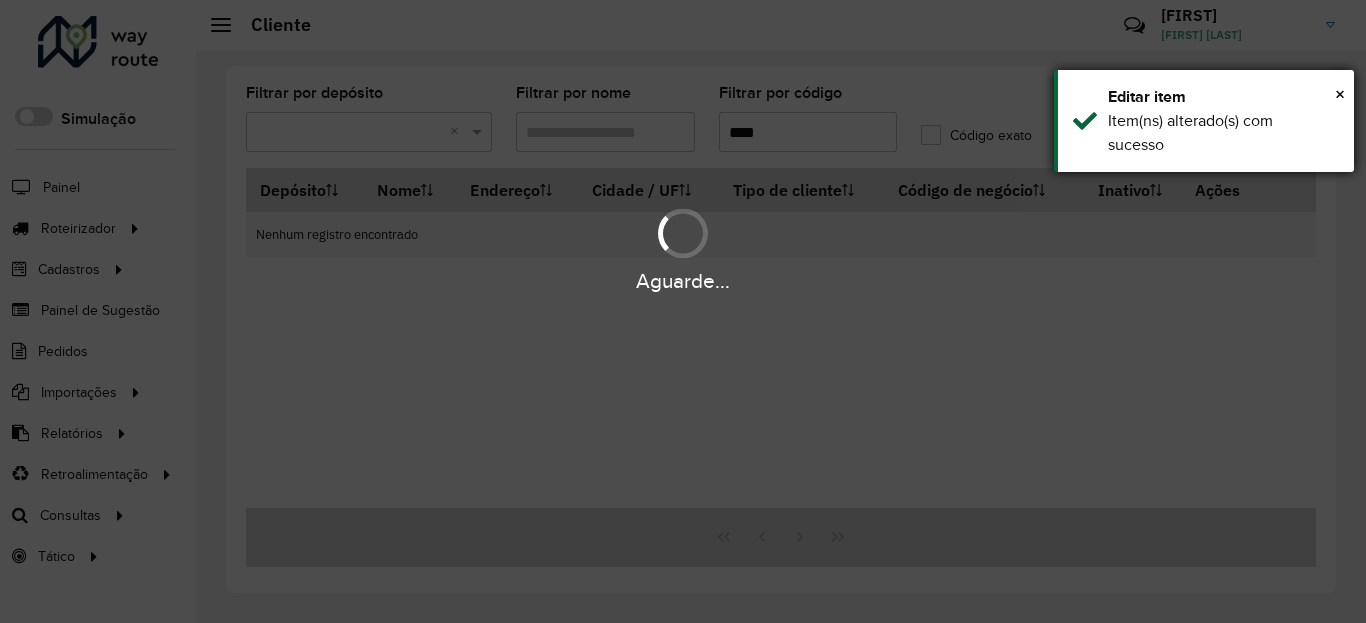 click on "Editar item" at bounding box center (1223, 97) 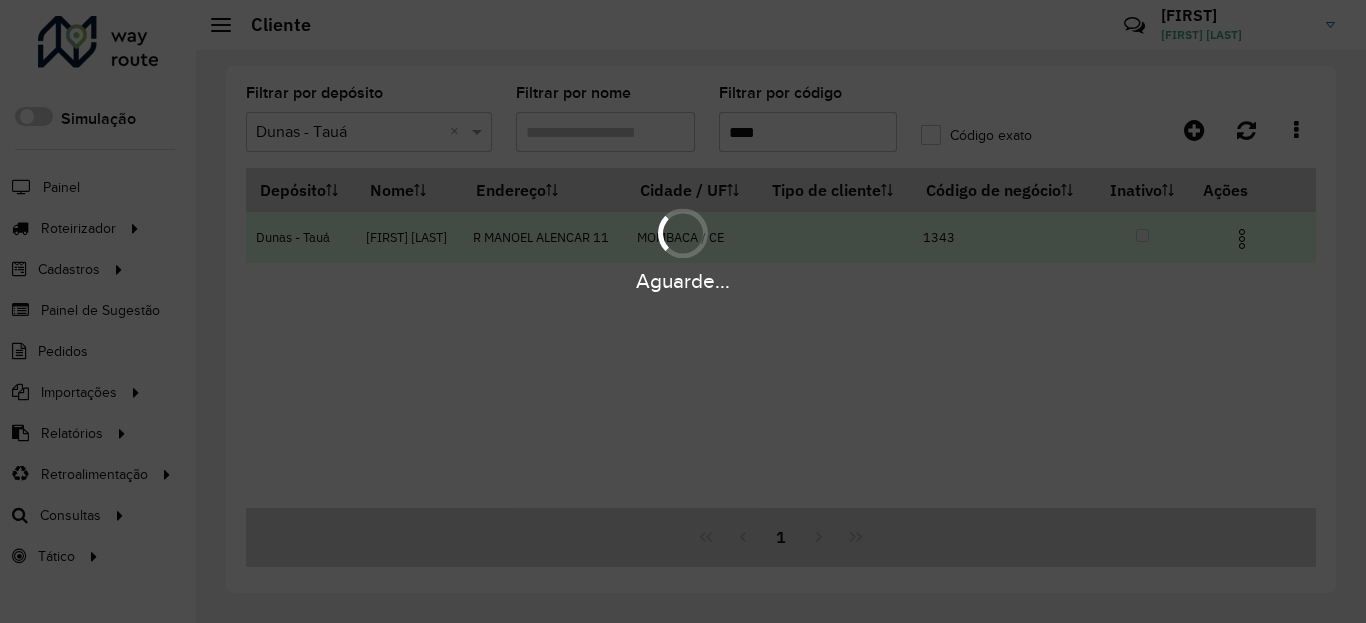 click at bounding box center [1242, 239] 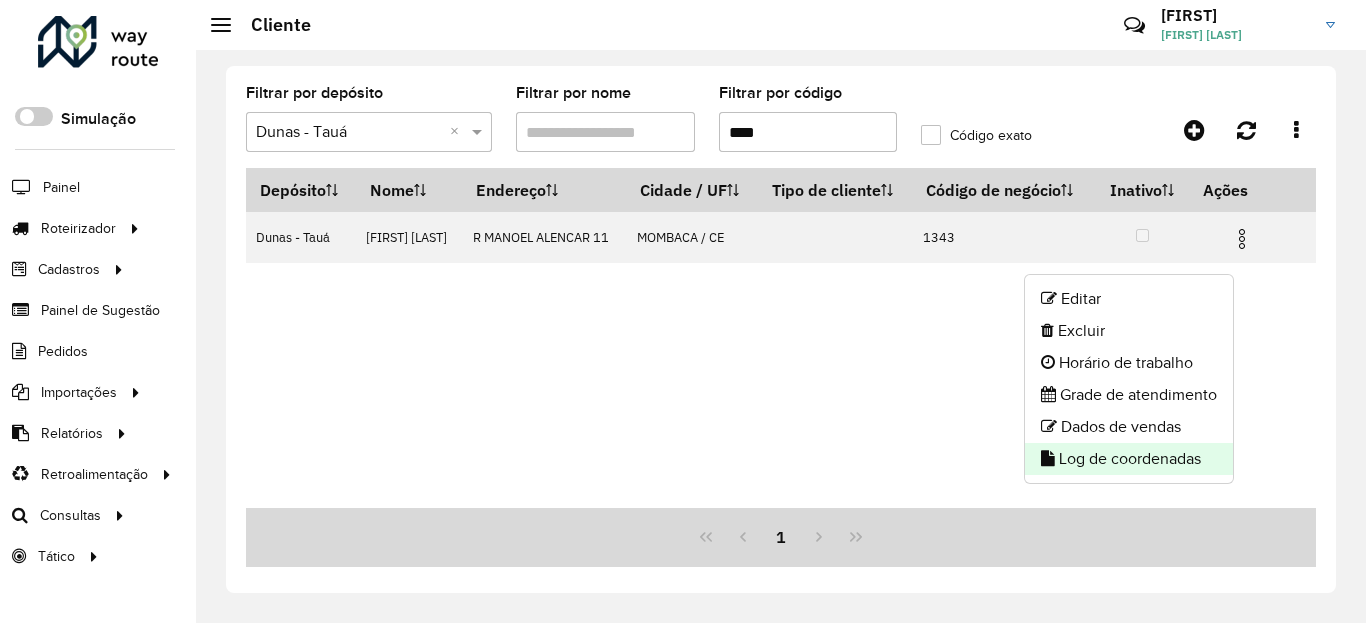 click on "Log de coordenadas" 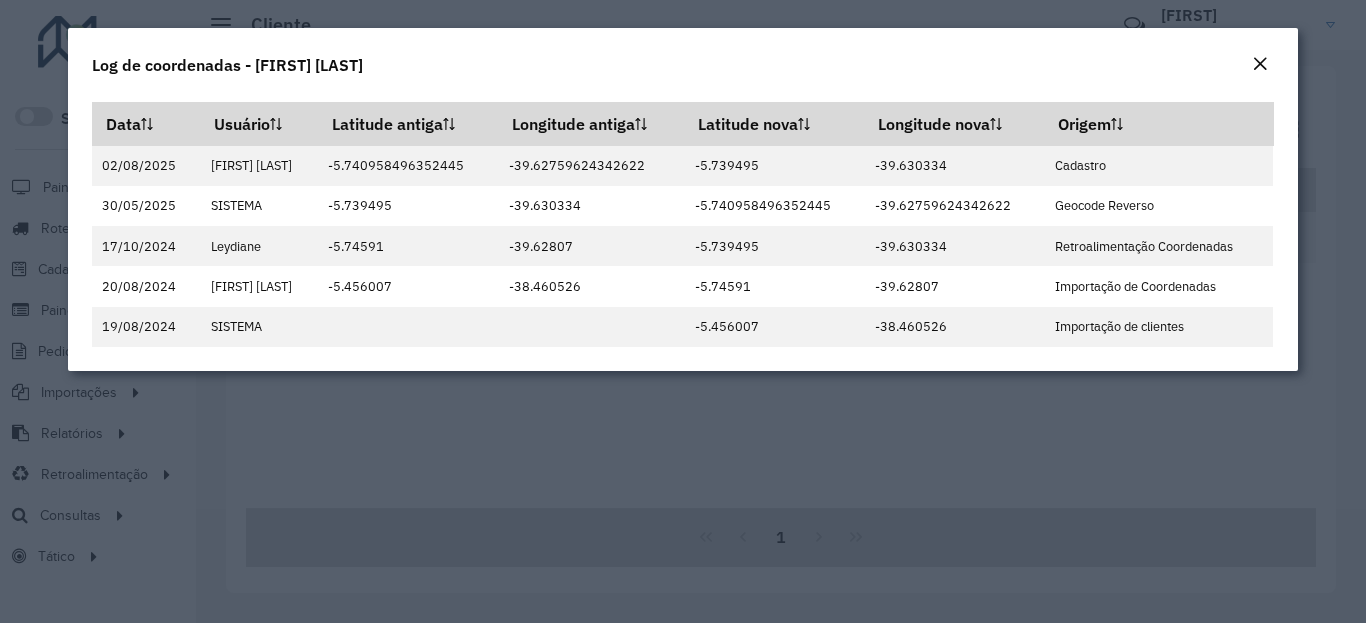 click 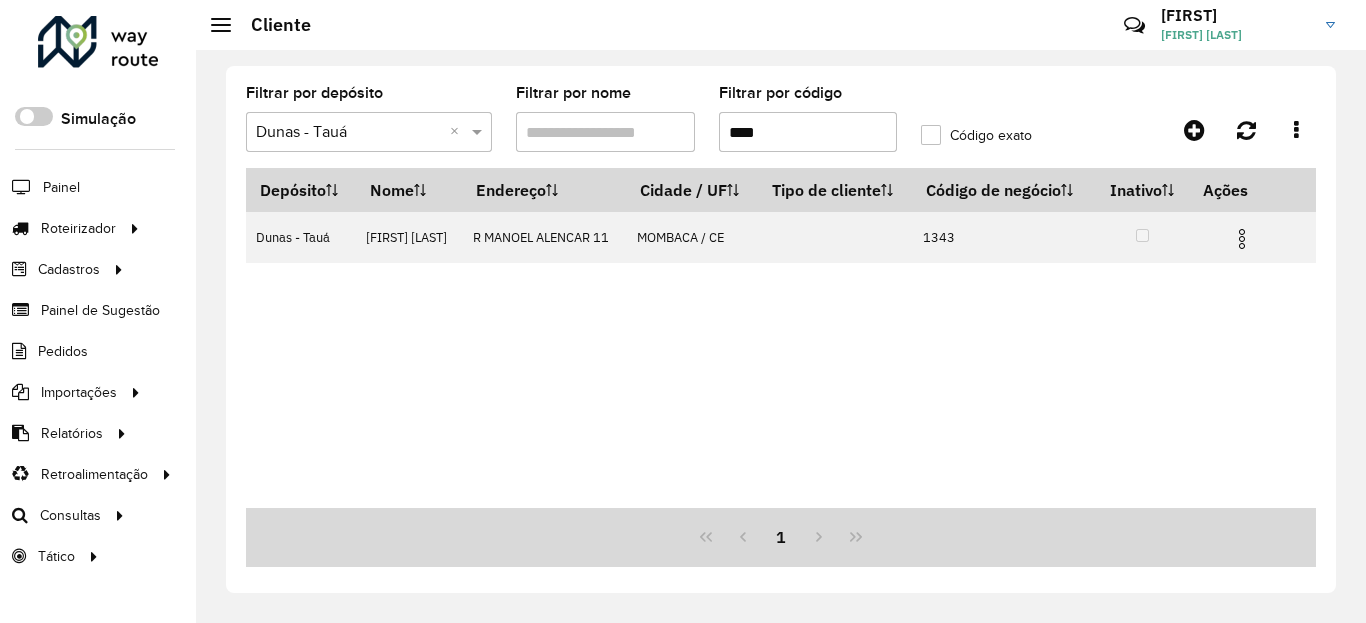 click on "****" at bounding box center (808, 132) 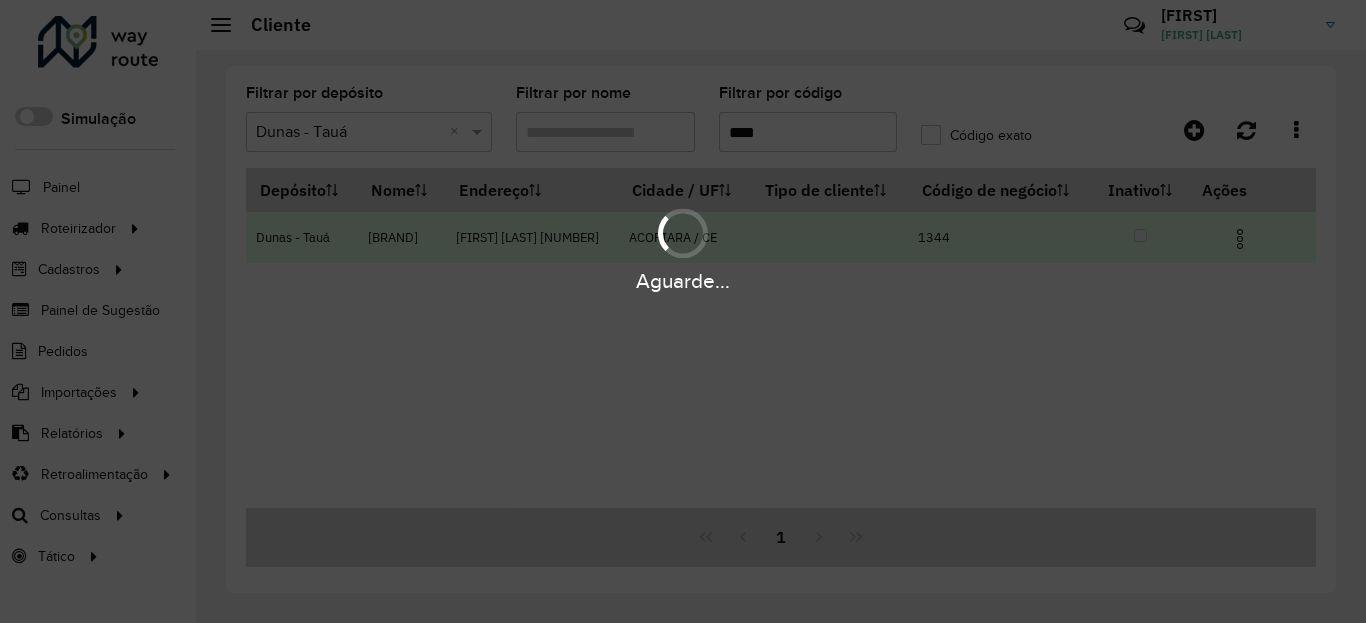 click at bounding box center (1240, 239) 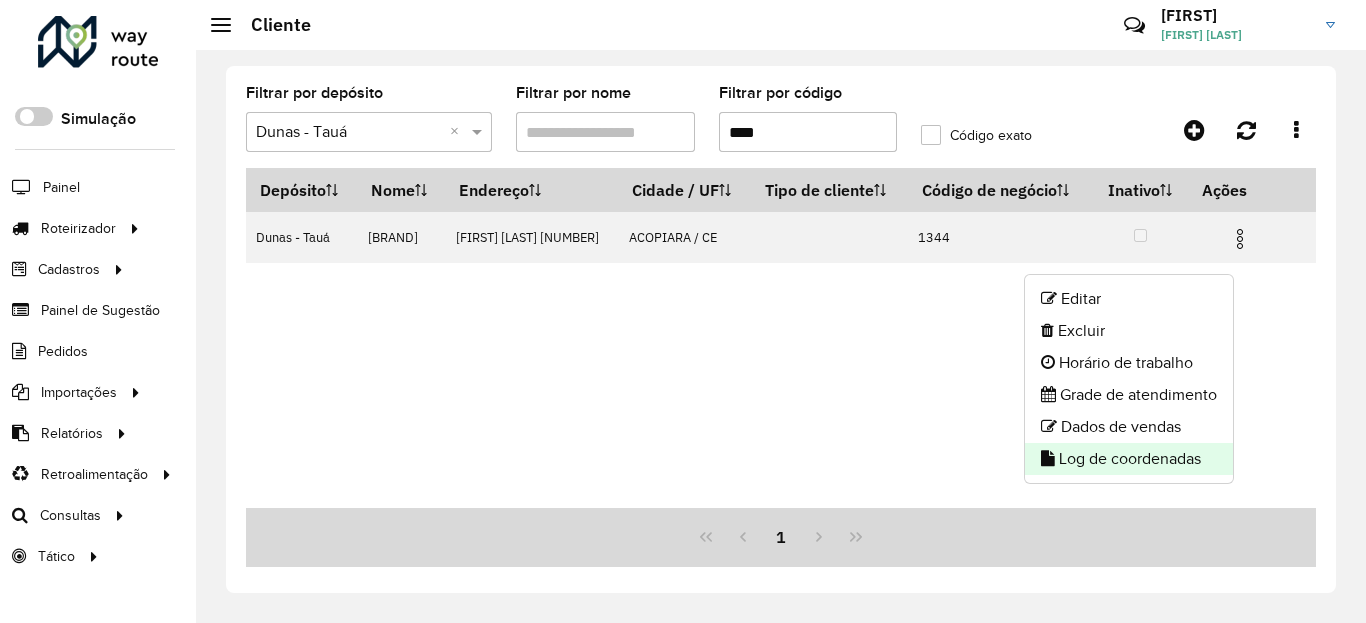 click on "Log de coordenadas" 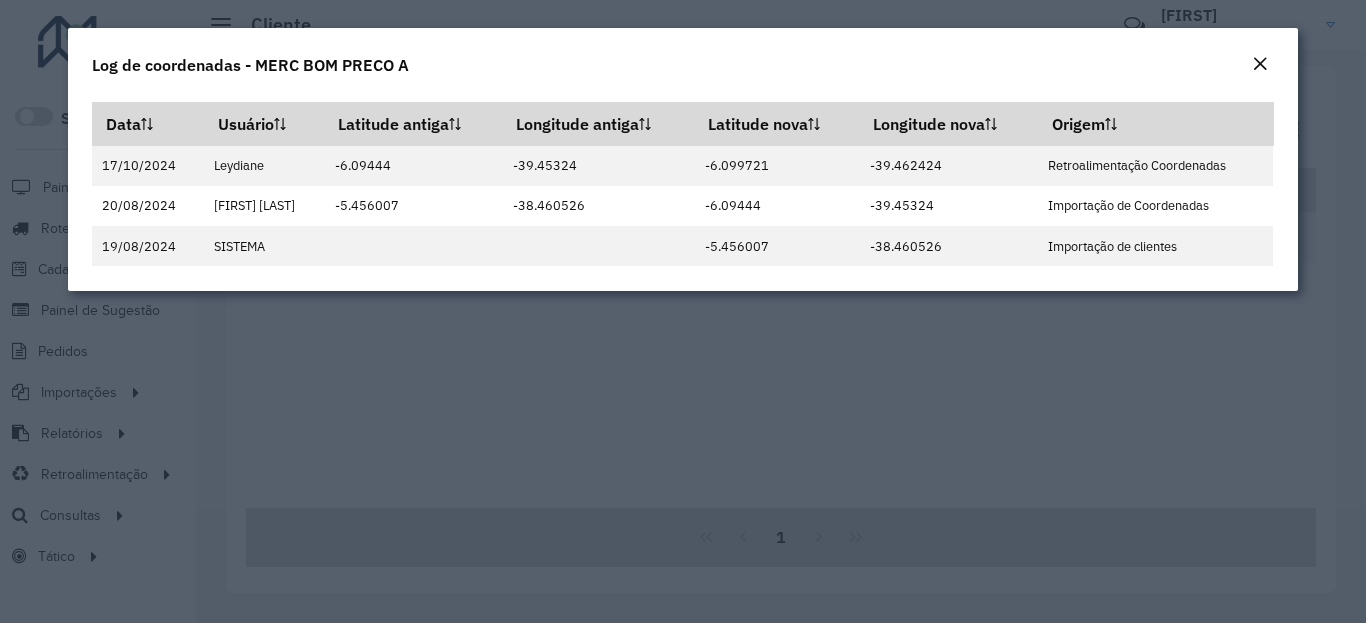 click 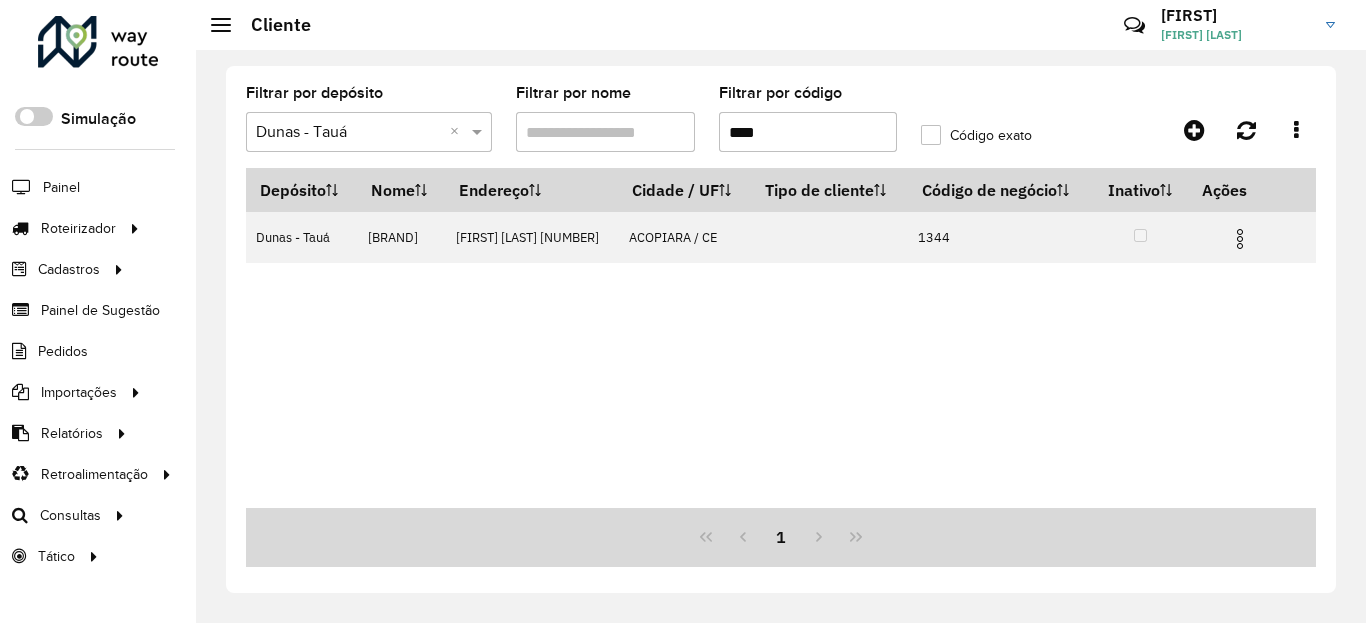 click on "Filtrar por depósito  Selecione um depósito × Dunas - Tauá ×  Filtrar por nome   Filtrar por código  ****  Código exato   Depósito   Nome   Endereço   Cidade / UF   Tipo de cliente   Código de negócio   Inativo   Ações   Dunas - Tauá   MERC BOM PRECO A   JOSE DE MORAIS PINHO 88  ACOPIARA / CE      1344   1" 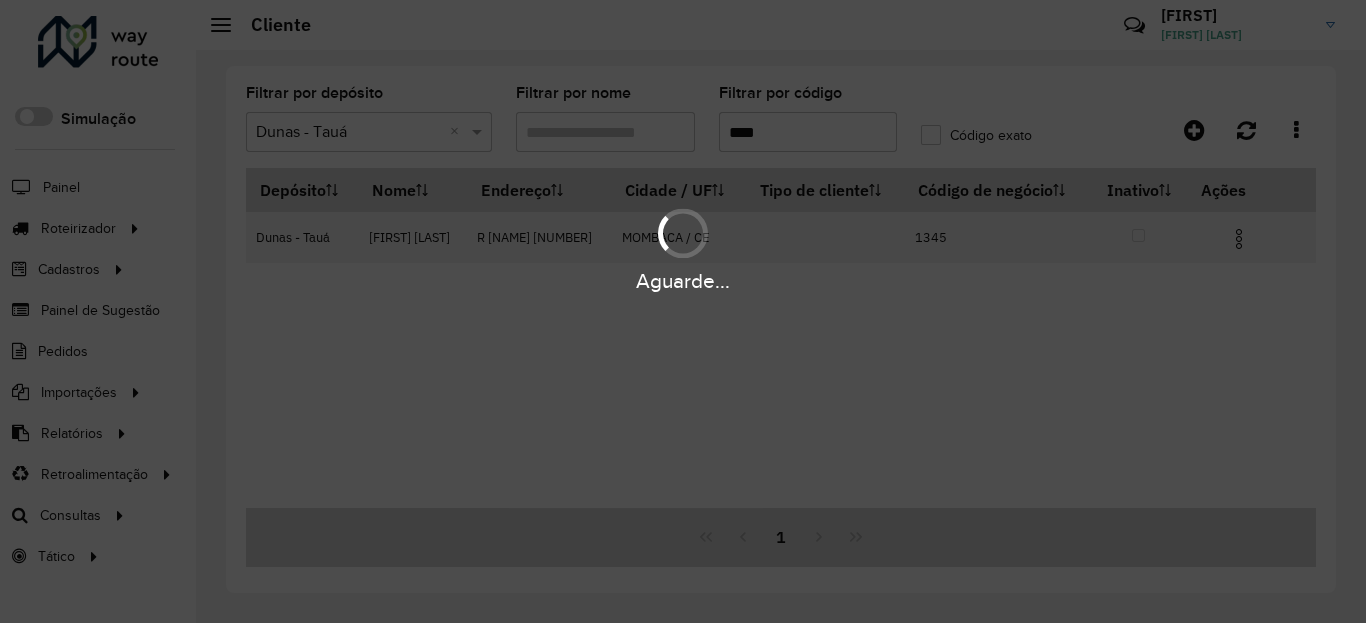 click on "Aguarde..." at bounding box center [683, 281] 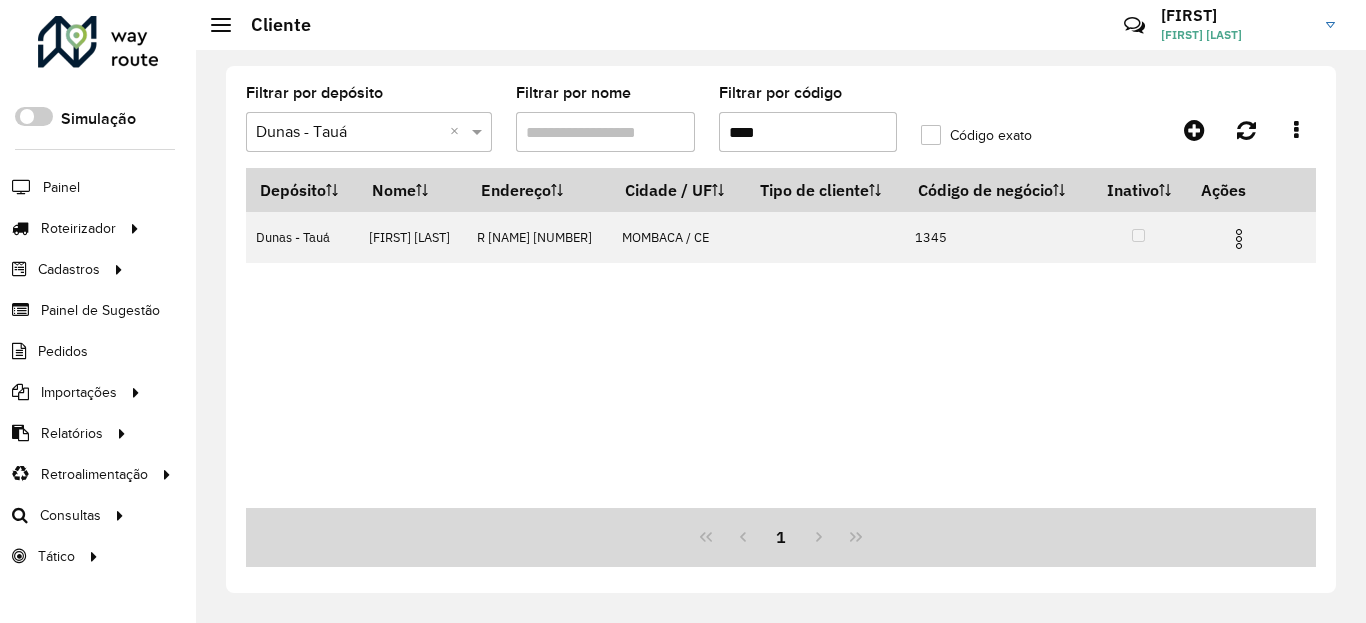 click at bounding box center (1239, 239) 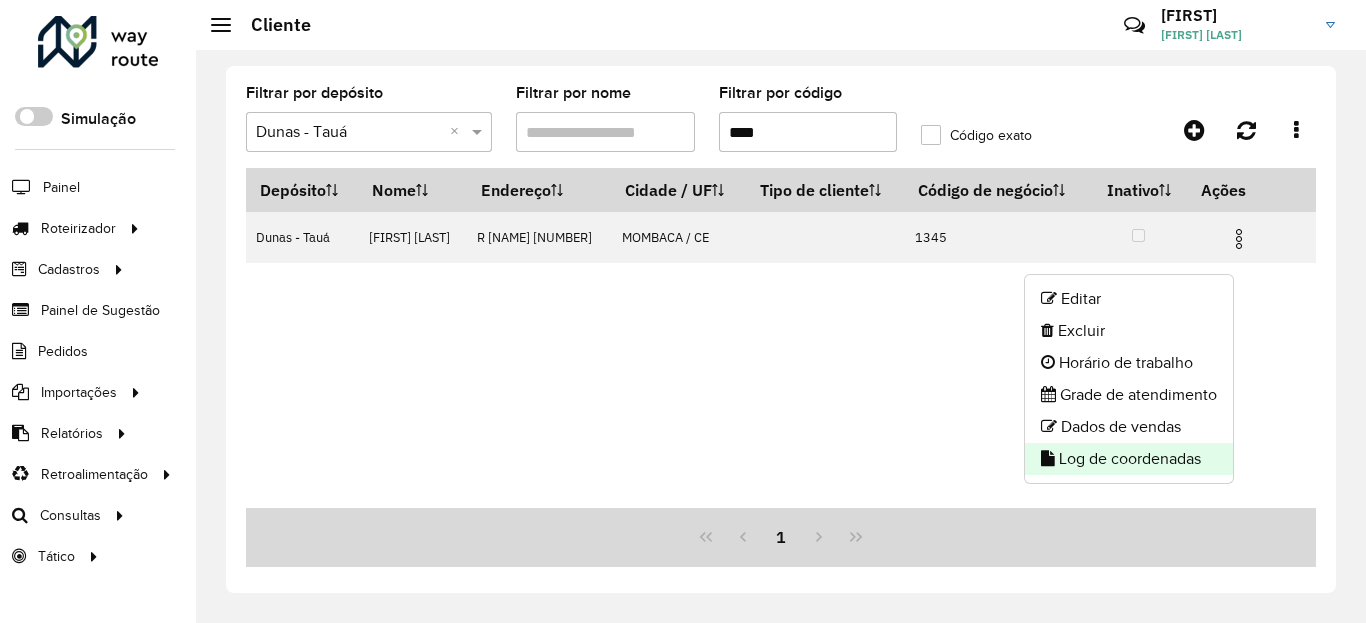 click on "Log de coordenadas" 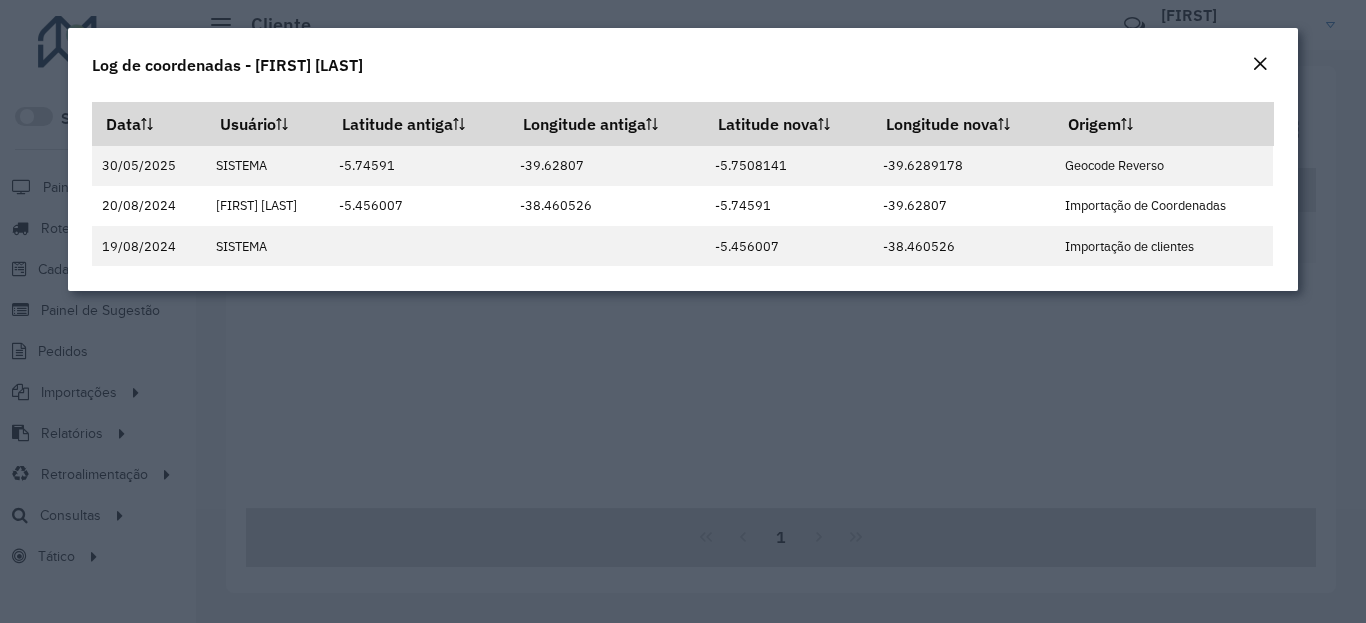 click 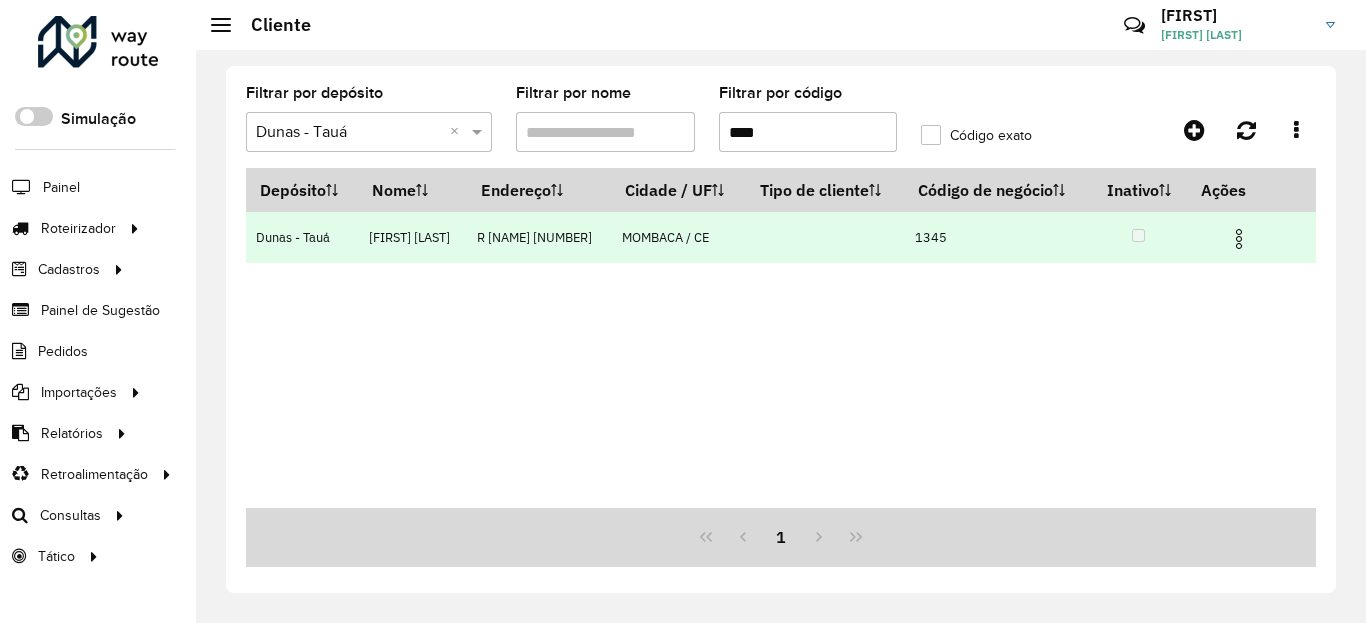 click at bounding box center (1239, 239) 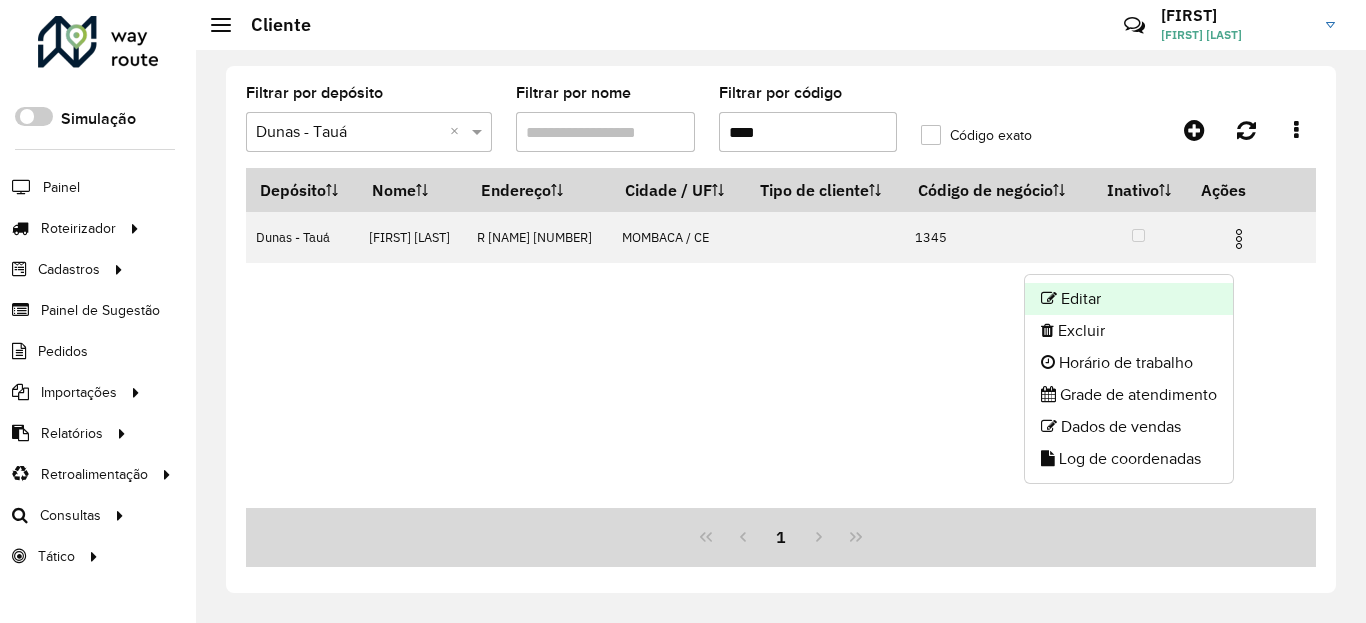 click on "Editar" 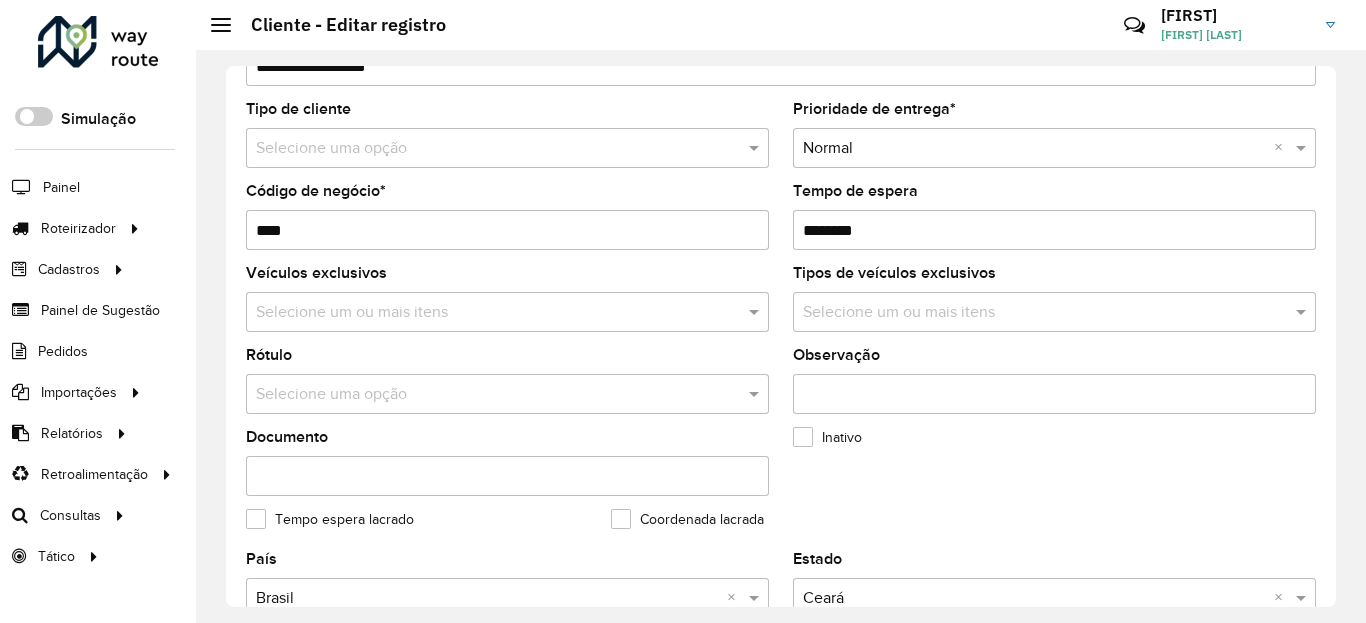 scroll, scrollTop: 480, scrollLeft: 0, axis: vertical 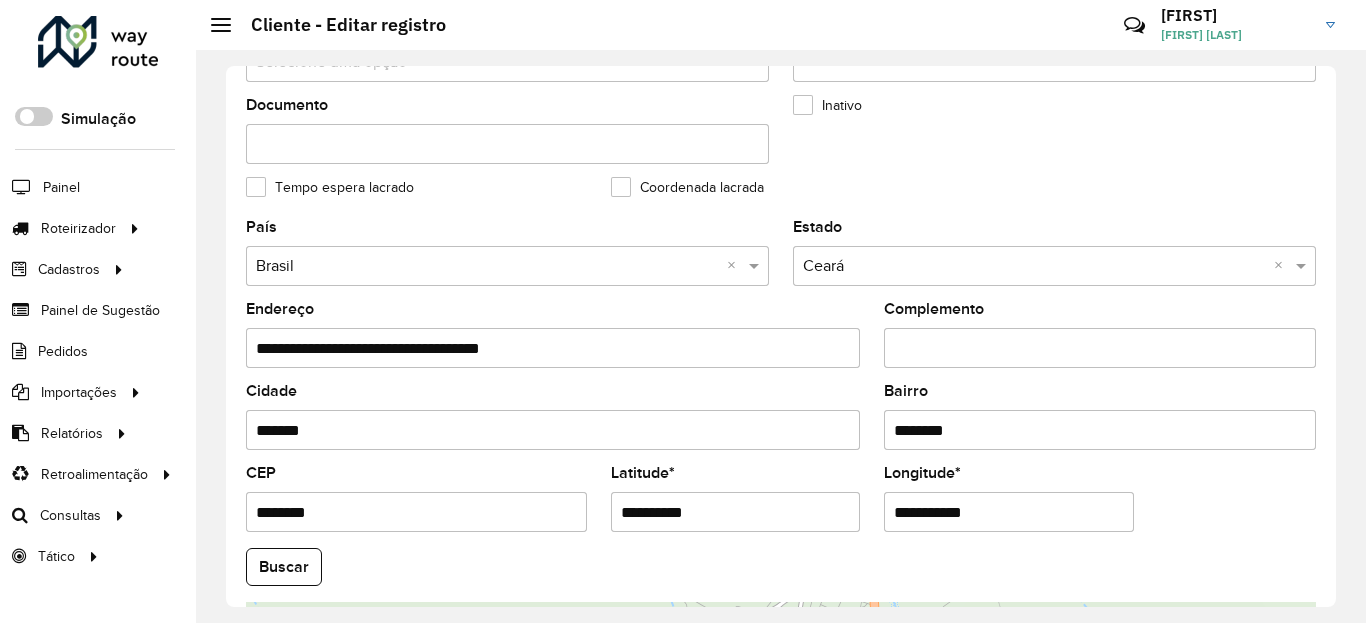 click on "**********" at bounding box center [736, 512] 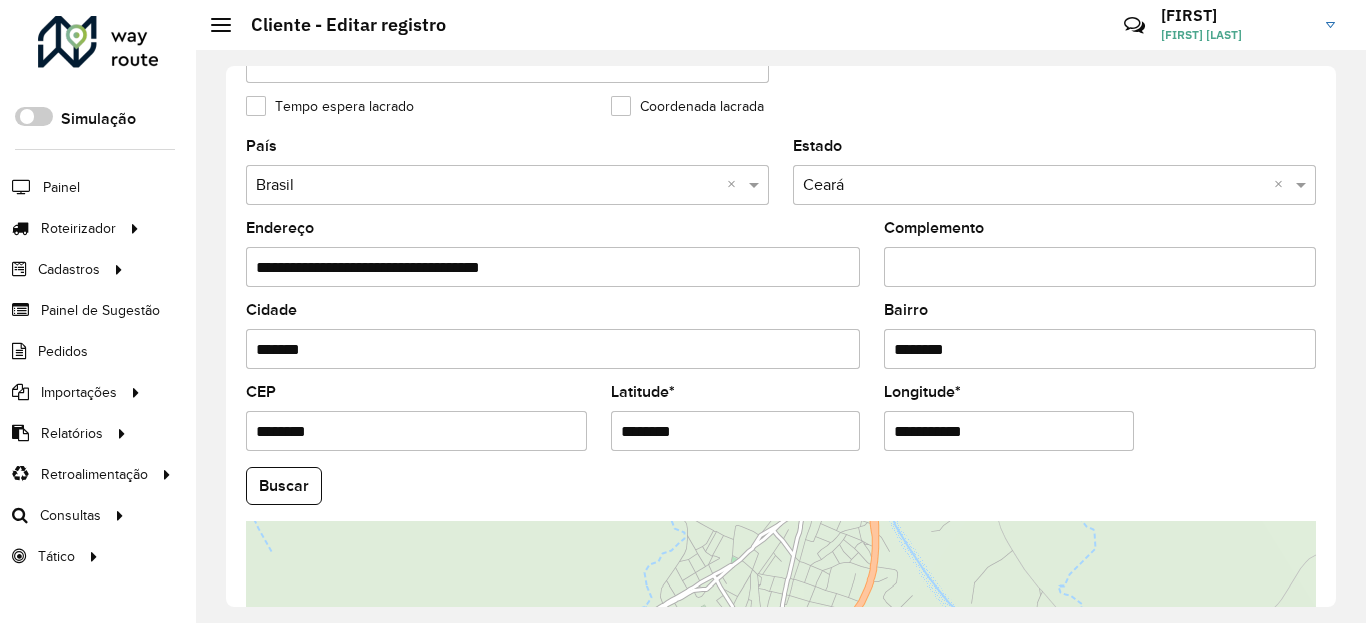 scroll, scrollTop: 720, scrollLeft: 0, axis: vertical 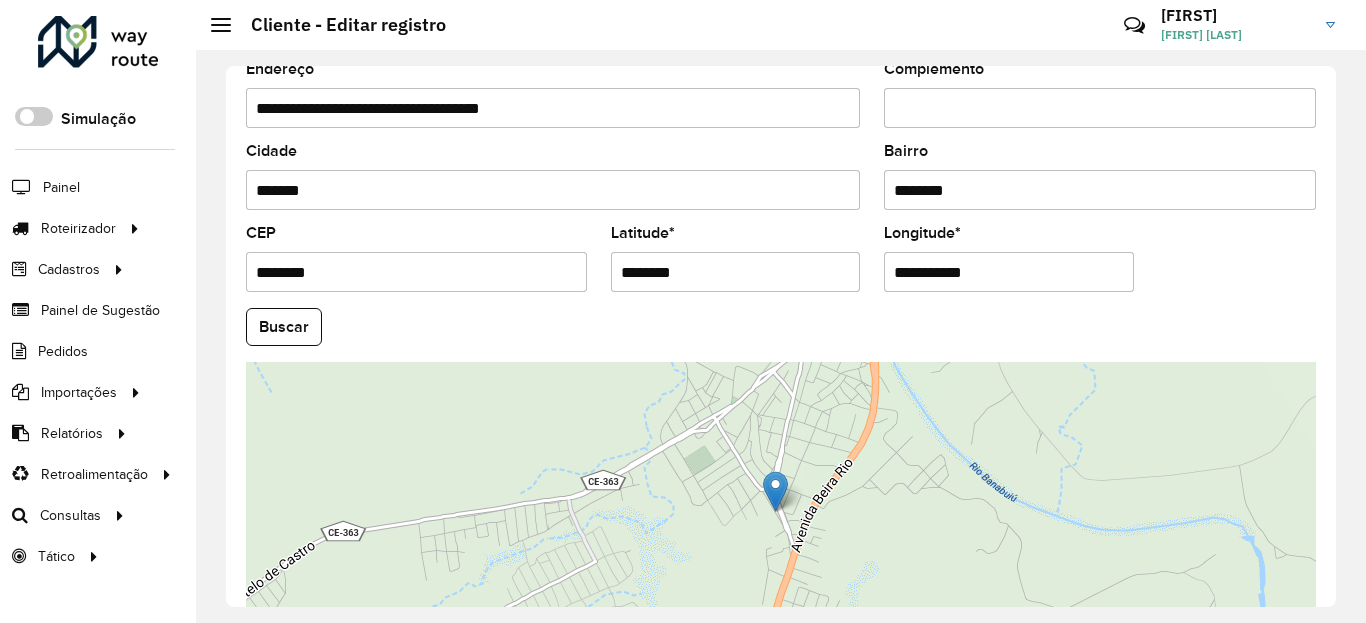 click on "**********" 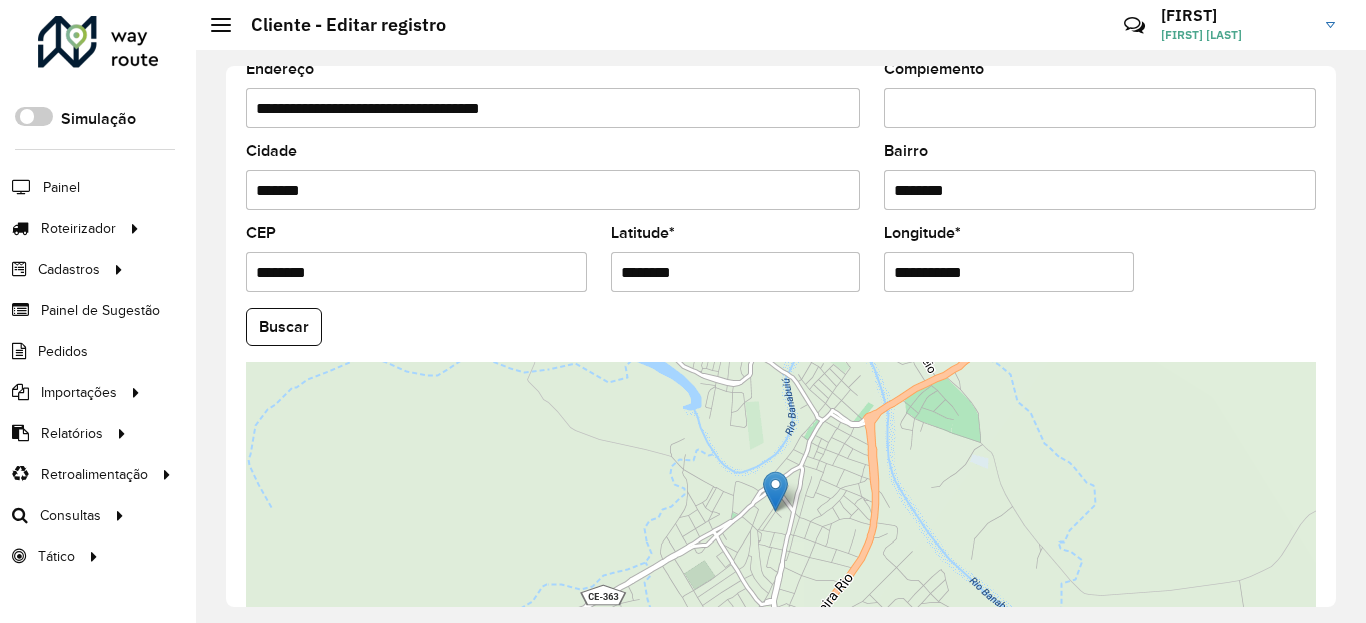 click on "**********" at bounding box center [1009, 272] 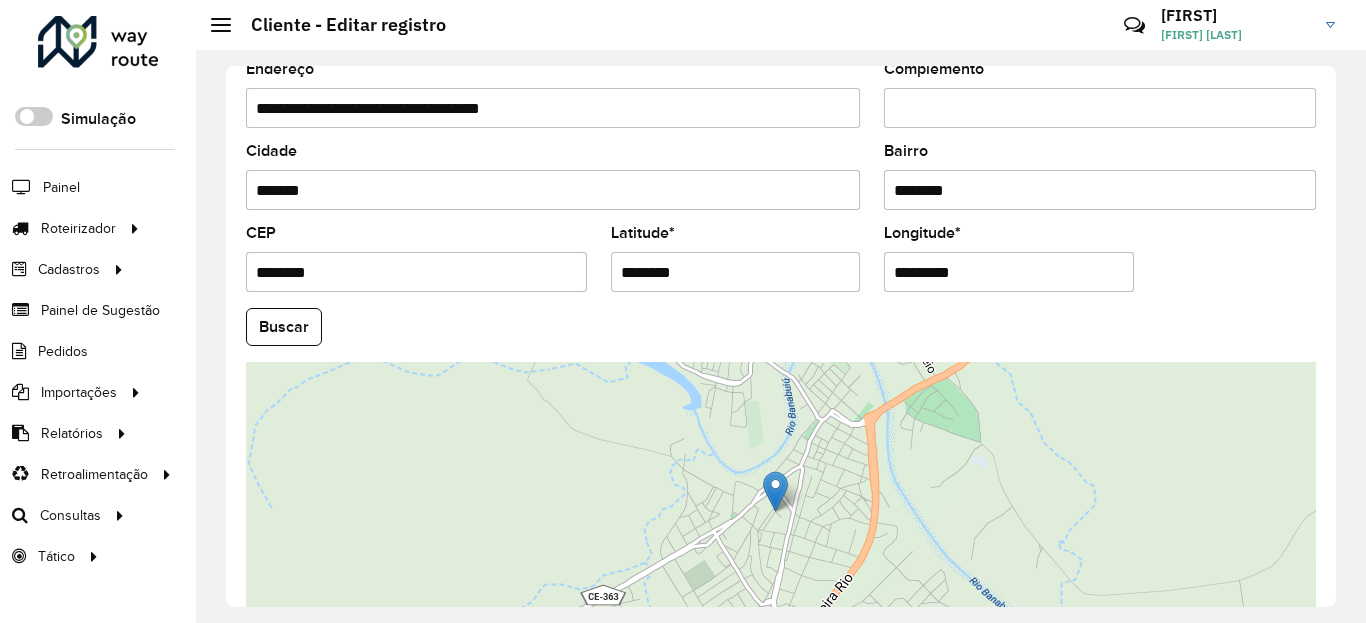 click on "Longitude  * *********" 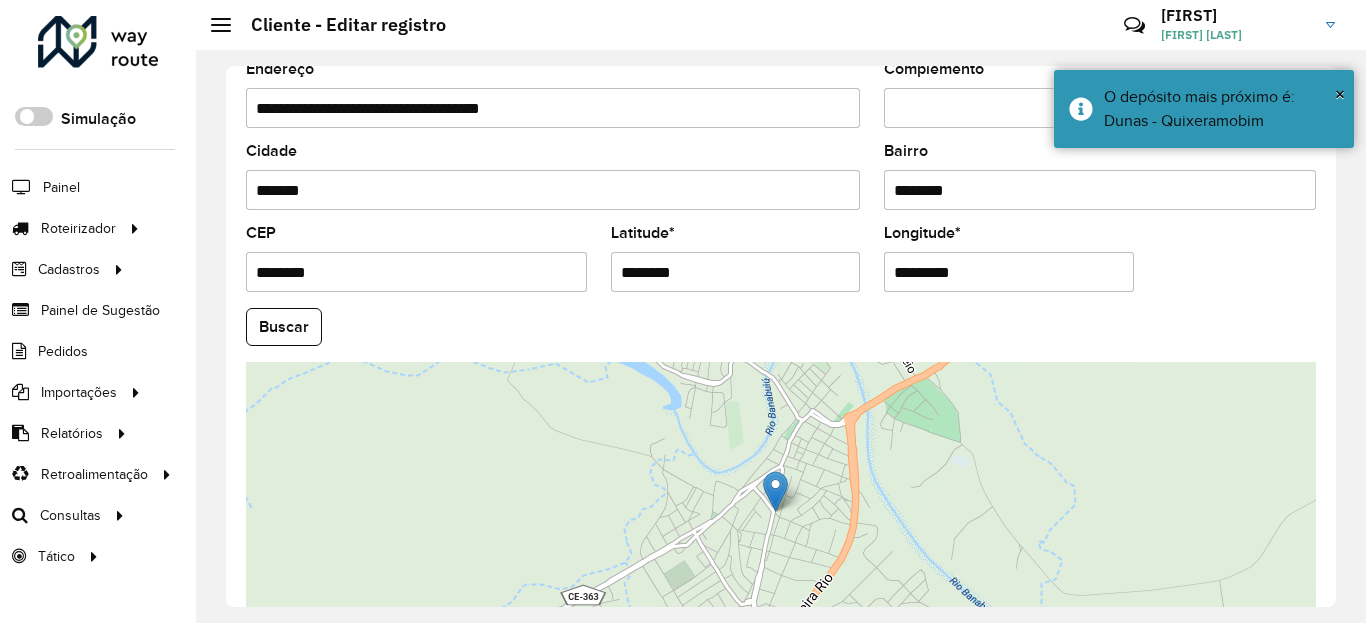 scroll, scrollTop: 840, scrollLeft: 0, axis: vertical 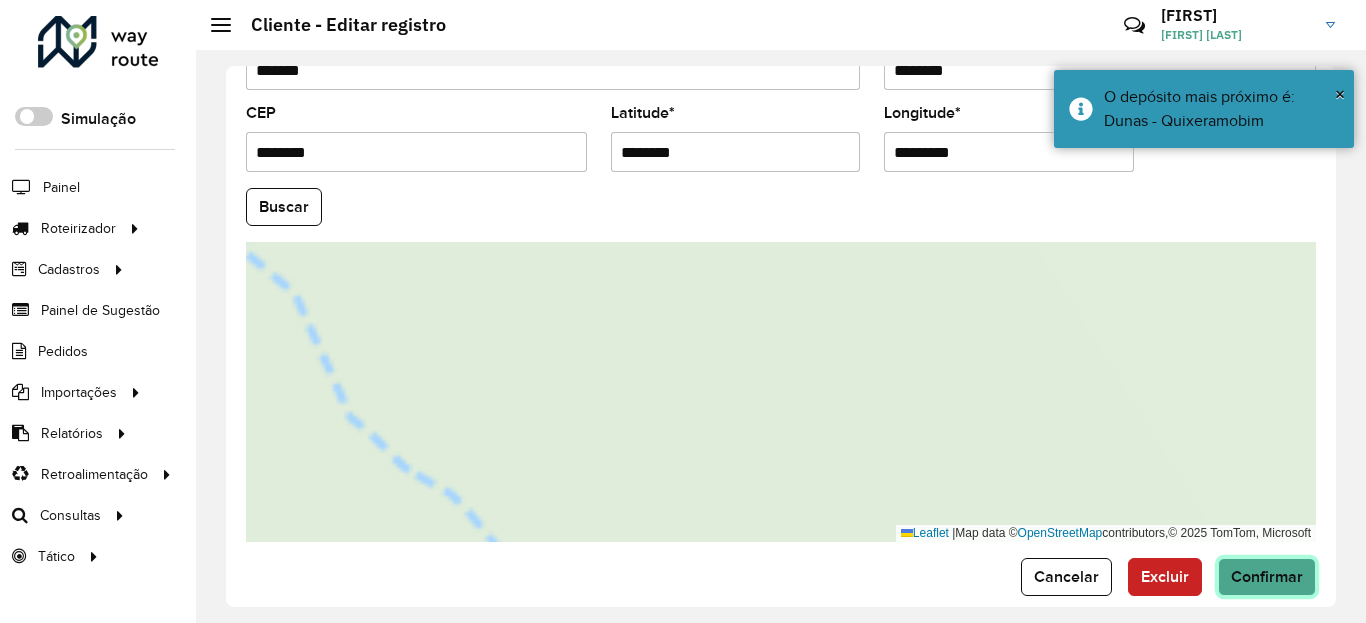 click on "Confirmar" 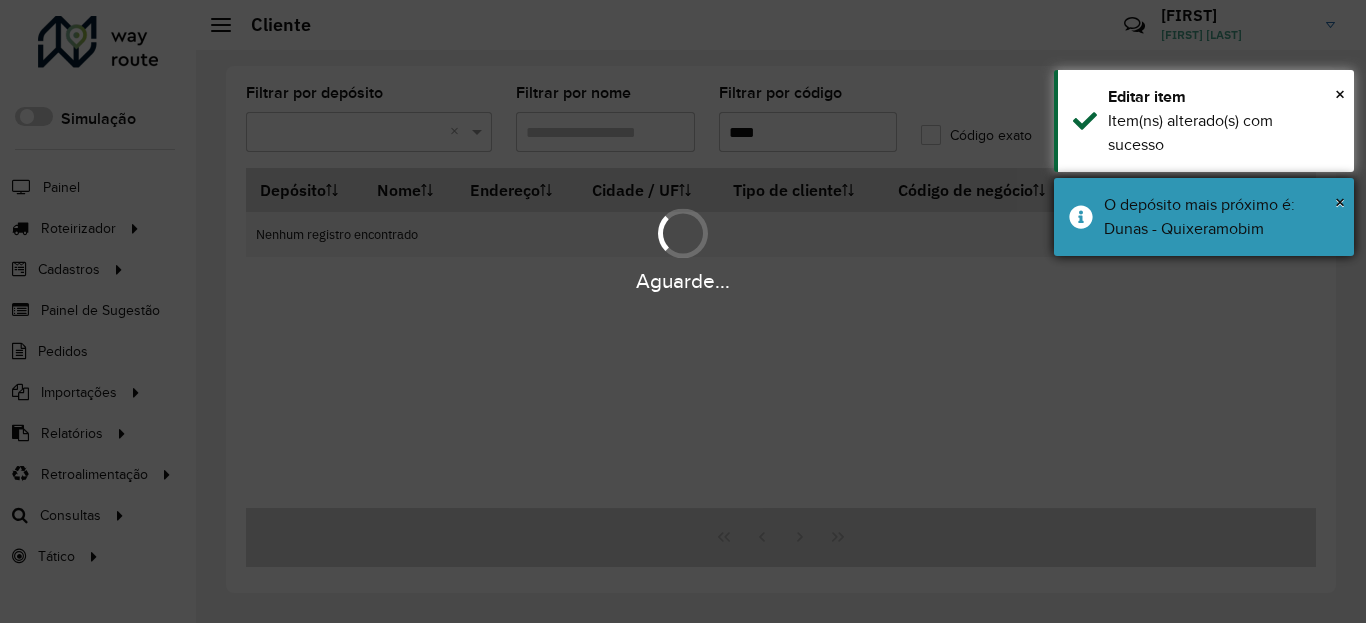 click on "× O depósito mais próximo é: Dunas - Quixeramobim" at bounding box center [1204, 217] 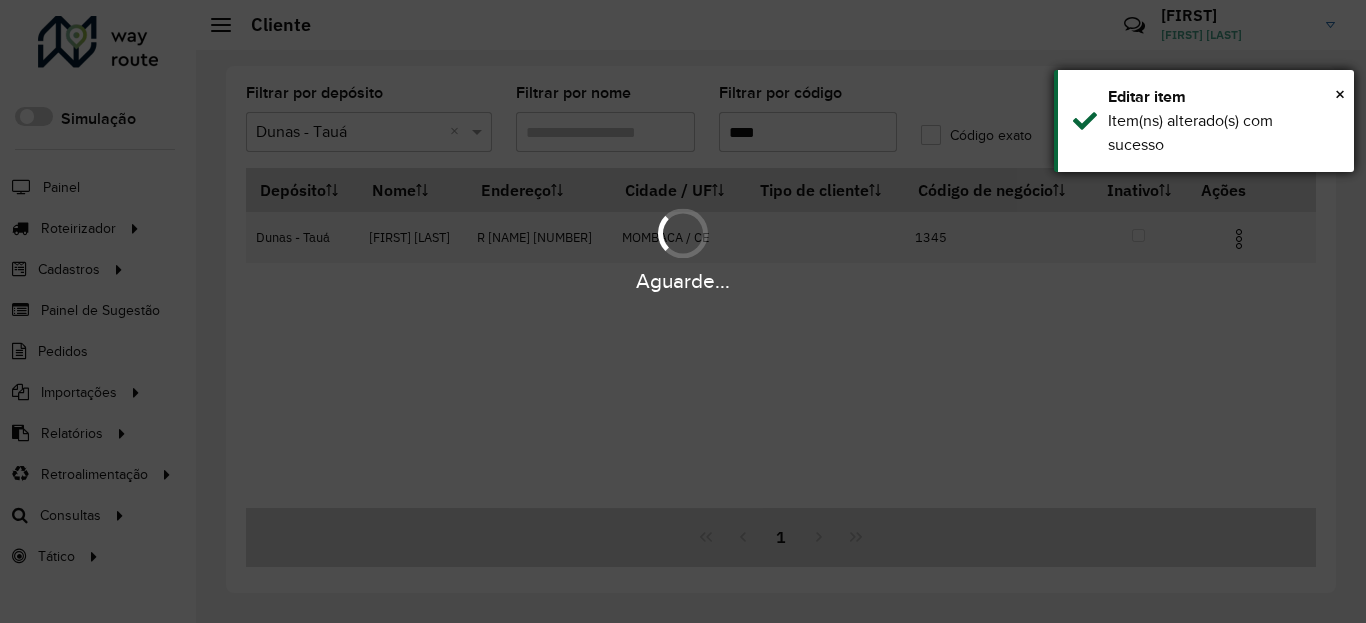 click on "×  Editar item  Item(ns) alterado(s) com sucesso" at bounding box center (1204, 121) 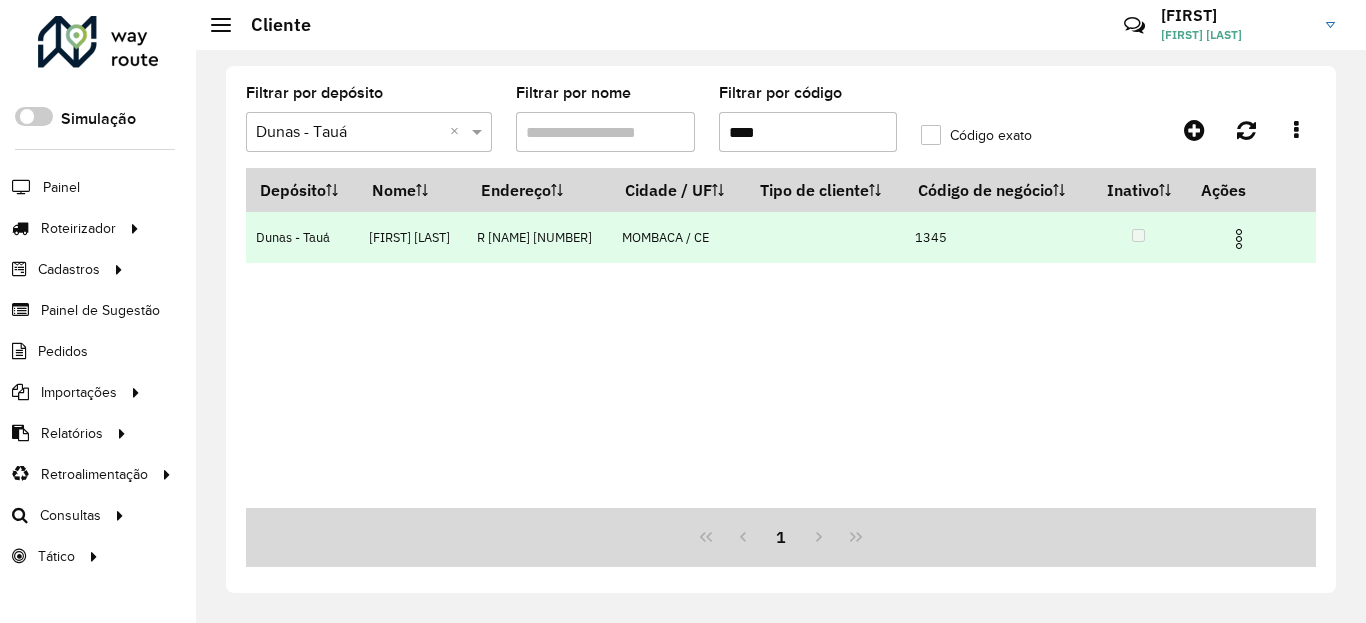 click at bounding box center (1248, 237) 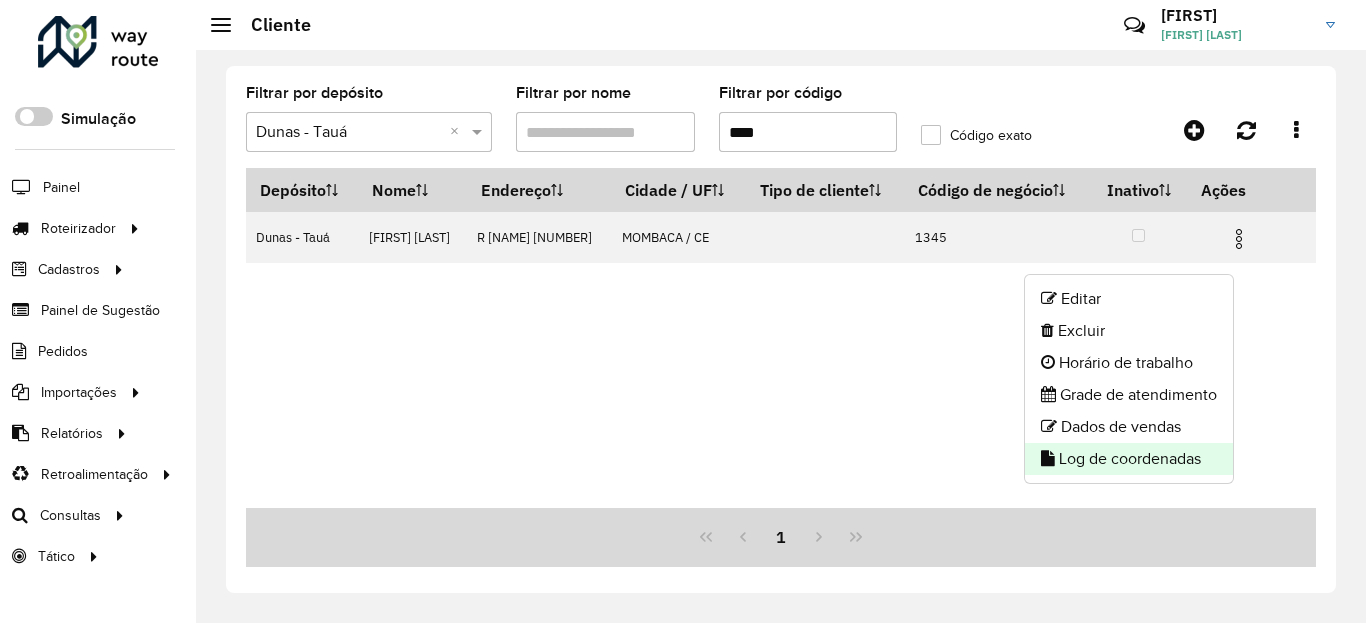 click on "Log de coordenadas" 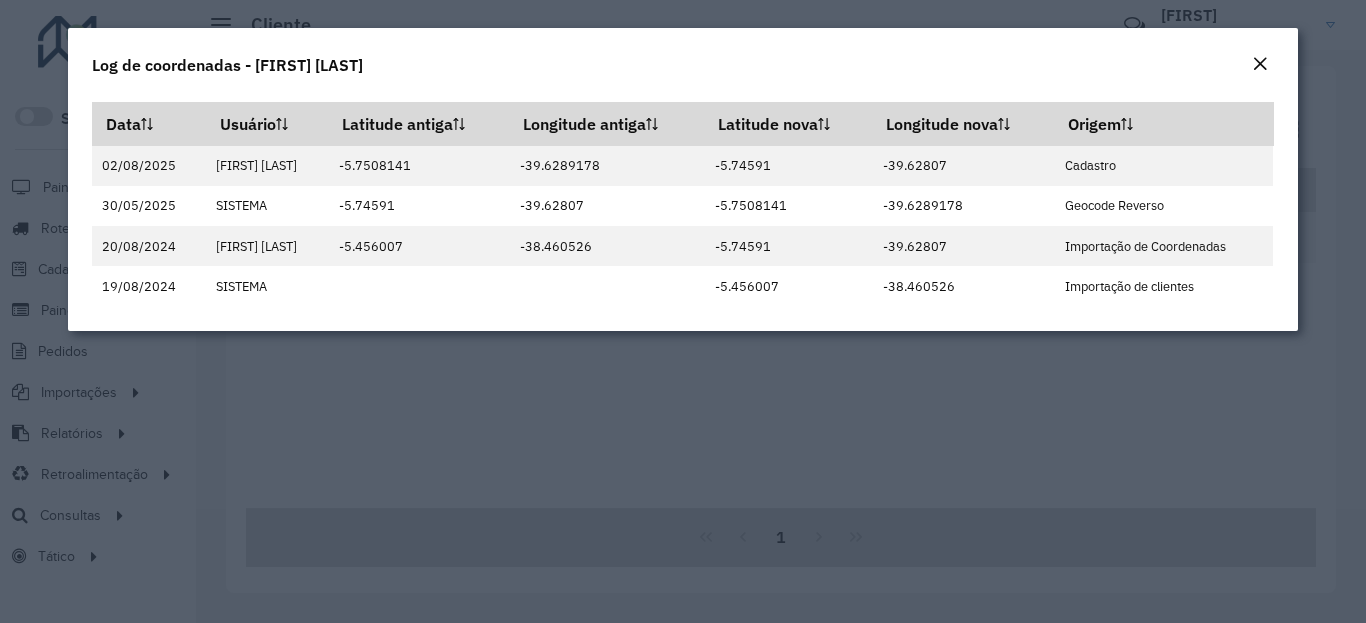 click 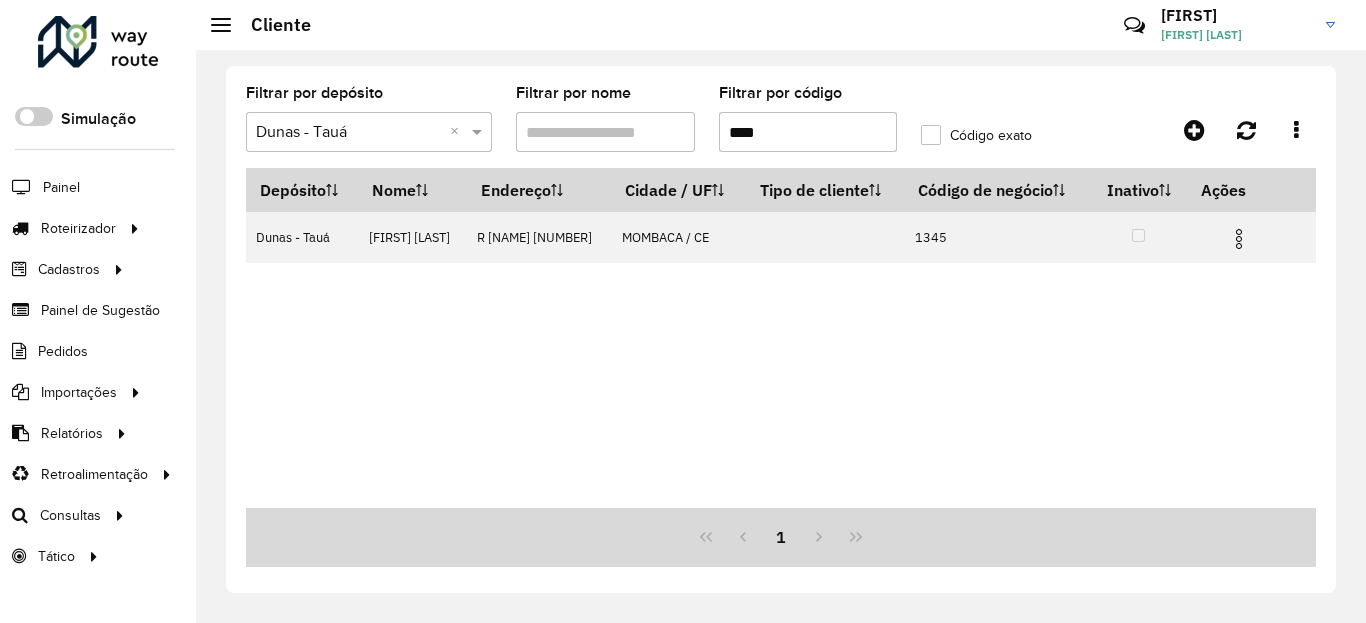 click on "****" at bounding box center [808, 132] 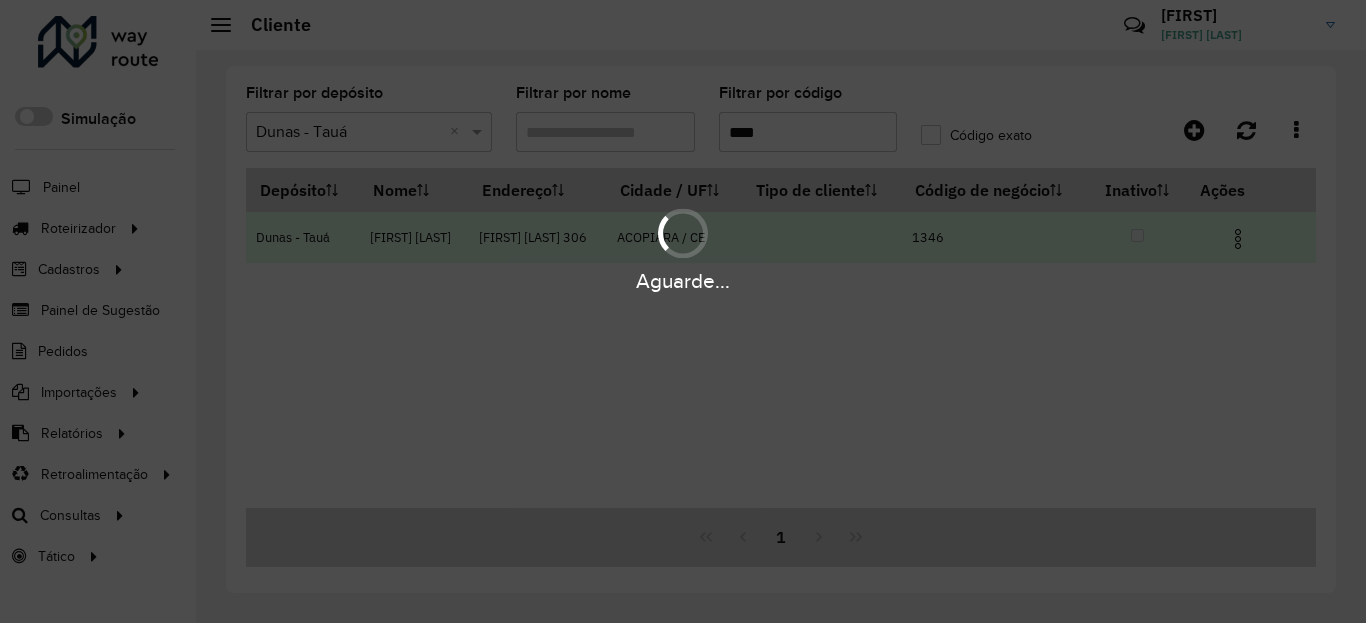 click at bounding box center [1238, 239] 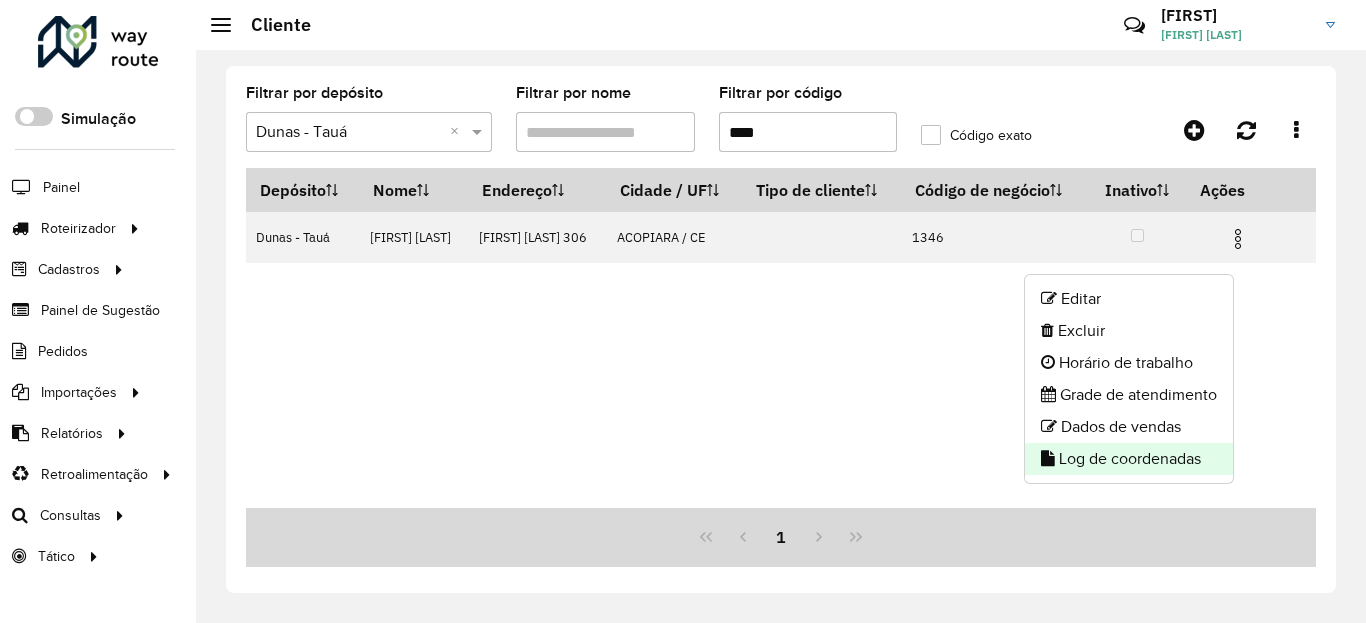 click on "Log de coordenadas" 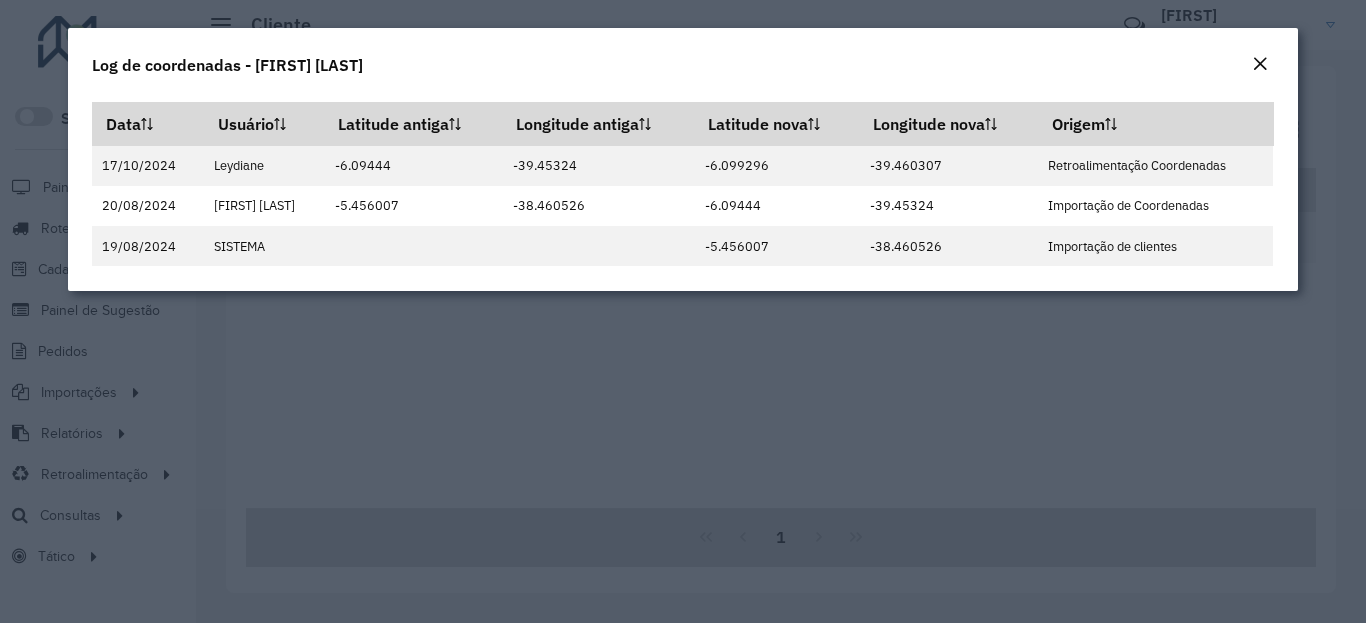 click 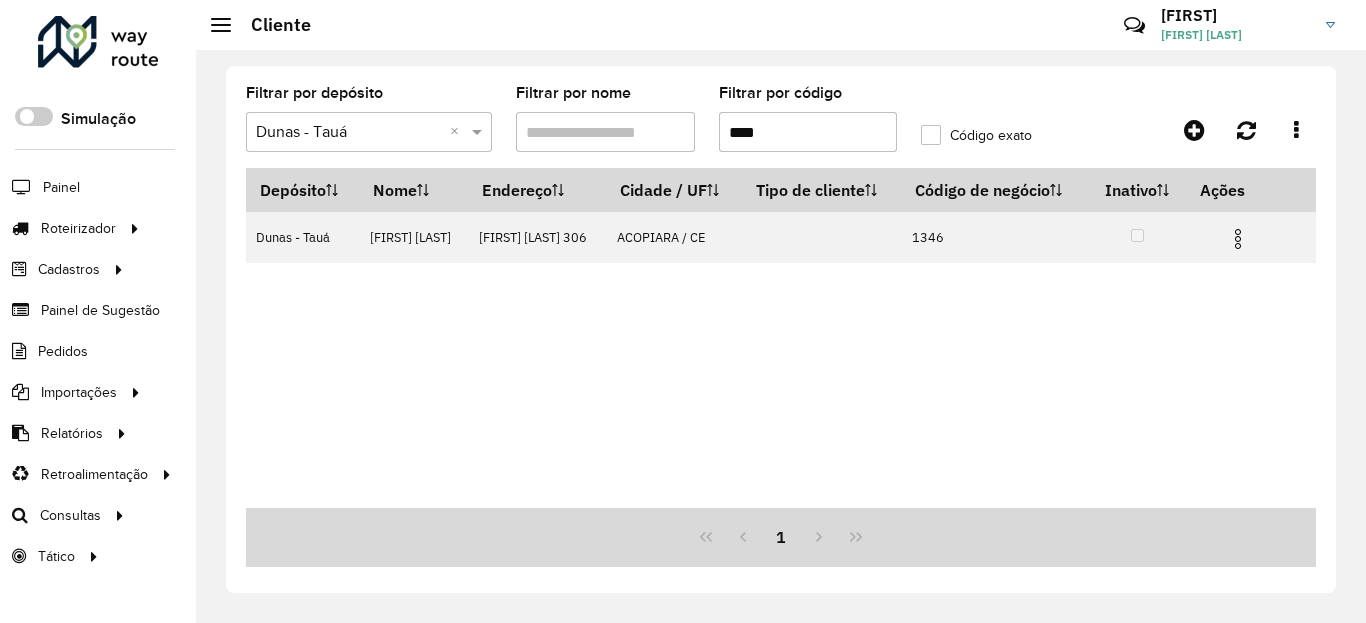click on "****" at bounding box center (808, 132) 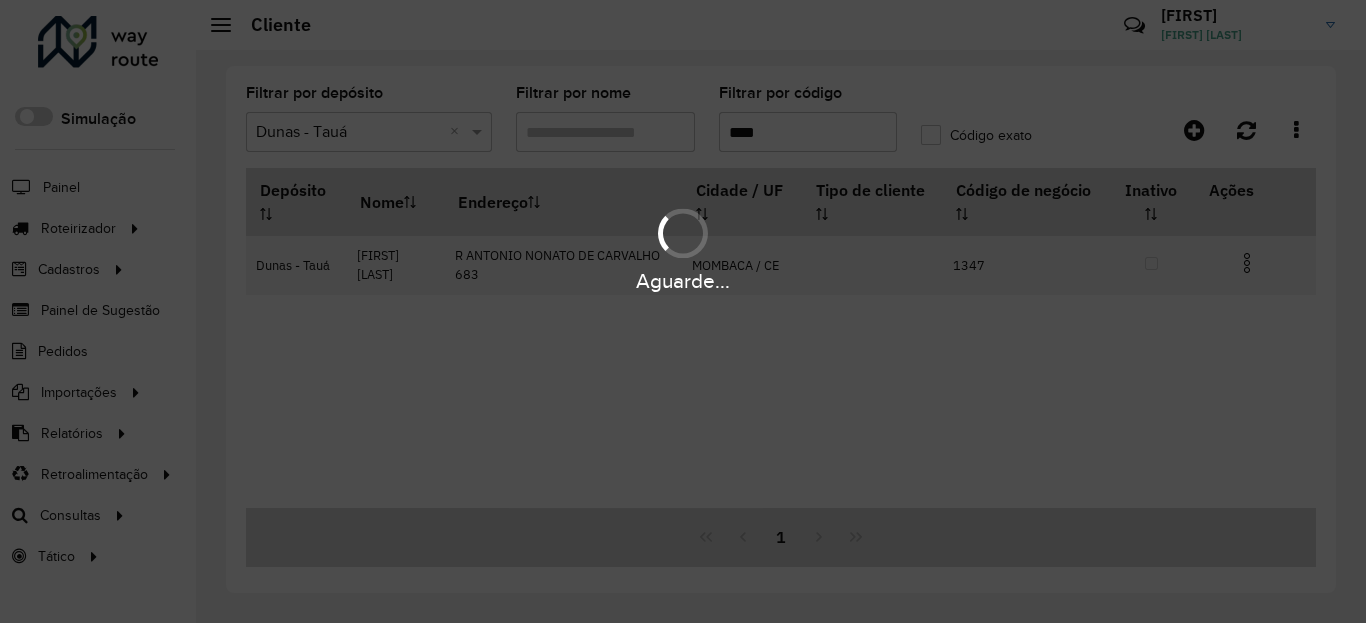 click on "Aguarde..." at bounding box center (683, 281) 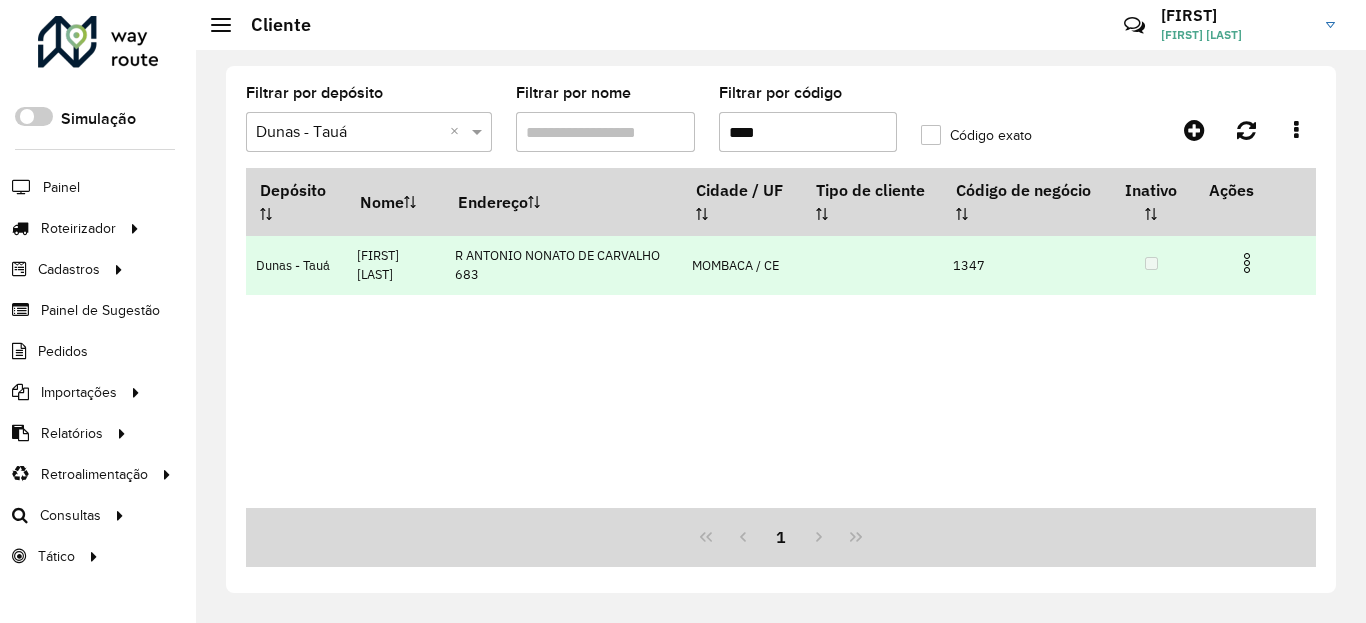click at bounding box center (1247, 263) 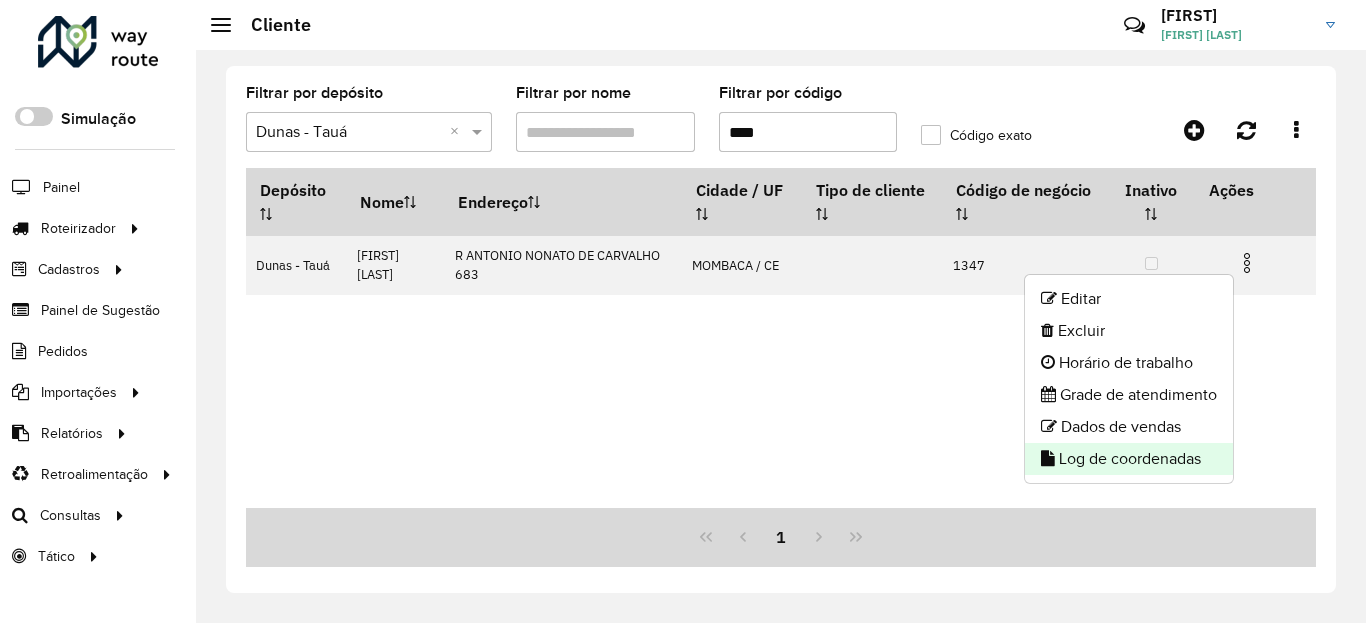 click on "Log de coordenadas" 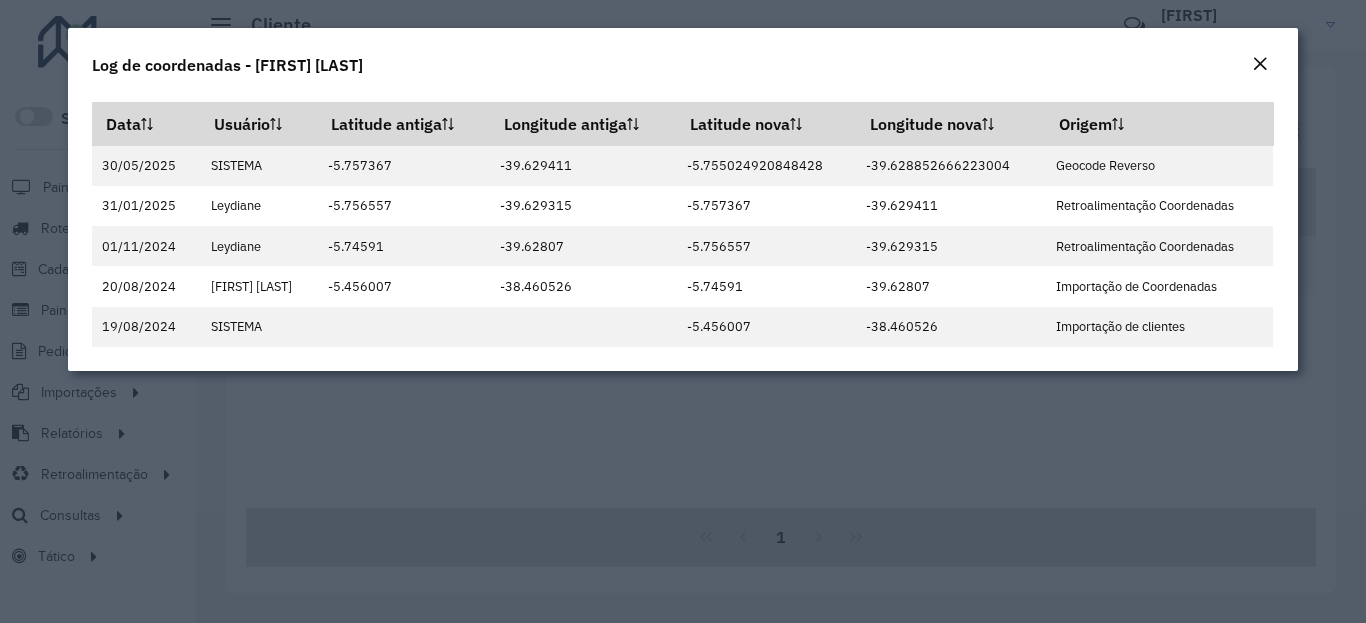 click 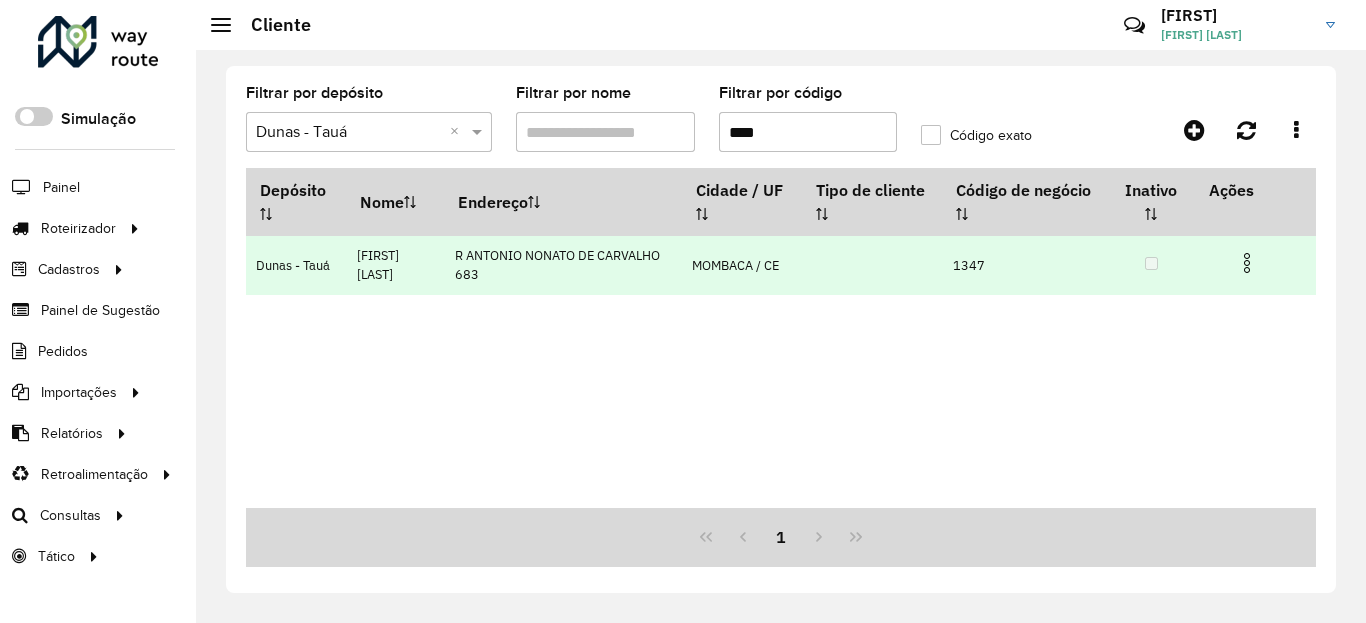 click at bounding box center (1247, 263) 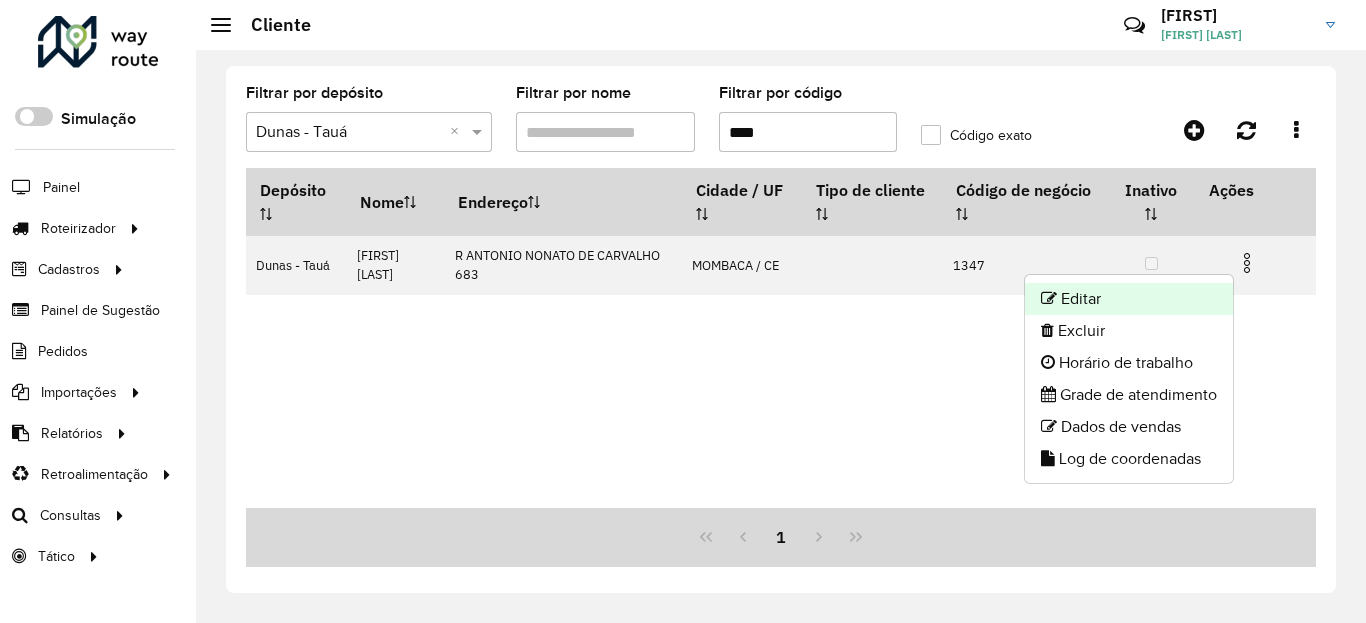click on "Editar" 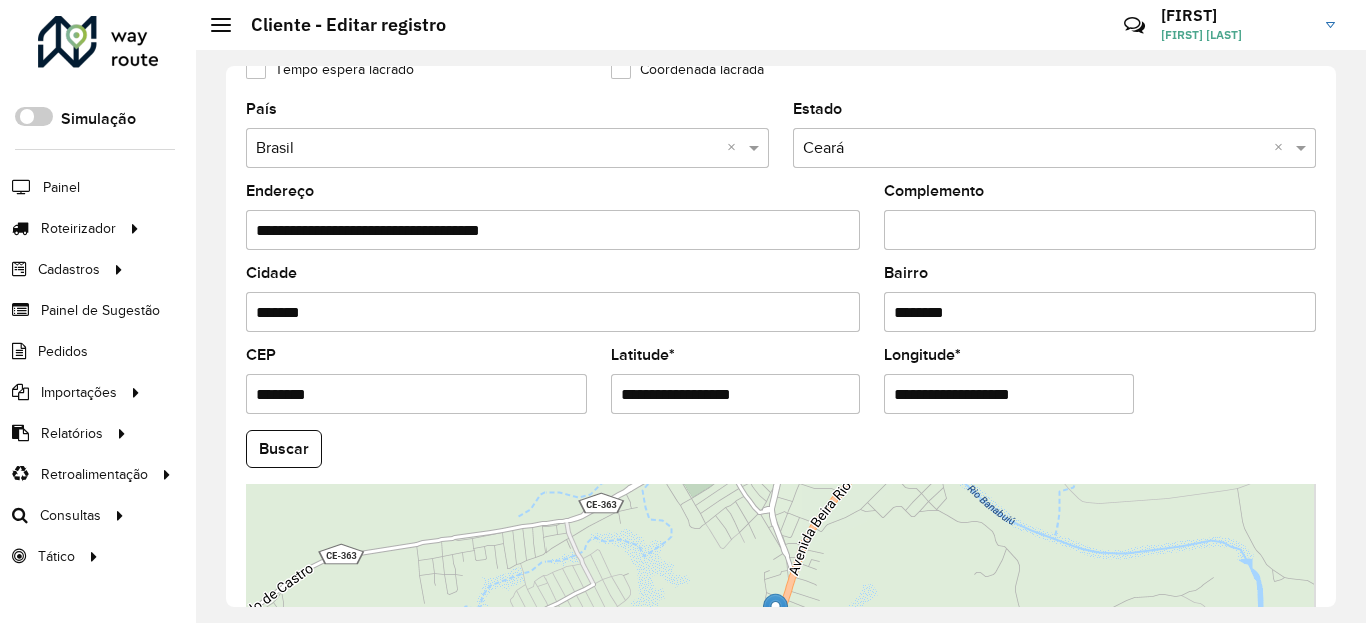 scroll, scrollTop: 720, scrollLeft: 0, axis: vertical 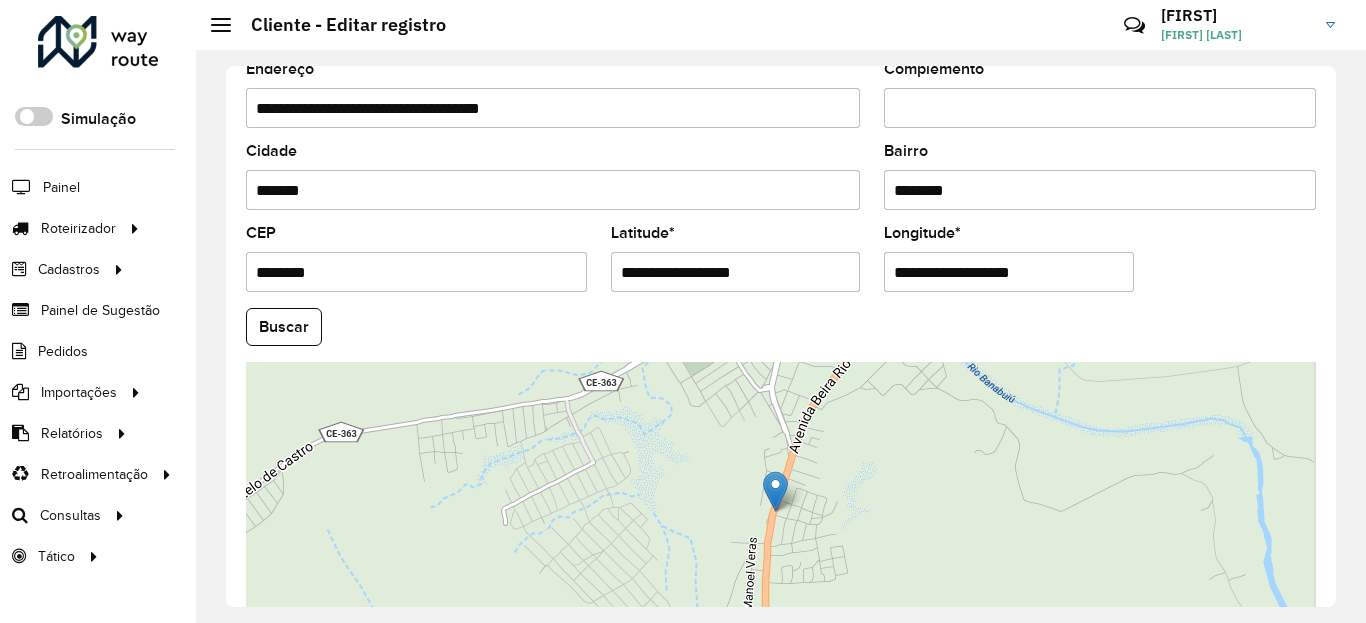 click on "**********" at bounding box center [736, 272] 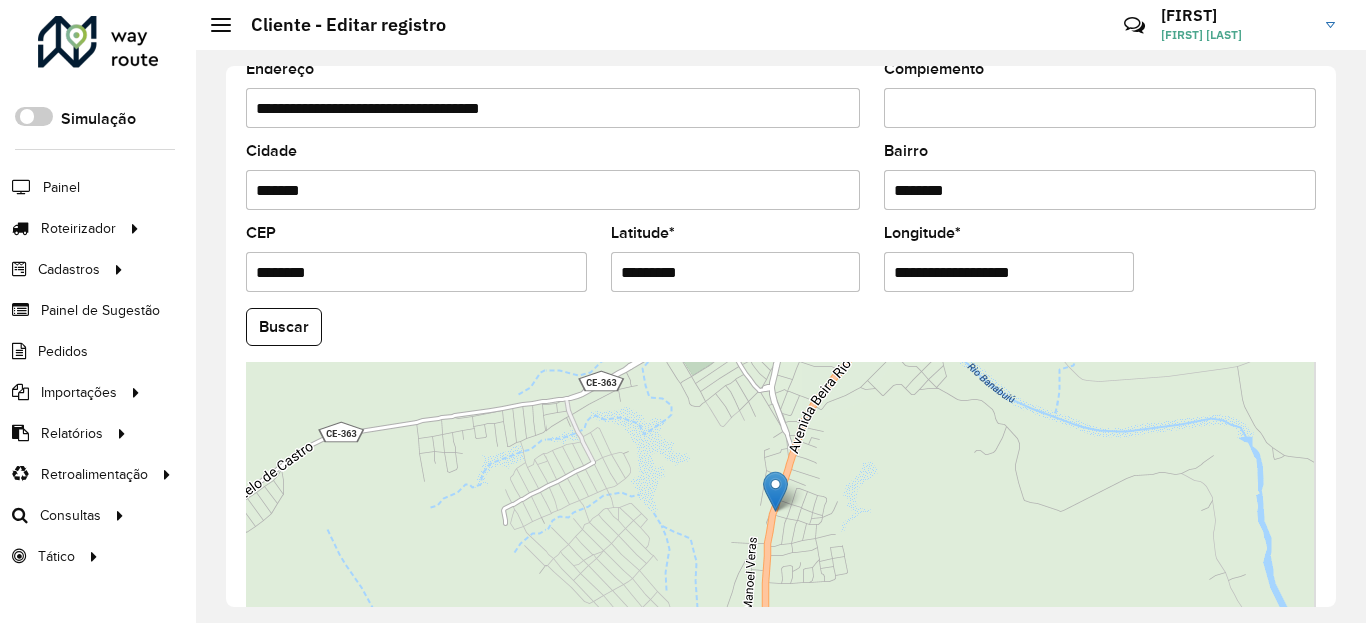 click on "Buscar" 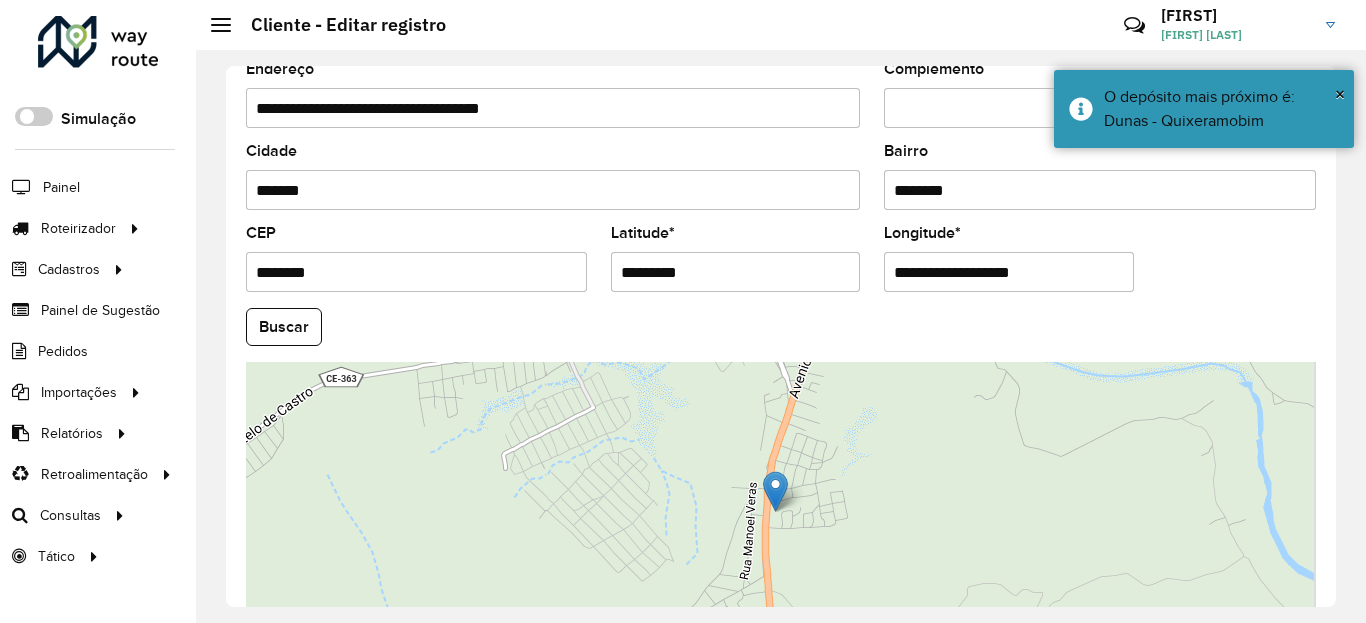 click on "**********" at bounding box center (1009, 272) 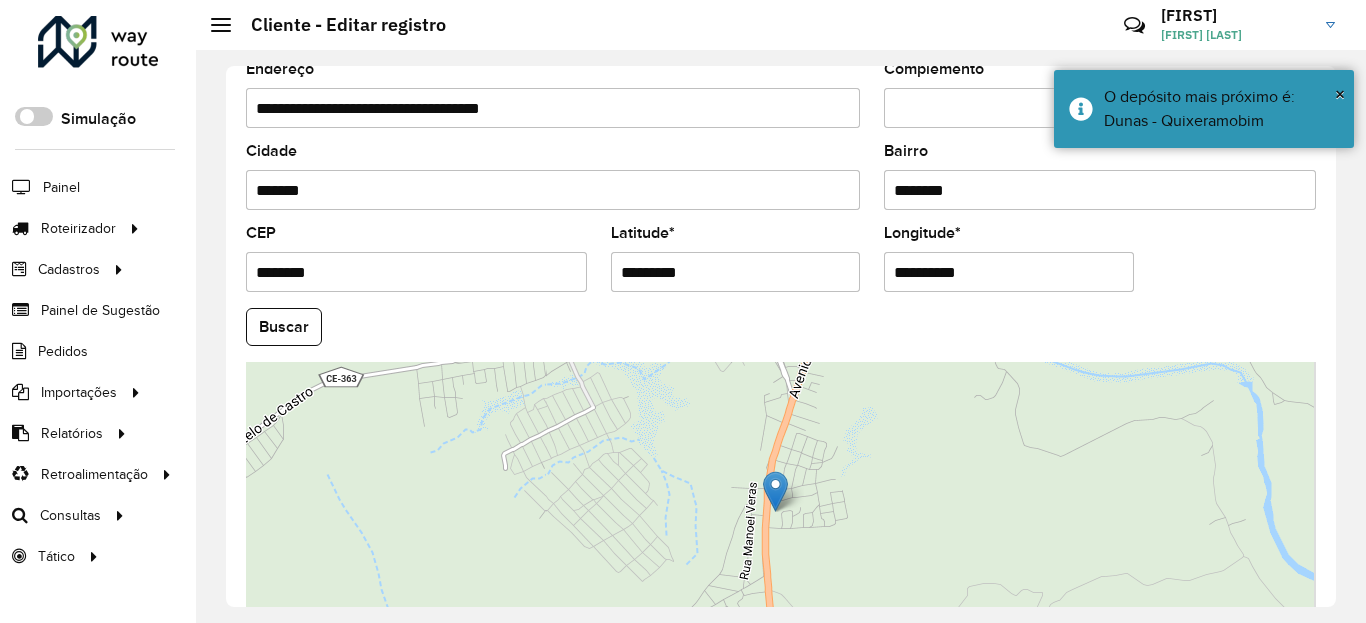 click on "Aguarde...  Pop-up bloqueado!  Seu navegador bloqueou automáticamente a abertura de uma nova janela.   Acesse as configurações e adicione o endereço do sistema a lista de permissão.   Fechar  Roteirizador AmbevTech Simulação Painel Roteirizador Entregas Vendas Cadastros Checkpoint Classificações de venda Cliente Condição de pagamento Consulta de setores Depósito Disponibilidade de veículos Fator tipo de produto Gabarito planner Grupo Rota Fator Tipo Produto Grupo de Depósito Grupo de rotas exclusiva Grupo de setores Jornada Jornada RN Layout integração Modelo Motorista Multi Depósito Painel de sugestão Parada Pedágio Perfil de Vendedor Ponto de apoio Ponto de apoio FAD Prioridade pedido Produto Restrição de Atendimento Planner Rodízio de placa Rota exclusiva FAD Rótulo Setor Setor Planner Tempo de parada de refeição Tipo de cliente Tipo de veículo Tipo de veículo RN Transportadora Usuário Vendedor Veículo Painel de Sugestão Pedidos Importações Classificação e volume de venda" at bounding box center (683, 311) 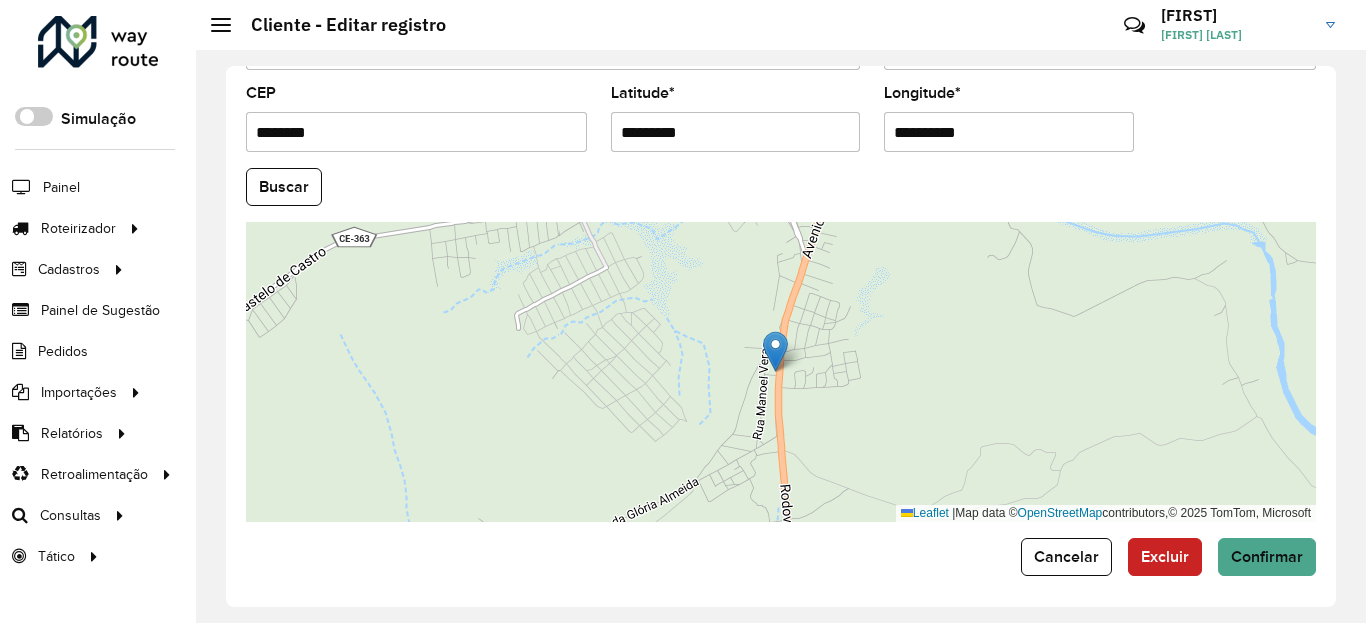scroll, scrollTop: 865, scrollLeft: 0, axis: vertical 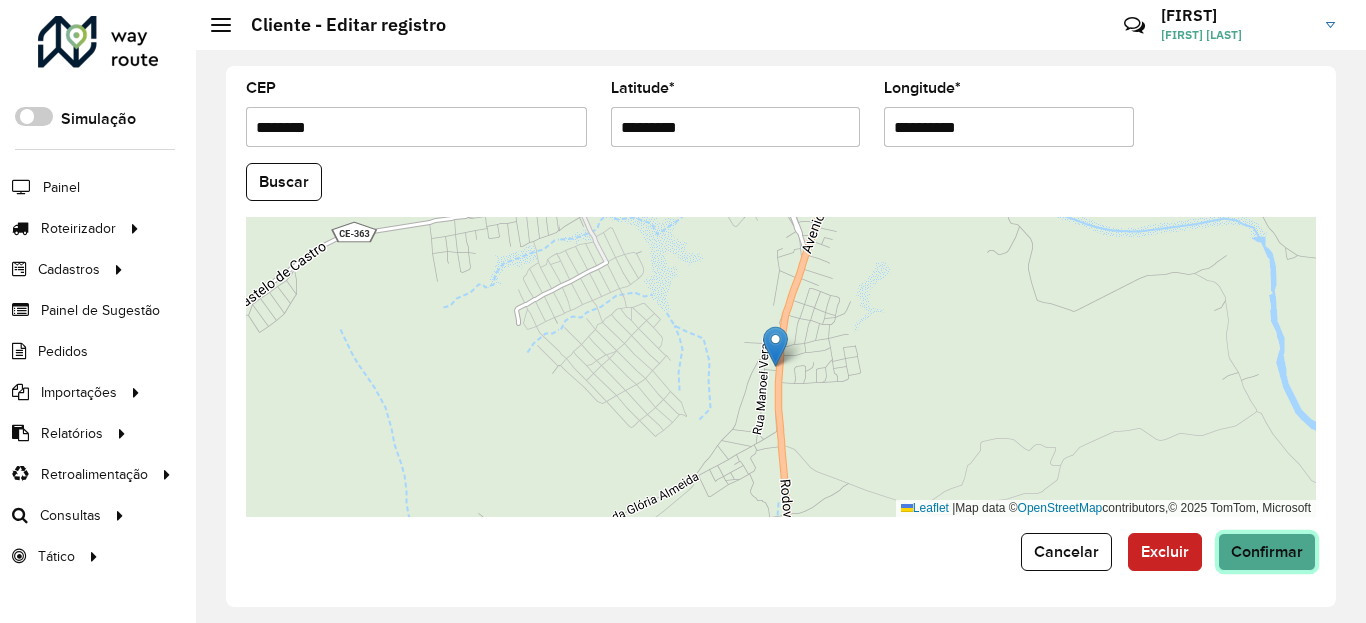 click on "Confirmar" 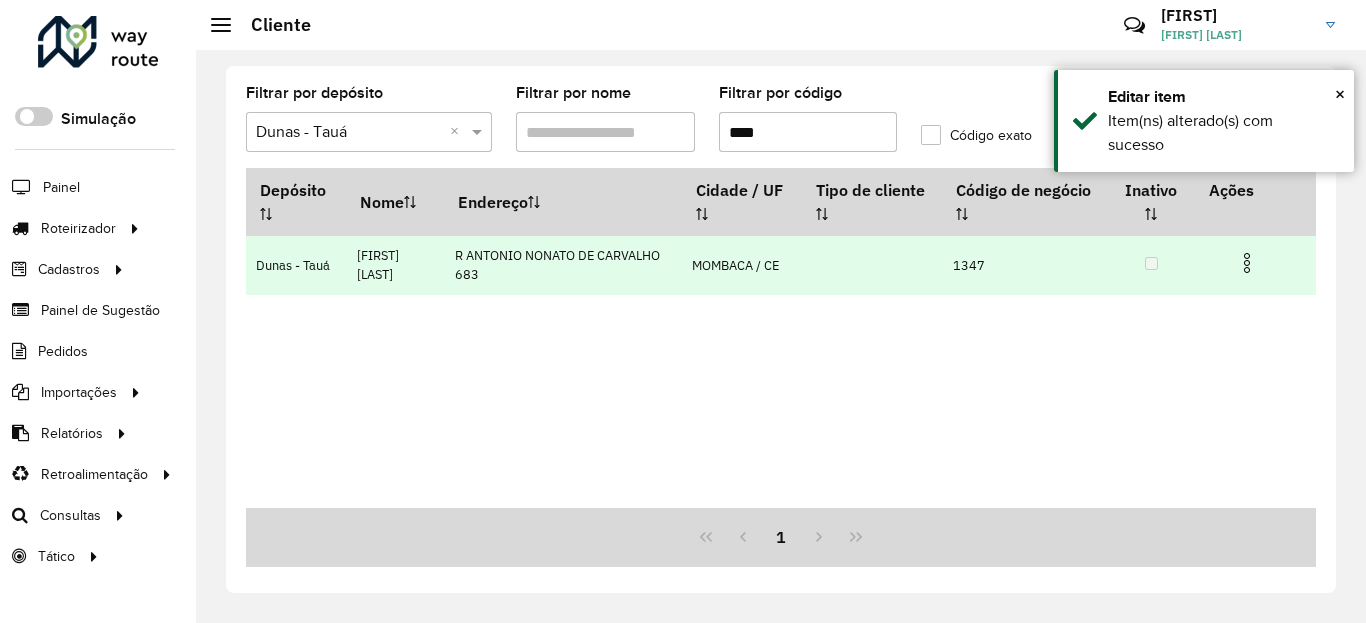 click at bounding box center (1247, 260) 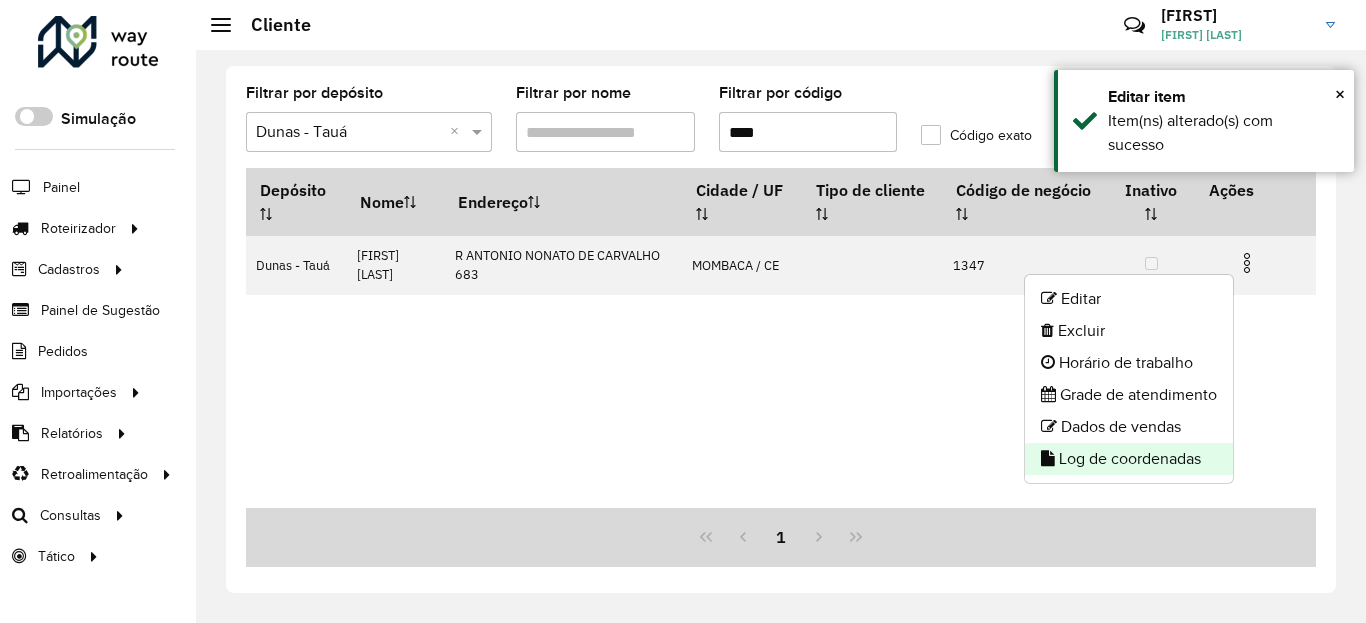 click on "Log de coordenadas" 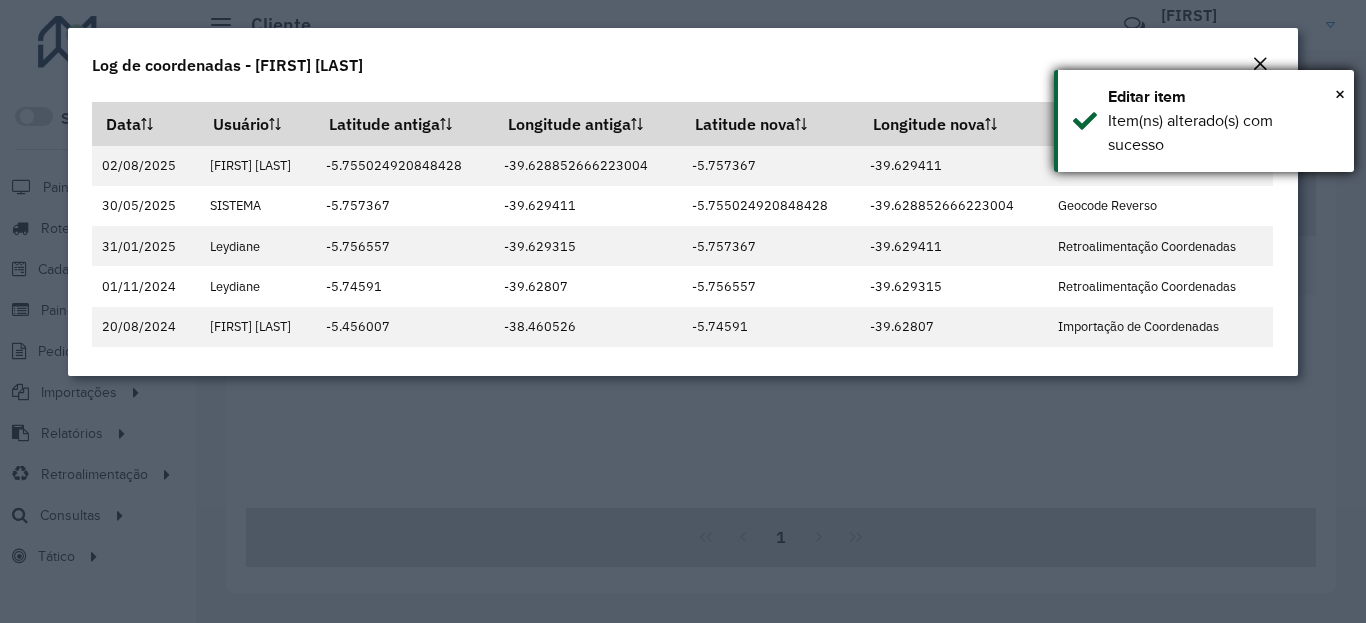 click on "Item(ns) alterado(s) com sucesso" at bounding box center [1223, 133] 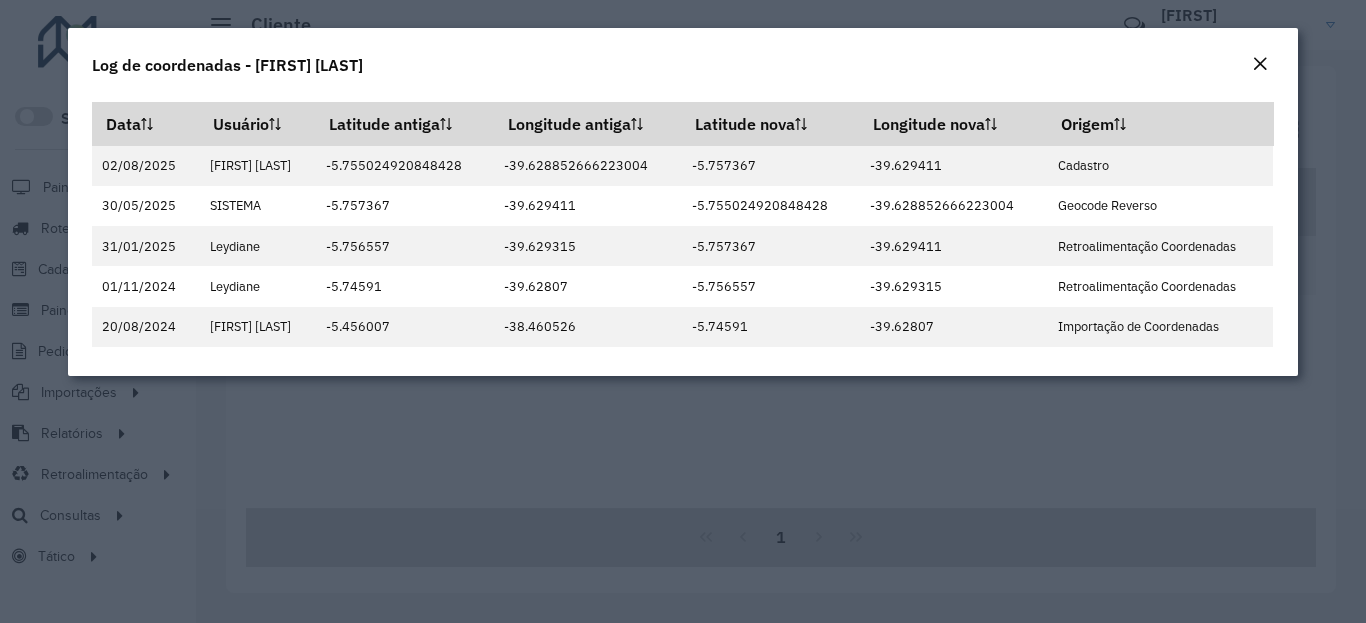 click 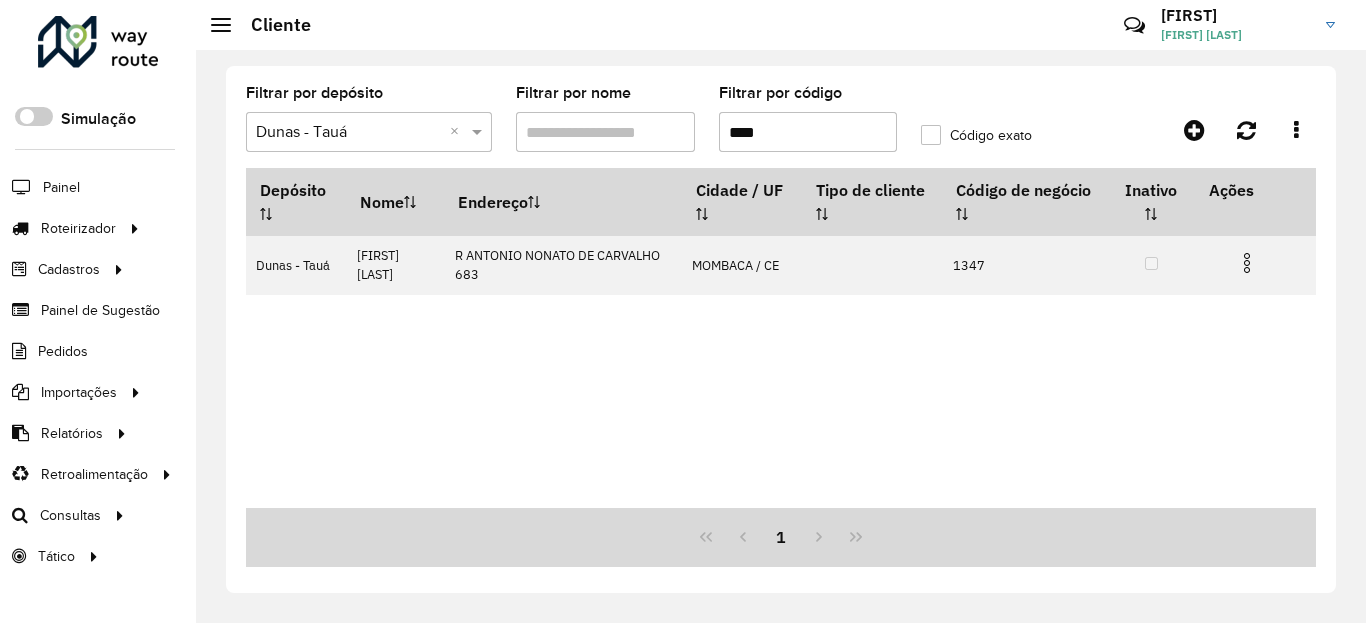 click on "****" at bounding box center [808, 132] 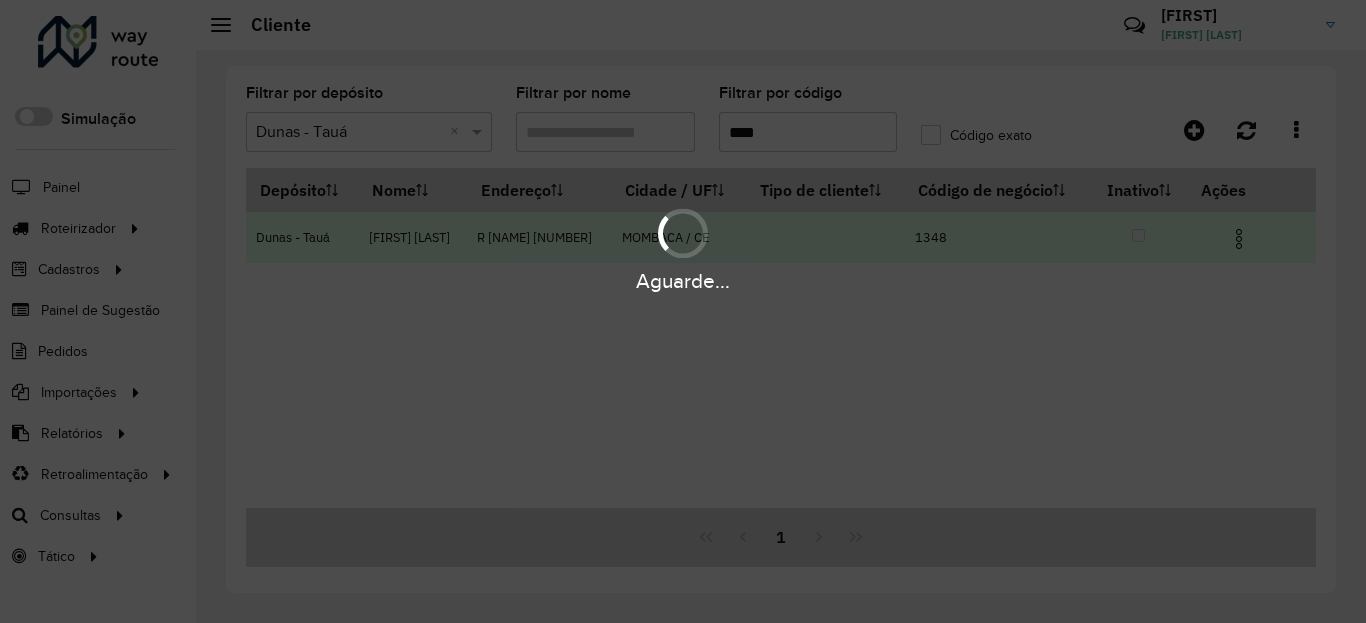 click at bounding box center [1239, 239] 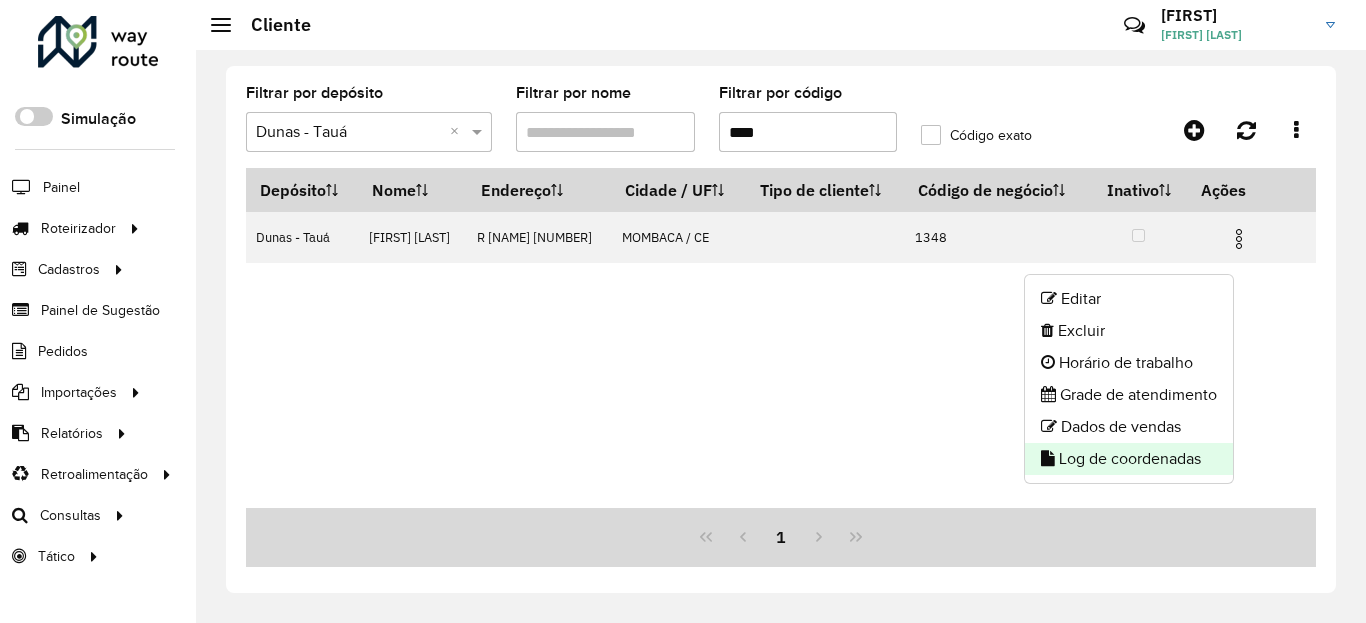 click on "Log de coordenadas" 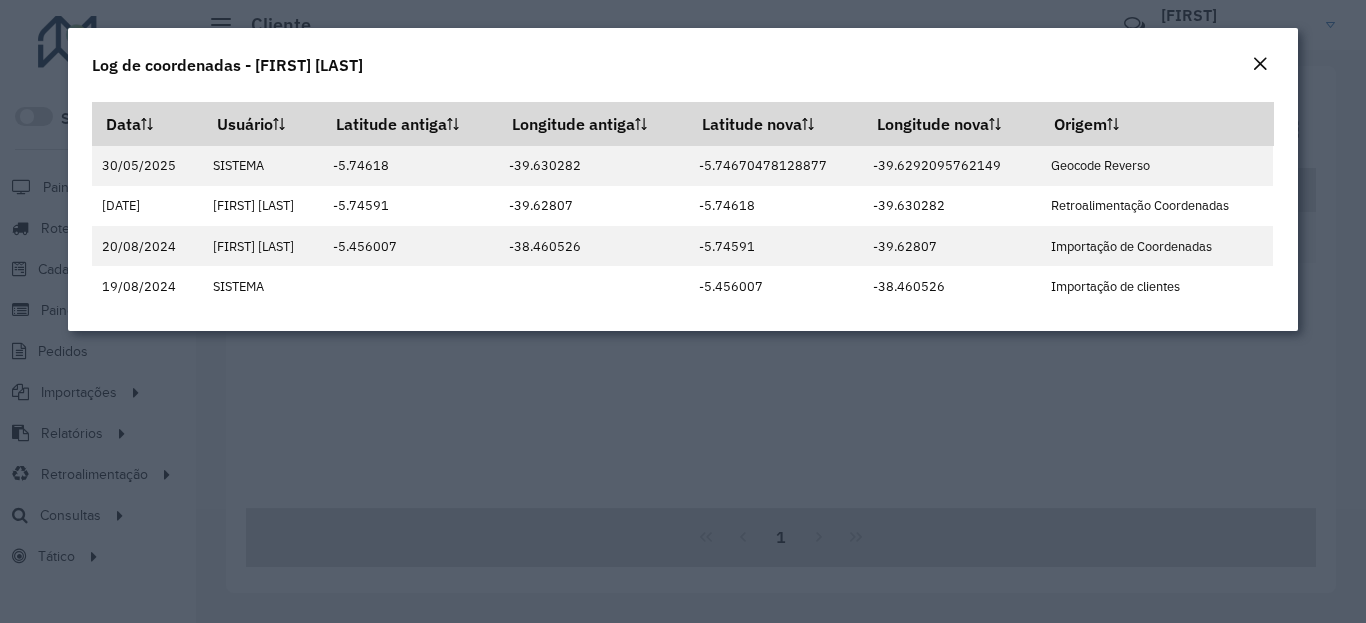 click 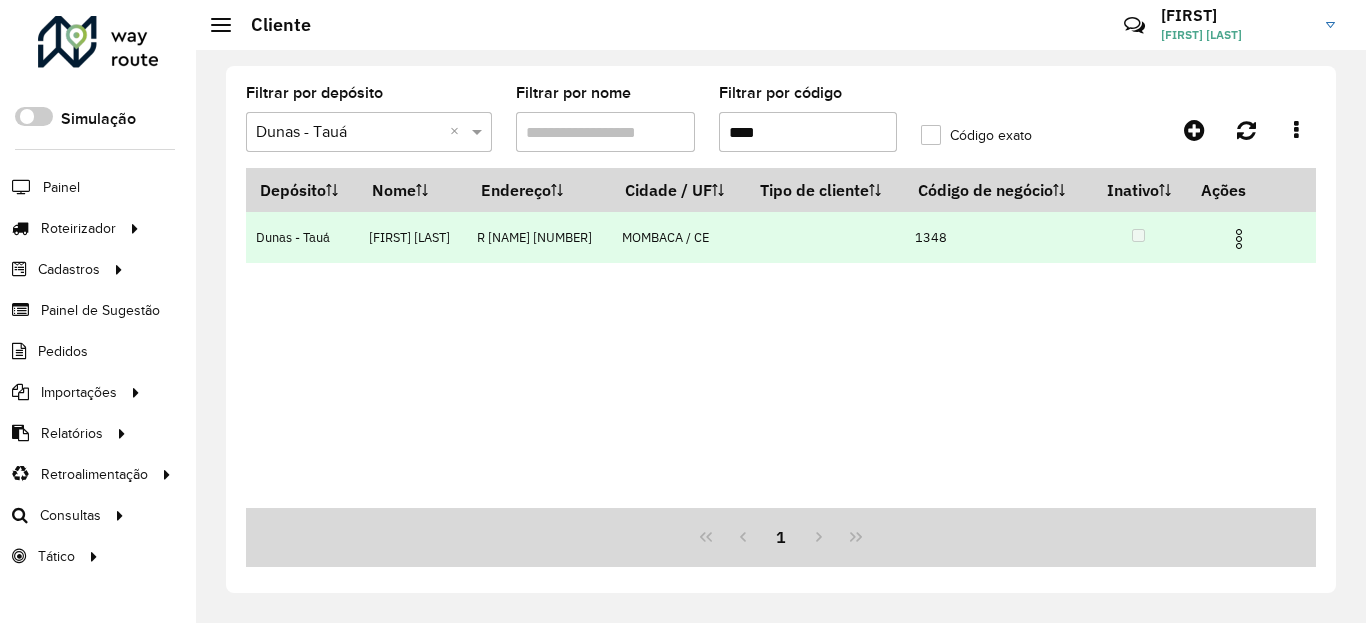 click at bounding box center (1239, 239) 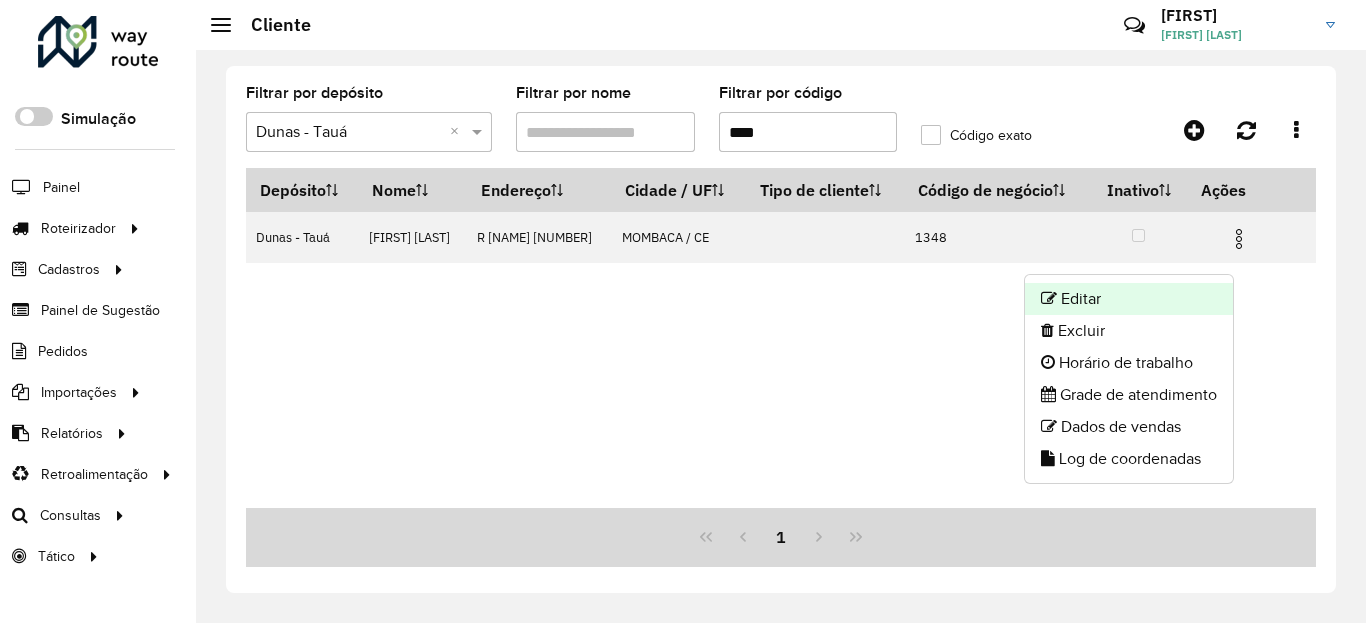 click on "Editar" 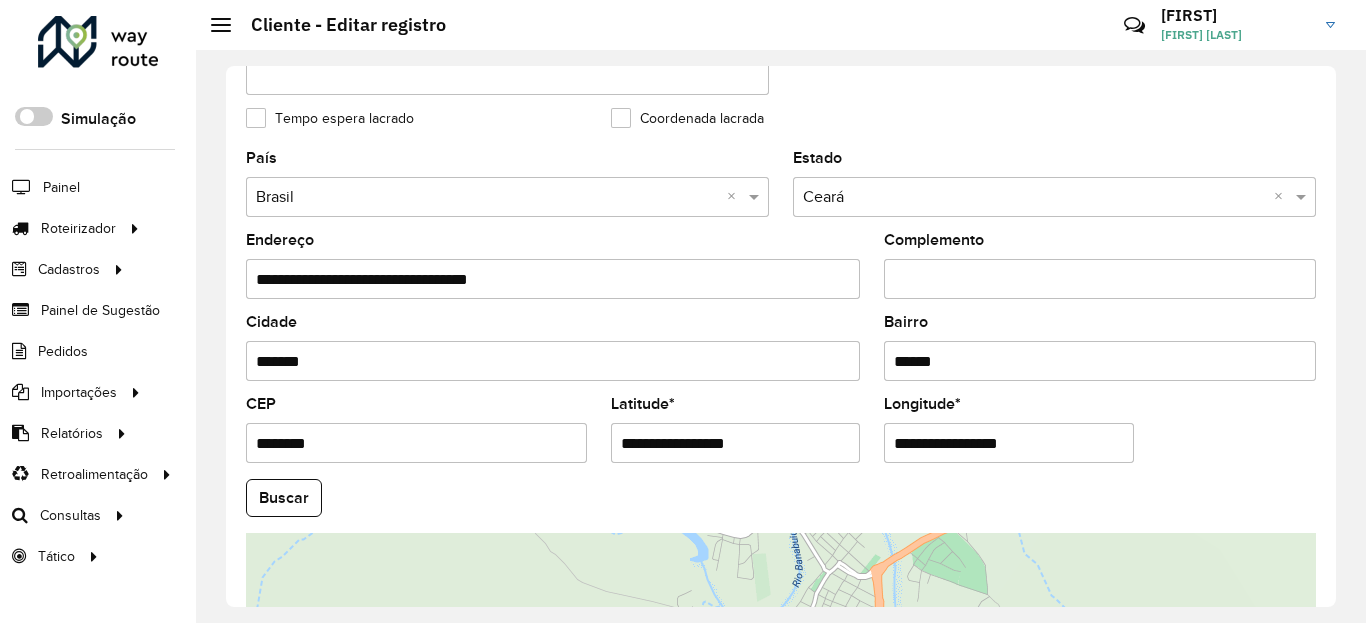 scroll, scrollTop: 600, scrollLeft: 0, axis: vertical 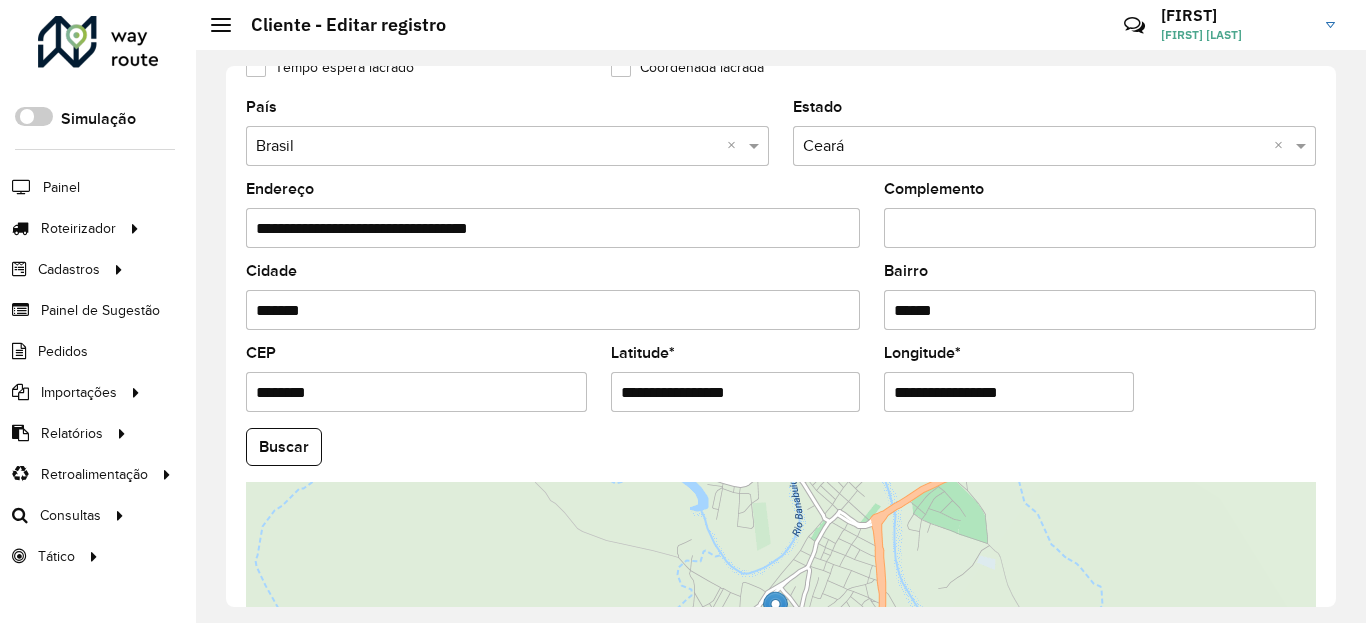 click on "**********" at bounding box center [736, 392] 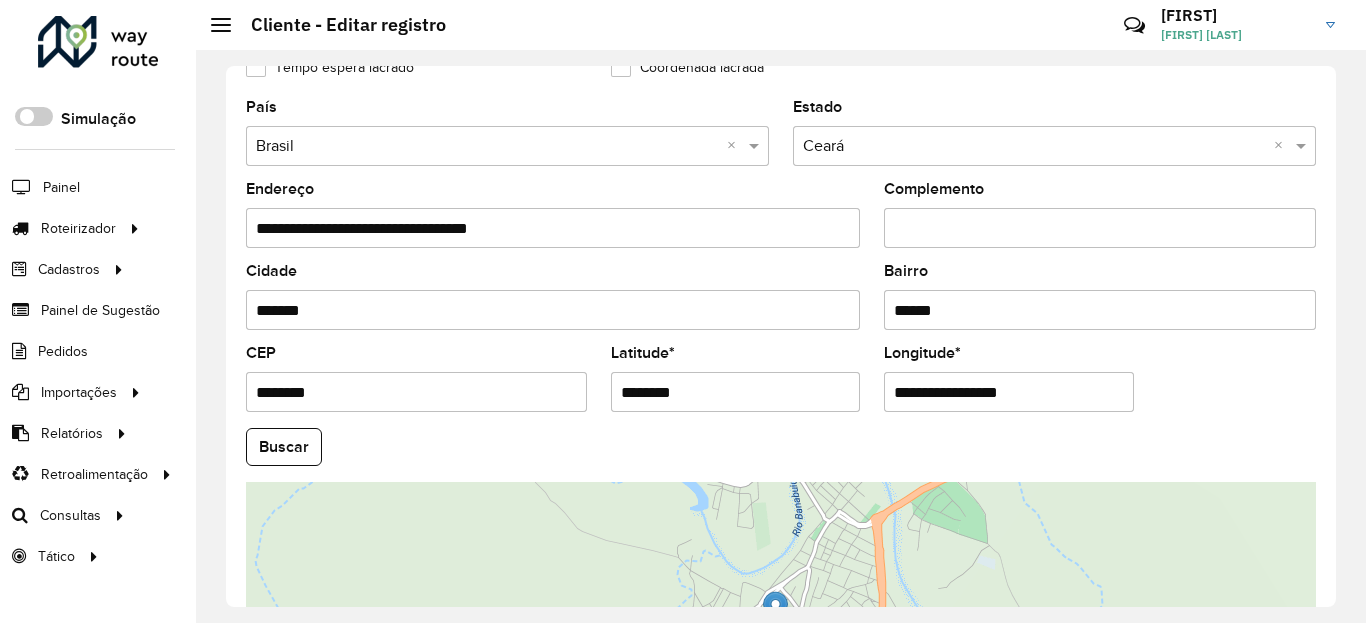 click on "Aguarde...  Pop-up bloqueado!  Seu navegador bloqueou automáticamente a abertura de uma nova janela.   Acesse as configurações e adicione o endereço do sistema a lista de permissão.   Fechar  Roteirizador AmbevTech Simulação Painel Roteirizador Entregas Vendas Cadastros Checkpoint Classificações de venda Cliente Condição de pagamento Consulta de setores Depósito Disponibilidade de veículos Fator tipo de produto Gabarito planner Grupo Rota Fator Tipo Produto Grupo de Depósito Grupo de rotas exclusiva Grupo de setores Jornada Jornada RN Layout integração Modelo Motorista Multi Depósito Painel de sugestão Parada Pedágio Perfil de Vendedor Ponto de apoio Ponto de apoio FAD Prioridade pedido Produto Restrição de Atendimento Planner Rodízio de placa Rota exclusiva FAD Rótulo Setor Setor Planner Tempo de parada de refeição Tipo de cliente Tipo de veículo Tipo de veículo RN Transportadora Usuário Vendedor Veículo Painel de Sugestão Pedidos Importações Classificação e volume de venda" at bounding box center (683, 311) 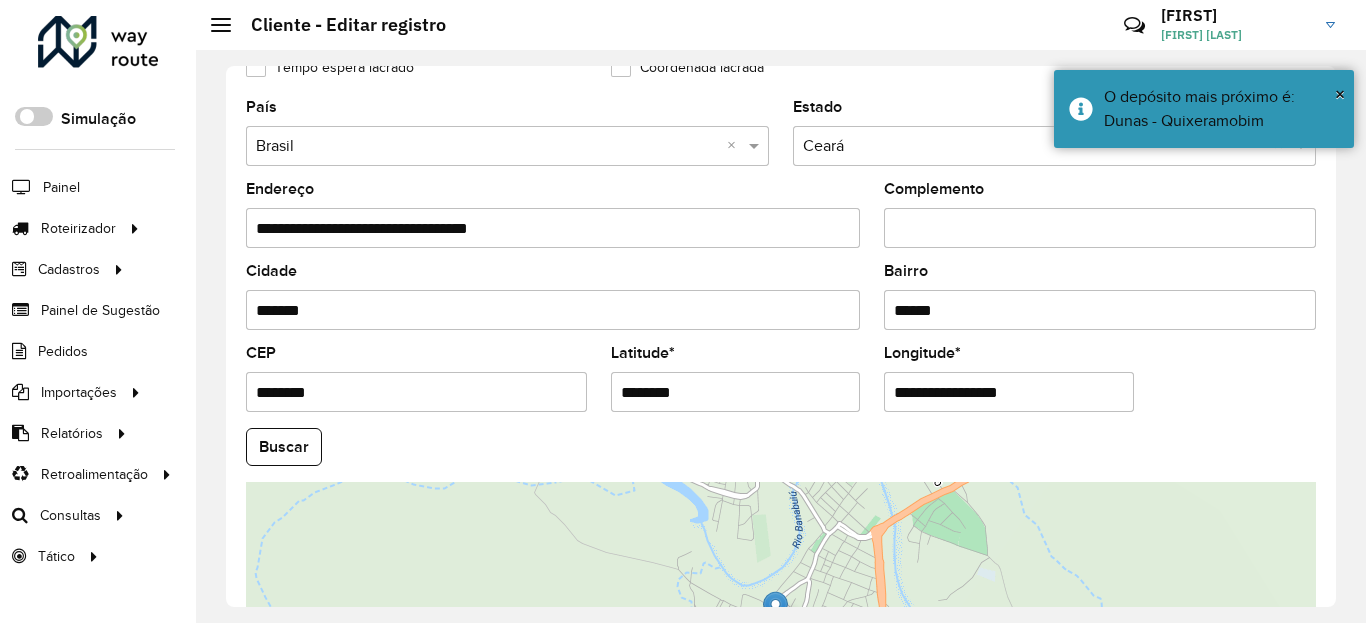 click on "**********" at bounding box center (1009, 392) 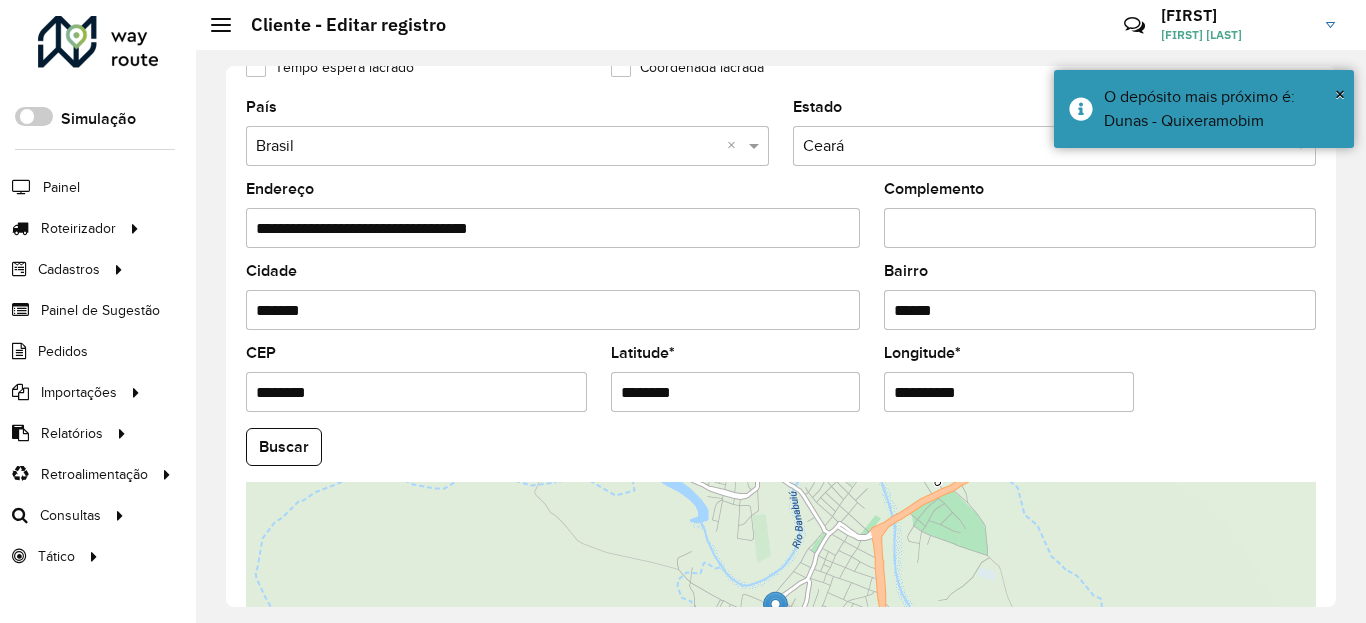 click on "Buscar" 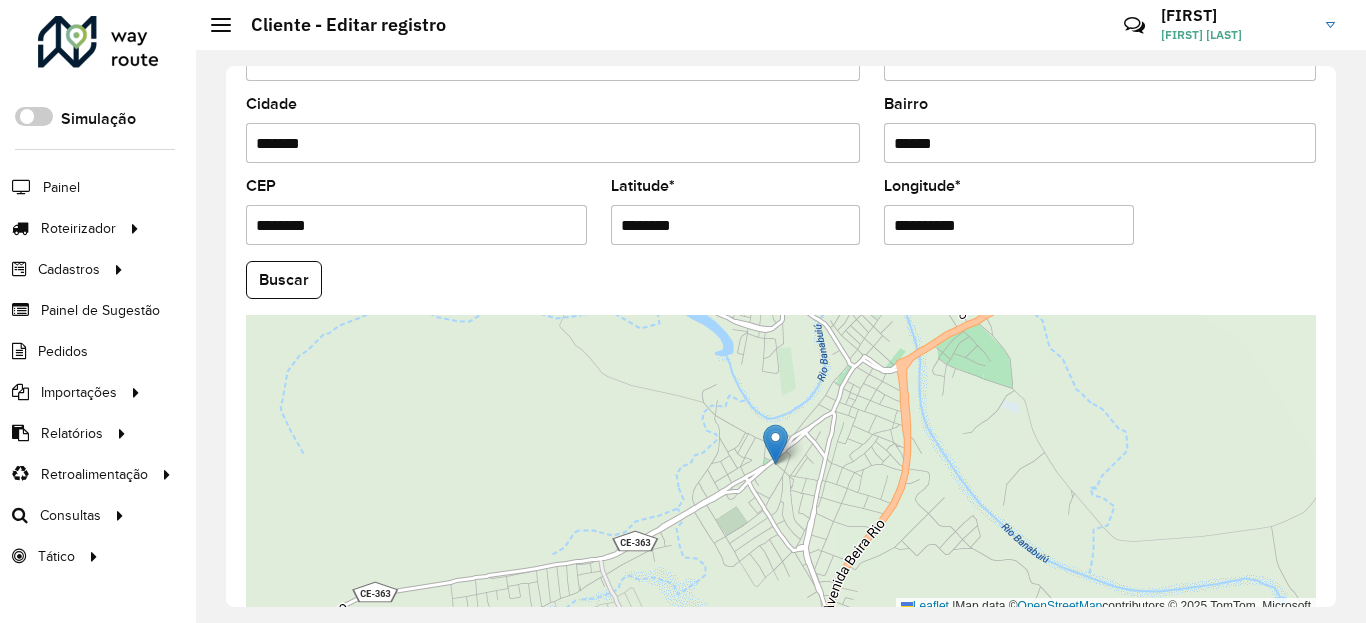 scroll, scrollTop: 840, scrollLeft: 0, axis: vertical 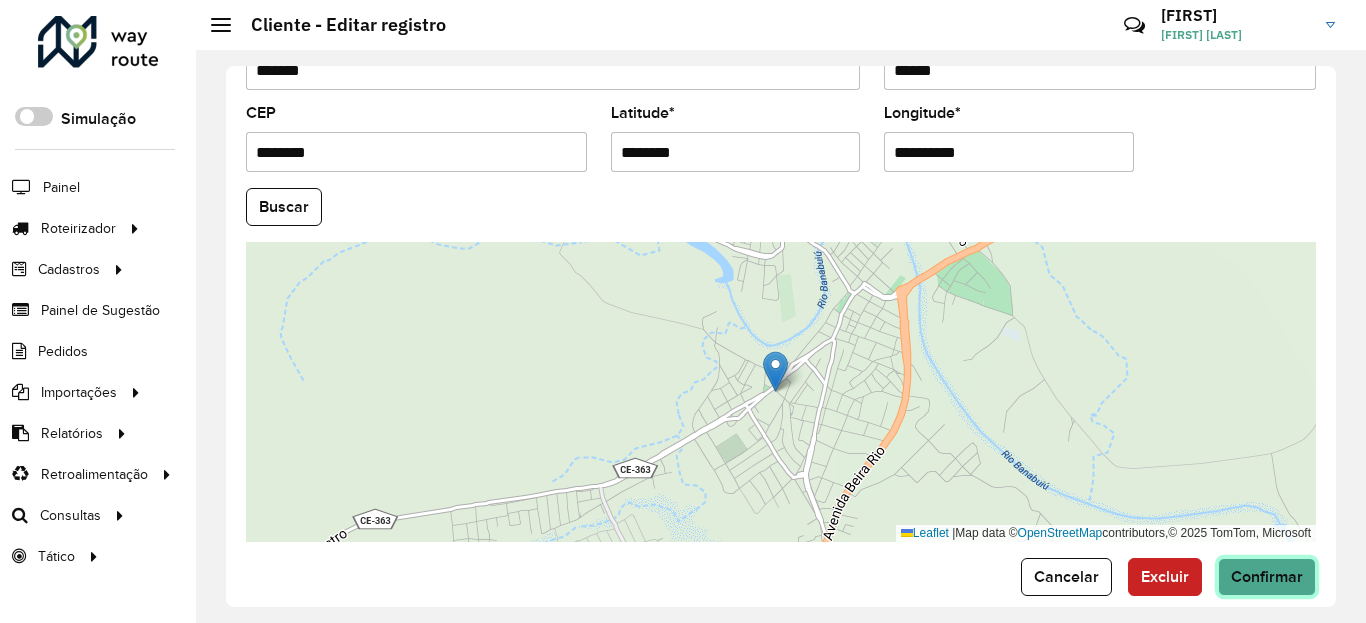 click on "Confirmar" 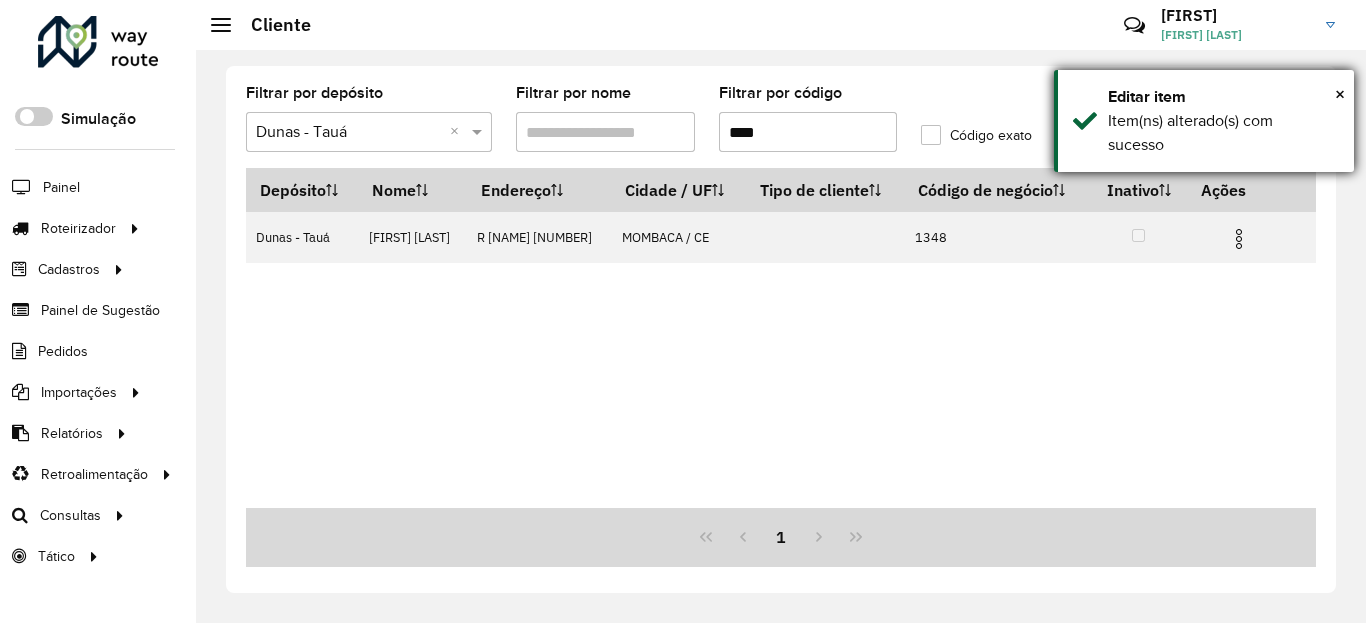 click on "Item(ns) alterado(s) com sucesso" at bounding box center (1223, 133) 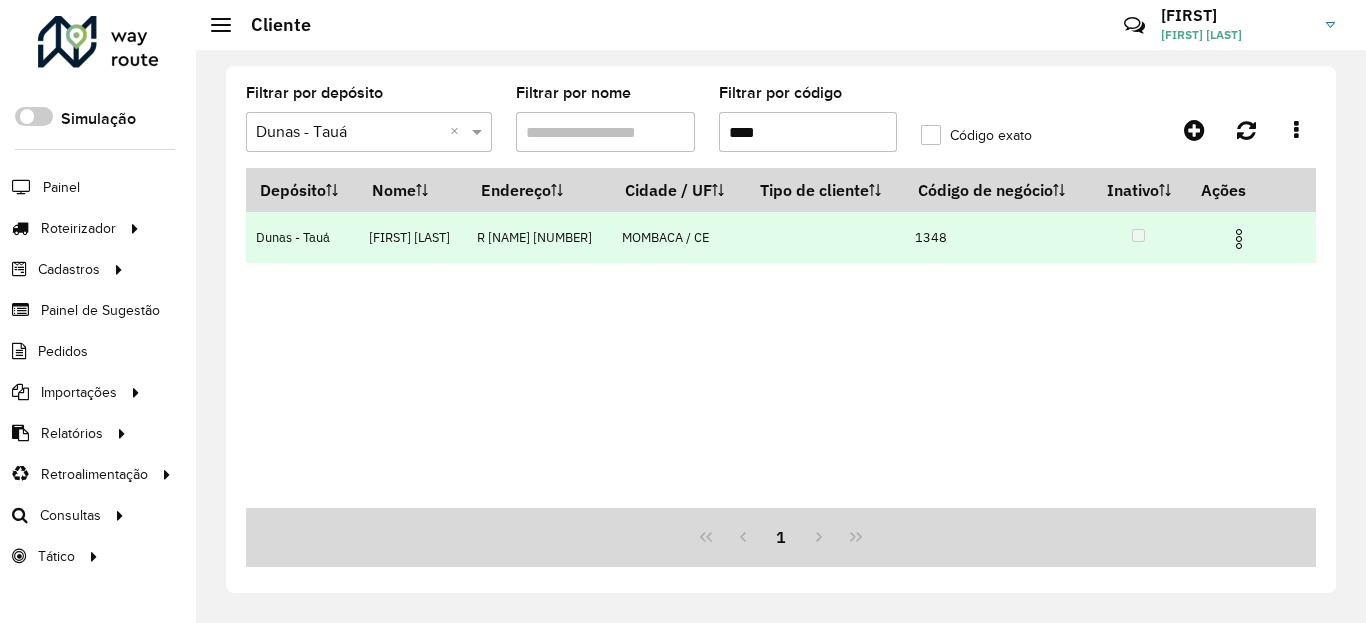 click at bounding box center [1239, 239] 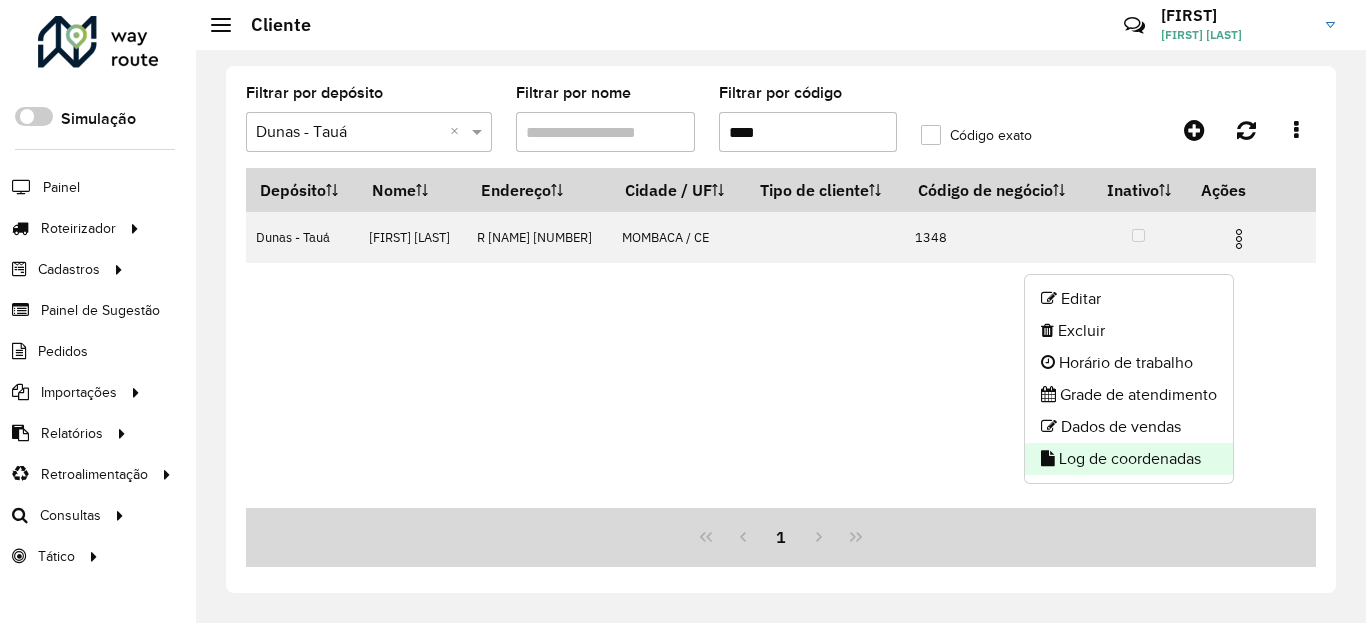 click on "Log de coordenadas" 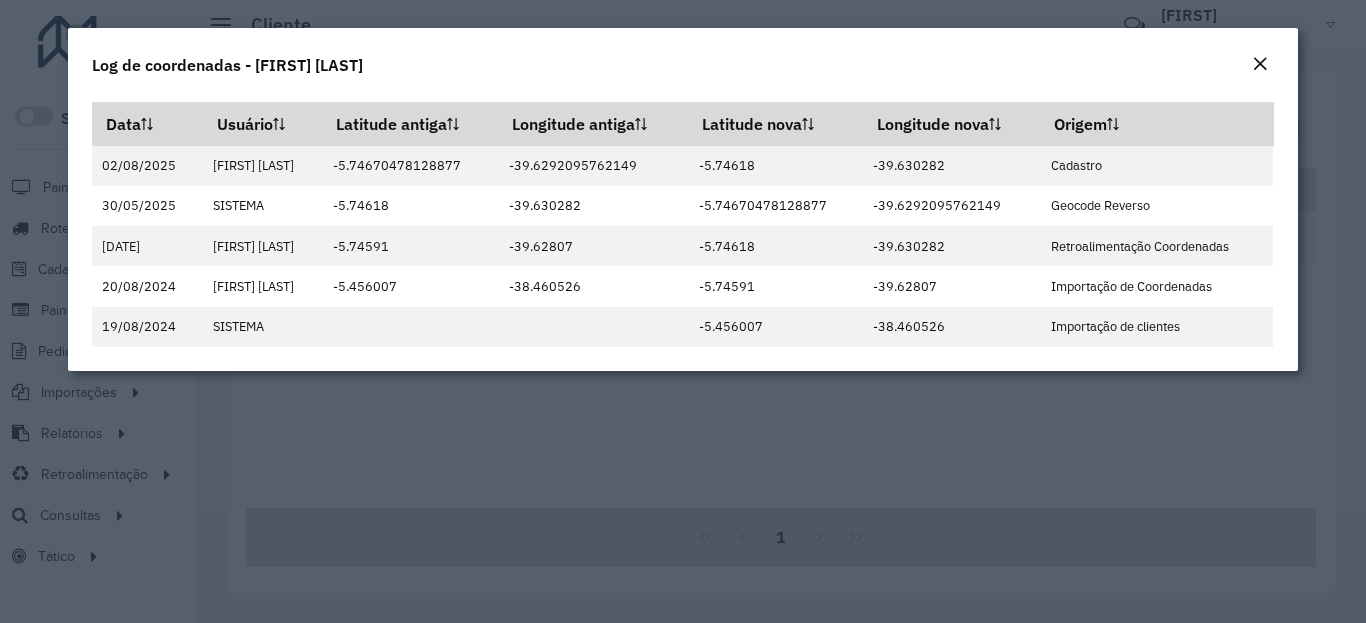 click 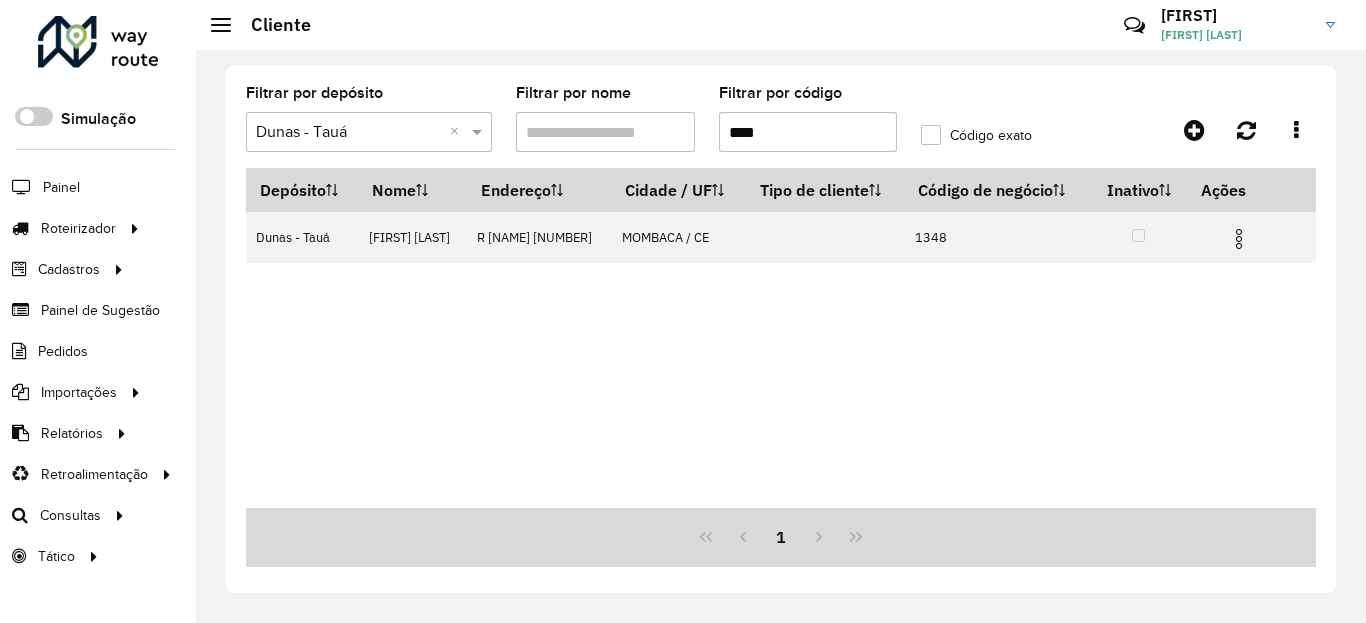 click on "****" at bounding box center (808, 132) 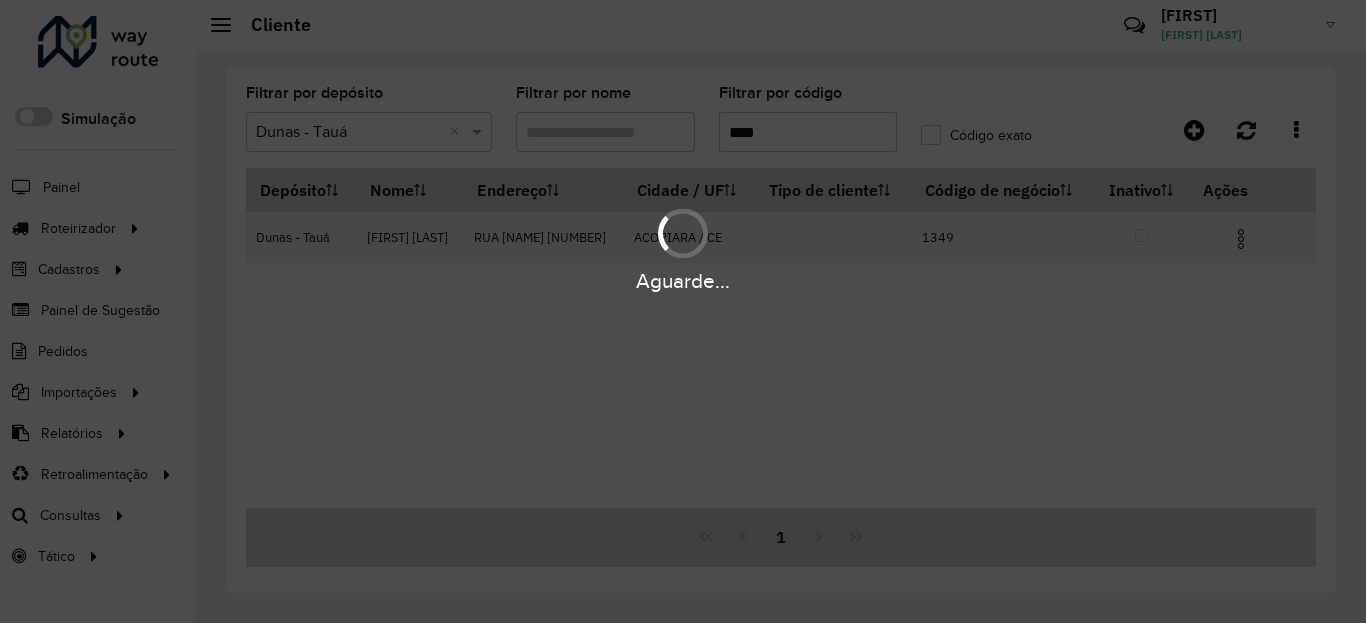 click at bounding box center (1241, 239) 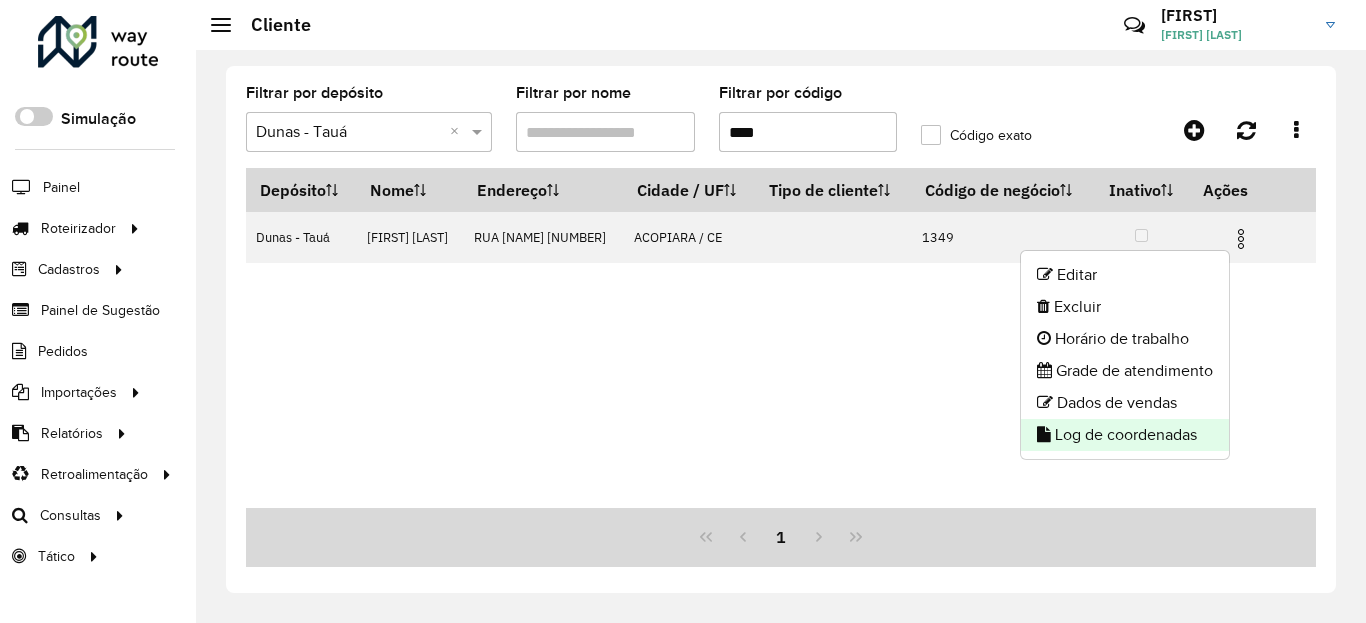 click on "Log de coordenadas" 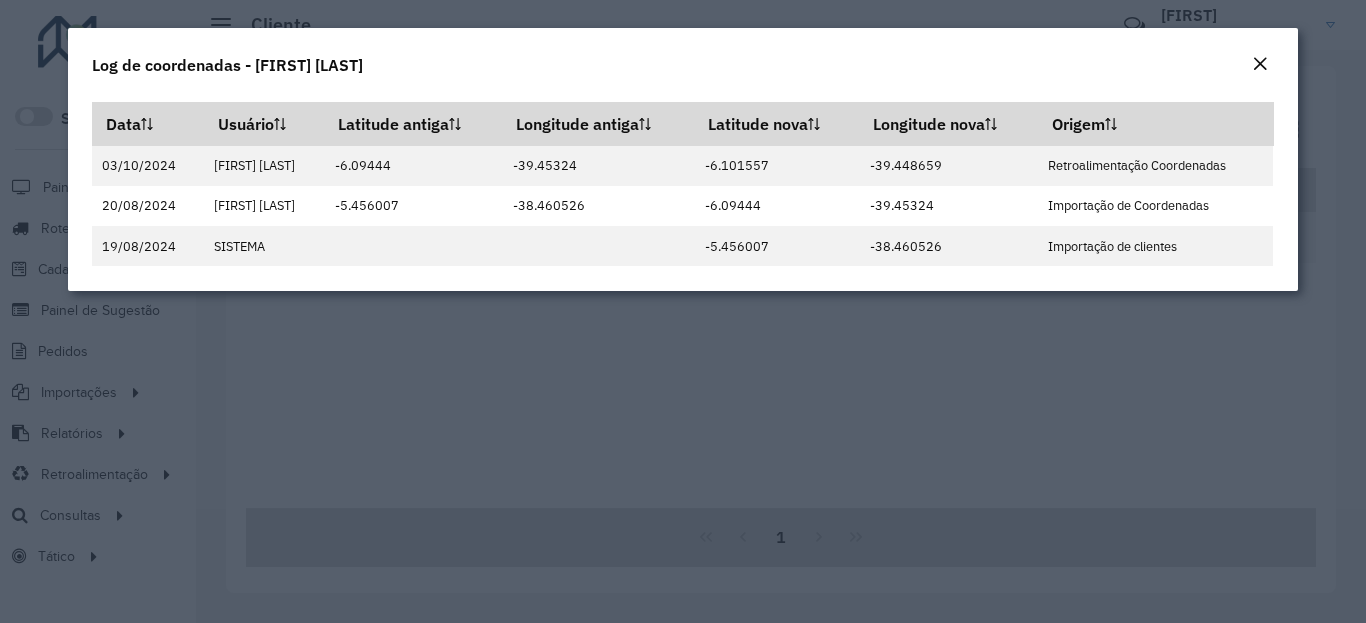 click 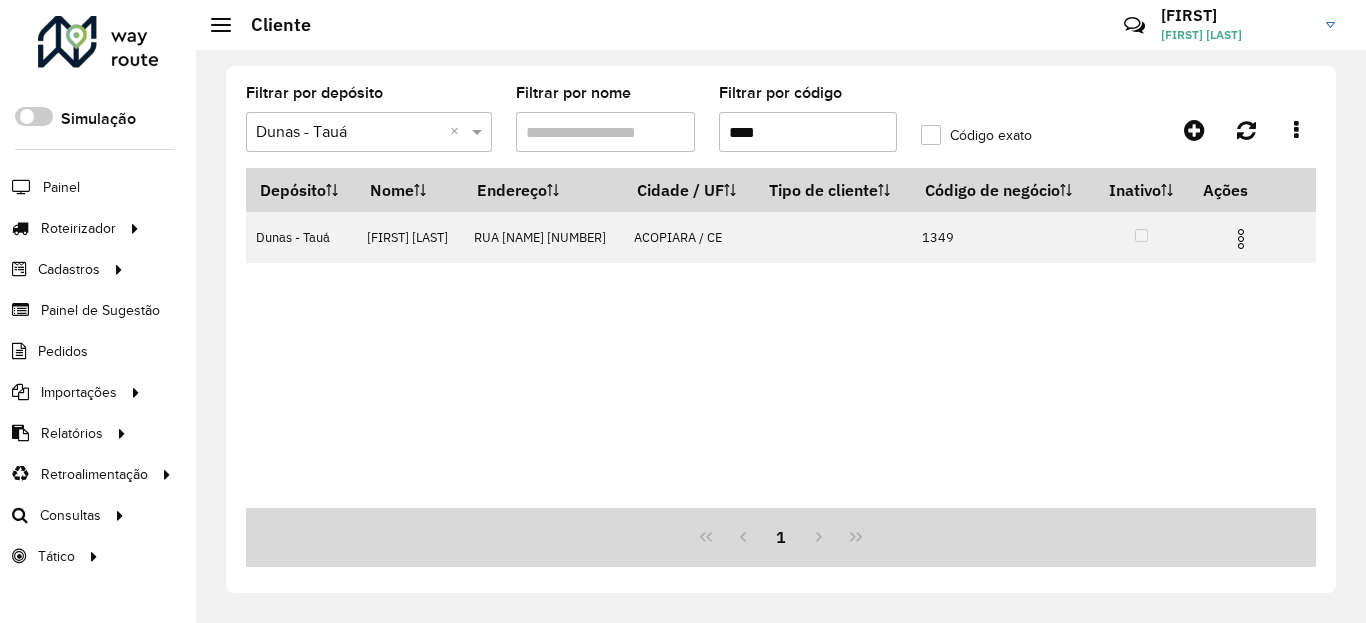click on "****" at bounding box center (808, 132) 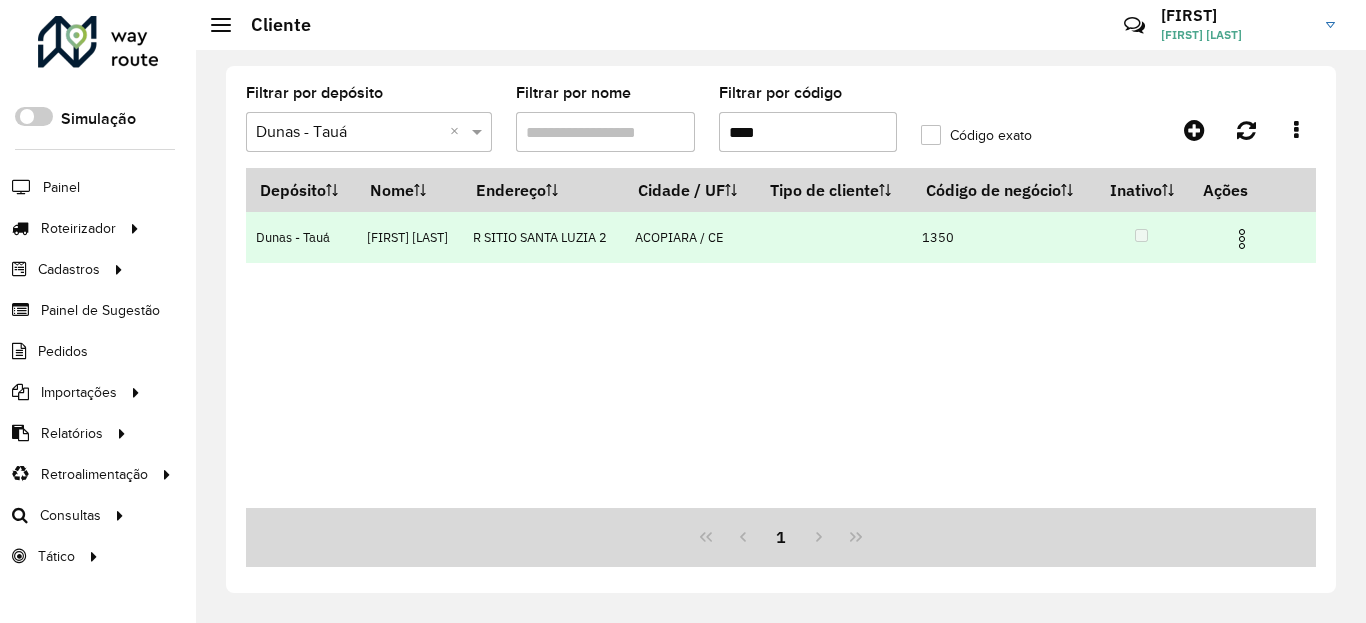 click at bounding box center (1250, 237) 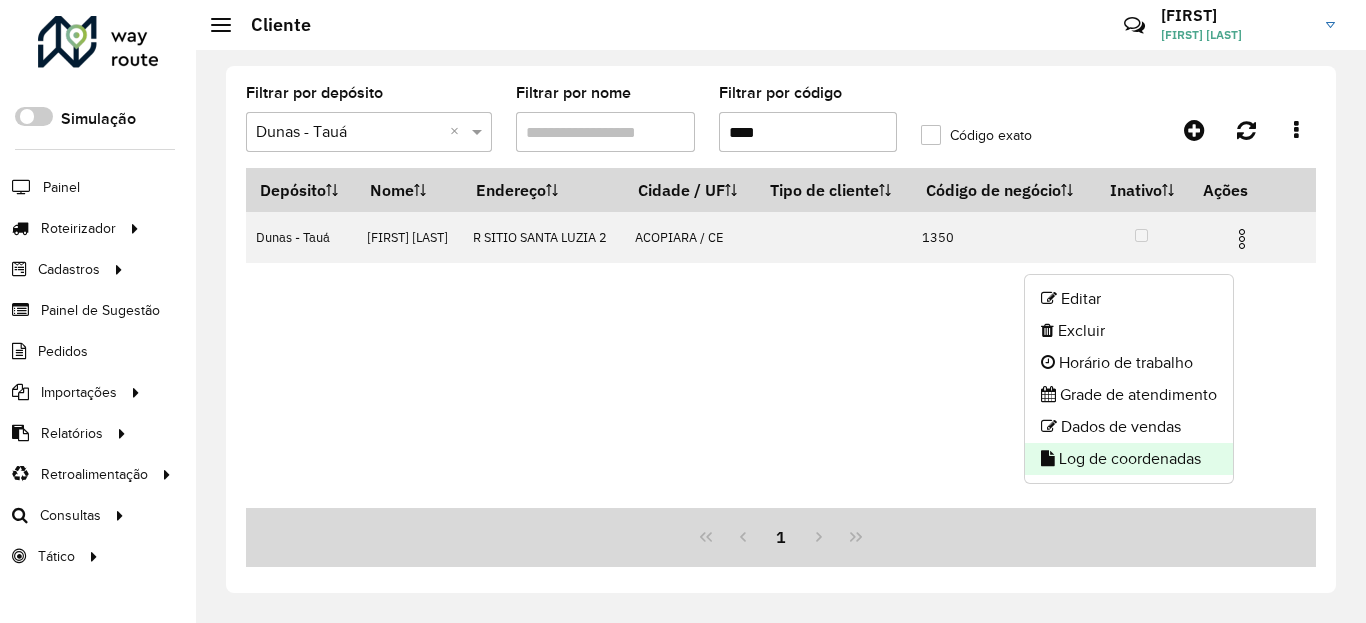 click on "Log de coordenadas" 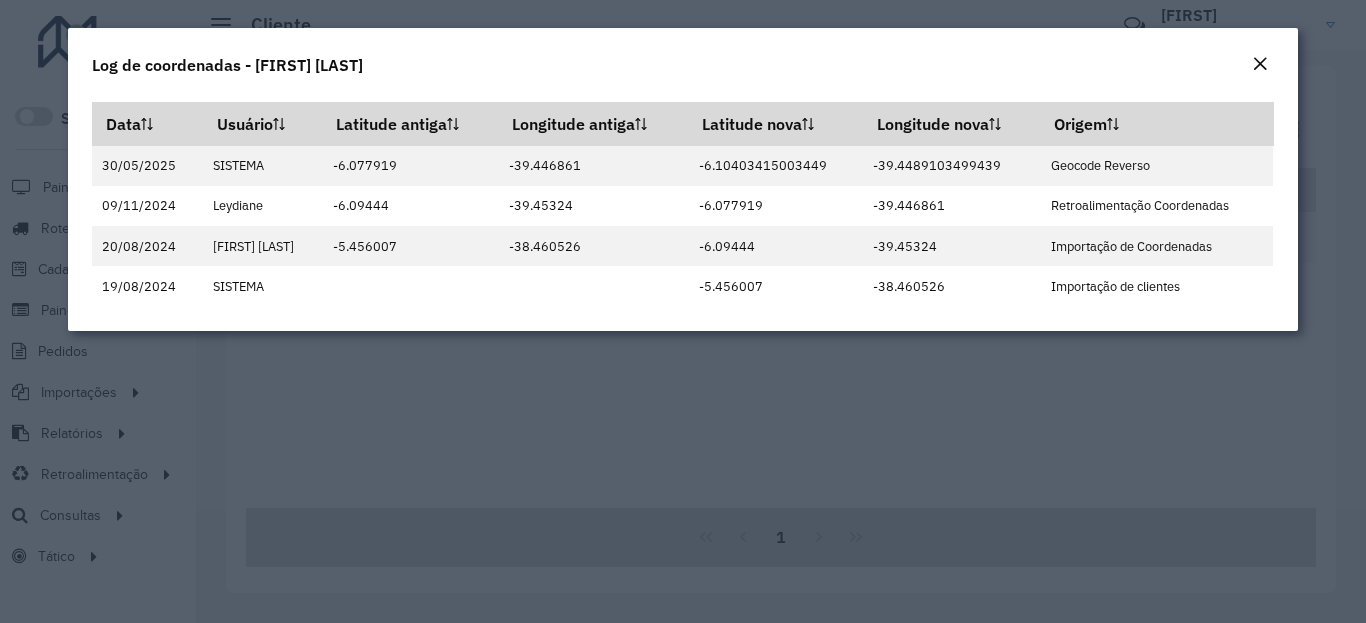 click 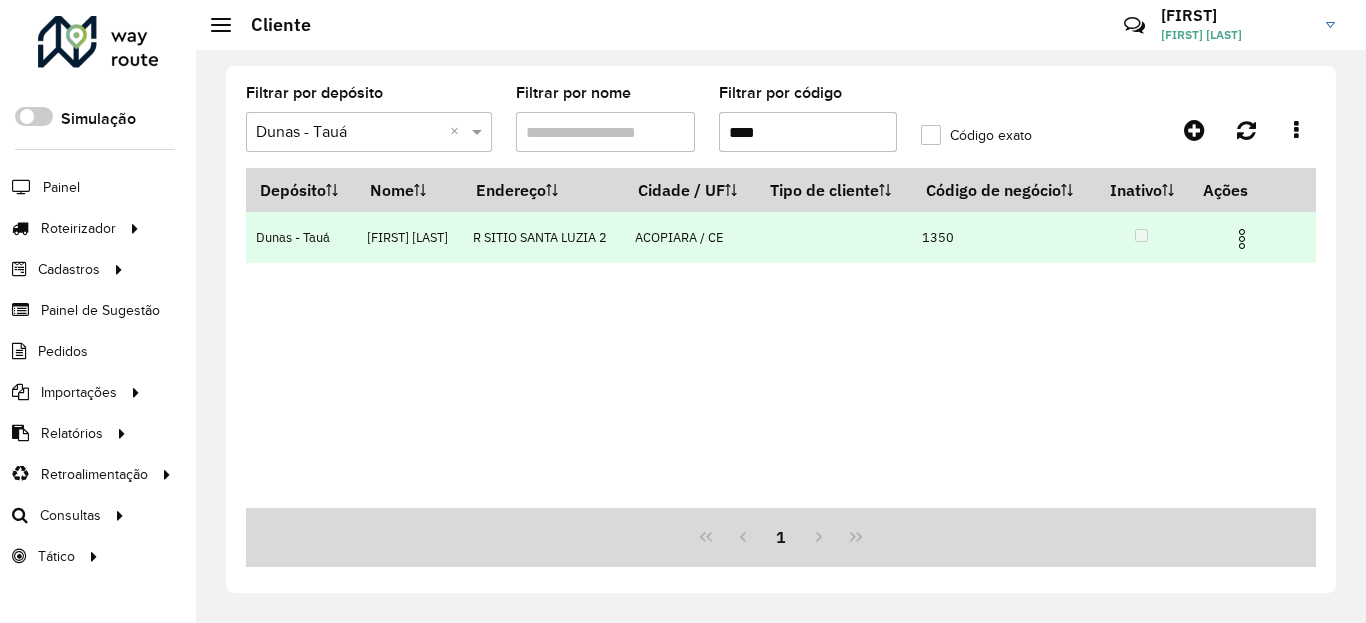 click at bounding box center [1242, 239] 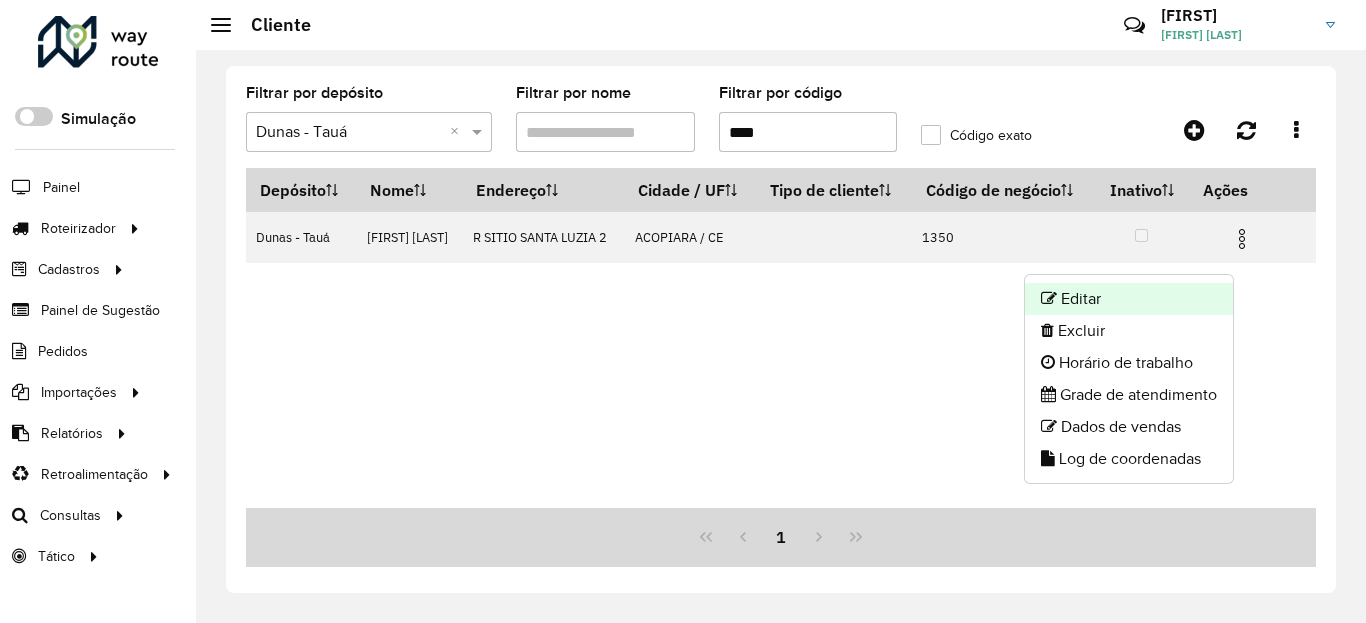 click on "Editar" 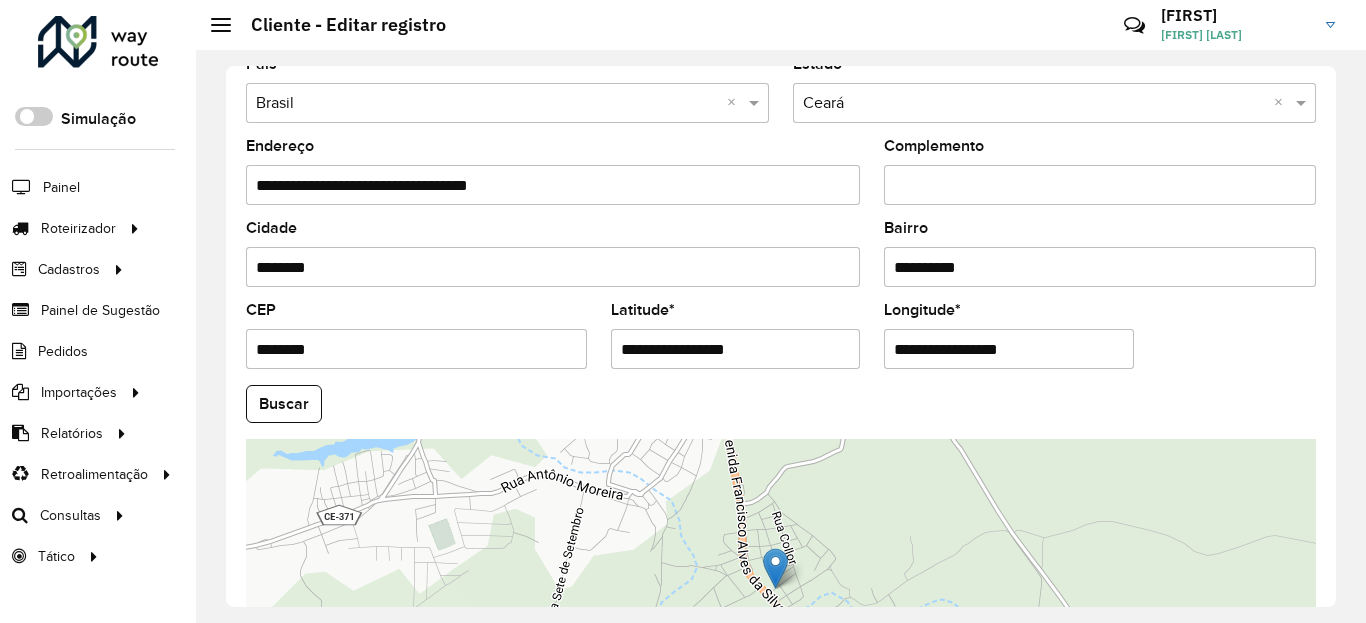 scroll, scrollTop: 720, scrollLeft: 0, axis: vertical 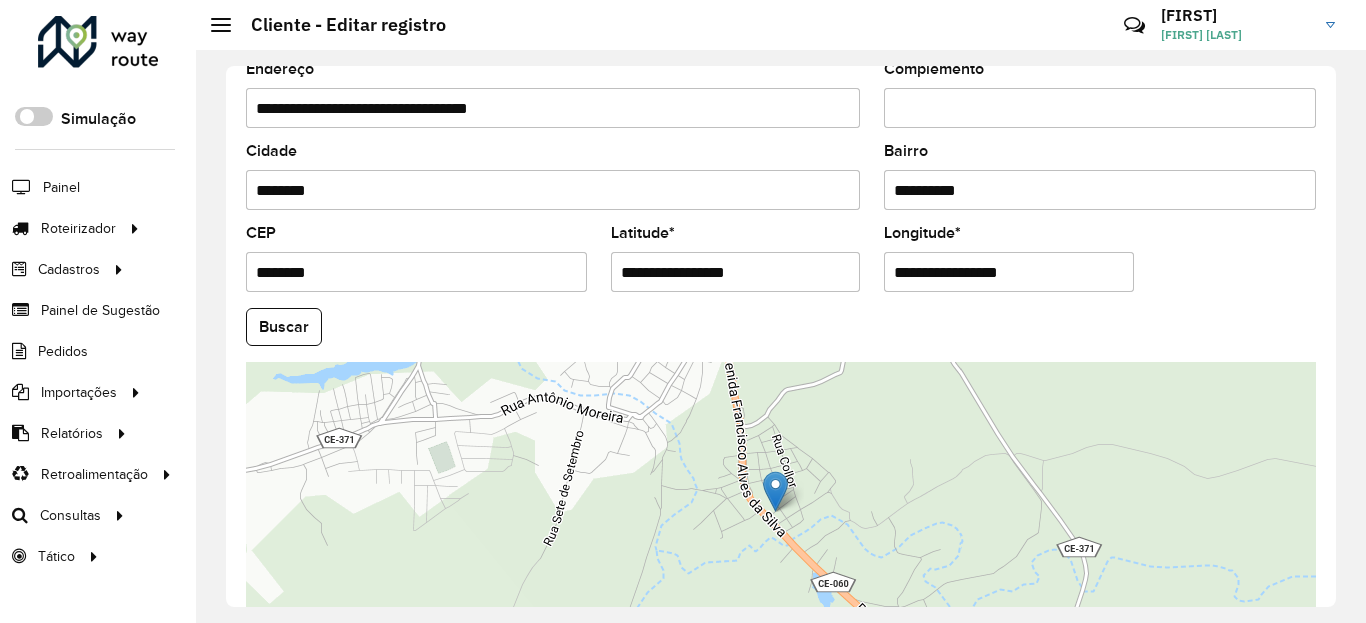 click on "**********" at bounding box center [736, 272] 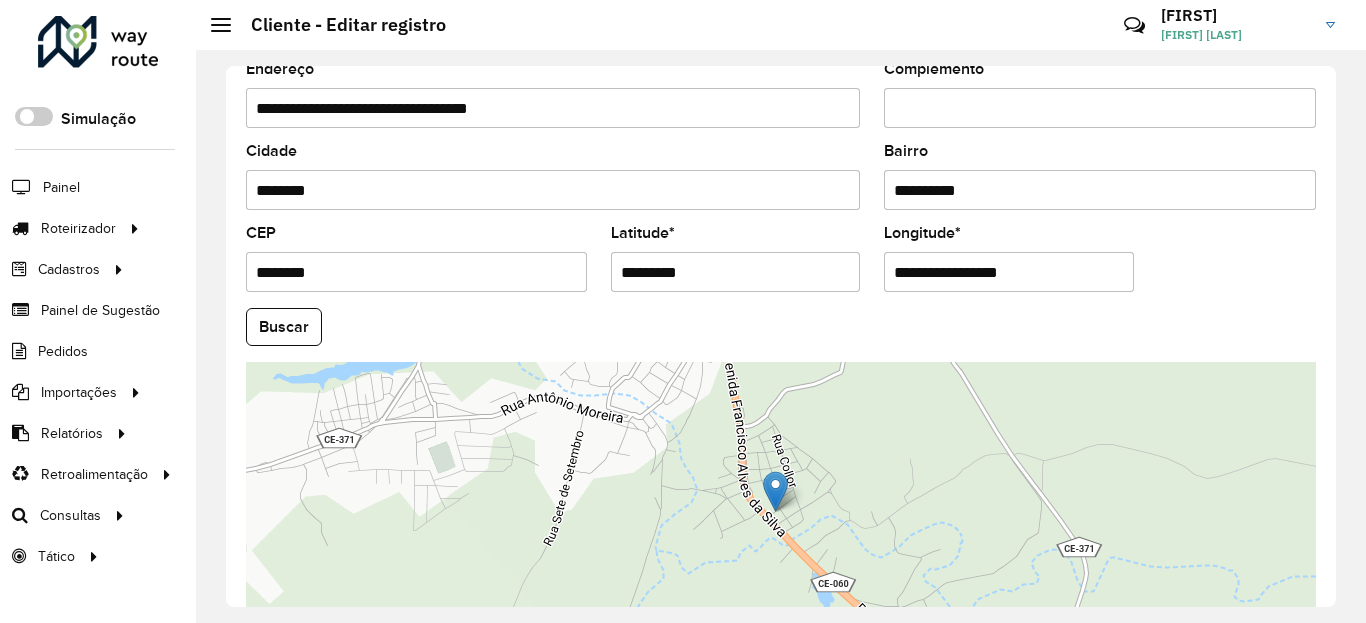 click on "Buscar" 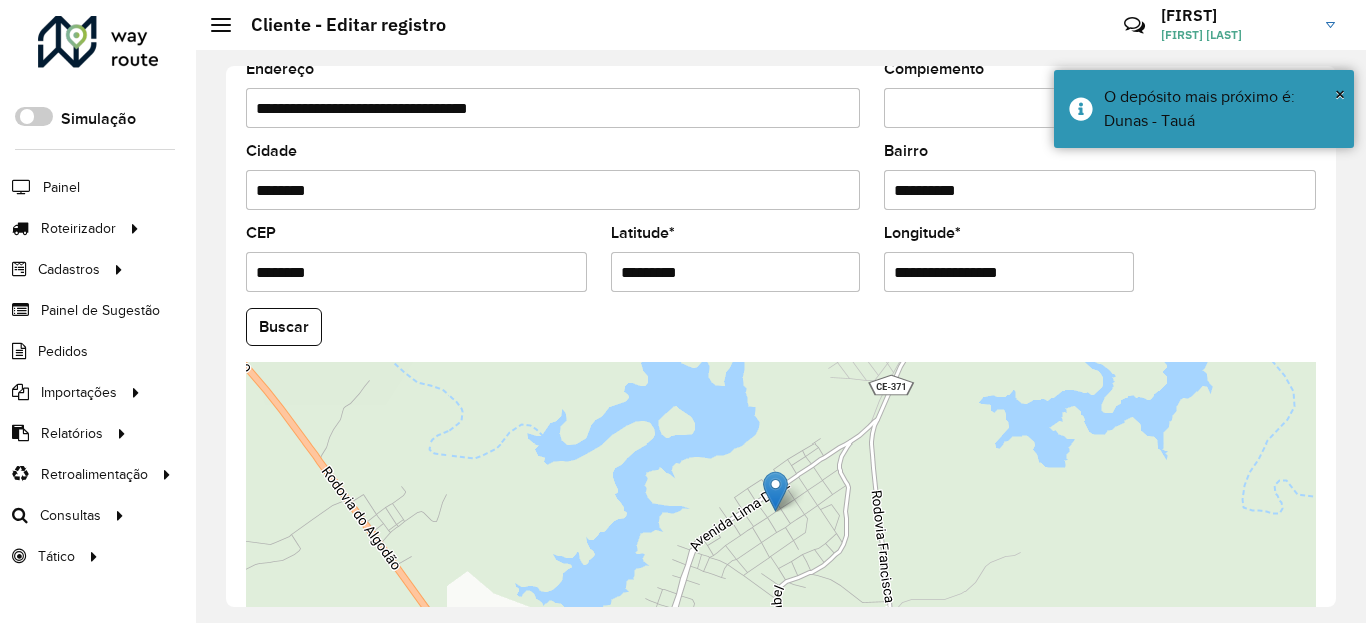 click on "**********" at bounding box center (1009, 272) 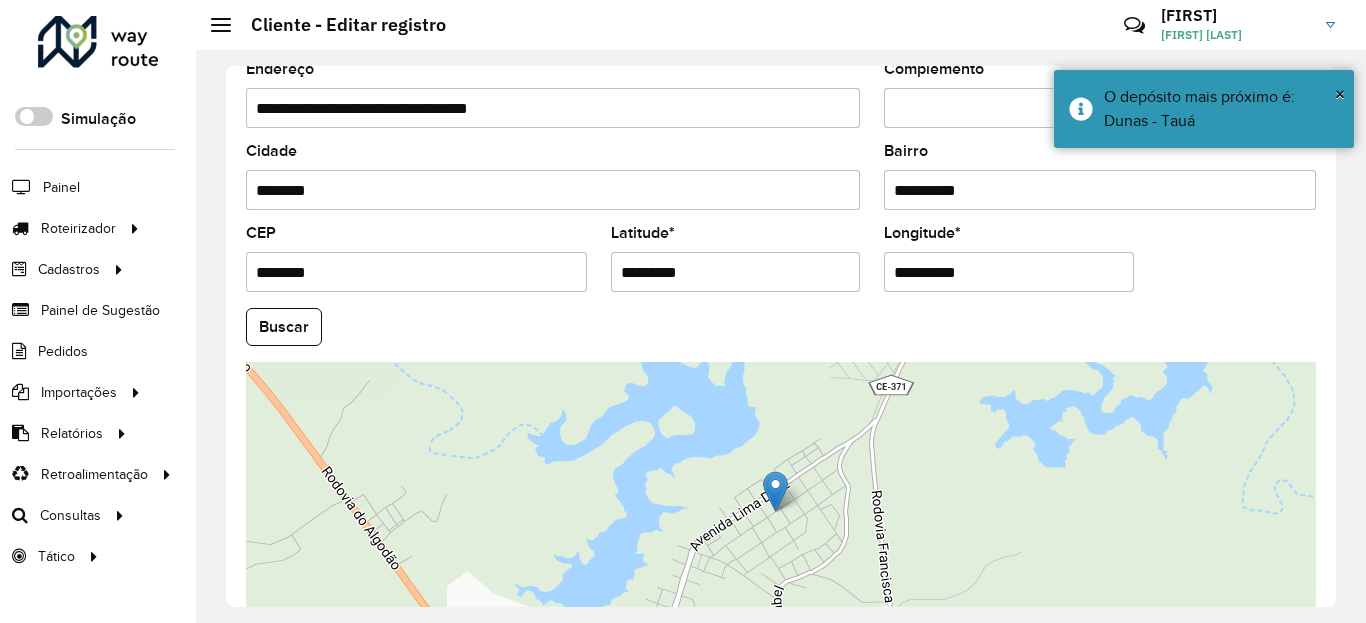 click on "Aguarde...  Pop-up bloqueado!  Seu navegador bloqueou automáticamente a abertura de uma nova janela.   Acesse as configurações e adicione o endereço do sistema a lista de permissão.   Fechar  Roteirizador AmbevTech Simulação Painel Roteirizador Entregas Vendas Cadastros Checkpoint Classificações de venda Cliente Condição de pagamento Consulta de setores Depósito Disponibilidade de veículos Fator tipo de produto Gabarito planner Grupo Rota Fator Tipo Produto Grupo de Depósito Grupo de rotas exclusiva Grupo de setores Jornada Jornada RN Layout integração Modelo Motorista Multi Depósito Painel de sugestão Parada Pedágio Perfil de Vendedor Ponto de apoio Ponto de apoio FAD Prioridade pedido Produto Restrição de Atendimento Planner Rodízio de placa Rota exclusiva FAD Rótulo Setor Setor Planner Tempo de parada de refeição Tipo de cliente Tipo de veículo Tipo de veículo RN Transportadora Usuário Vendedor Veículo Painel de Sugestão Pedidos Importações Classificação e volume de venda" at bounding box center [683, 311] 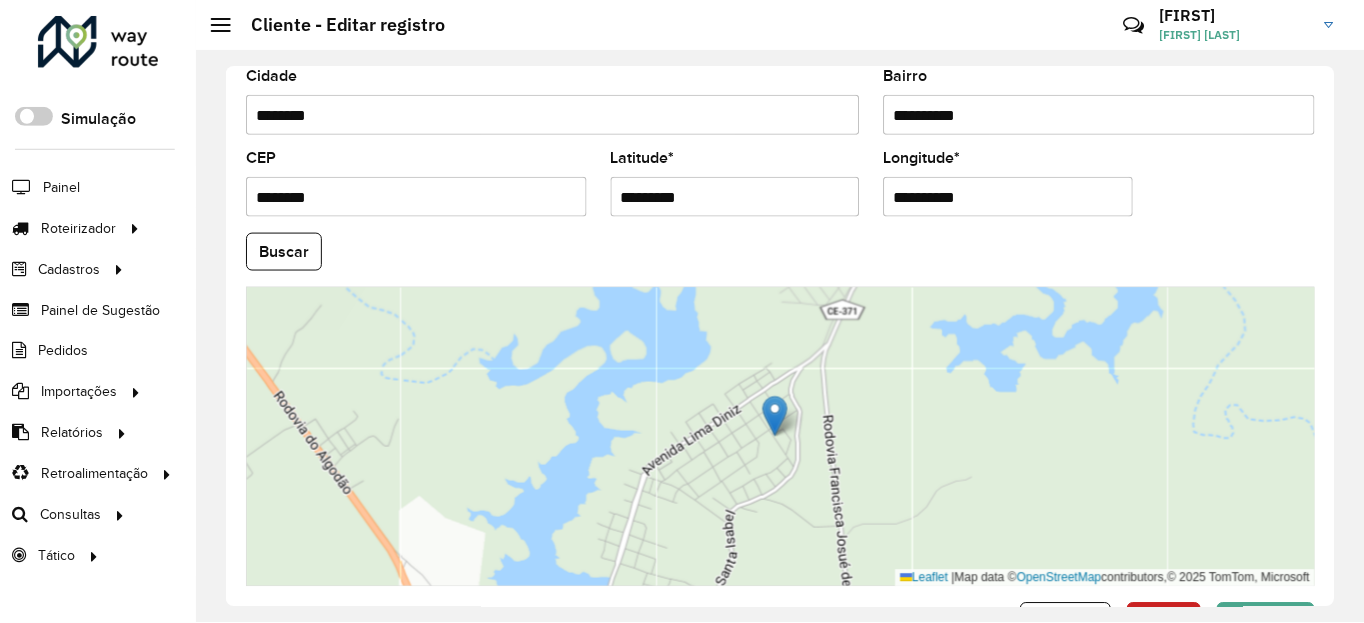 scroll, scrollTop: 865, scrollLeft: 0, axis: vertical 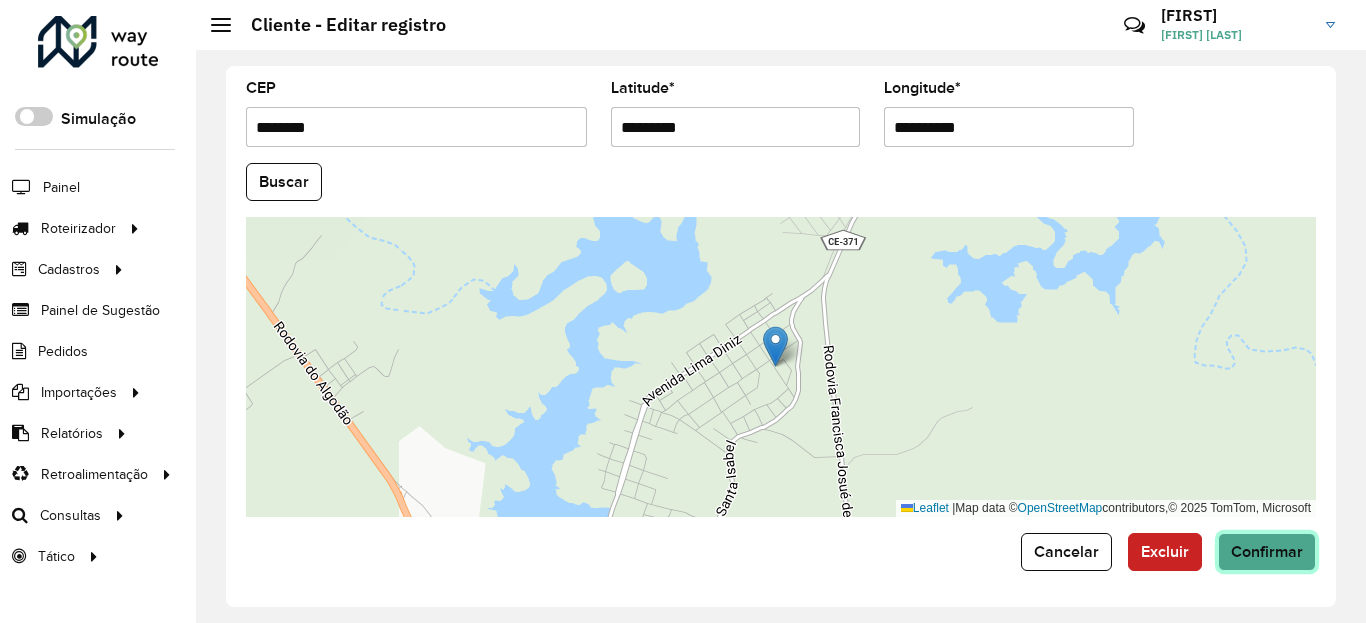 click on "Confirmar" 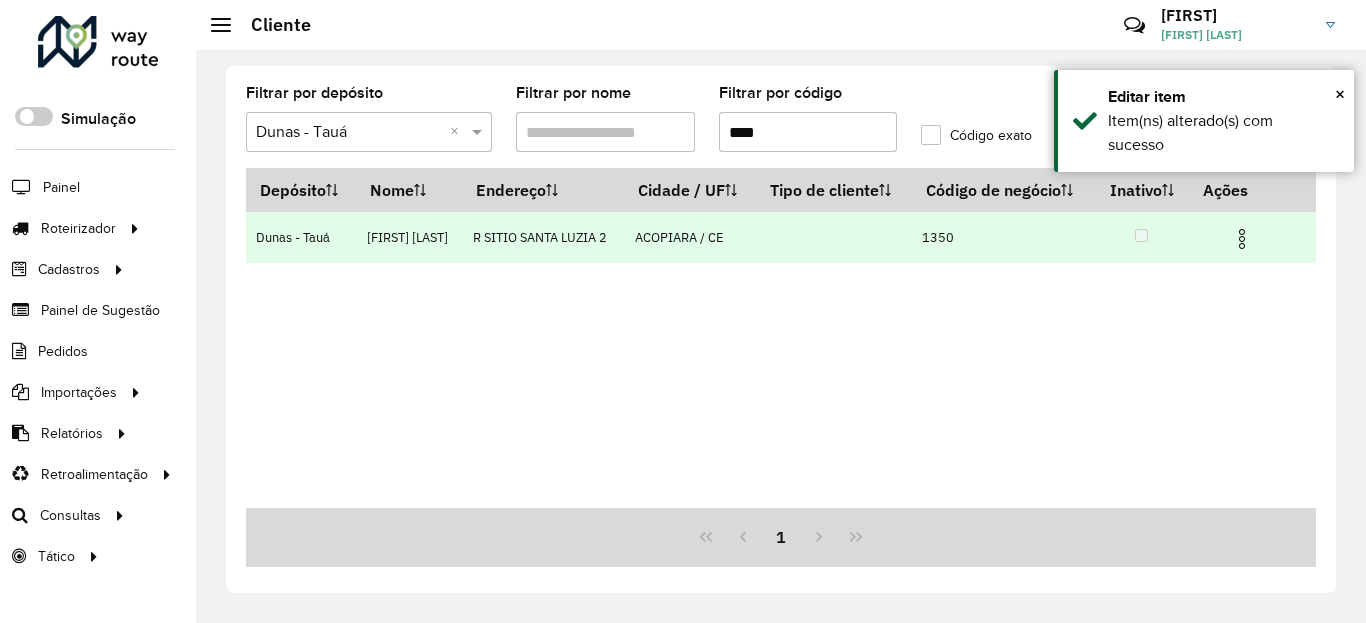 click at bounding box center (1242, 239) 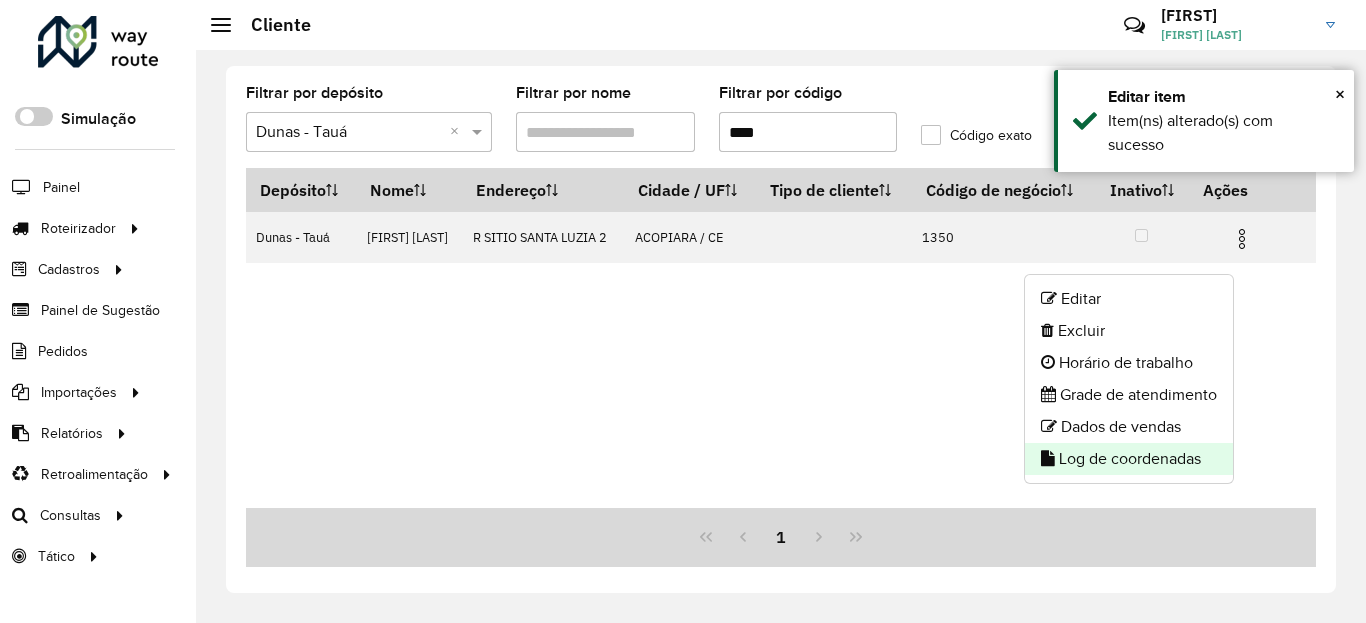 click on "Log de coordenadas" 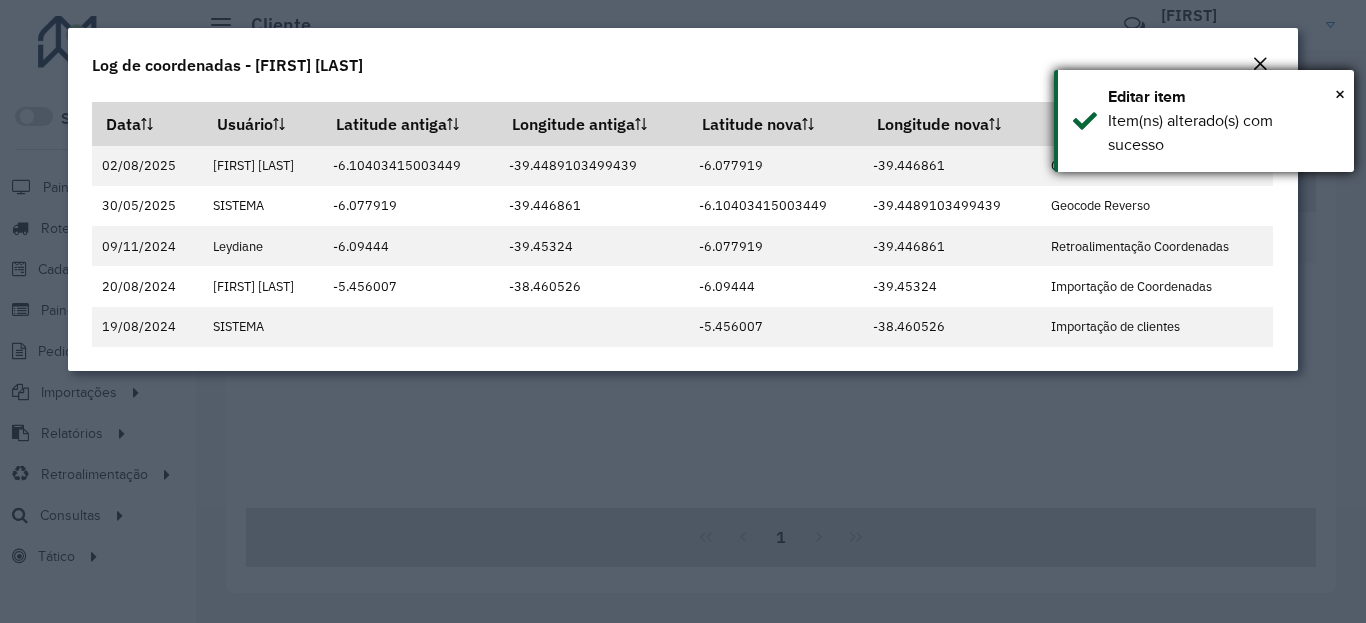 click on "Item(ns) alterado(s) com sucesso" at bounding box center (1223, 133) 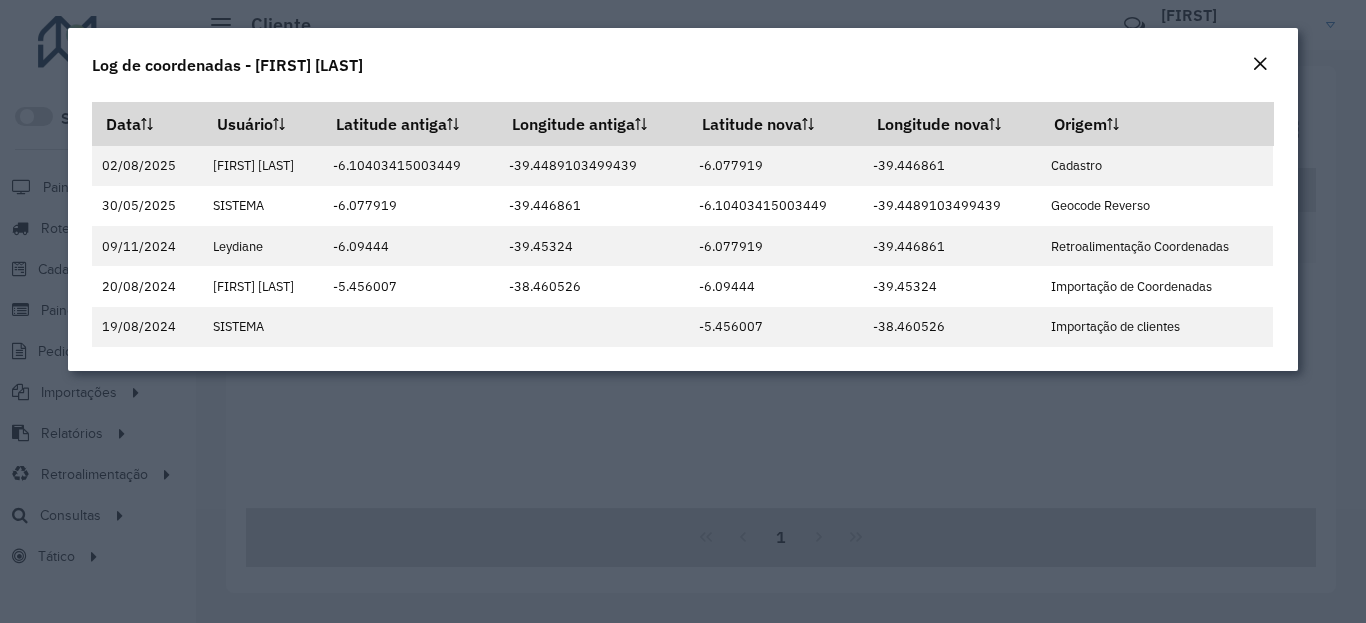 drag, startPoint x: 1255, startPoint y: 63, endPoint x: 1081, endPoint y: 340, distance: 327.11618 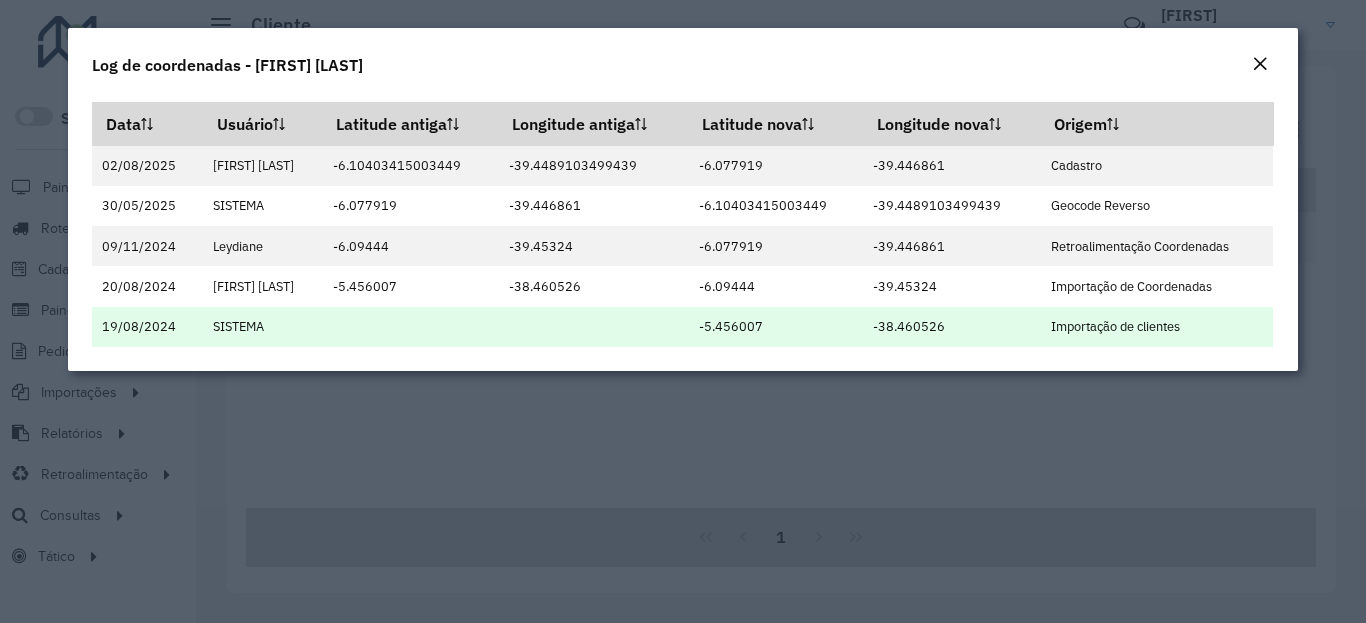 click 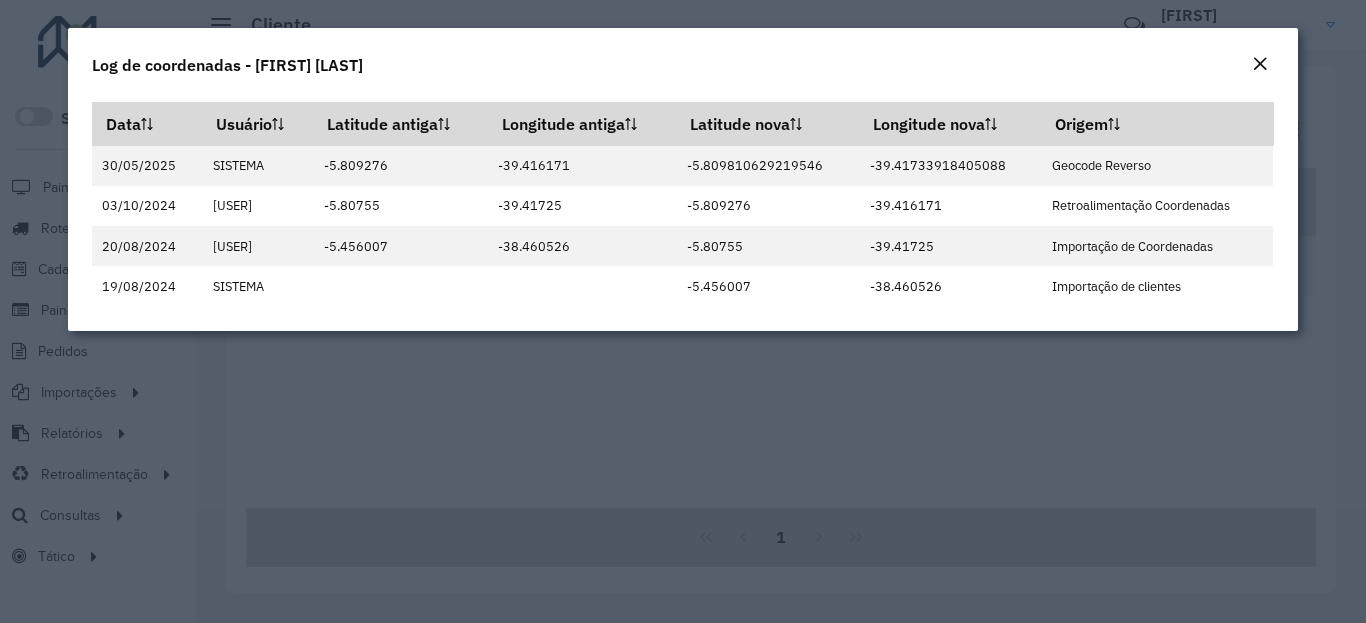 scroll, scrollTop: 0, scrollLeft: 0, axis: both 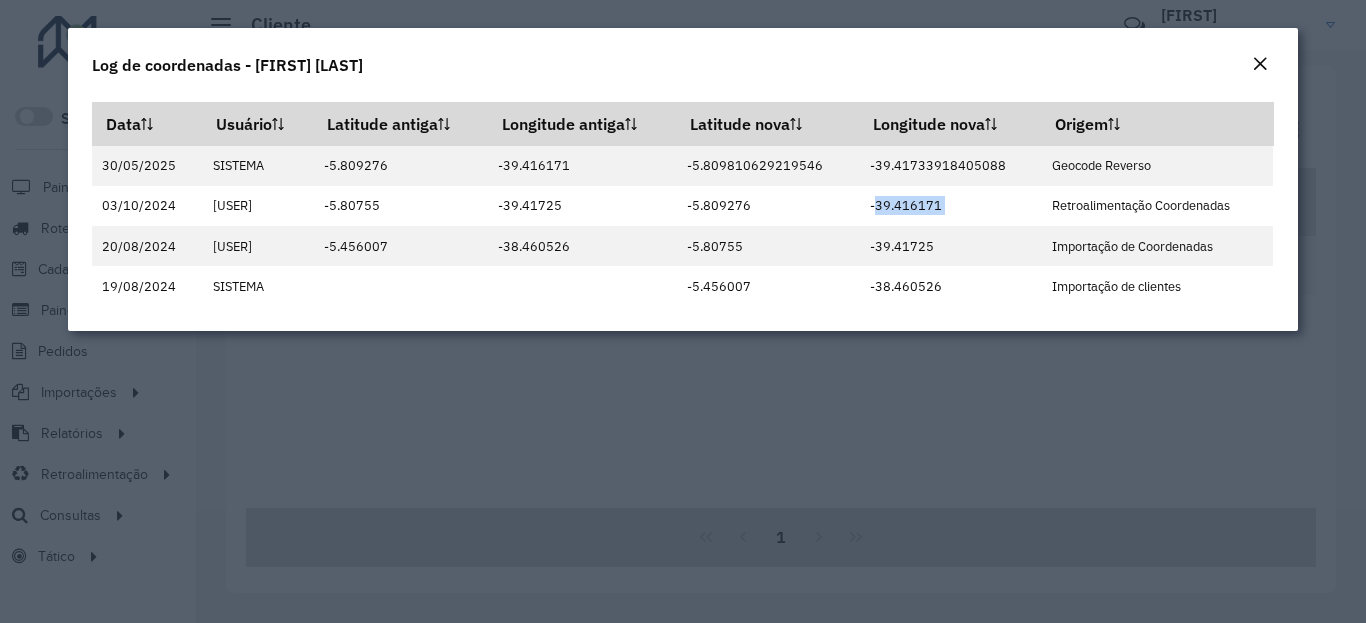 click 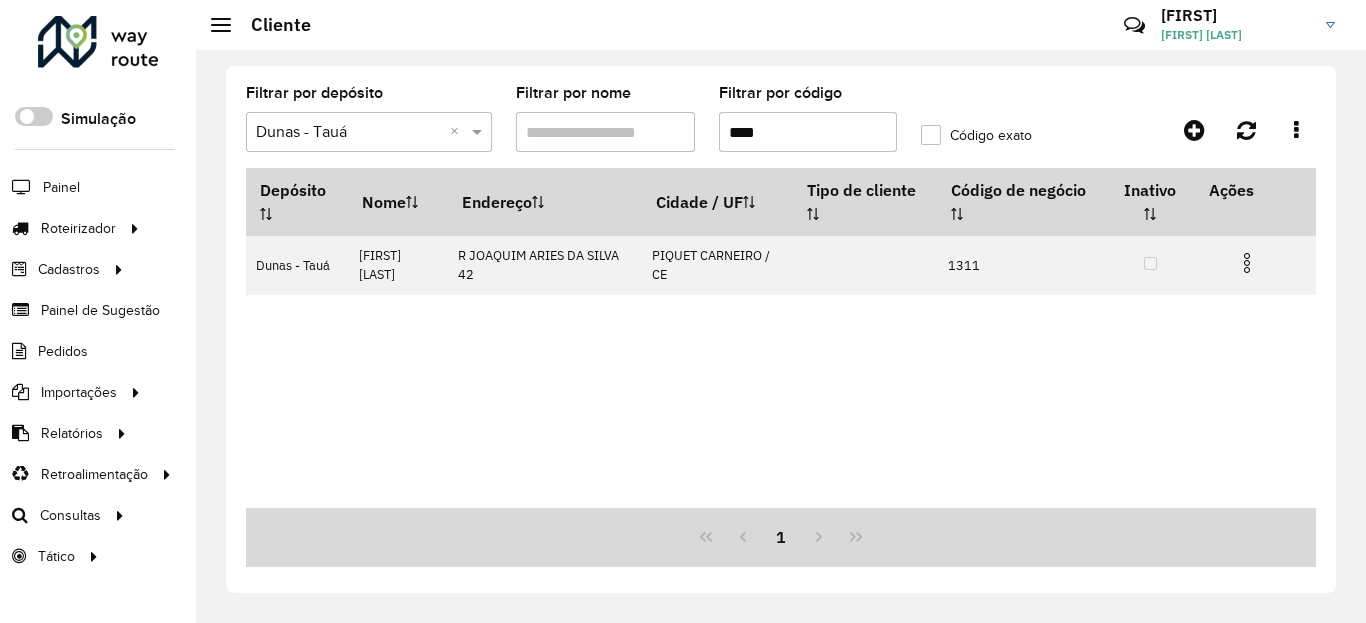 click on "****" at bounding box center (808, 132) 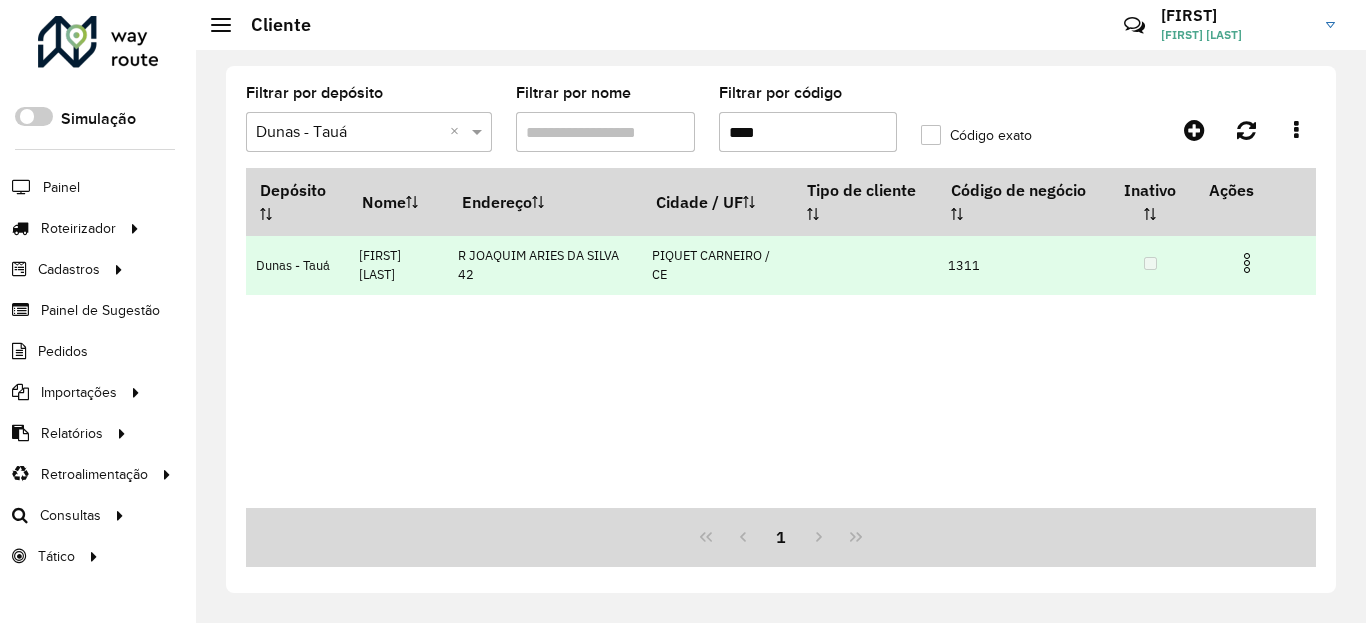 click at bounding box center [1247, 263] 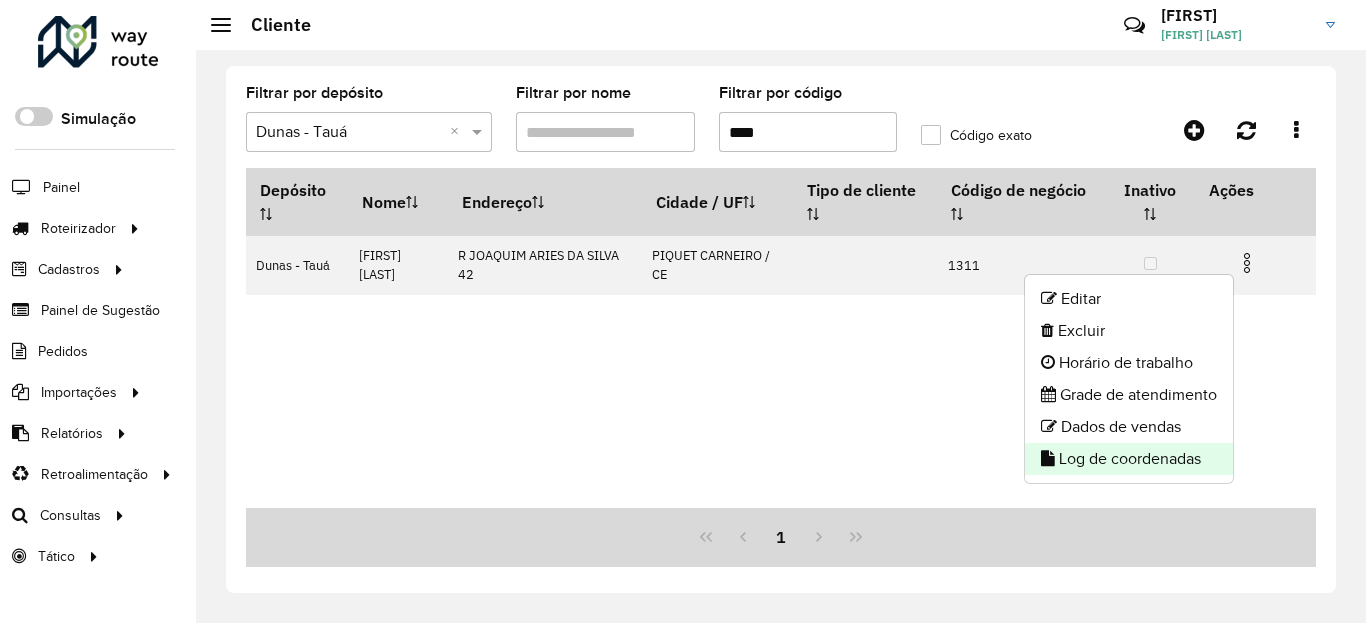 click on "Log de coordenadas" 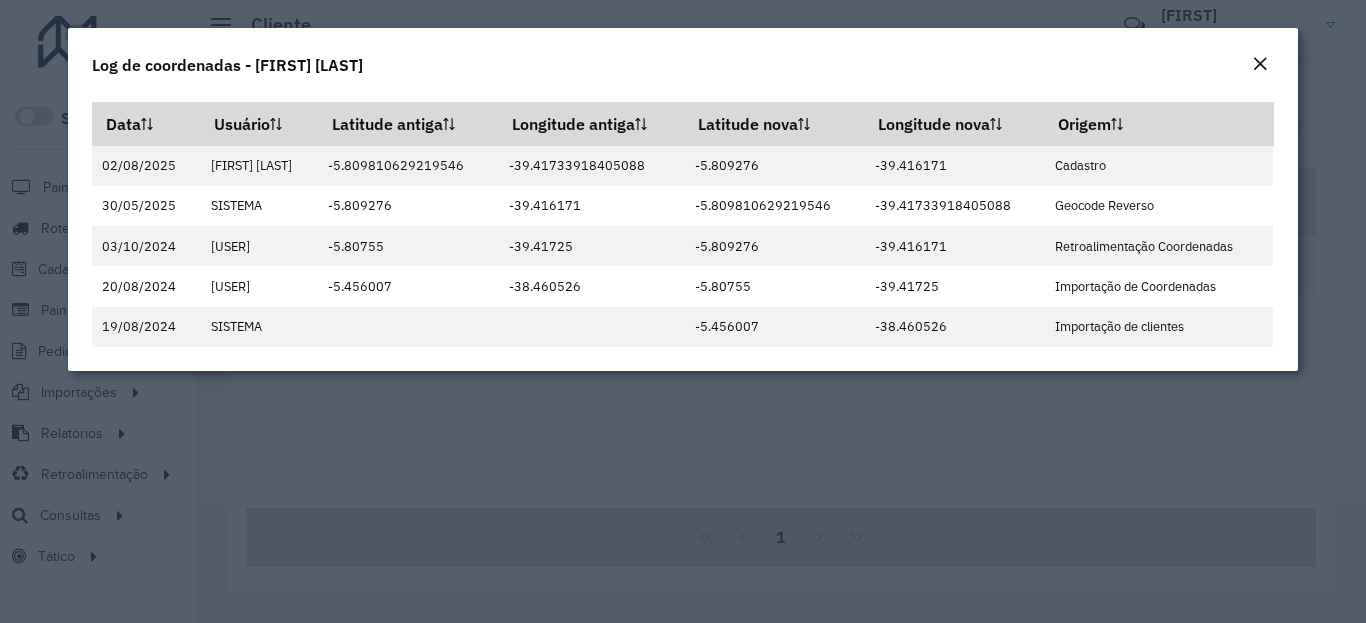 click 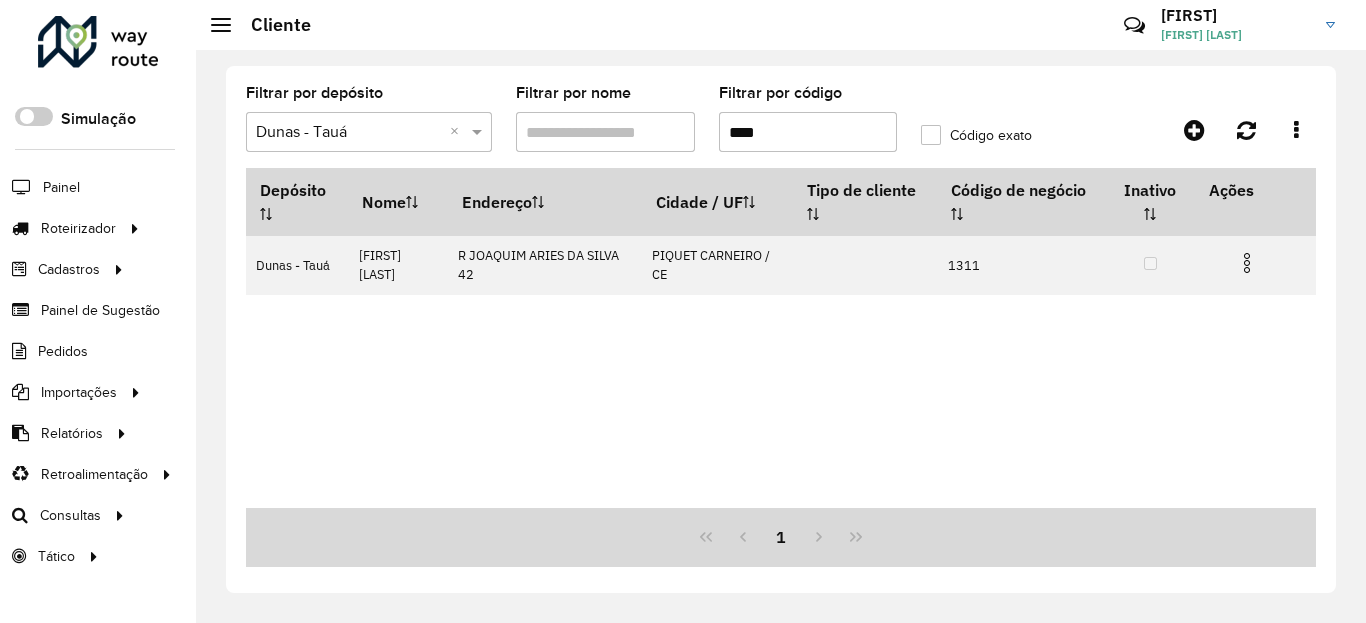 click on "Filtrar por código  ****" 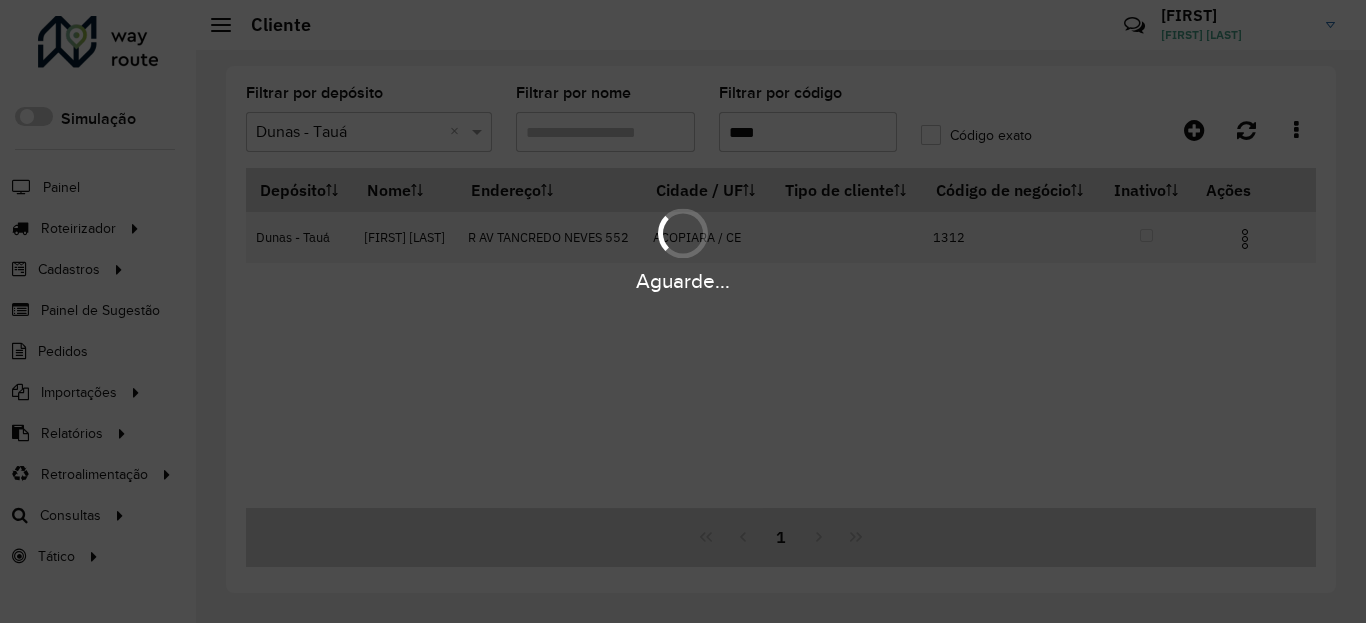 click on "Aguarde..." at bounding box center (683, 249) 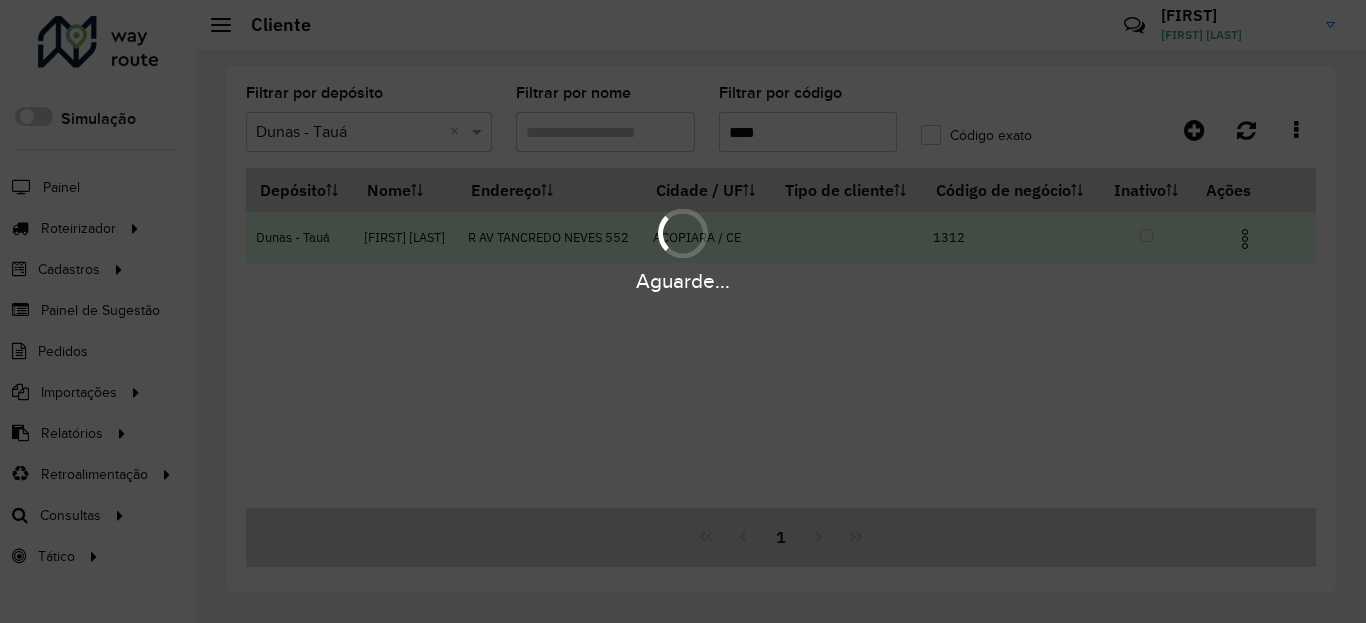 click at bounding box center (1245, 239) 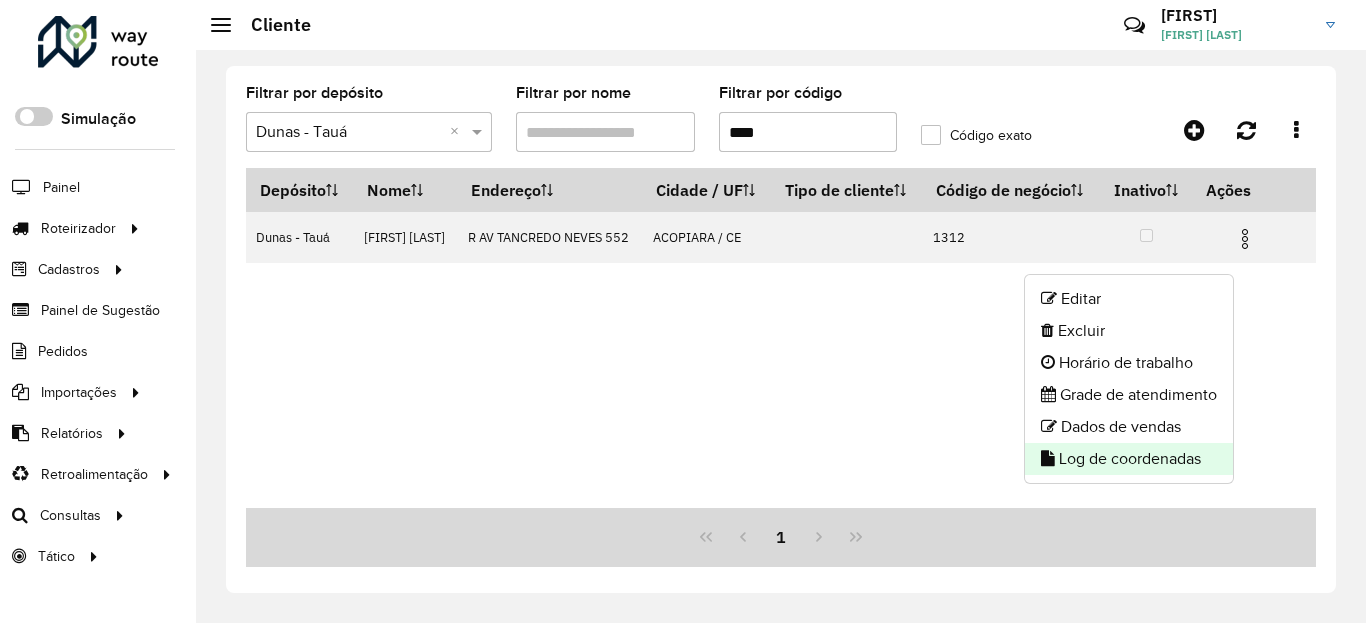 click on "Log de coordenadas" 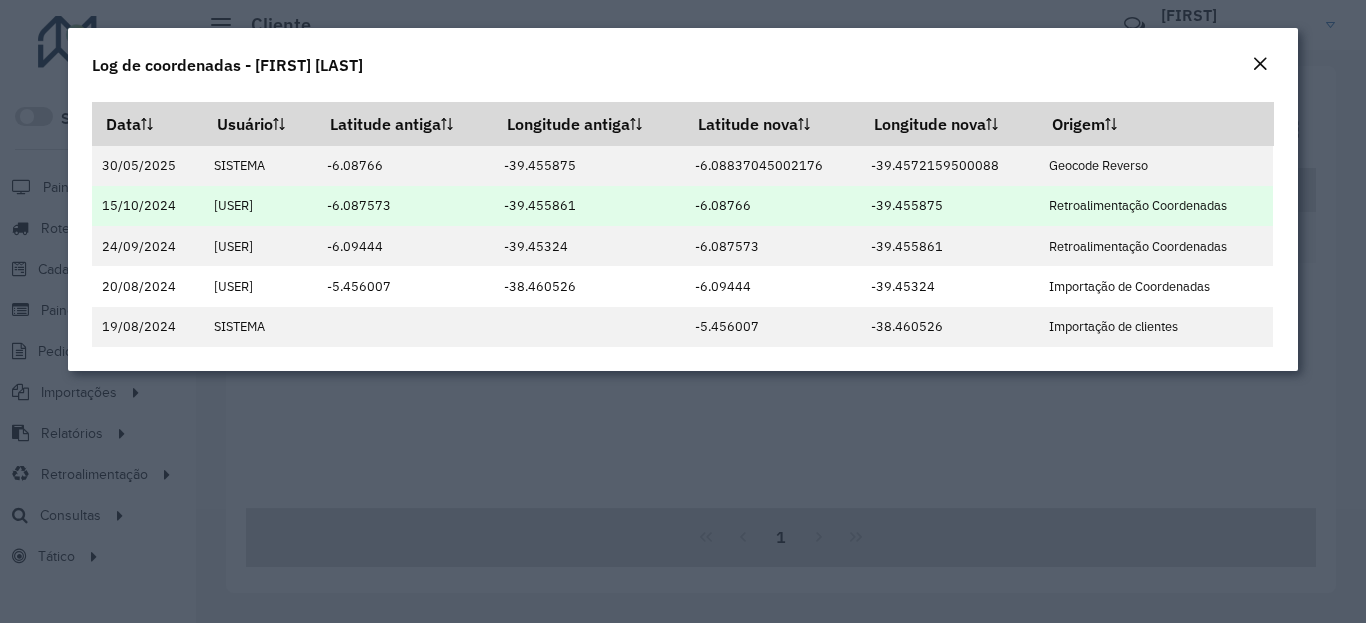 click on "-6.08766" at bounding box center [773, 206] 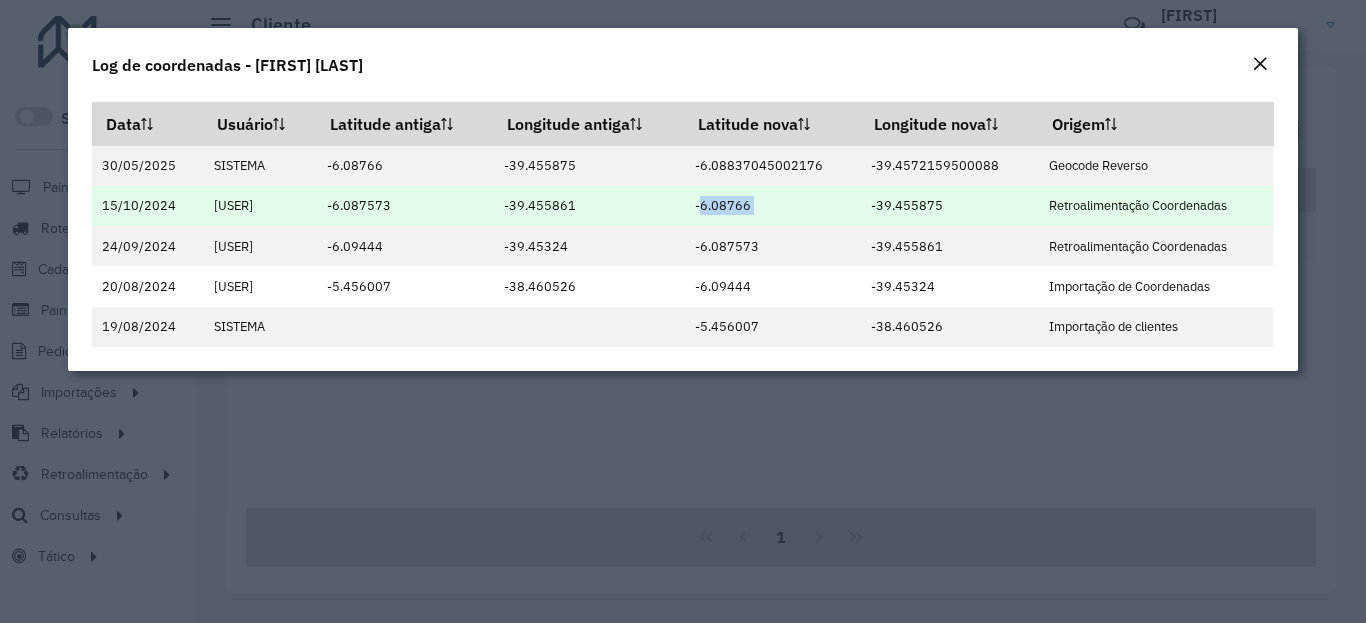 click on "-6.08766" at bounding box center [773, 206] 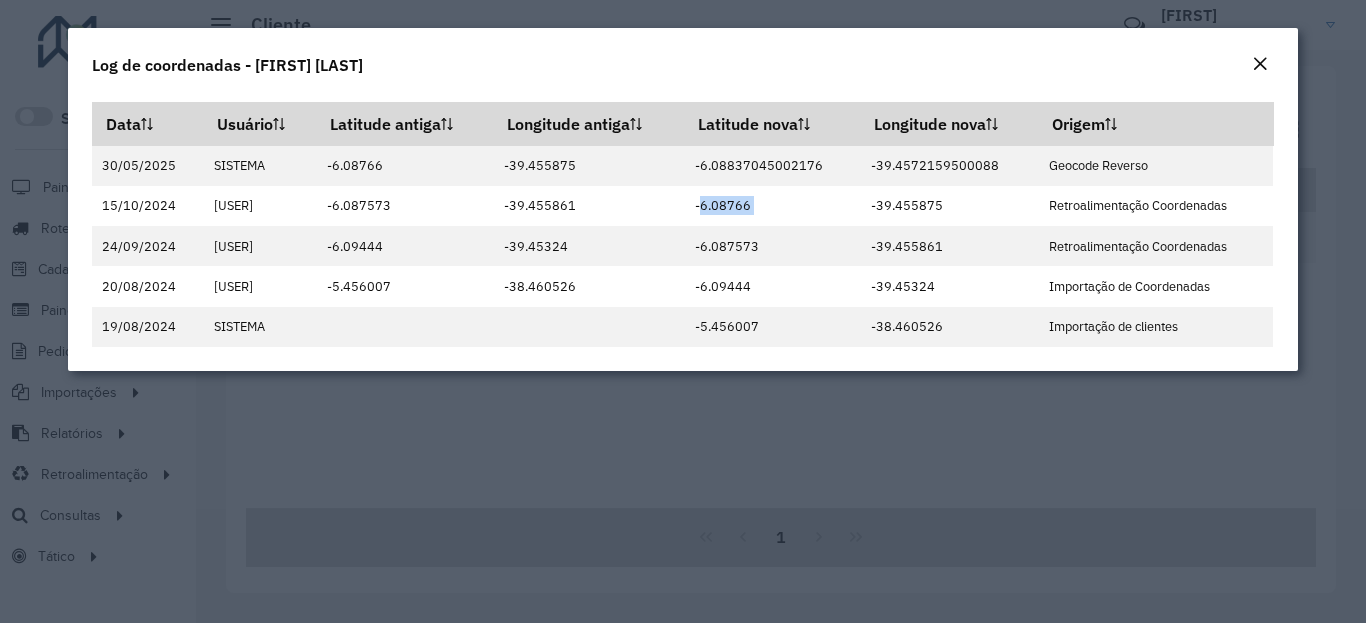 copy on "-6.08766" 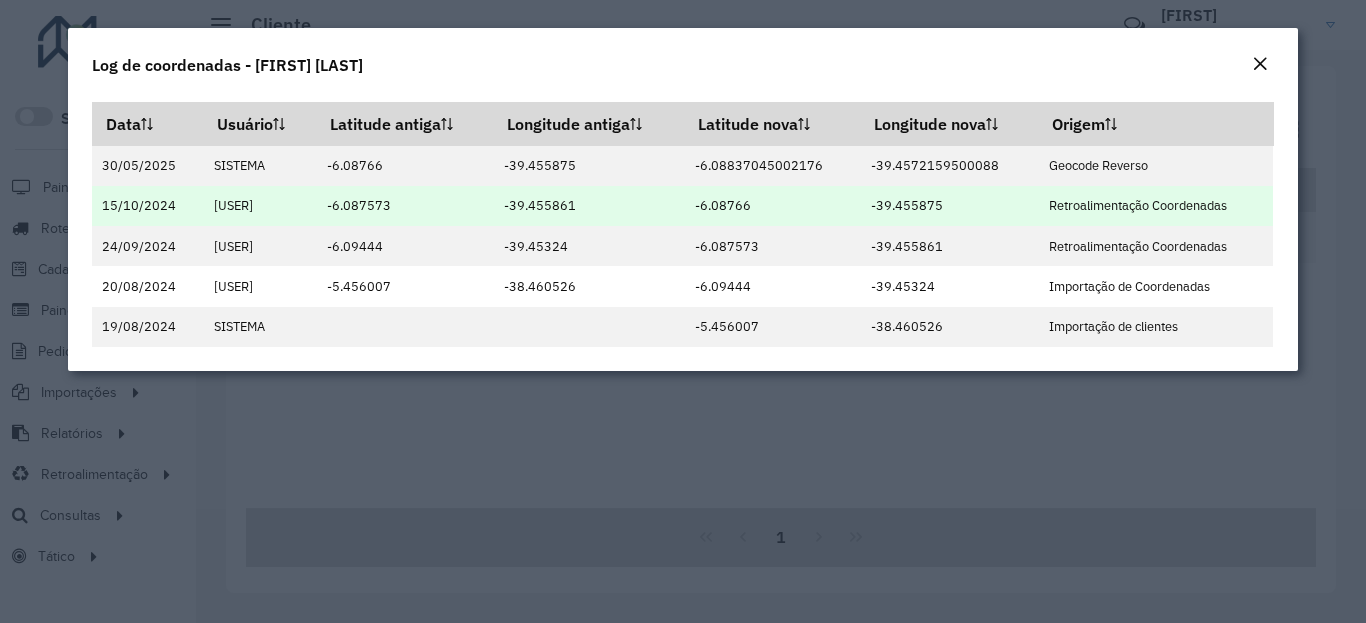 click on "-39.455875" at bounding box center [949, 206] 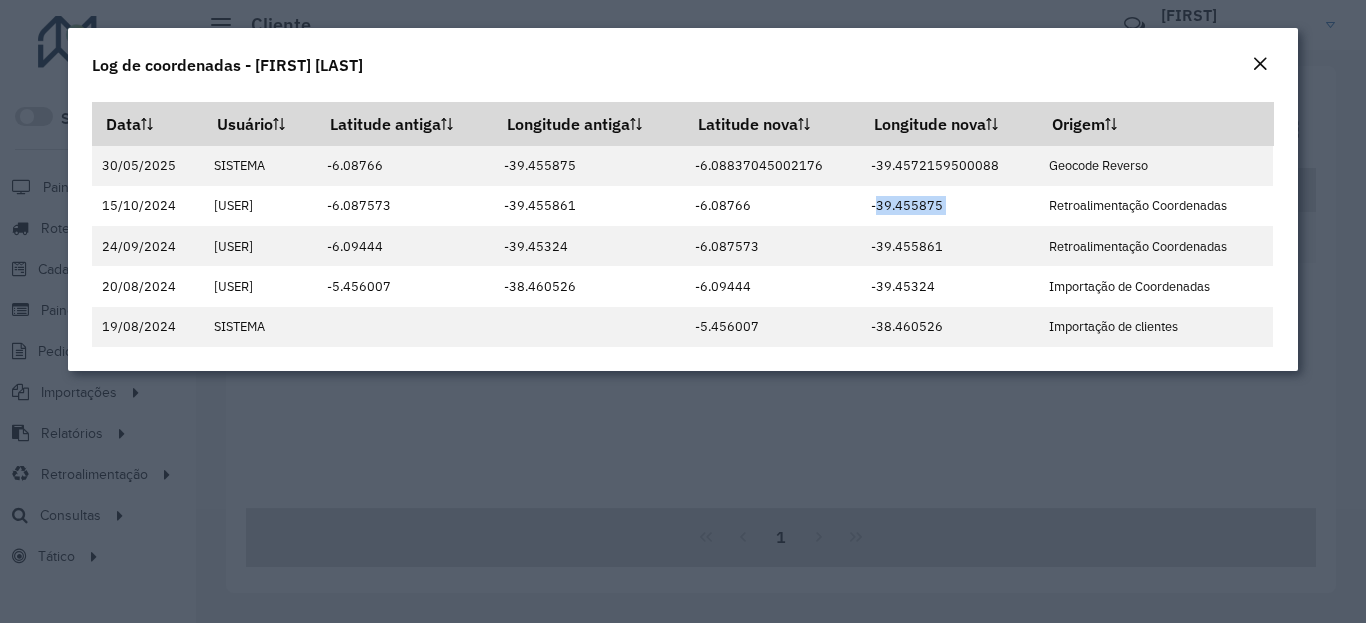 copy on "-39.455875" 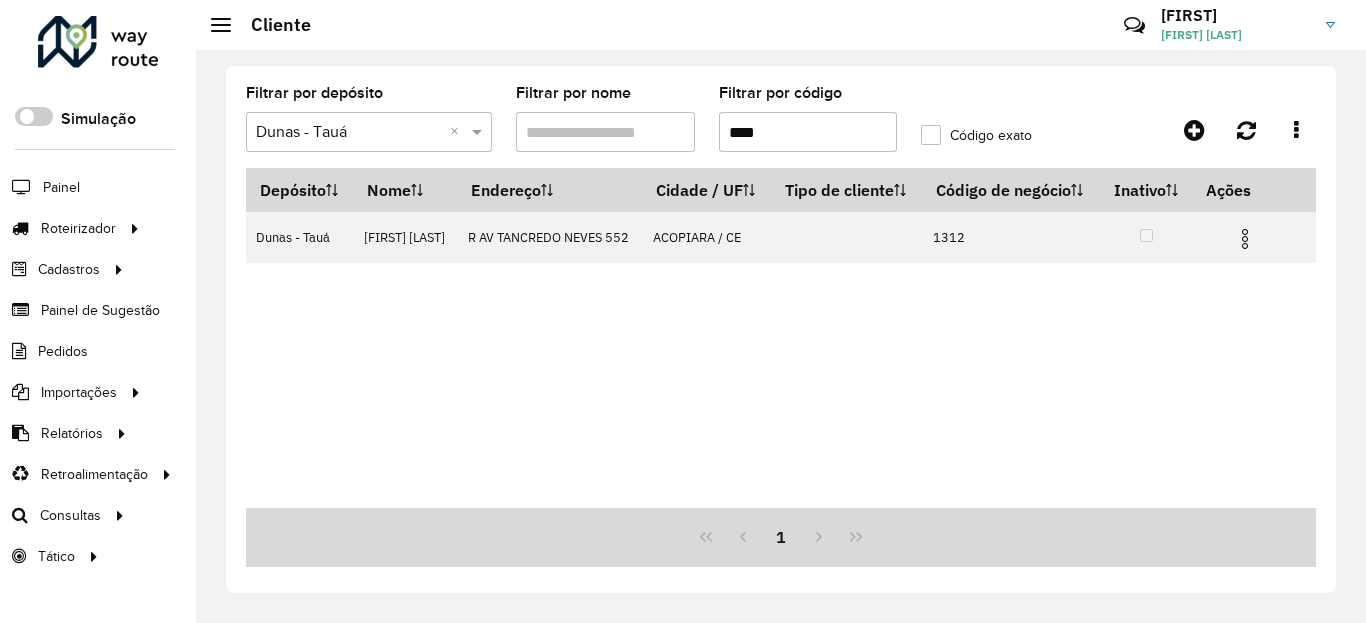 click on "****" at bounding box center [808, 132] 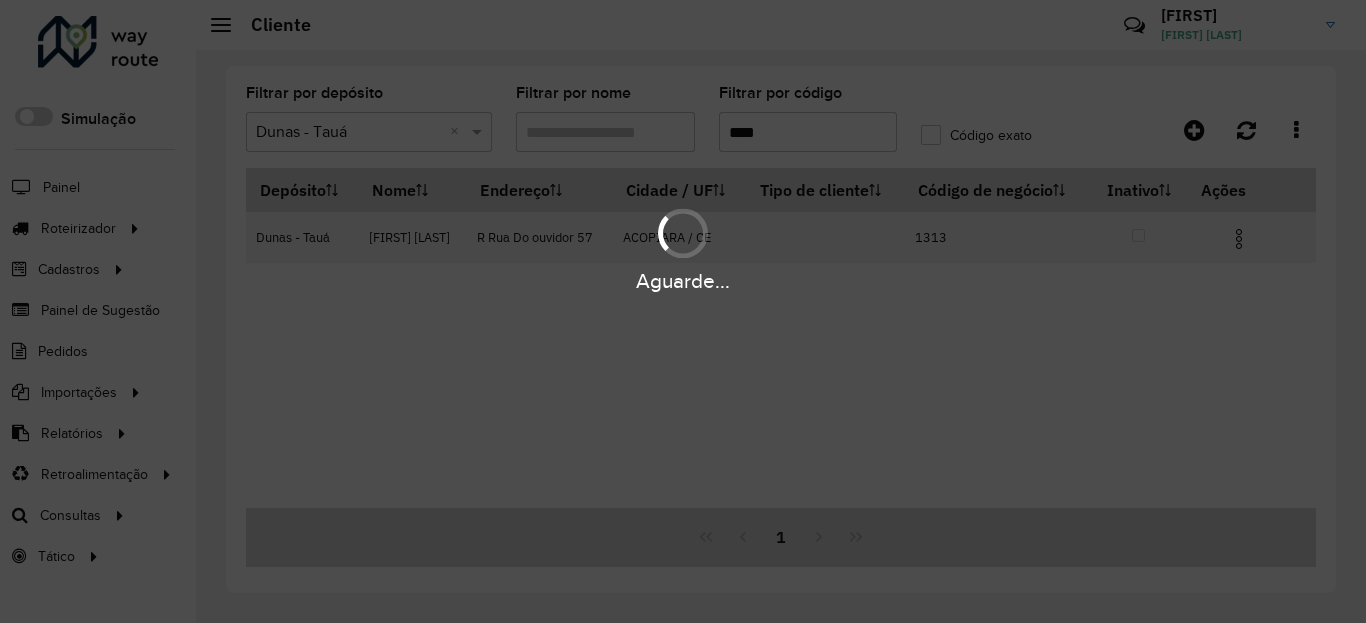 click on "Aguarde..." at bounding box center [683, 281] 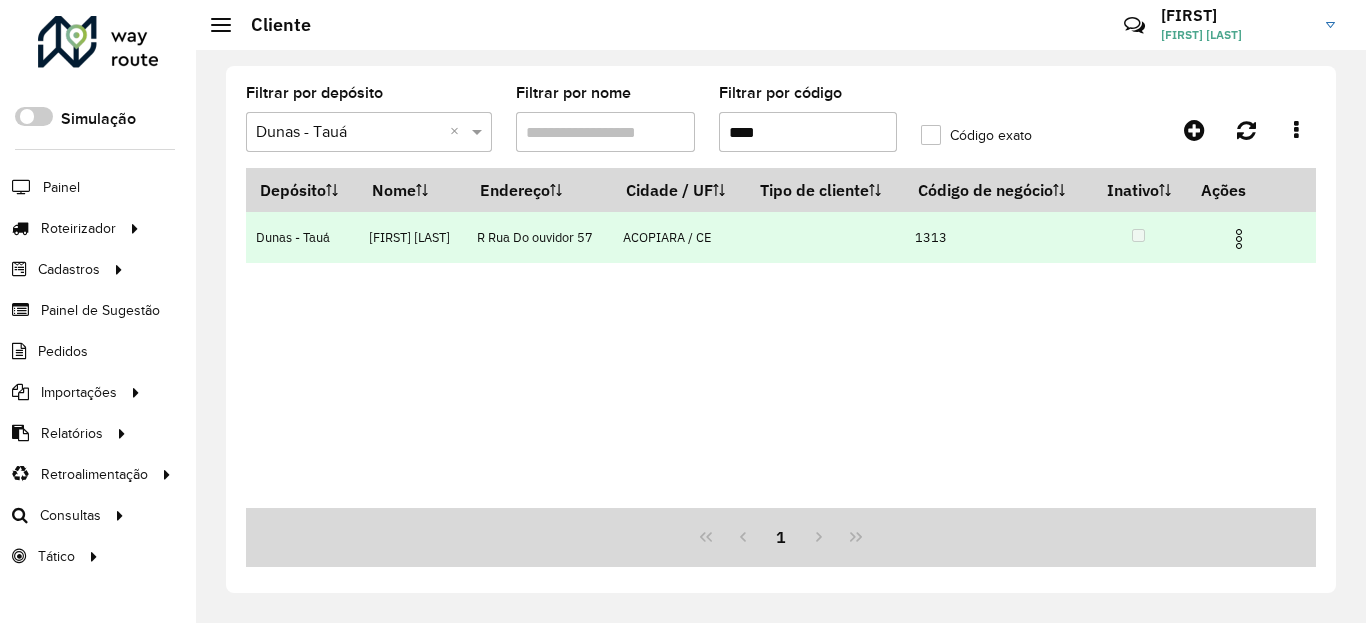 click at bounding box center (1239, 239) 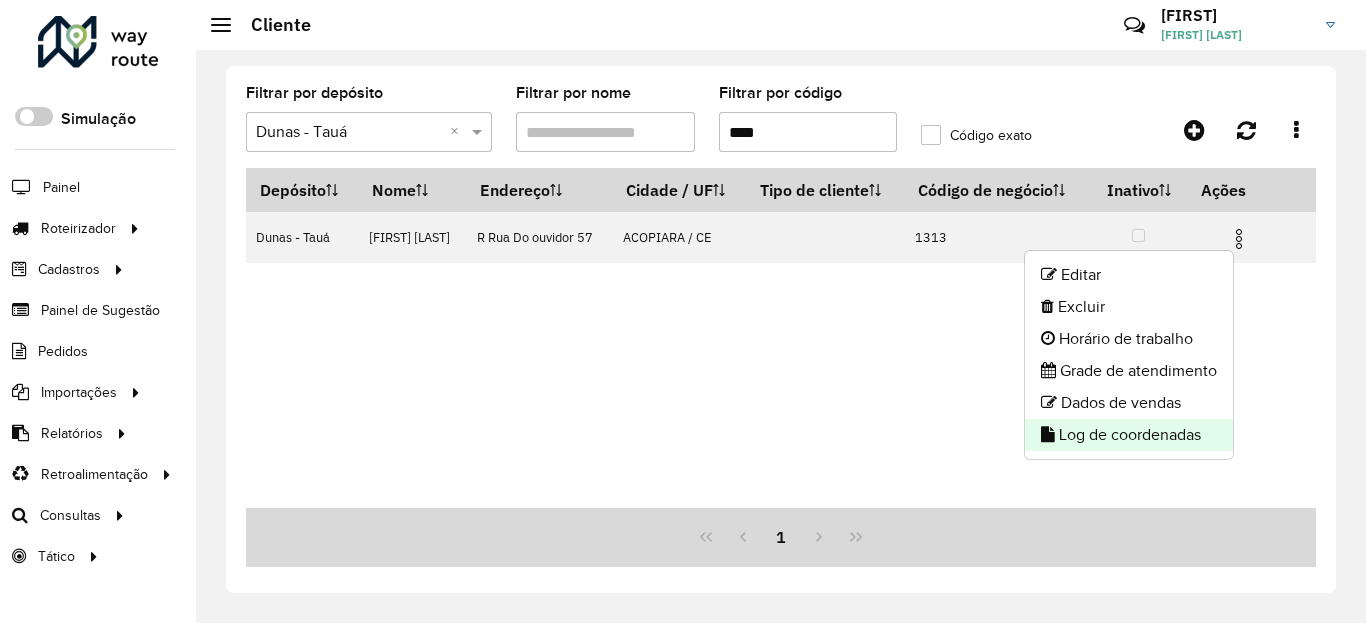 click on "Log de coordenadas" 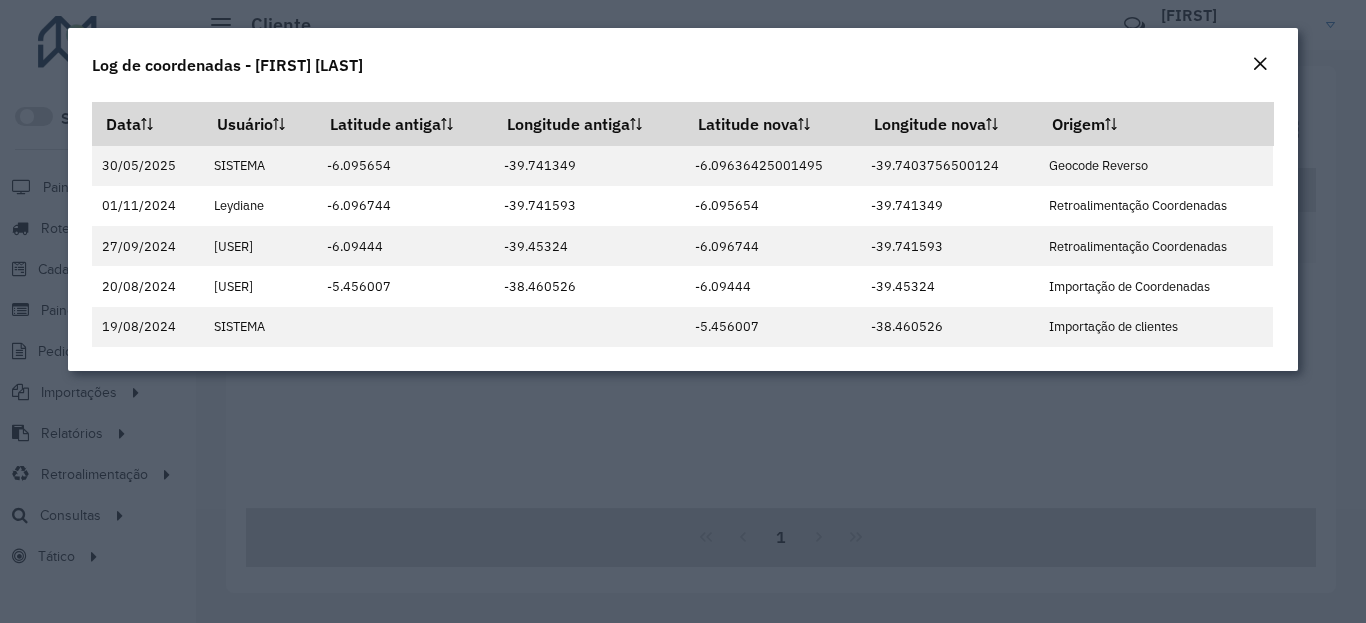 click 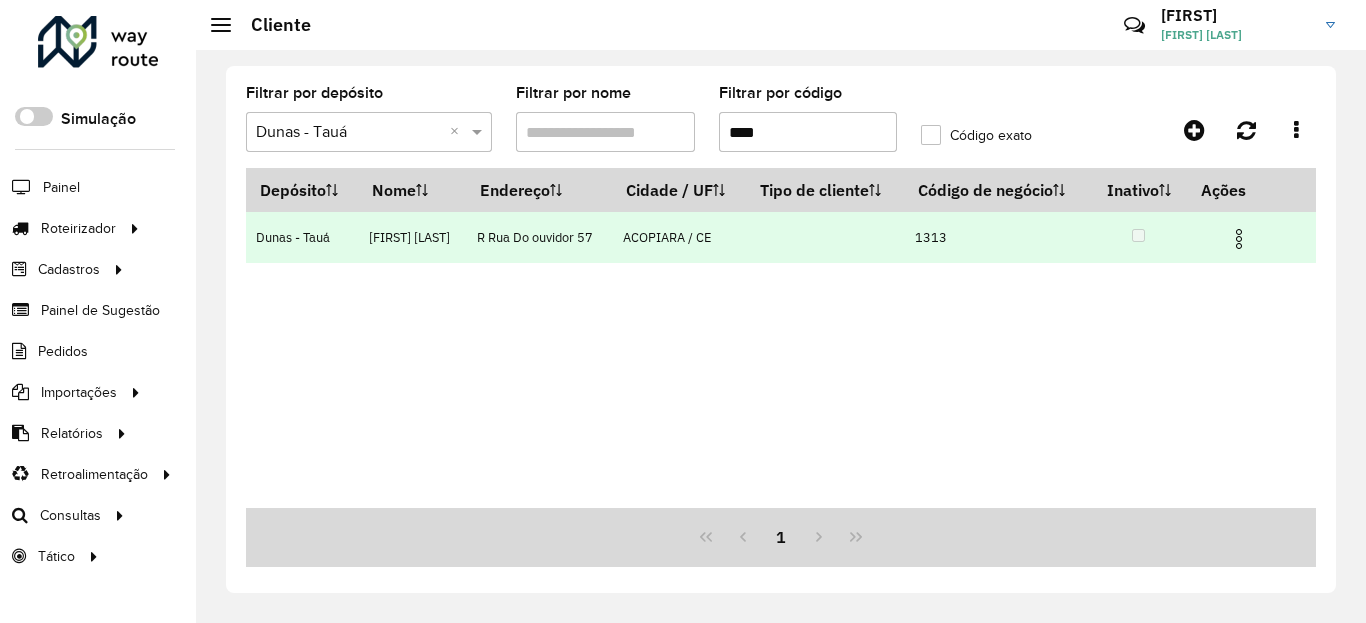 click at bounding box center [1239, 239] 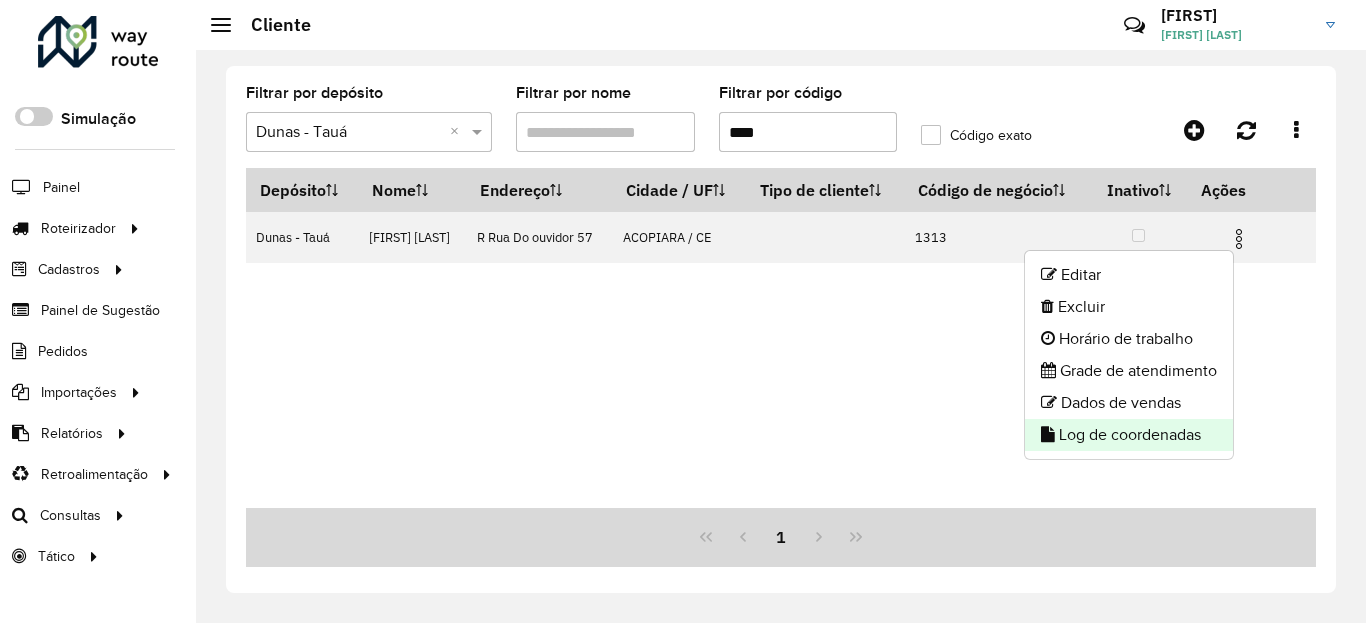click on "Log de coordenadas" 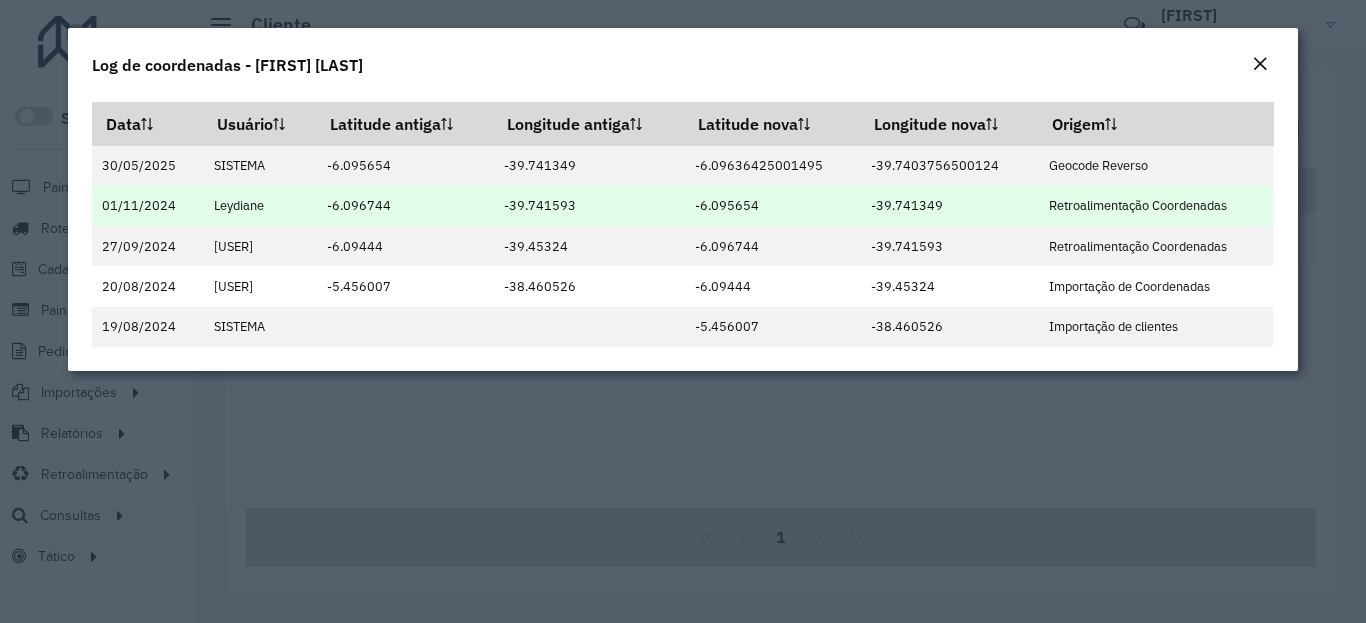 click on "-6.095654" at bounding box center (773, 206) 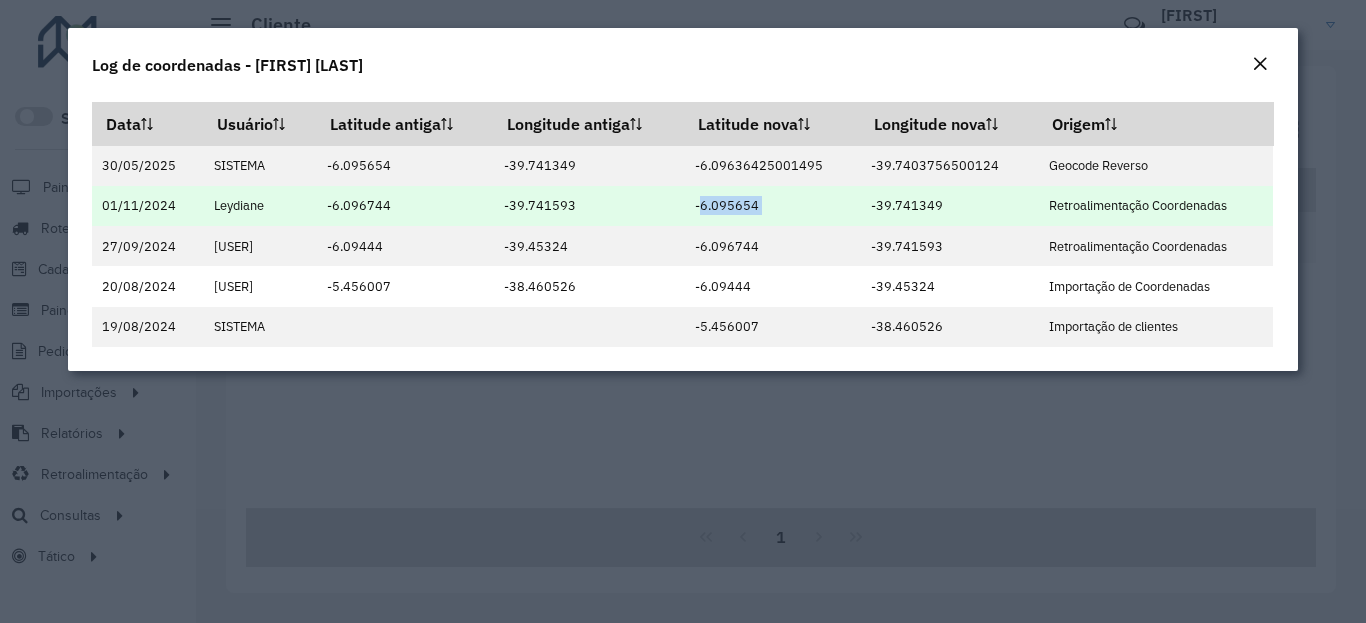 click on "-6.095654" at bounding box center [773, 206] 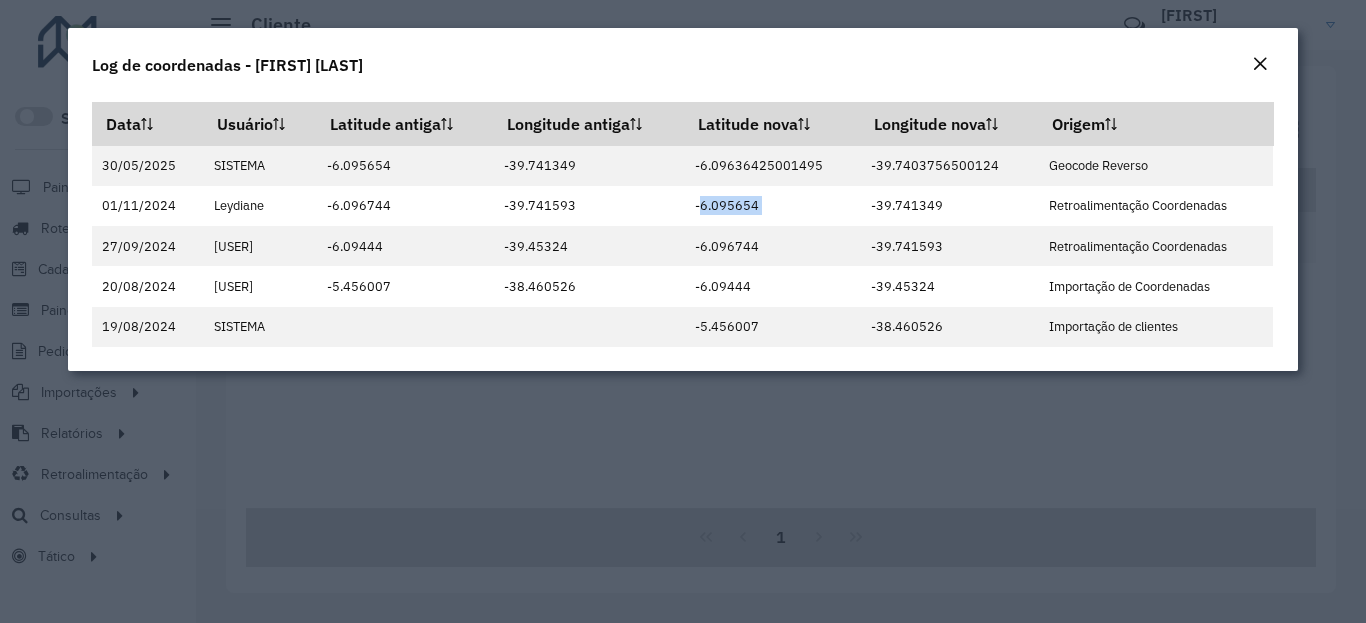 copy on "-6.095654" 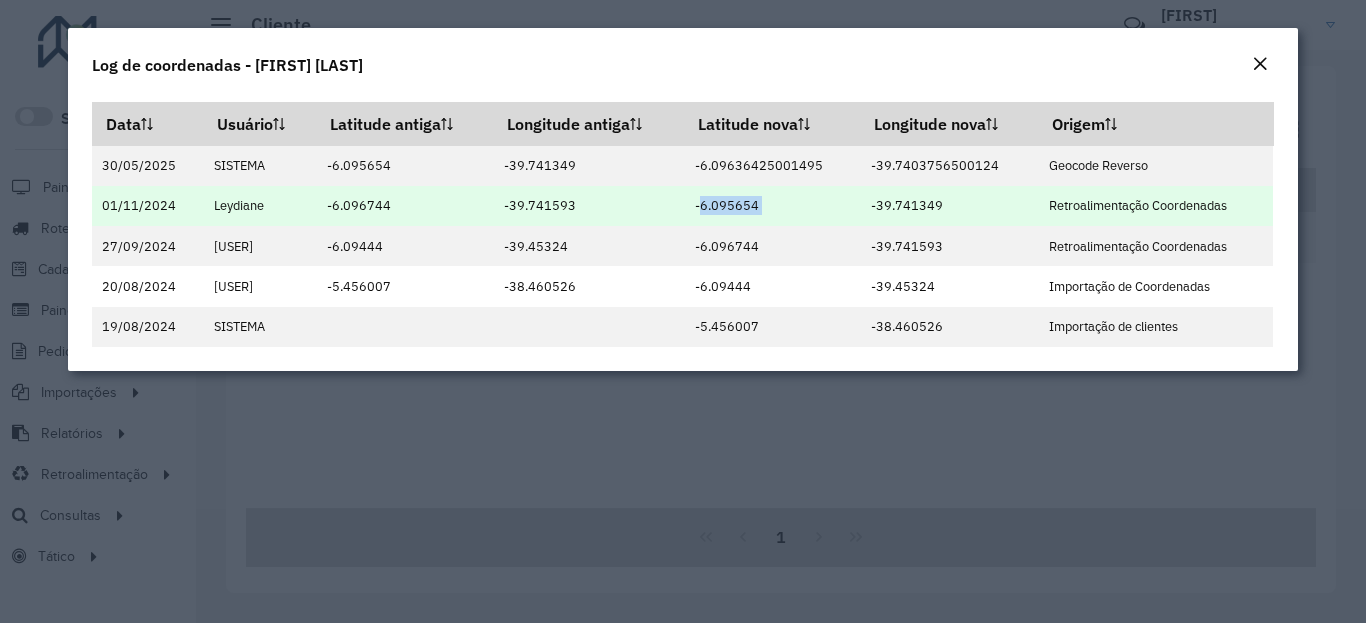 click on "-39.741349" at bounding box center (949, 206) 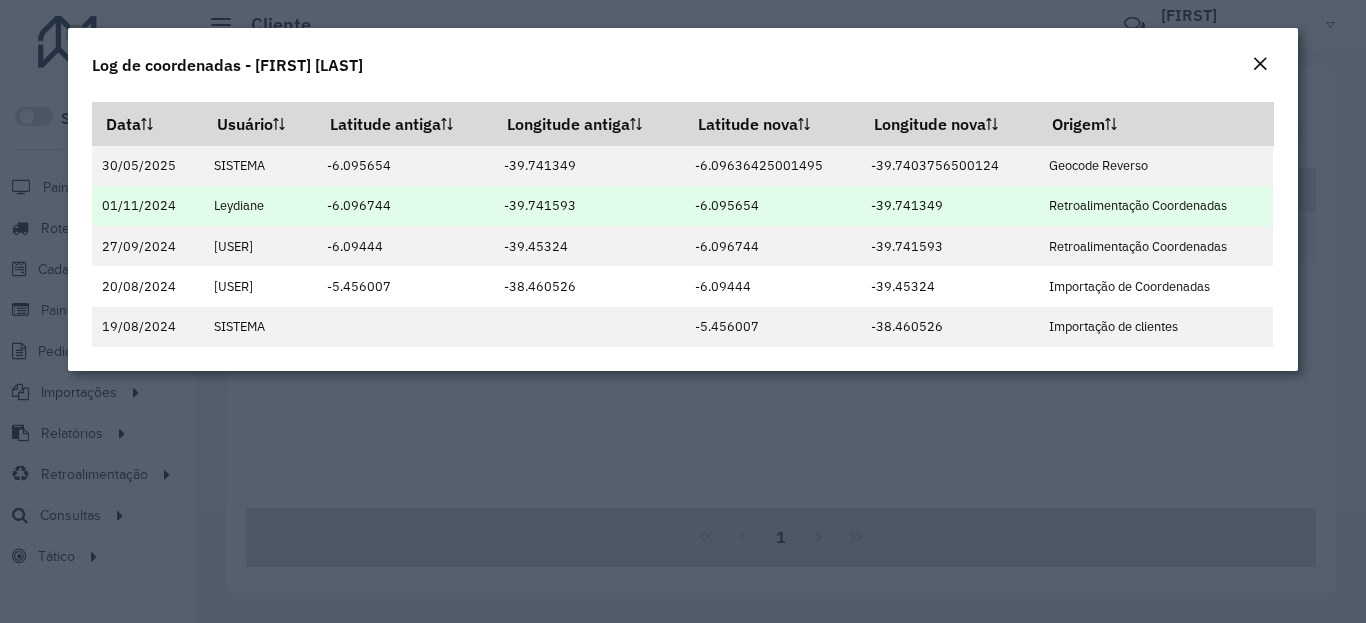 click on "-39.741349" at bounding box center (949, 206) 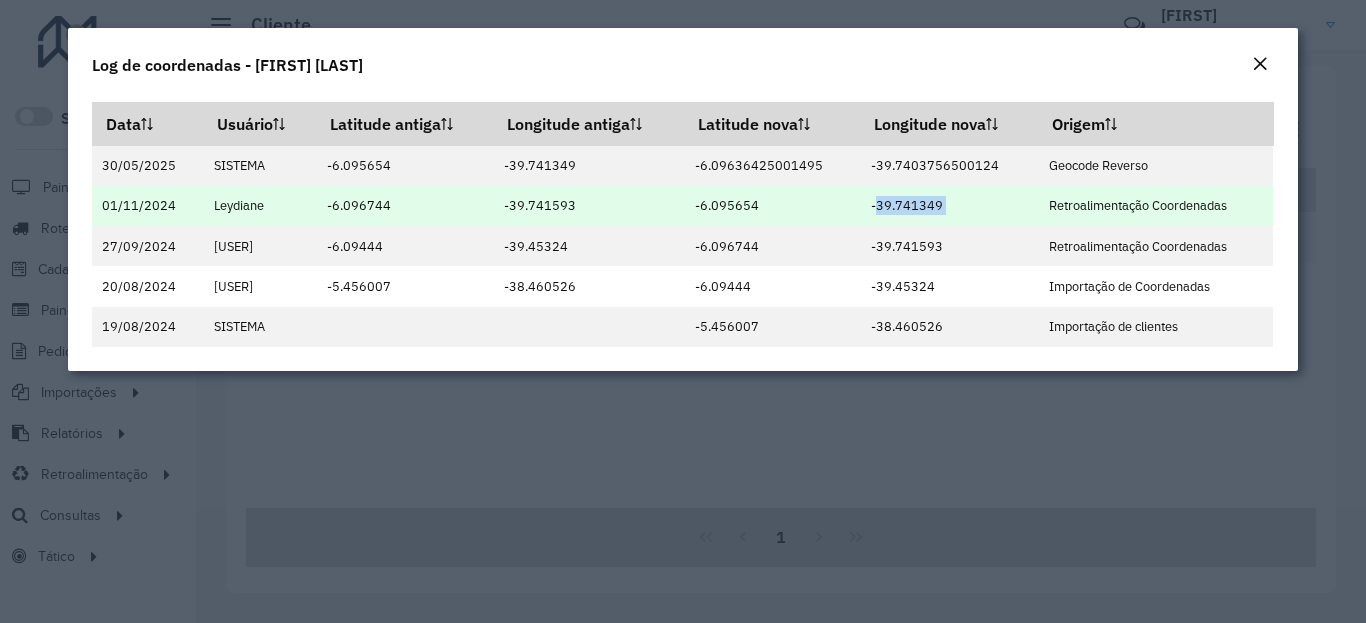 click on "-39.741349" at bounding box center [949, 206] 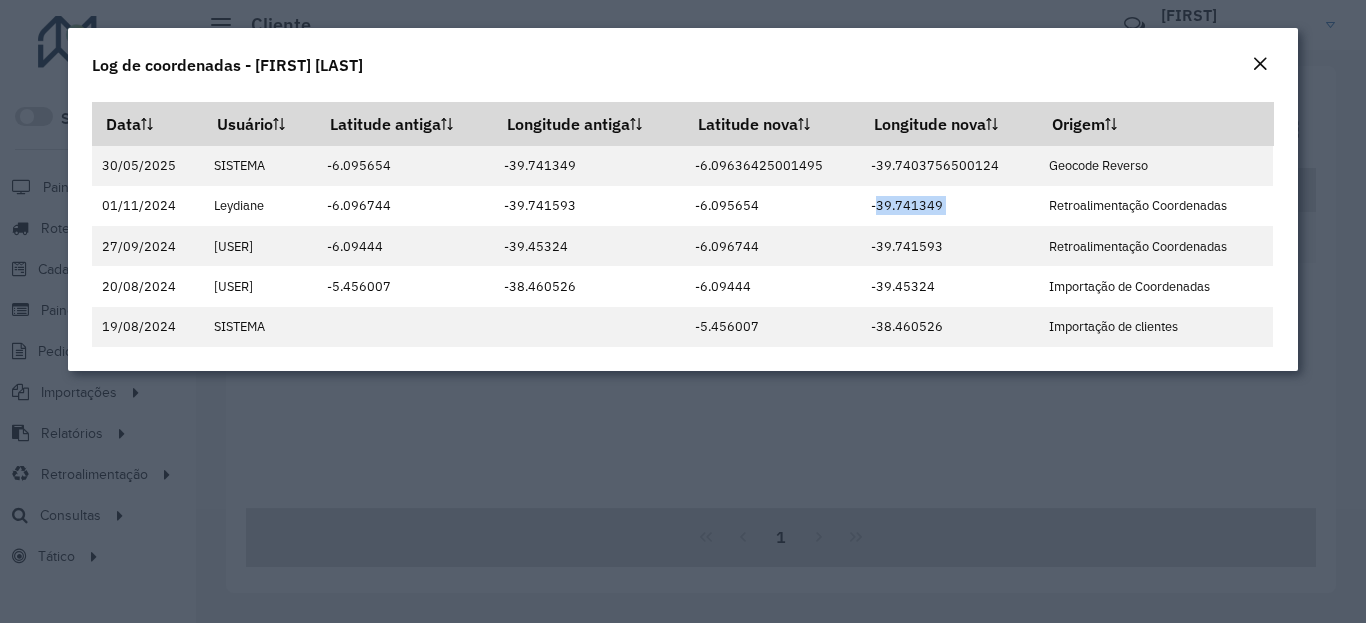 copy on "-39.741349" 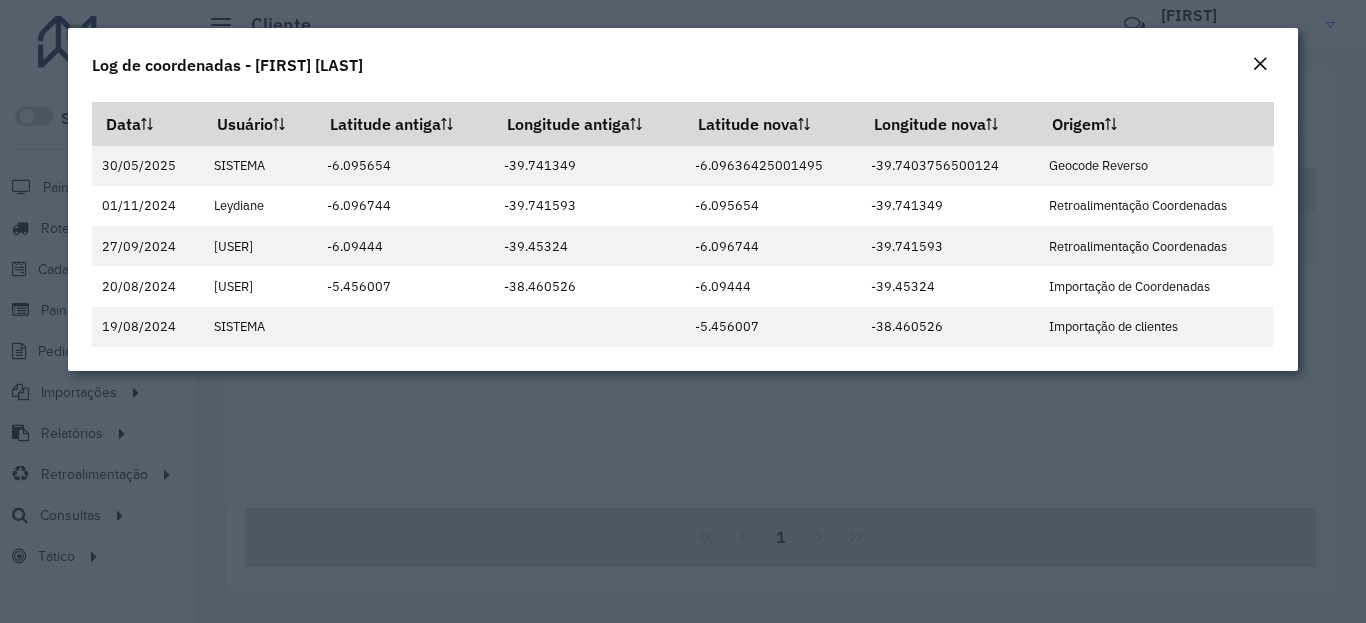 click 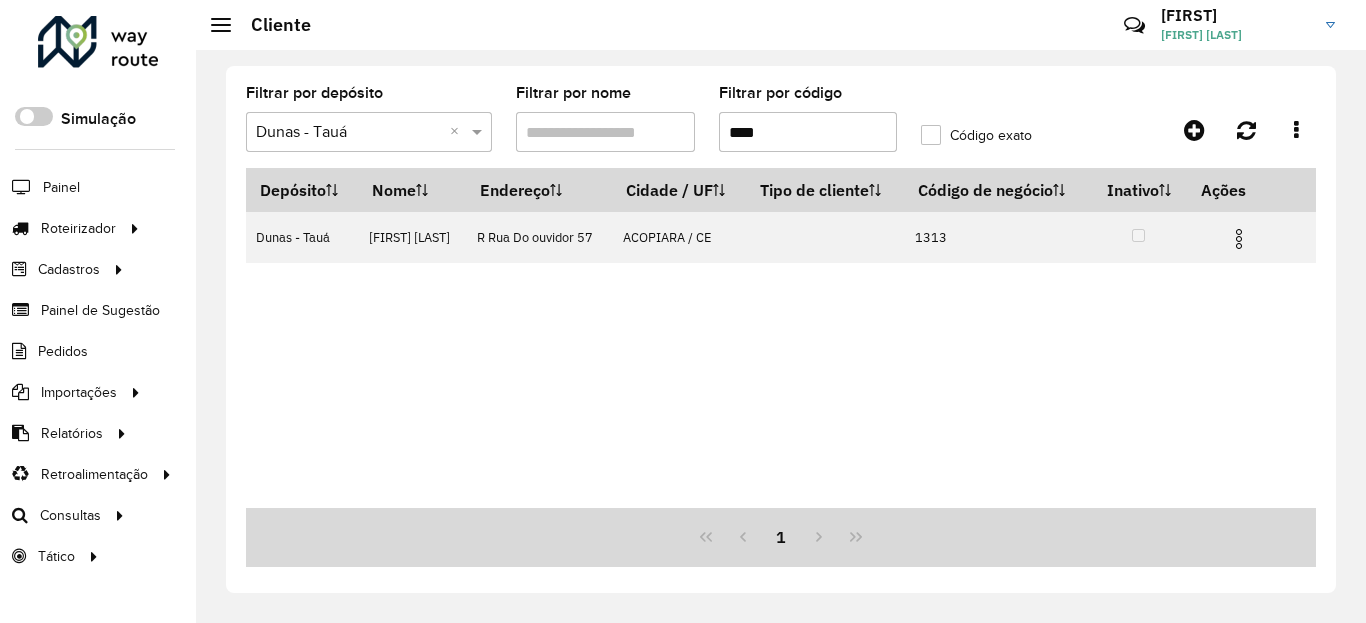 click on "****" at bounding box center (808, 132) 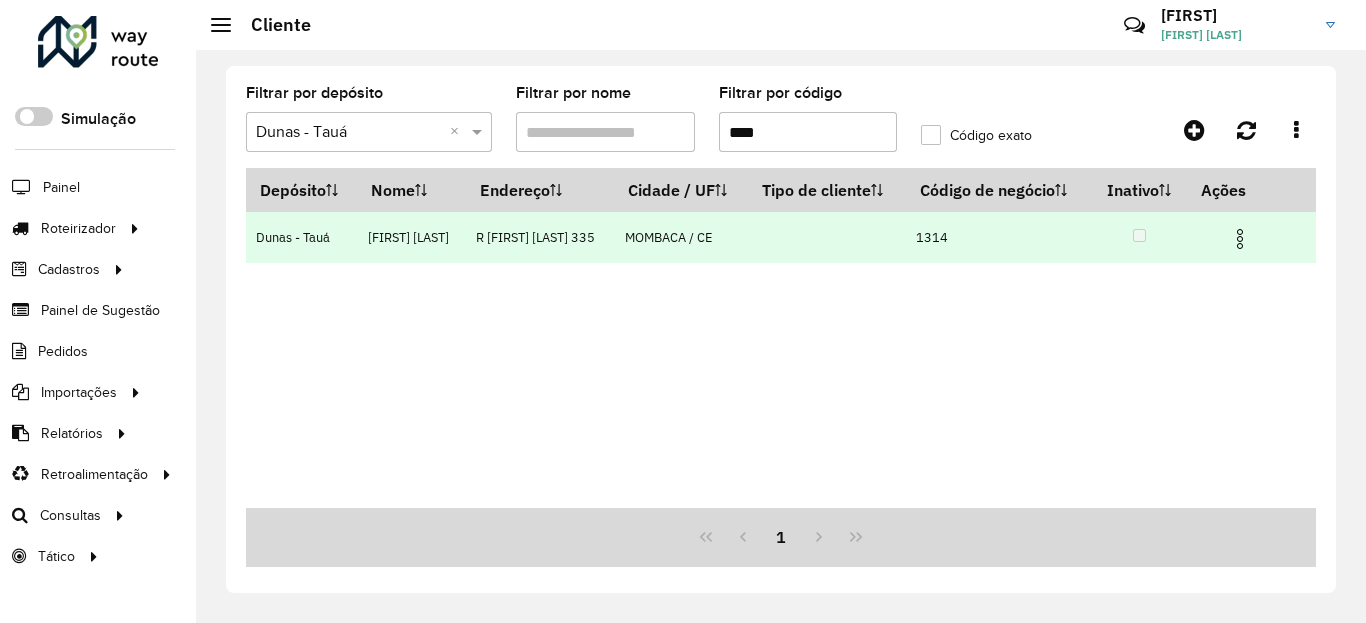 click at bounding box center (1240, 239) 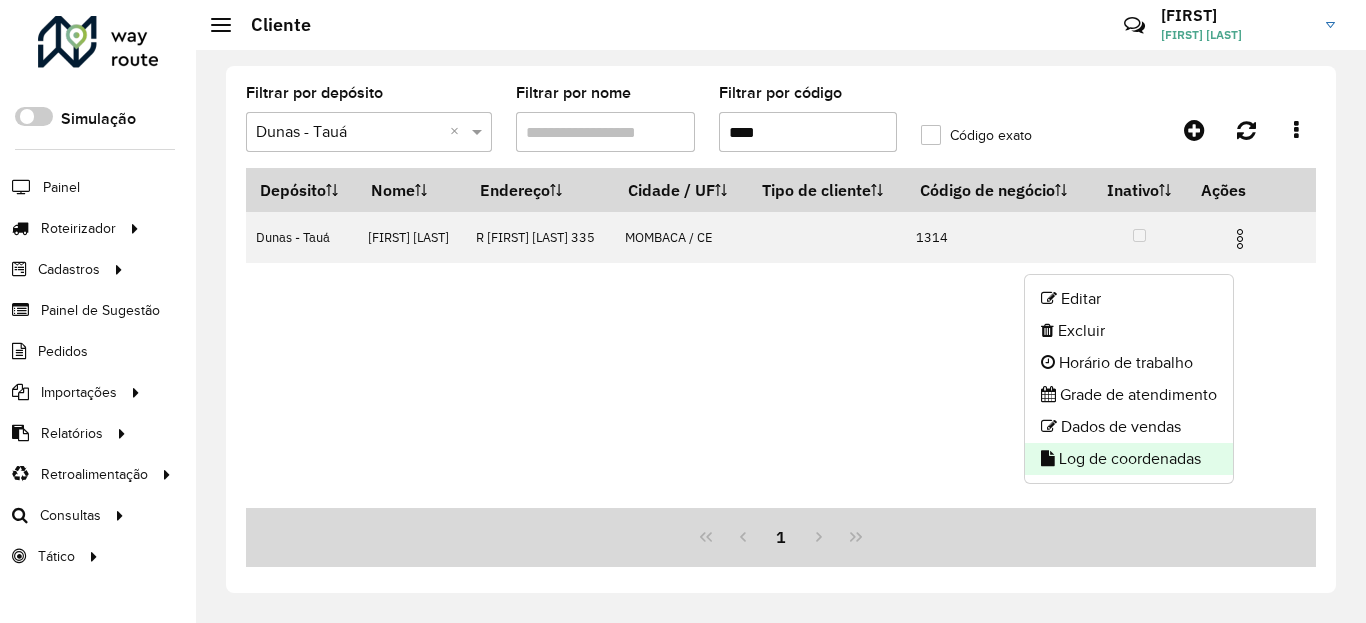 click on "Log de coordenadas" 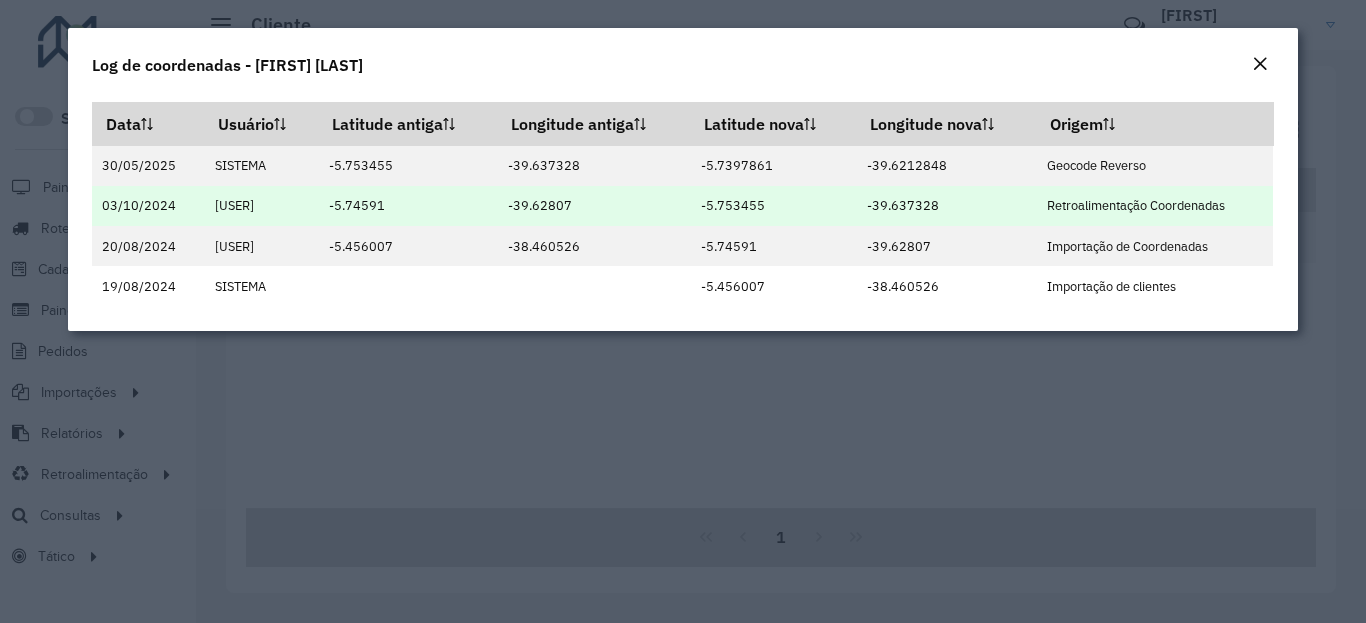 click on "-5.753455" at bounding box center (773, 206) 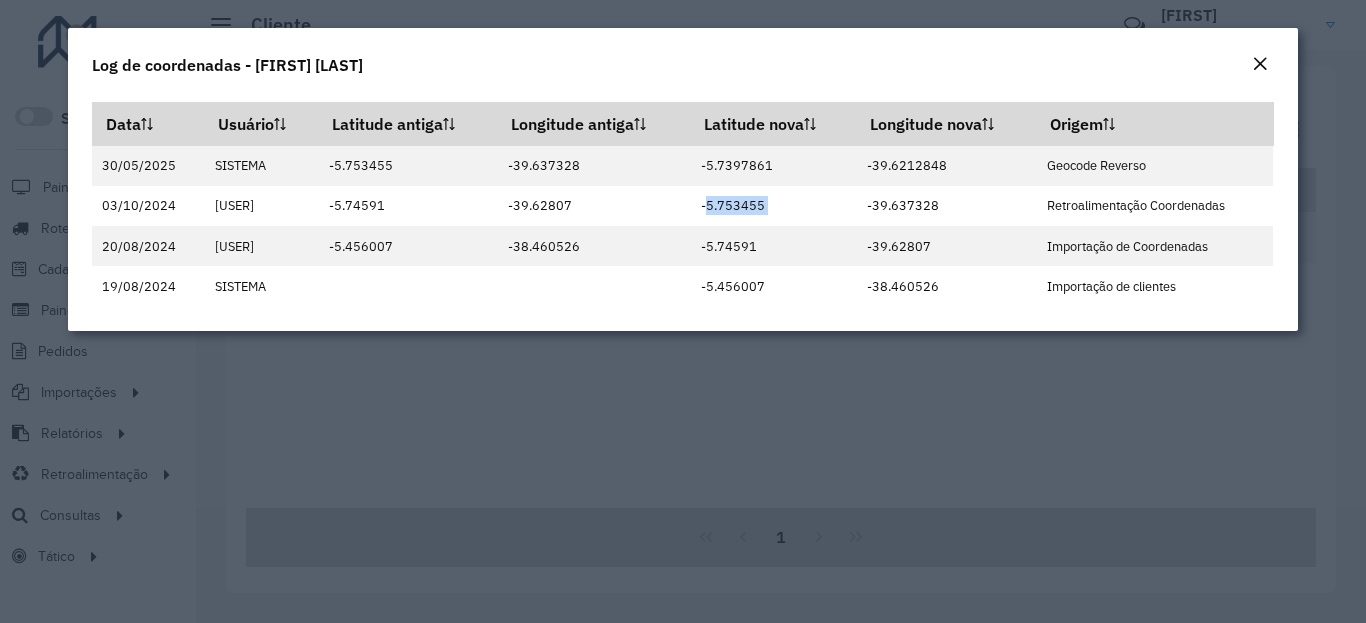 copy on "-5.753455" 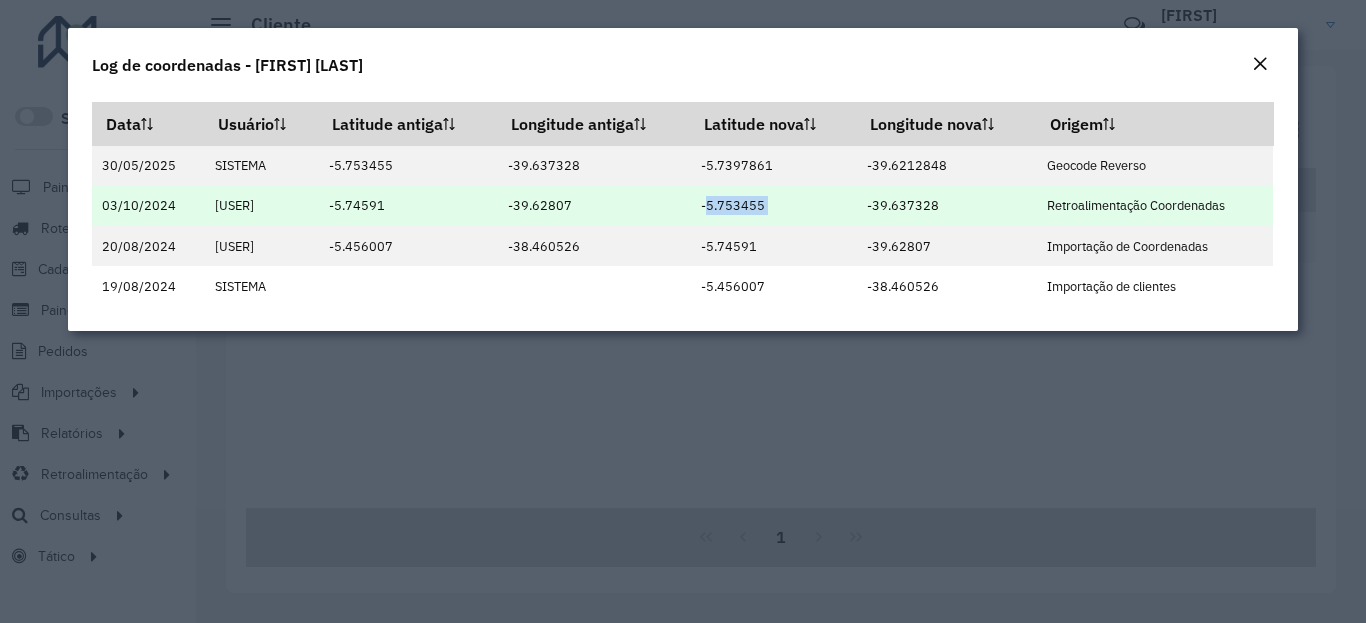 click on "-39.637328" at bounding box center [946, 206] 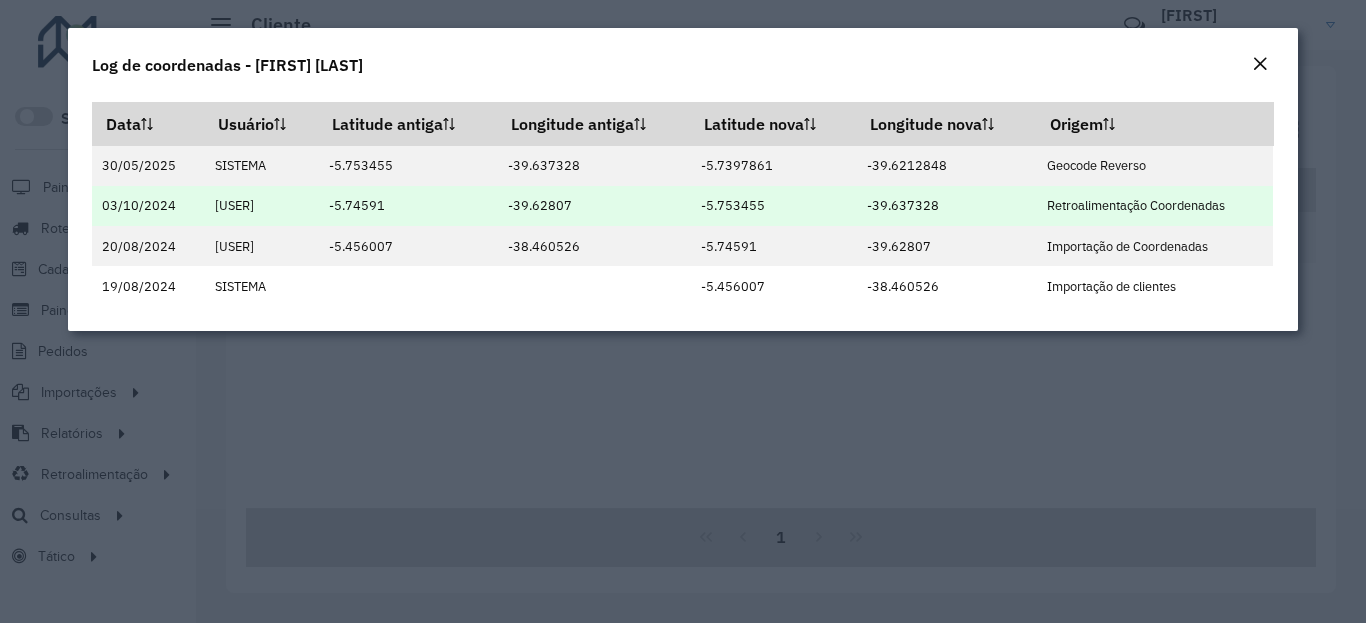 click on "-39.637328" at bounding box center (946, 206) 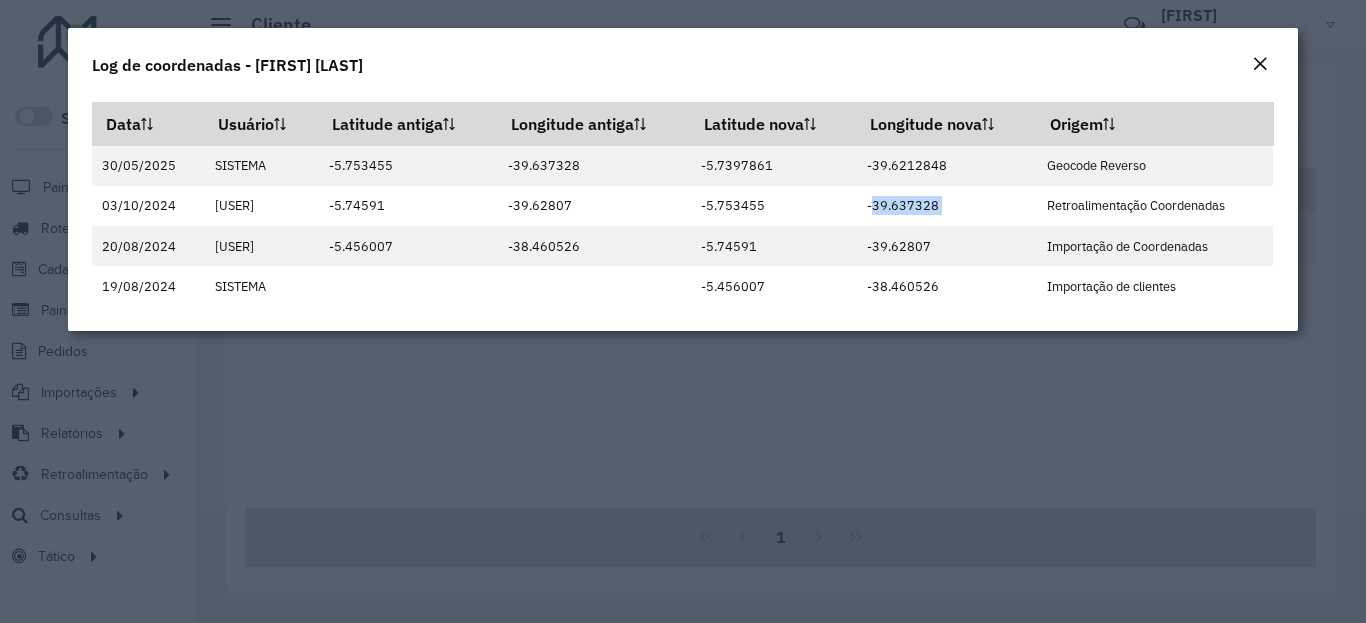 copy on "-39.637328" 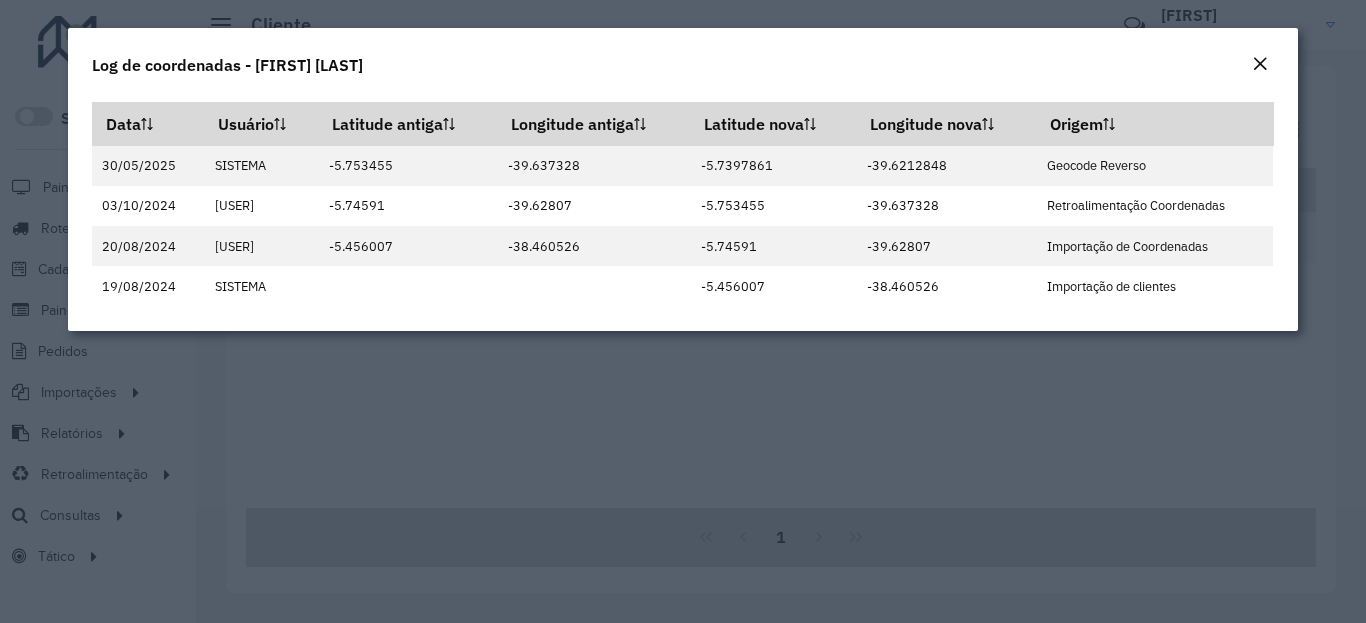click on "Log de coordenadas - [FIRST] [LAST]" 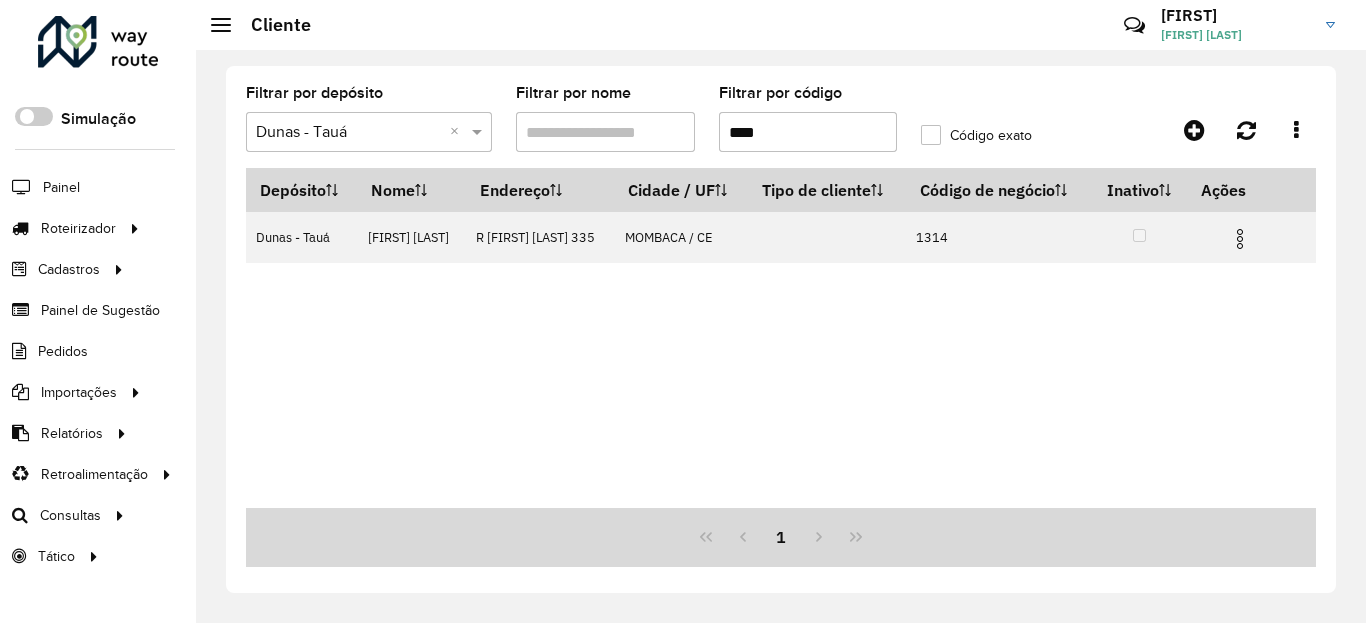 click on "****" at bounding box center (808, 132) 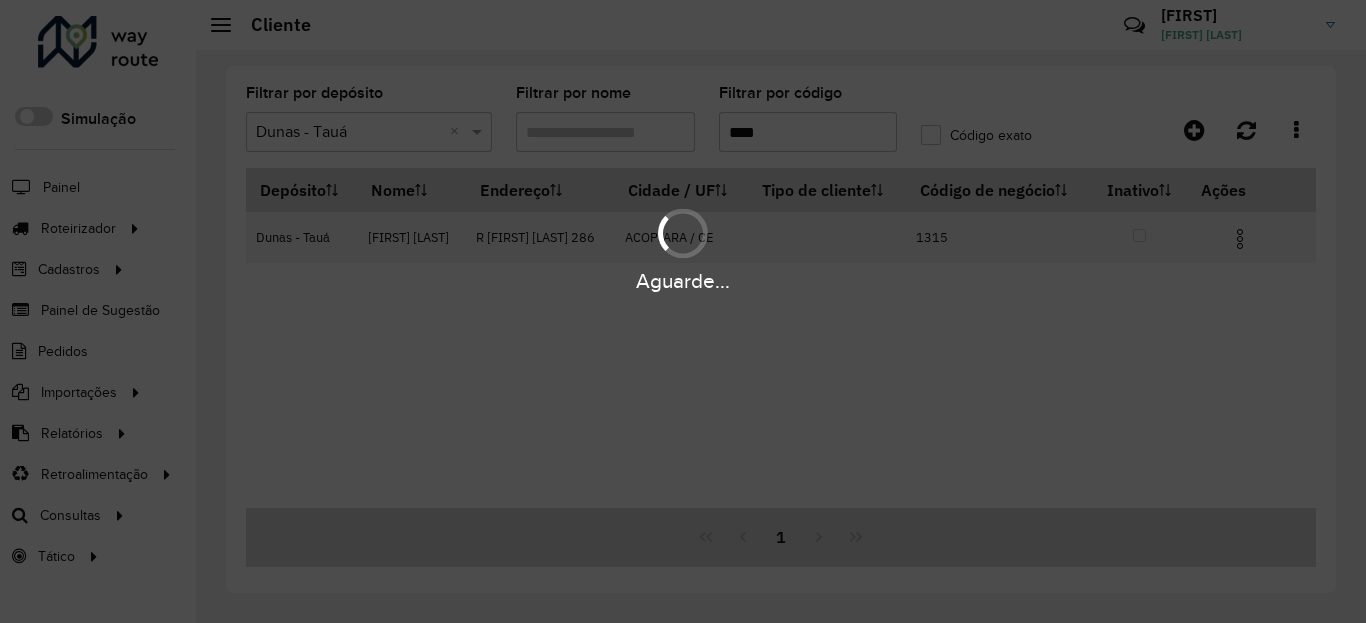 click on "Aguarde..." at bounding box center [683, 281] 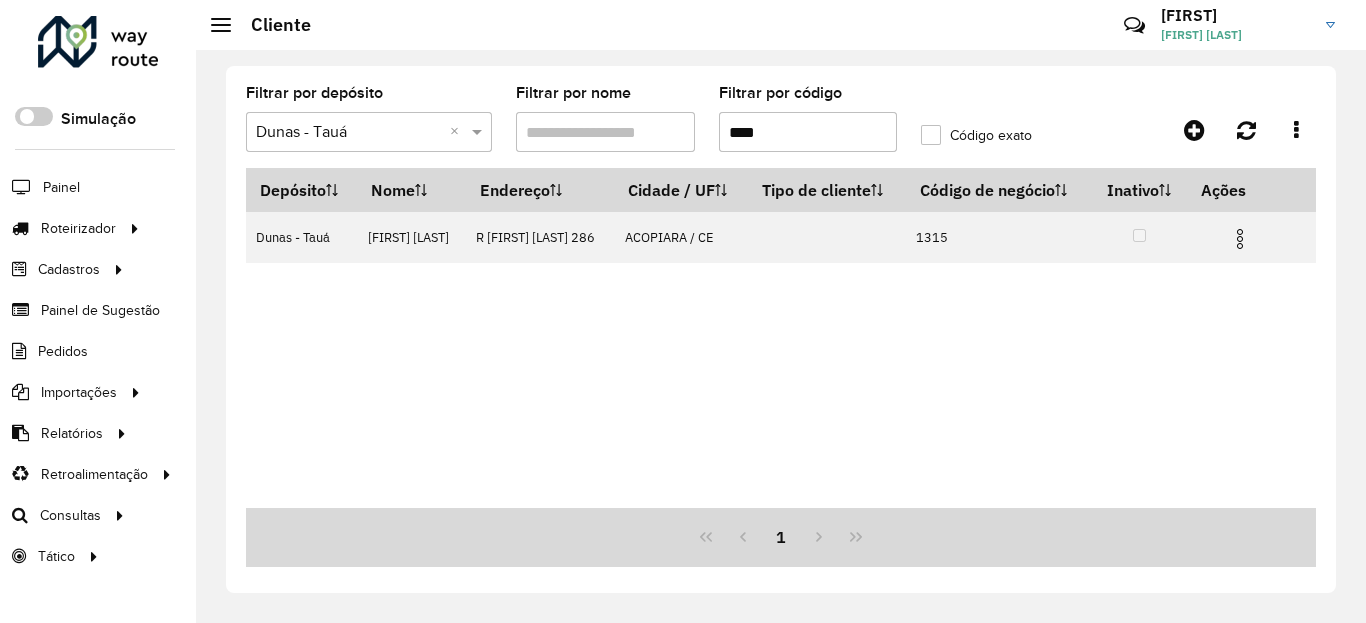 click at bounding box center (1240, 239) 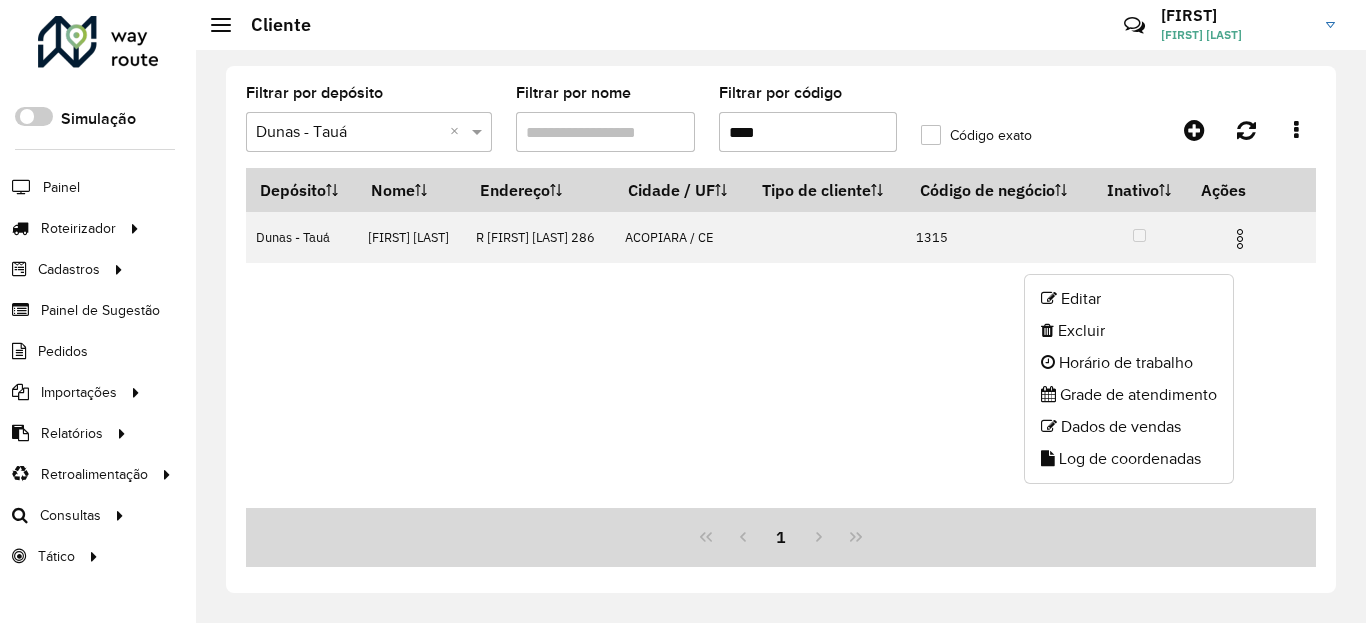 drag, startPoint x: 1204, startPoint y: 453, endPoint x: 1112, endPoint y: 442, distance: 92.65527 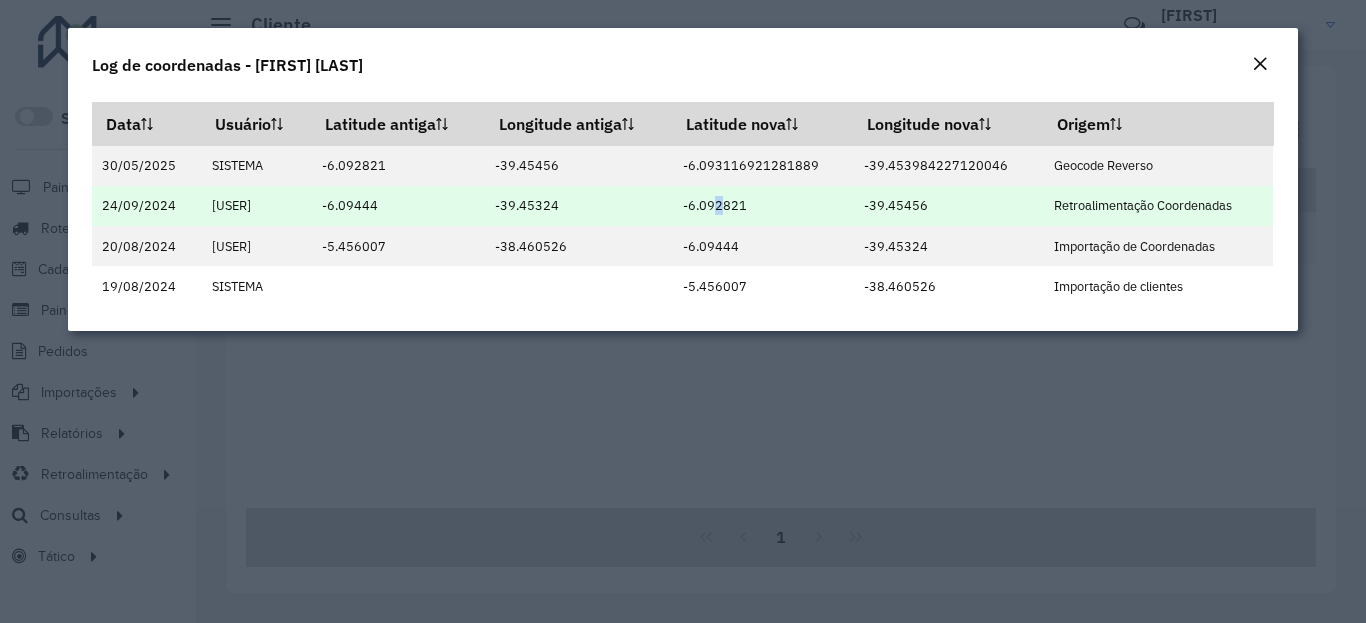 click on "-6.092821" at bounding box center (762, 206) 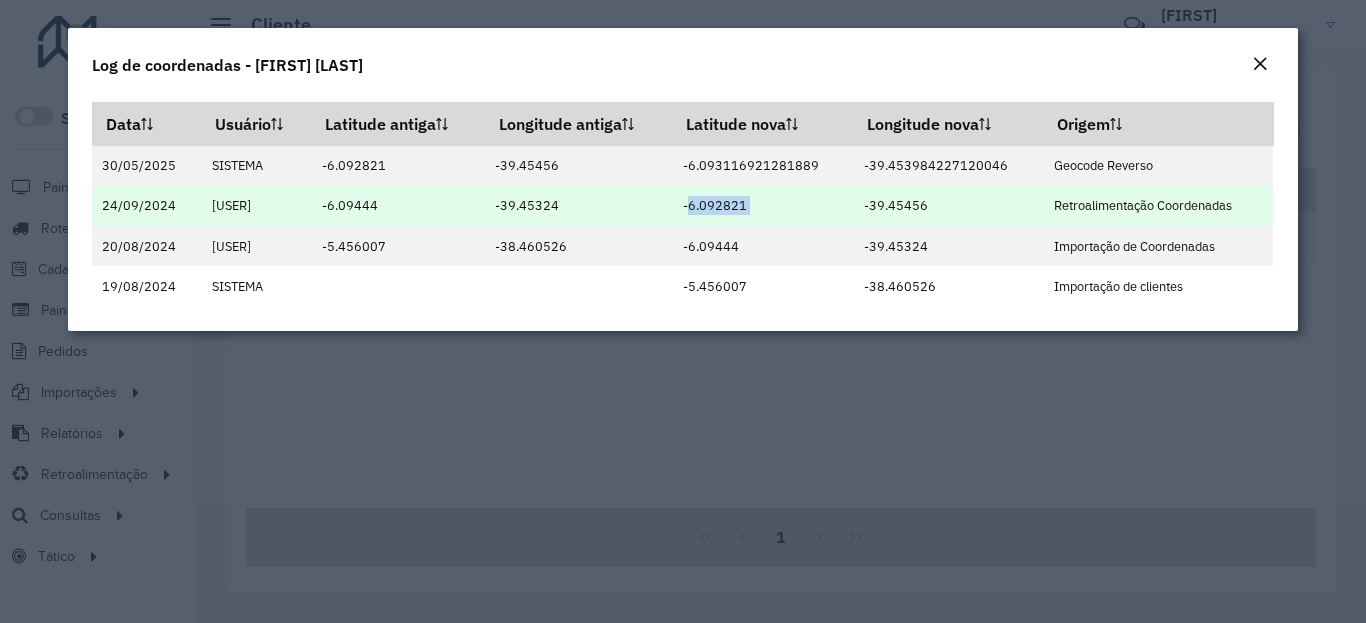 click on "-6.092821" at bounding box center [762, 206] 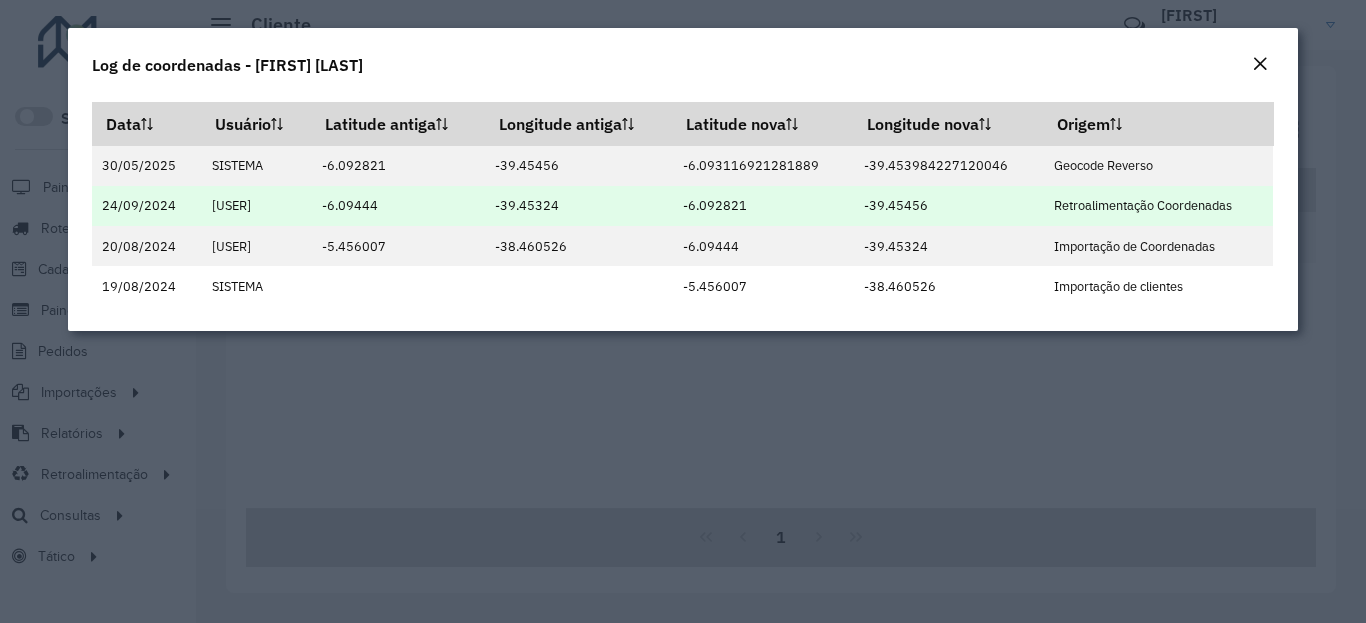 click on "-39.45456" at bounding box center (948, 206) 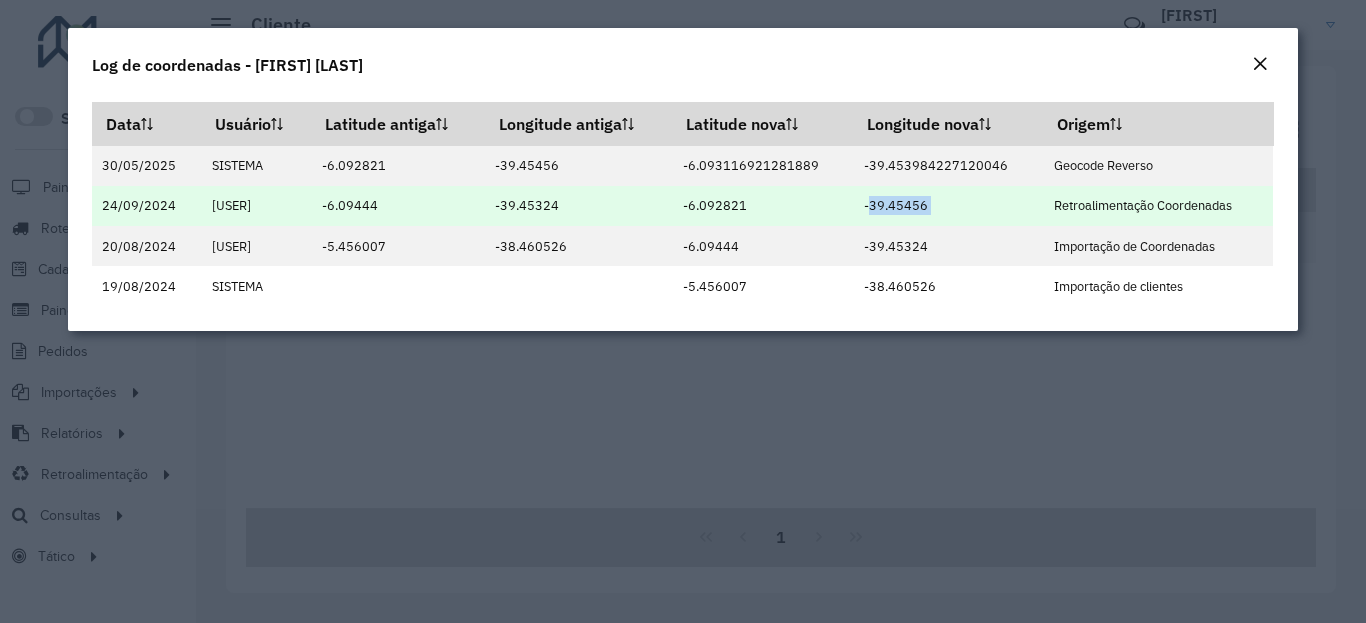 click on "-39.45456" at bounding box center (948, 206) 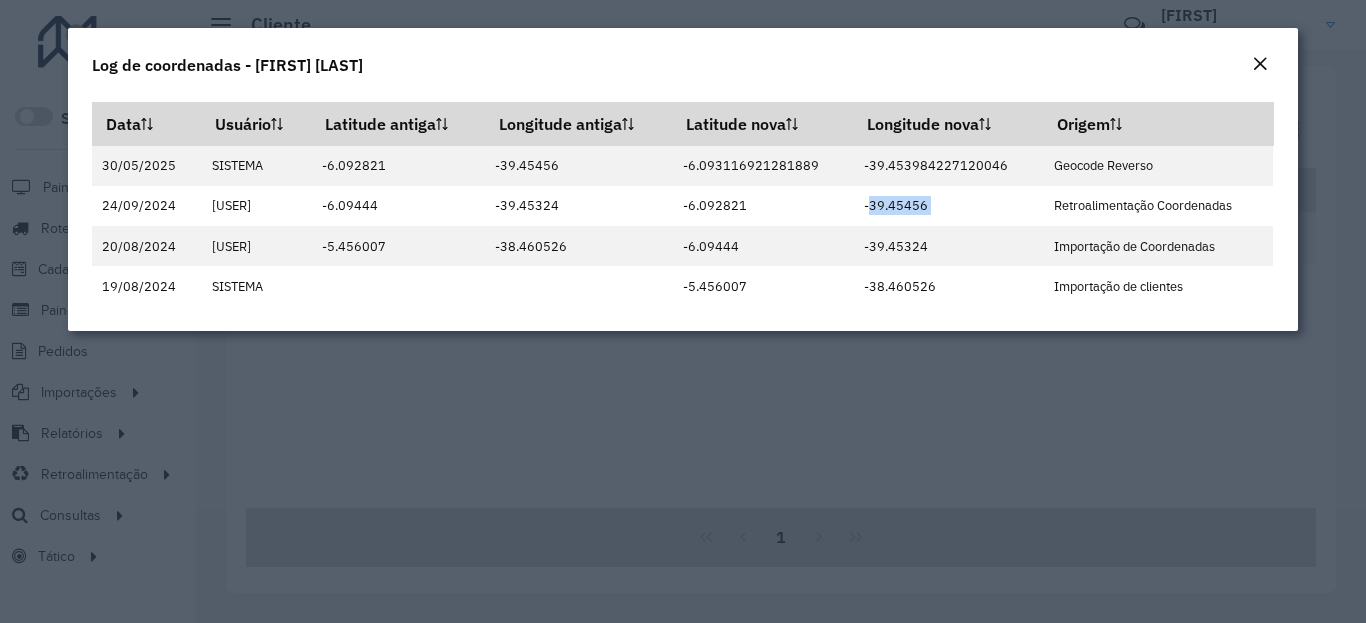 copy on "-39.45456" 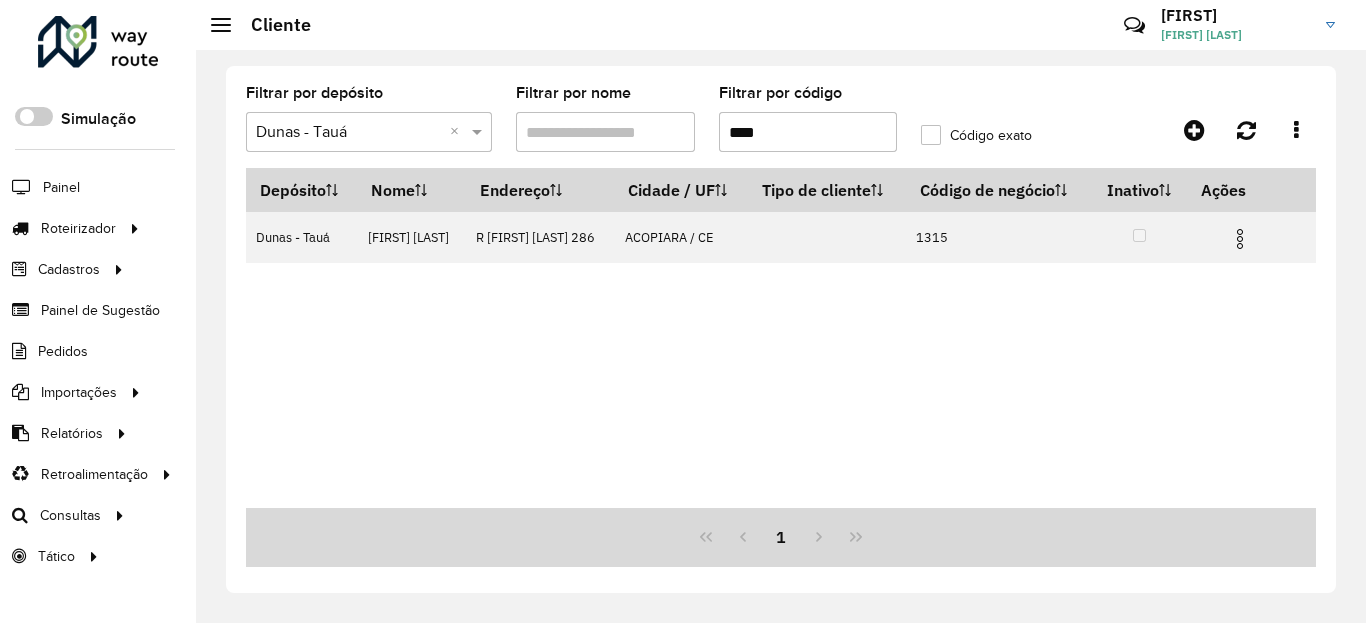 click on "****" at bounding box center [808, 132] 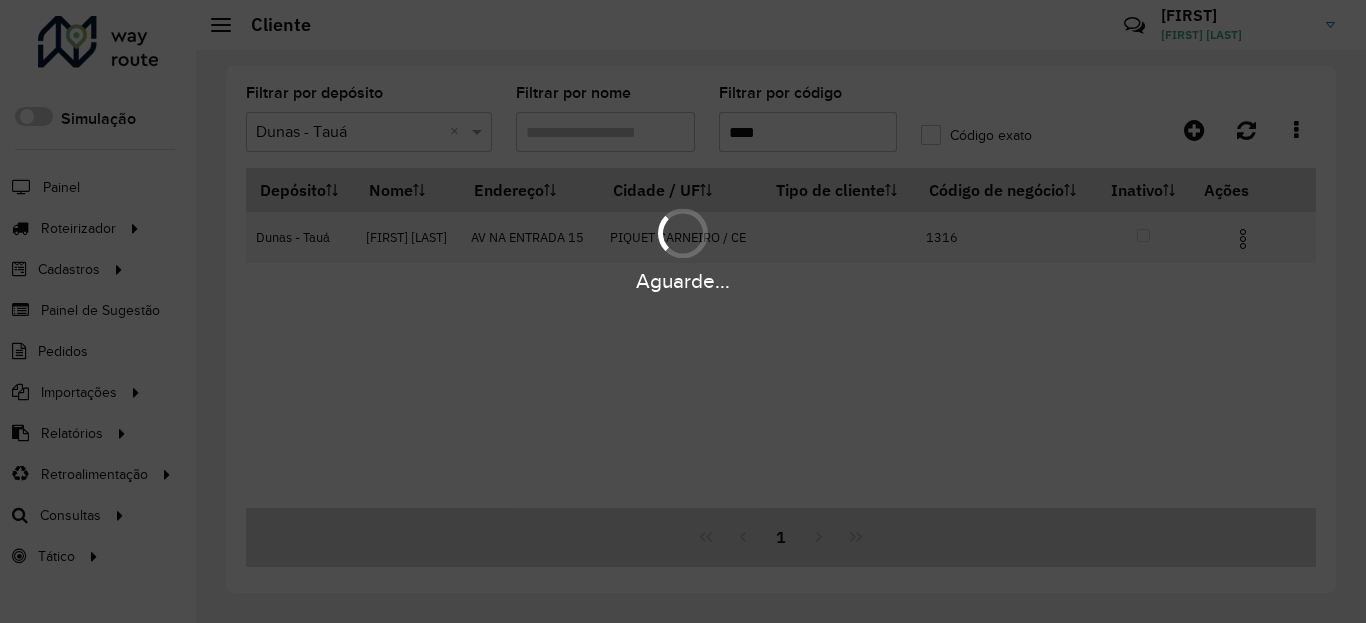 click on "Aguarde..." at bounding box center (683, 281) 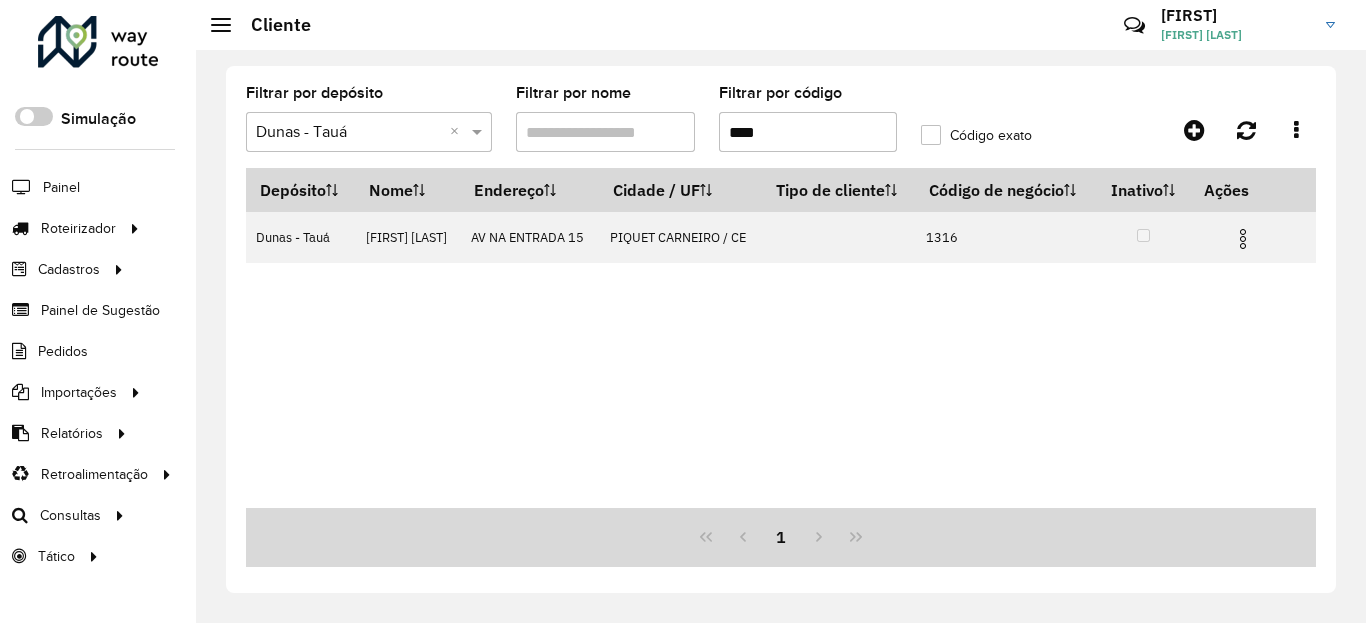 click at bounding box center (1243, 239) 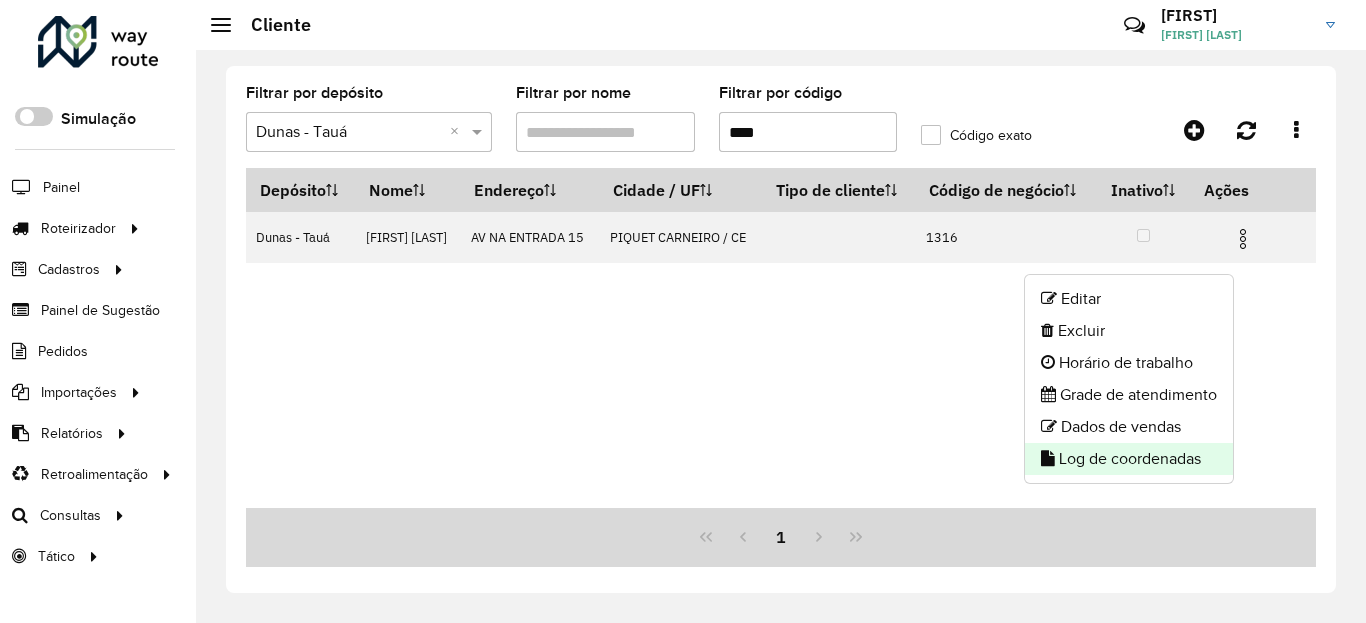 click on "Log de coordenadas" 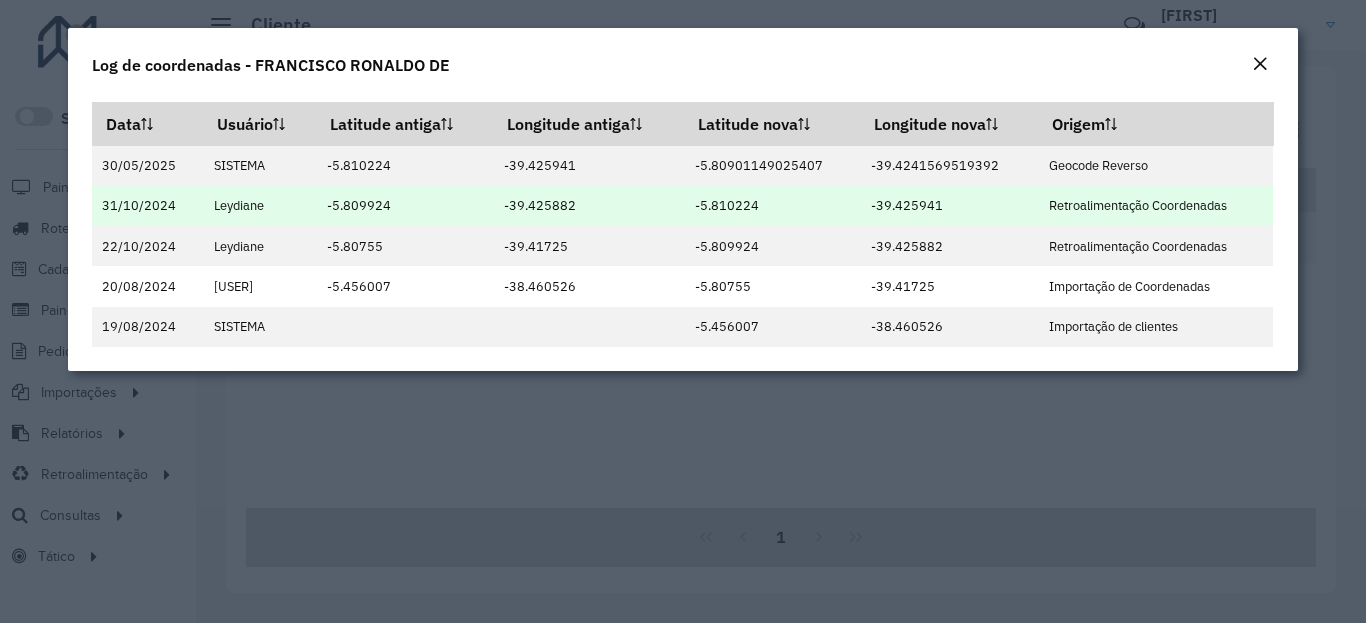 click on "-5.810224" at bounding box center (773, 206) 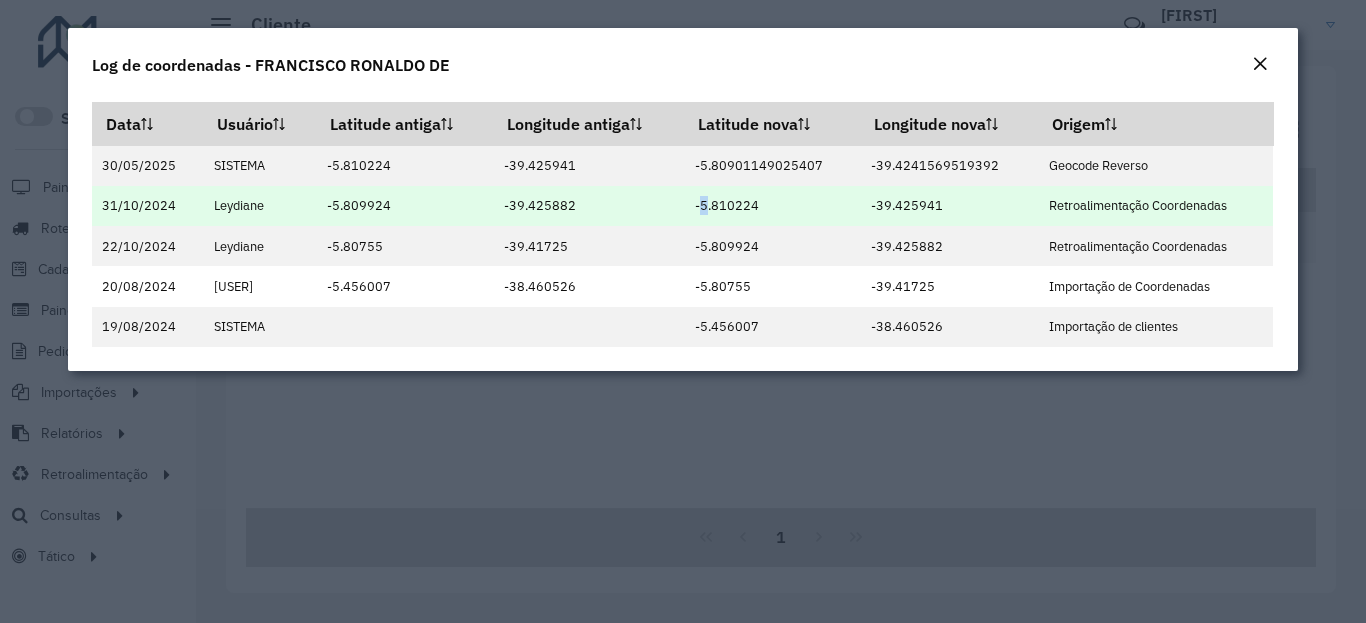 click on "-5.810224" at bounding box center [773, 206] 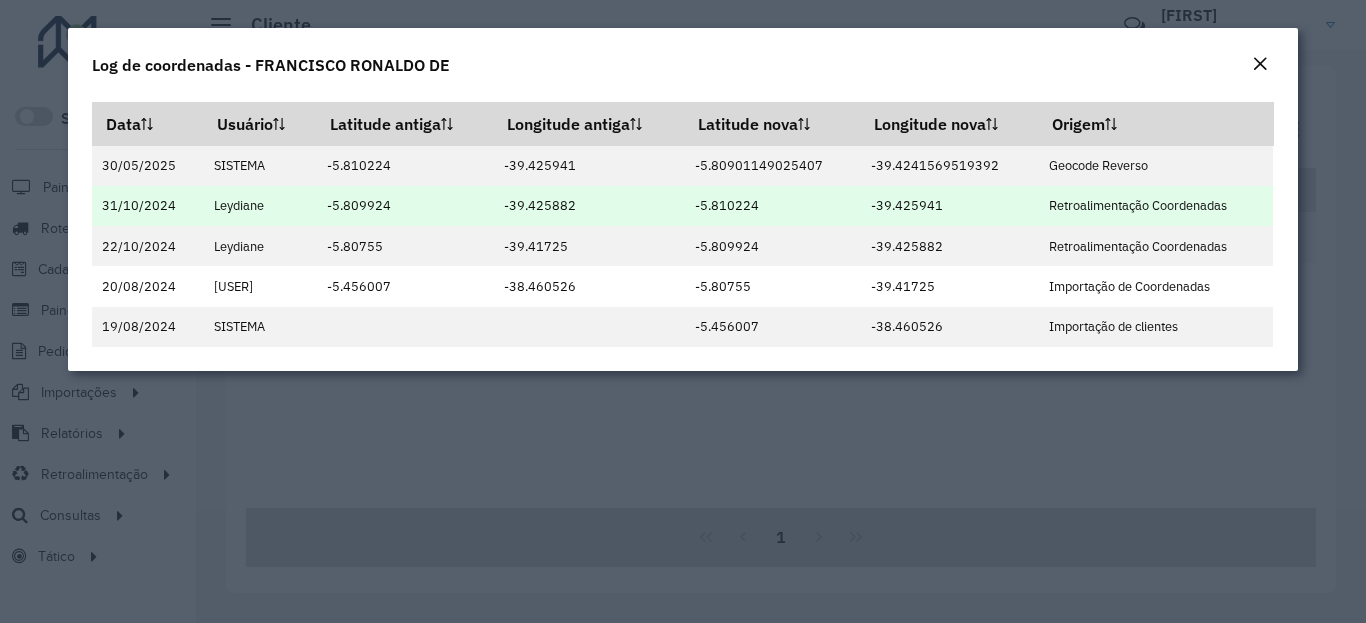 click on "-5.810224" at bounding box center [773, 206] 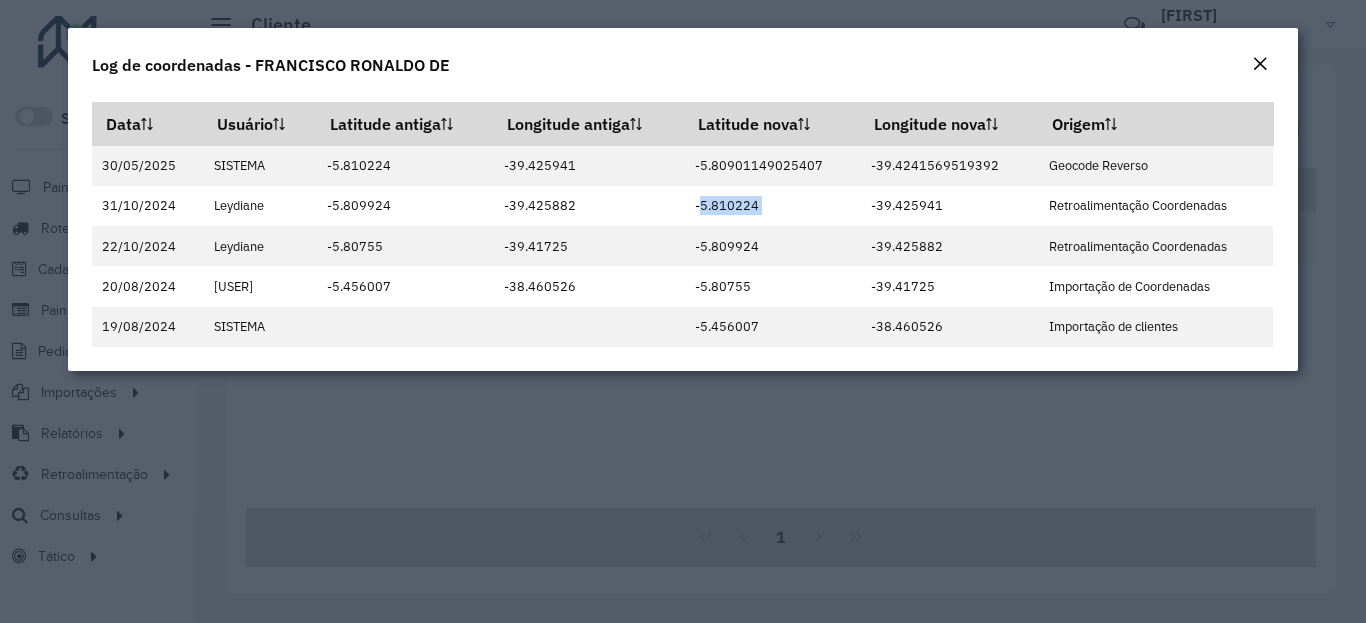 copy on "-5.810224" 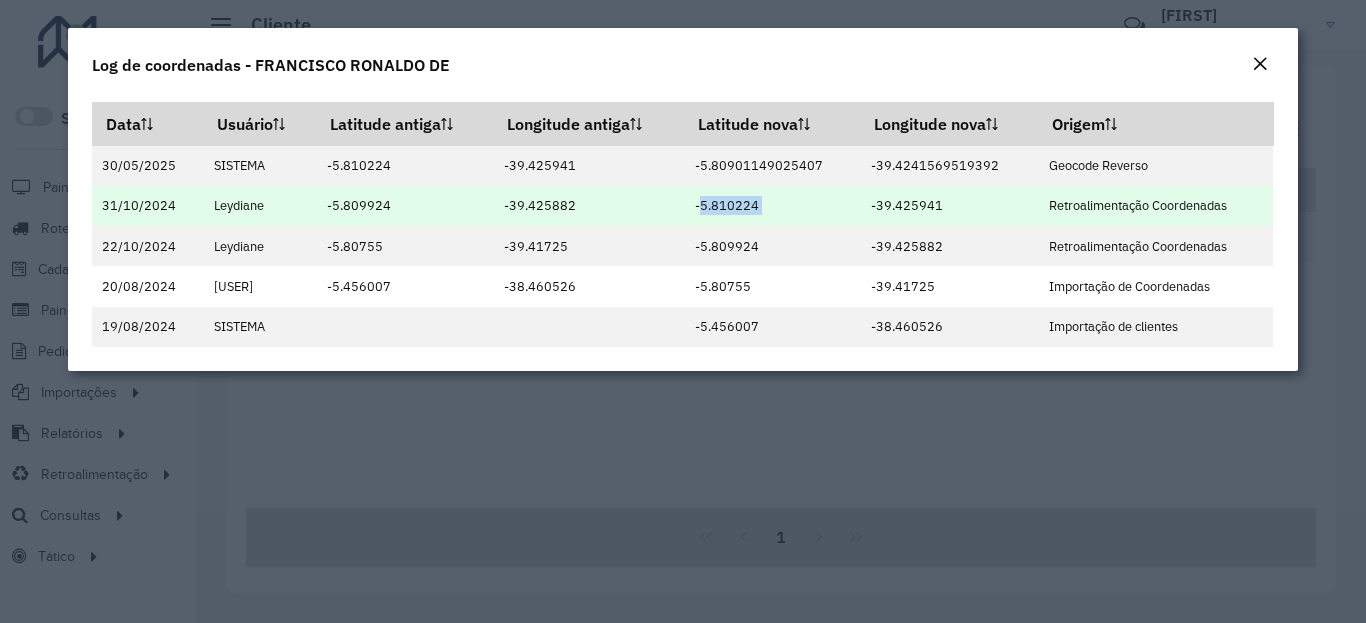 click on "-39.425941" at bounding box center [949, 206] 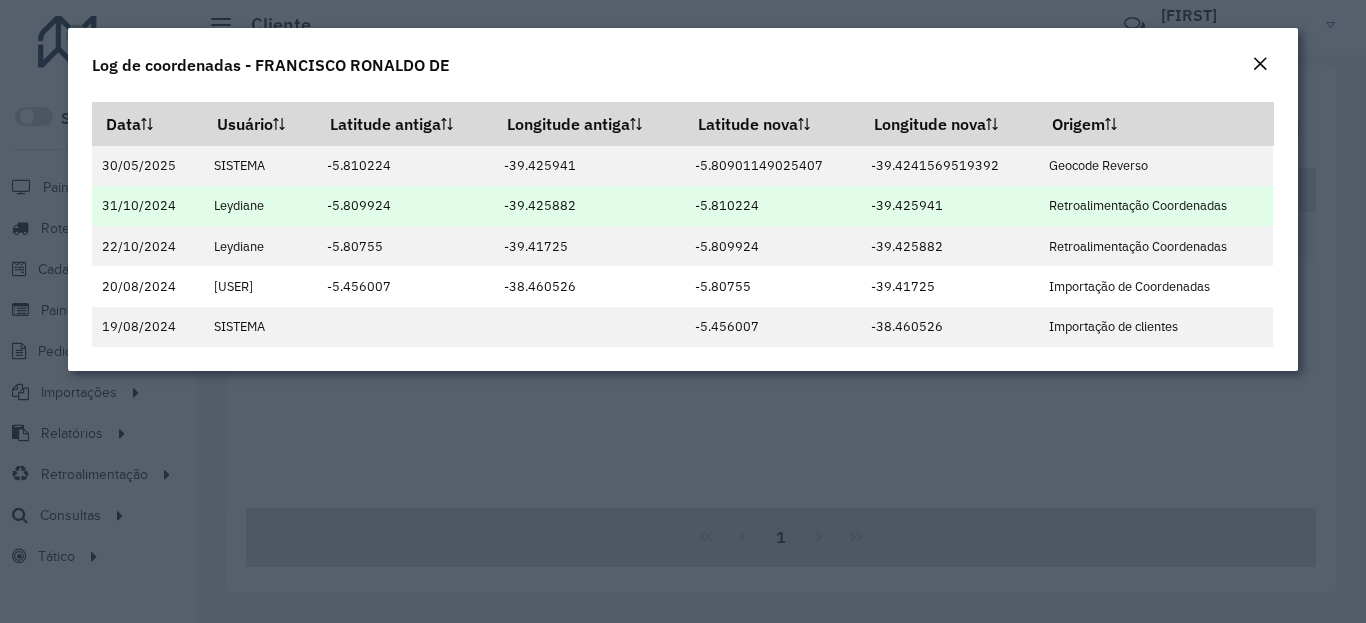 click on "-39.425941" at bounding box center [949, 206] 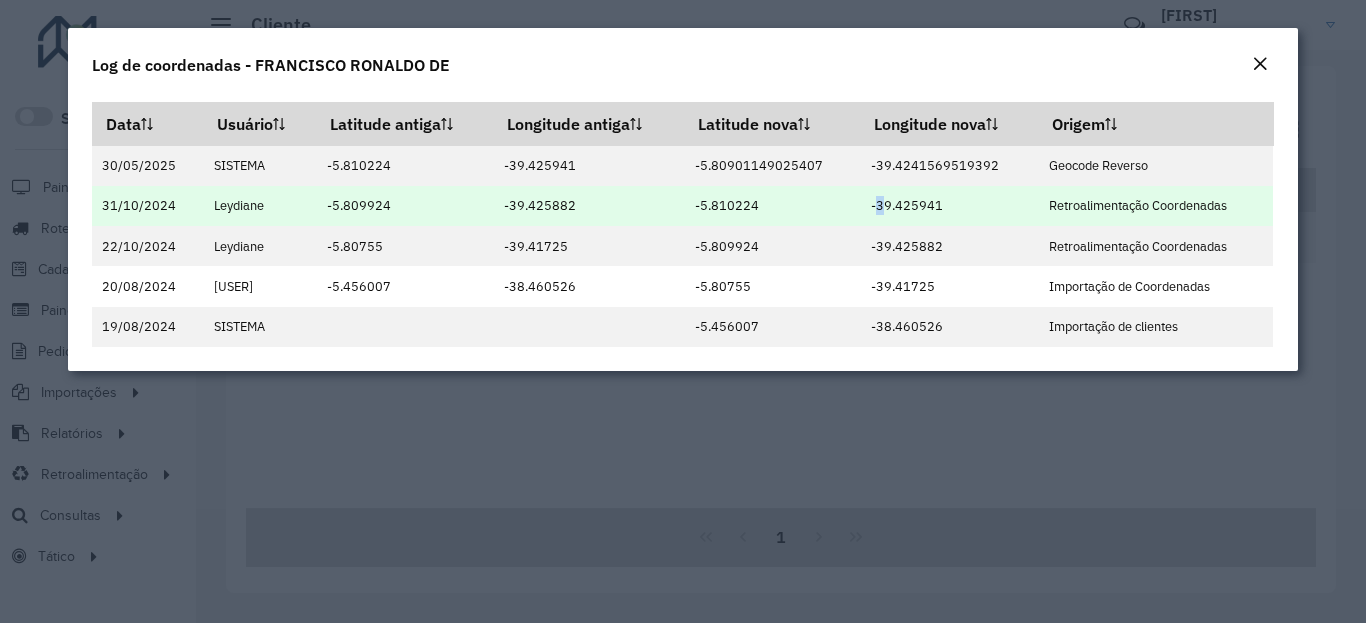 click on "-39.425941" at bounding box center [949, 206] 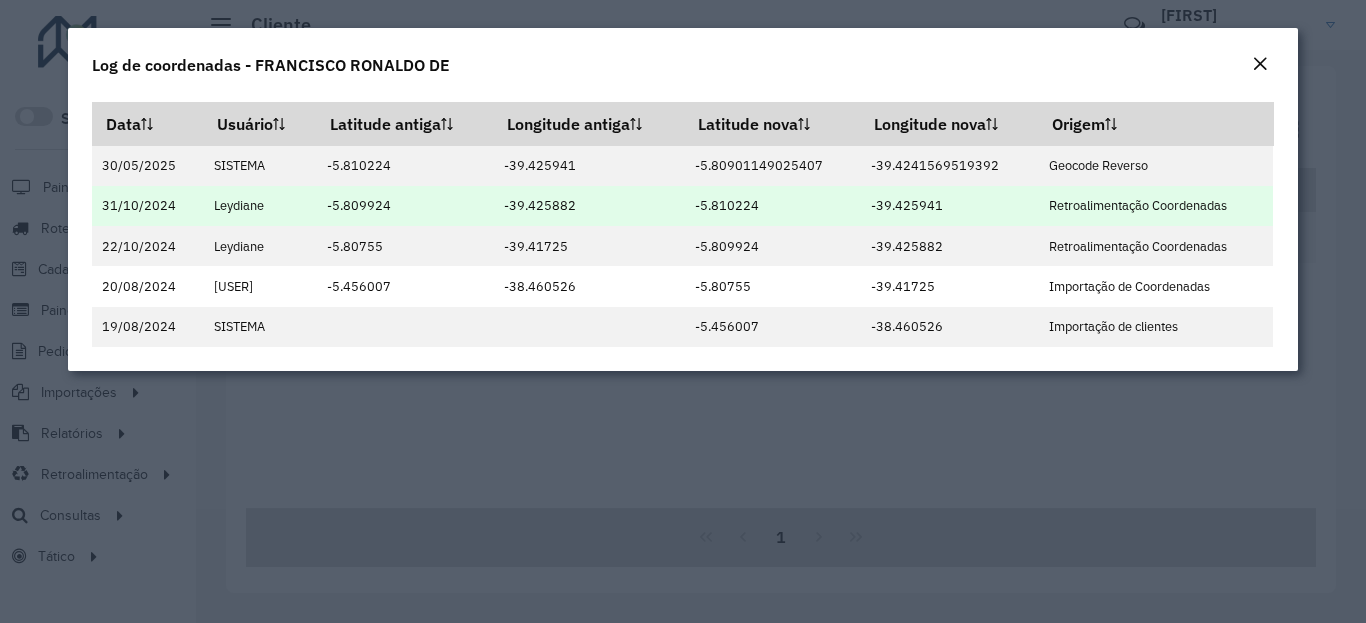 click on "-39.425941" at bounding box center [949, 206] 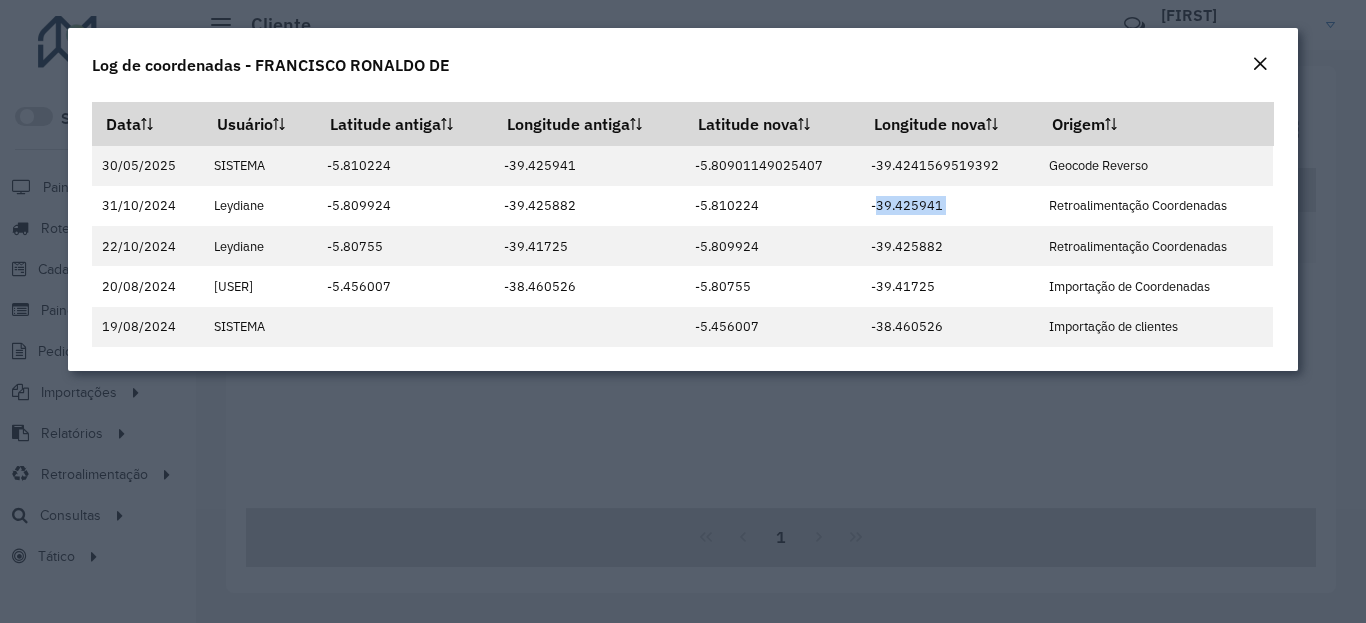 copy on "-39.425941" 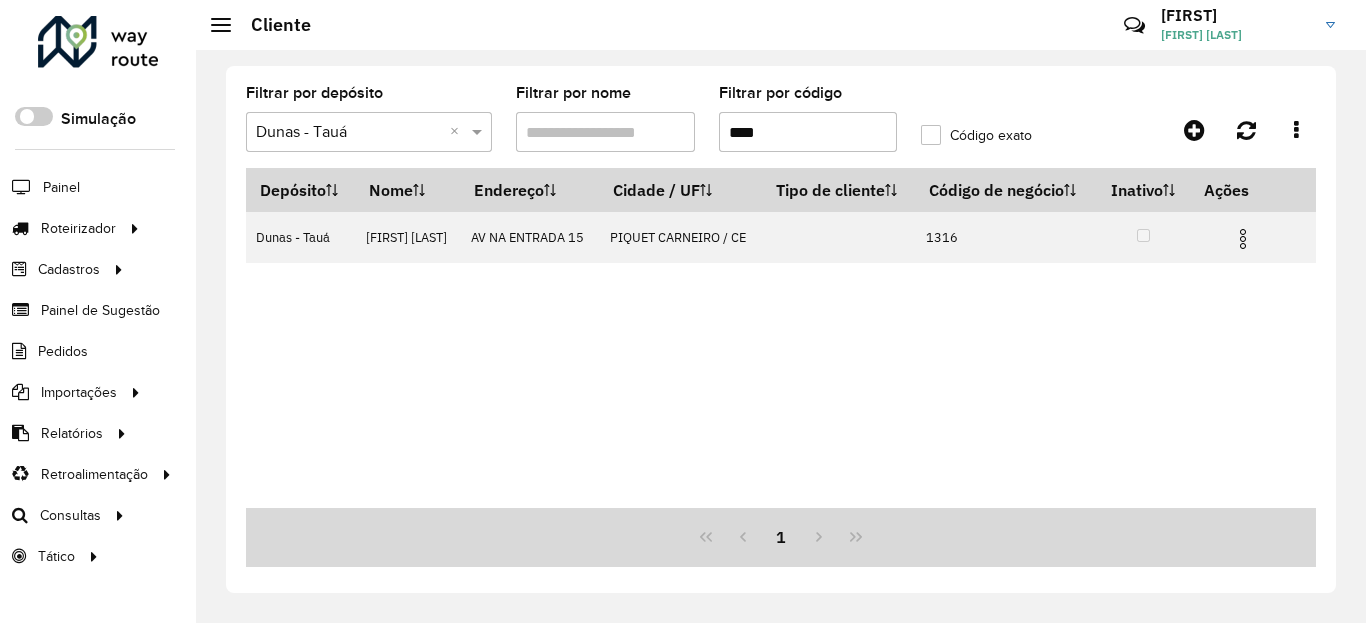 click on "****" at bounding box center [808, 132] 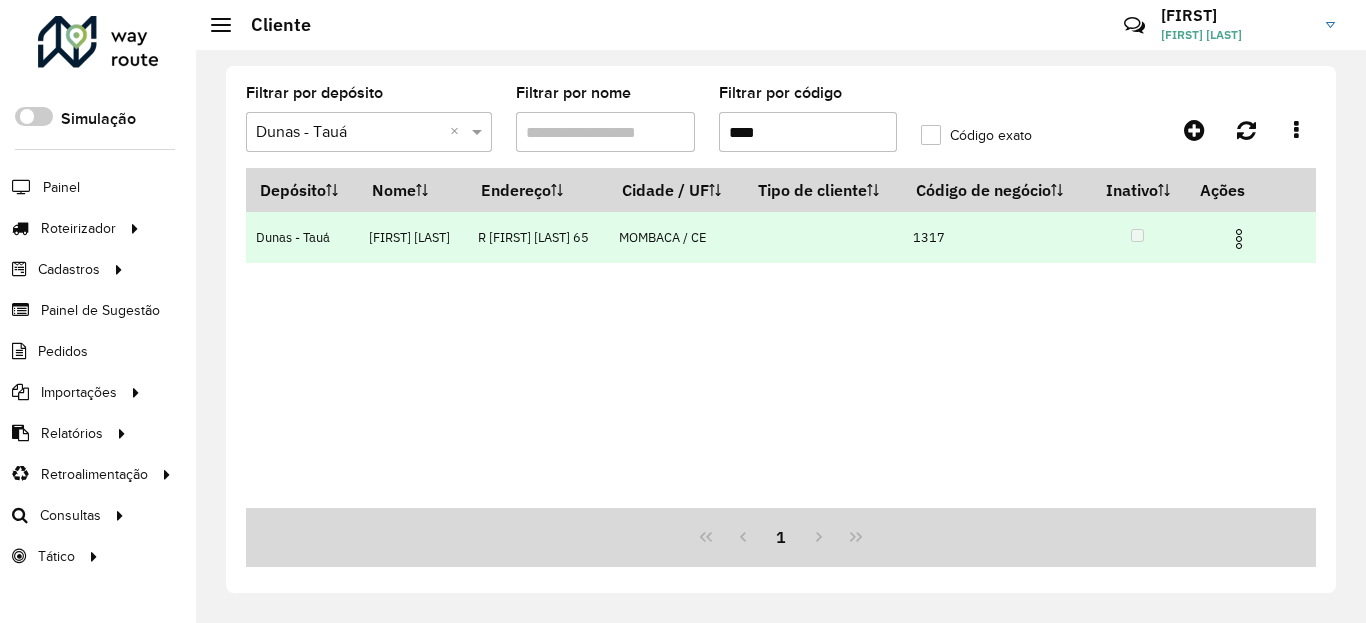 click at bounding box center [1239, 239] 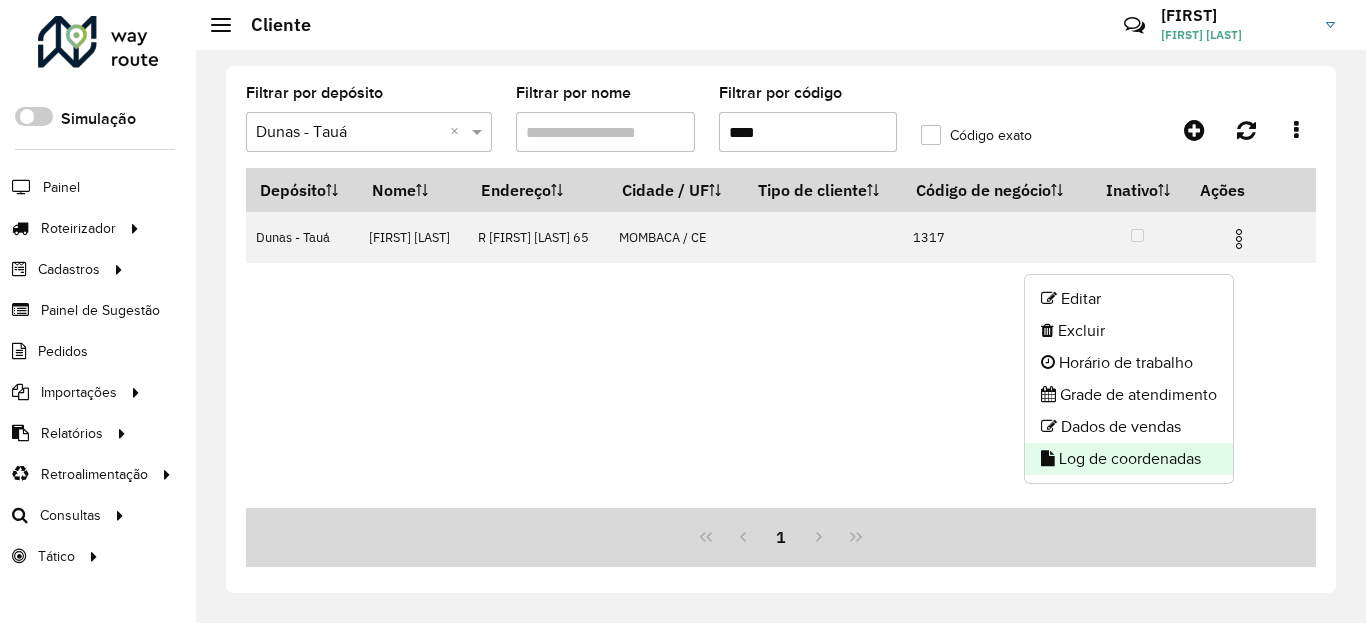 click on "Log de coordenadas" 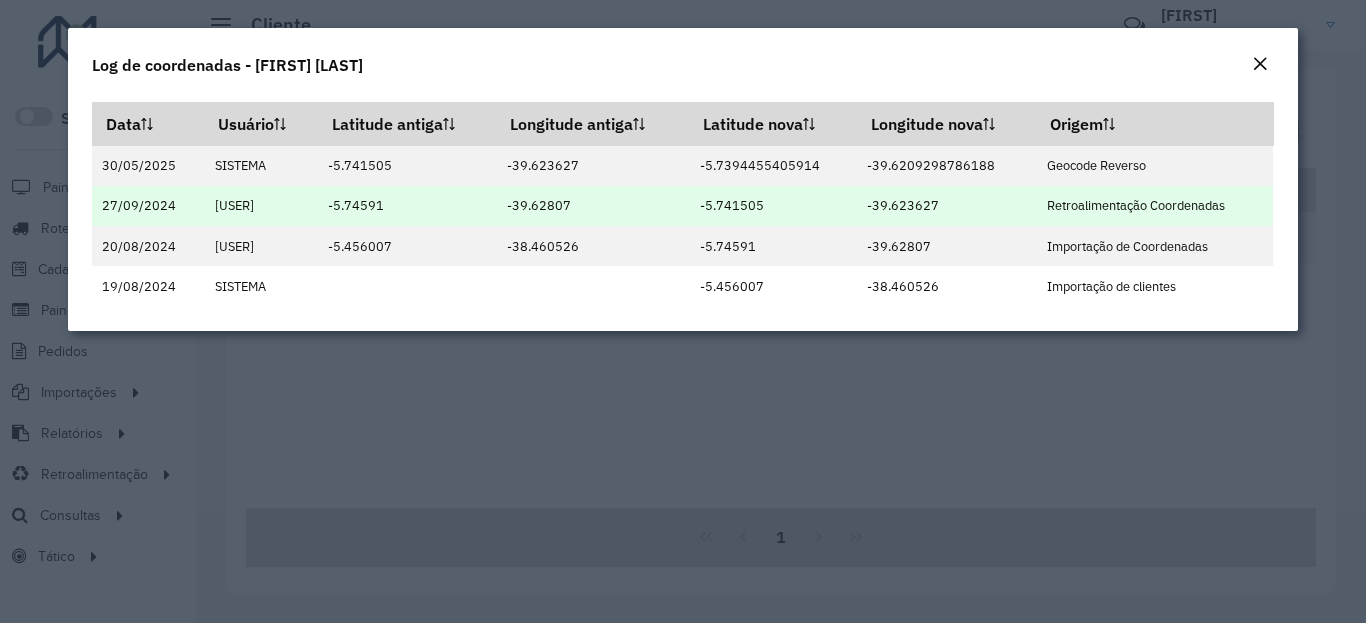 click on "-5.741505" at bounding box center (772, 206) 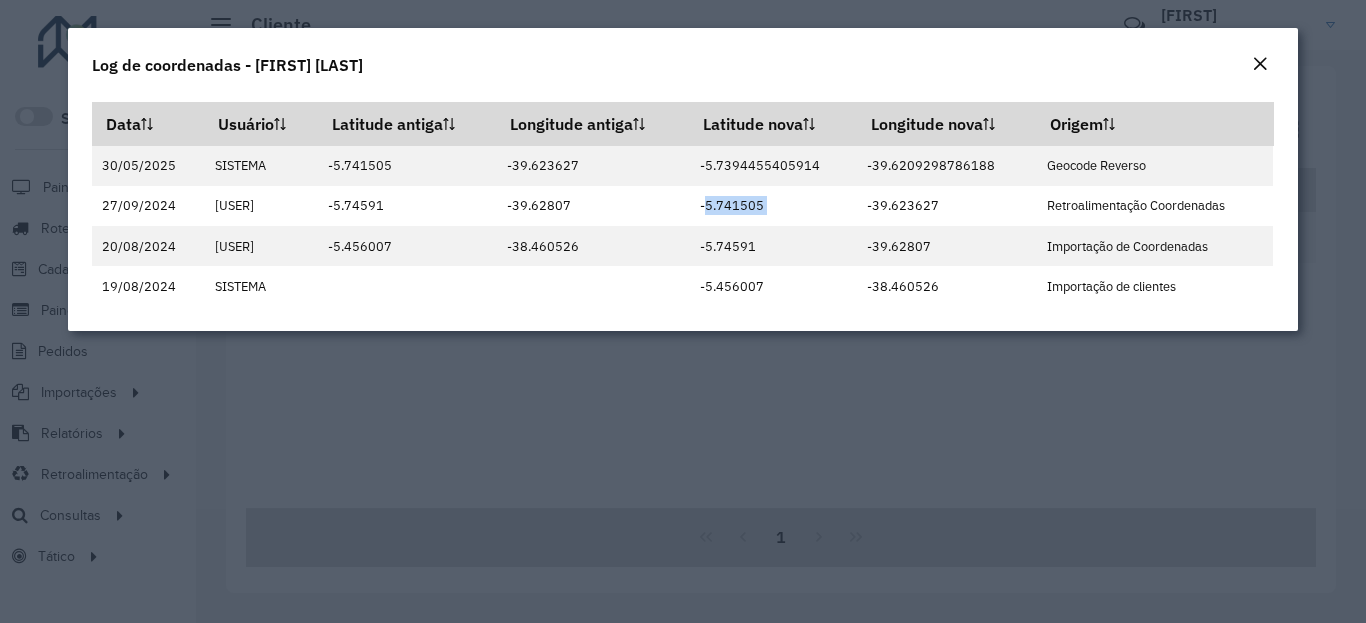 copy on "-5.741505" 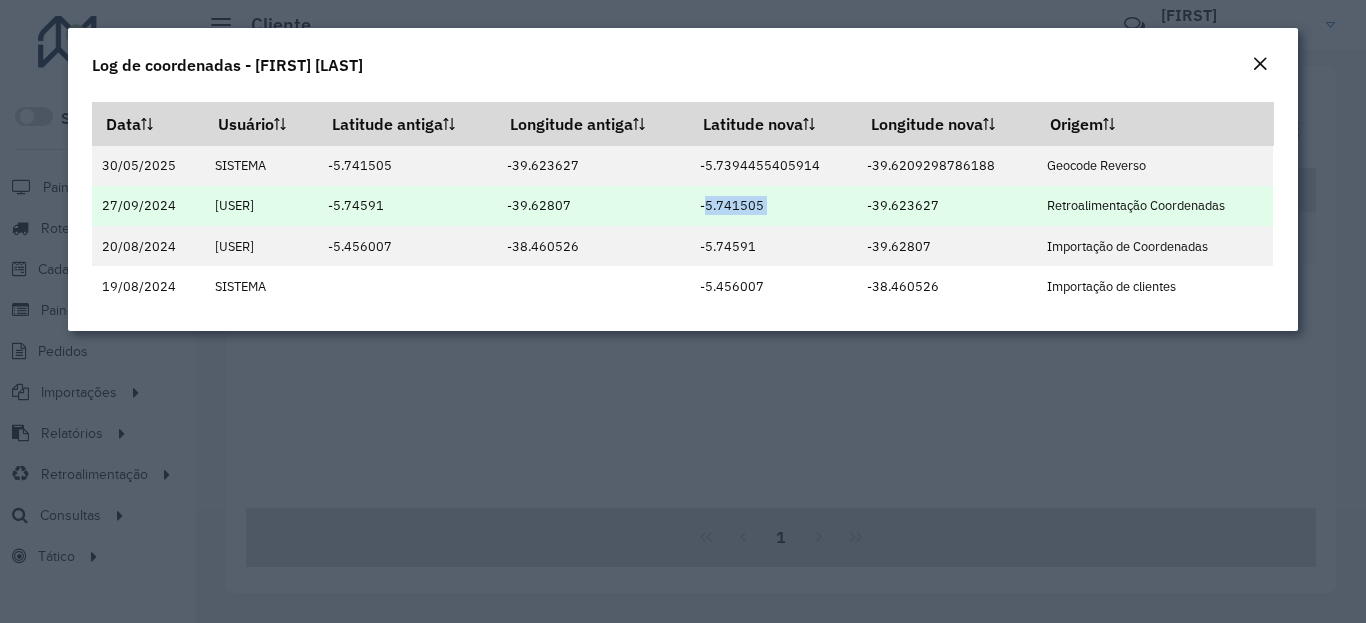 click on "-39.623627" at bounding box center (947, 206) 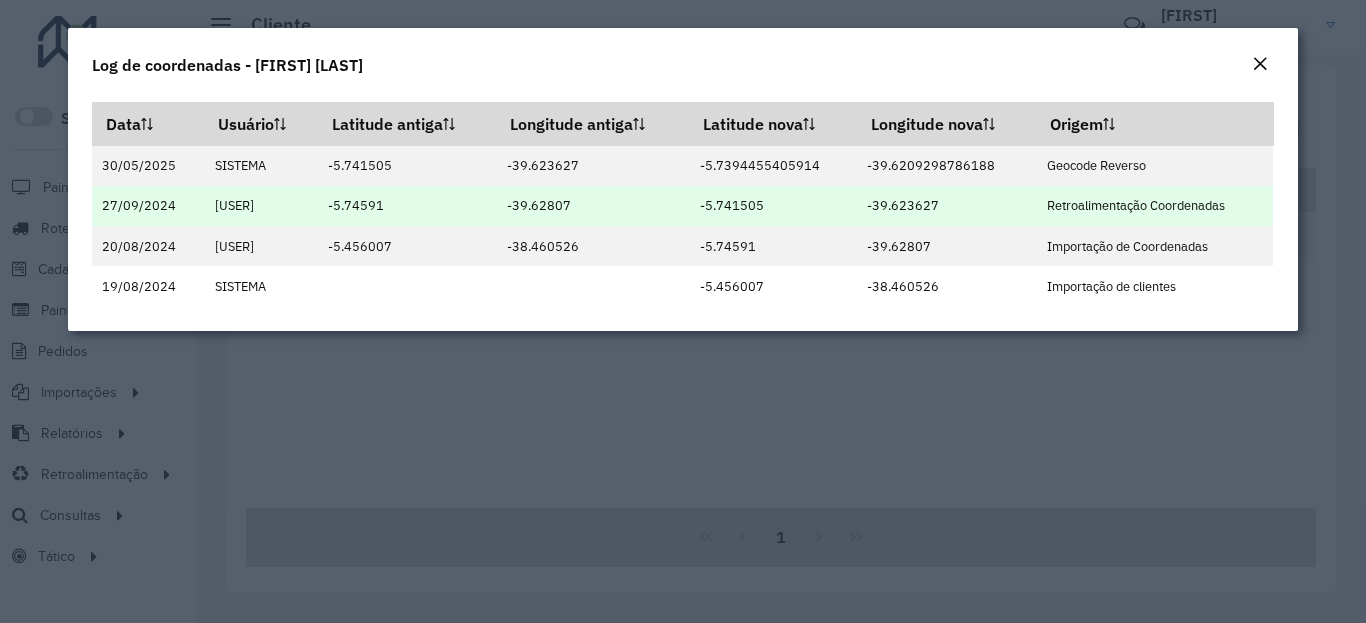 click on "-39.623627" at bounding box center [947, 206] 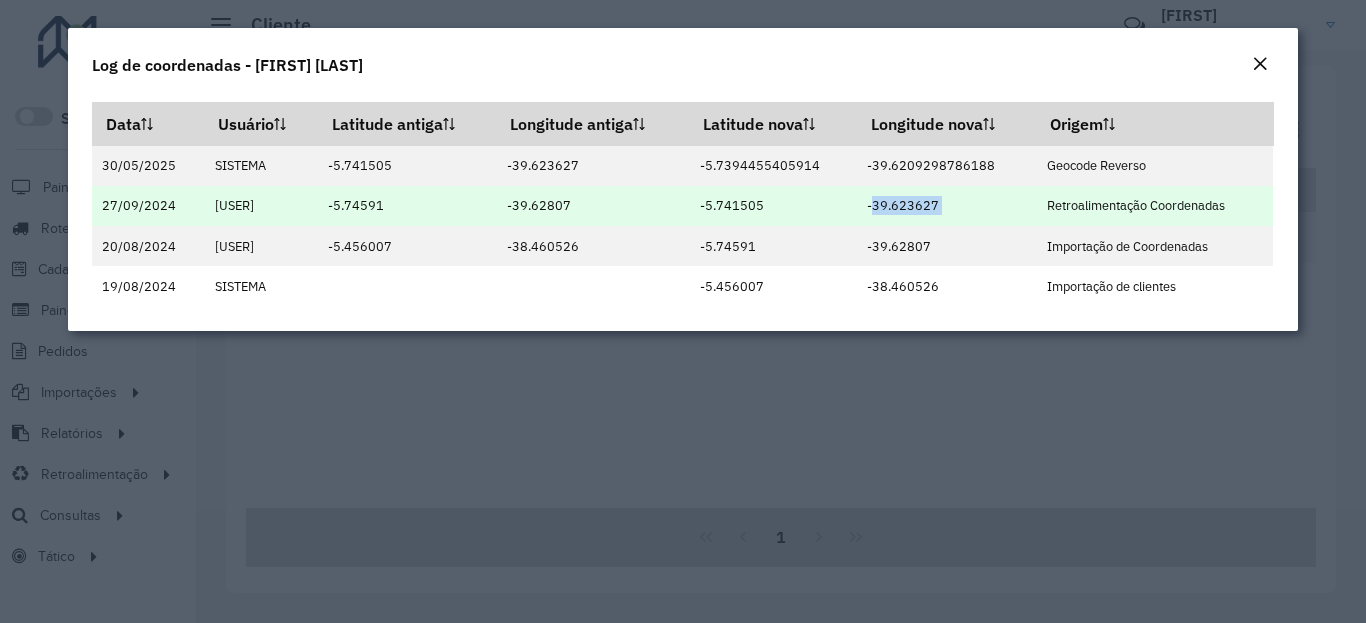 click on "-39.623627" at bounding box center [947, 206] 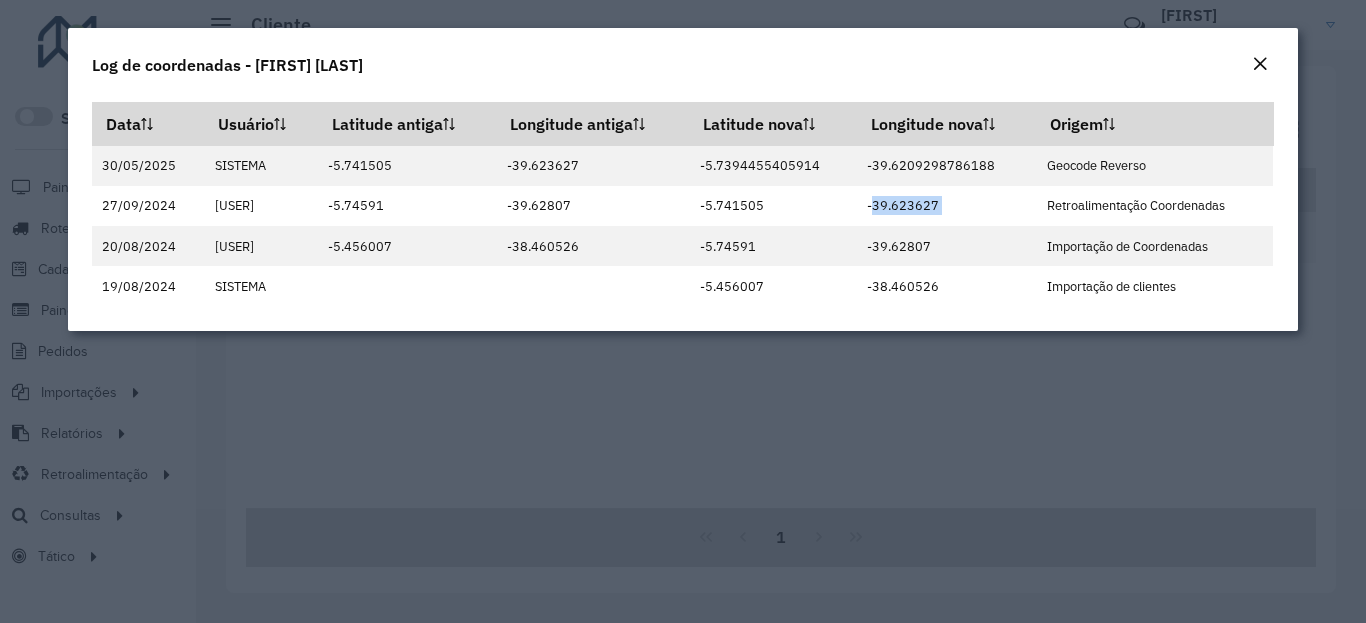 click 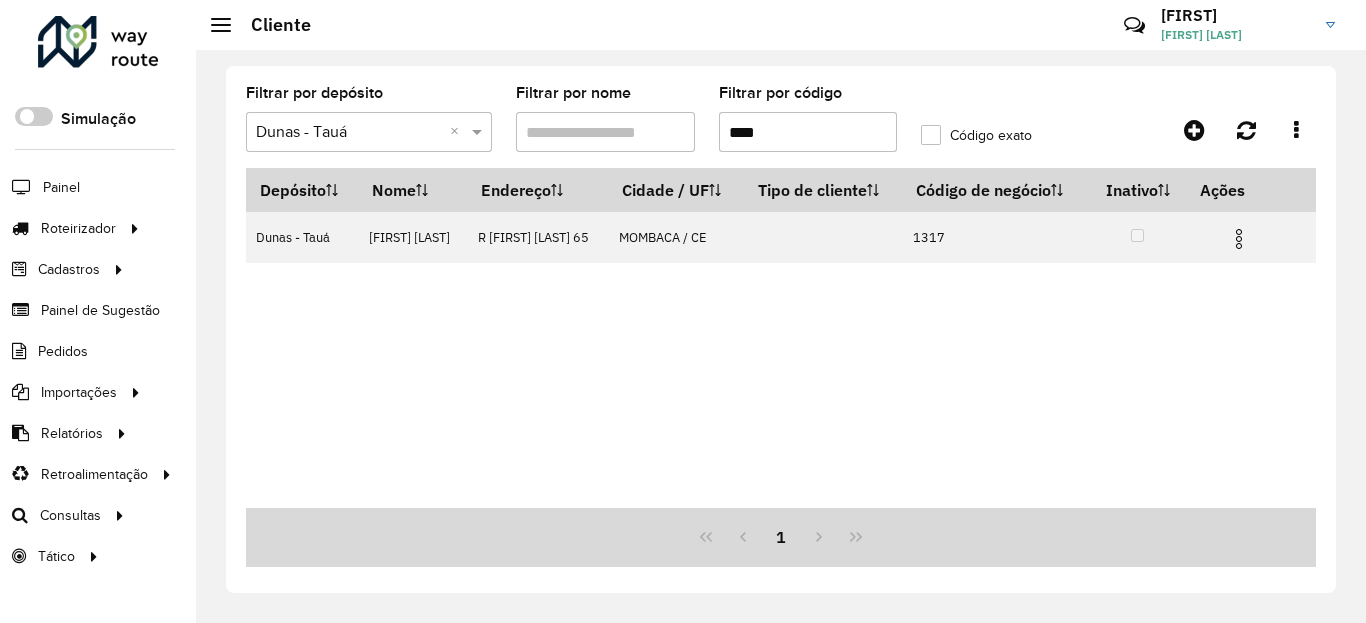 click on "****" at bounding box center [808, 132] 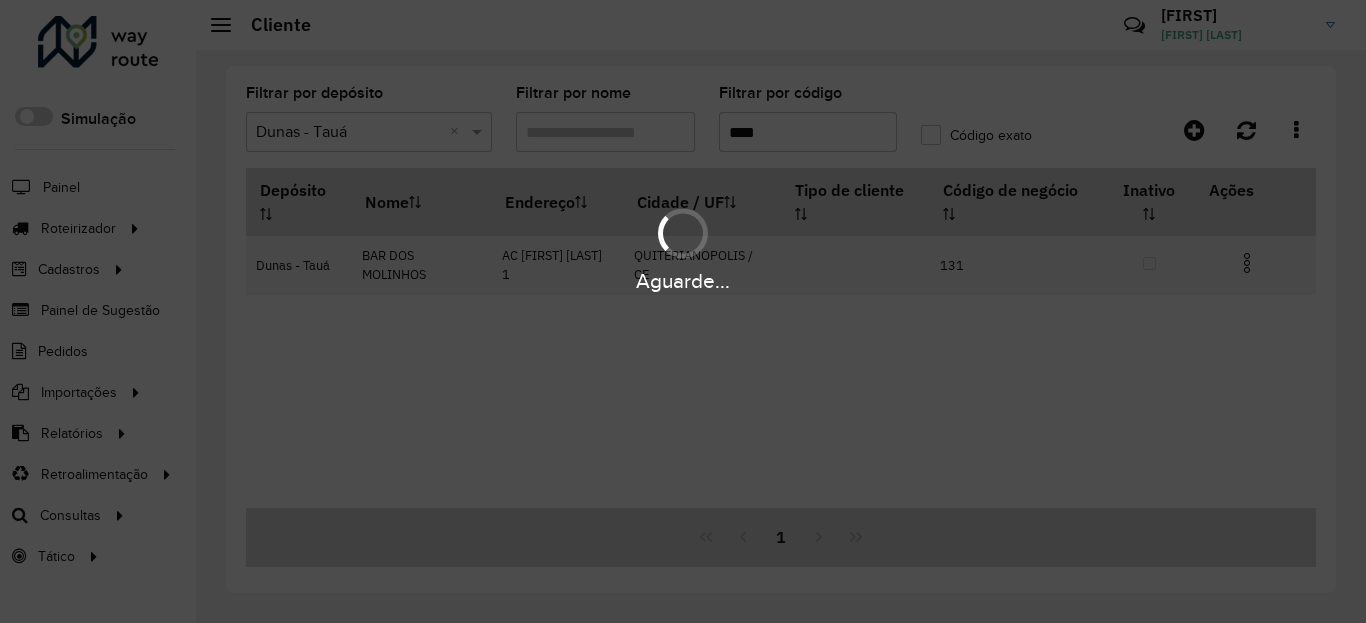 click on "Aguarde..." at bounding box center (683, 281) 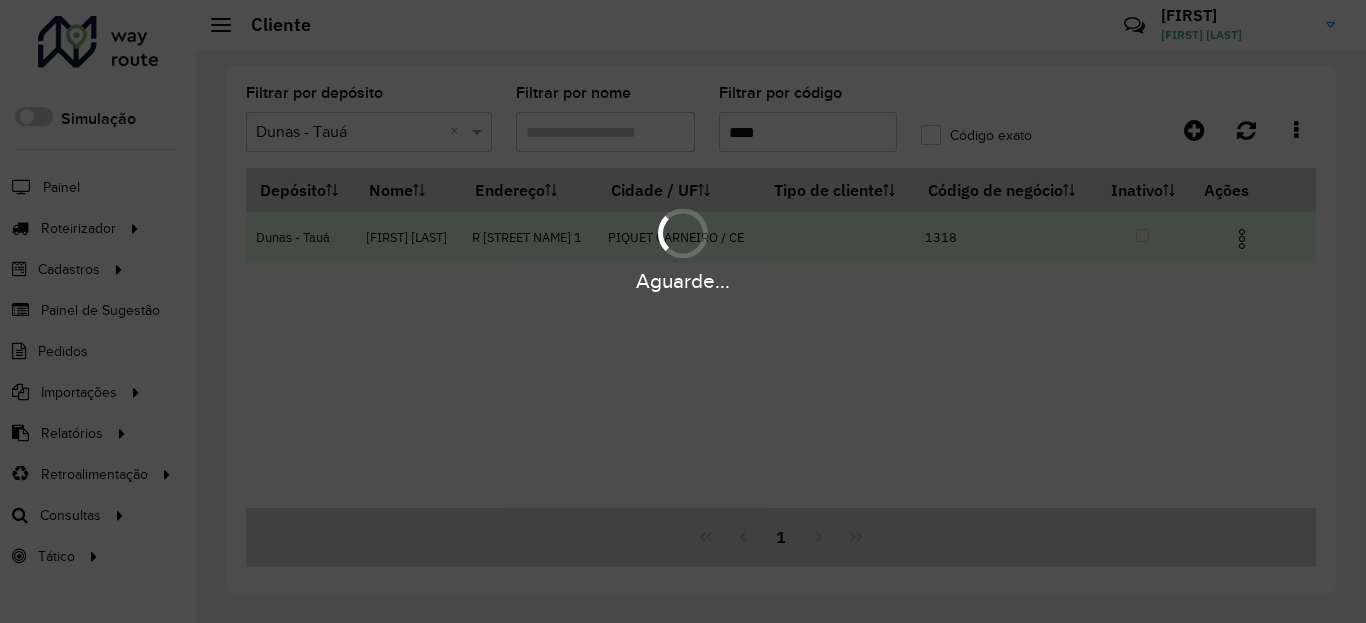 click at bounding box center (1242, 239) 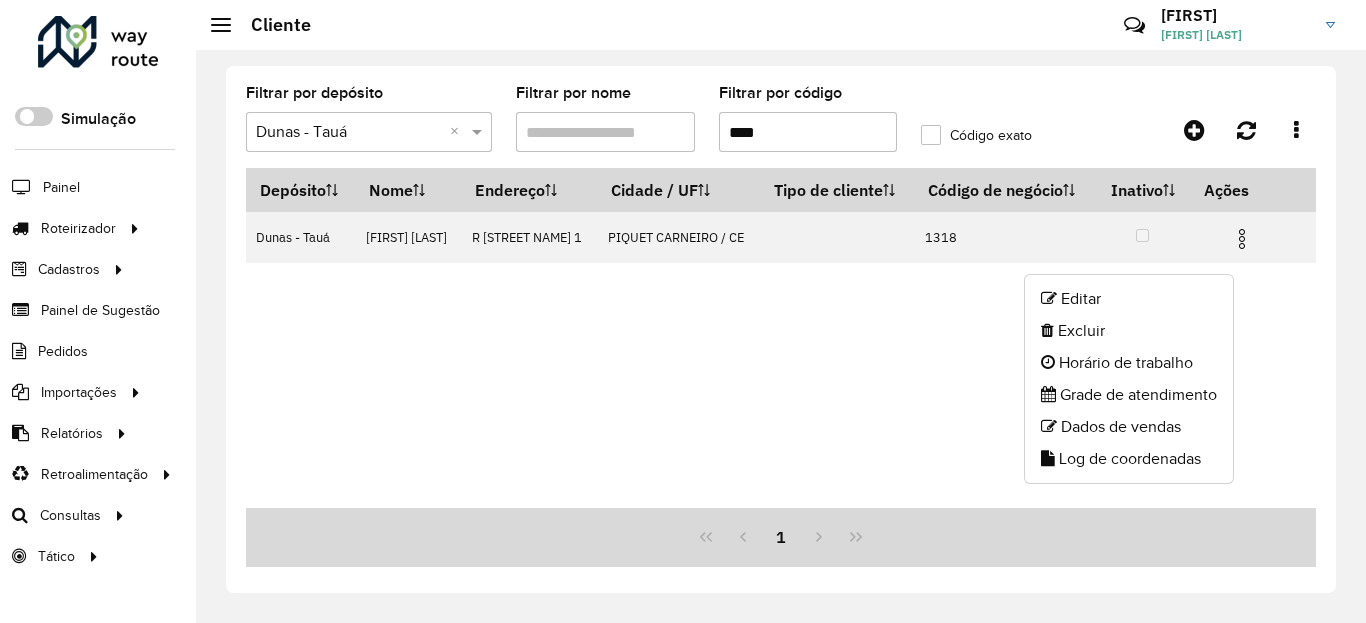 click on "Log de coordenadas" 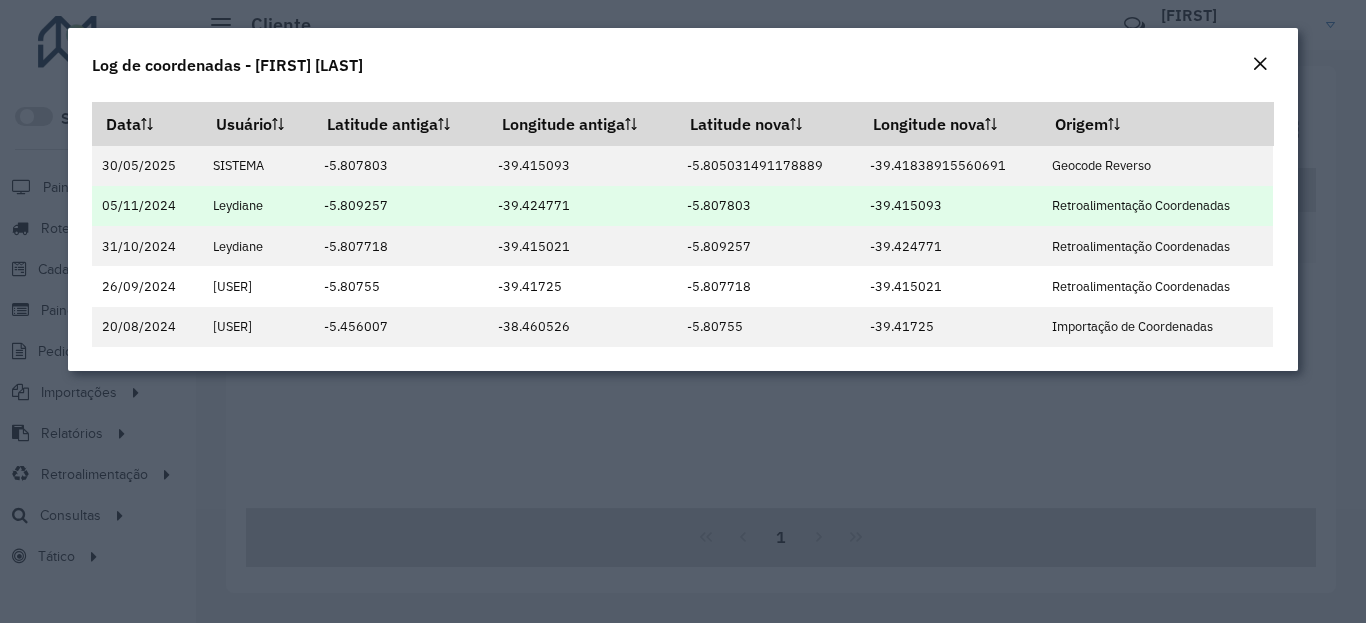 click on "-5.807803" at bounding box center (768, 206) 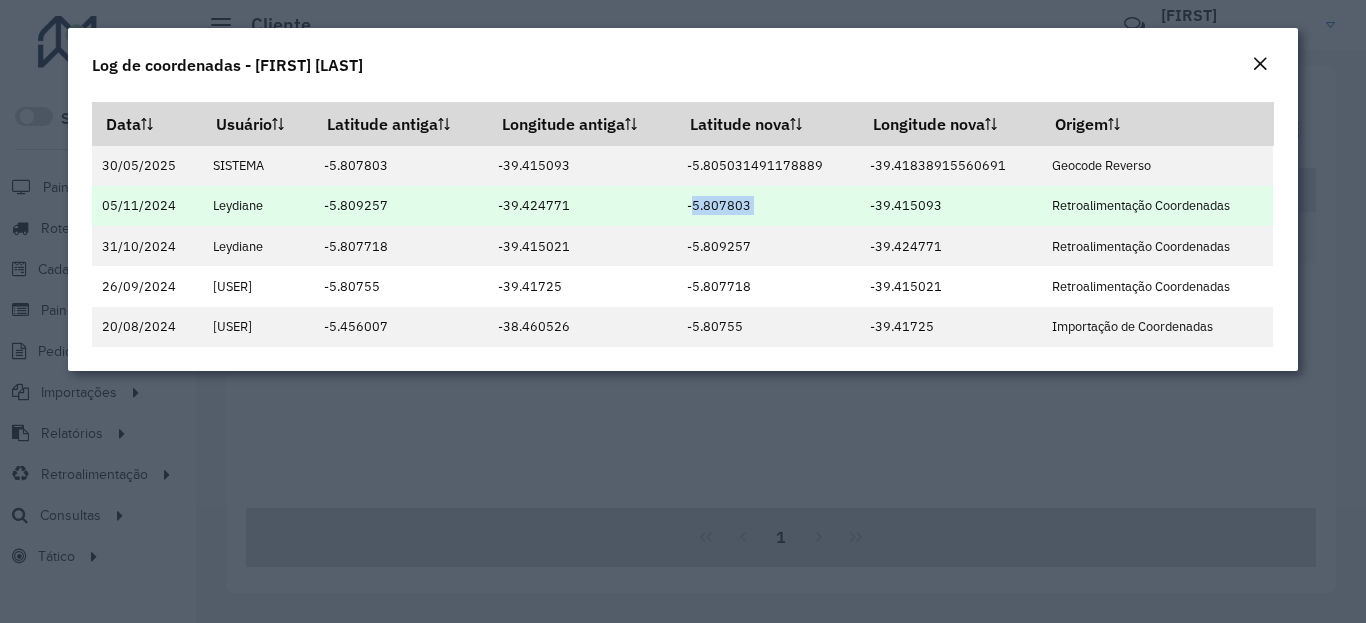 click on "-5.807803" at bounding box center (768, 206) 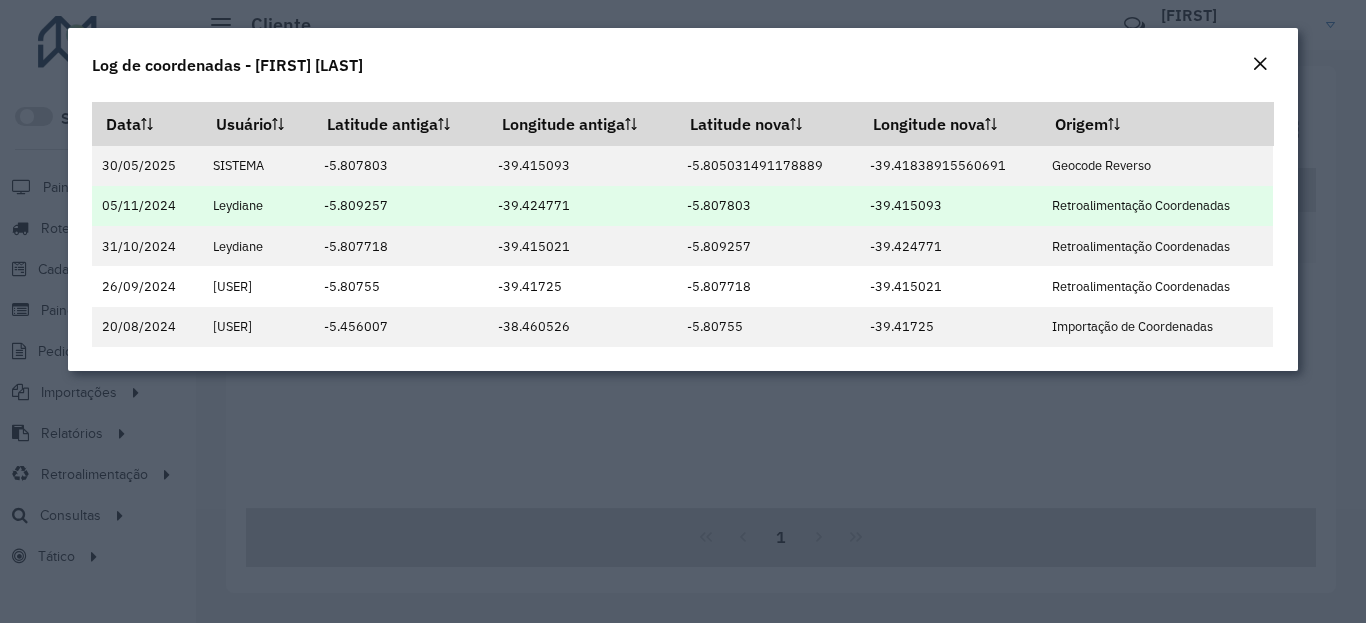 click on "-5.807803" at bounding box center [768, 206] 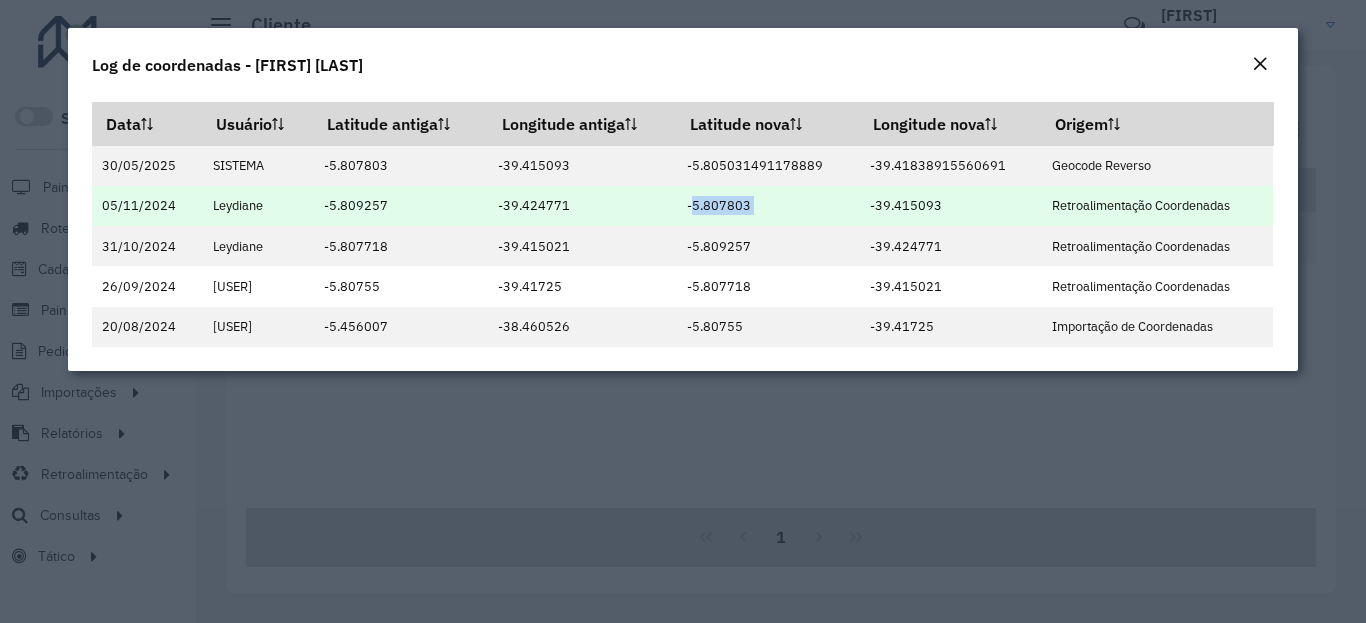 click on "-39.415093" at bounding box center [950, 206] 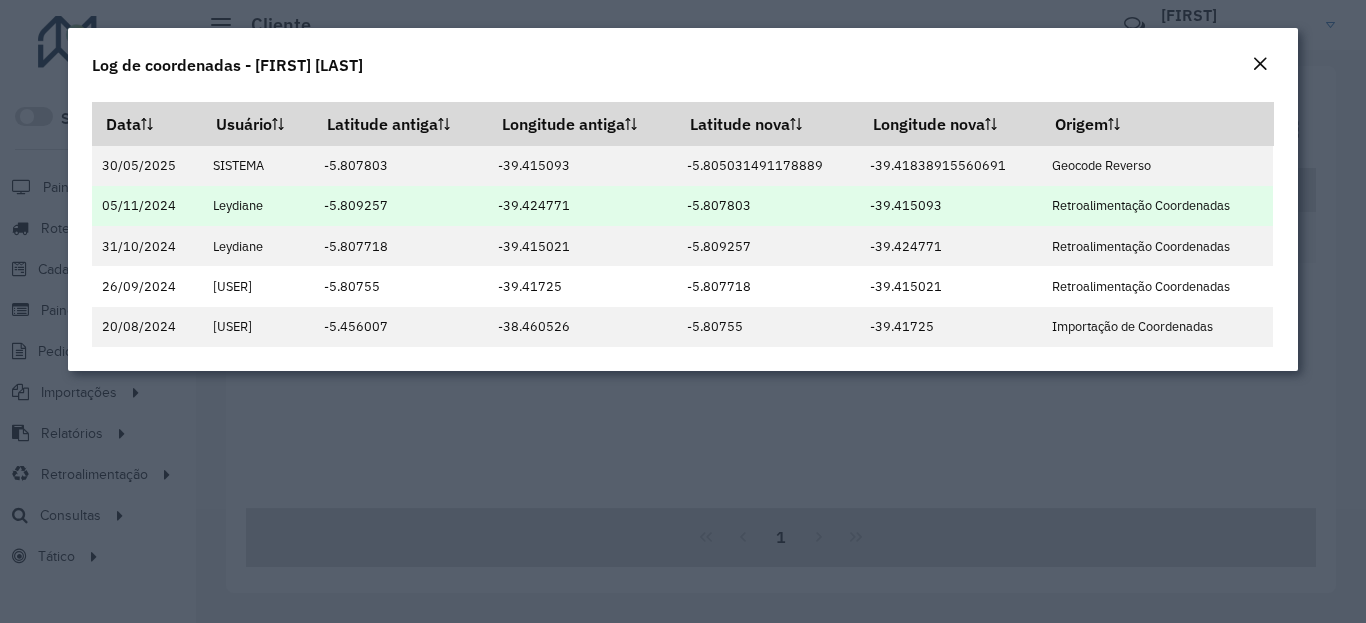 drag, startPoint x: 951, startPoint y: 214, endPoint x: 941, endPoint y: 204, distance: 14.142136 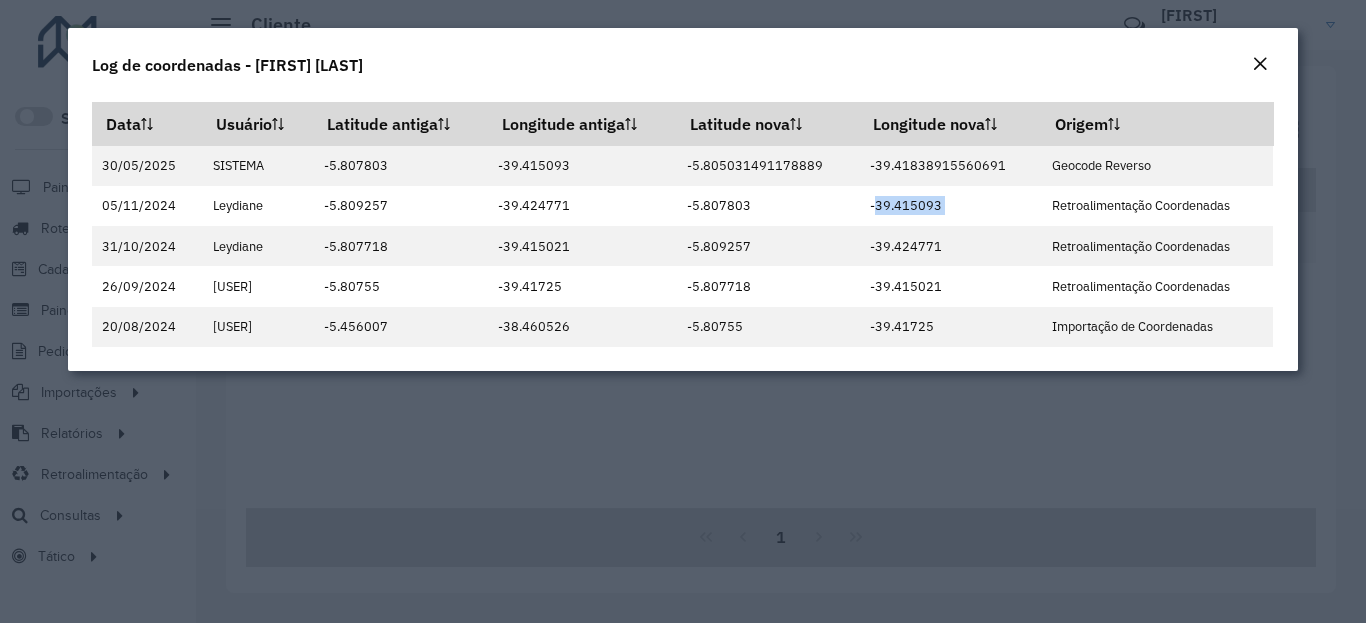 click 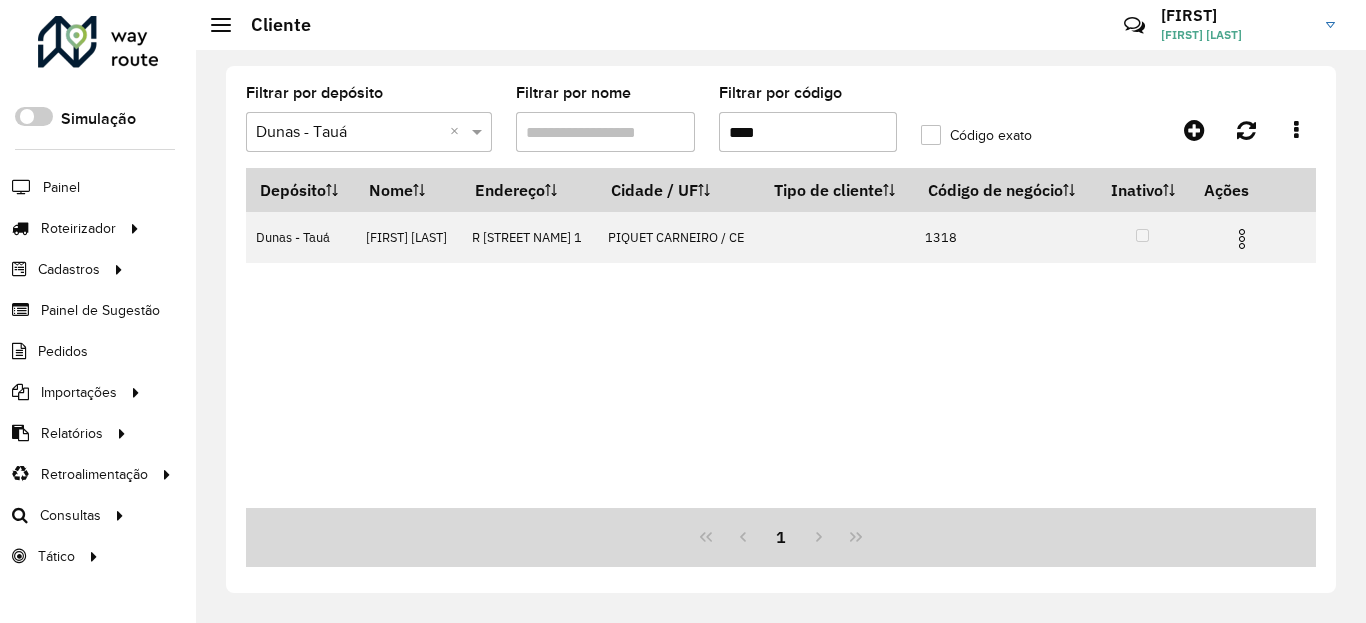 click on "****" at bounding box center (808, 132) 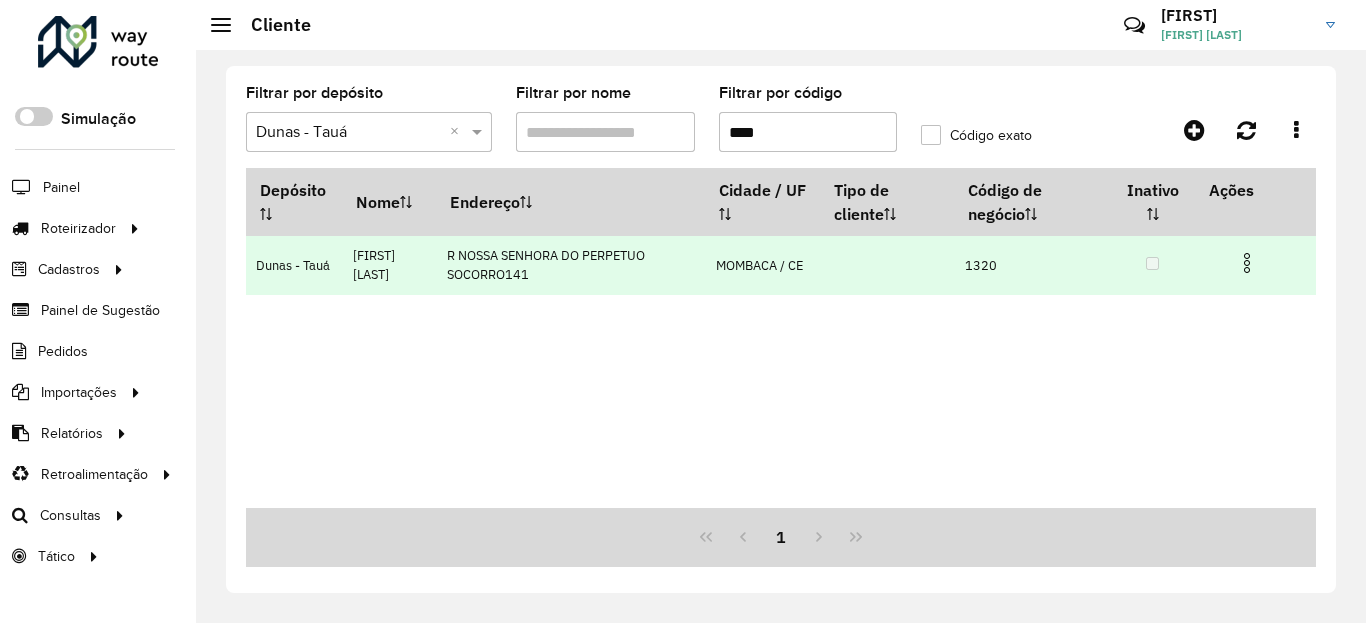 click at bounding box center [1247, 263] 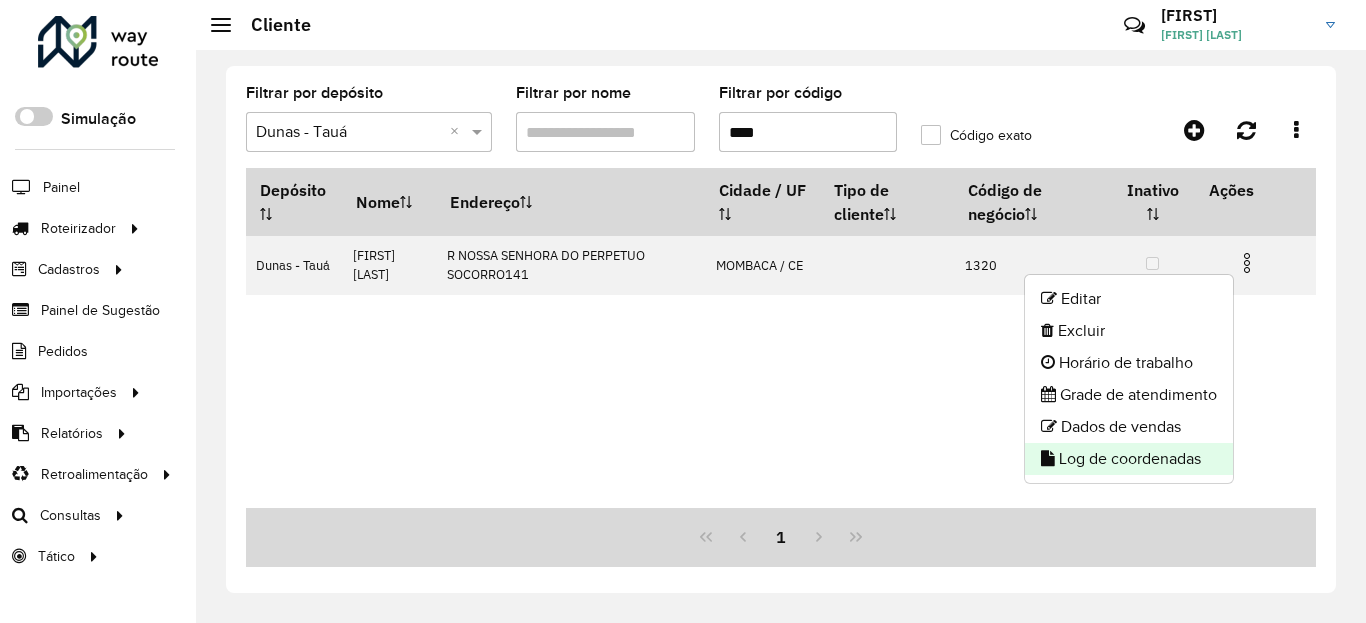 click on "Log de coordenadas" 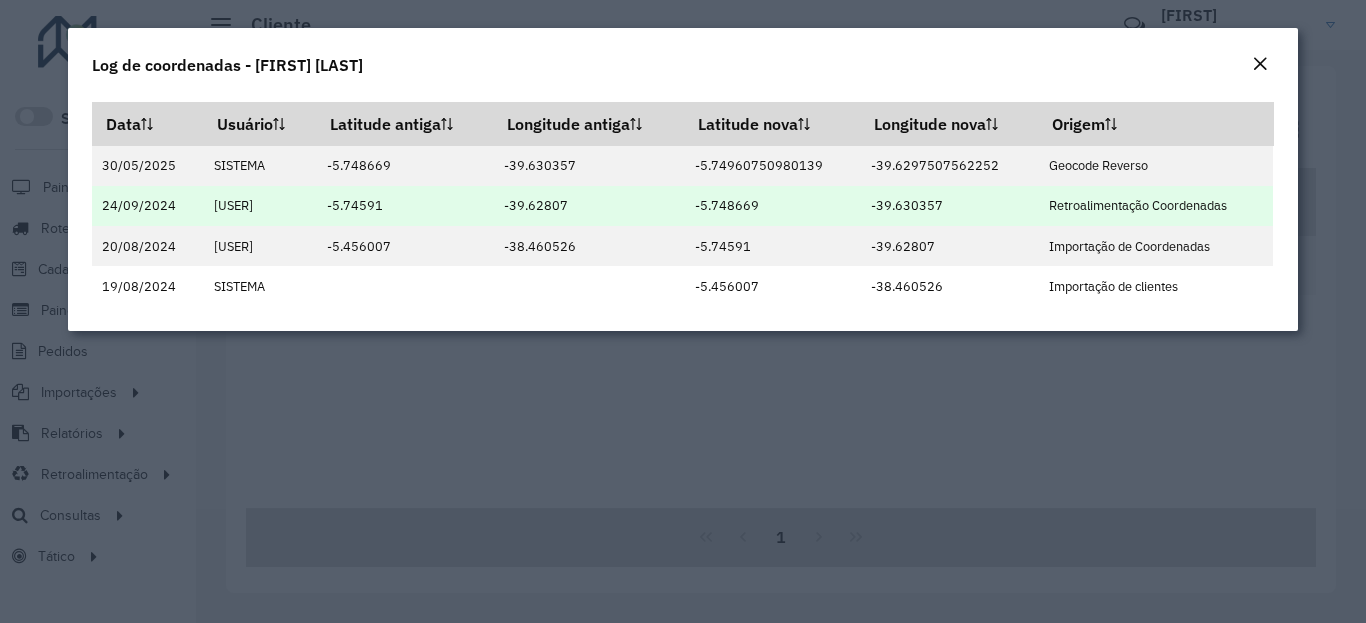 click on "-5.748669" at bounding box center (773, 206) 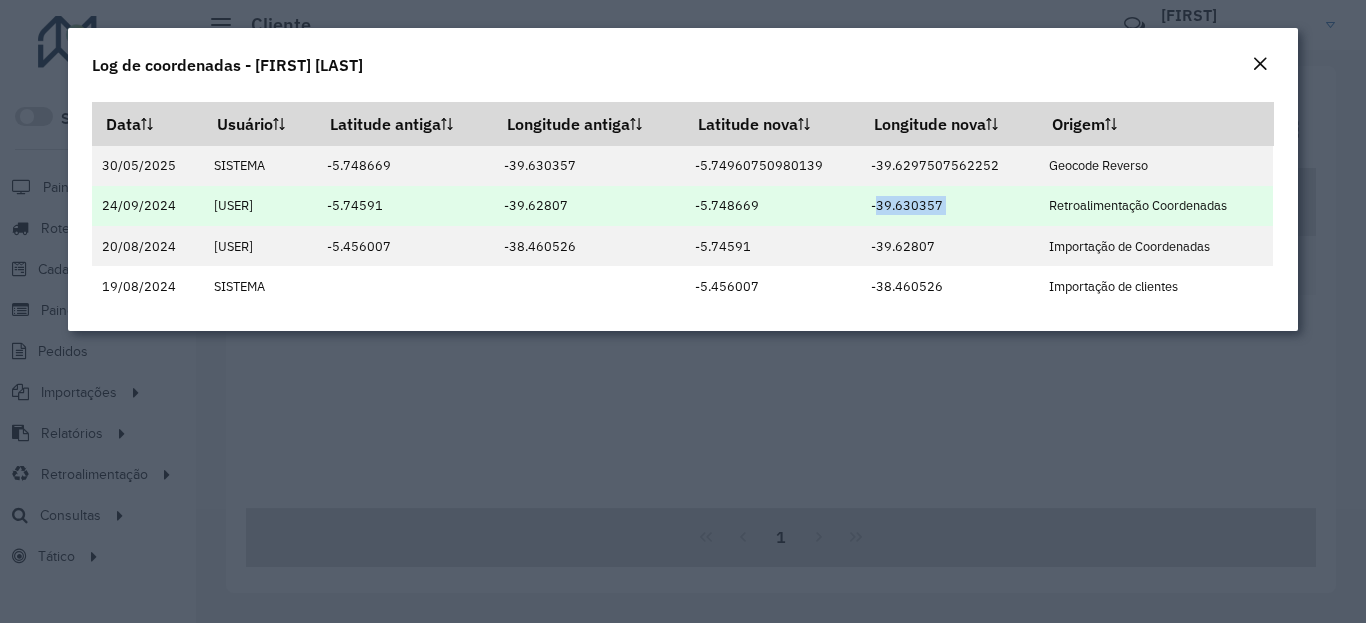 click on "-39.630357" at bounding box center [949, 206] 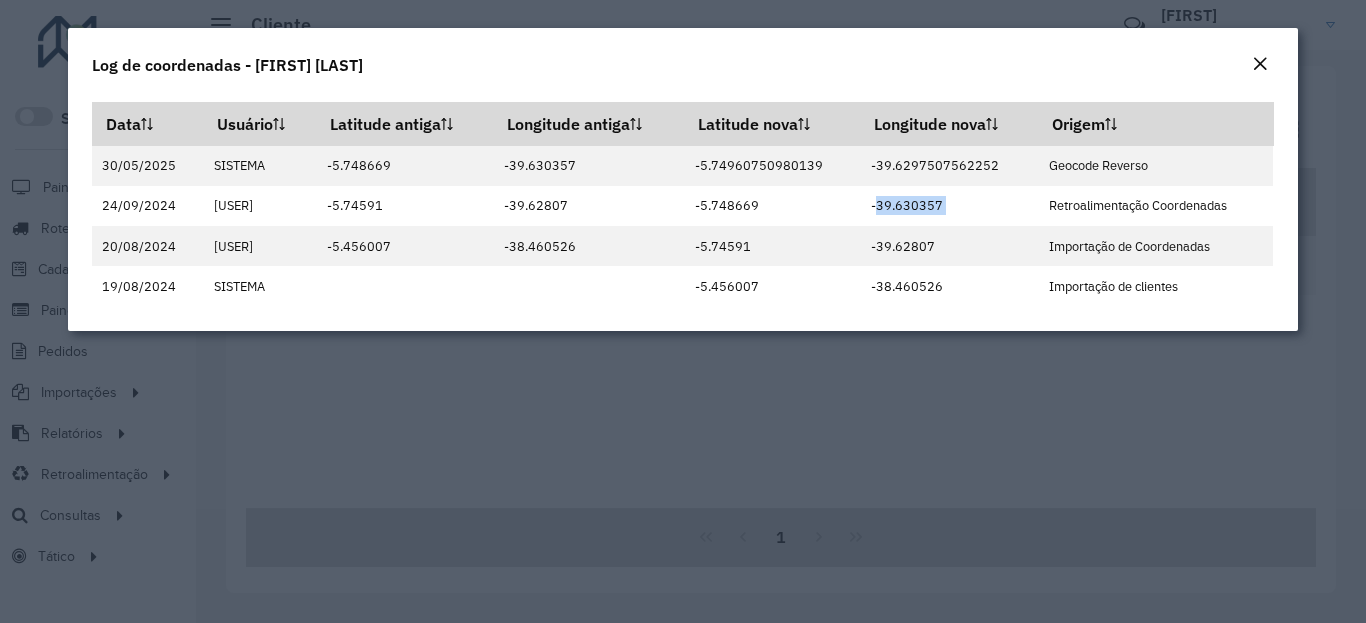 click 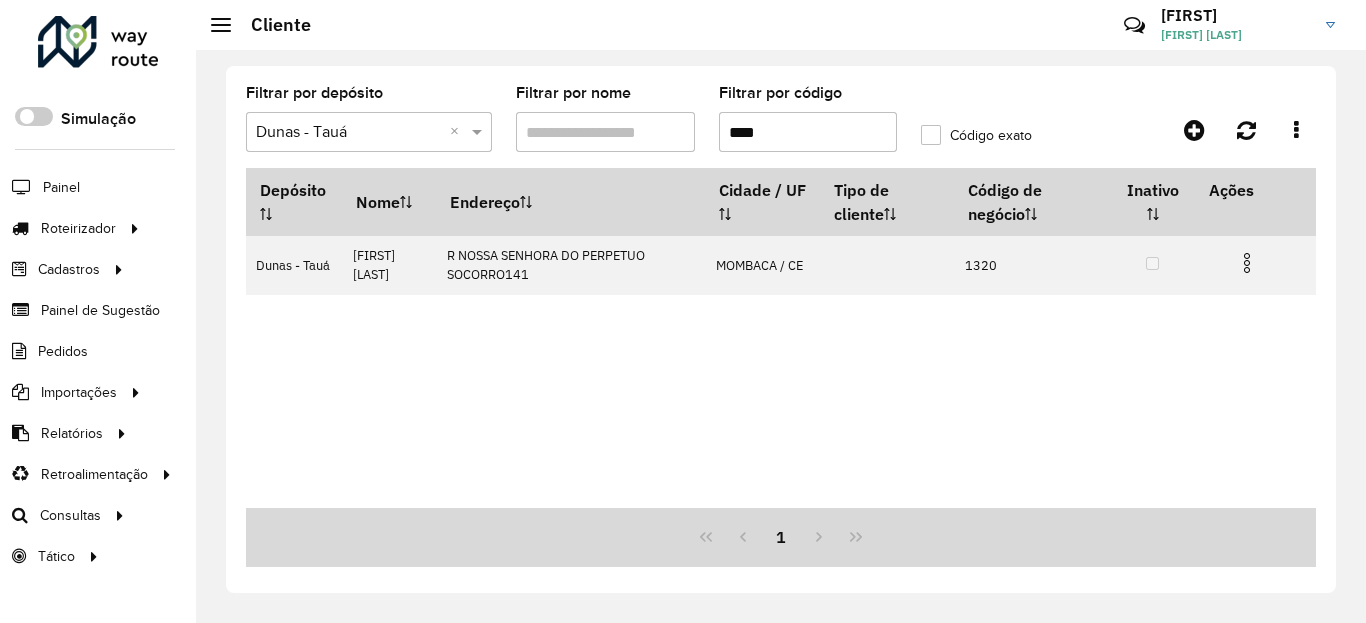 click on "****" at bounding box center (808, 132) 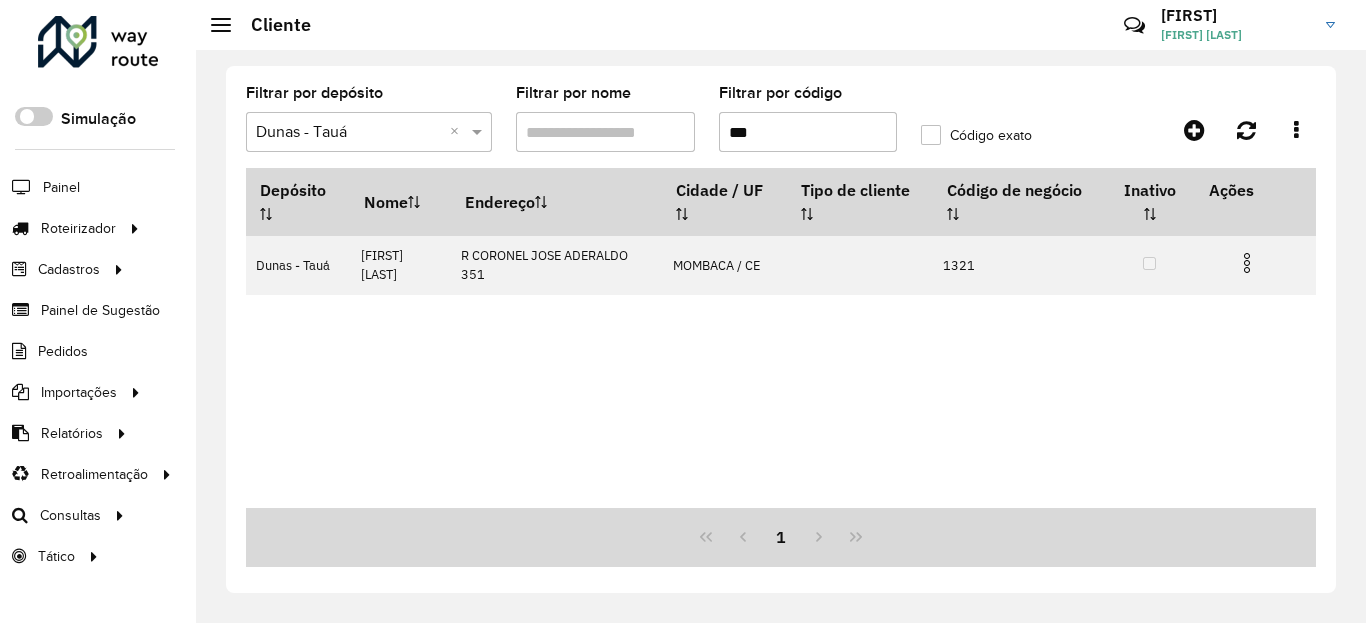 type on "****" 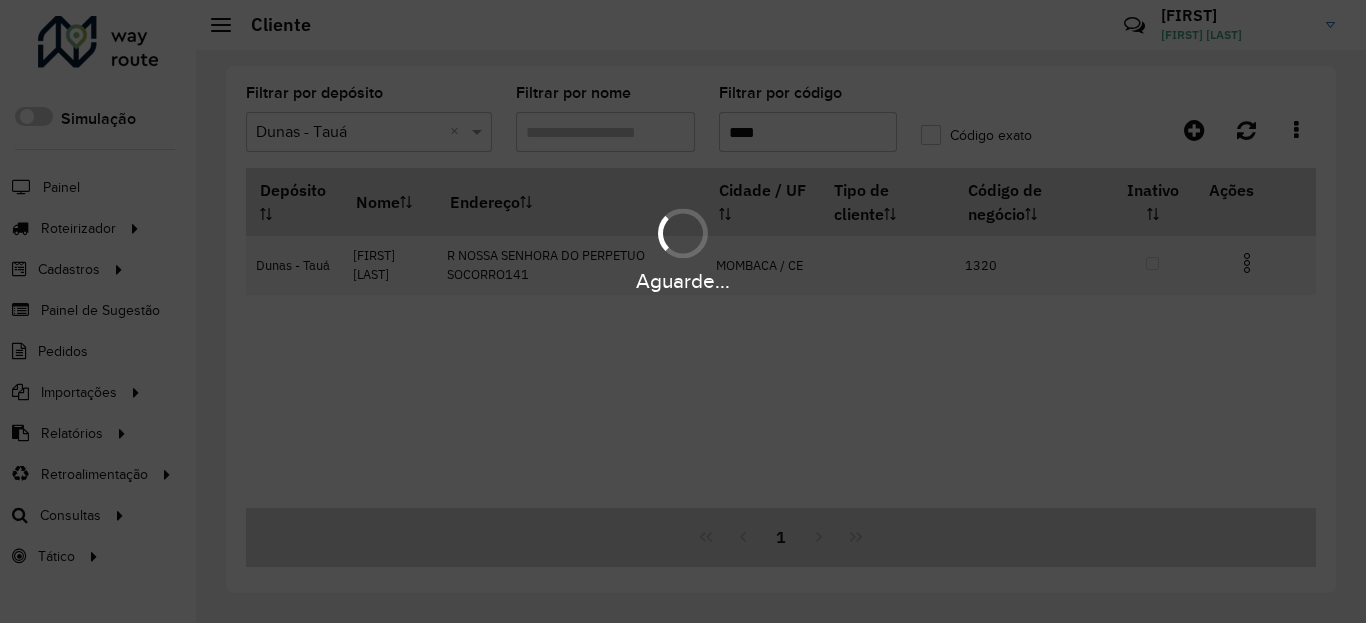 click on "Aguarde..." at bounding box center [683, 281] 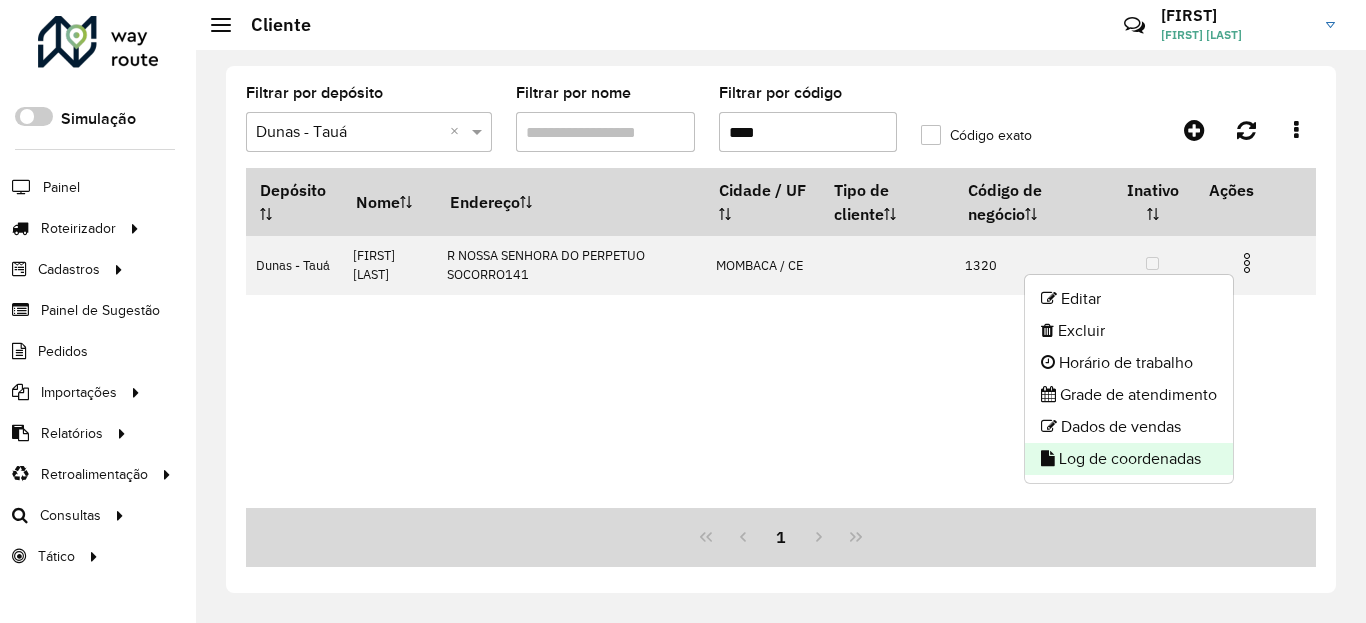 click on "Log de coordenadas" 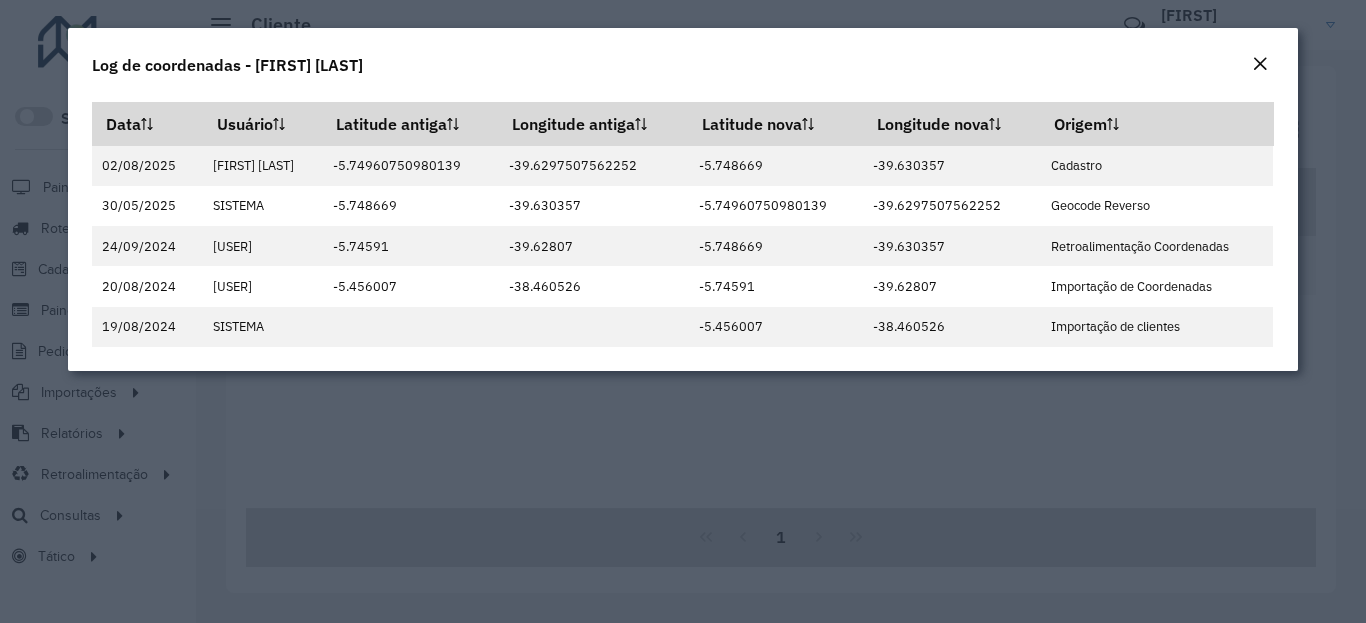 click on "Log de coordenadas - [FIRST] [LAST]" 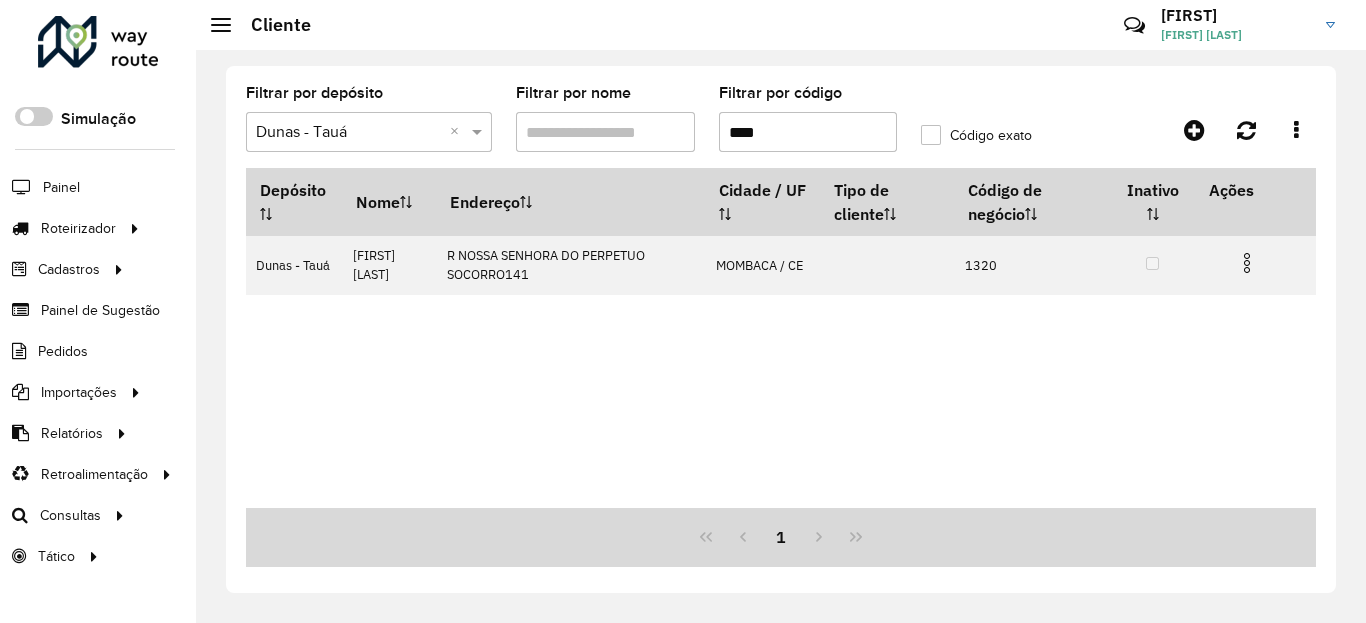 click on "****" at bounding box center [808, 132] 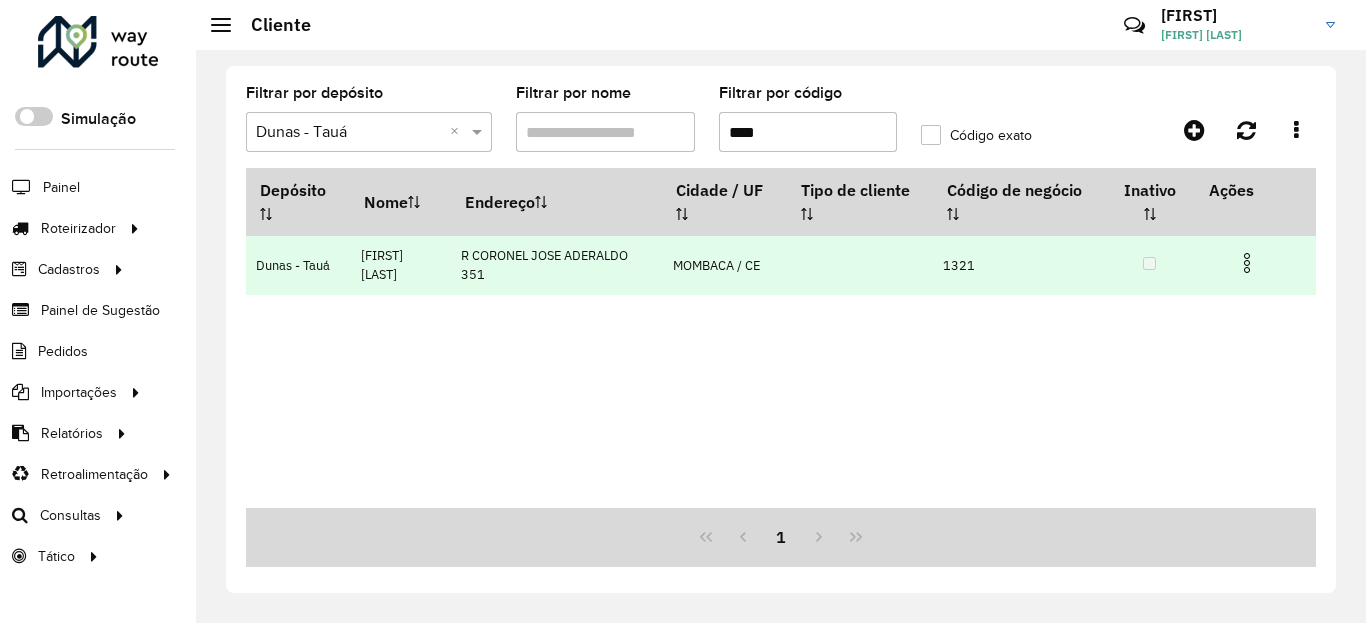 click at bounding box center (1247, 263) 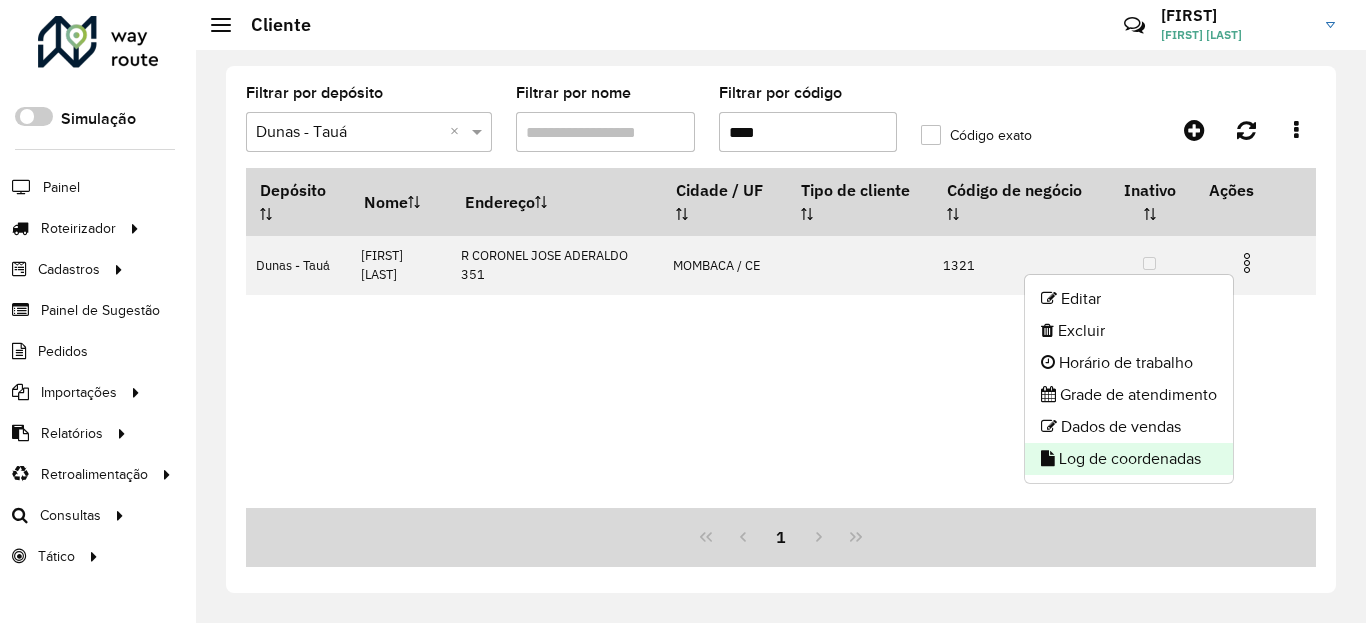 click on "Log de coordenadas" 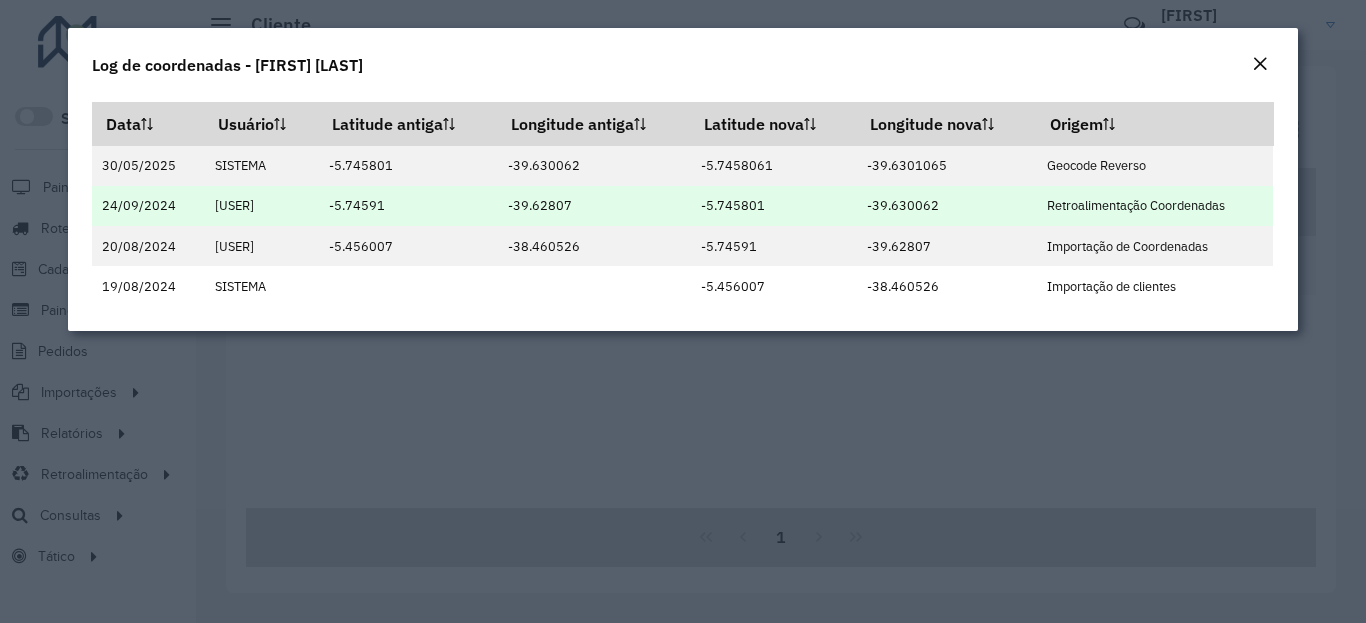 click on "-5.745801" at bounding box center [773, 206] 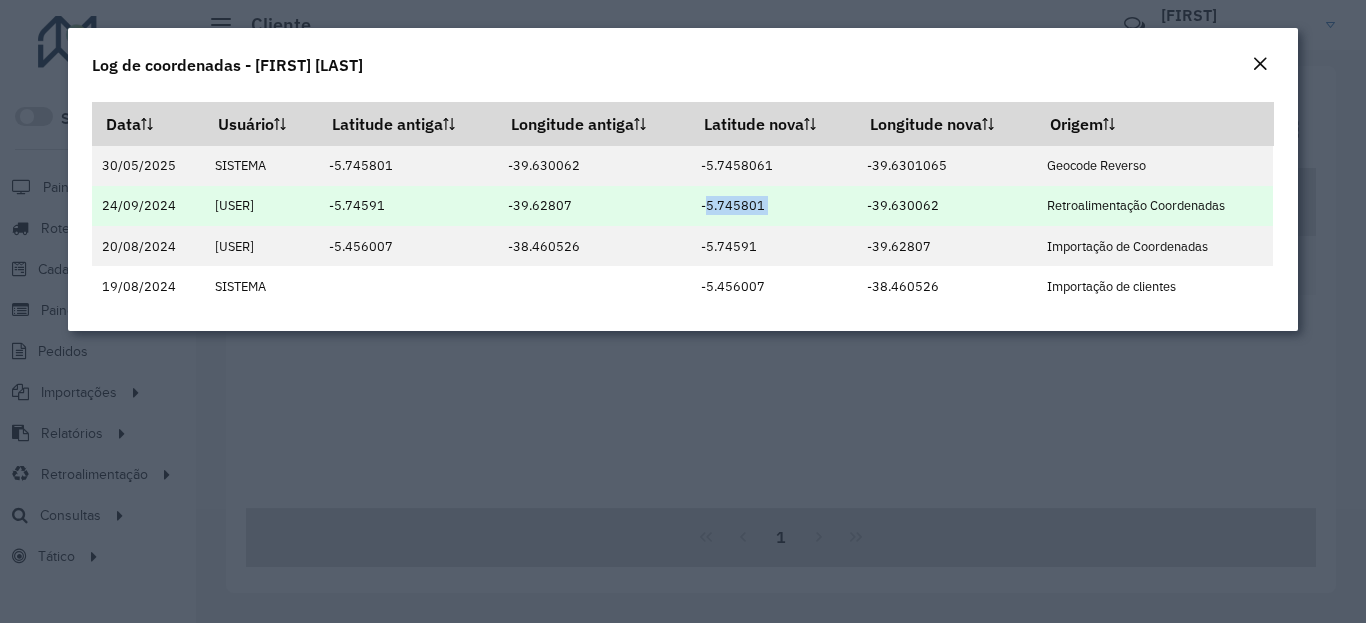 click on "-39.630062" at bounding box center (946, 206) 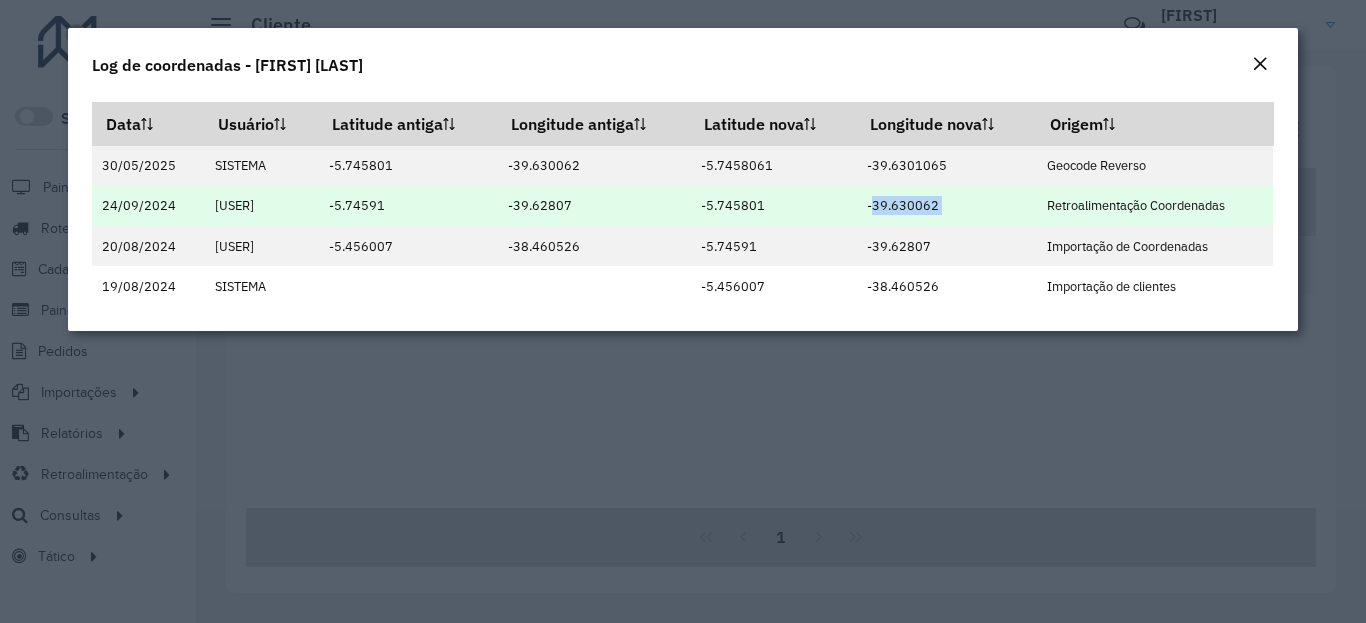 click on "-39.630062" at bounding box center (946, 206) 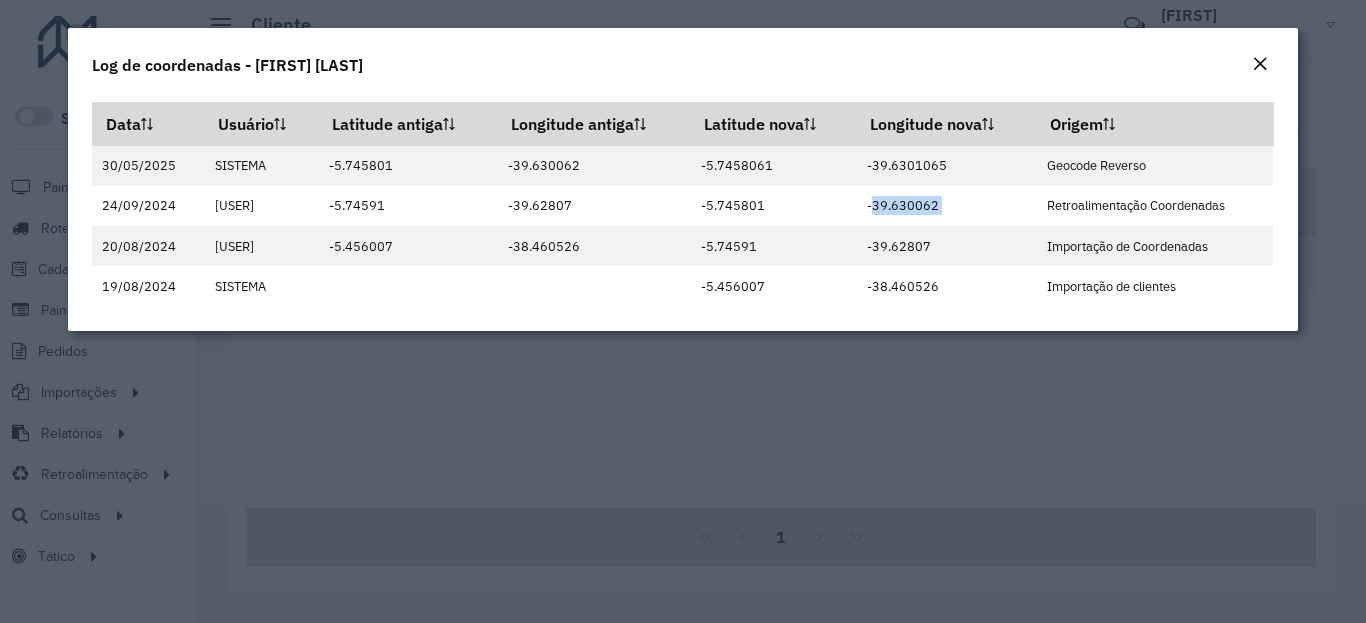click 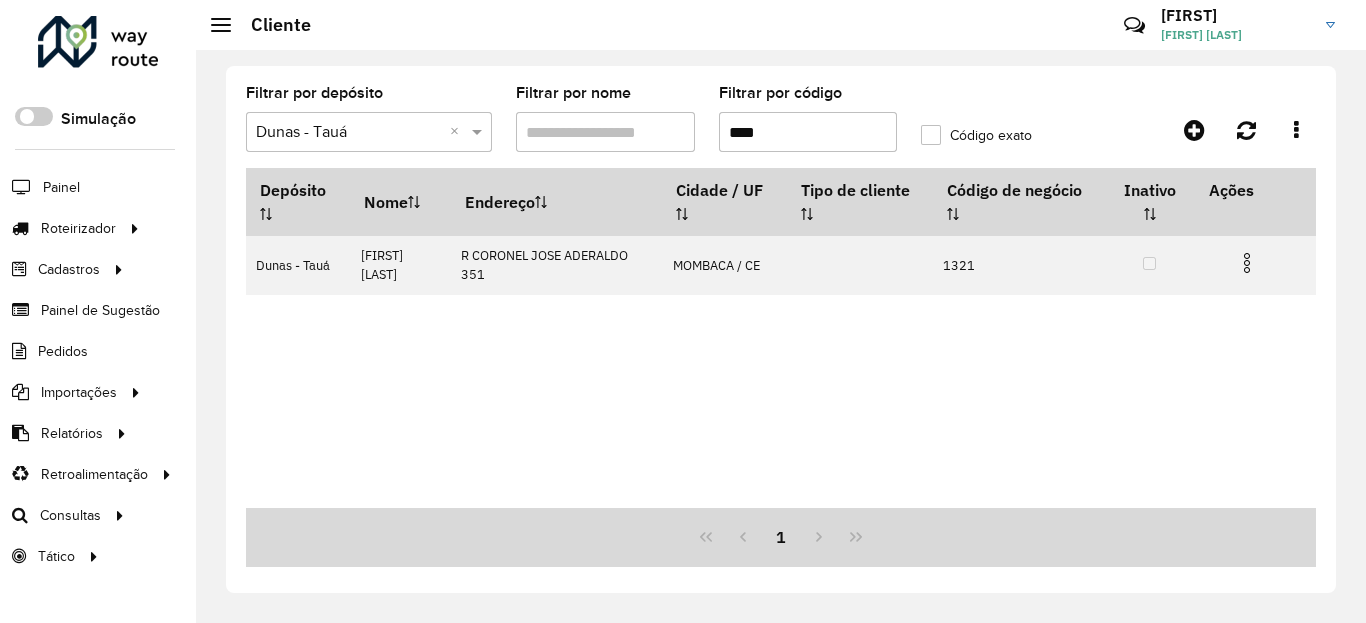 click on "Filtrar por código  ****" 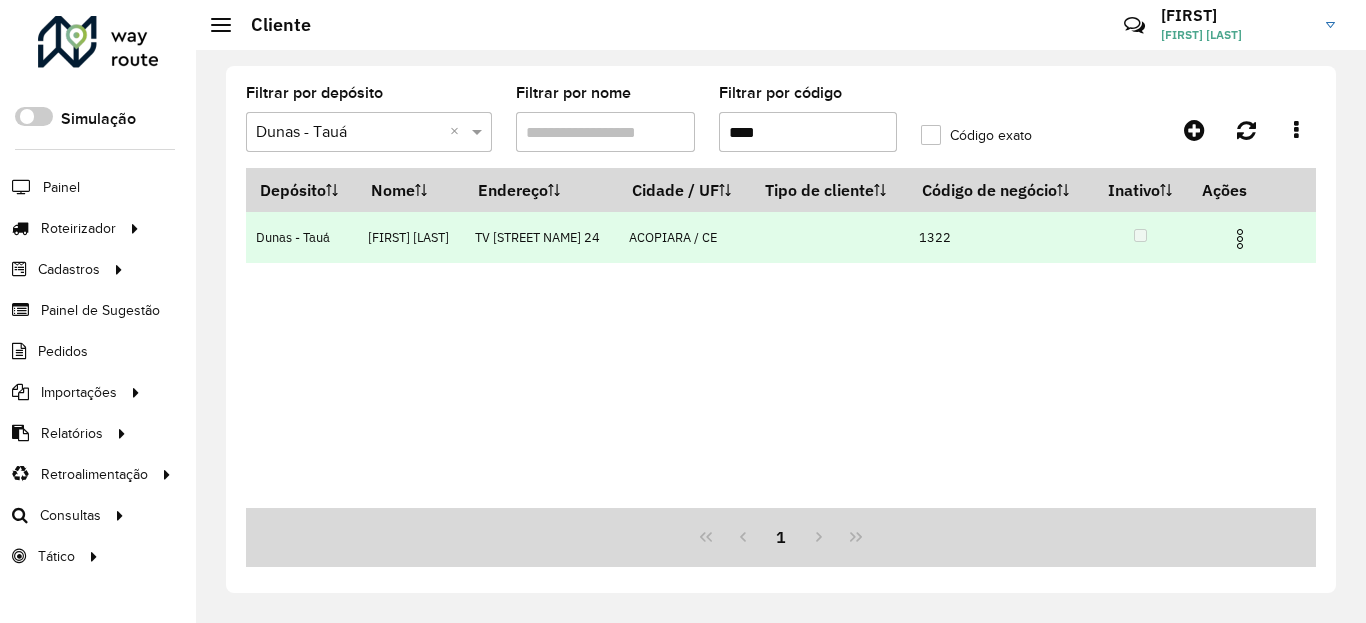 click at bounding box center (1240, 239) 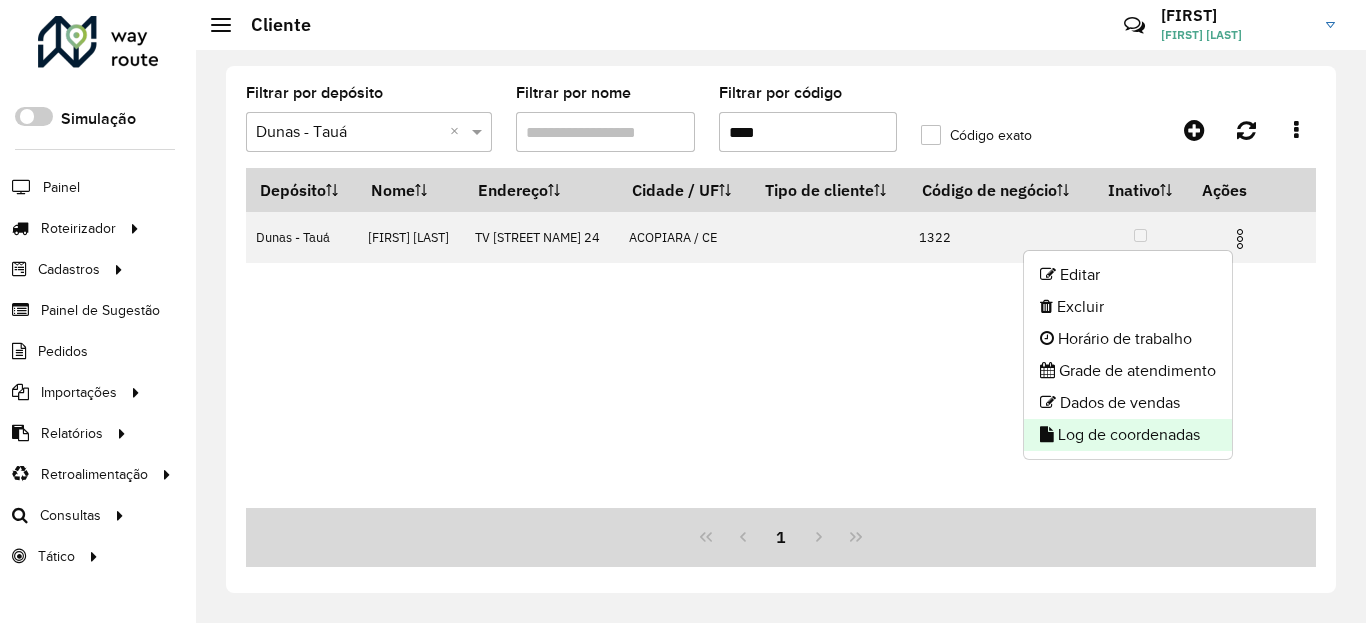 click on "Log de coordenadas" 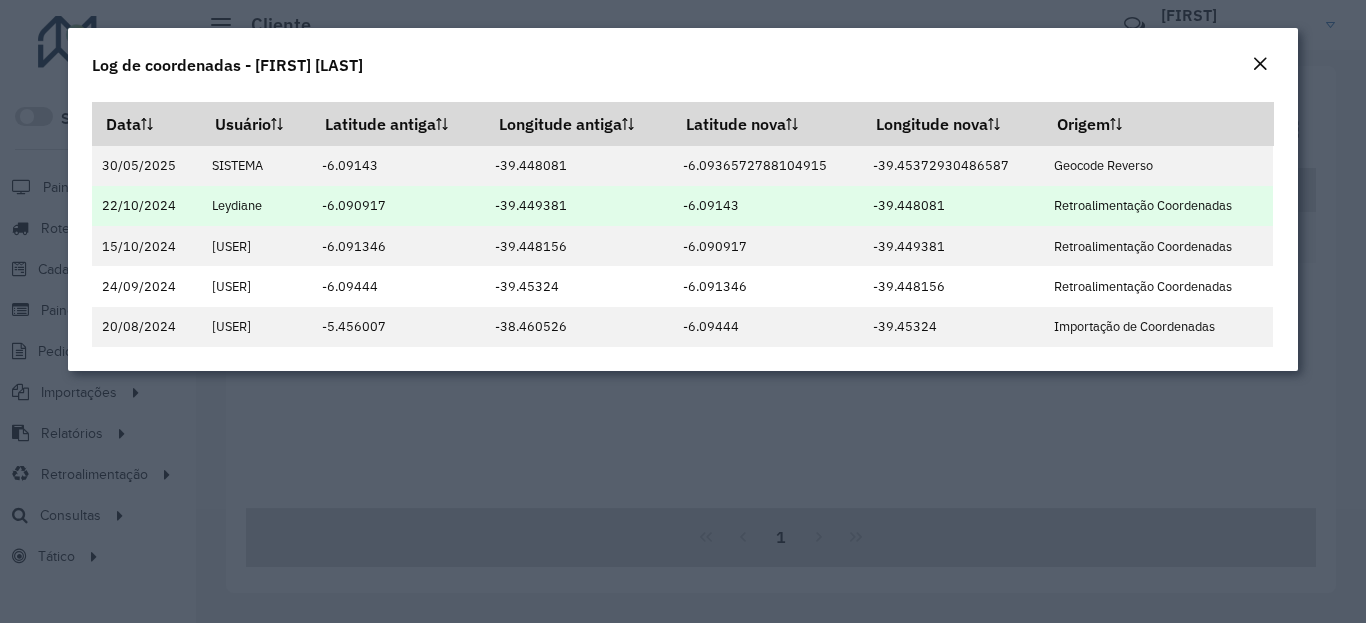 click on "-6.09143" at bounding box center (767, 206) 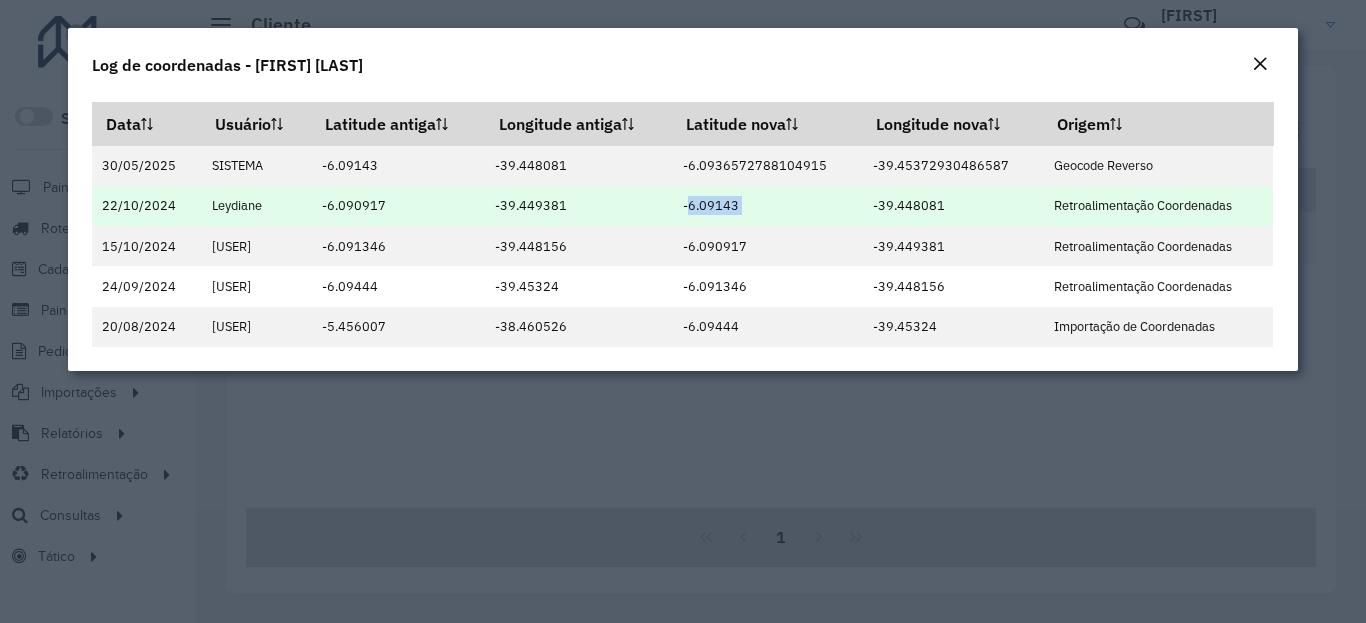 click on "-6.09143" at bounding box center [767, 206] 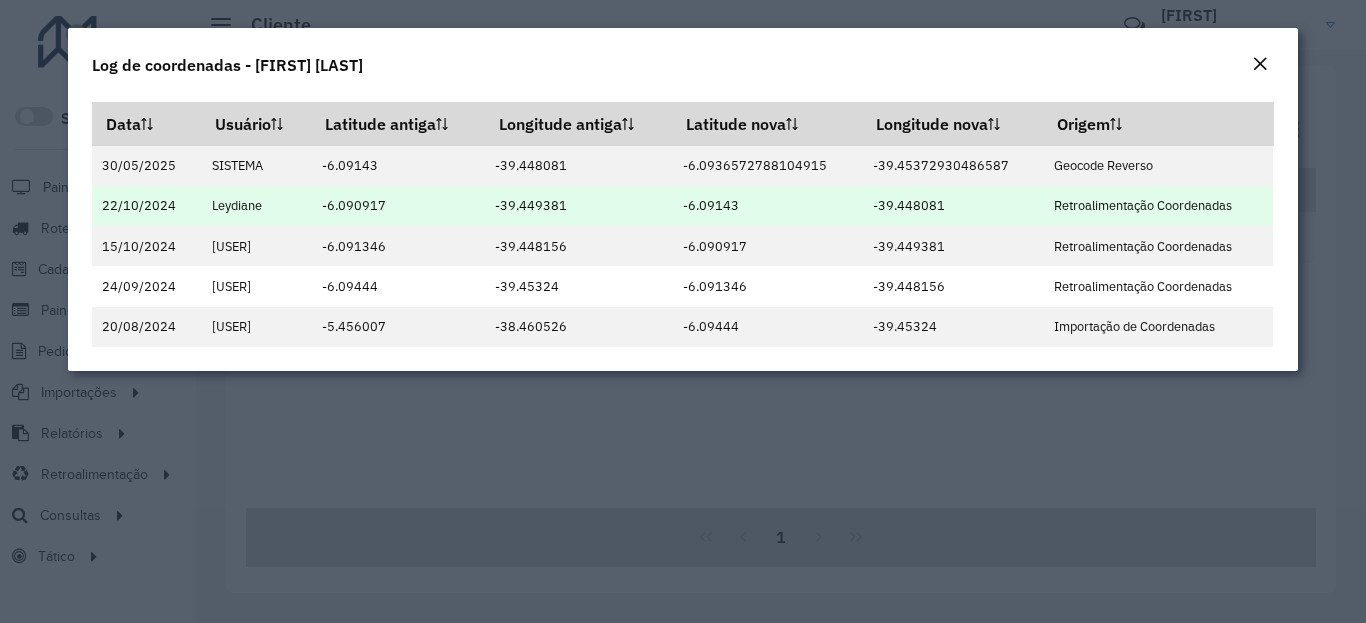 click on "-39.448081" at bounding box center [952, 206] 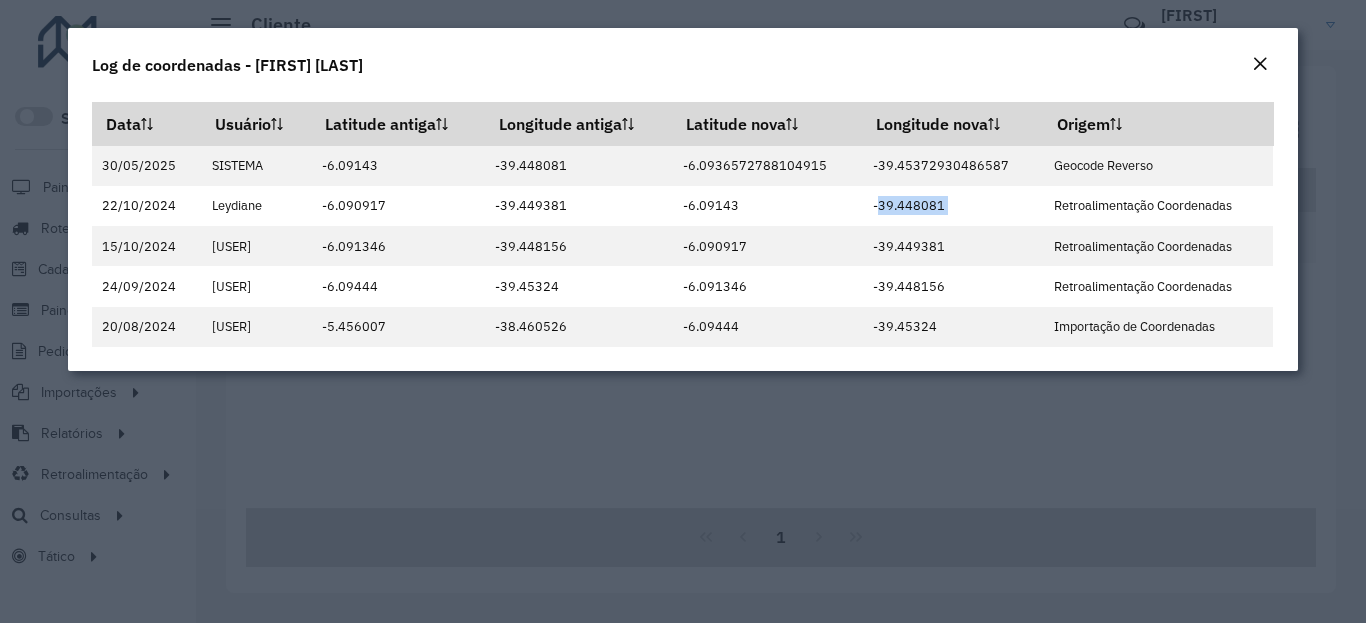 click 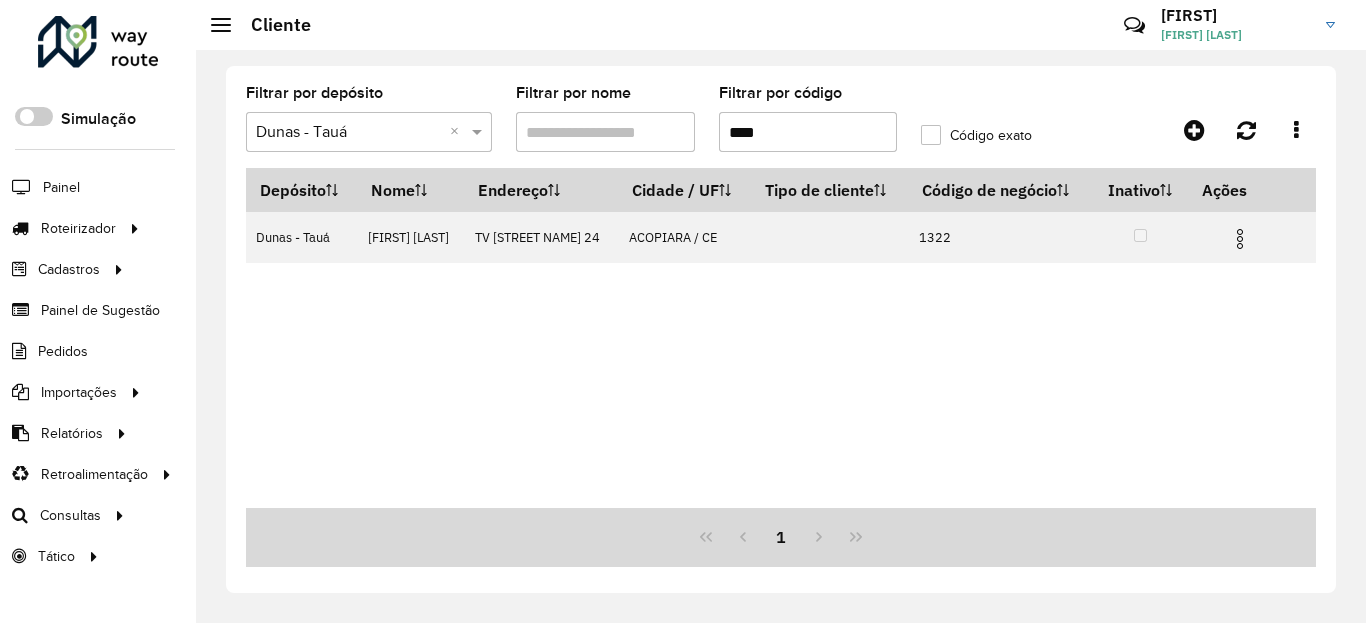 click on "****" at bounding box center [808, 132] 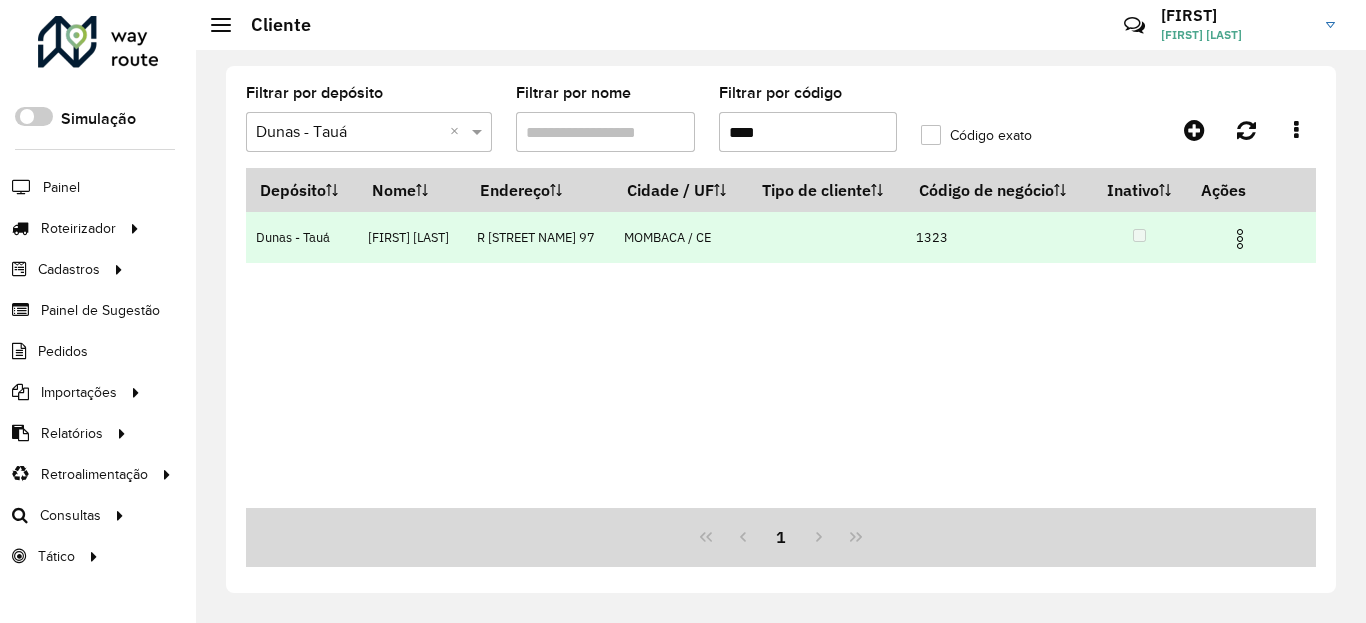 drag, startPoint x: 1236, startPoint y: 260, endPoint x: 1243, endPoint y: 287, distance: 27.89265 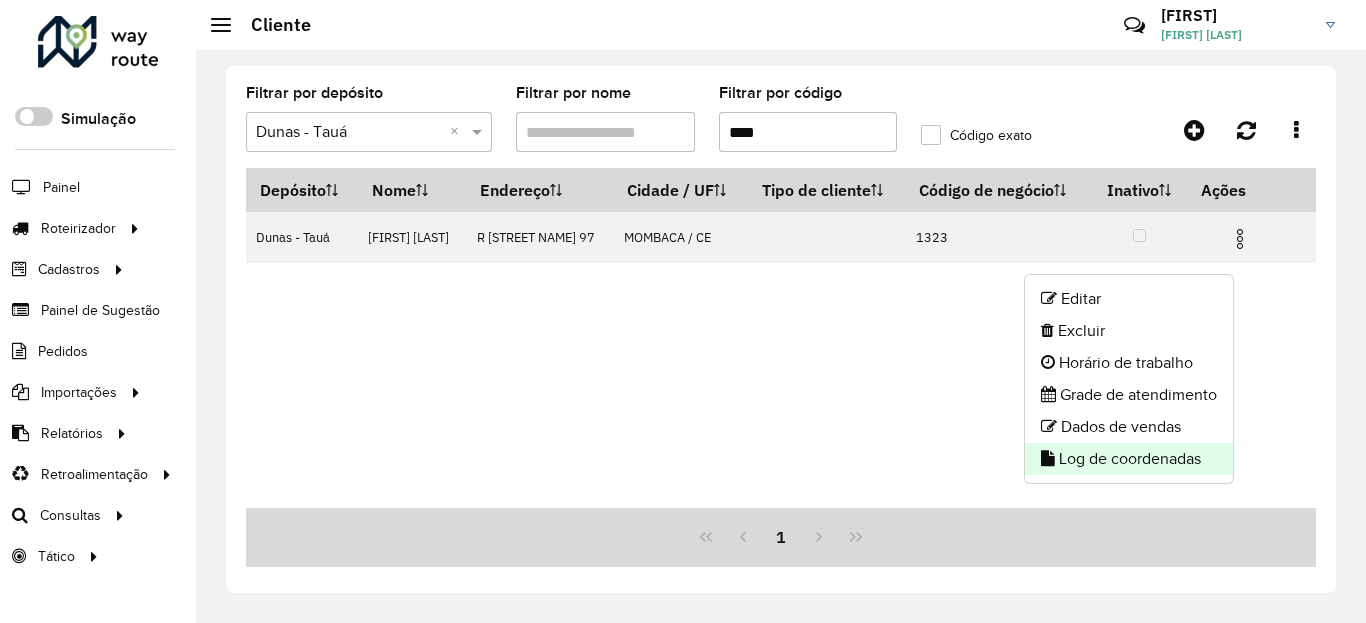 click on "Log de coordenadas" 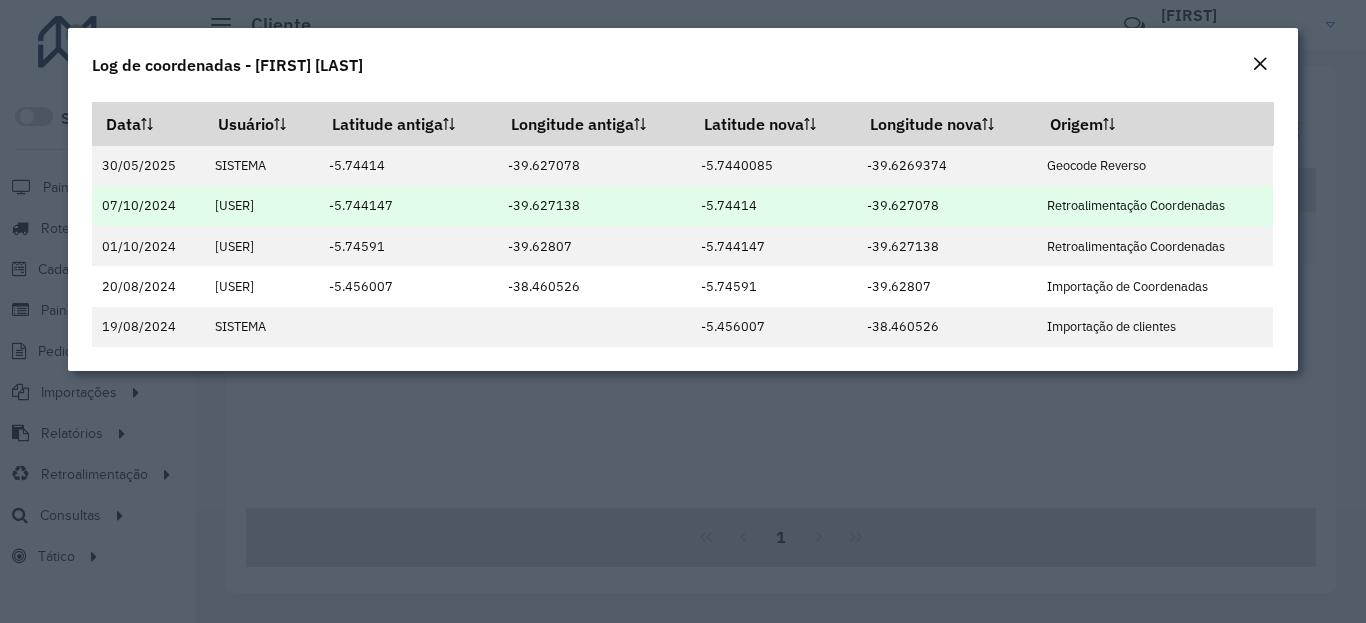 click on "-5.74414" at bounding box center [773, 206] 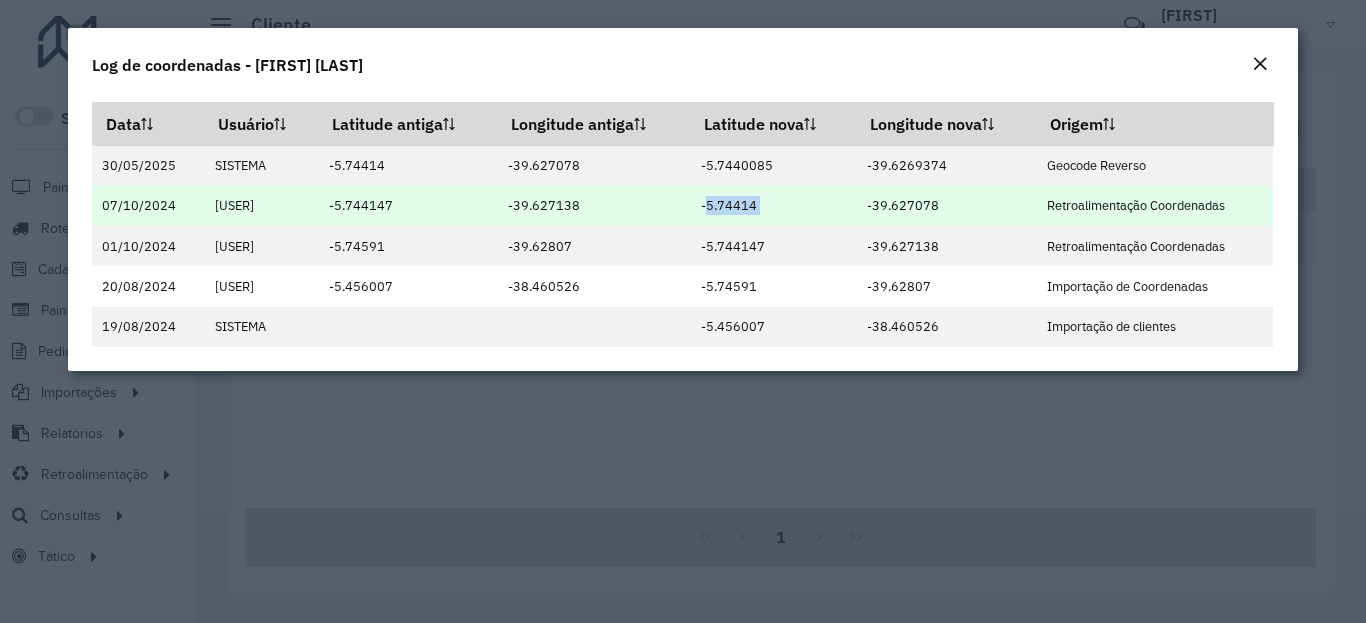 click on "-5.74414" at bounding box center [773, 206] 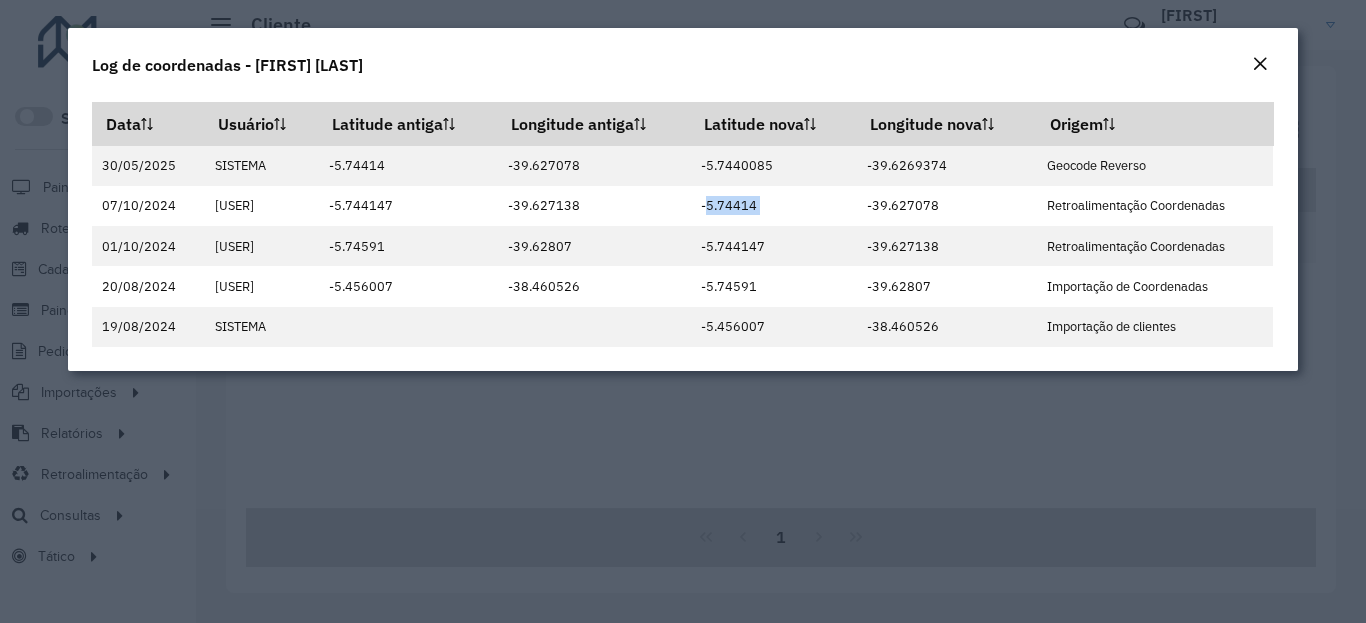 click 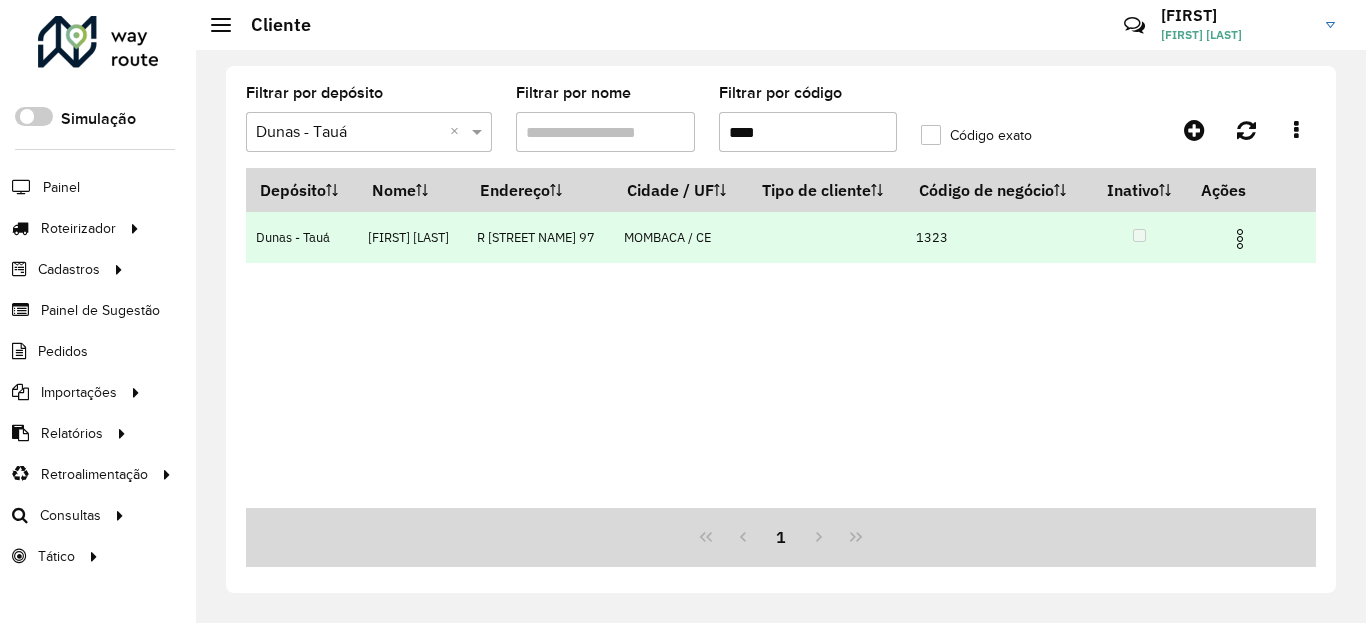 click at bounding box center (1248, 237) 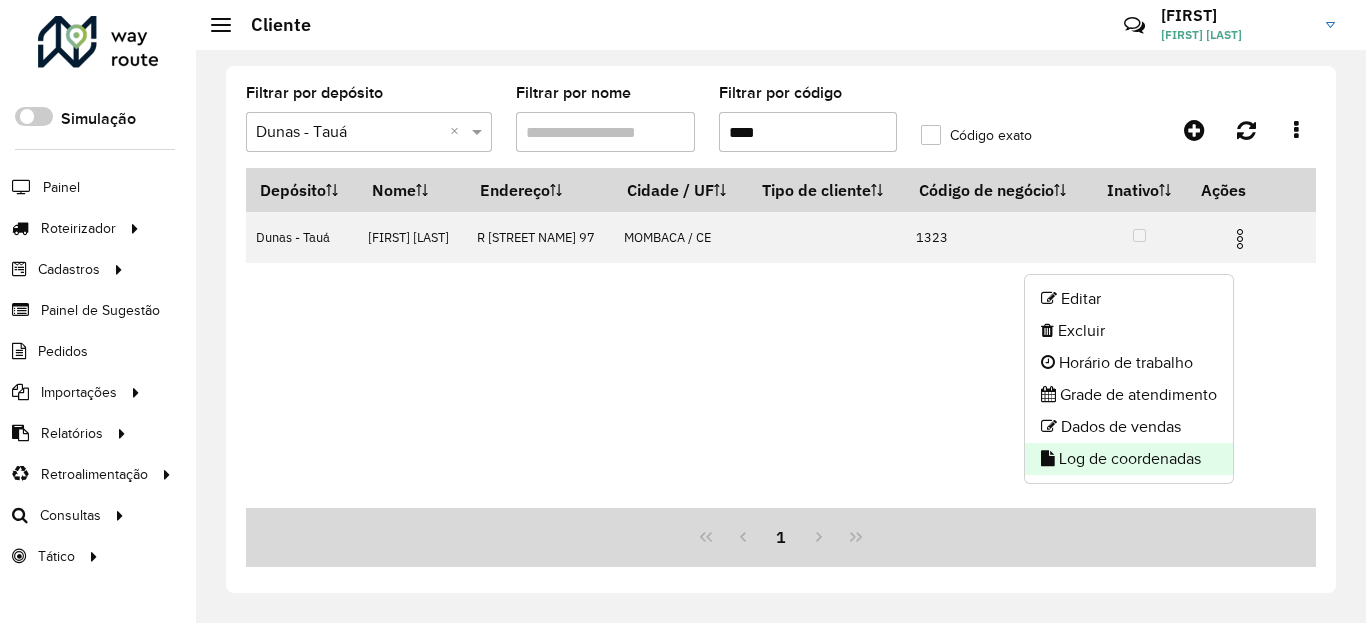 click on "Log de coordenadas" 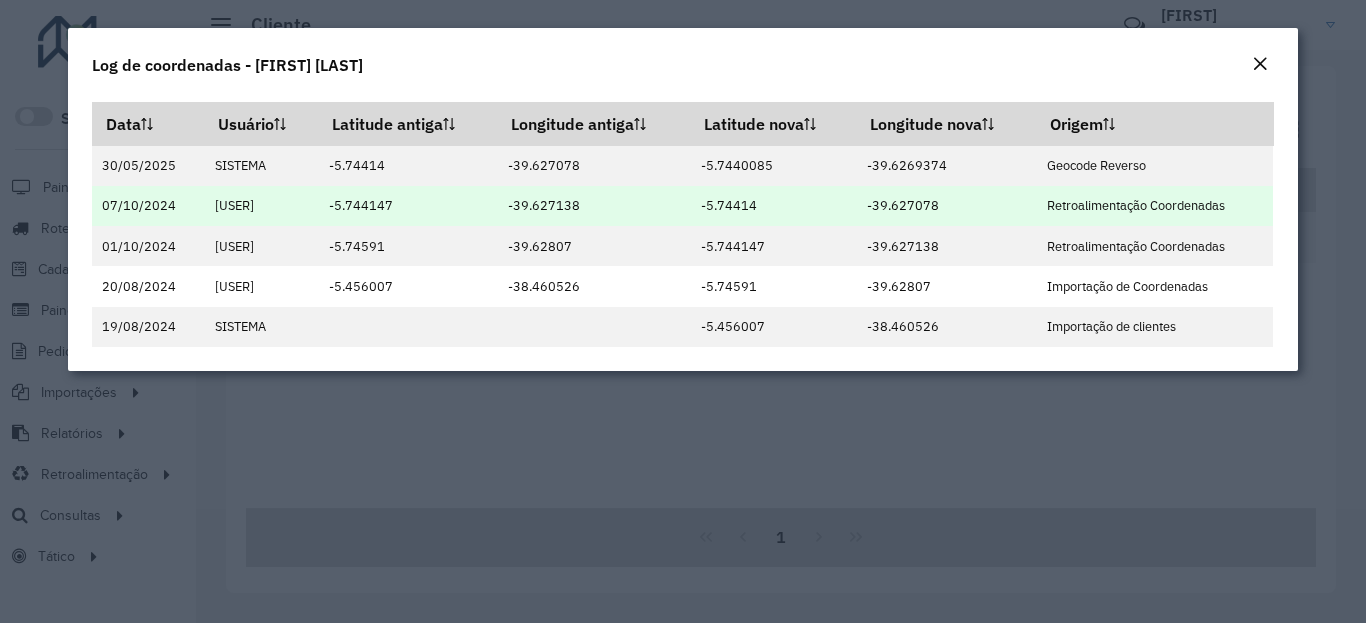 click on "-5.74414" at bounding box center [773, 206] 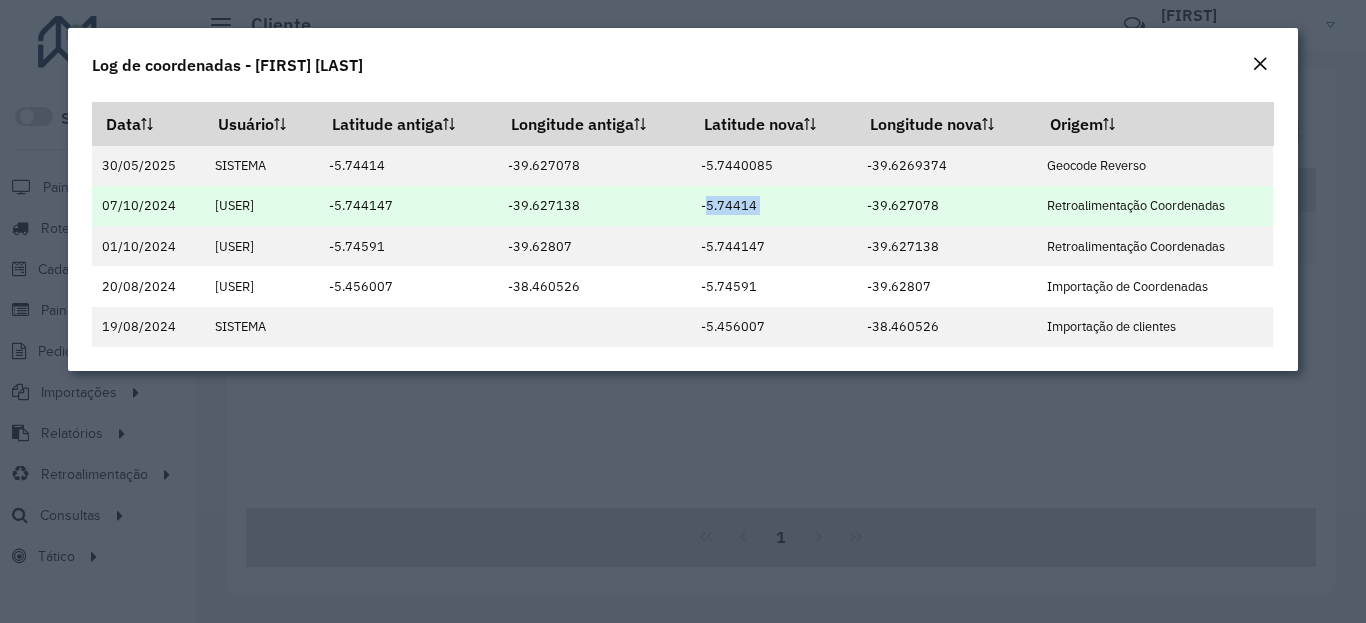 click on "-5.74414" at bounding box center [773, 206] 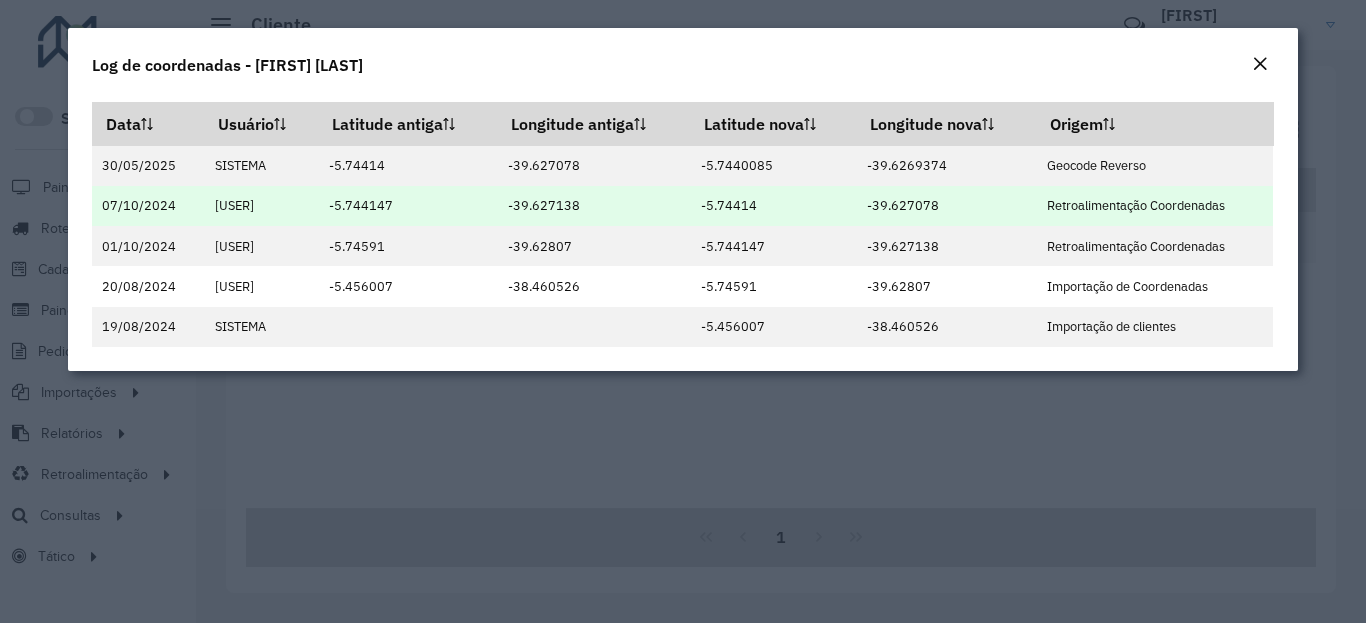 click on "-39.627078" at bounding box center (946, 206) 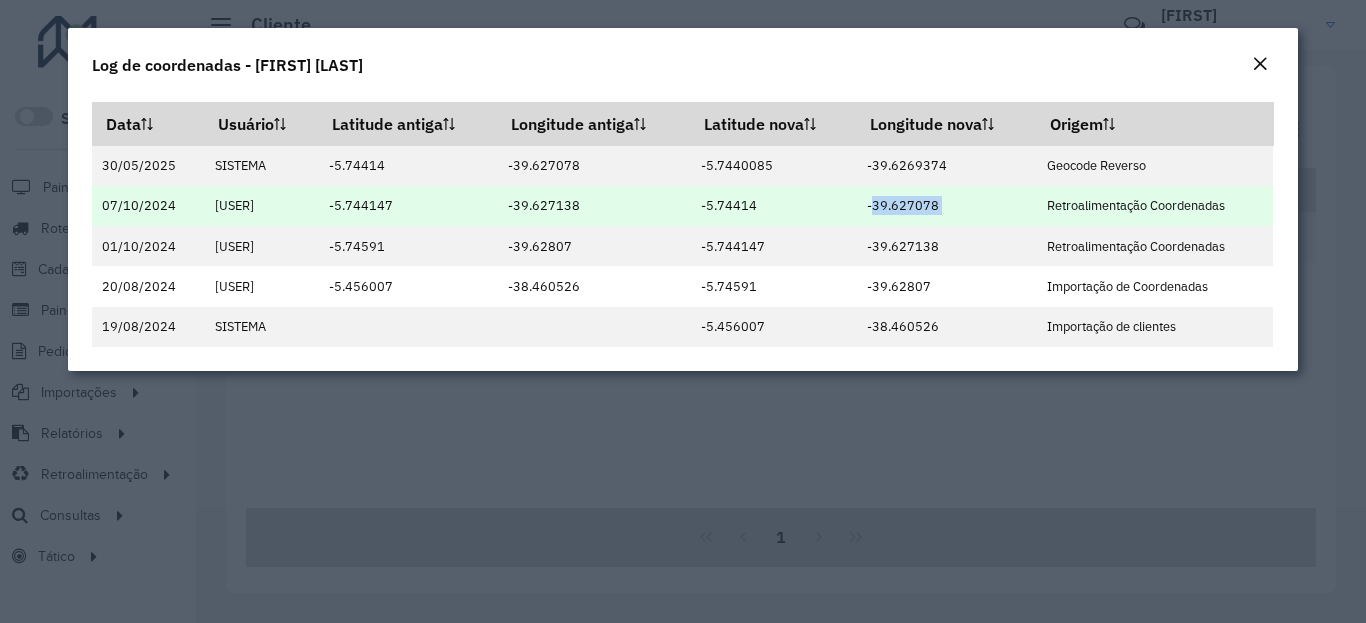 click on "-39.627078" at bounding box center (946, 206) 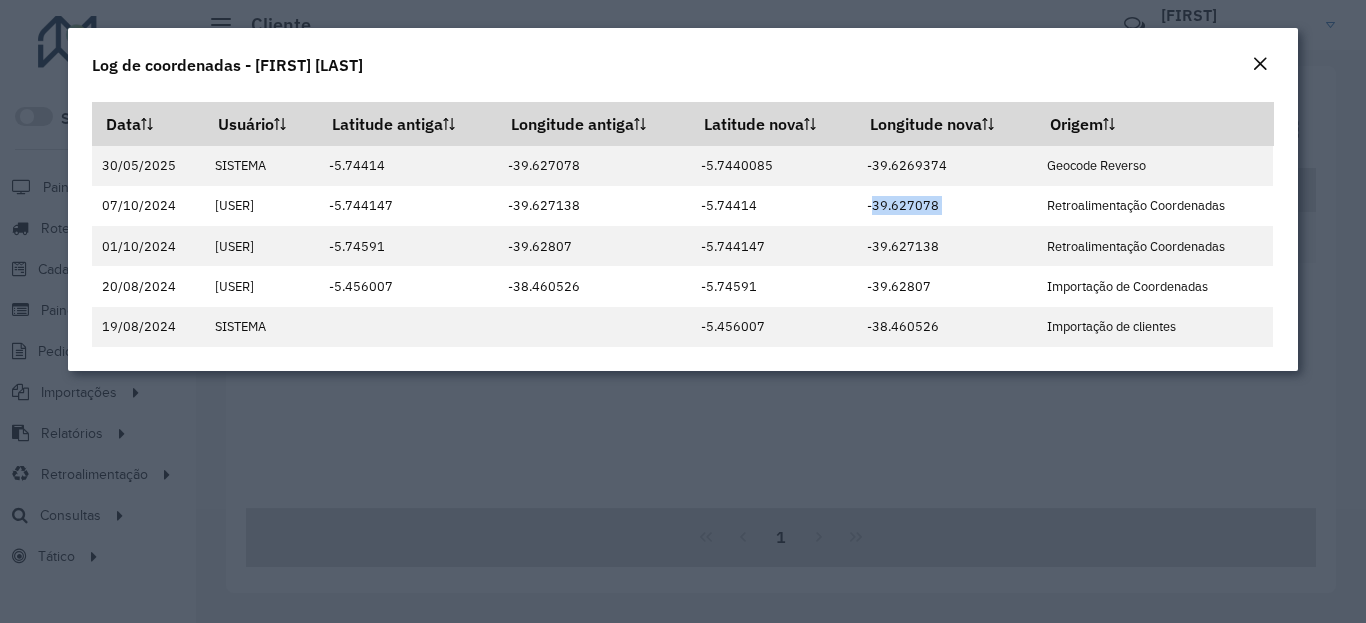 click 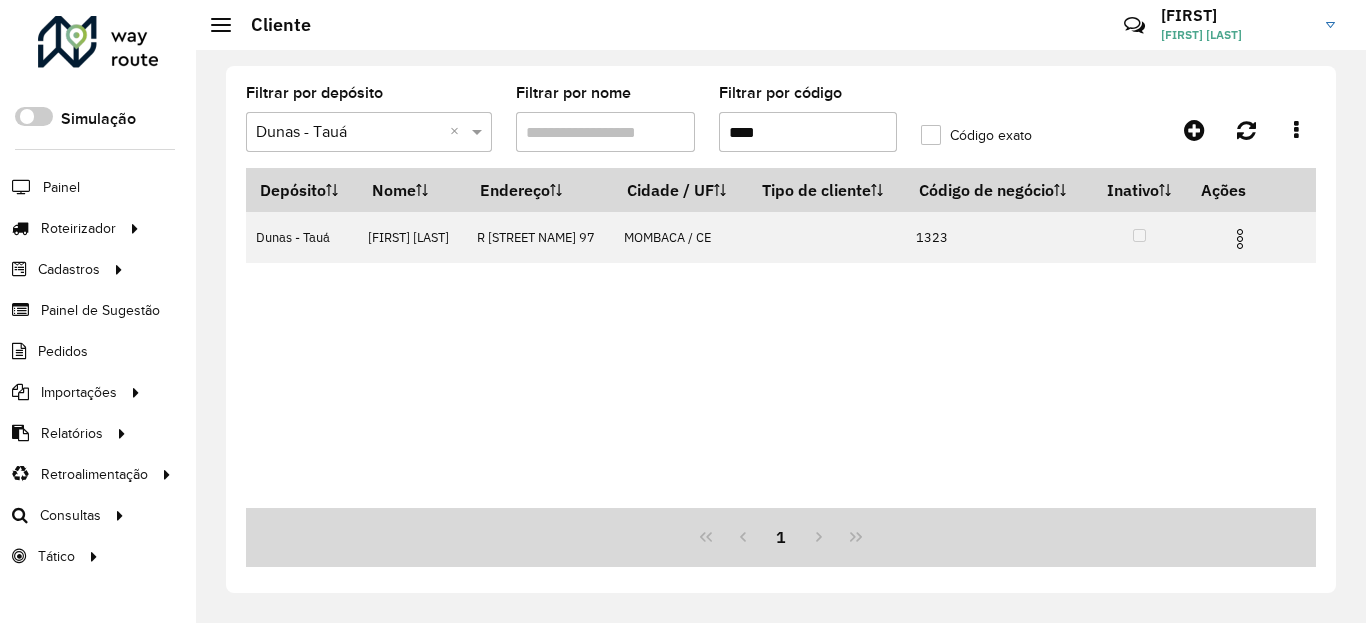 drag, startPoint x: 716, startPoint y: 126, endPoint x: 736, endPoint y: 129, distance: 20.22375 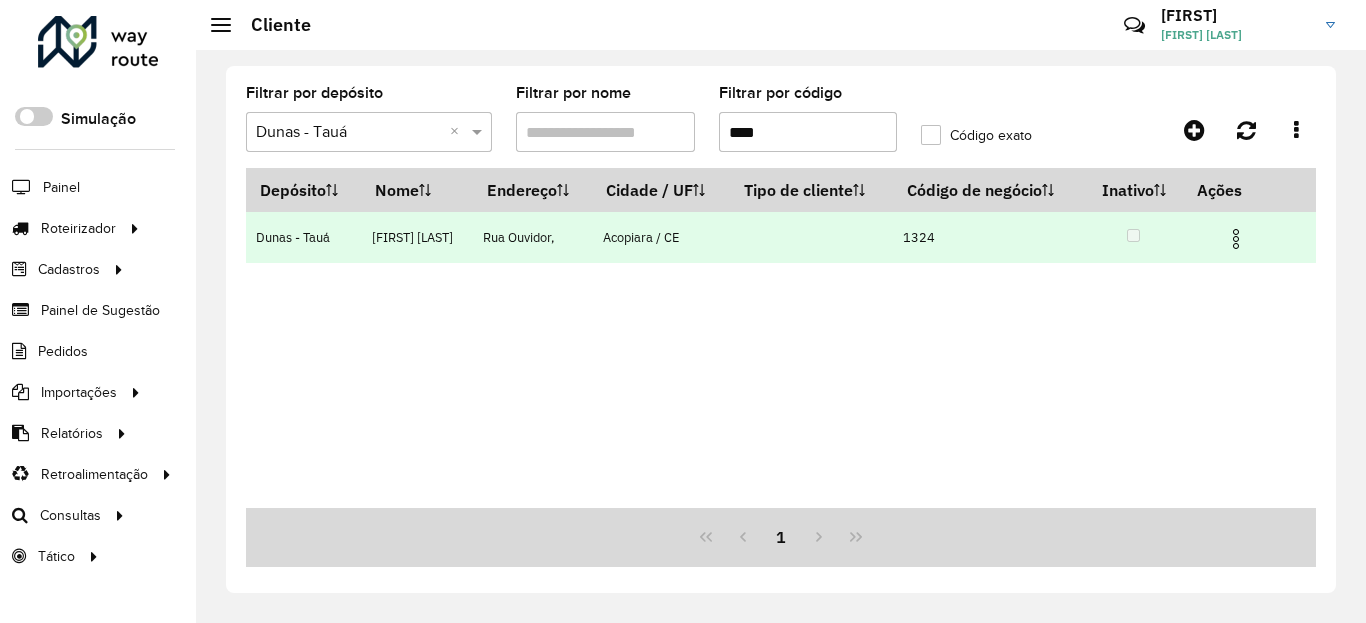 click at bounding box center (1236, 239) 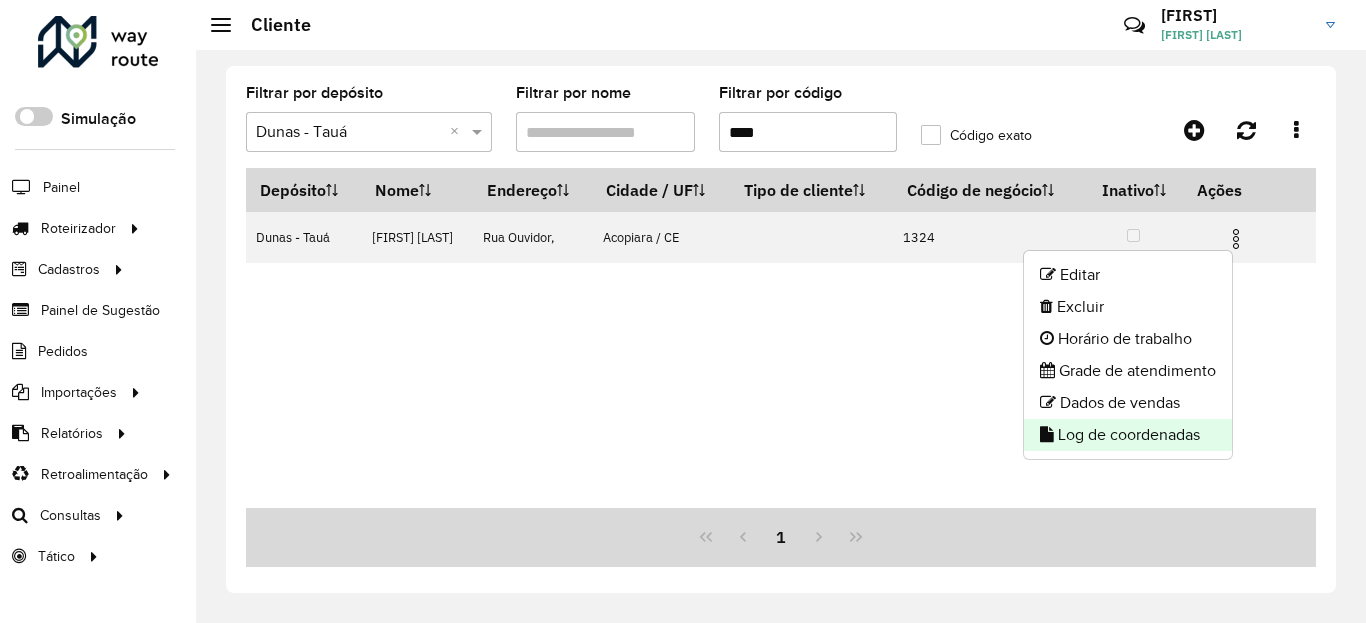 click on "Log de coordenadas" 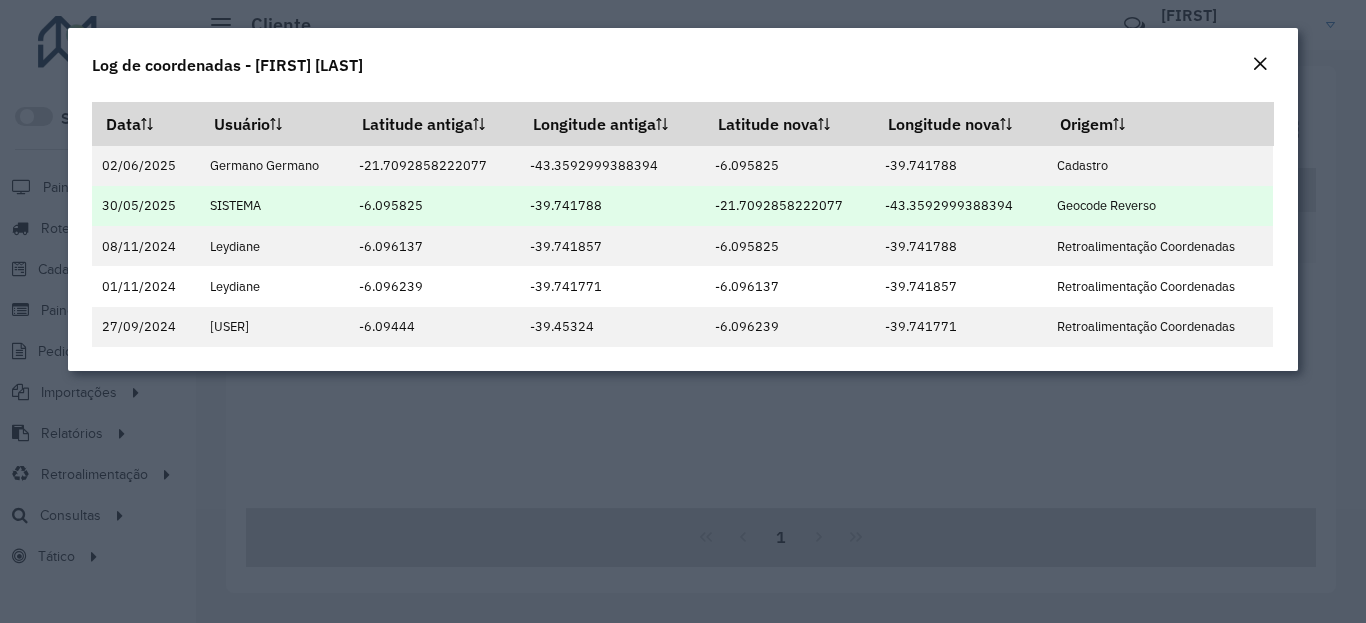 drag, startPoint x: 1262, startPoint y: 58, endPoint x: 900, endPoint y: 193, distance: 386.35345 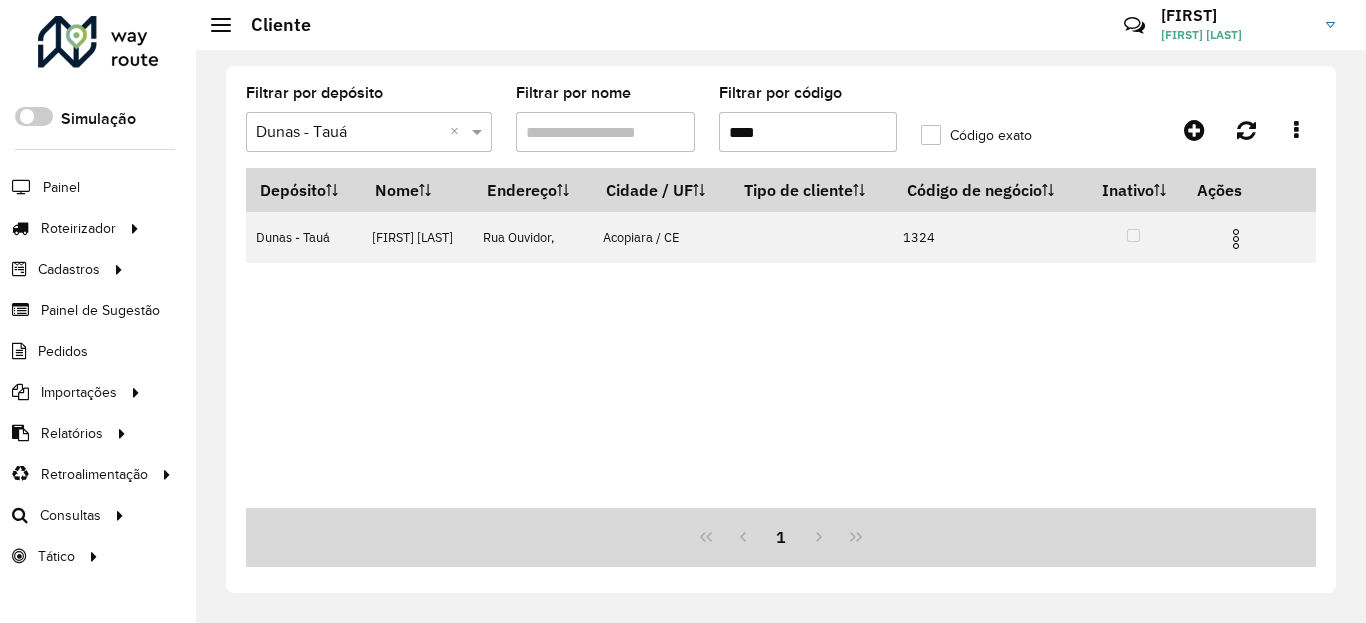 click on "****" at bounding box center [808, 132] 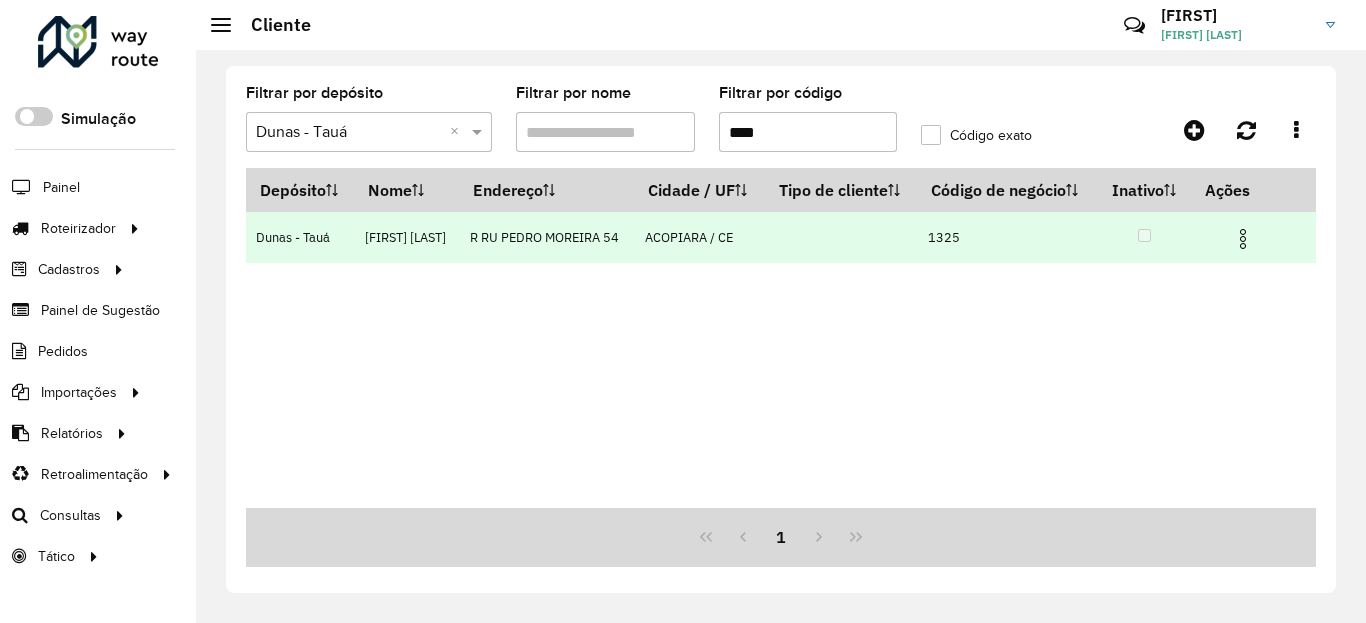 click at bounding box center (1243, 239) 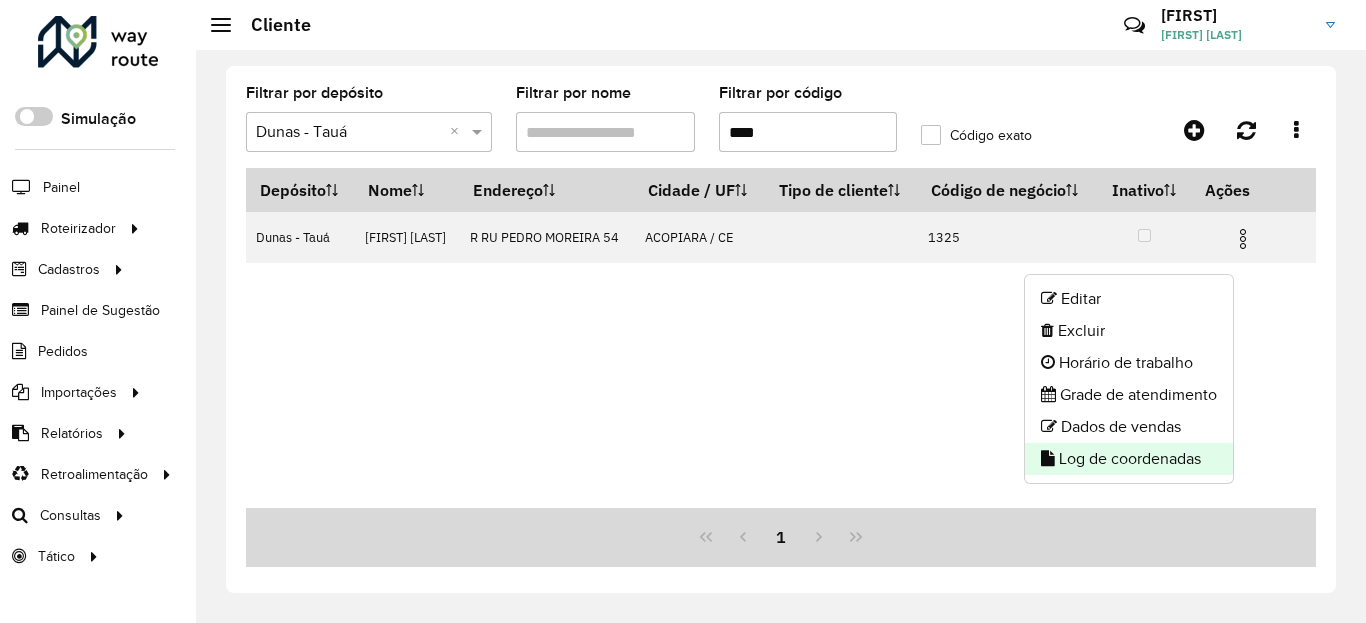 click on "Log de coordenadas" 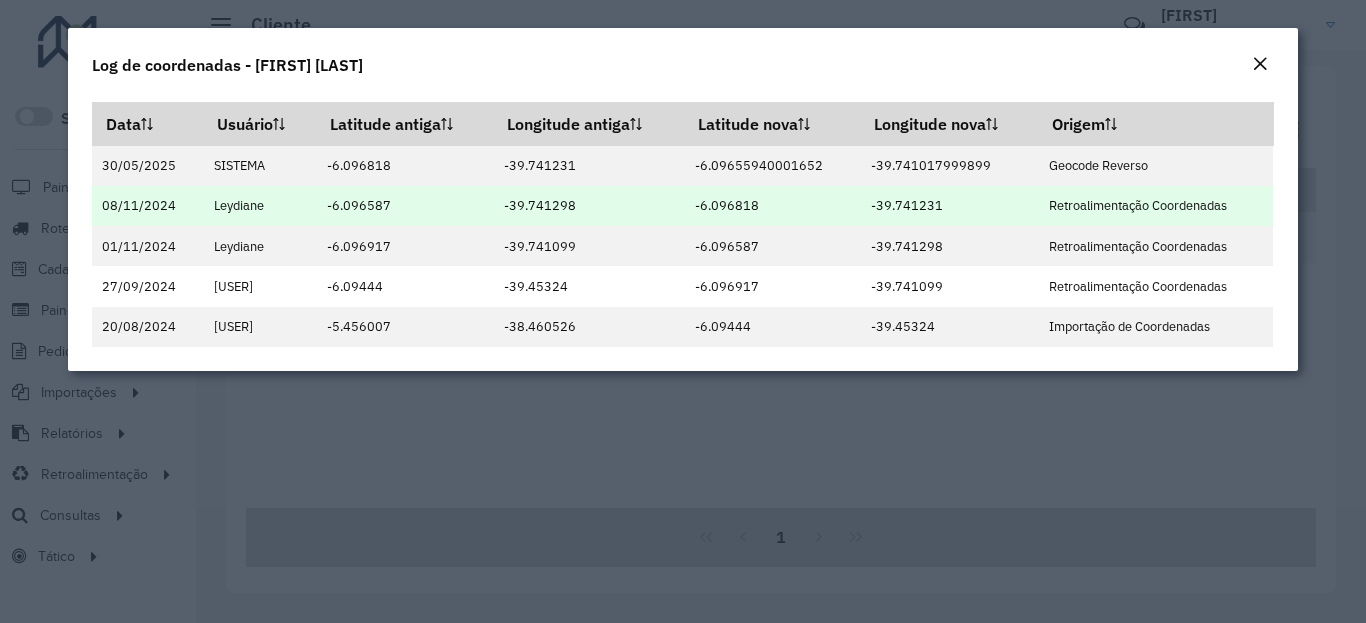 click on "-6.096818" at bounding box center (773, 206) 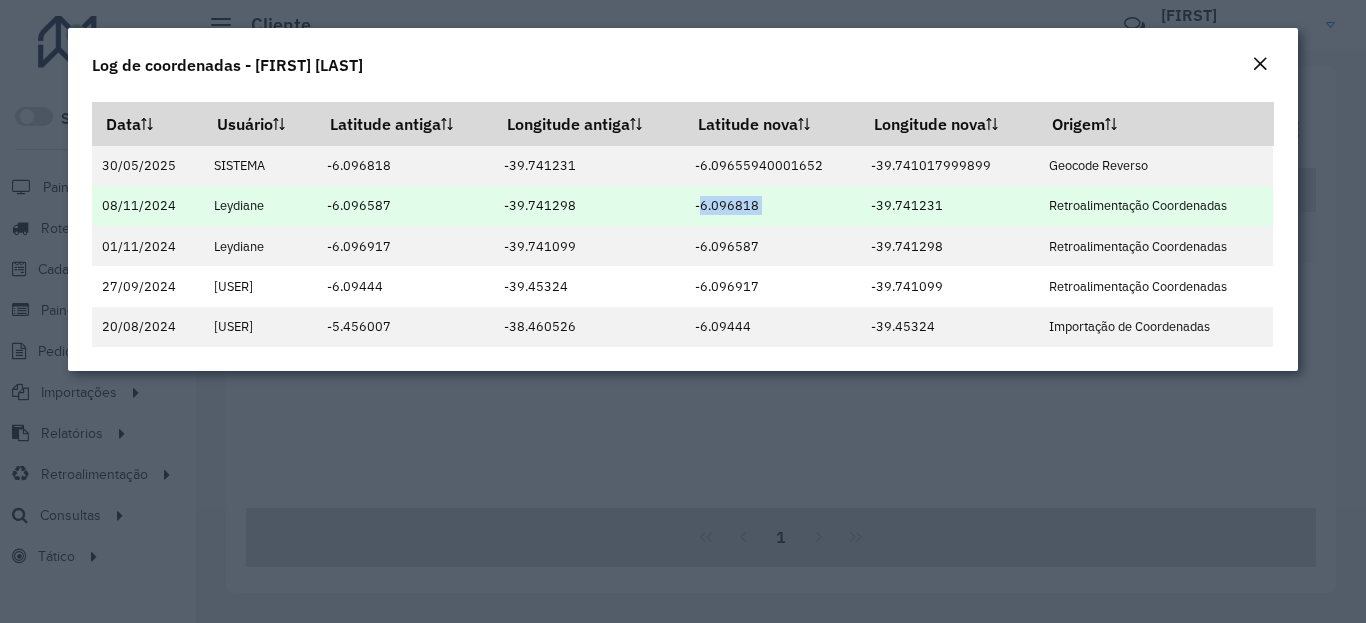 click on "-39.741231" at bounding box center [949, 206] 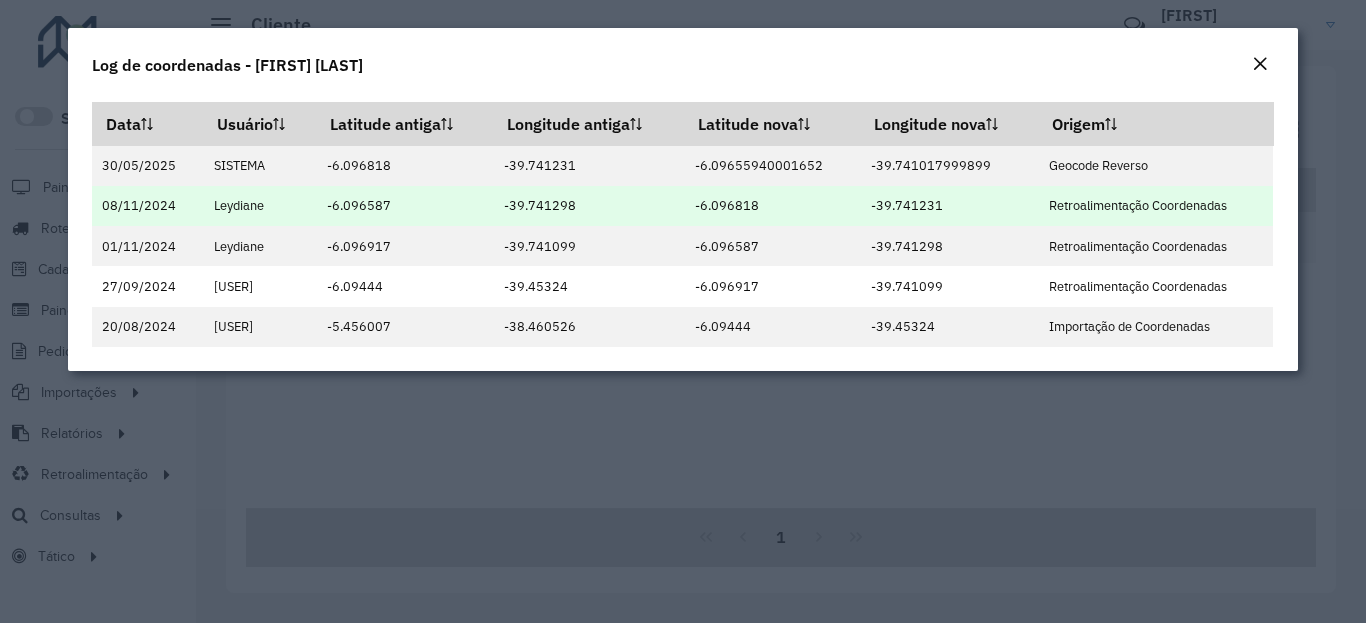 click on "-39.741231" at bounding box center (949, 206) 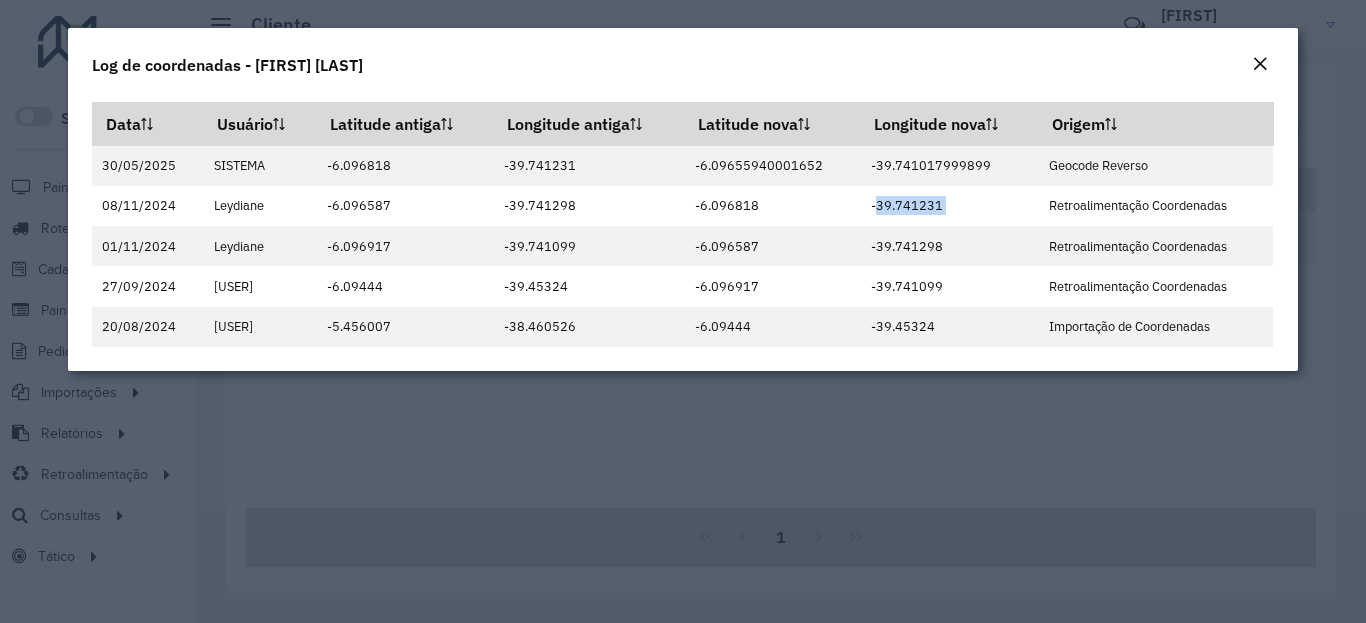 click 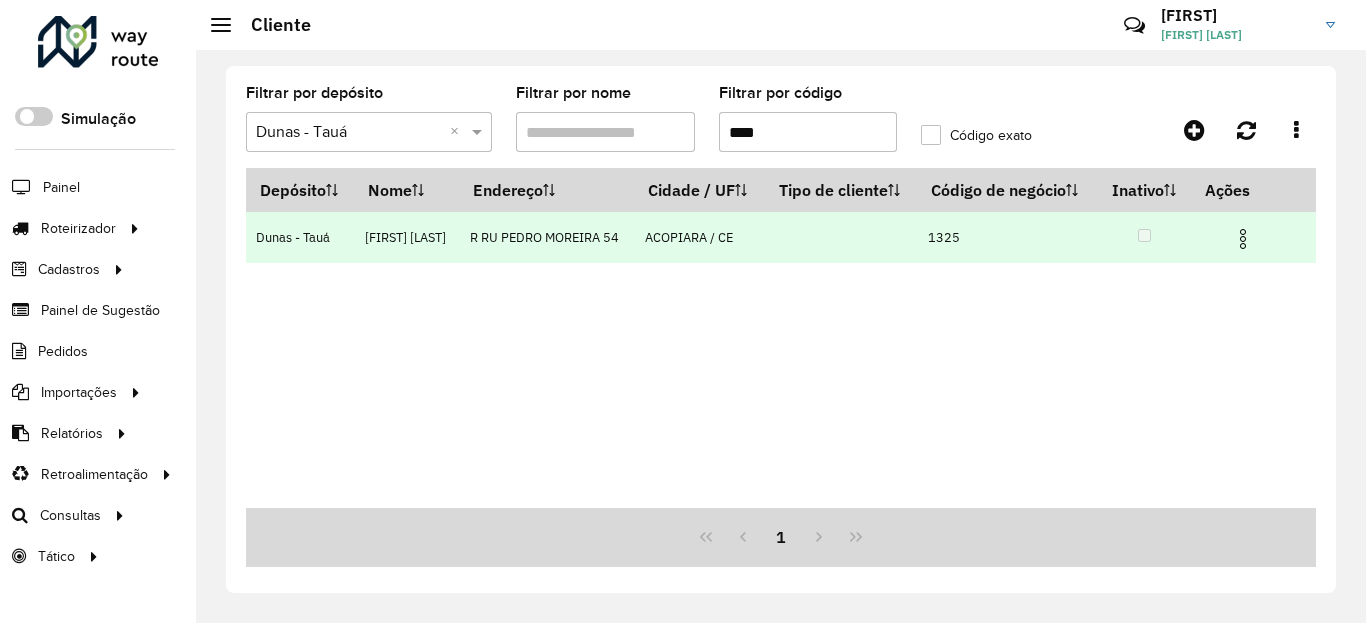 click at bounding box center (1243, 239) 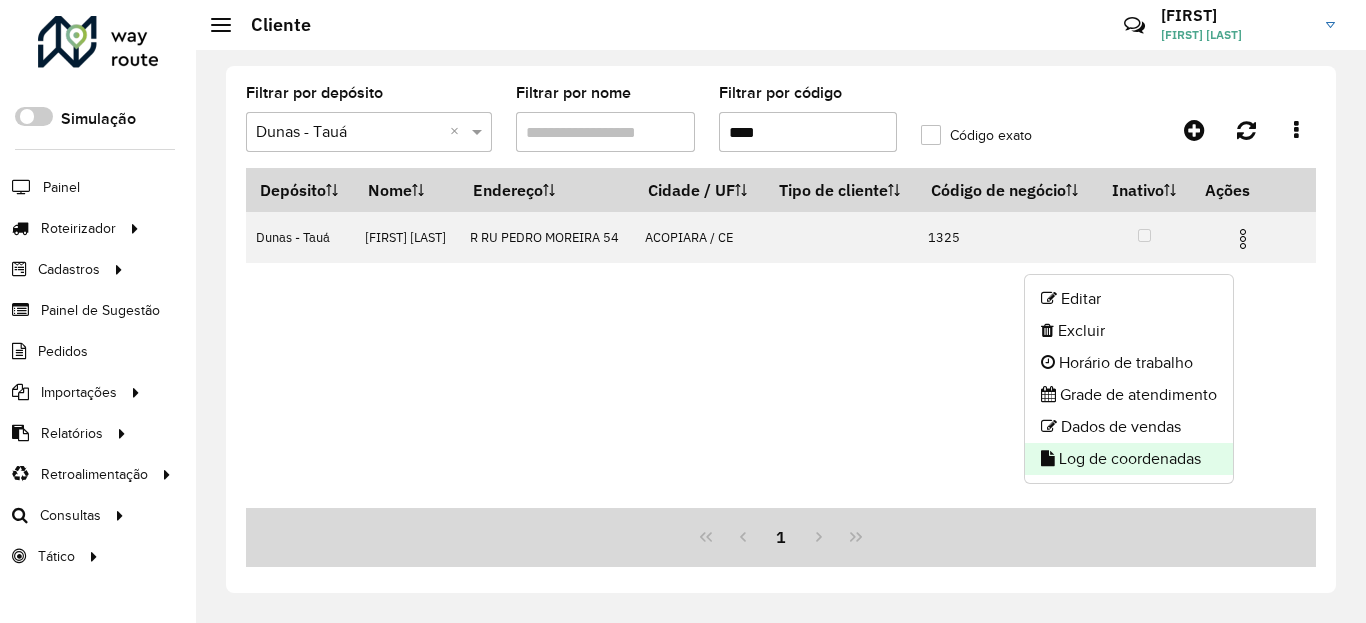 click on "Log de coordenadas" 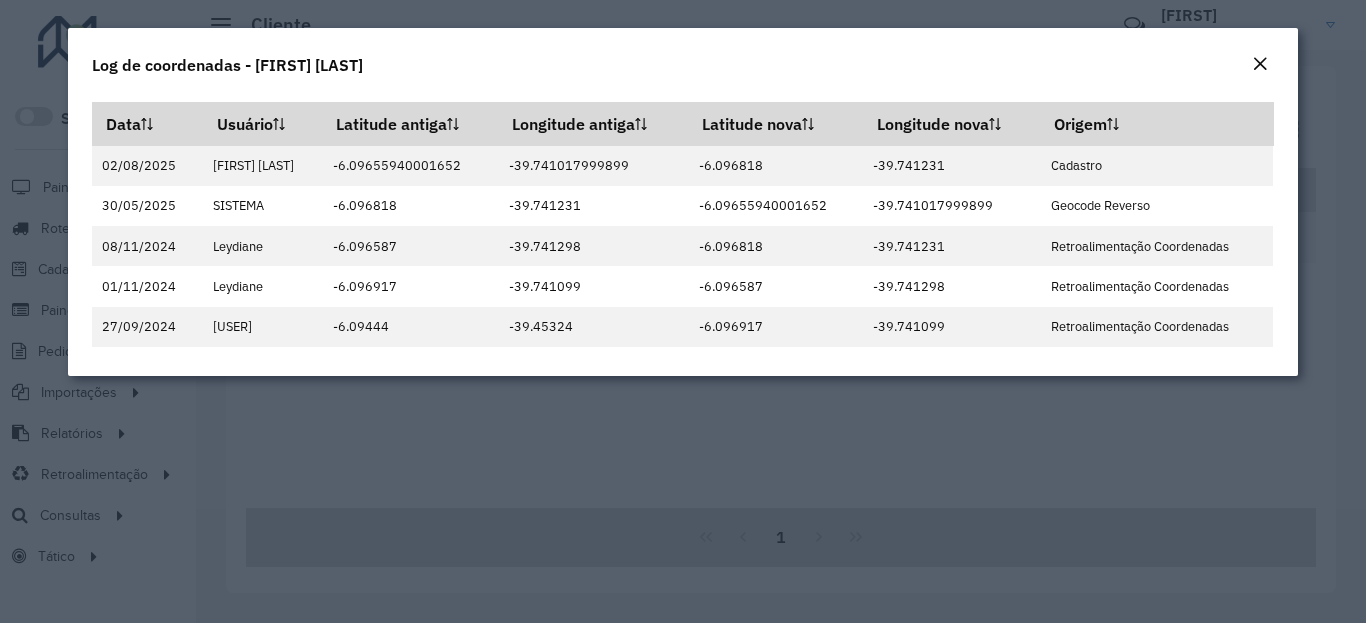 click 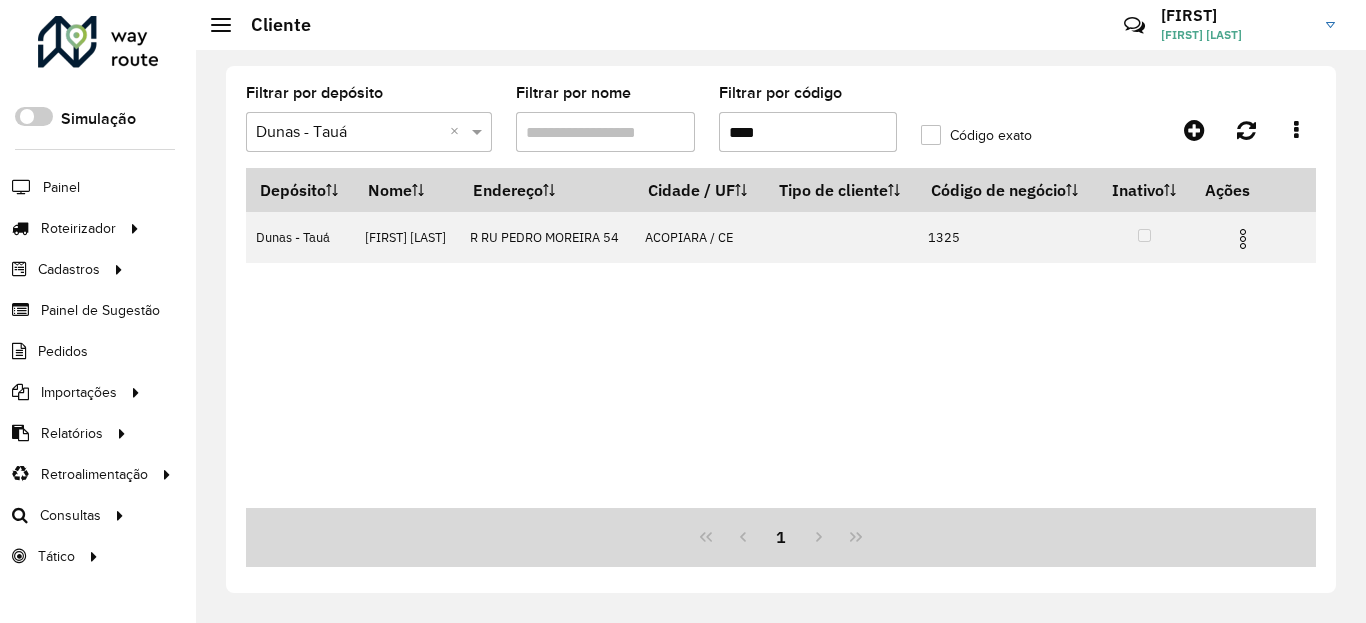 click on "****" at bounding box center [808, 132] 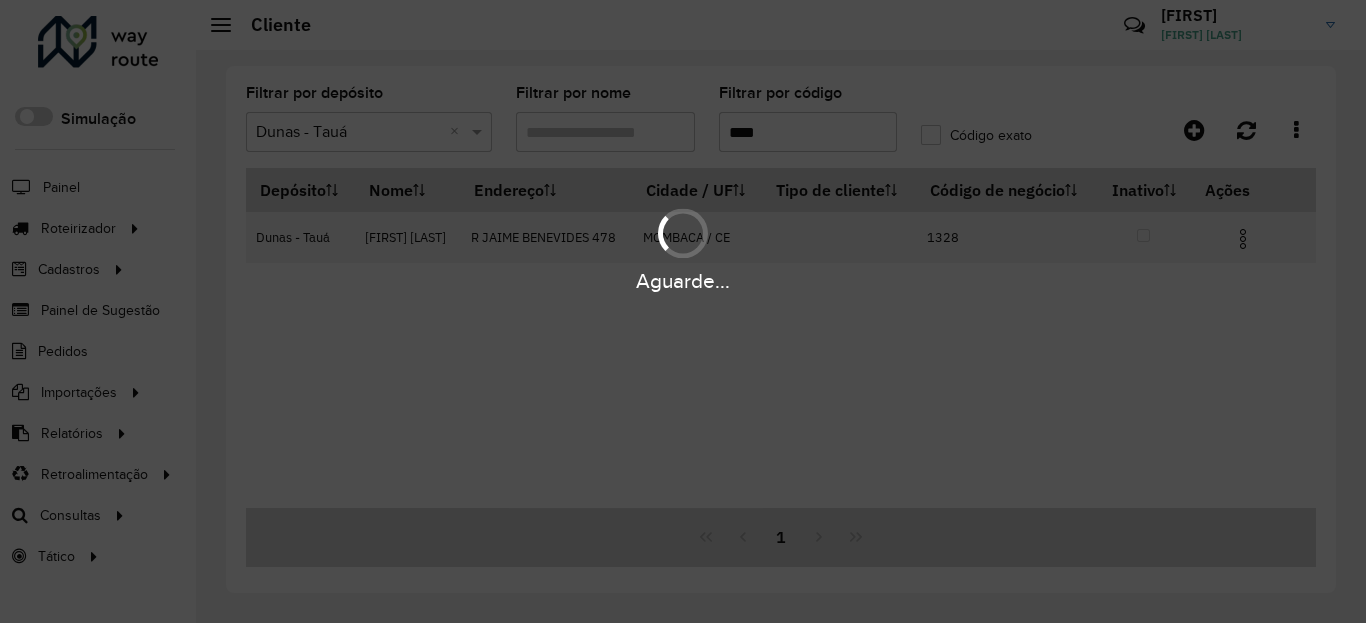 click on "Aguarde...  Pop-up bloqueado!  Seu navegador bloqueou automáticamente a abertura de uma nova janela.   Acesse as configurações e adicione o endereço do sistema a lista de permissão.   Fechar  Roteirizador AmbevTech Simulação Painel Roteirizador Entregas Vendas Cadastros Checkpoint Classificações de venda Cliente Condição de pagamento Consulta de setores Depósito Disponibilidade de veículos Fator tipo de produto Gabarito planner Grupo Rota Fator Tipo Produto Grupo de Depósito Grupo de rotas exclusiva Grupo de setores Jornada Jornada RN Layout integração Modelo Motorista Multi Depósito Painel de sugestão Parada Pedágio Perfil de Vendedor Ponto de apoio Ponto de apoio FAD Prioridade pedido Produto Restrição de Atendimento Planner Rodízio de placa Rota exclusiva FAD Rótulo Setor Setor Planner Tempo de parada de refeição Tipo de cliente Tipo de veículo Tipo de veículo RN Transportadora Usuário Vendedor Veículo Painel de Sugestão Pedidos Importações Classificação e volume de venda" at bounding box center (683, 311) 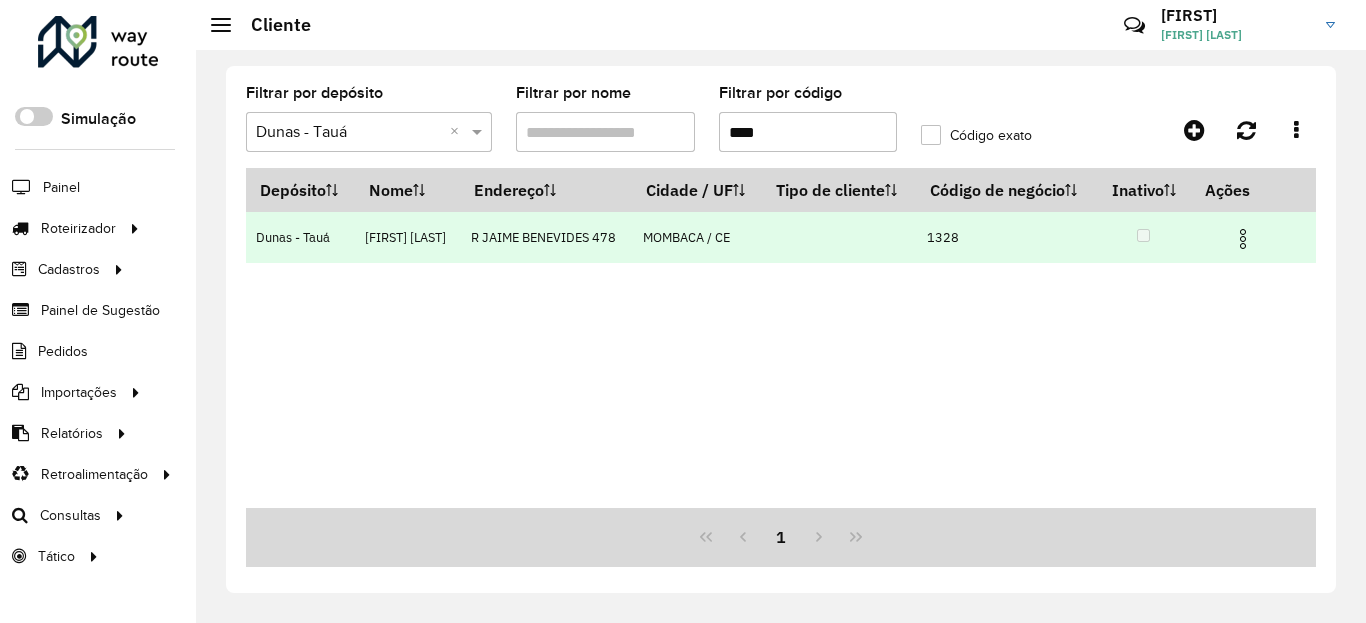 click at bounding box center [1243, 239] 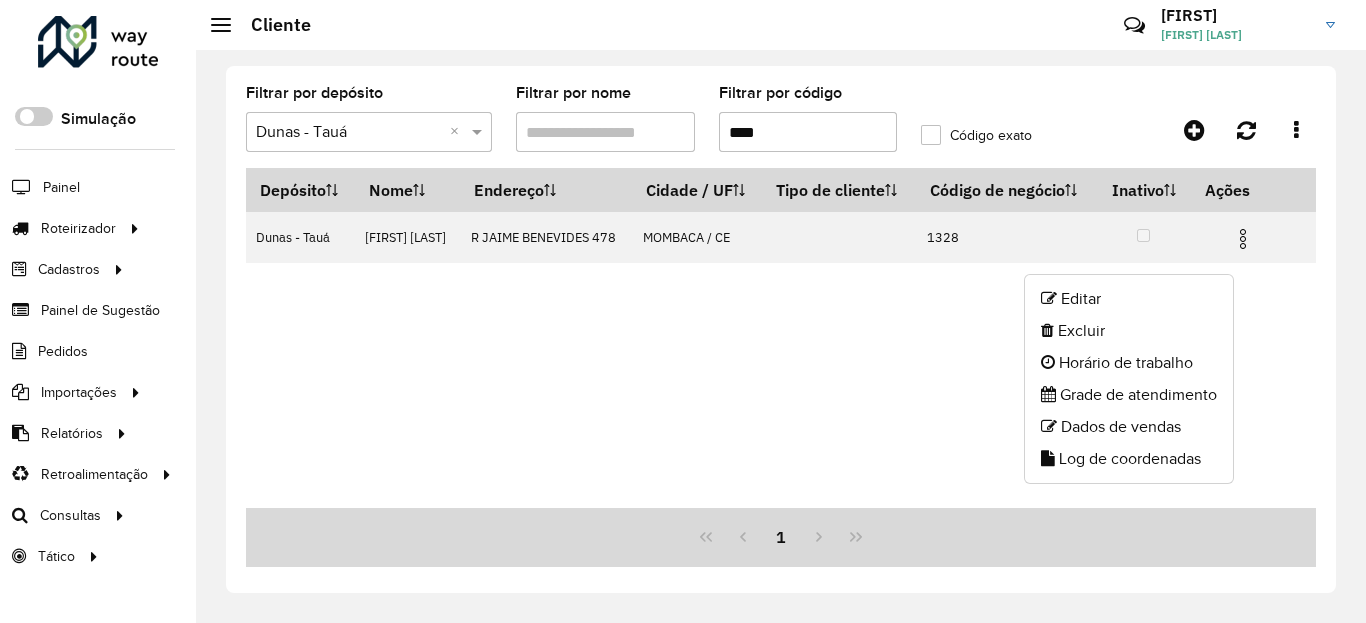 click on "Log de coordenadas" 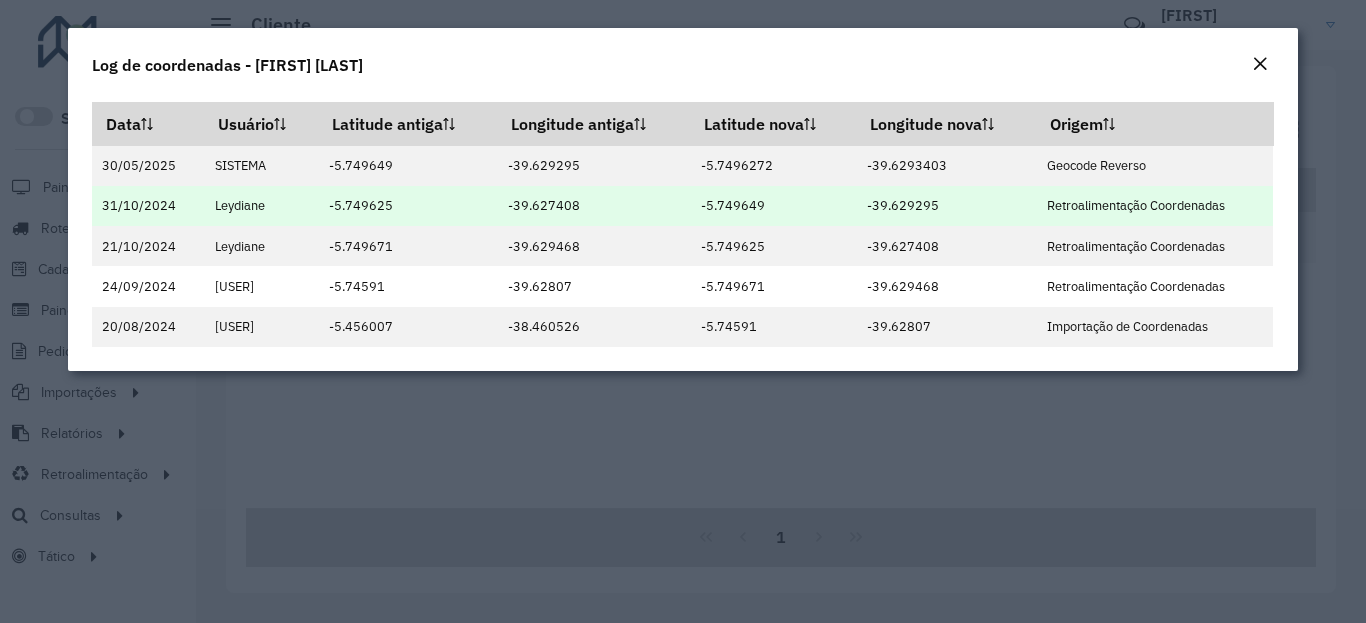 click on "-5.749649" at bounding box center (773, 206) 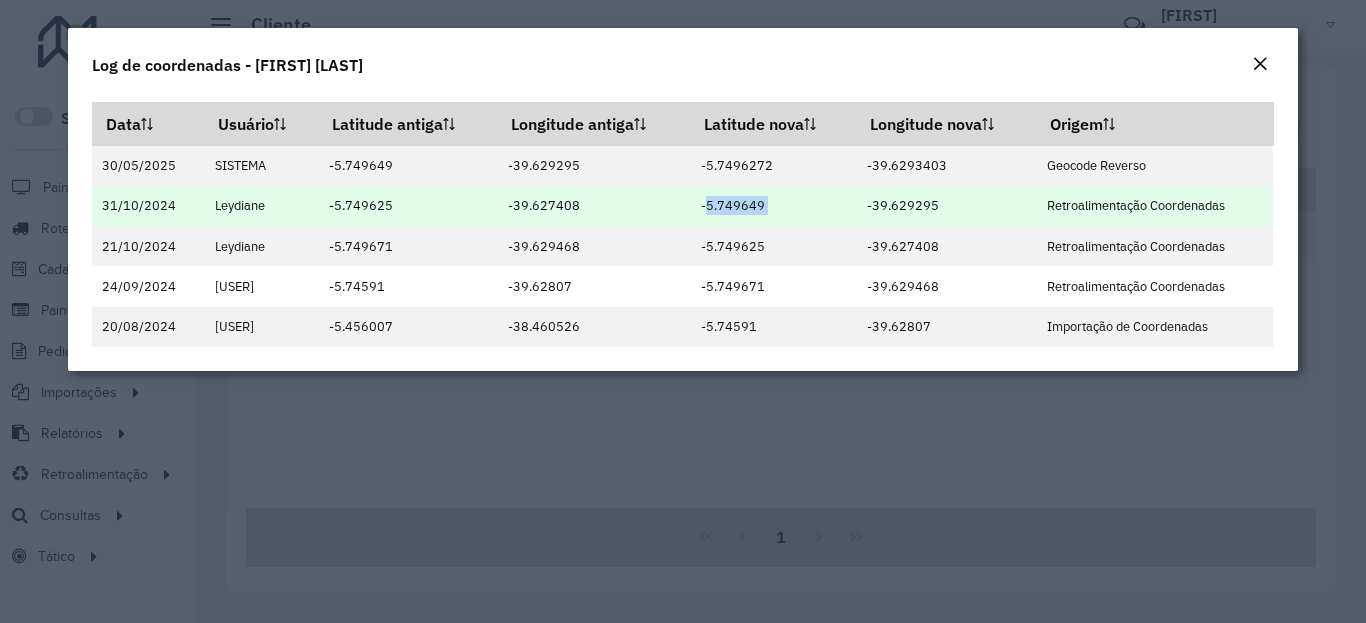 click on "-5.749649" at bounding box center (773, 206) 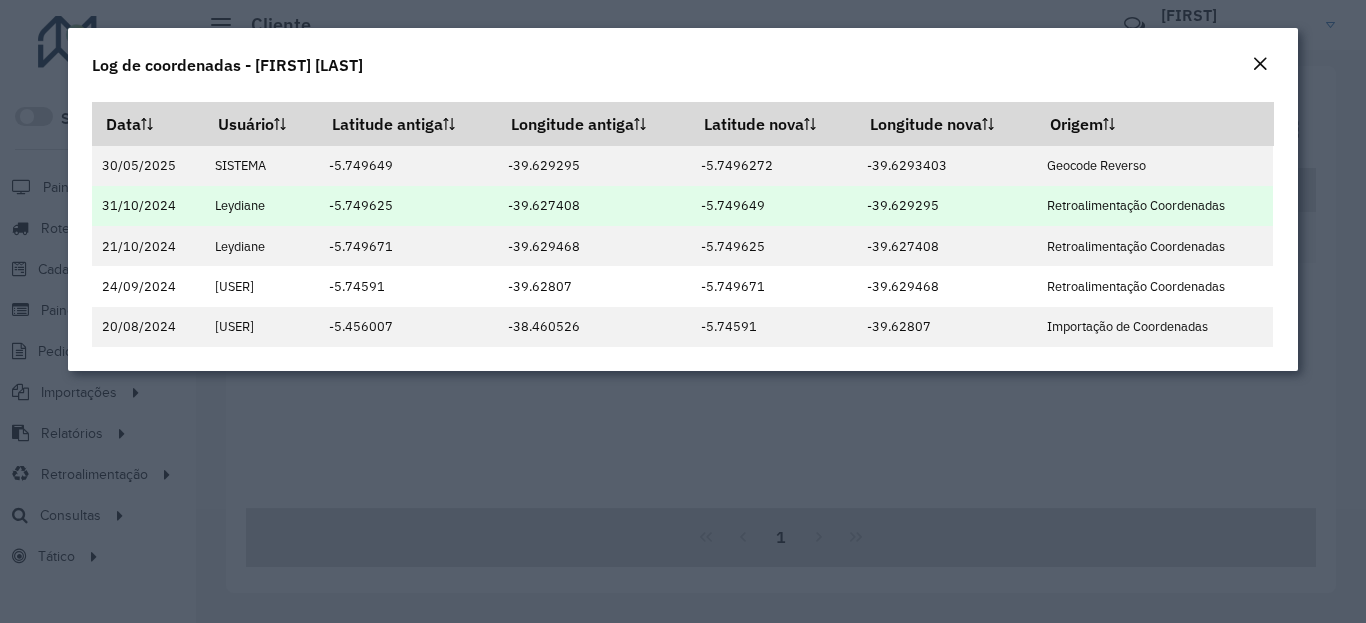 click on "-5.749649" at bounding box center [773, 206] 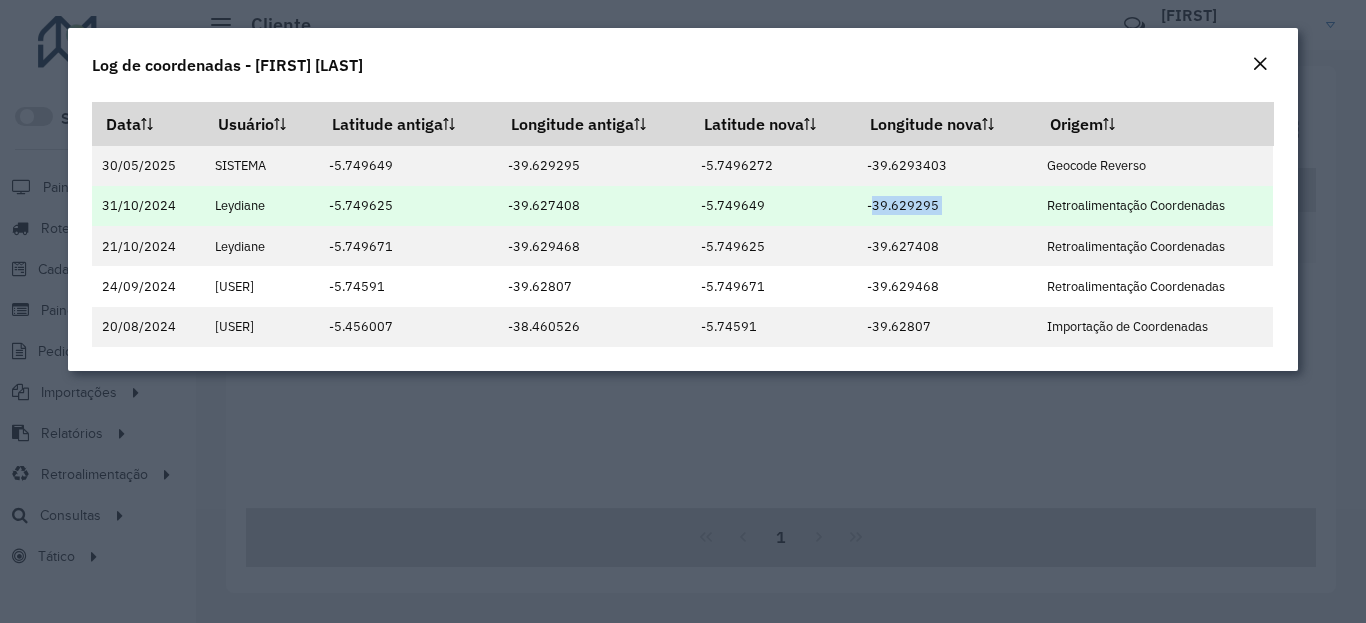 click on "-39.629295" at bounding box center (946, 206) 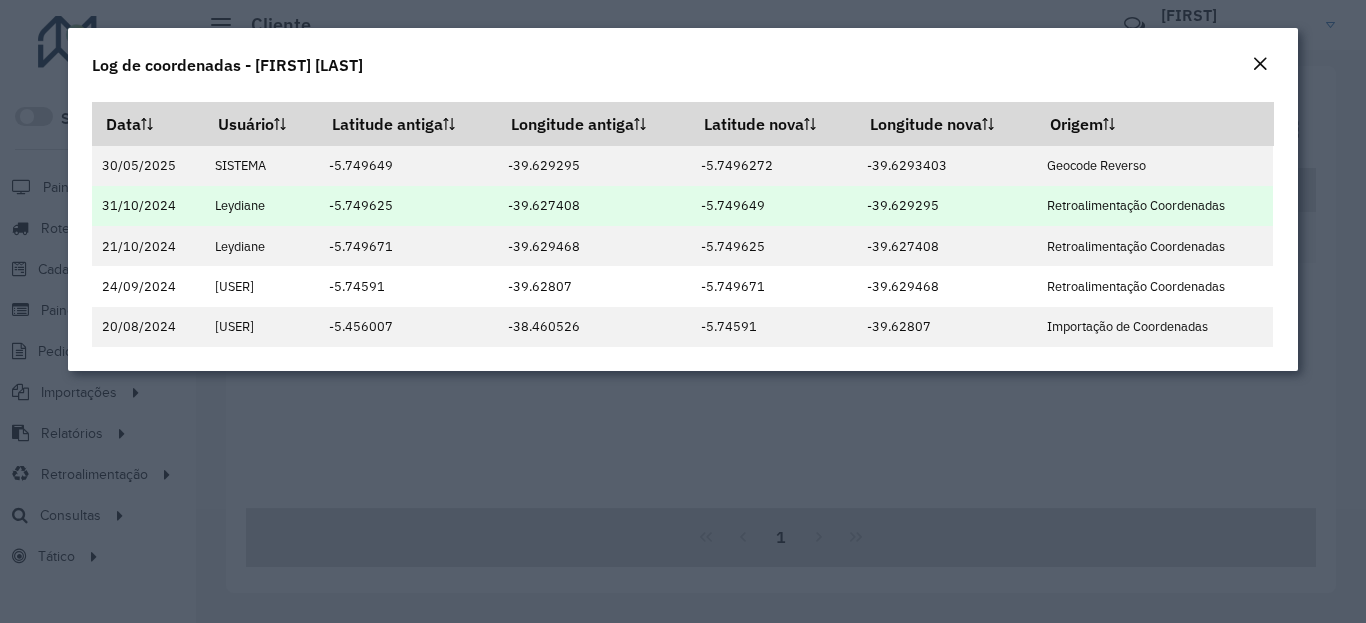 click on "-39.629295" at bounding box center (946, 206) 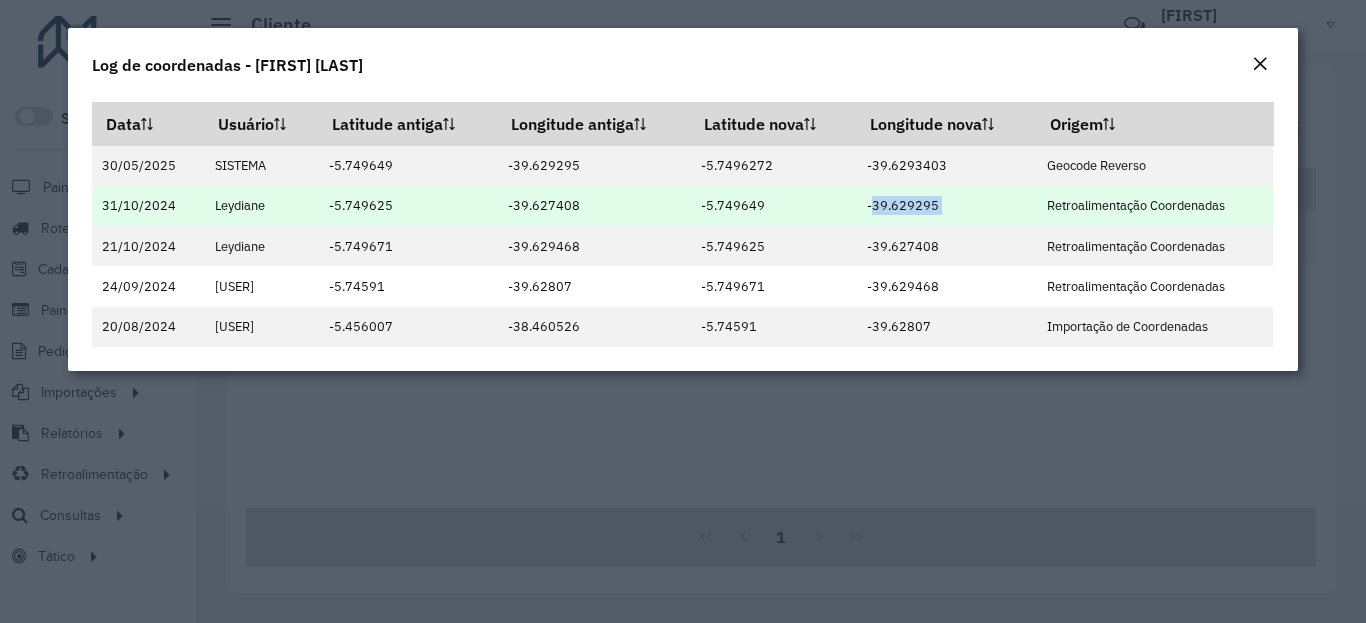 click on "-39.629295" at bounding box center (946, 206) 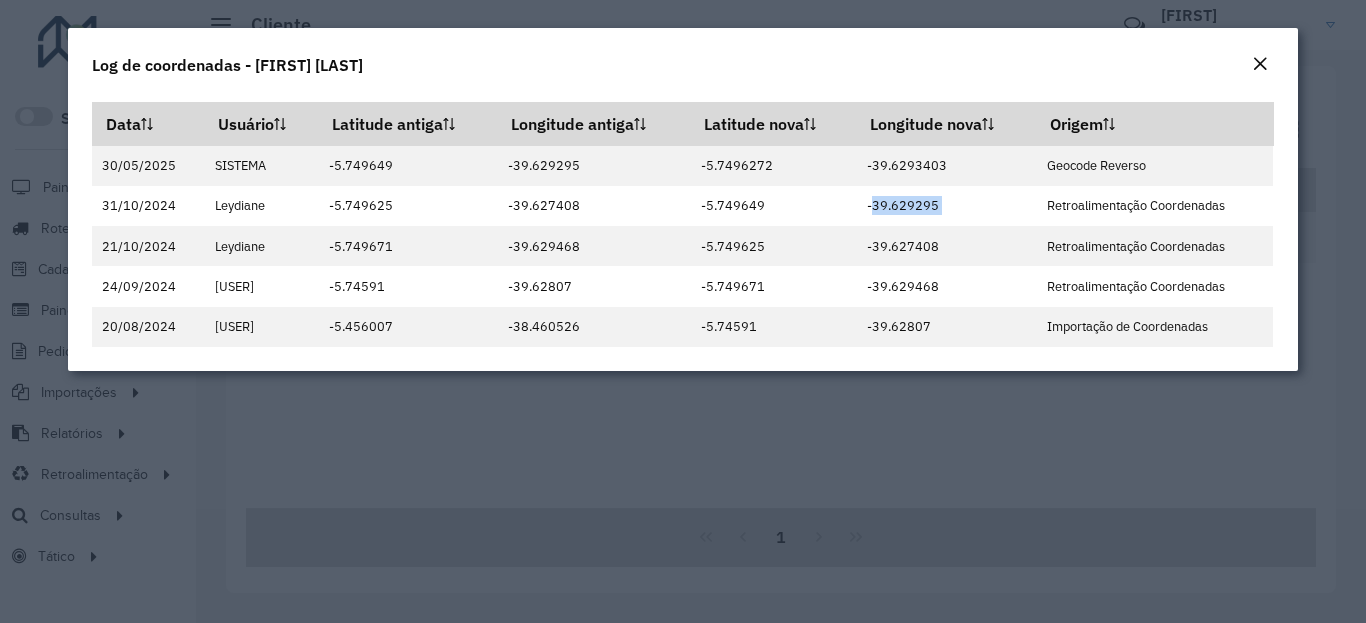 click 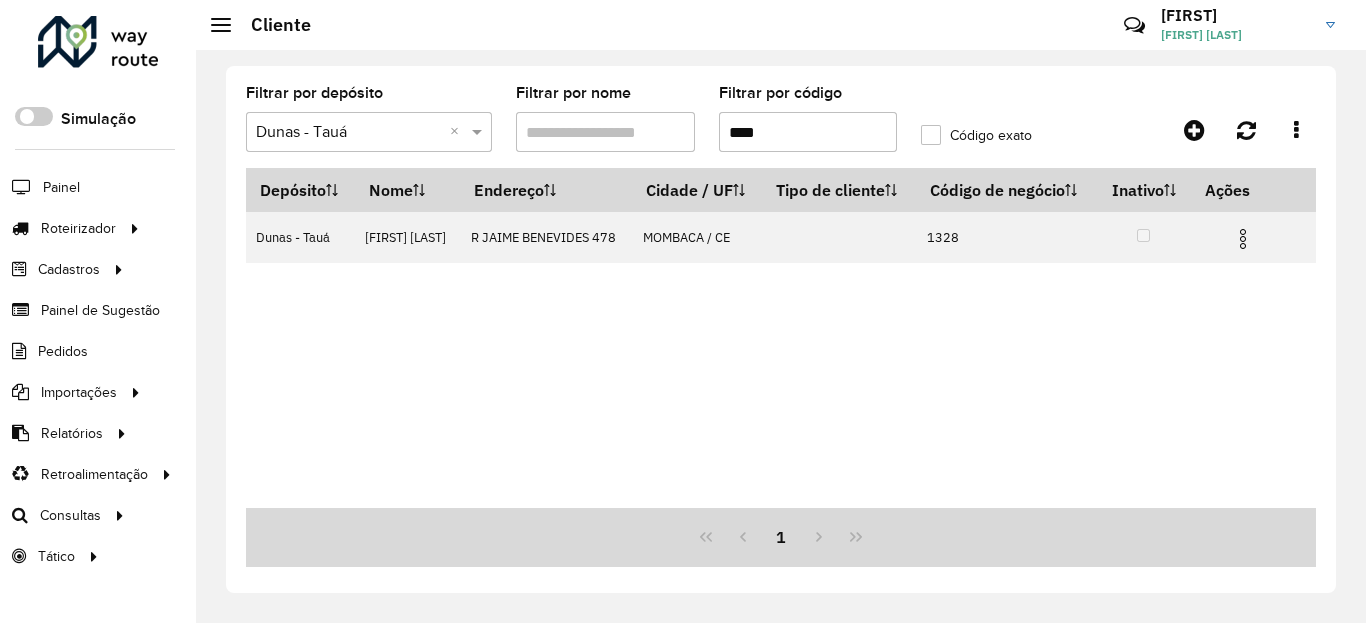 click on "****" at bounding box center [808, 132] 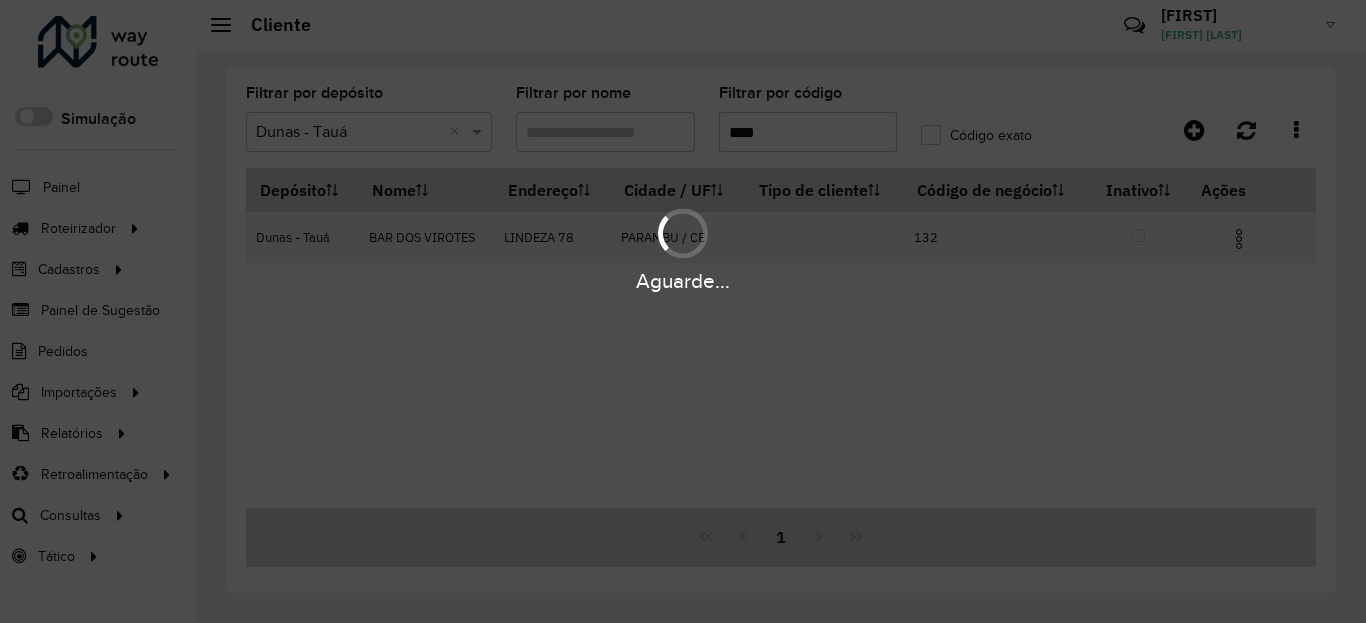 click on "Aguarde..." at bounding box center [683, 249] 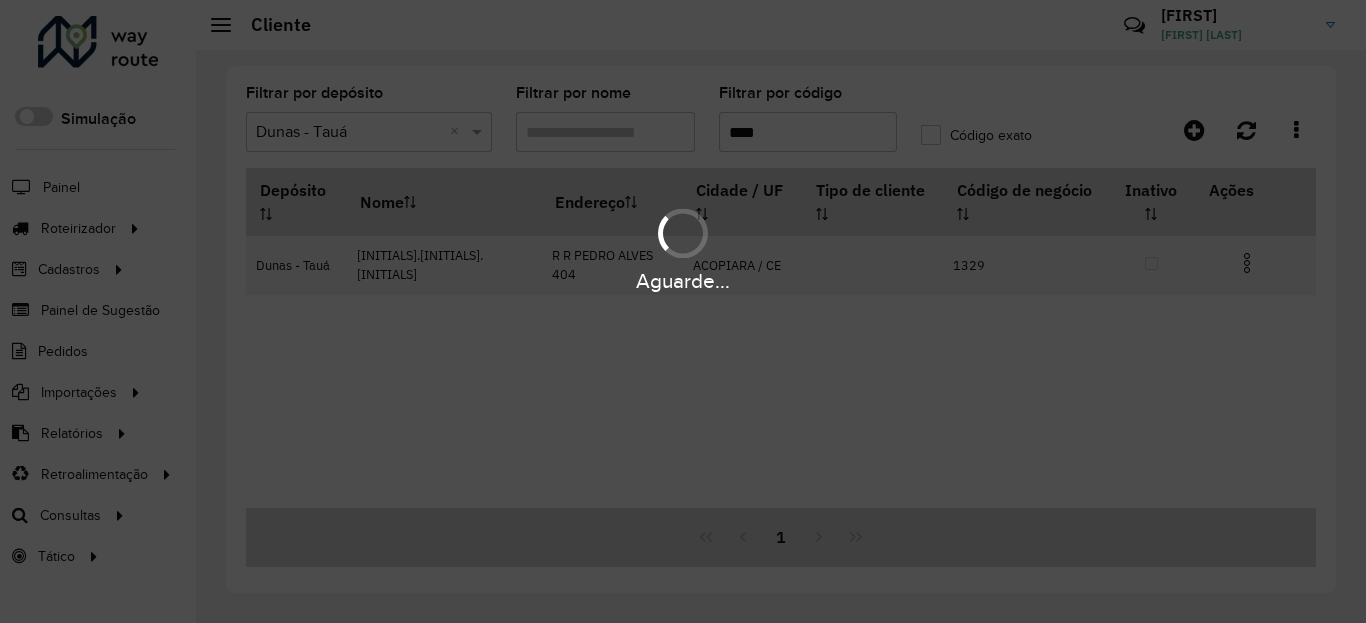 click on "Aguarde..." at bounding box center (683, 249) 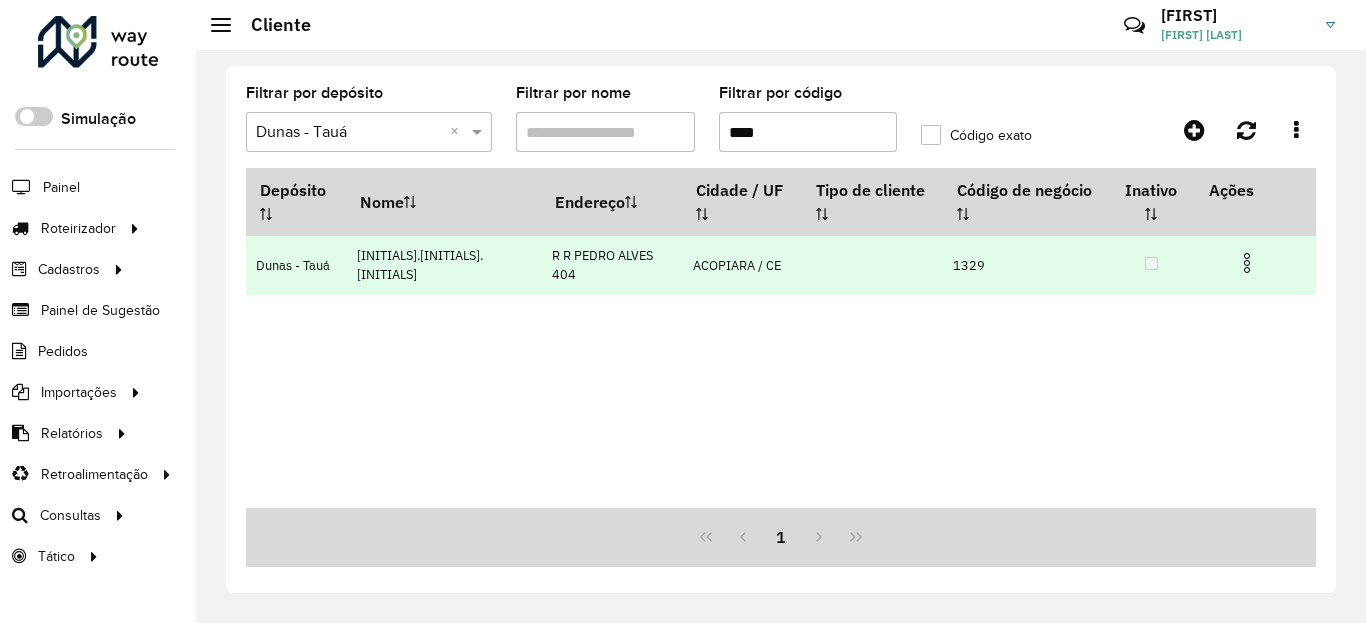 click at bounding box center [1247, 263] 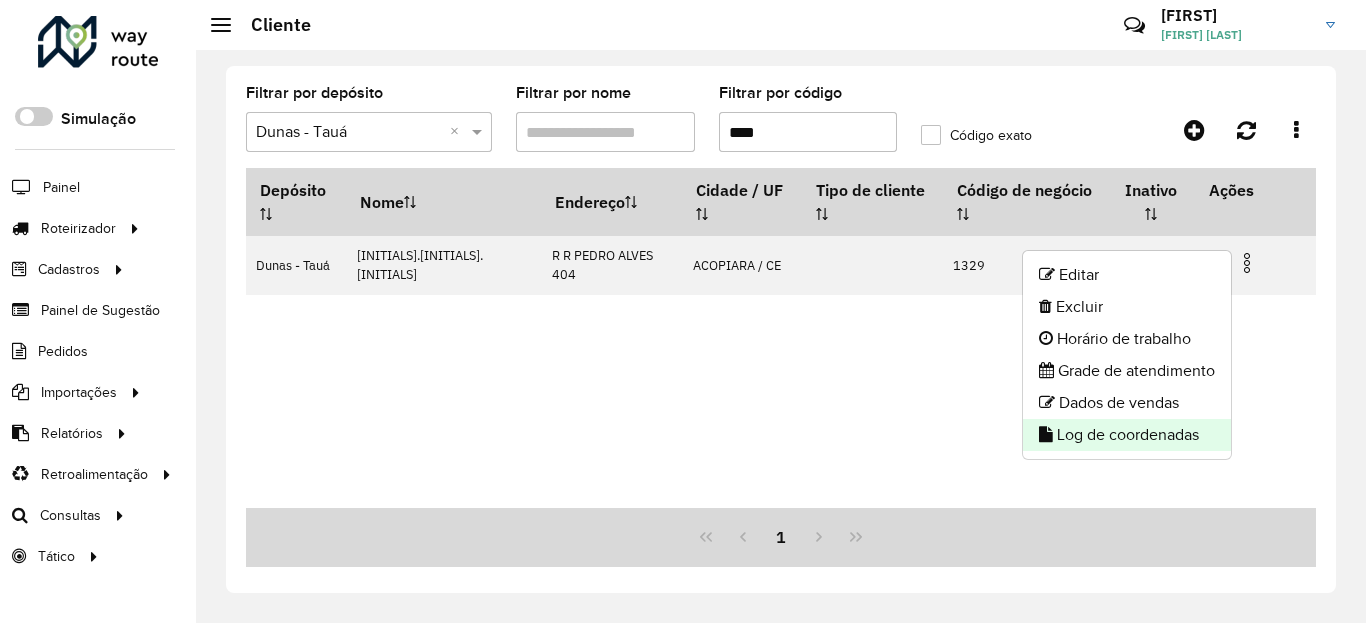 click on "Log de coordenadas" 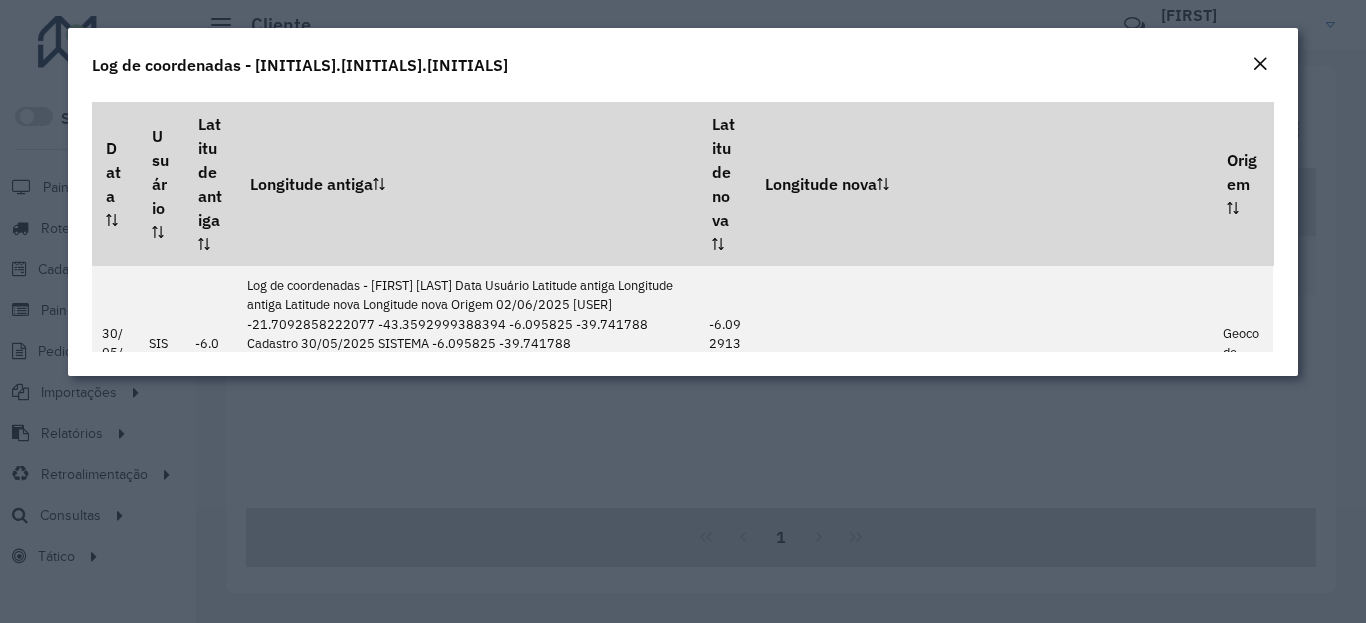 click on "-6.092332" at bounding box center [724, 556] 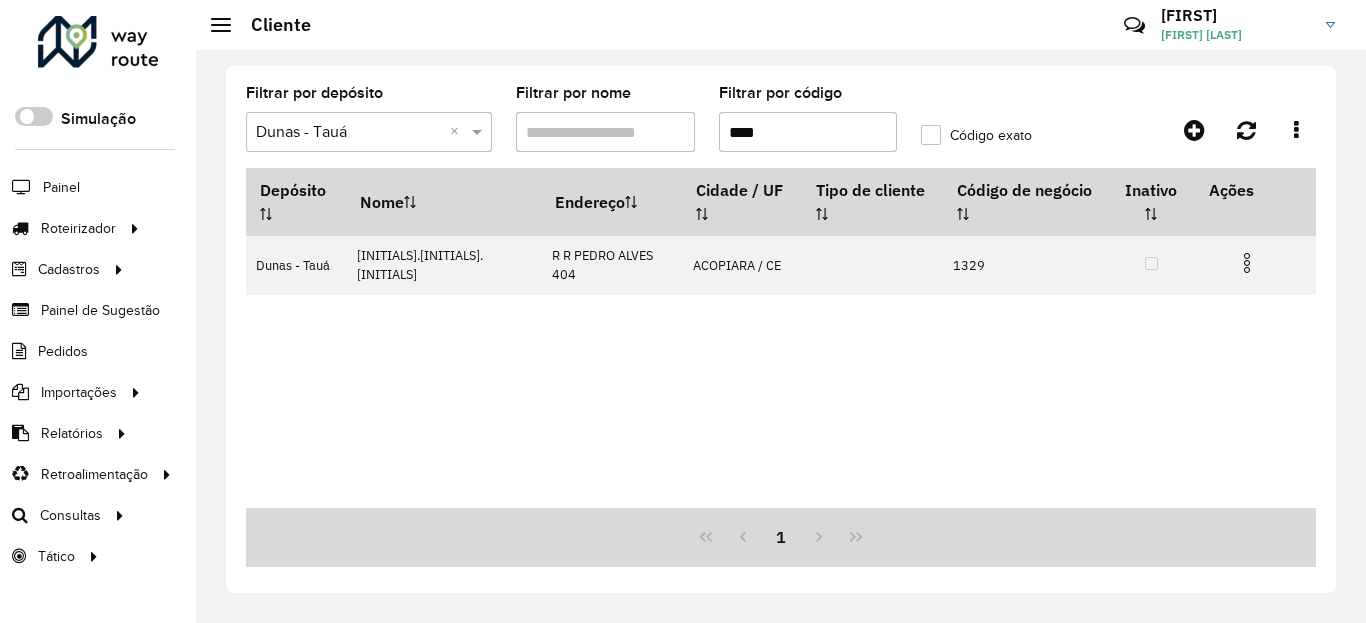 click on "****" at bounding box center (808, 132) 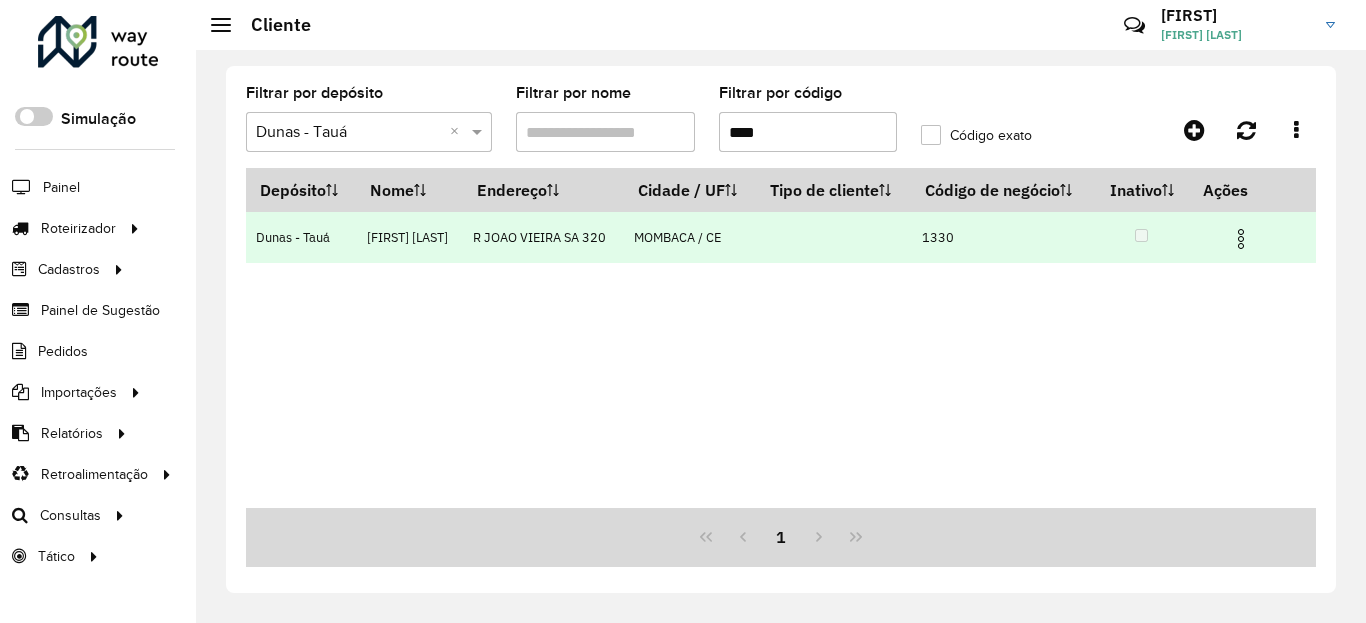 click at bounding box center (1241, 239) 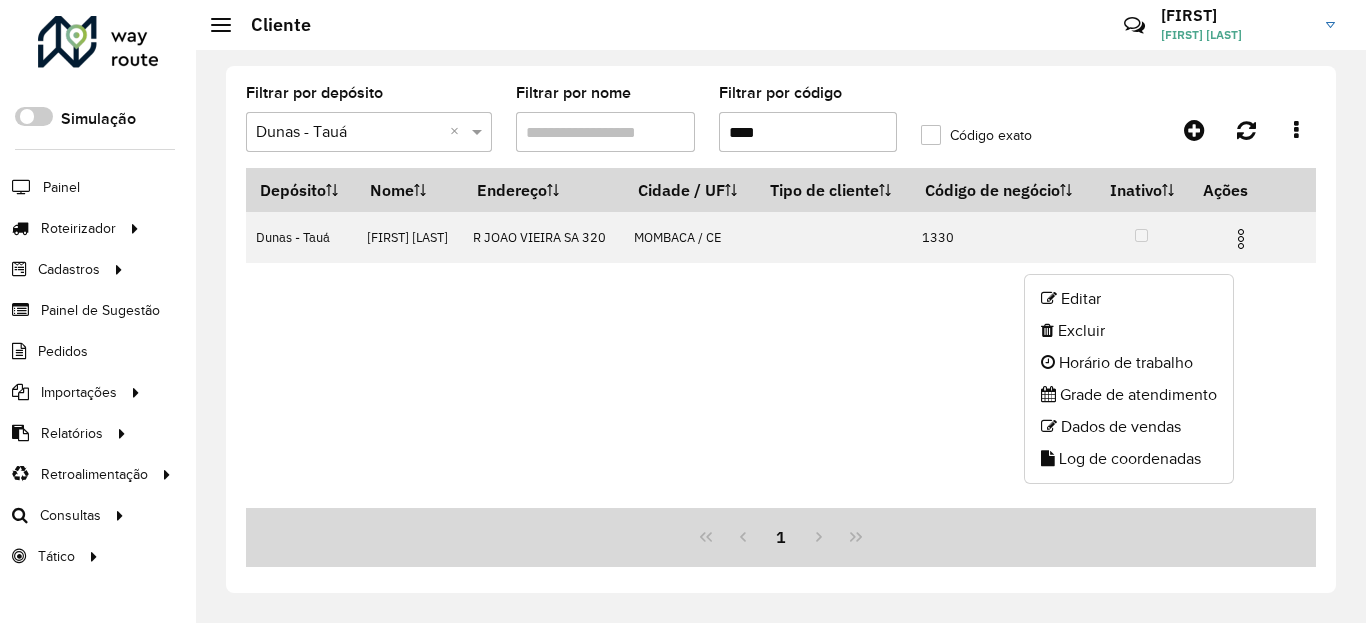 click on "Log de coordenadas" 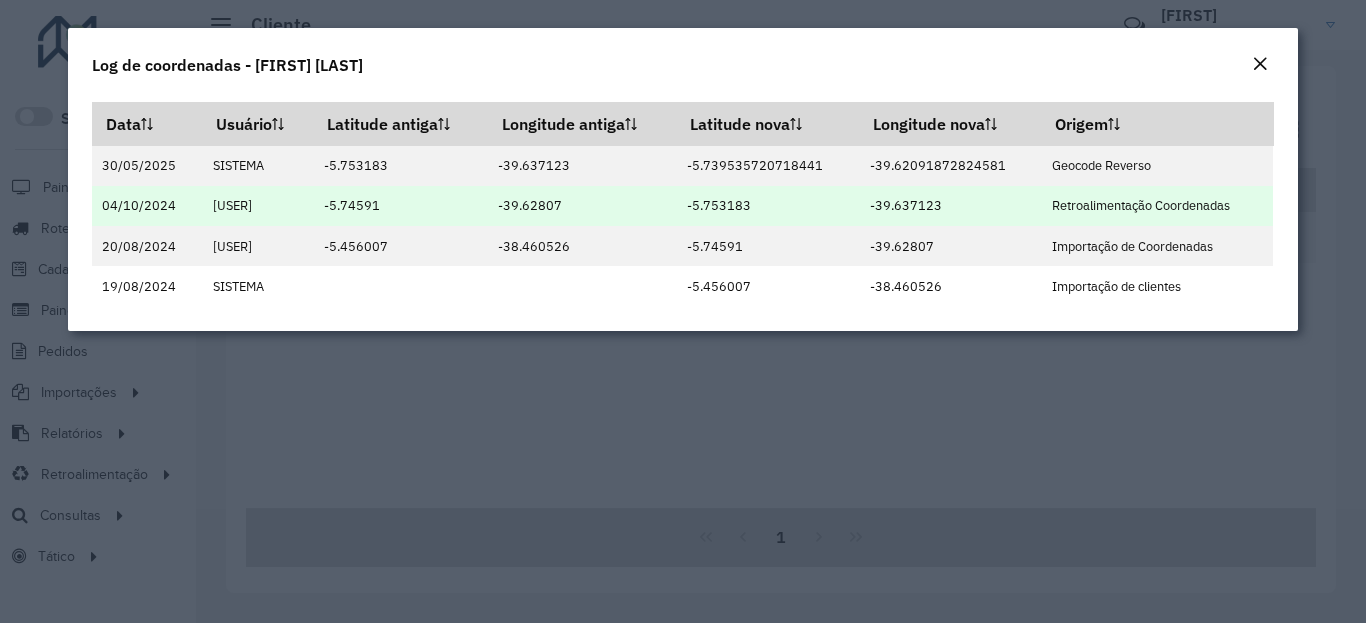click on "-5.753183" at bounding box center (768, 206) 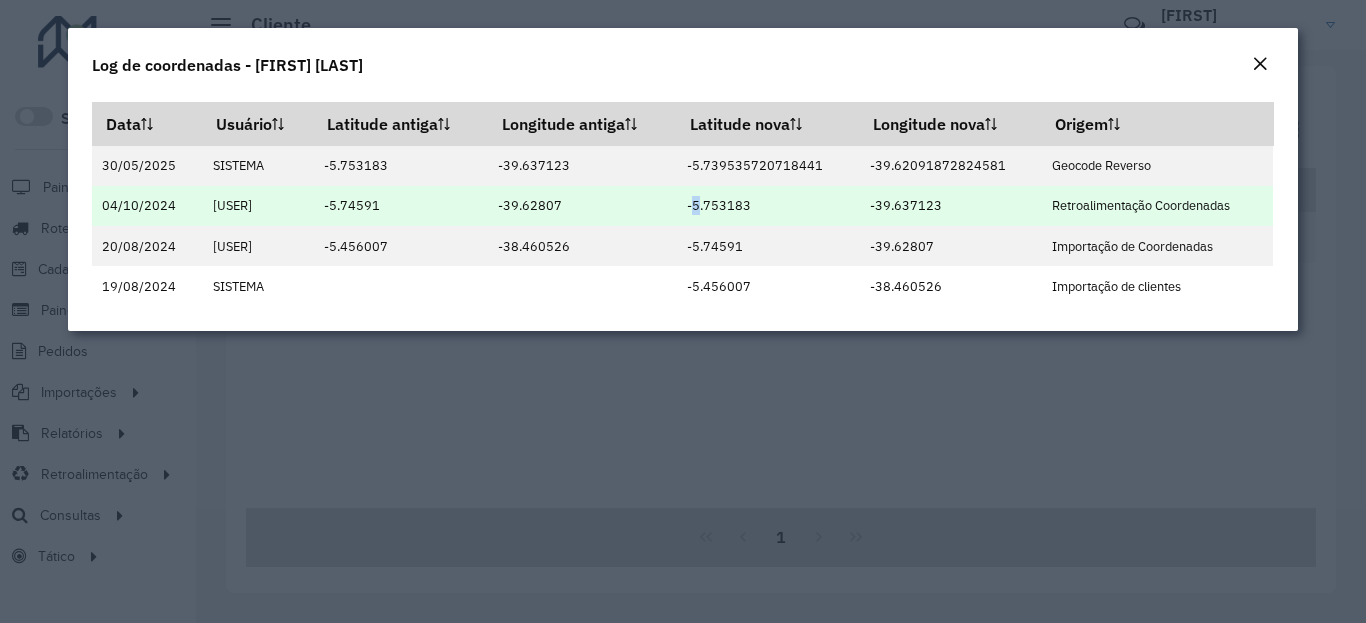 click on "-5.753183" at bounding box center [768, 206] 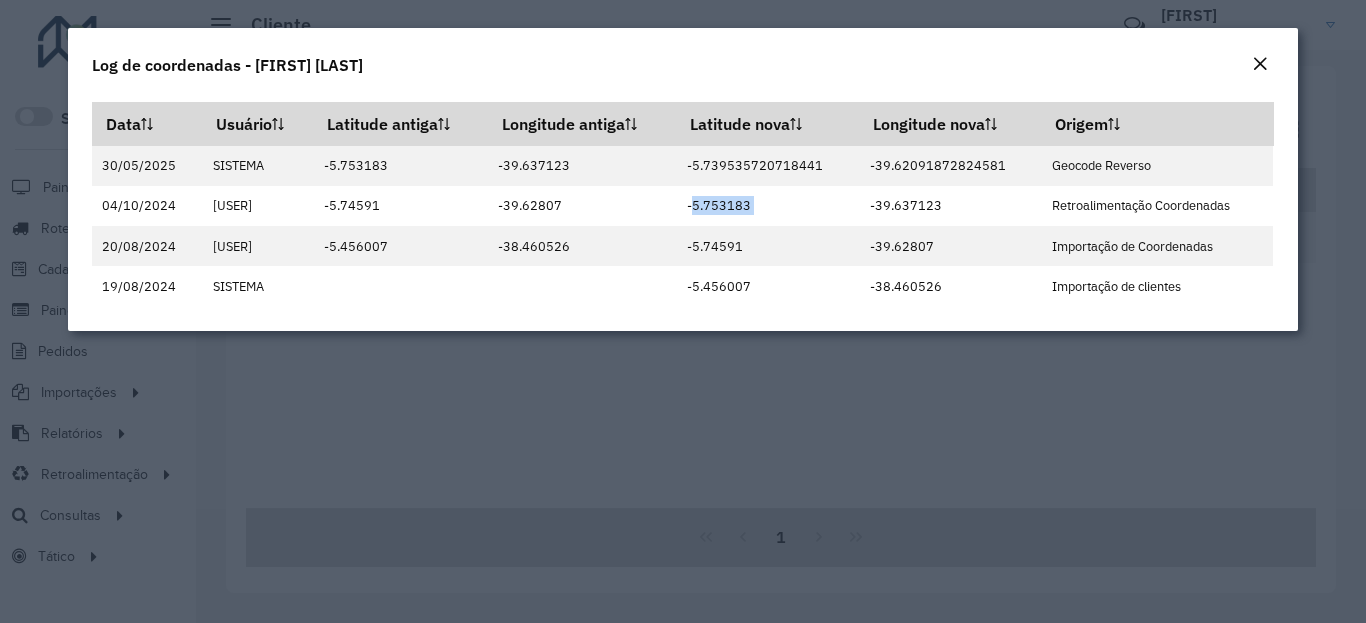 click 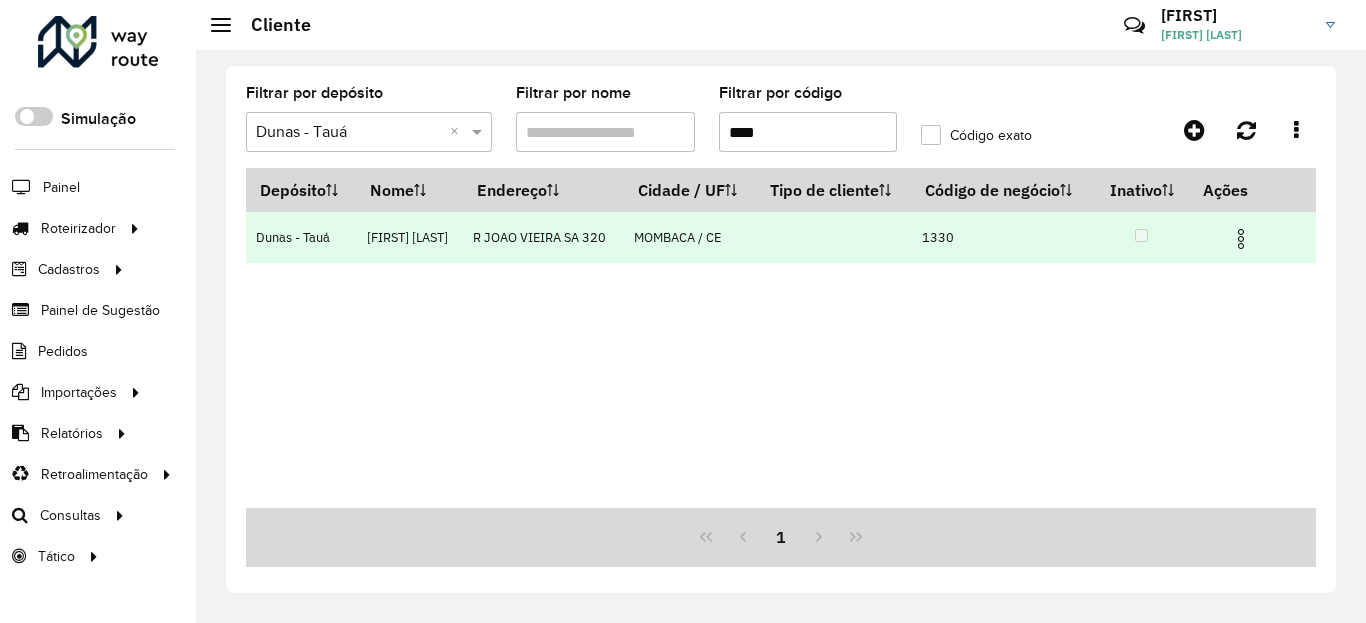 click at bounding box center (1250, 237) 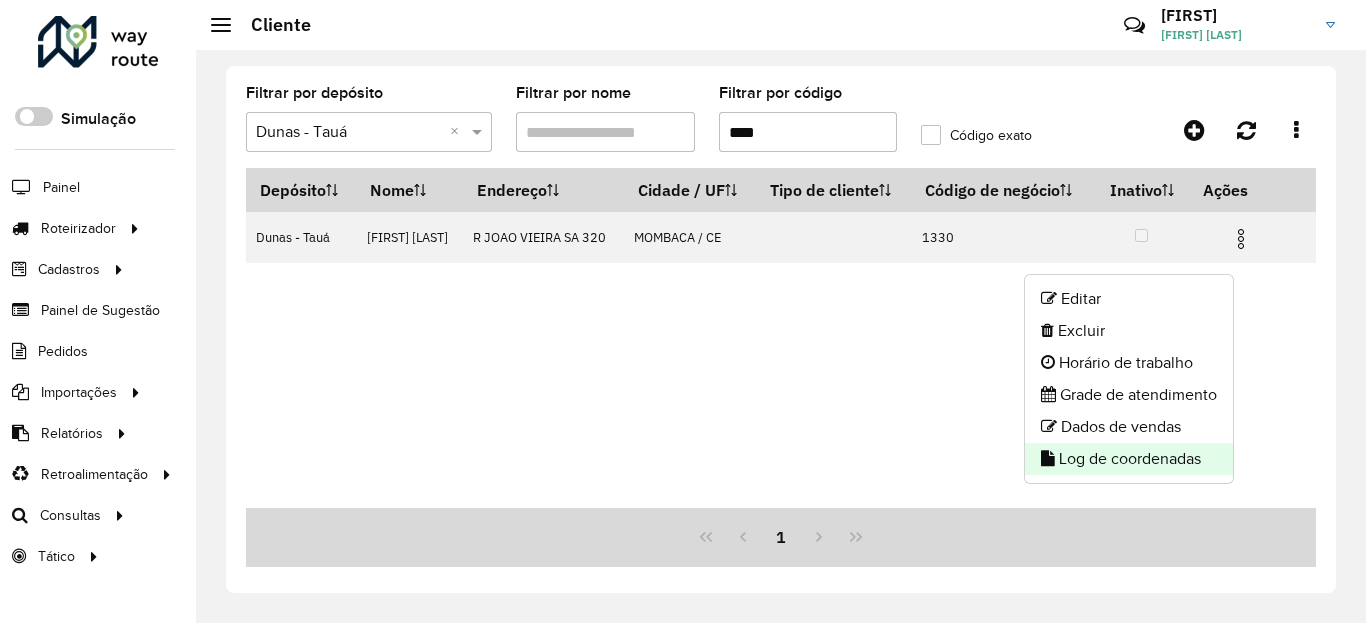 click on "Log de coordenadas" 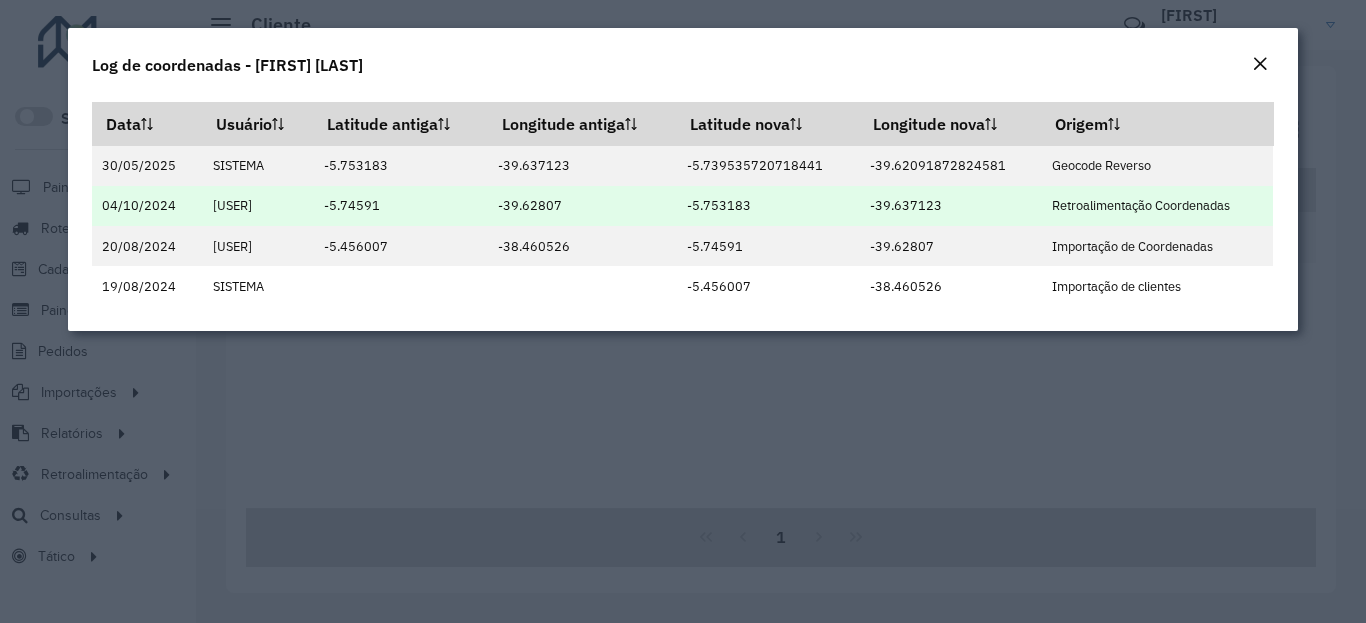 click on "-5.753183" at bounding box center [768, 206] 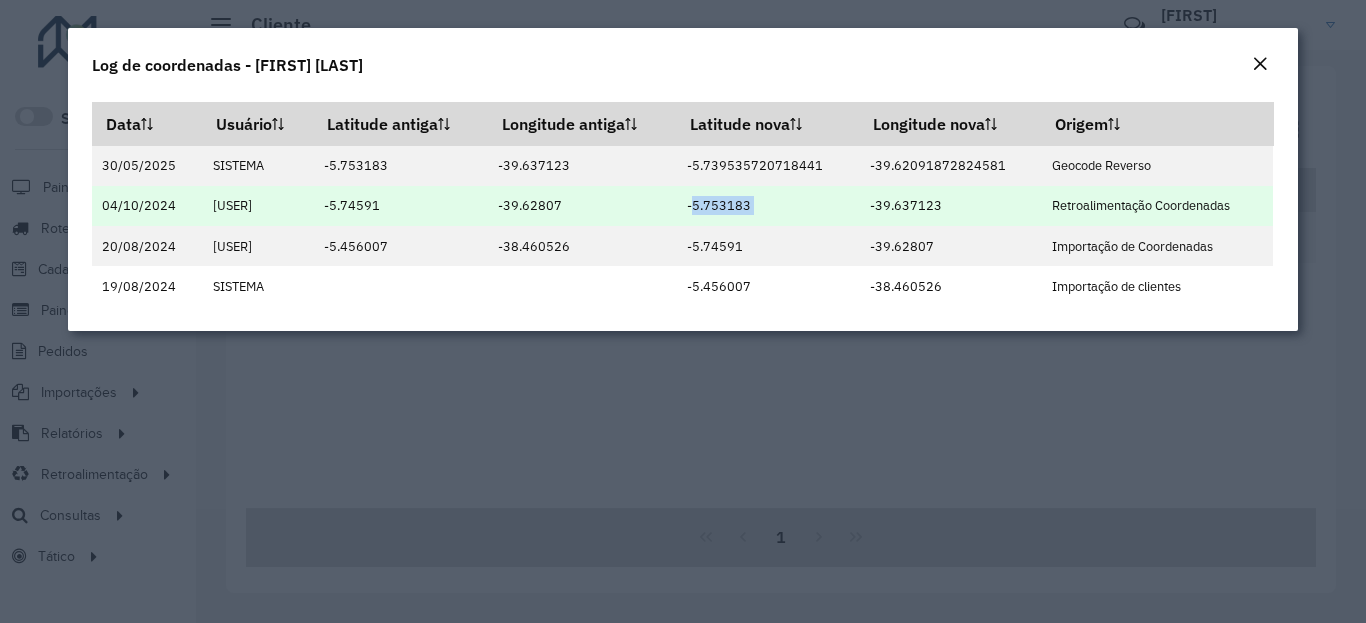 click on "-39.637123" at bounding box center (950, 206) 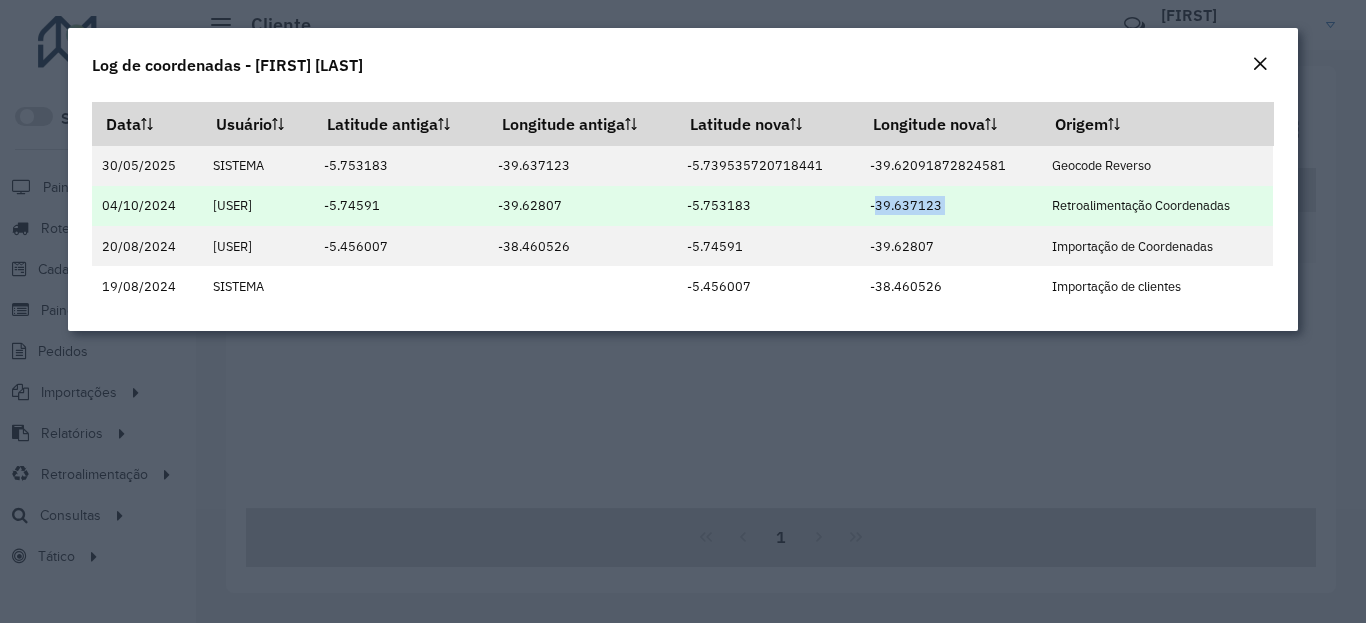 click on "-39.637123" at bounding box center [950, 206] 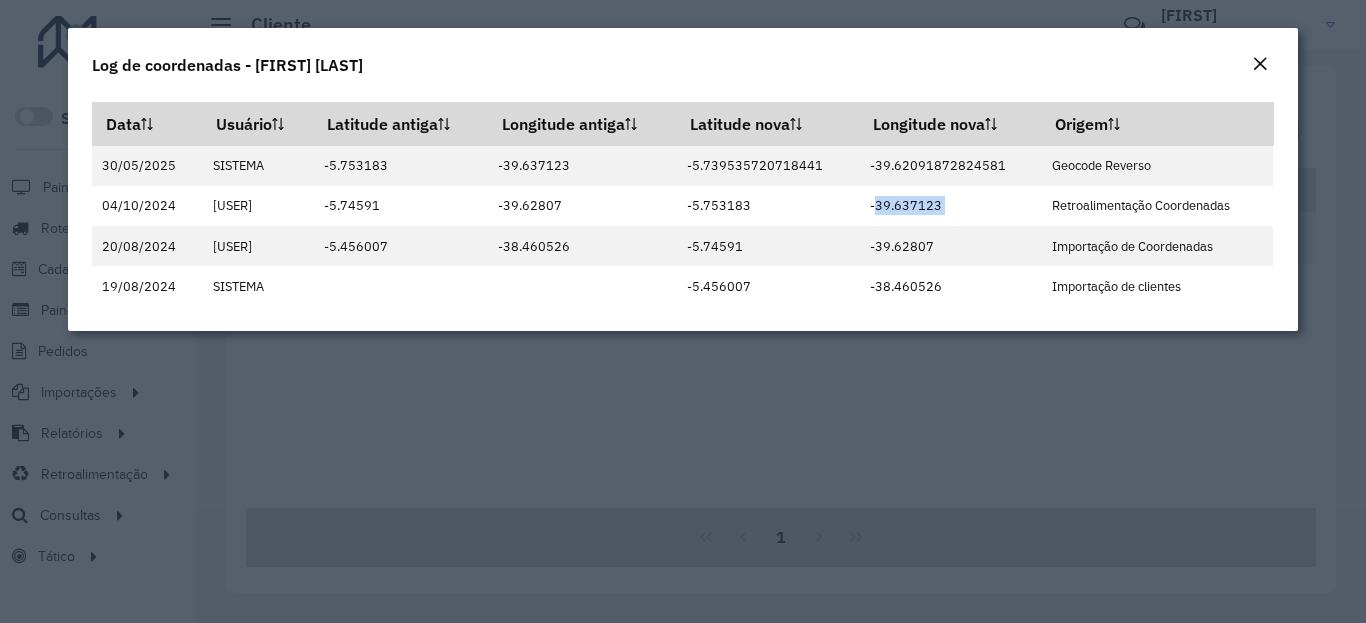 click 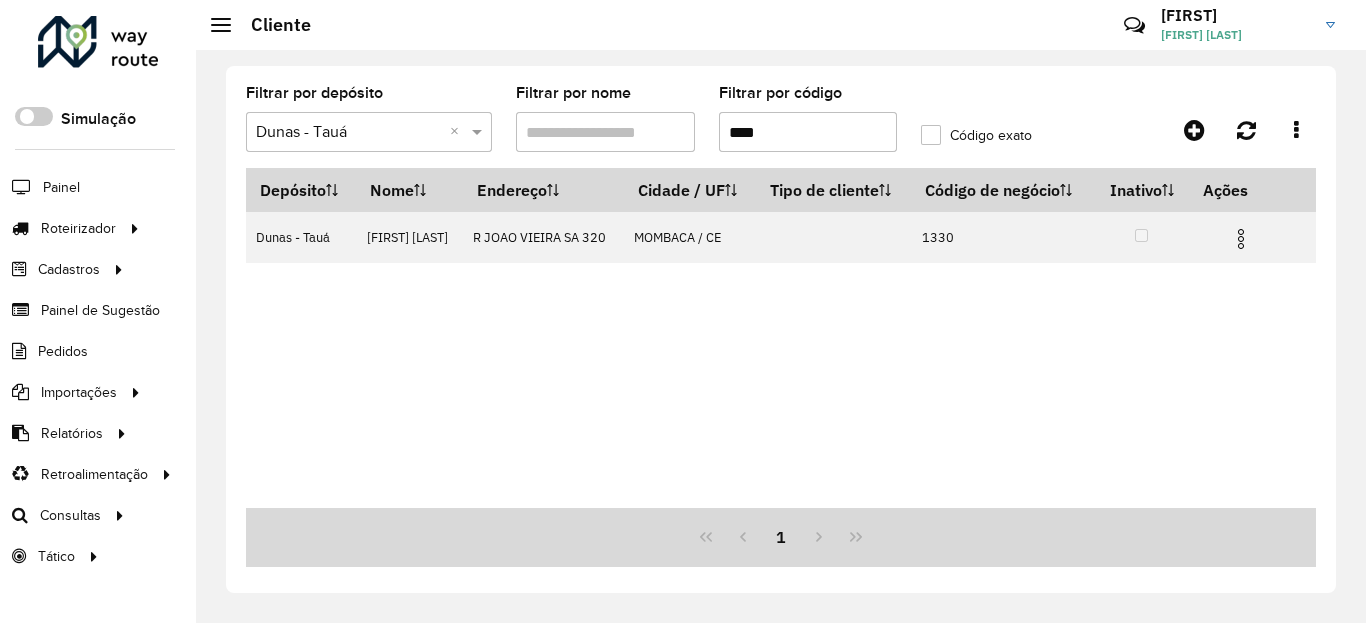 click on "****" at bounding box center [808, 132] 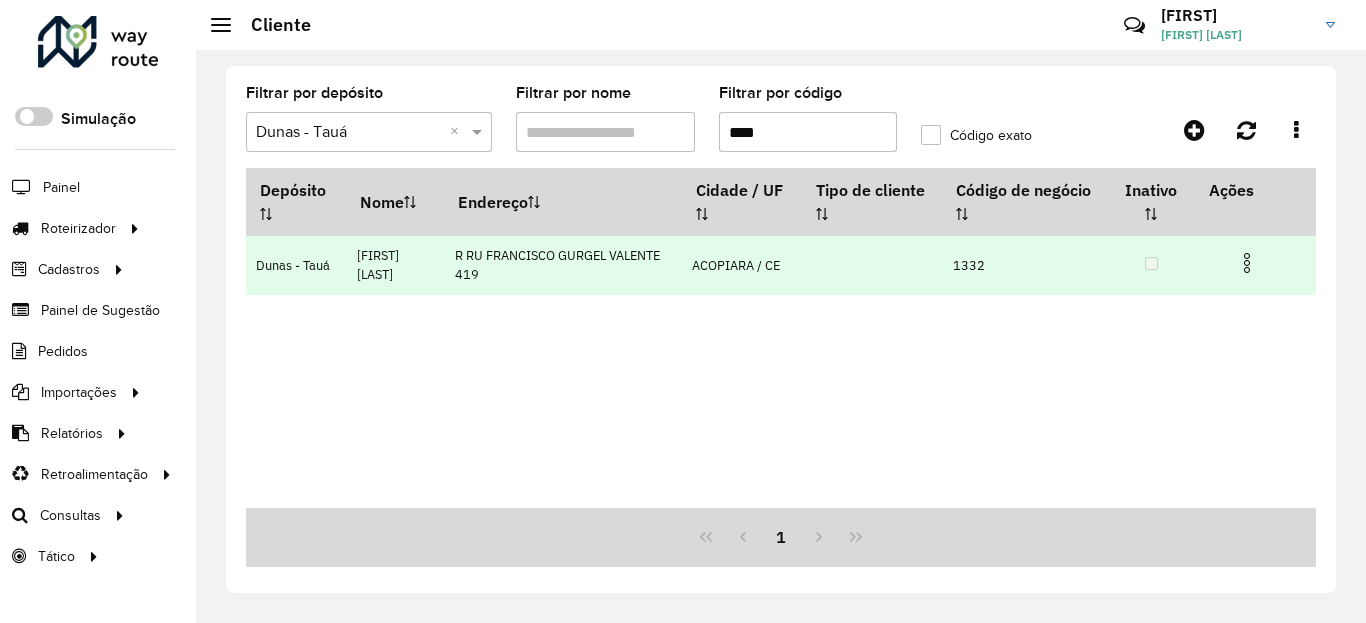 click at bounding box center (1247, 263) 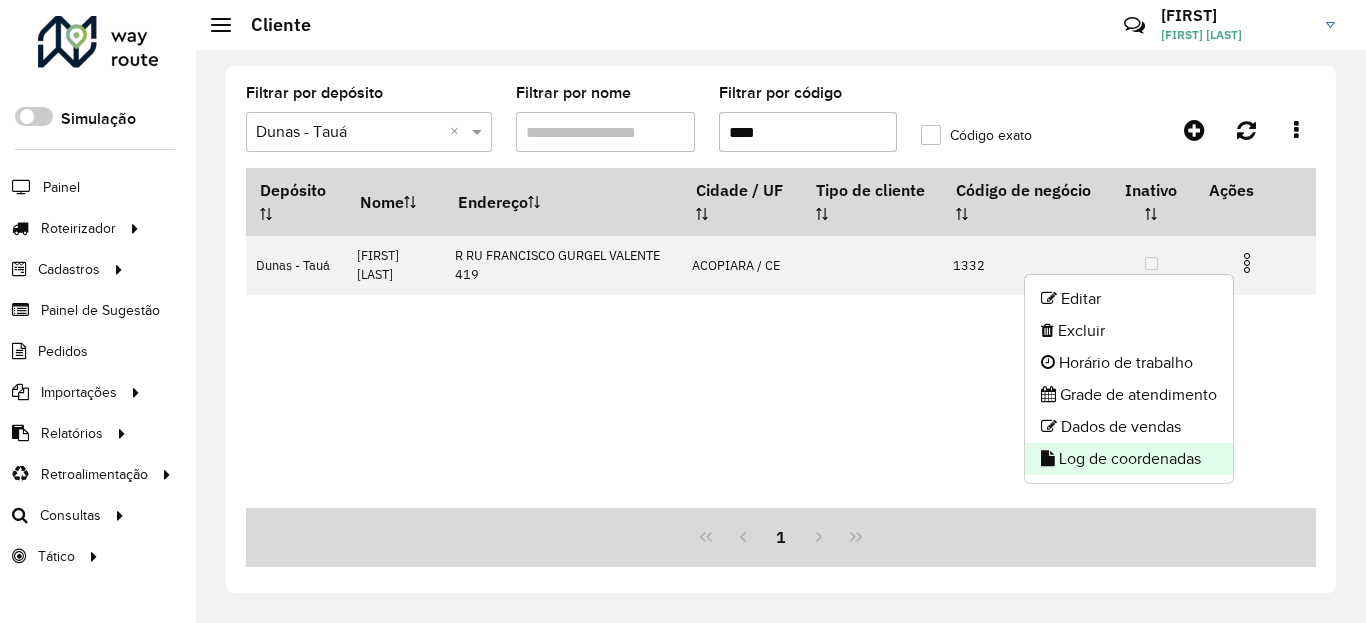 click on "Log de coordenadas" 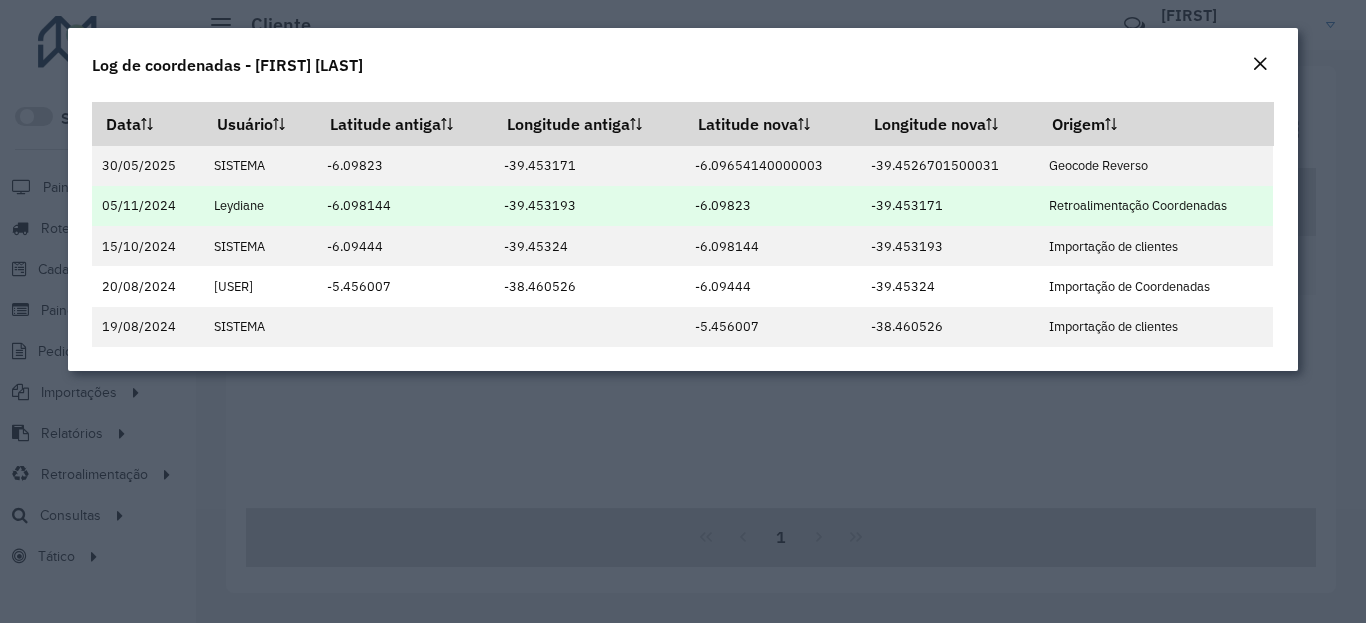 click on "-6.09823" at bounding box center [773, 206] 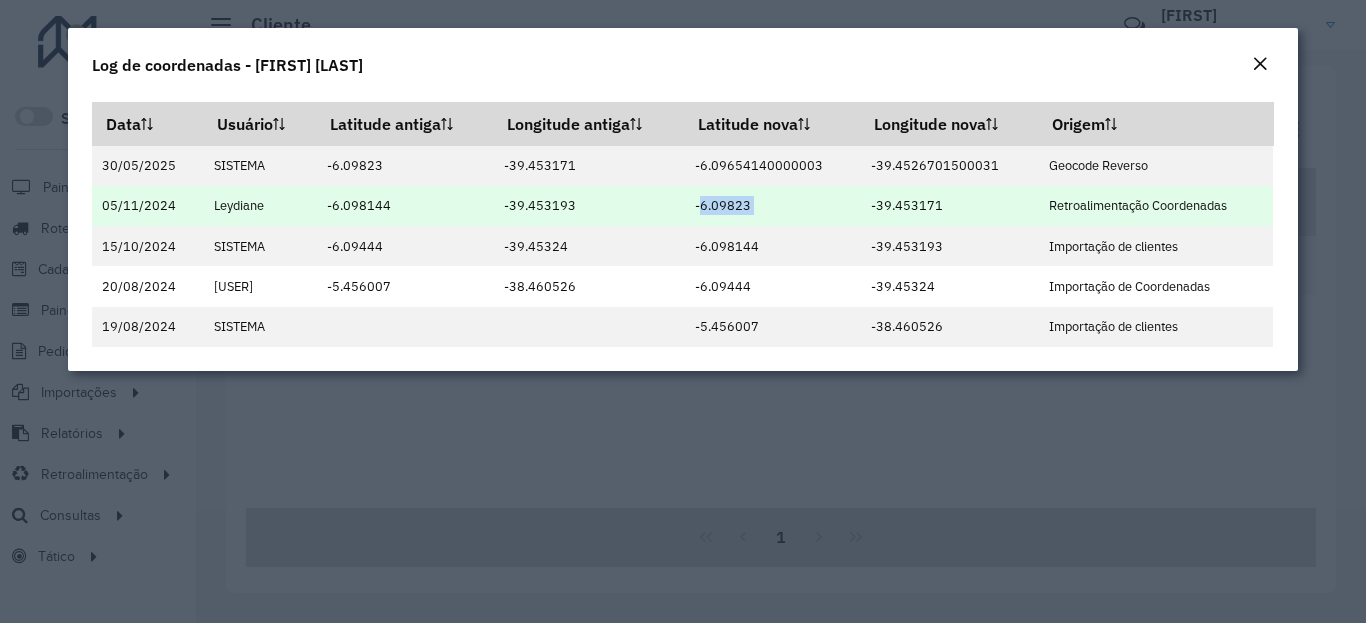 click on "-39.453171" at bounding box center (949, 206) 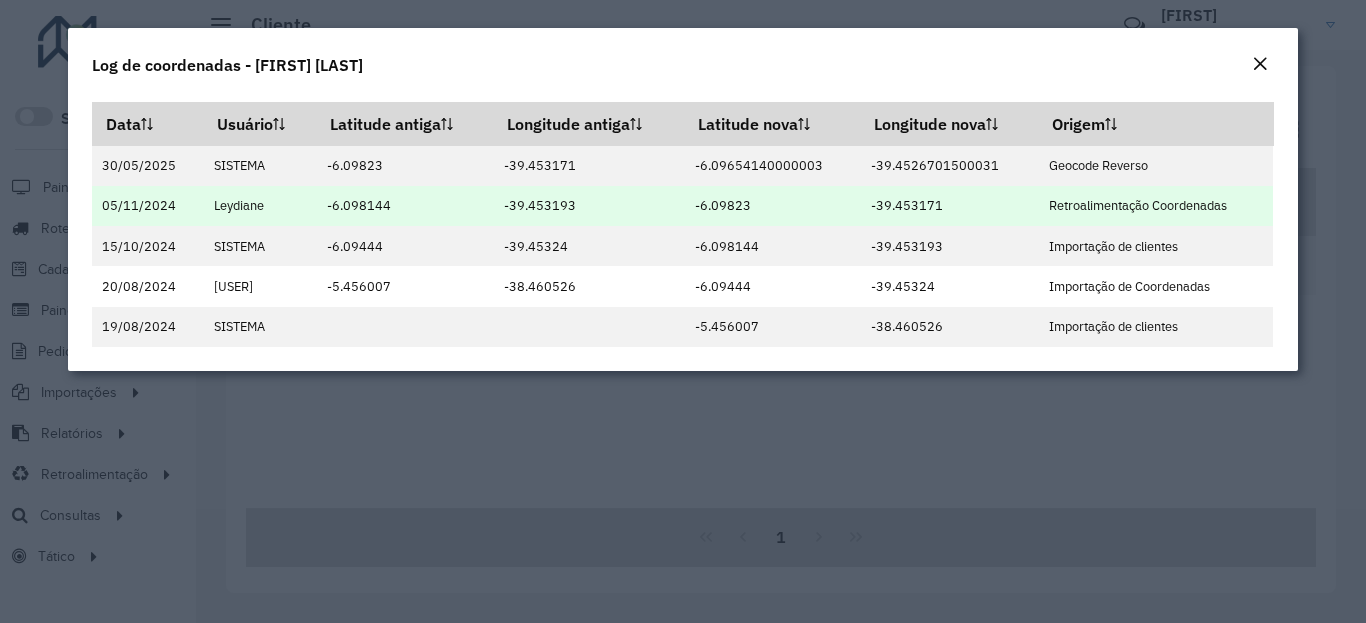 click on "-39.453171" at bounding box center (949, 206) 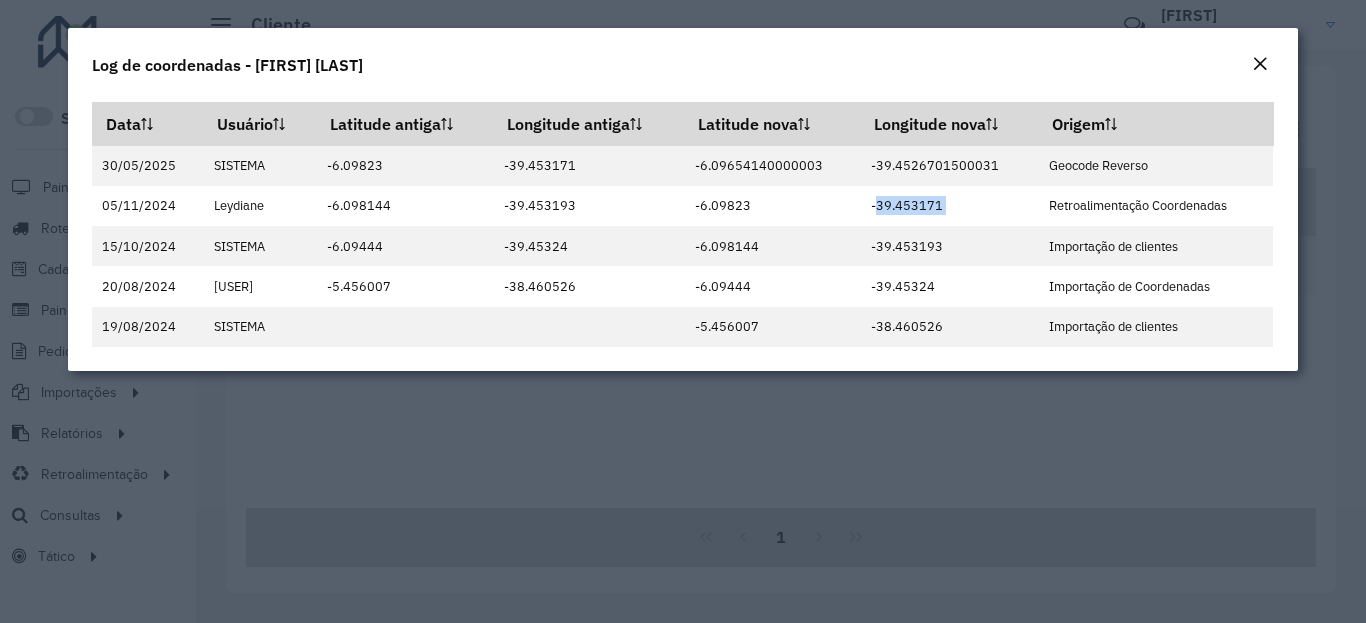 click 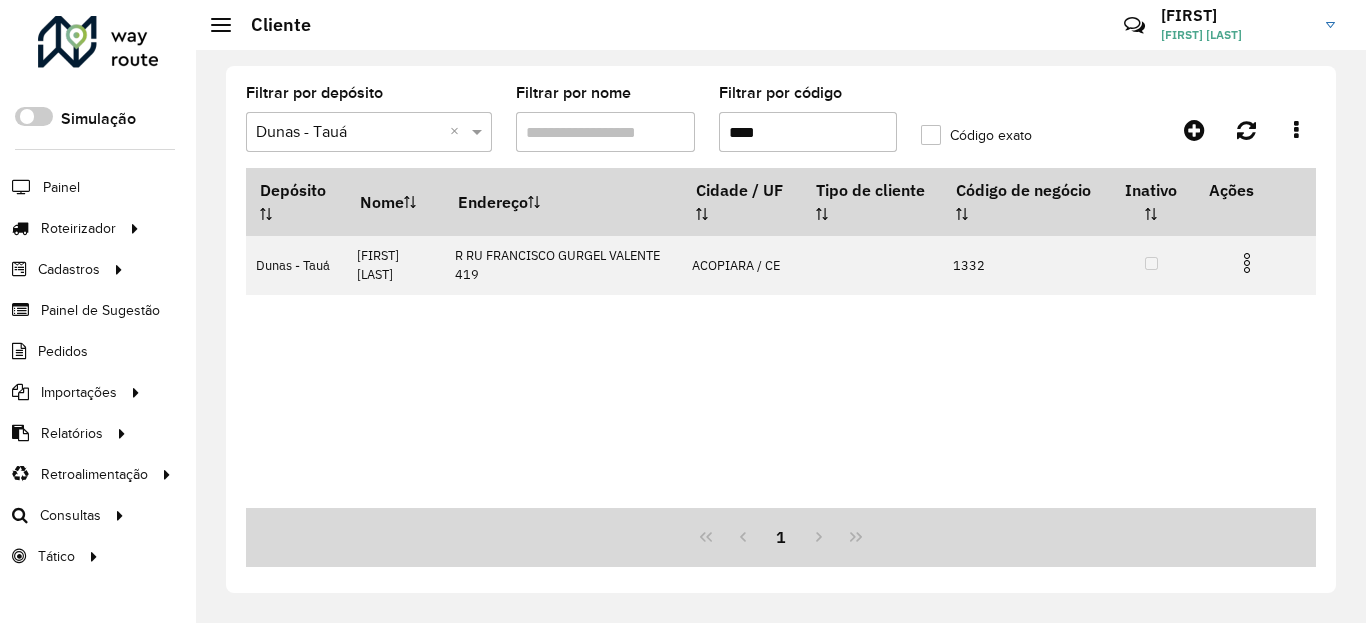 click on "****" at bounding box center [808, 132] 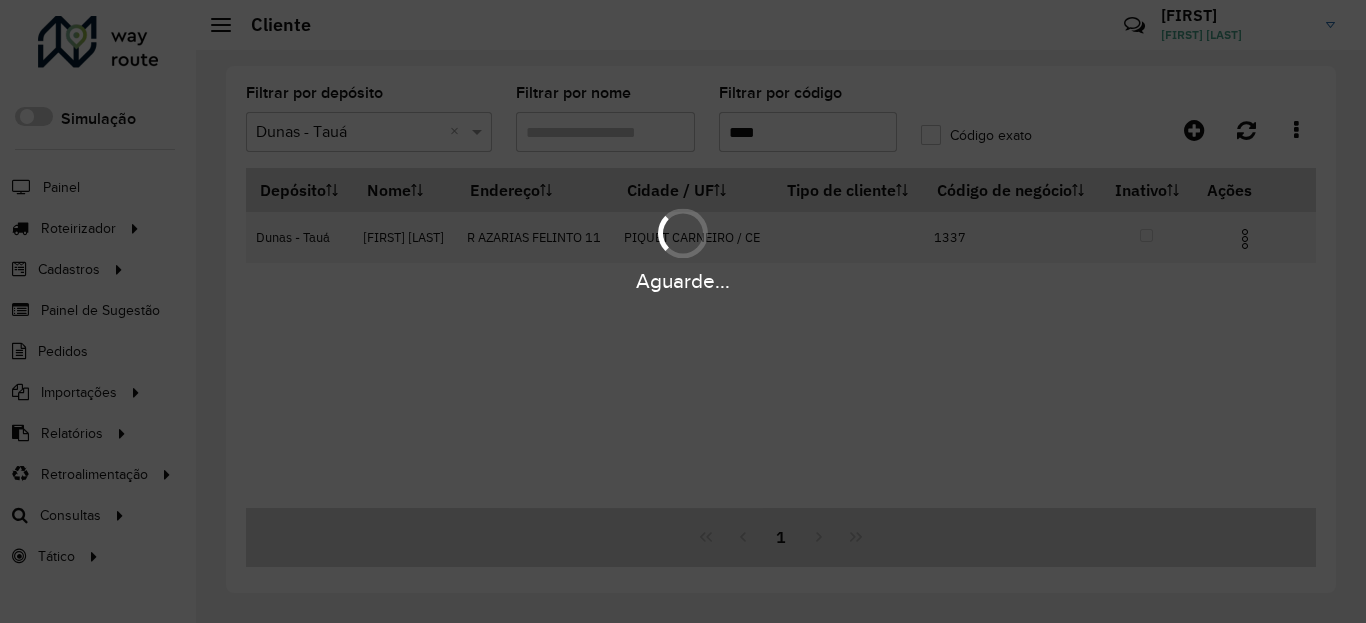 click on "Aguarde...  Pop-up bloqueado!  Seu navegador bloqueou automáticamente a abertura de uma nova janela.   Acesse as configurações e adicione o endereço do sistema a lista de permissão.   Fechar  Roteirizador AmbevTech Simulação Painel Roteirizador Entregas Vendas Cadastros Checkpoint Classificações de venda Cliente Condição de pagamento Consulta de setores Depósito Disponibilidade de veículos Fator tipo de produto Gabarito planner Grupo Rota Fator Tipo Produto Grupo de Depósito Grupo de rotas exclusiva Grupo de setores Jornada Jornada RN Layout integração Modelo Motorista Multi Depósito Painel de sugestão Parada Pedágio Perfil de Vendedor Ponto de apoio Ponto de apoio FAD Prioridade pedido Produto Restrição de Atendimento Planner Rodízio de placa Rota exclusiva FAD Rótulo Setor Setor Planner Tempo de parada de refeição Tipo de cliente Tipo de veículo Tipo de veículo RN Transportadora Usuário Vendedor Veículo Painel de Sugestão Pedidos Importações Classificação e volume de venda" at bounding box center [683, 311] 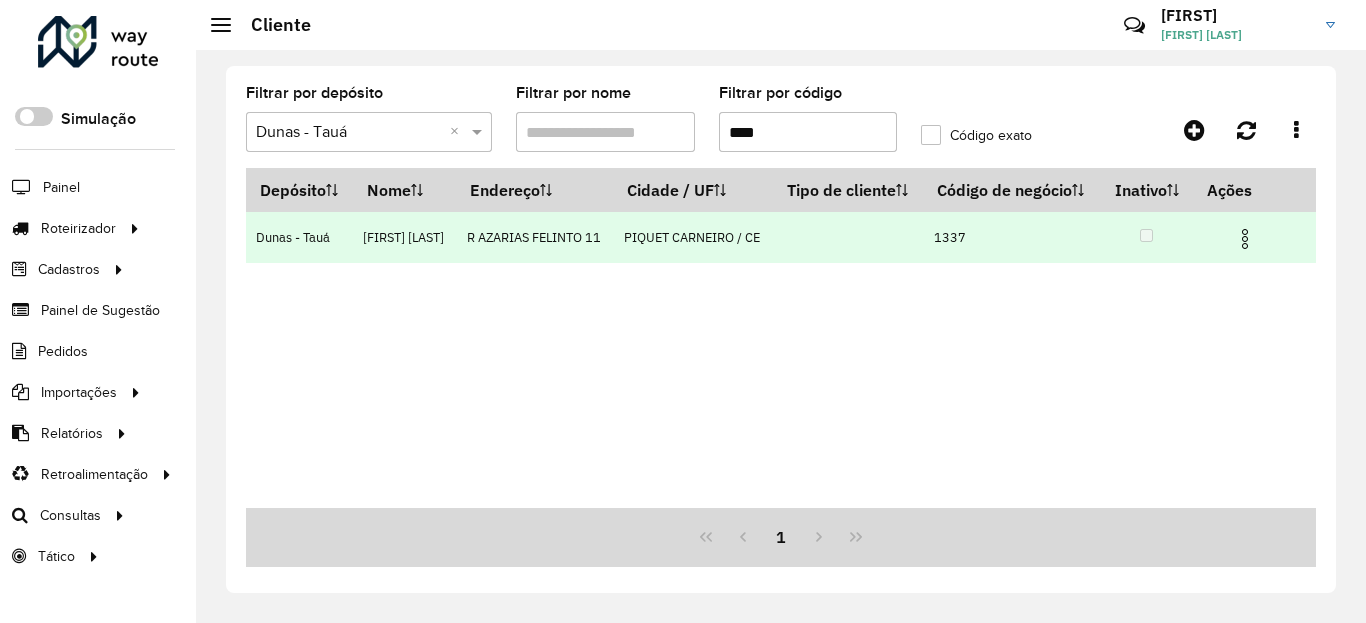 drag, startPoint x: 1239, startPoint y: 265, endPoint x: 1225, endPoint y: 273, distance: 16.124516 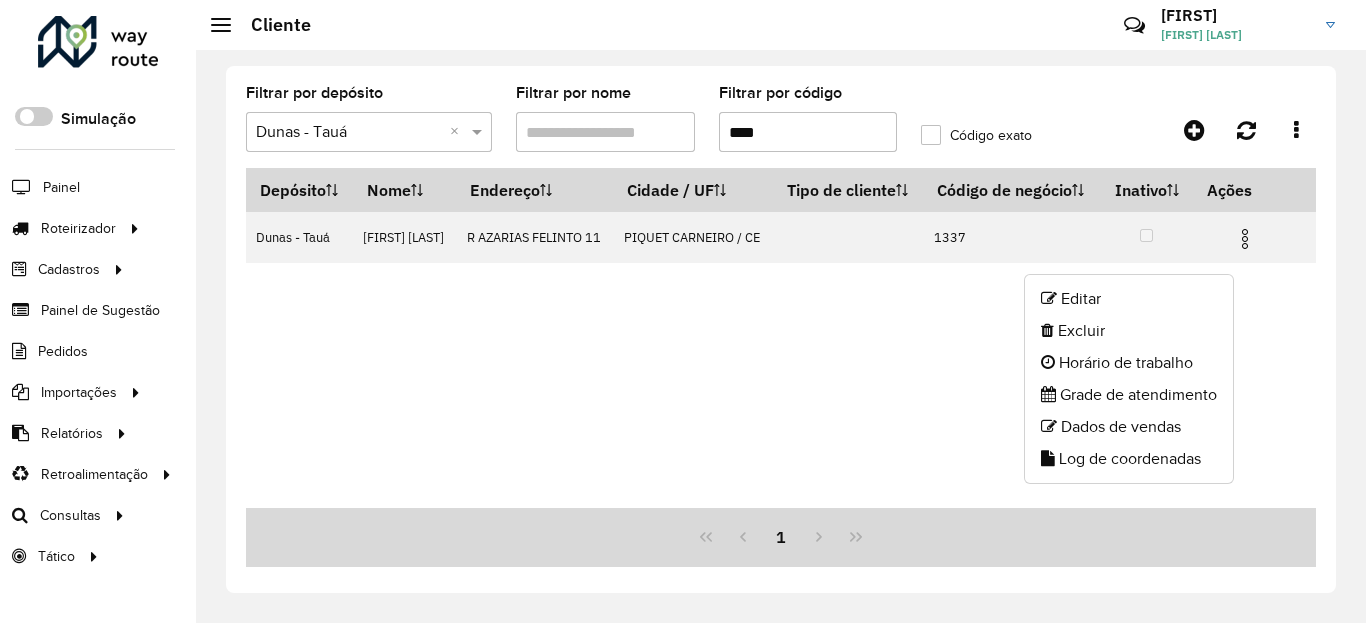 drag, startPoint x: 1177, startPoint y: 464, endPoint x: 1113, endPoint y: 453, distance: 64.93843 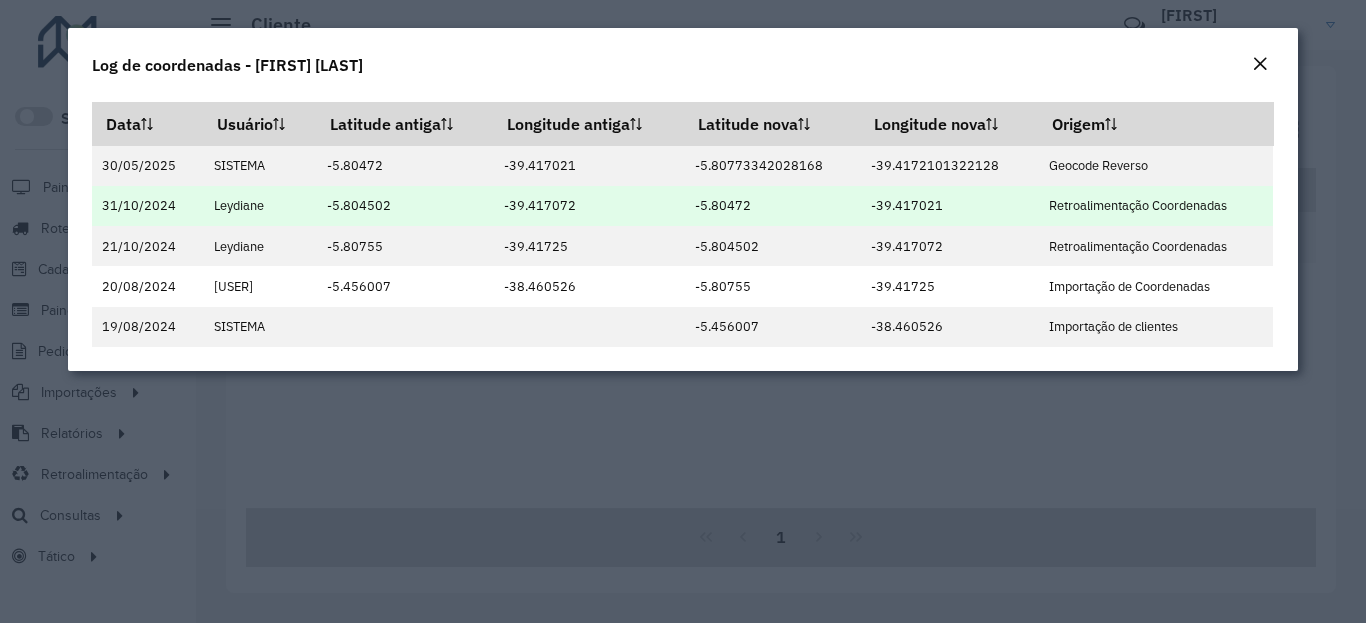 click on "-5.80472" at bounding box center [773, 206] 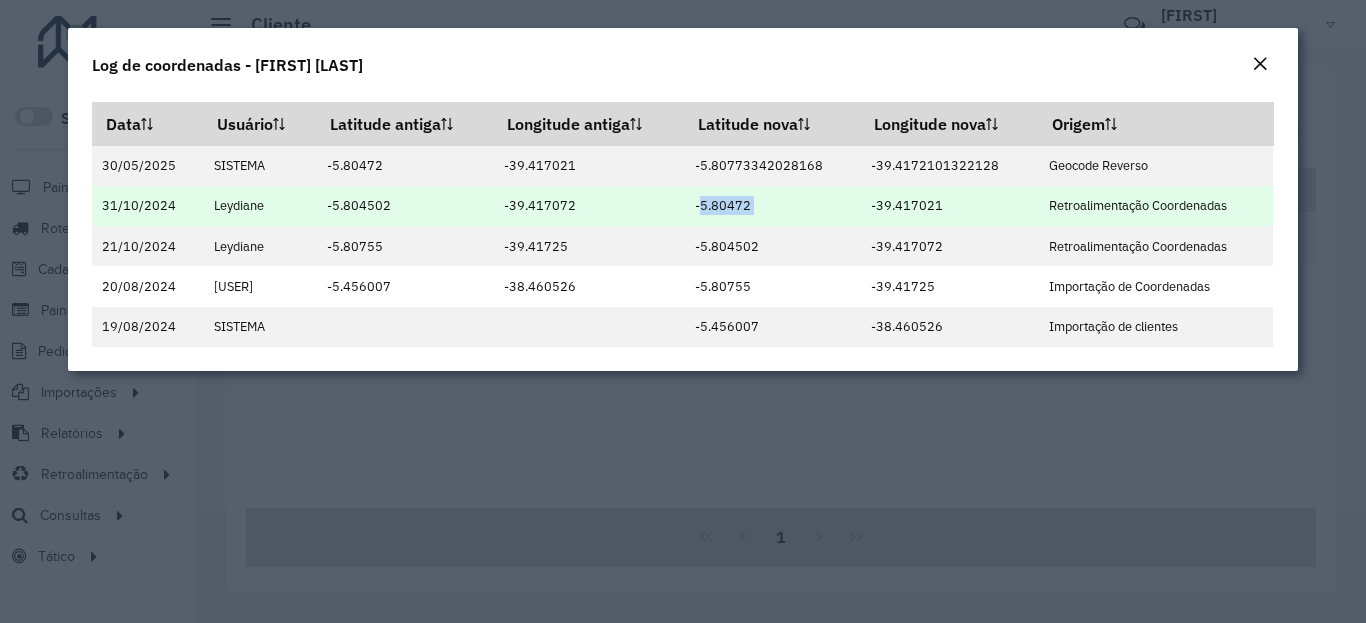 click on "-39.417021" at bounding box center [949, 206] 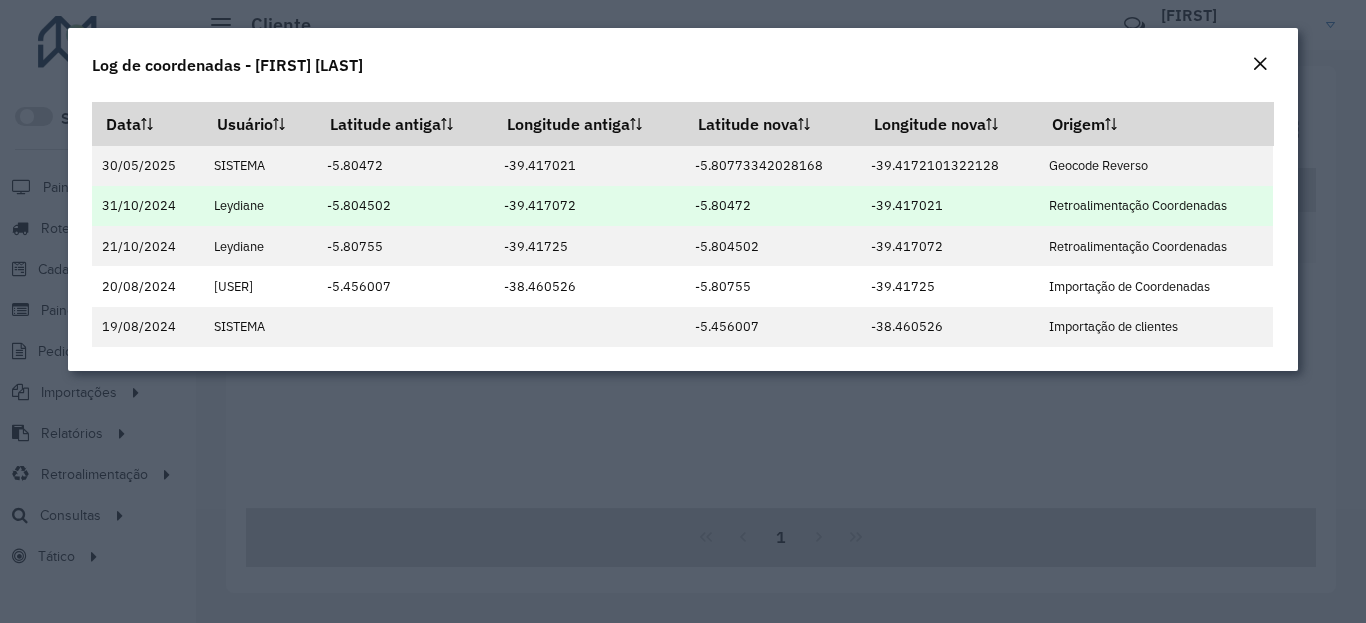 click on "-39.417021" at bounding box center (949, 206) 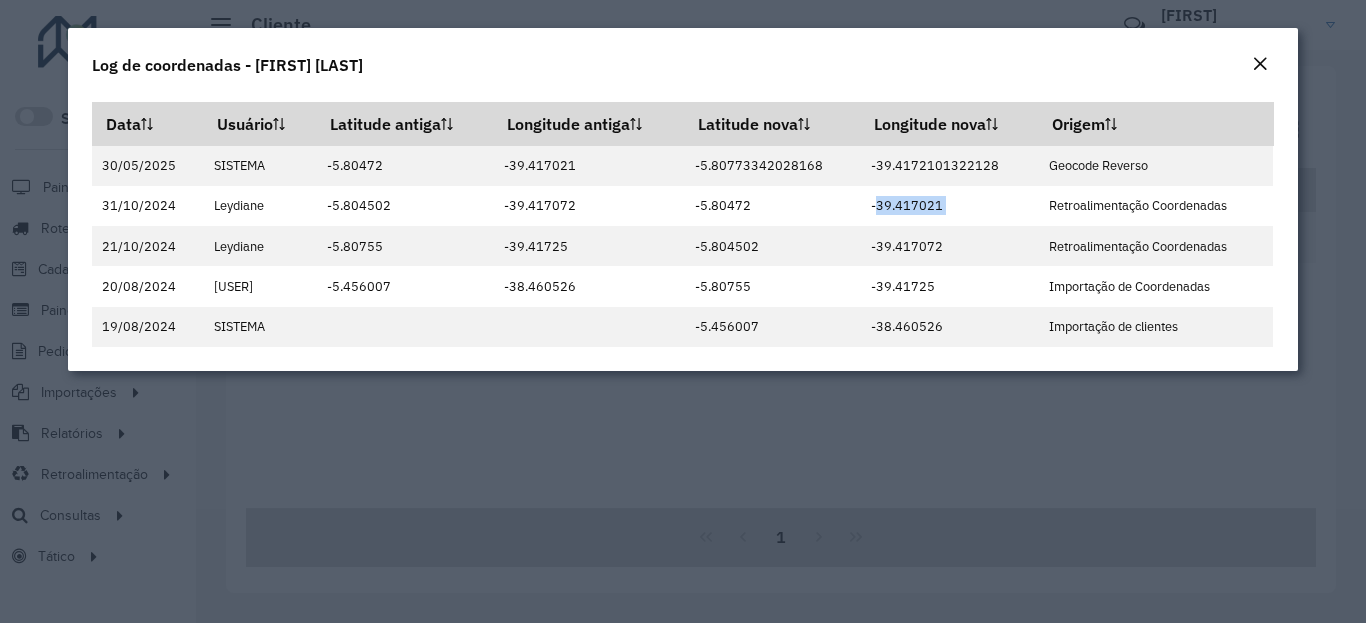 click 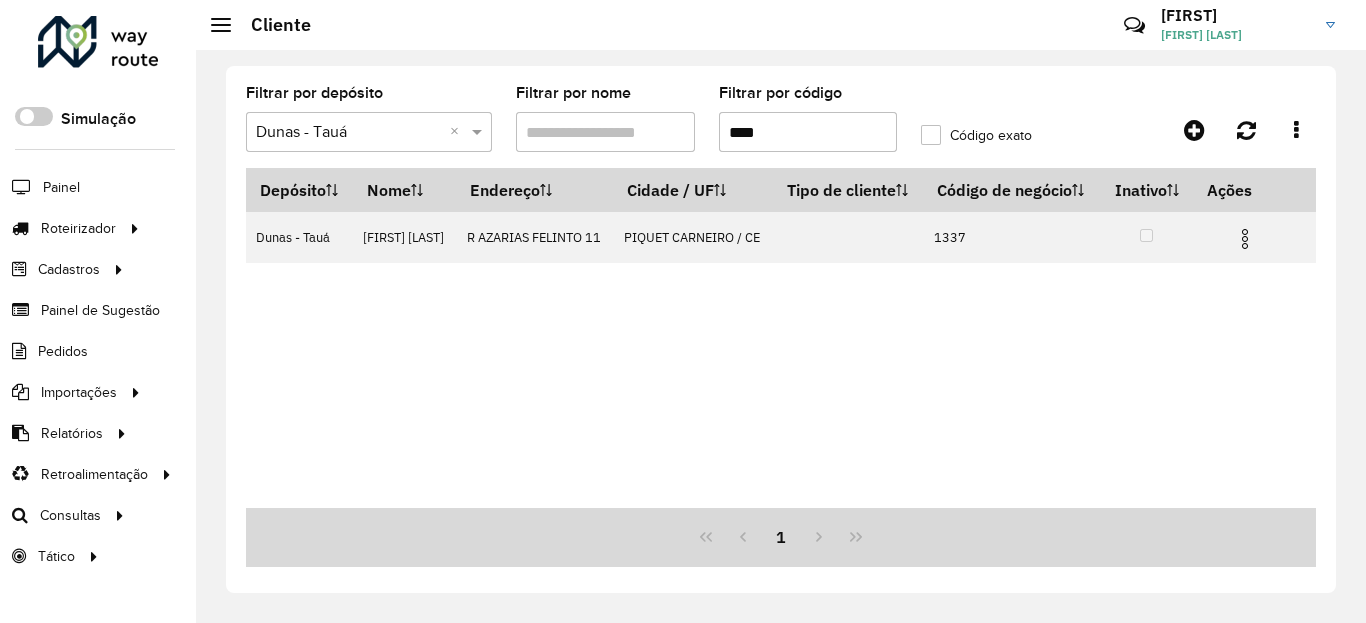 click on "****" at bounding box center [808, 132] 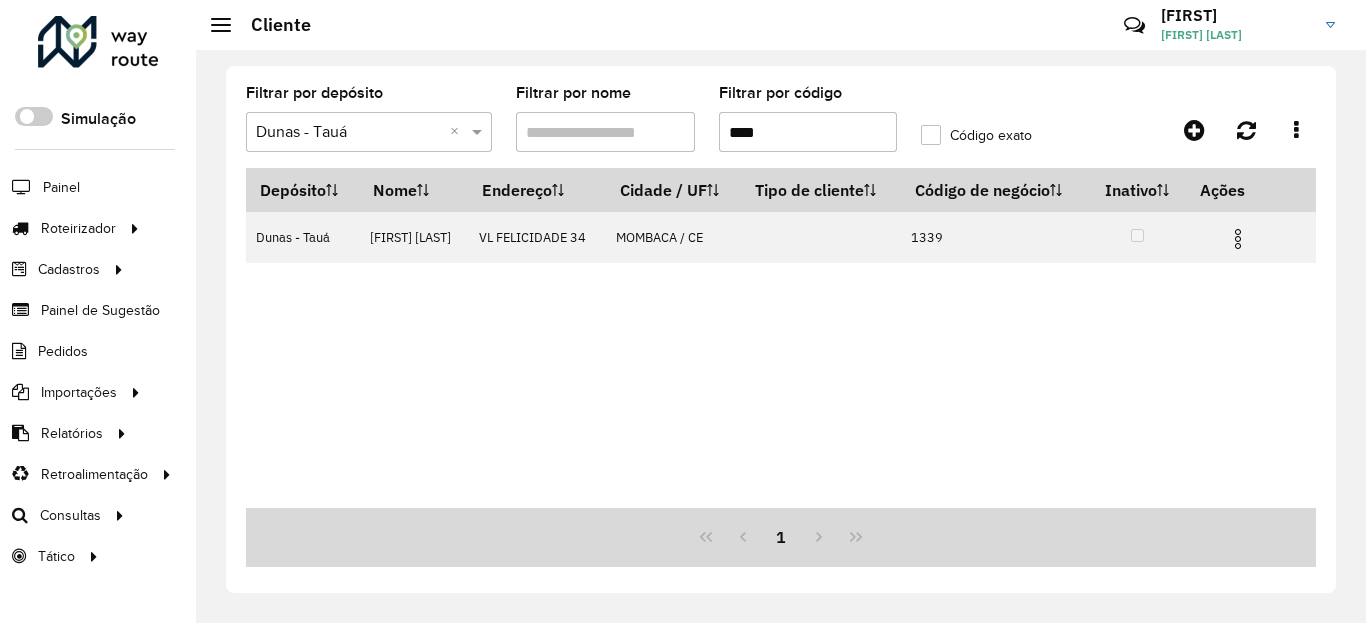 click at bounding box center [1238, 239] 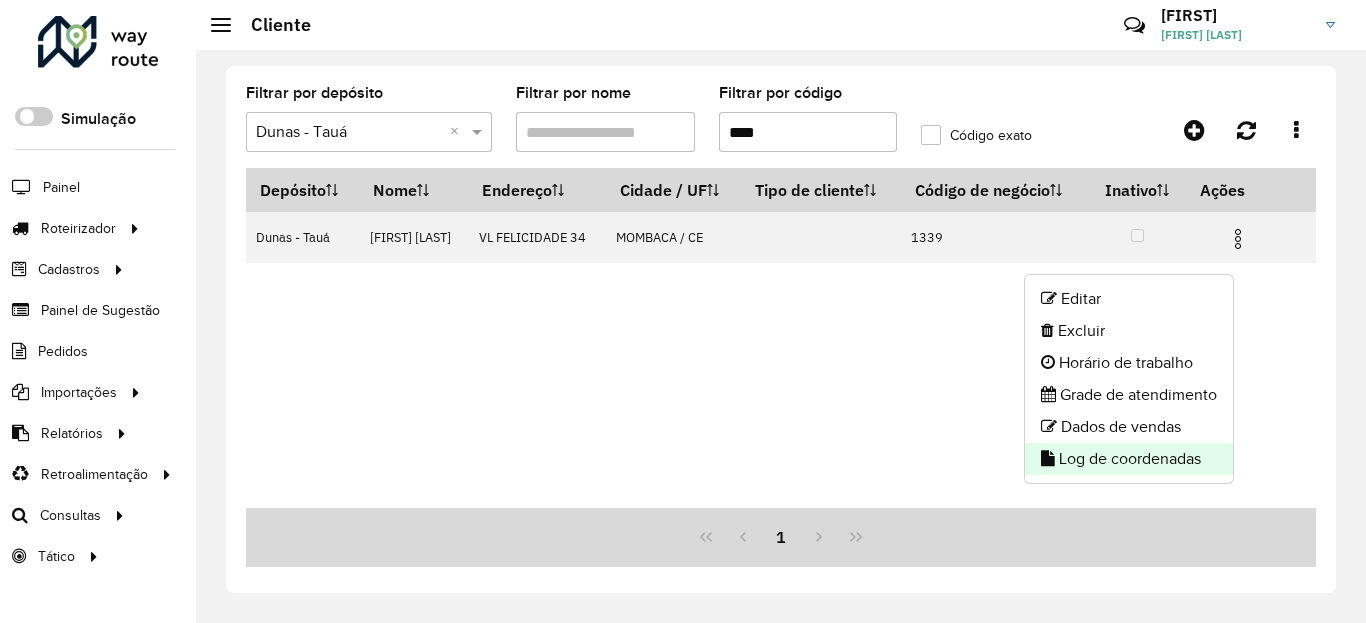 click on "Log de coordenadas" 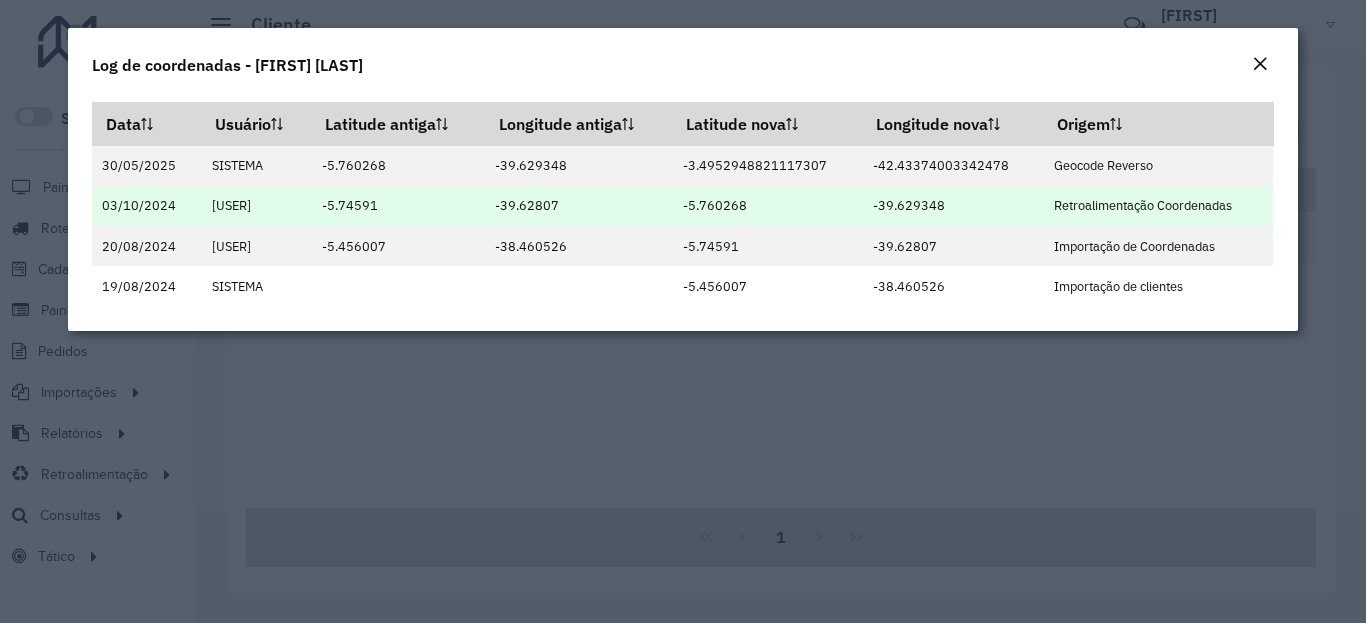 click on "-5.760268" at bounding box center [767, 206] 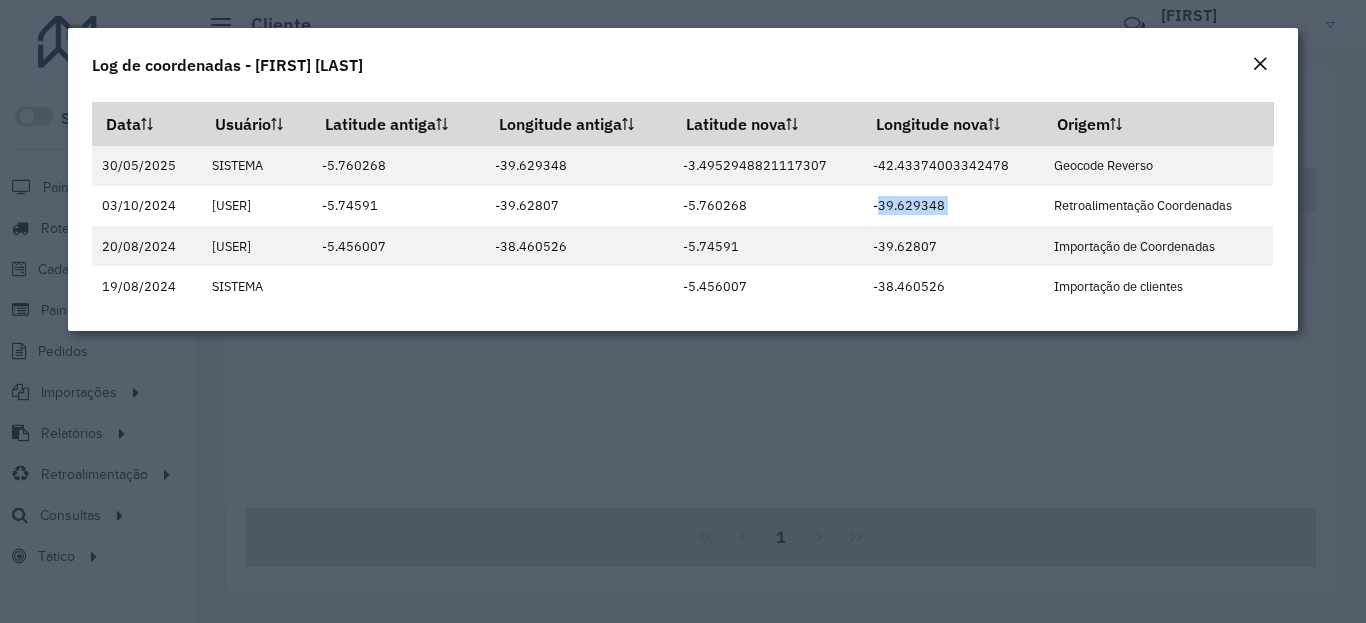 click 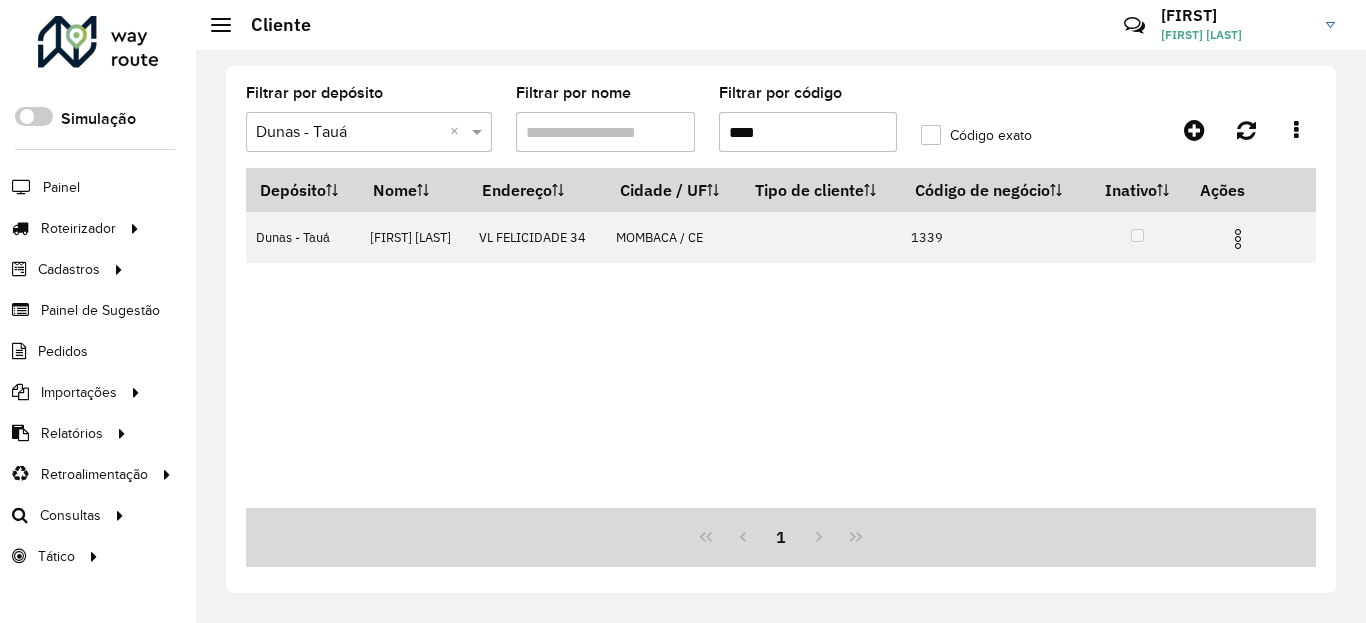 click on "****" at bounding box center [808, 132] 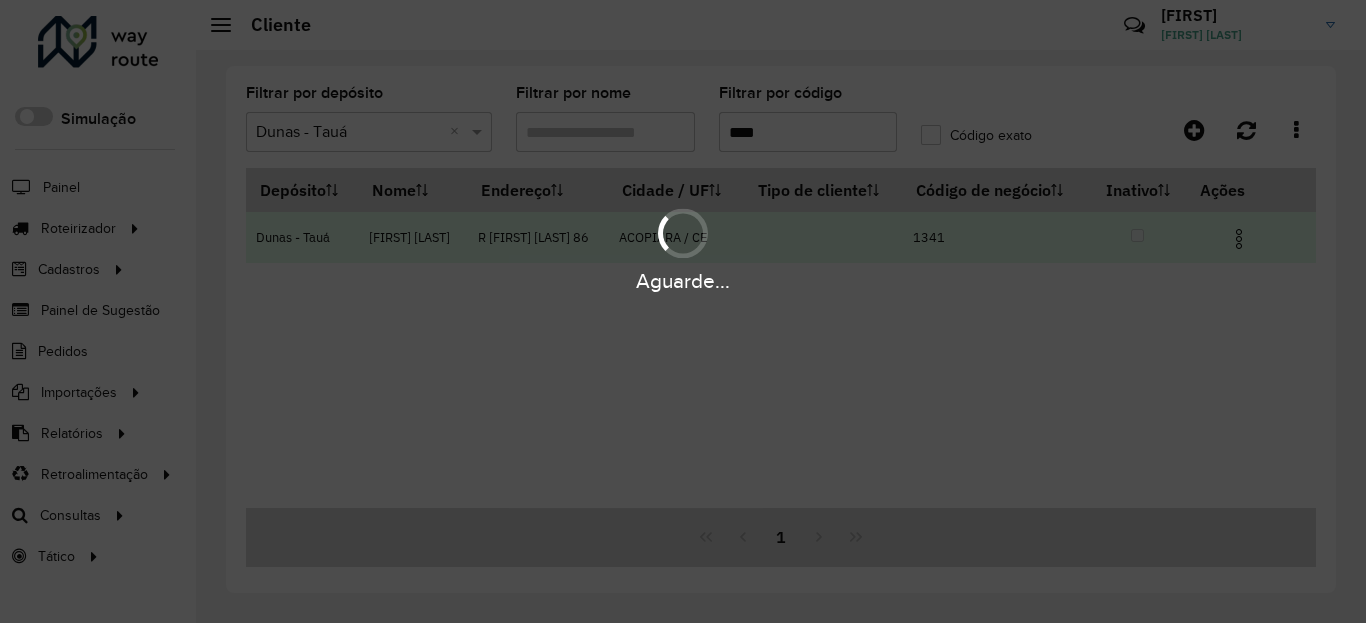 click on "Aguarde..." at bounding box center (683, 249) 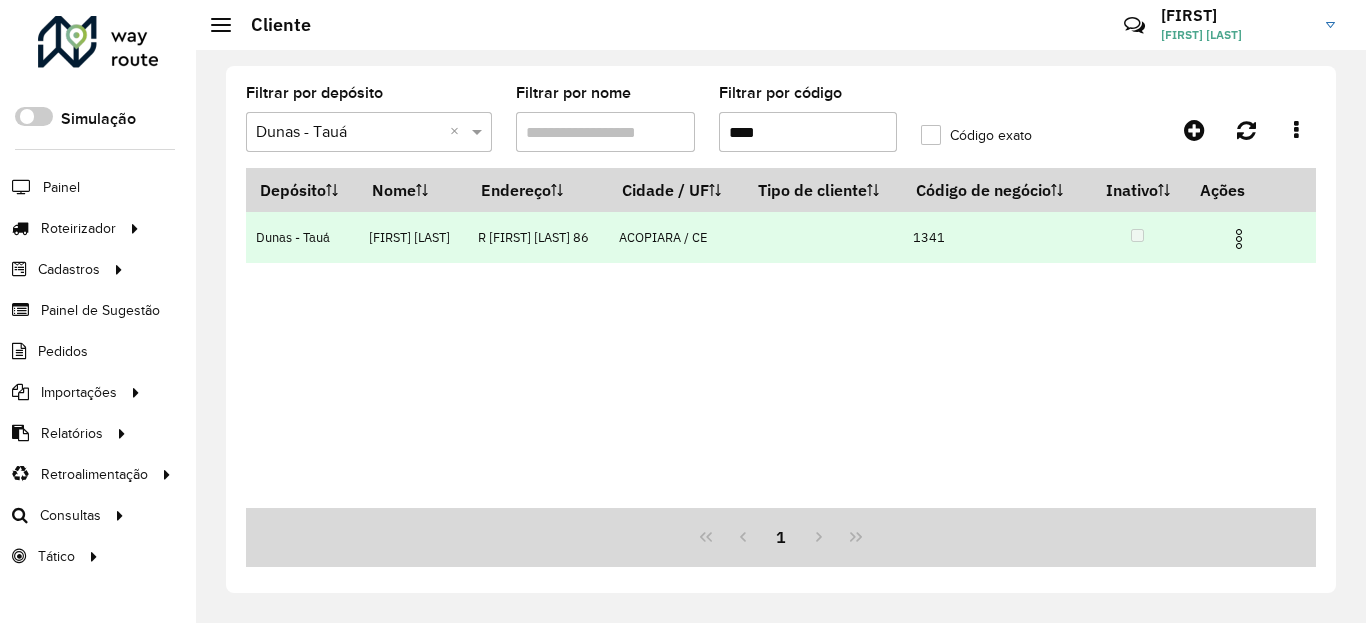 click at bounding box center (1239, 239) 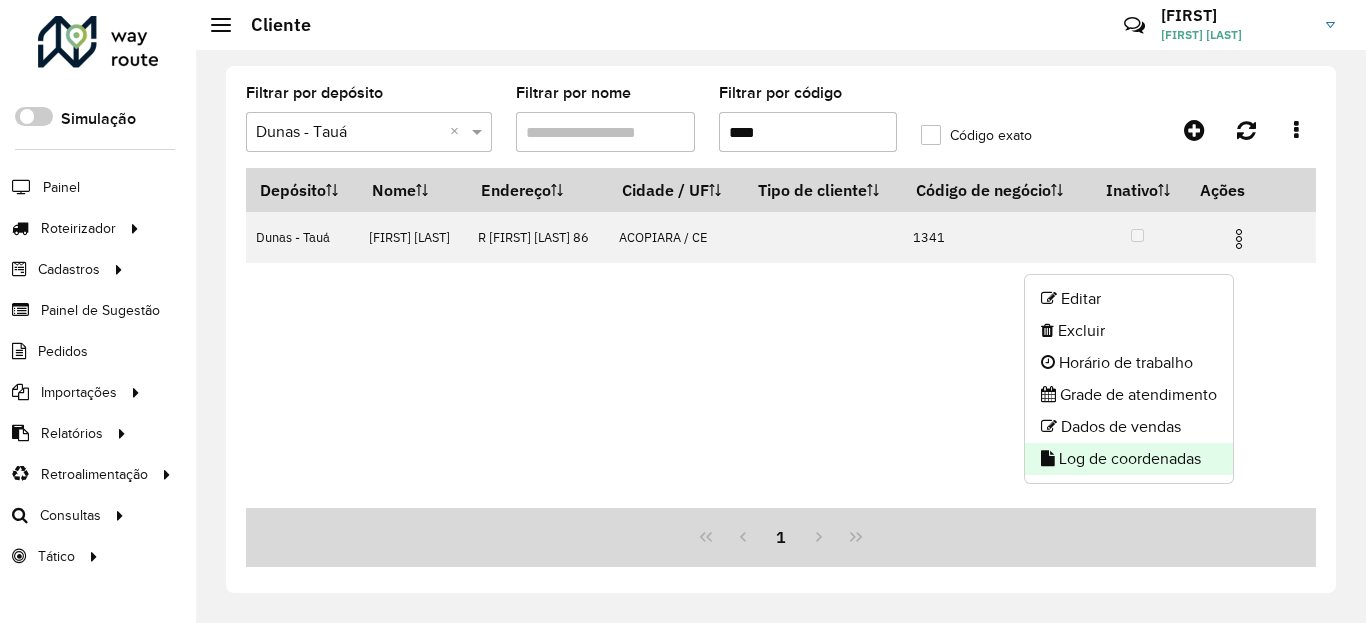 click on "Log de coordenadas" 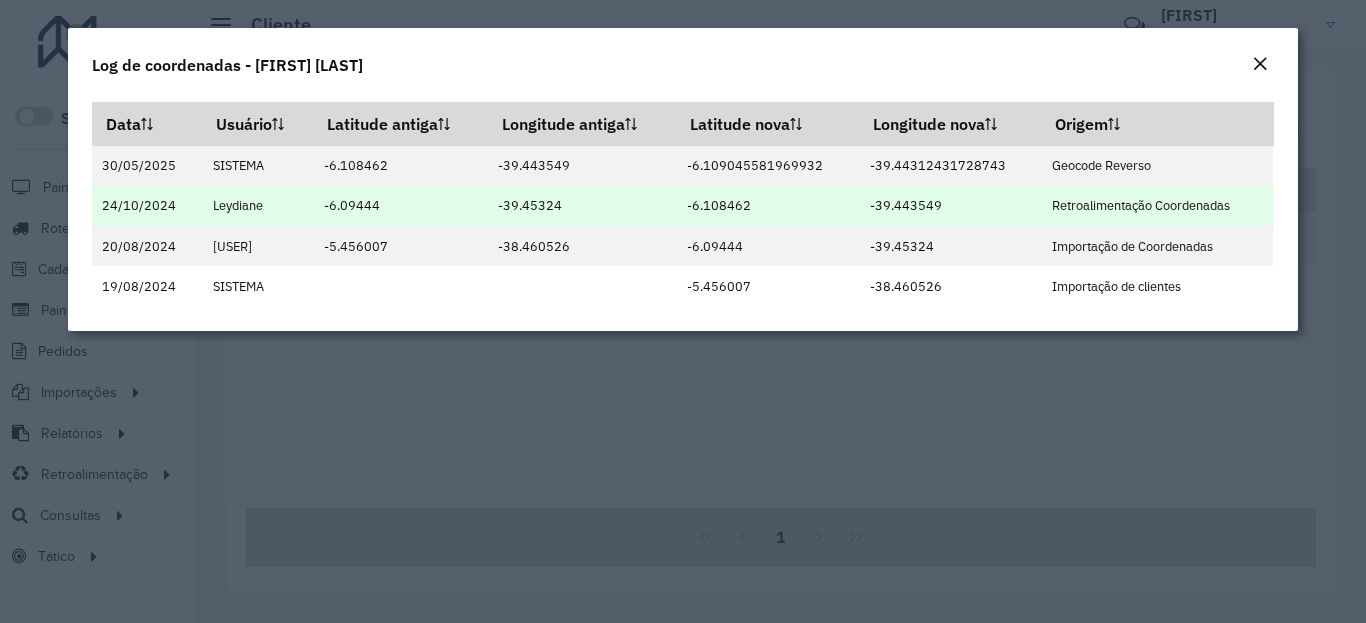 click on "-6.108462" at bounding box center (768, 206) 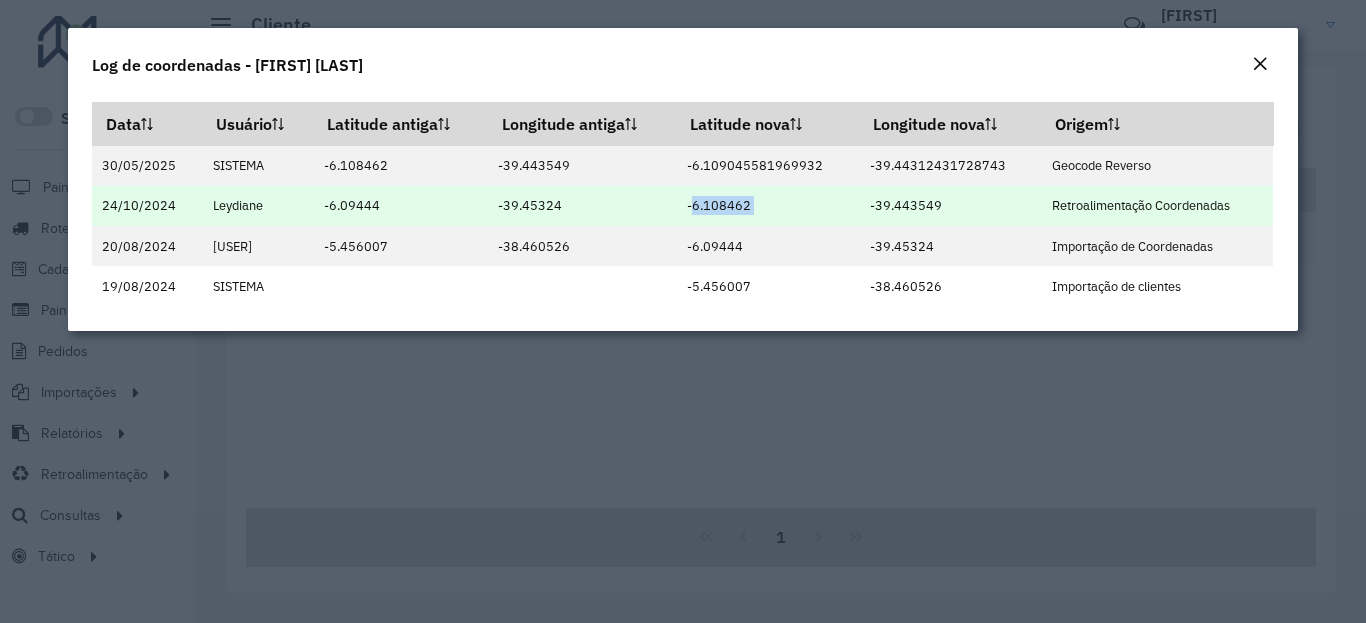 click on "-6.108462" at bounding box center (768, 206) 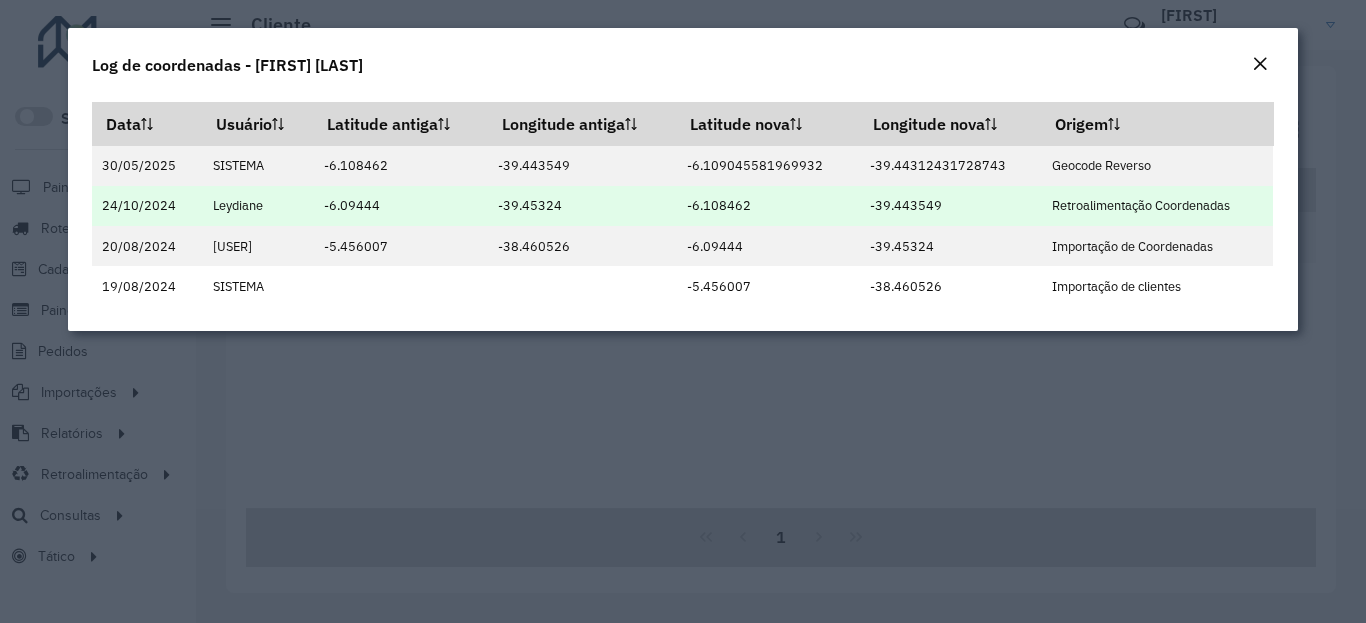 click on "-39.443549" at bounding box center [950, 206] 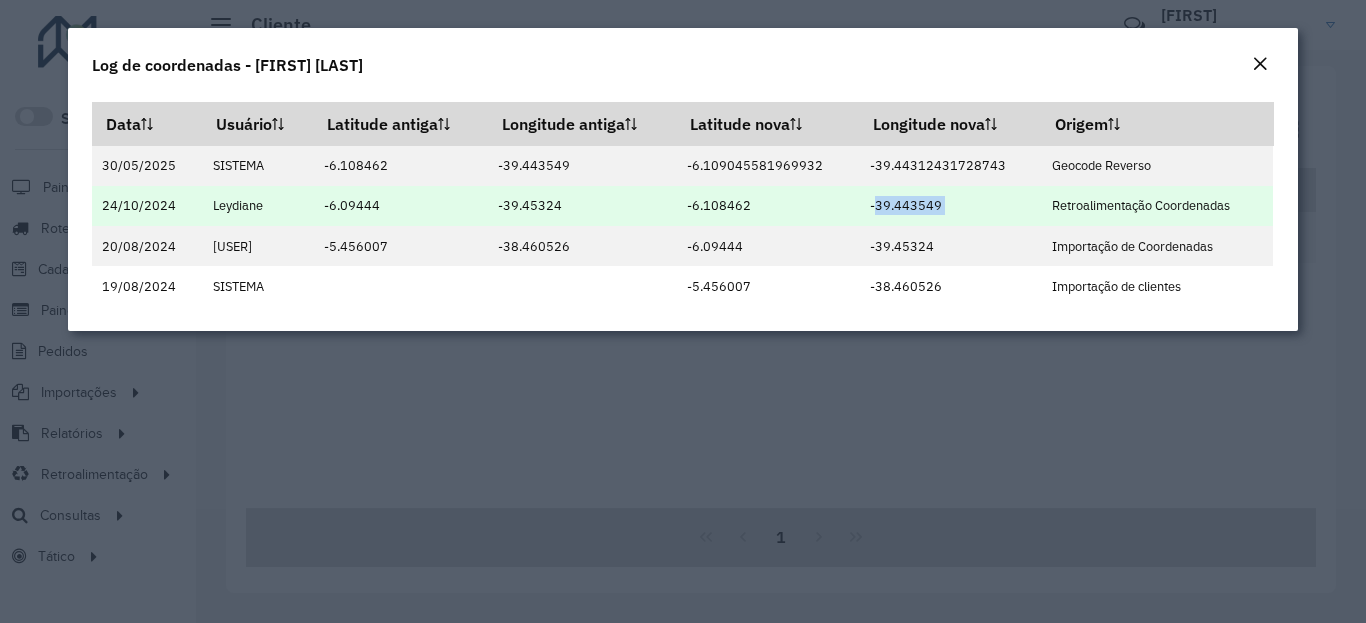 click on "-39.443549" at bounding box center [950, 206] 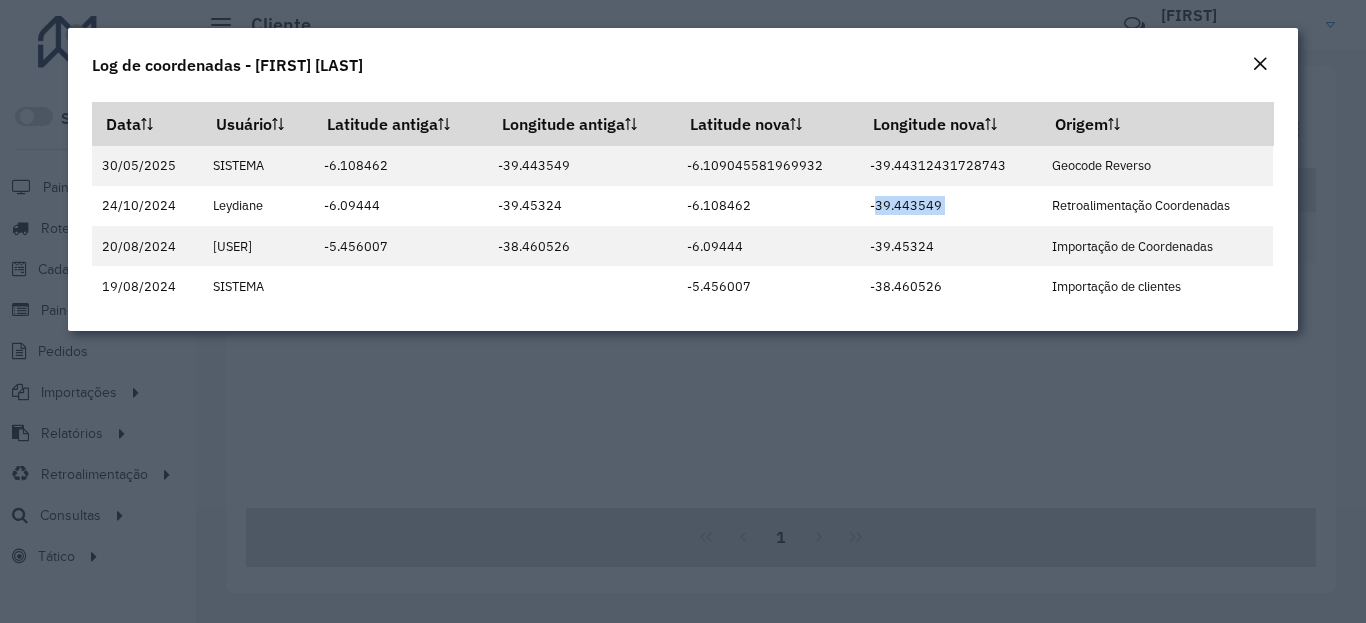 click 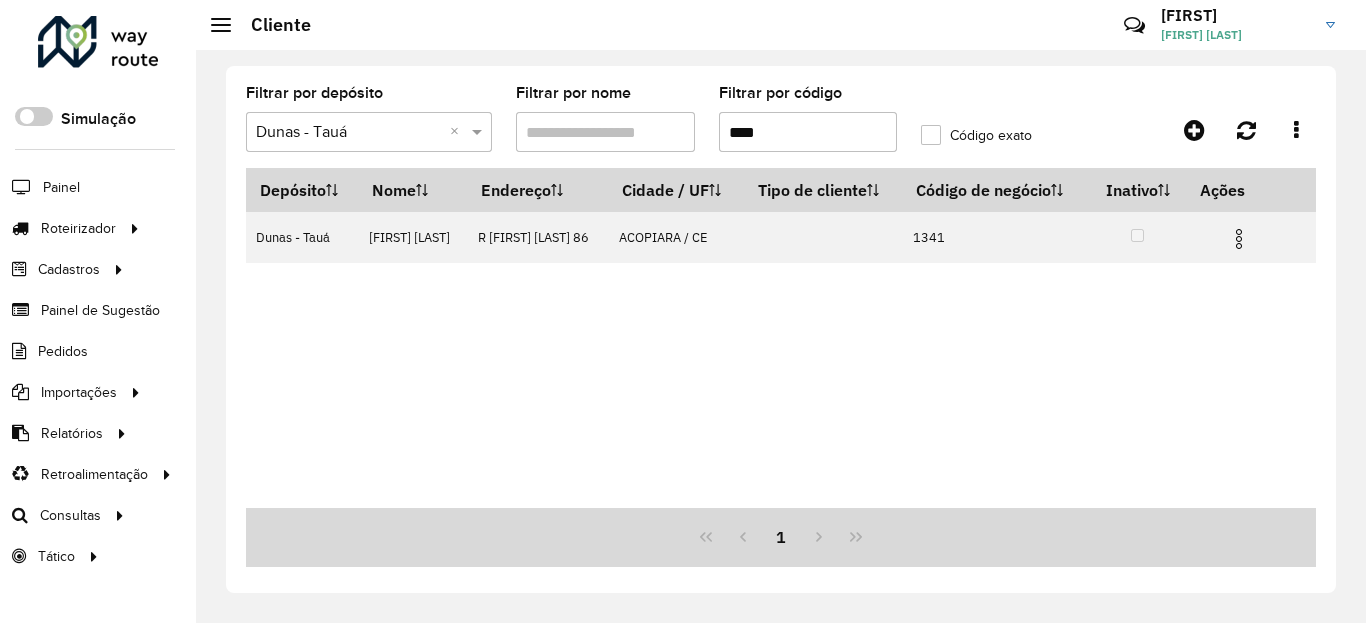 click on "****" at bounding box center (808, 132) 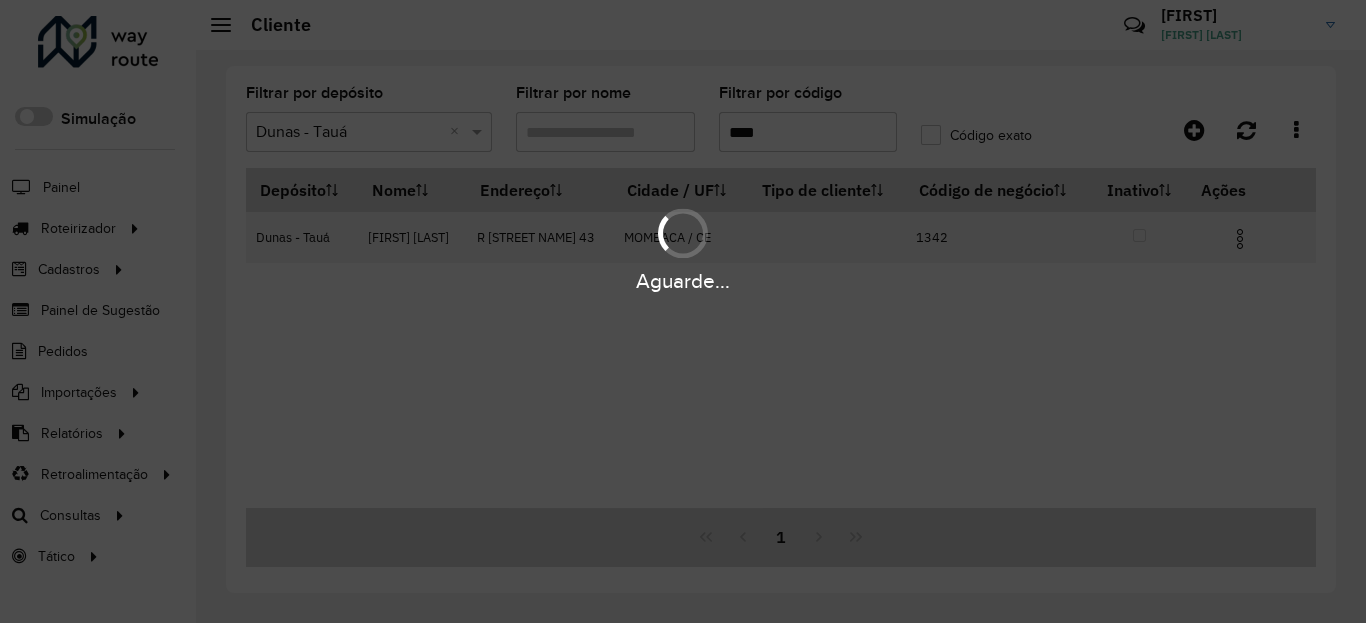 click on "Aguarde..." at bounding box center (683, 281) 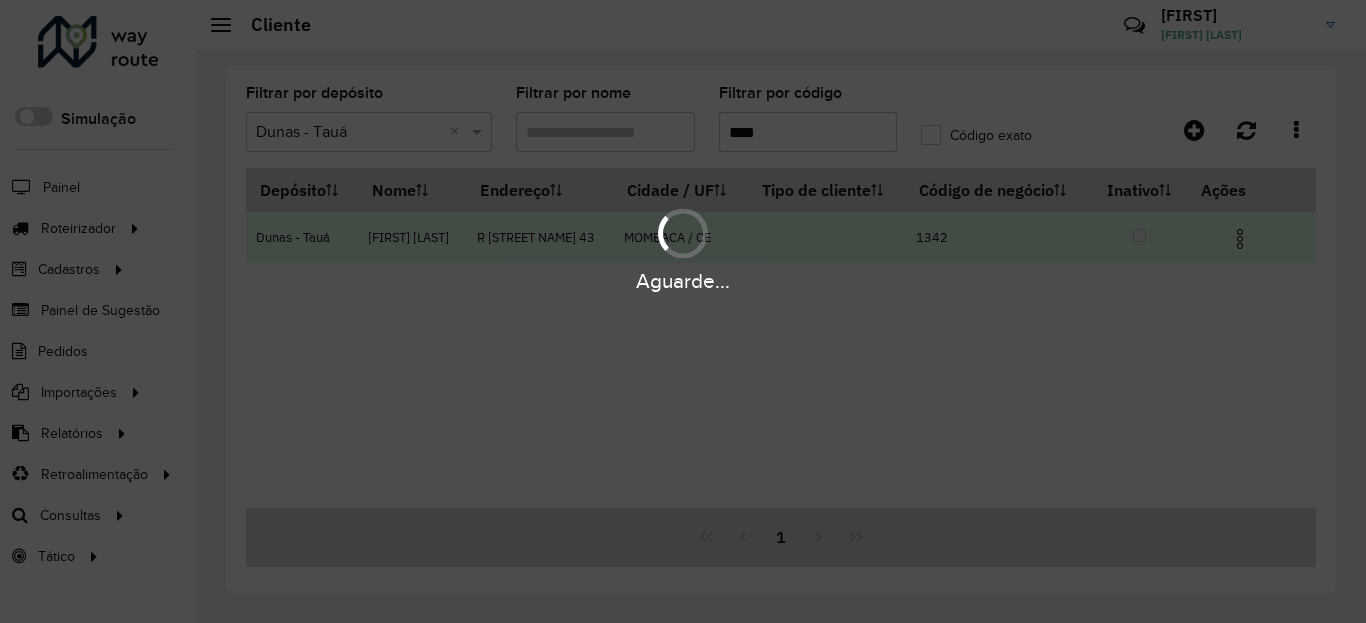 click at bounding box center [1240, 239] 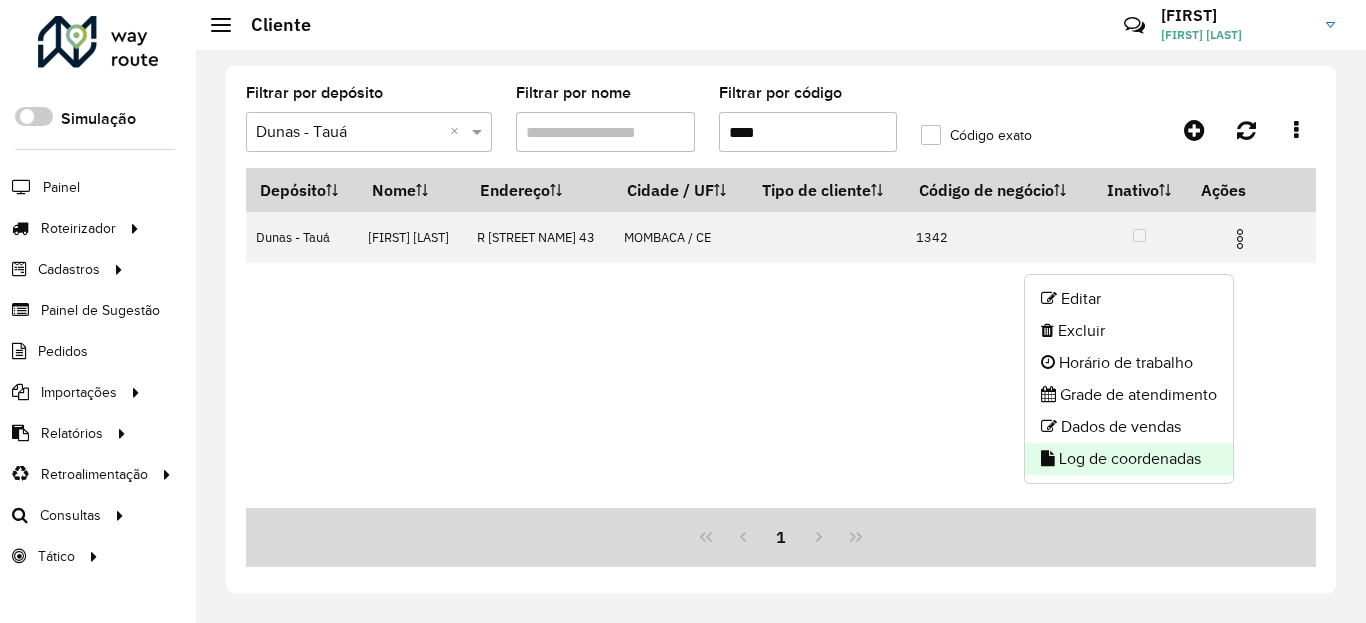 click on "Log de coordenadas" 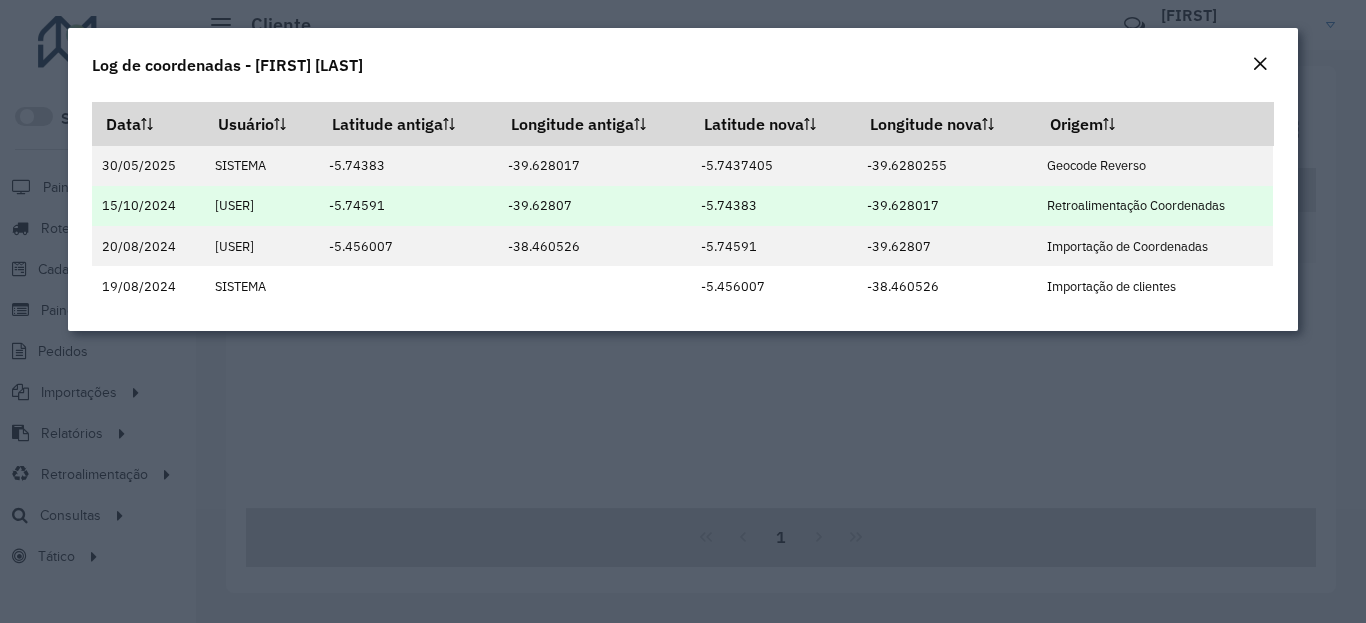 click on "-5.74383" at bounding box center [773, 206] 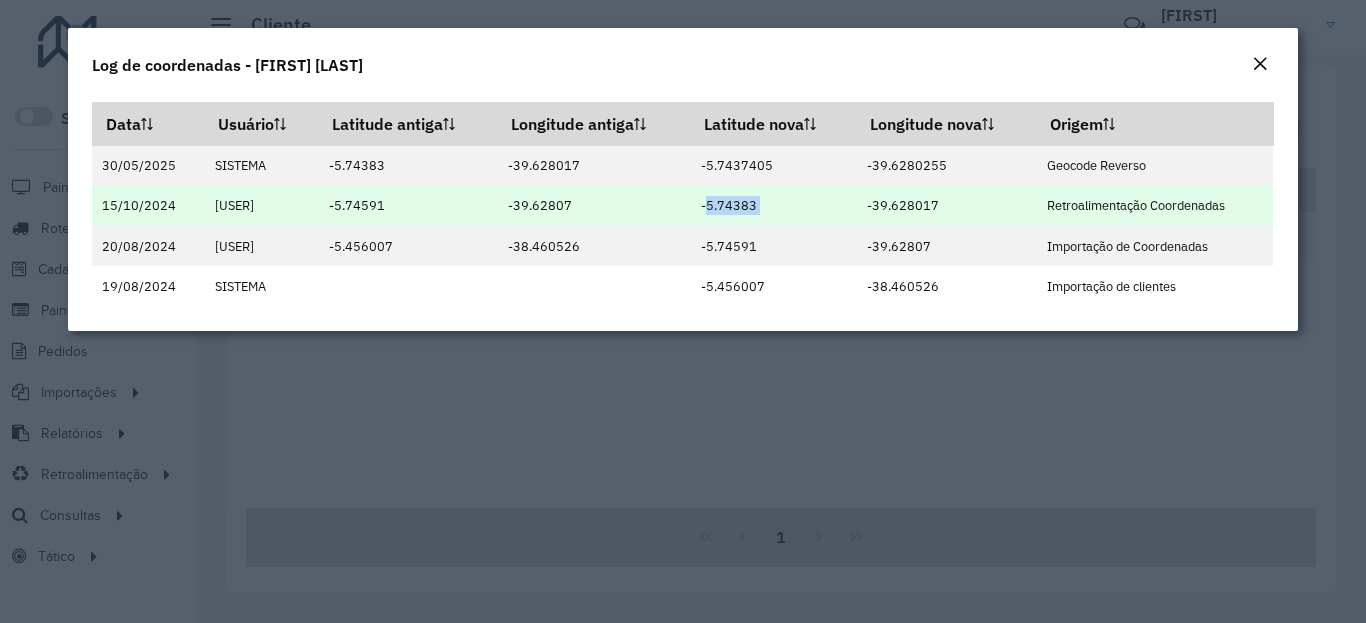 click on "-5.74383" at bounding box center [773, 206] 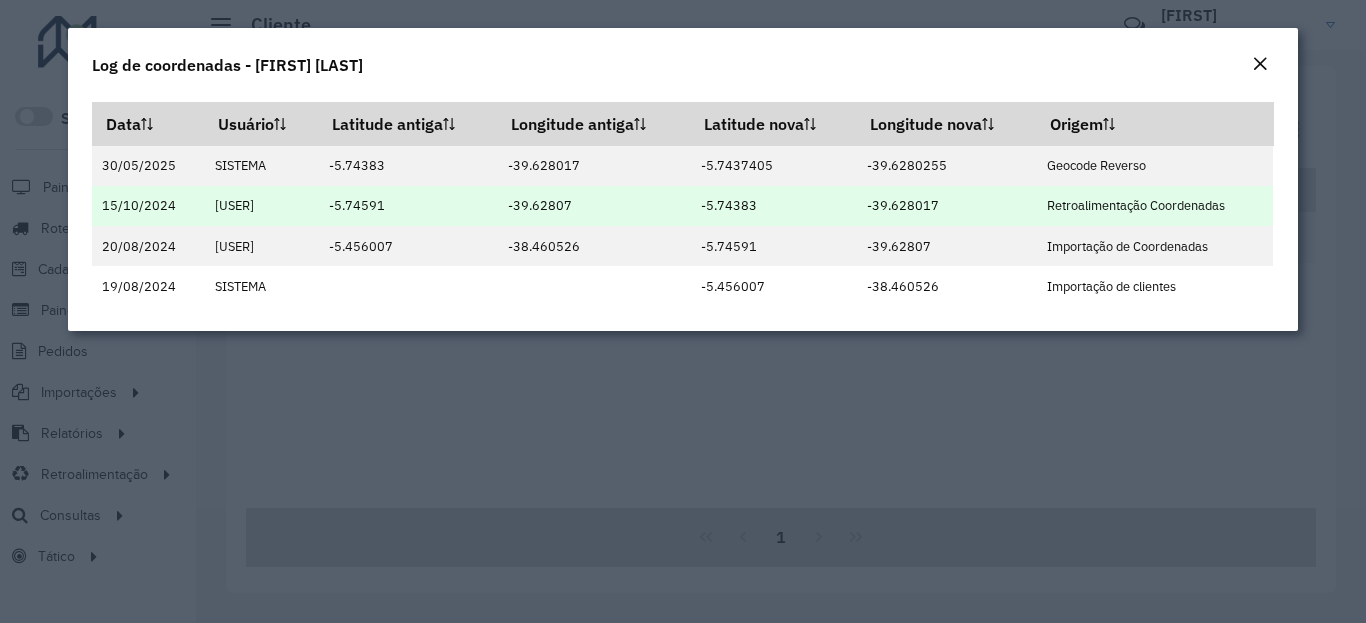 click on "-39.628017" at bounding box center (946, 206) 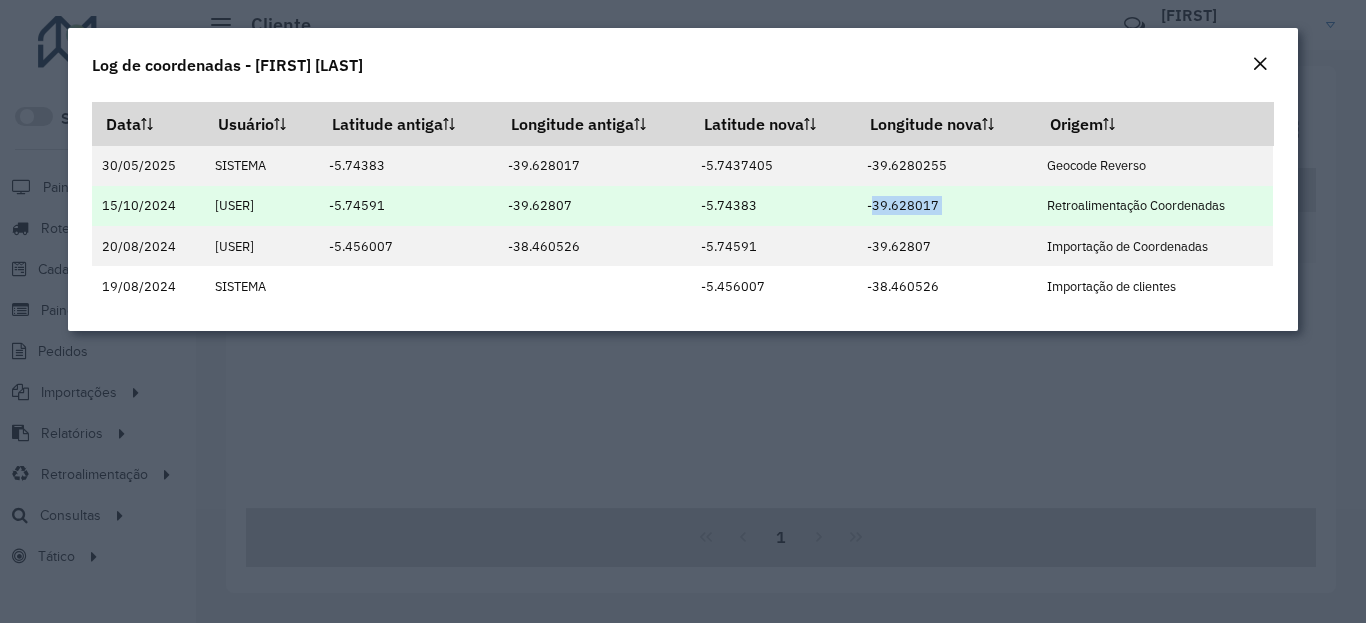 click on "-39.628017" at bounding box center (946, 206) 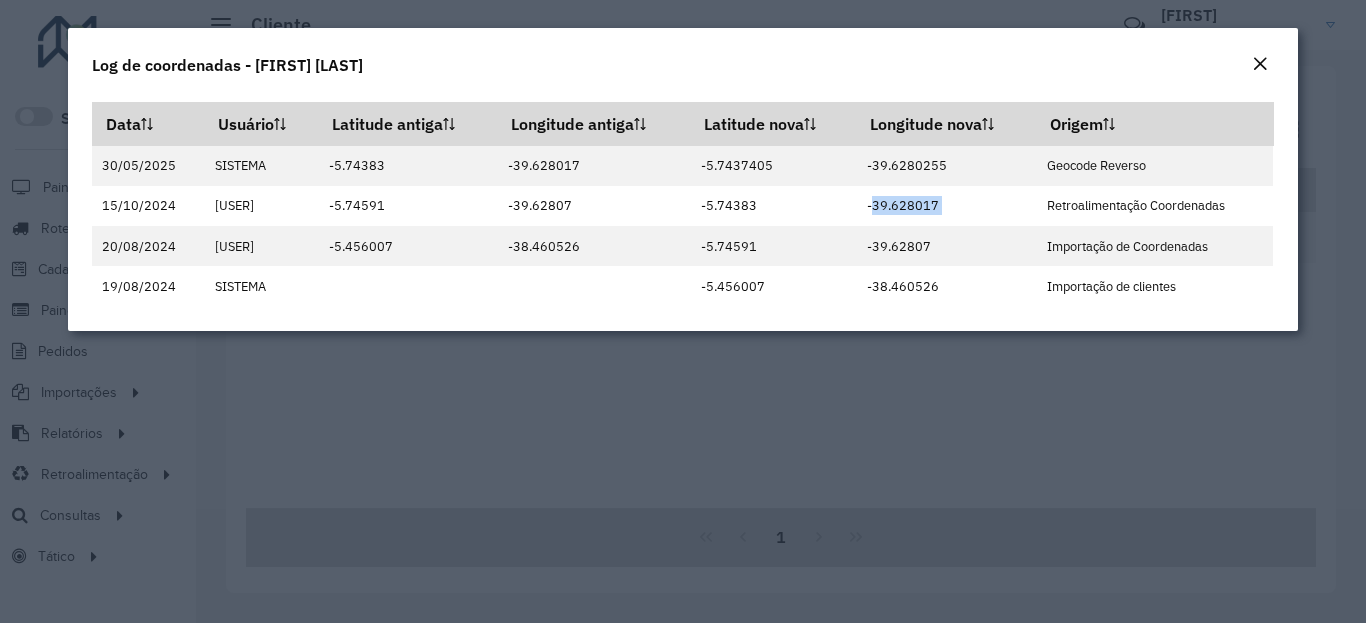 click 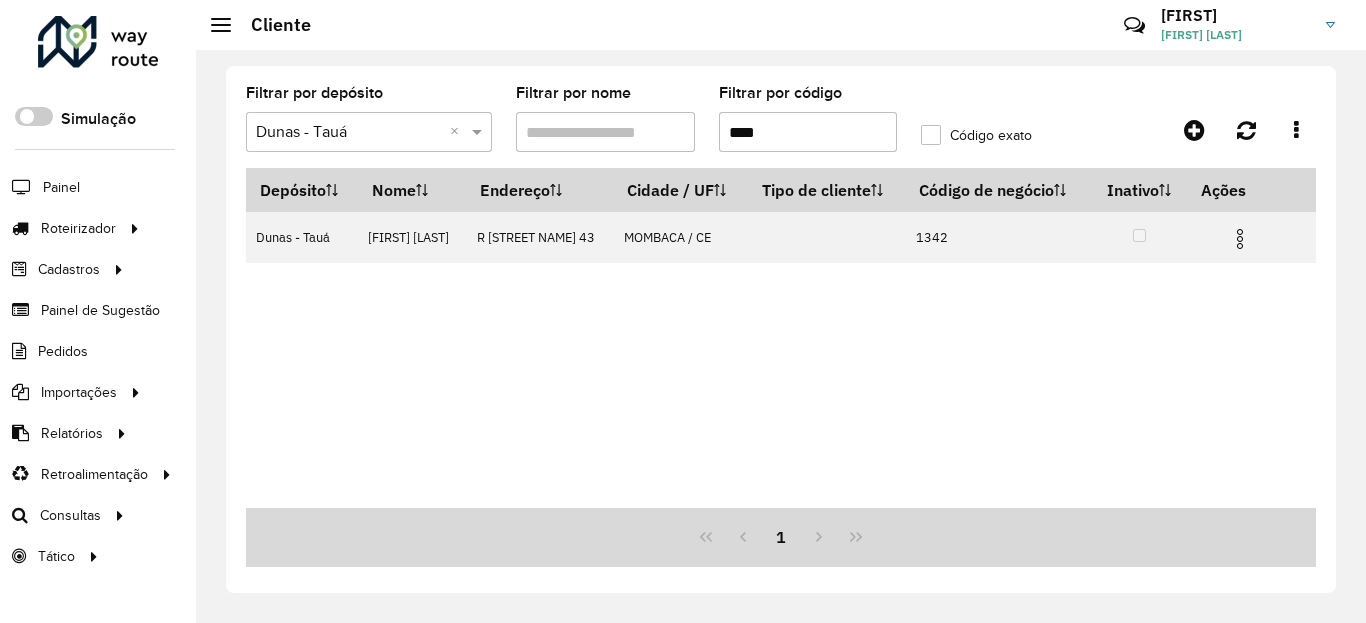 click on "****" at bounding box center (808, 132) 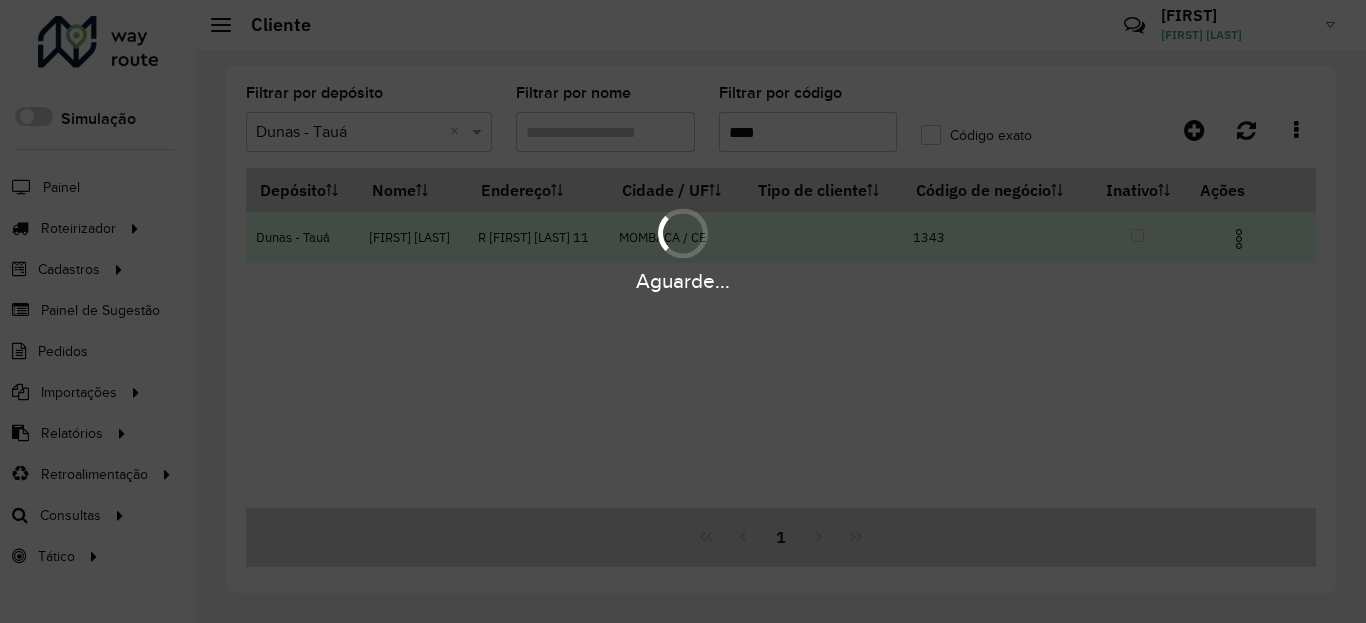 click on "Aguarde..." at bounding box center (683, 249) 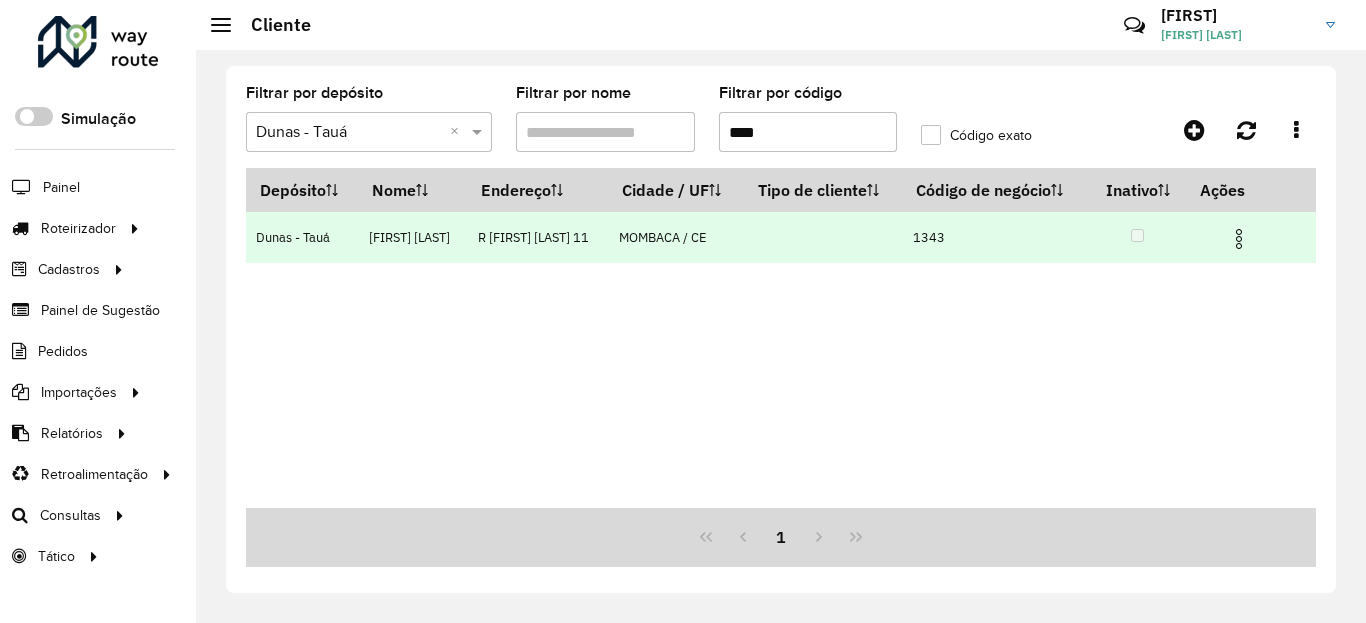 click at bounding box center (1239, 239) 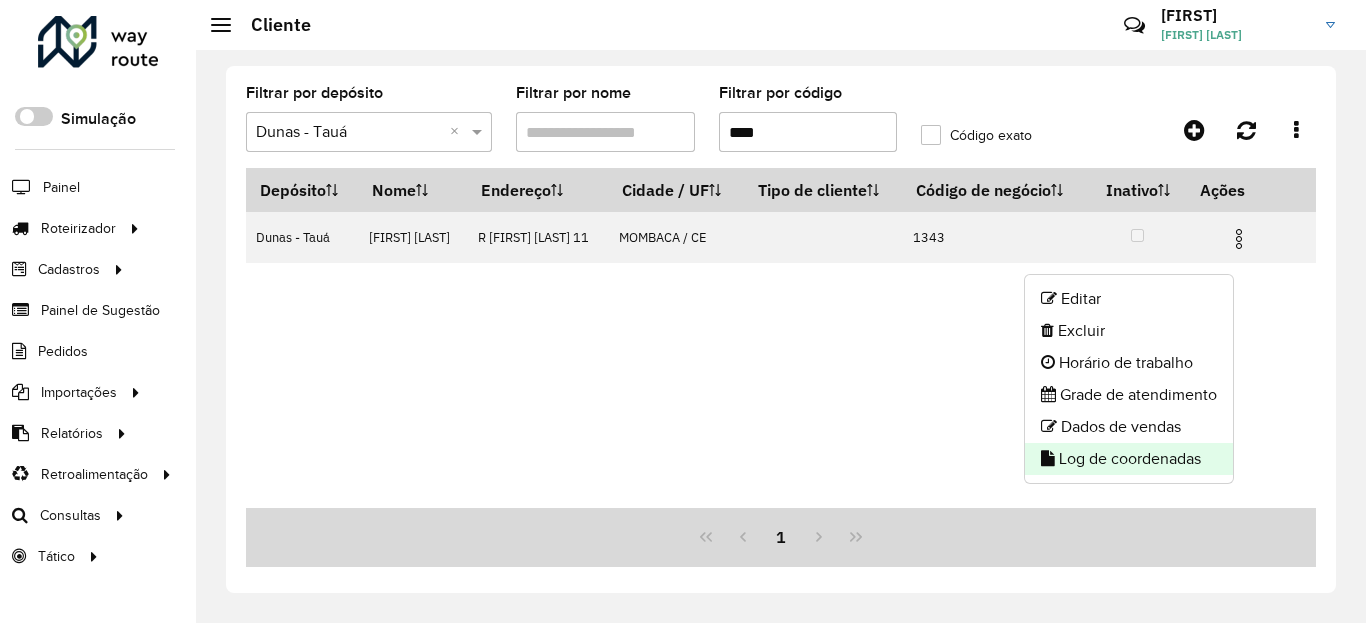 click on "Log de coordenadas" 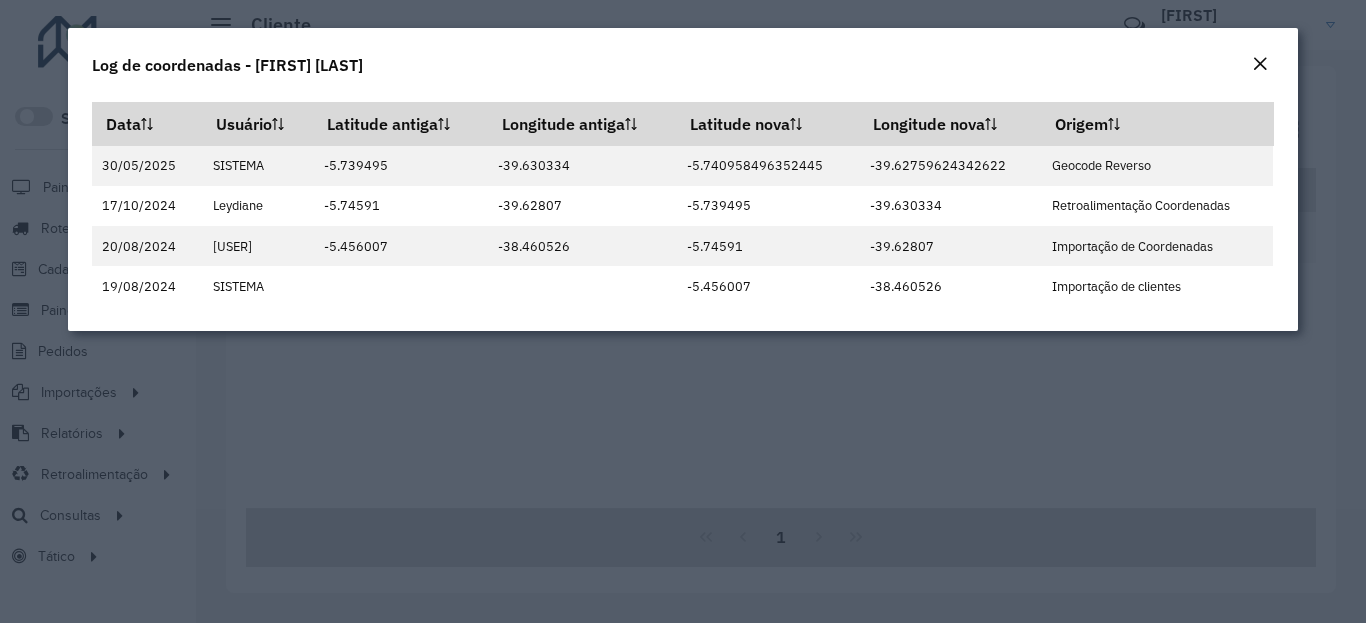 click on "Log de coordenadas - [FIRST] [LAST]" 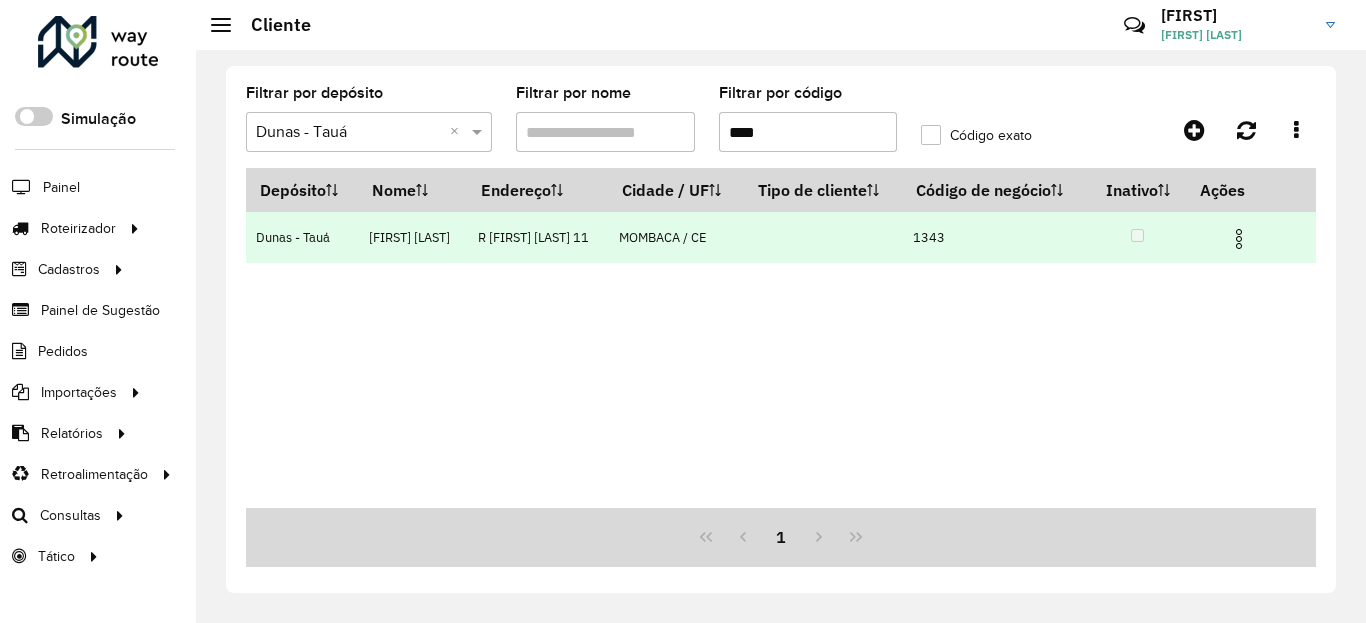 click at bounding box center (1239, 239) 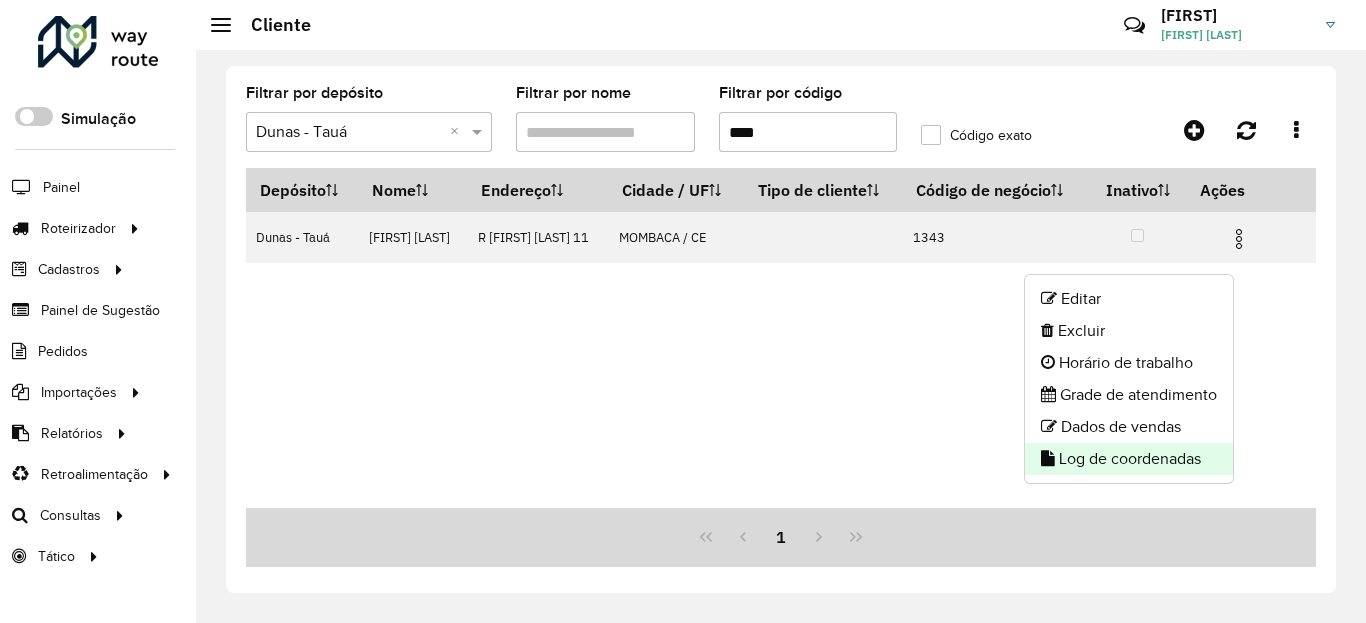 click on "Log de coordenadas" 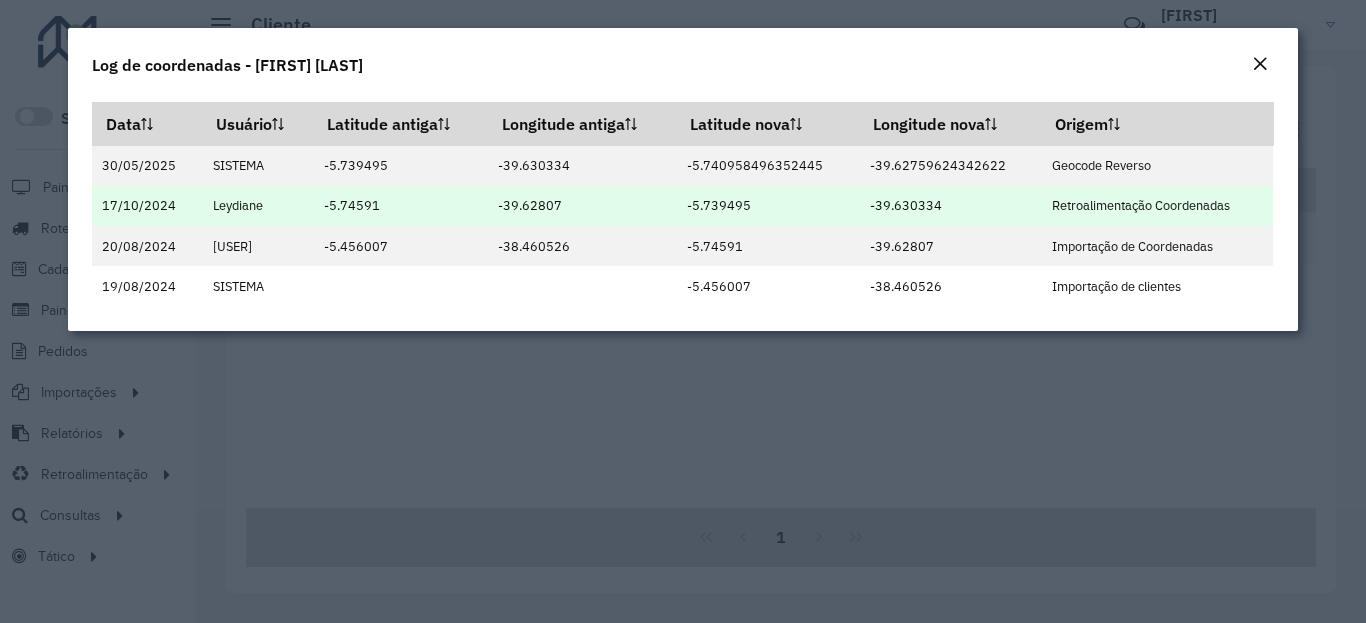 click on "-5.739495" at bounding box center (768, 206) 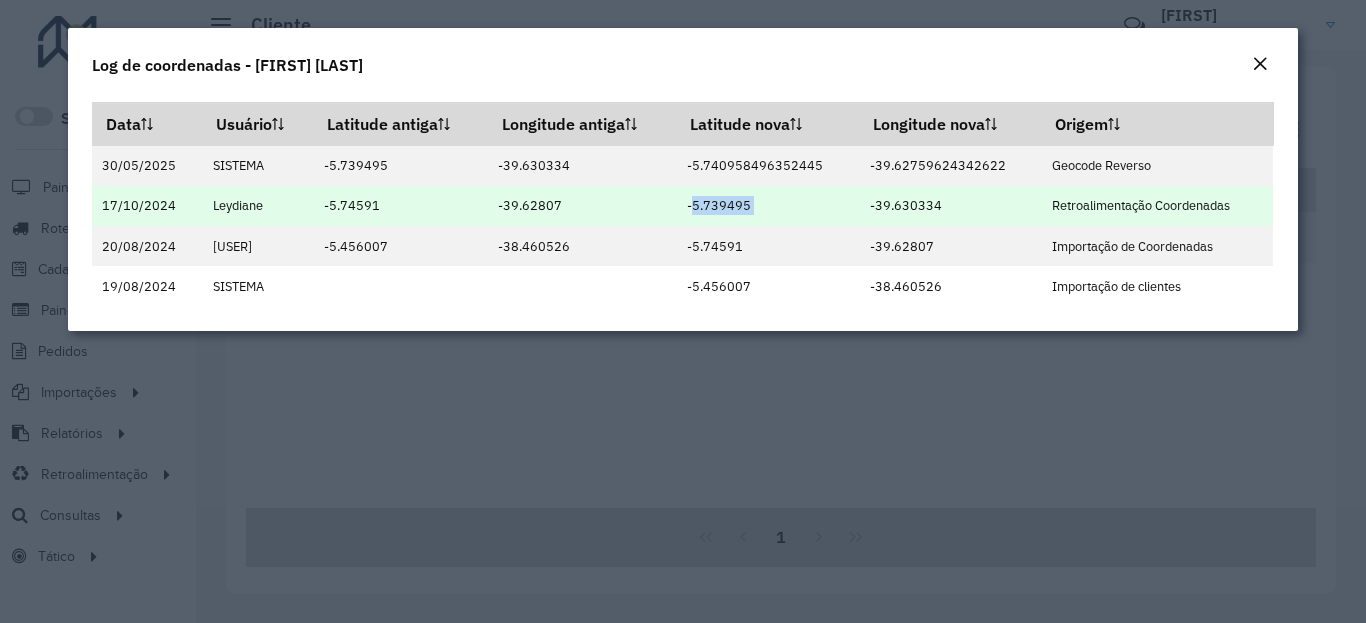 click on "-5.739495" at bounding box center [768, 206] 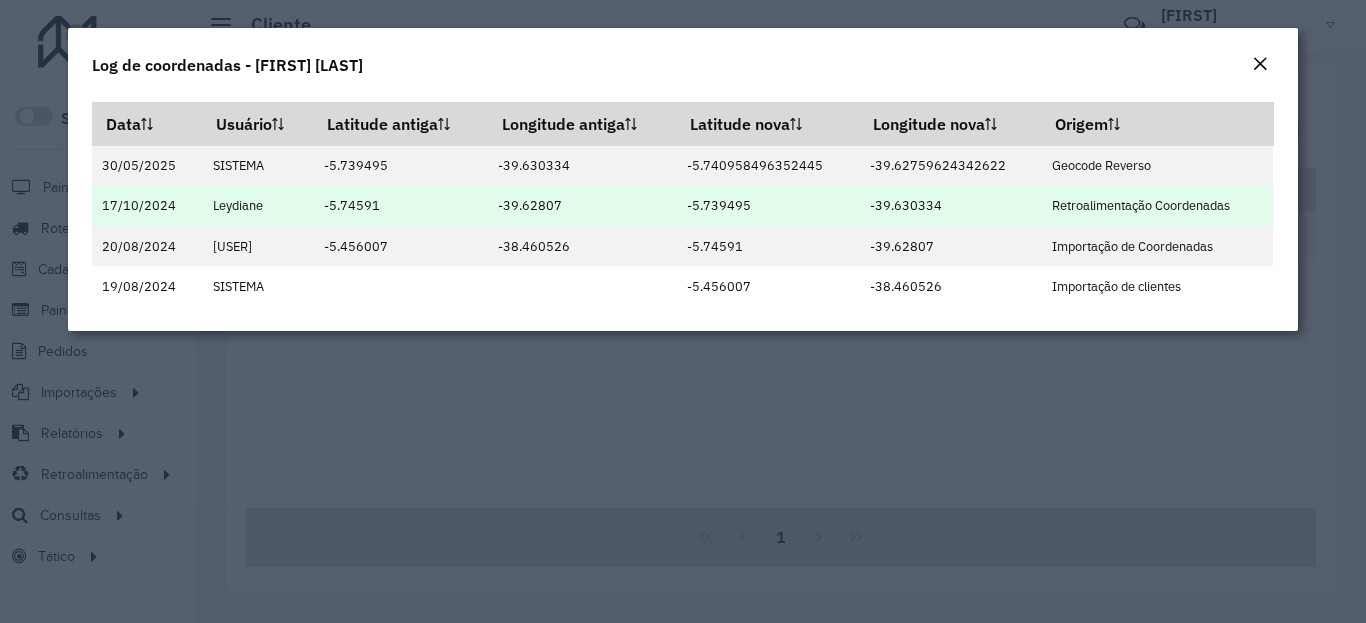 click on "-39.630334" at bounding box center (950, 206) 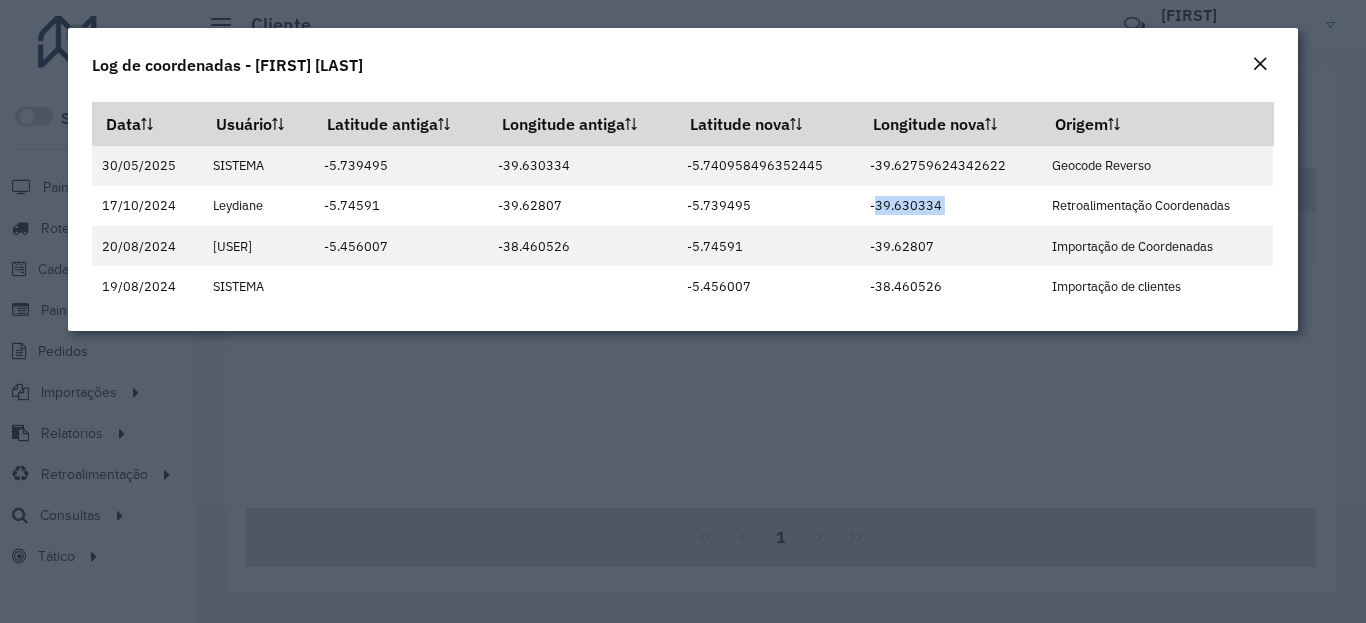click 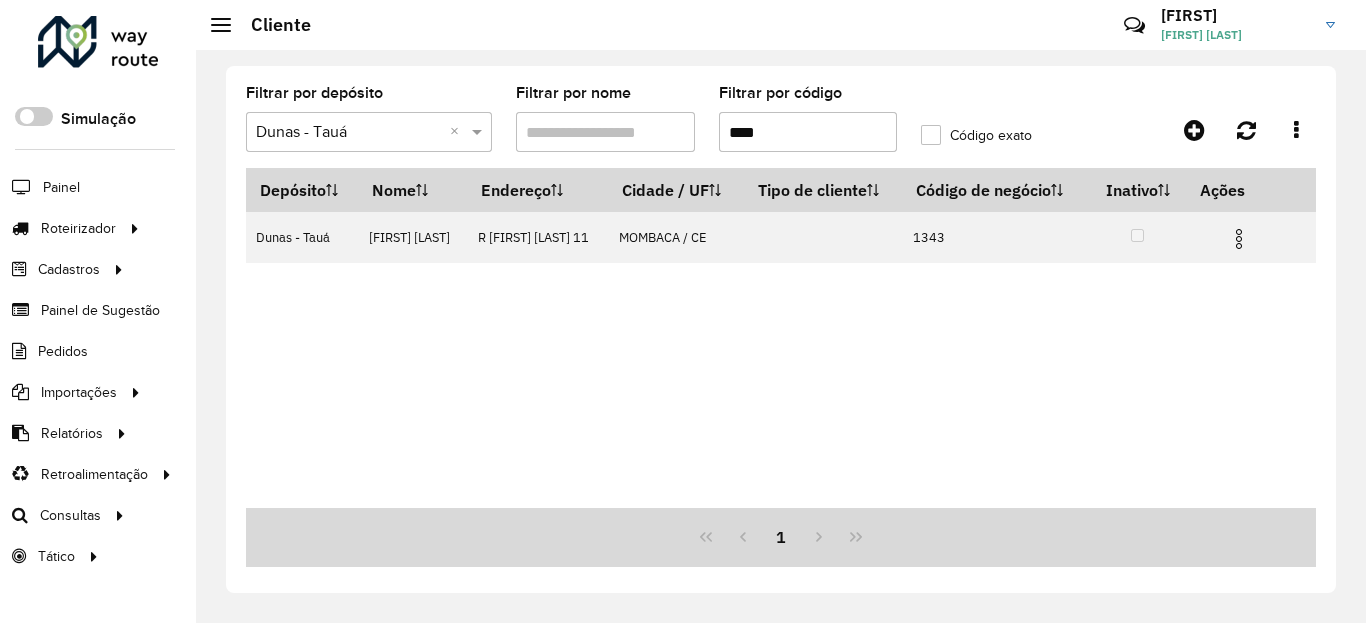 click on "****" at bounding box center (808, 132) 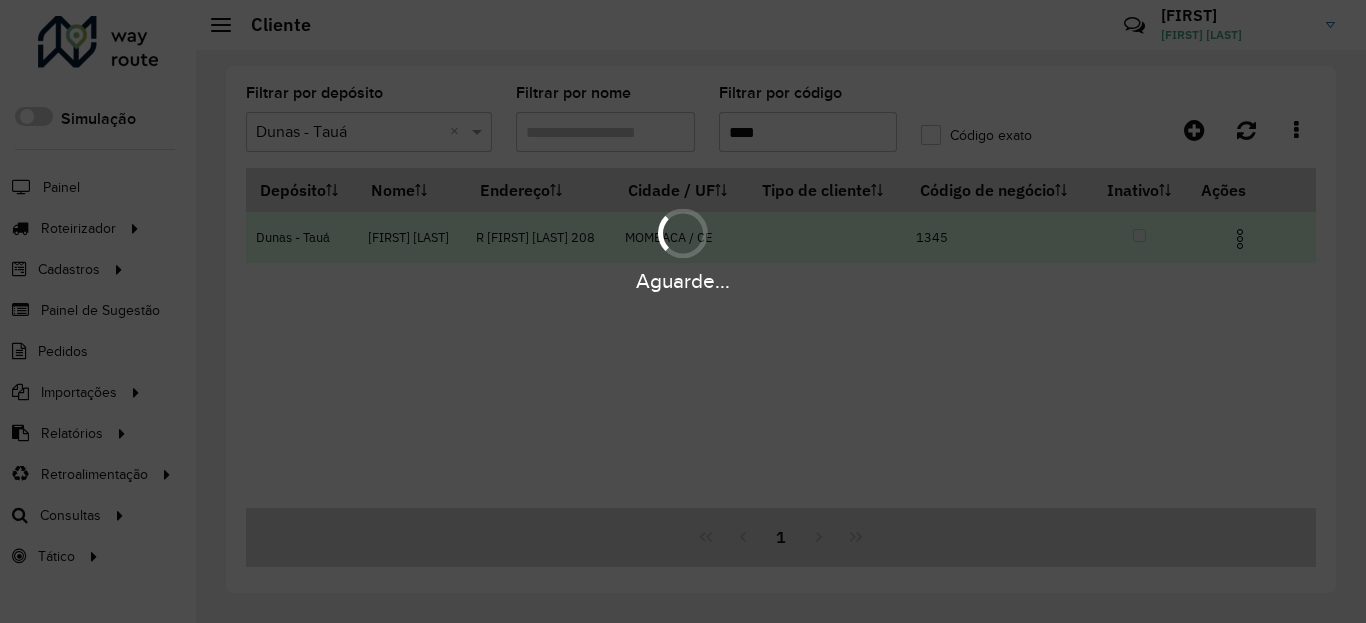click on "Aguarde..." at bounding box center [683, 281] 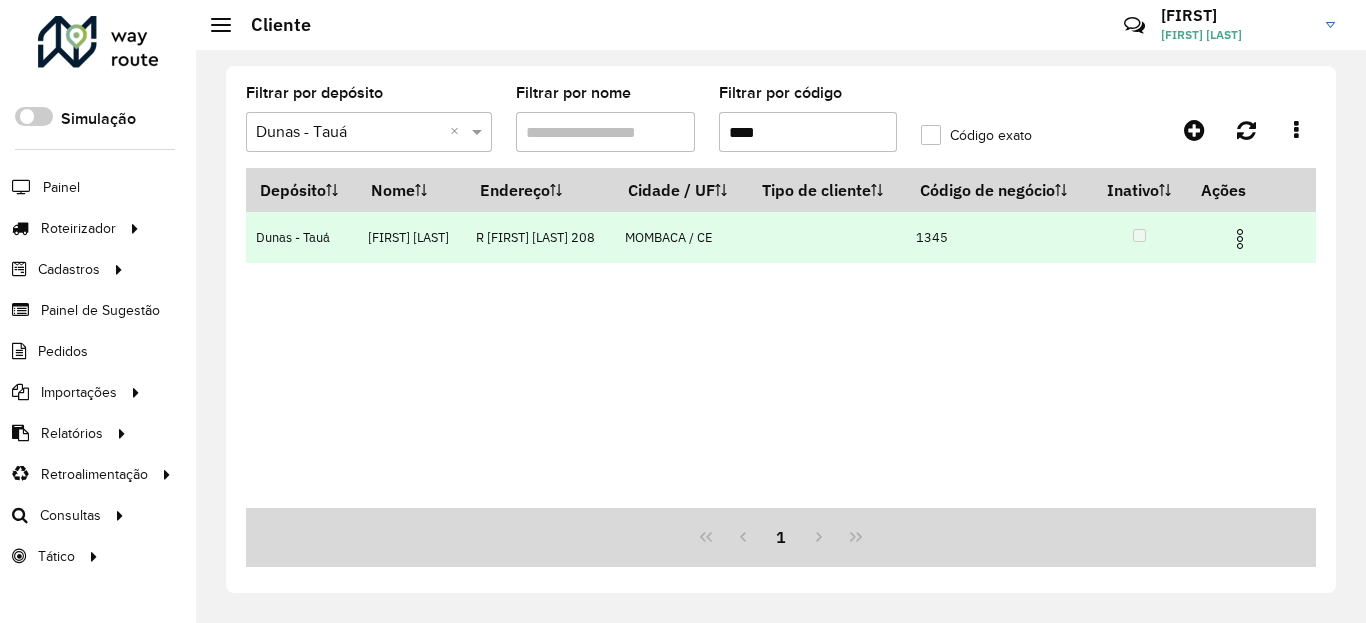 click at bounding box center [1240, 239] 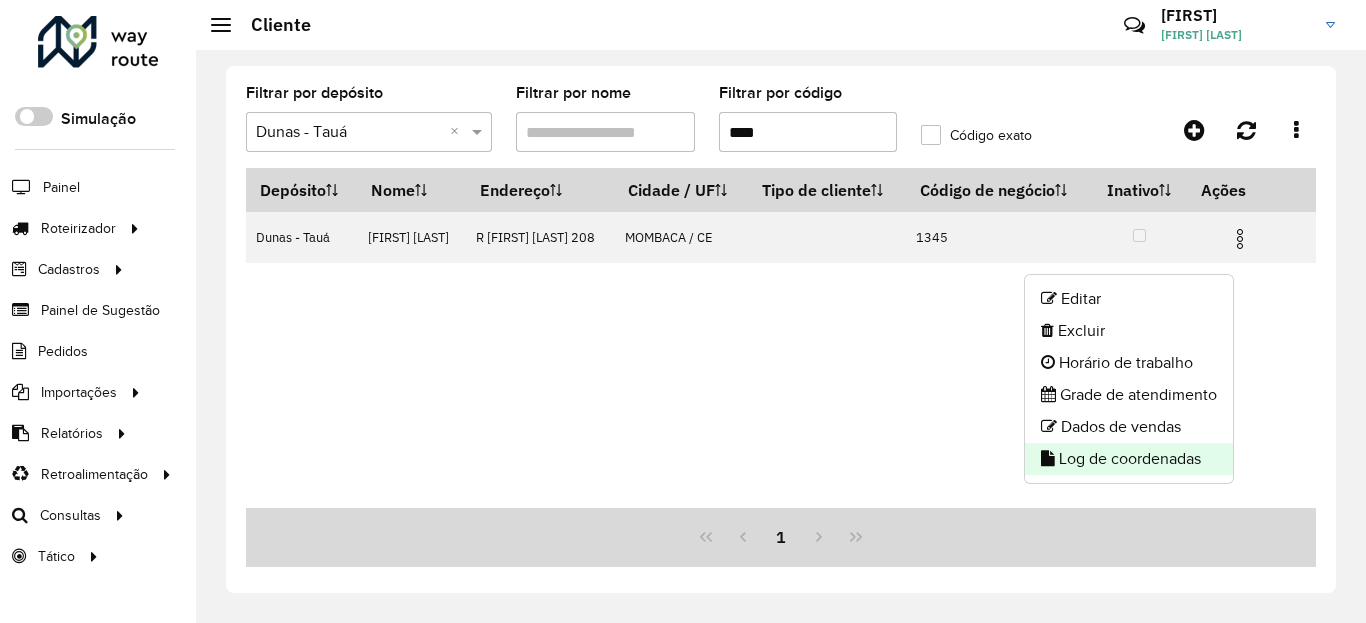 click on "Log de coordenadas" 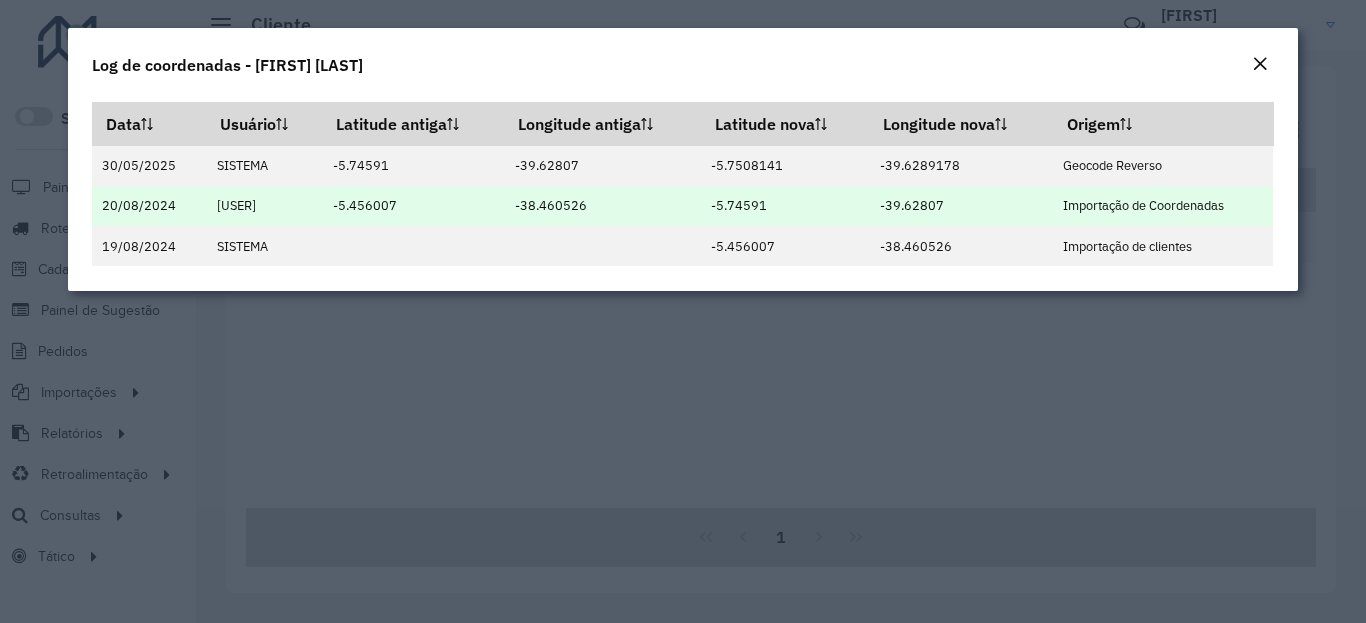 click on "-5.74591" at bounding box center (785, 206) 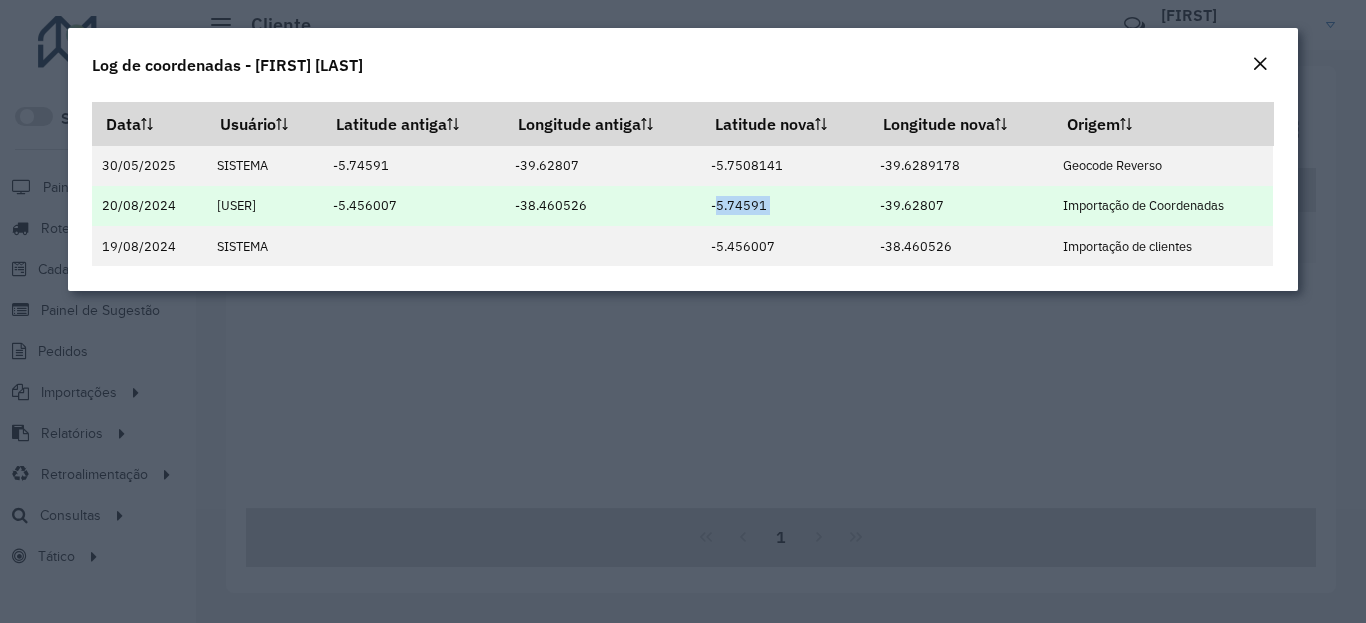 click on "-5.74591" at bounding box center (785, 206) 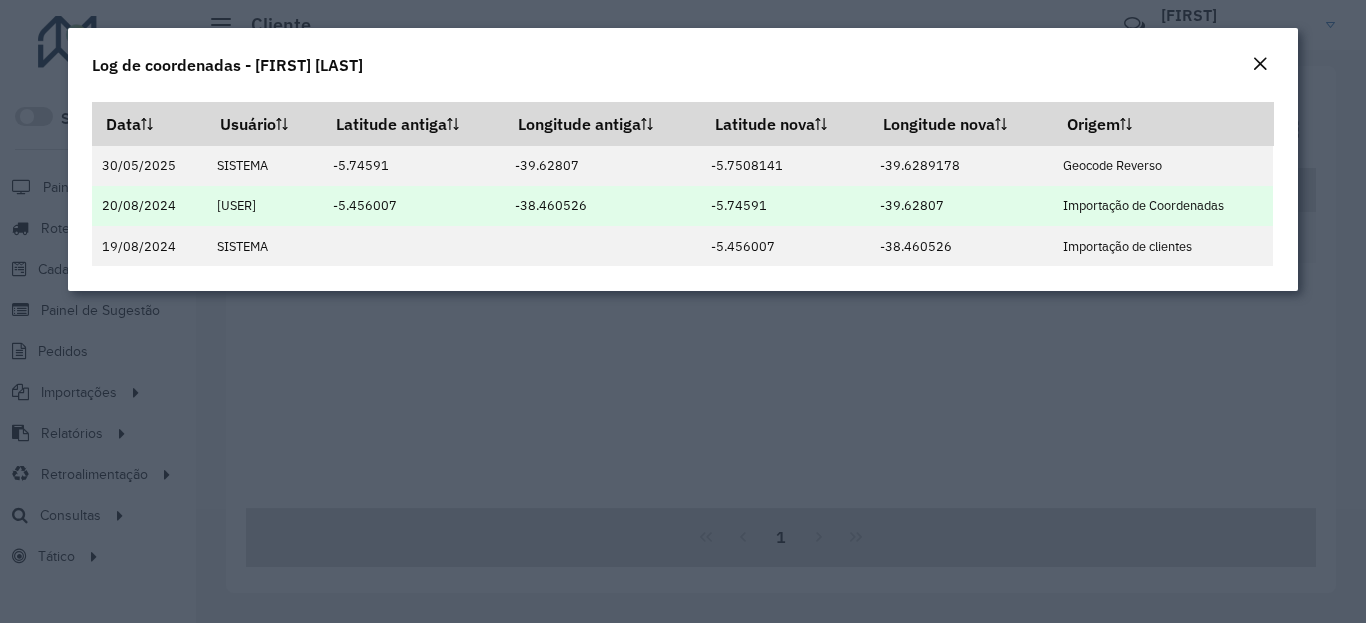 click on "-5.74591" at bounding box center (785, 206) 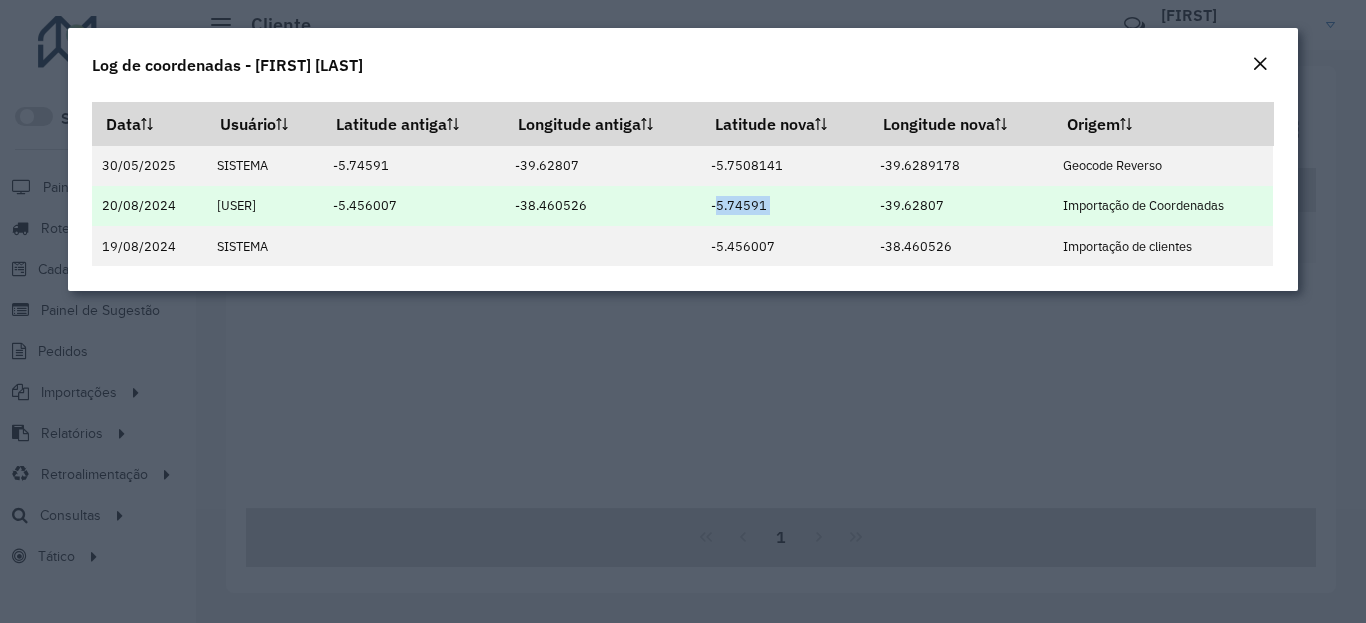 click on "-39.62807" at bounding box center [961, 206] 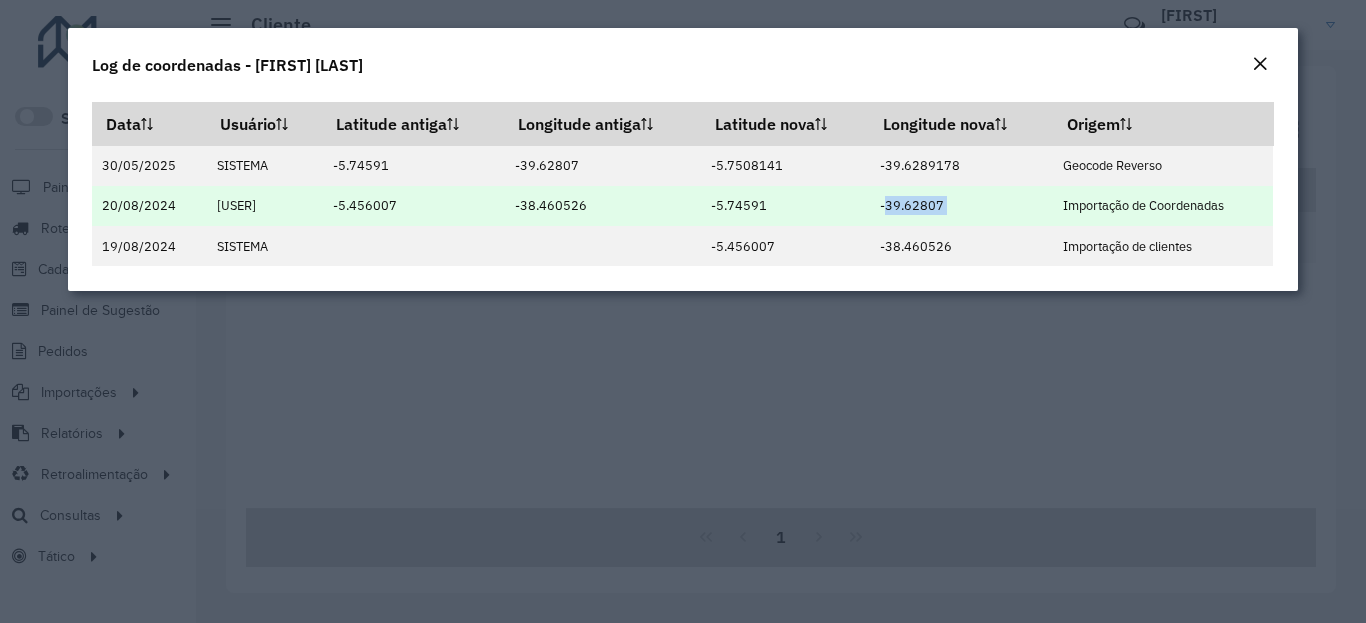 click on "-39.62807" at bounding box center [961, 206] 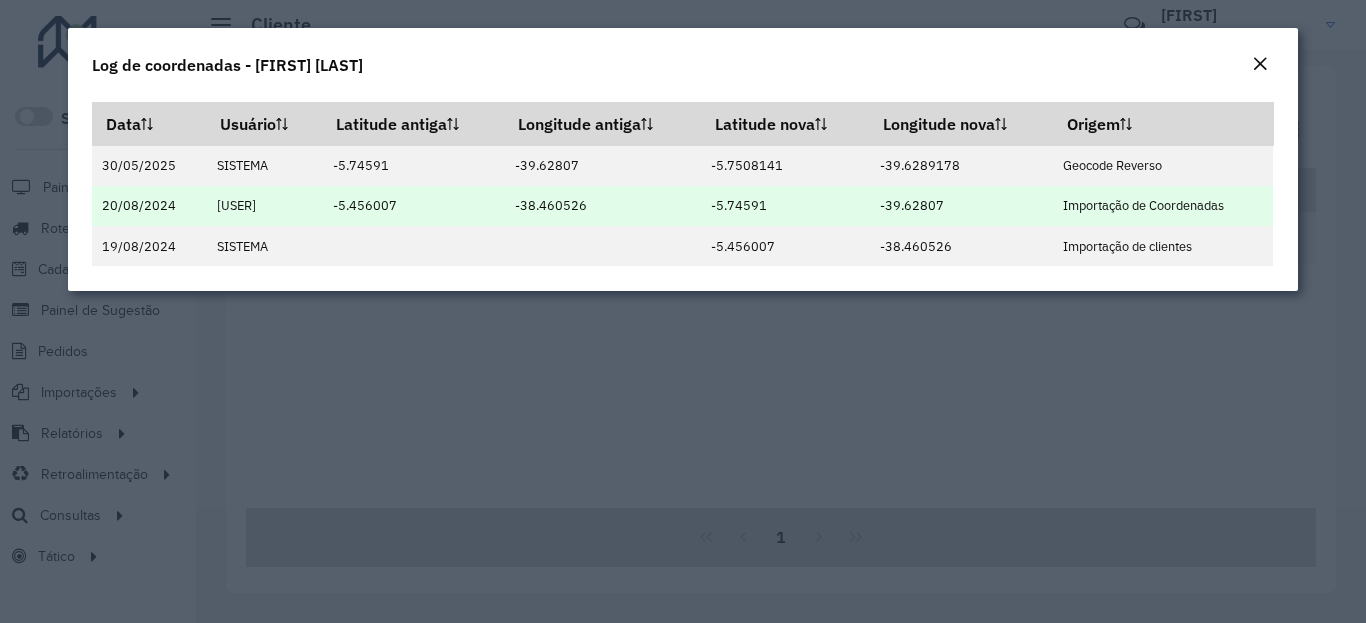 click on "-39.62807" at bounding box center (961, 206) 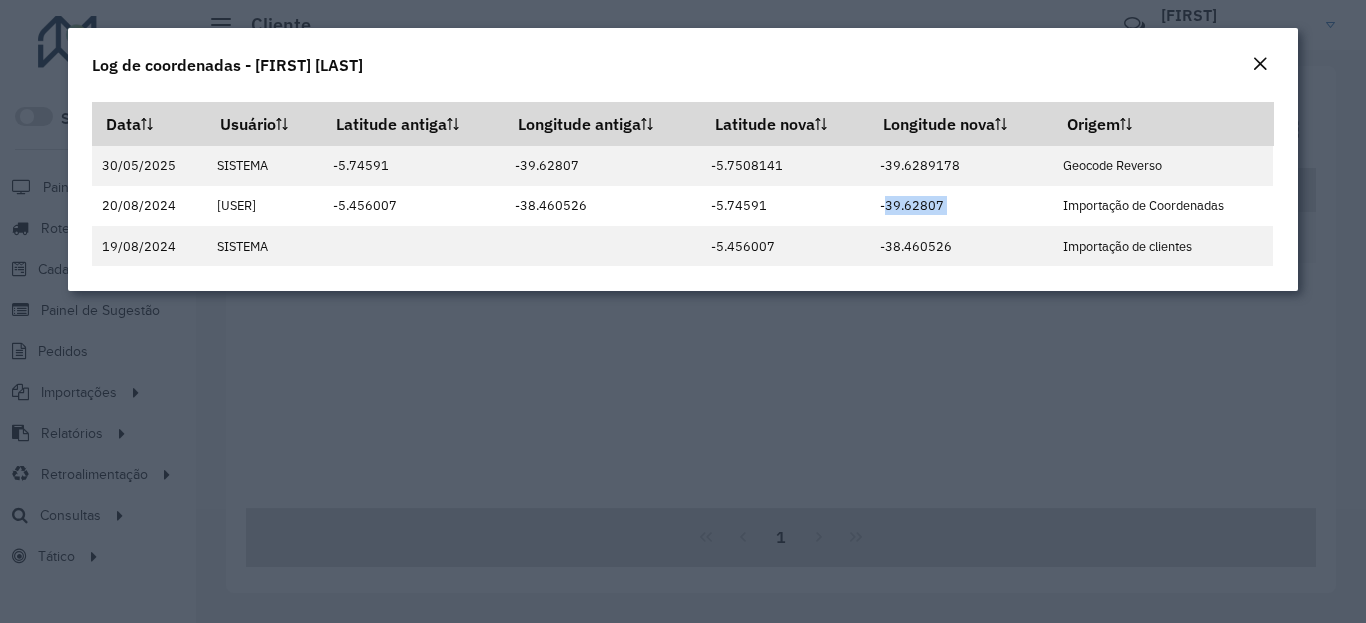 click 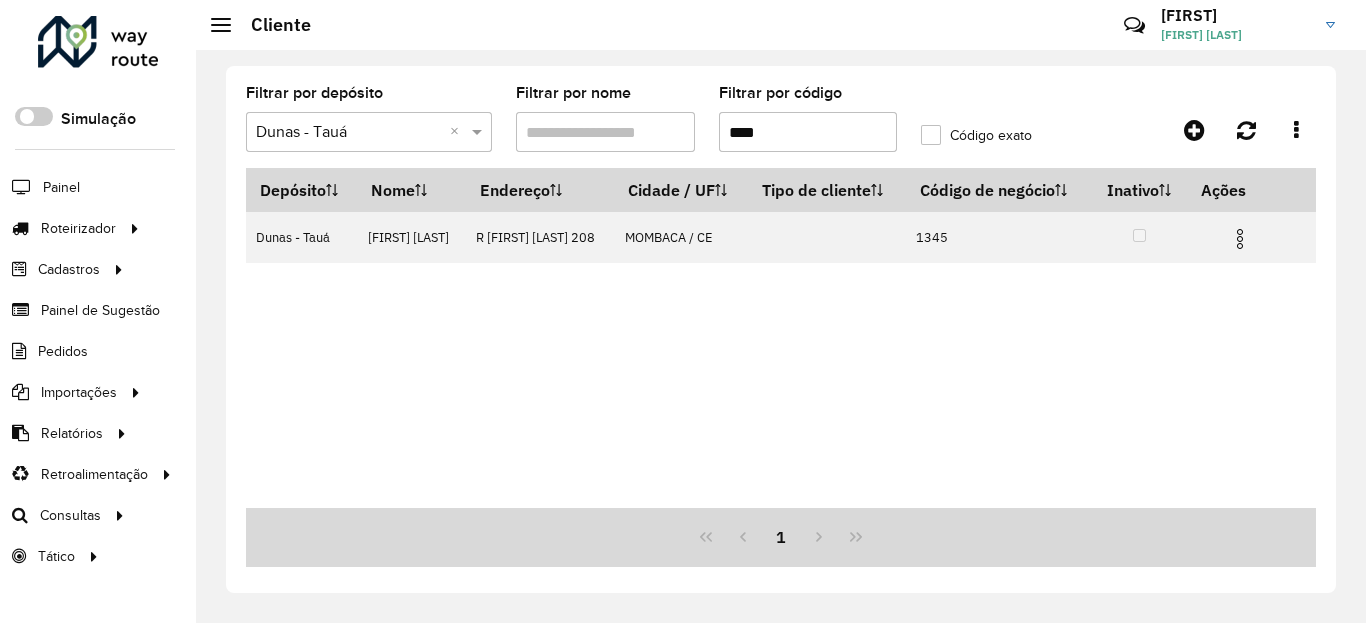 click on "****" at bounding box center [808, 132] 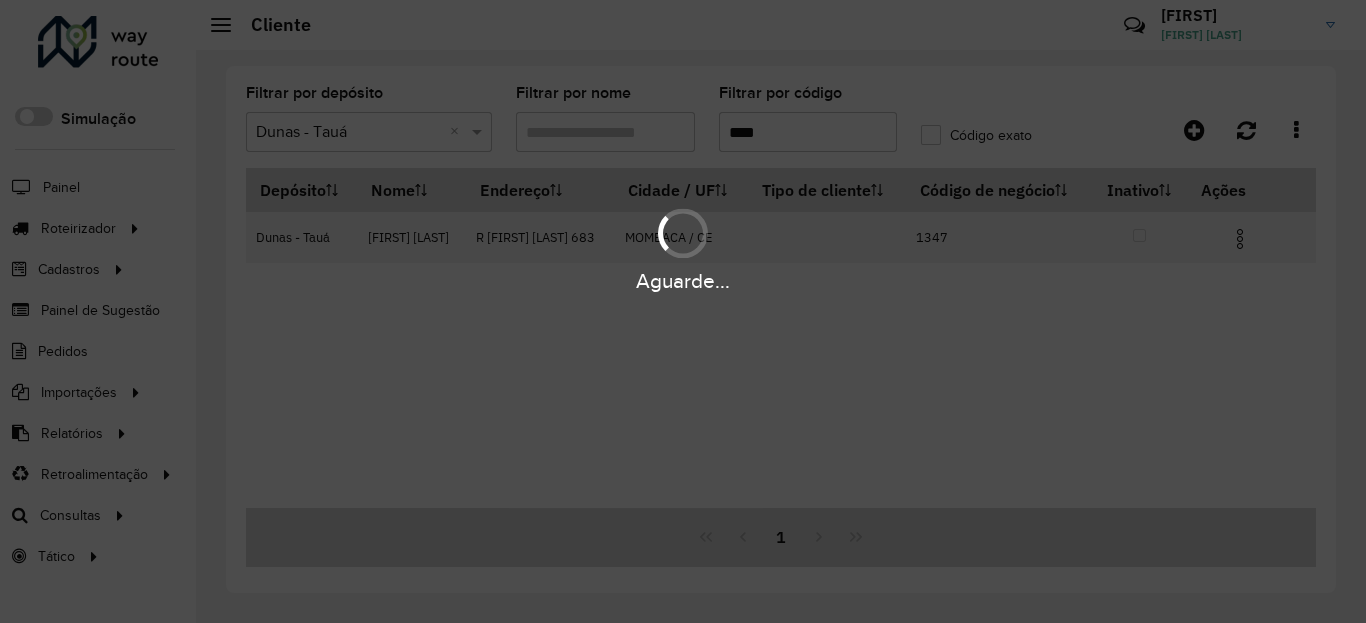 click on "Aguarde..." at bounding box center (683, 249) 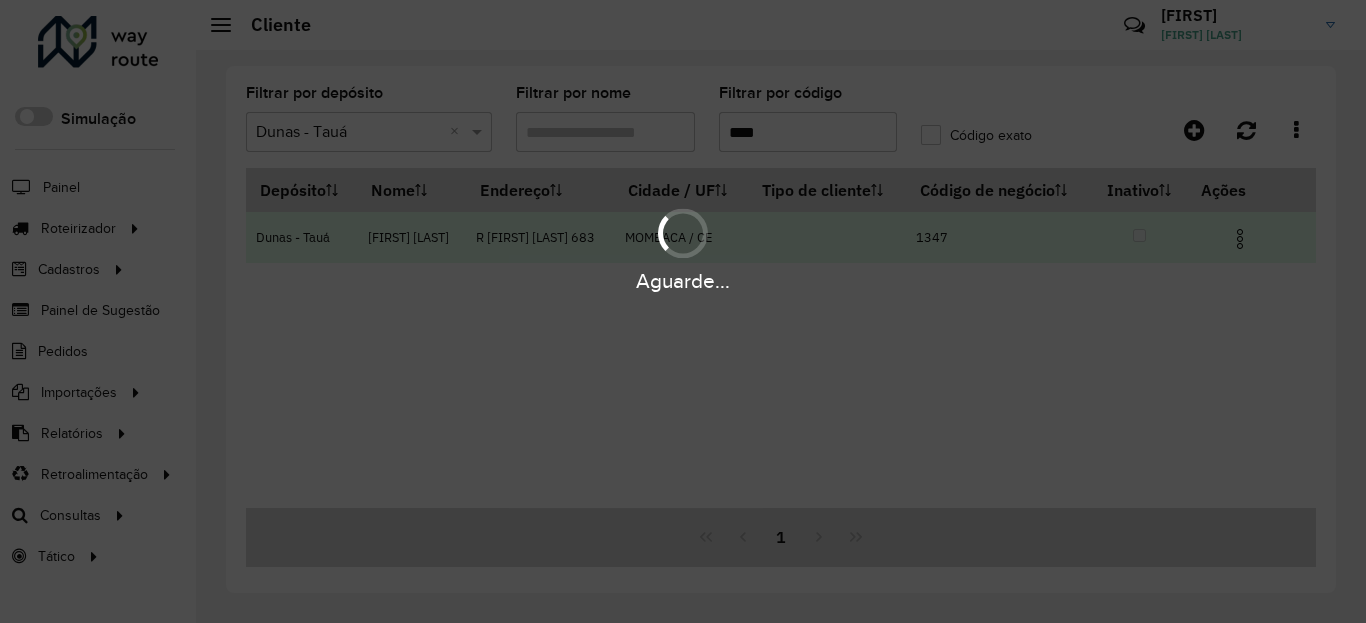 click at bounding box center [1248, 237] 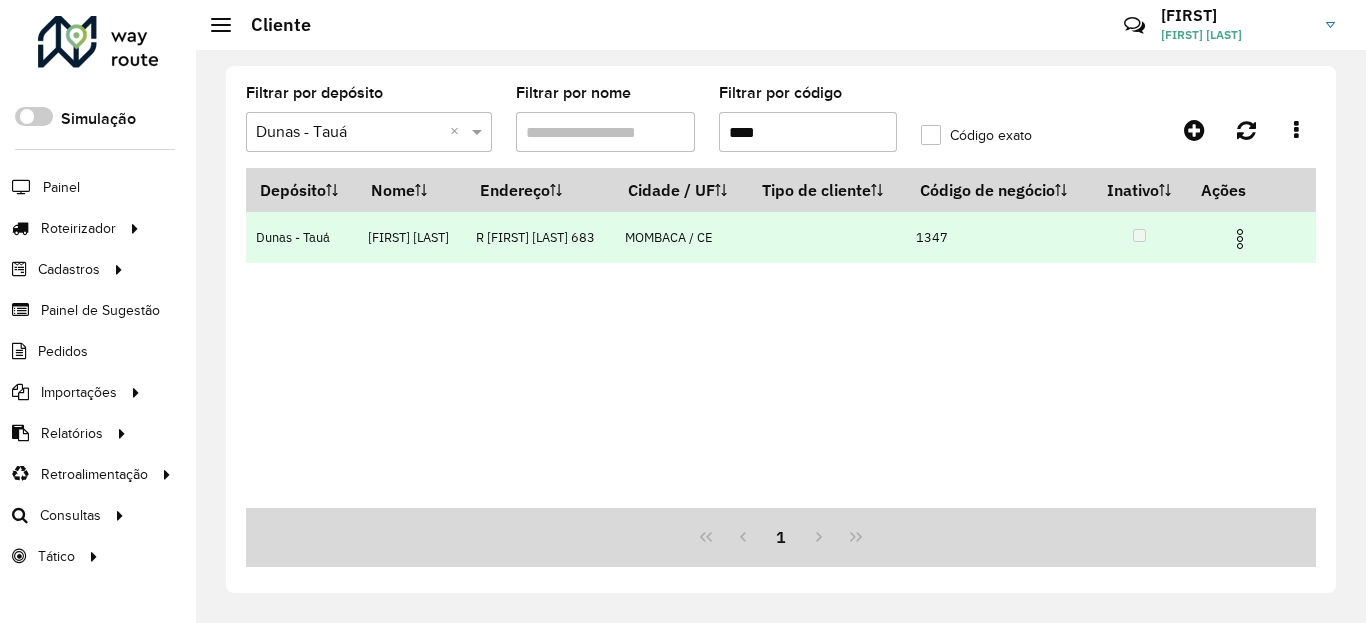 click at bounding box center (1240, 239) 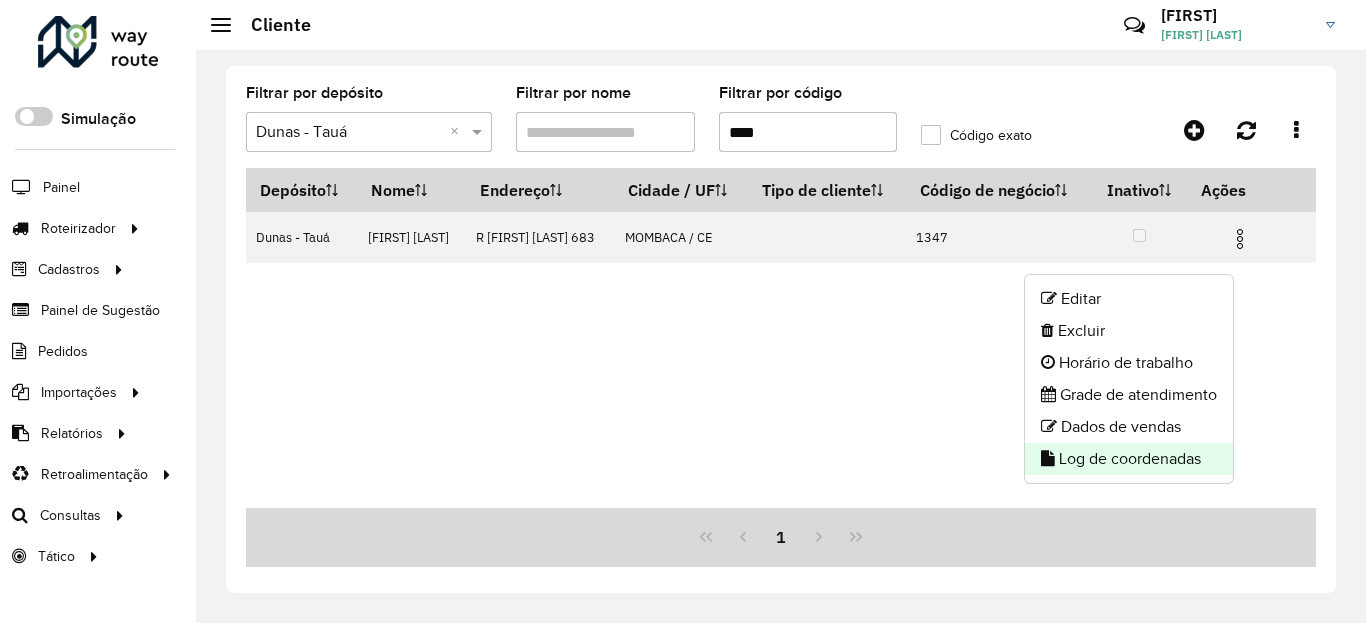 click on "Log de coordenadas" 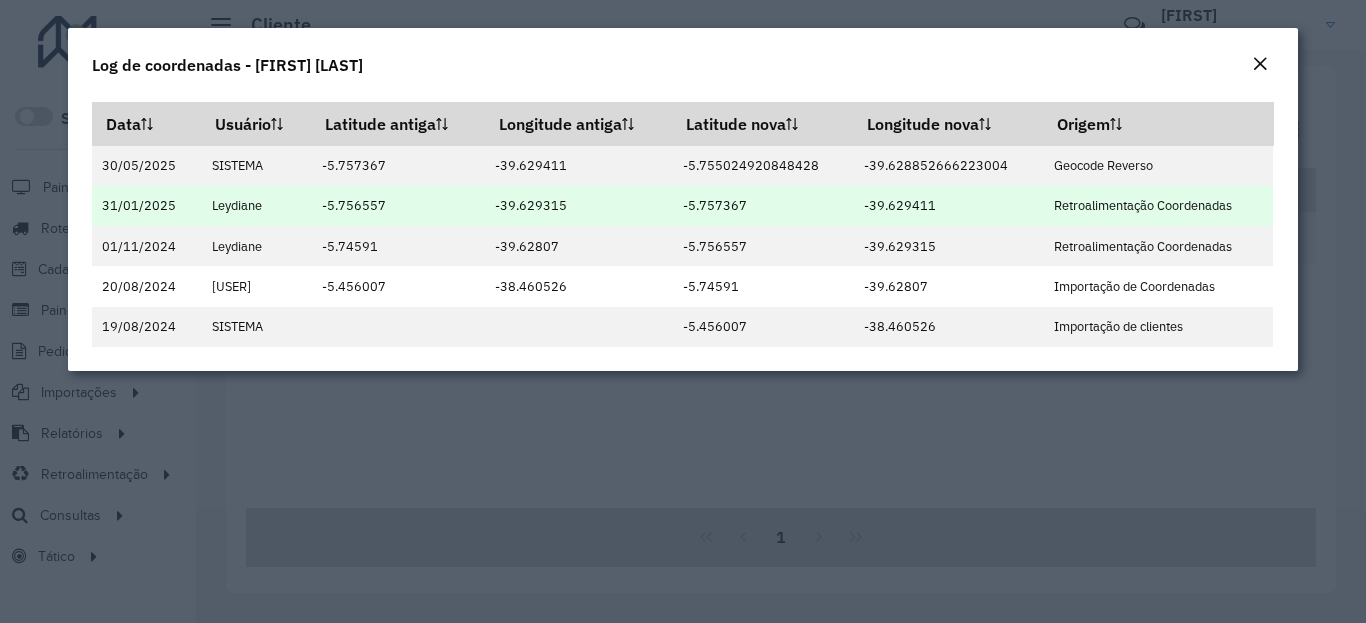 click on "-5.757367" at bounding box center (762, 206) 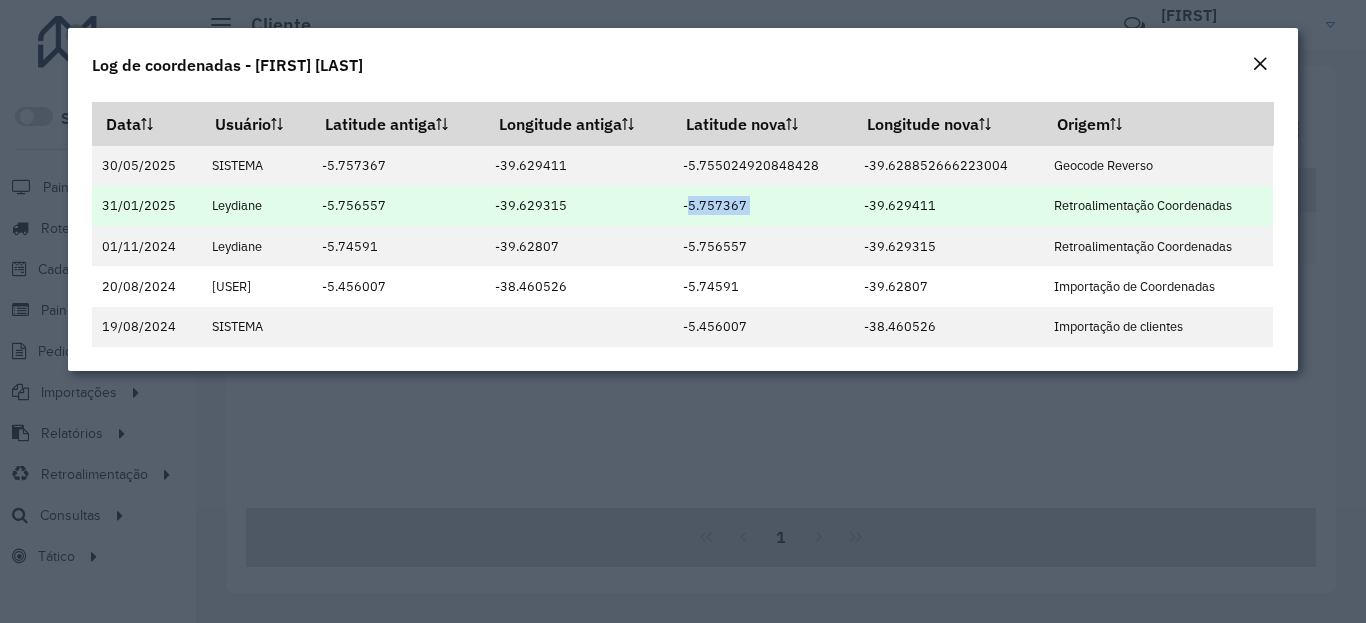 click on "-39.629411" at bounding box center (948, 206) 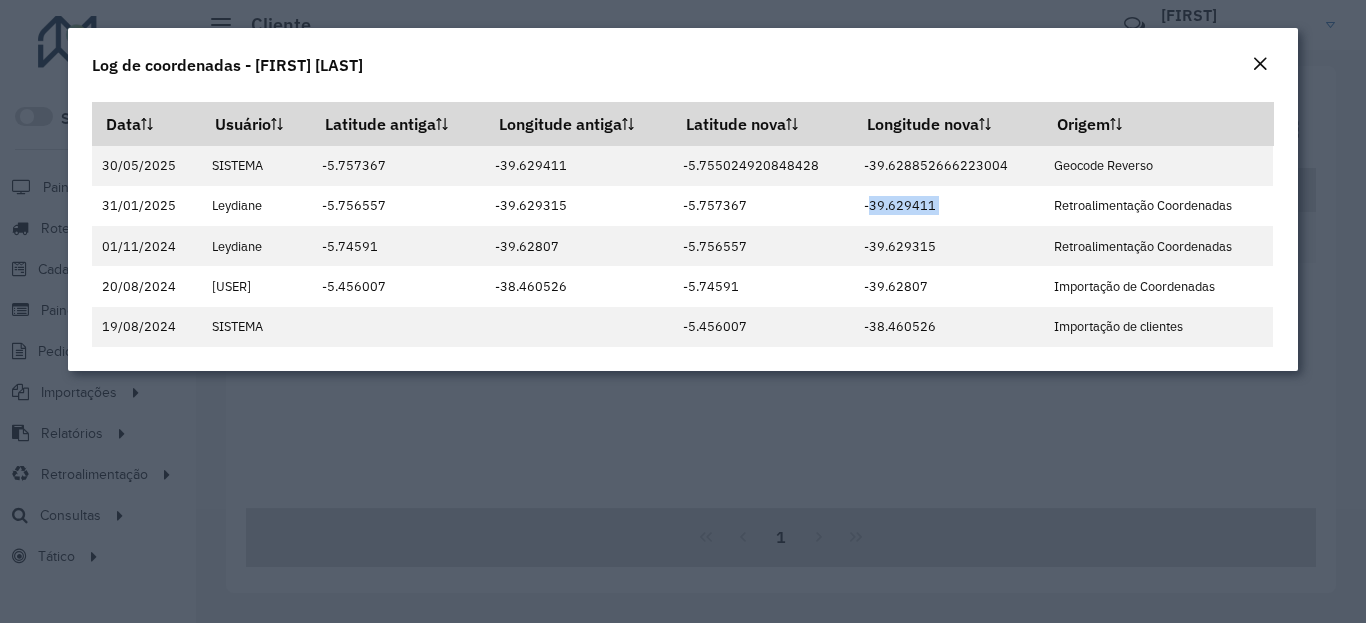 click 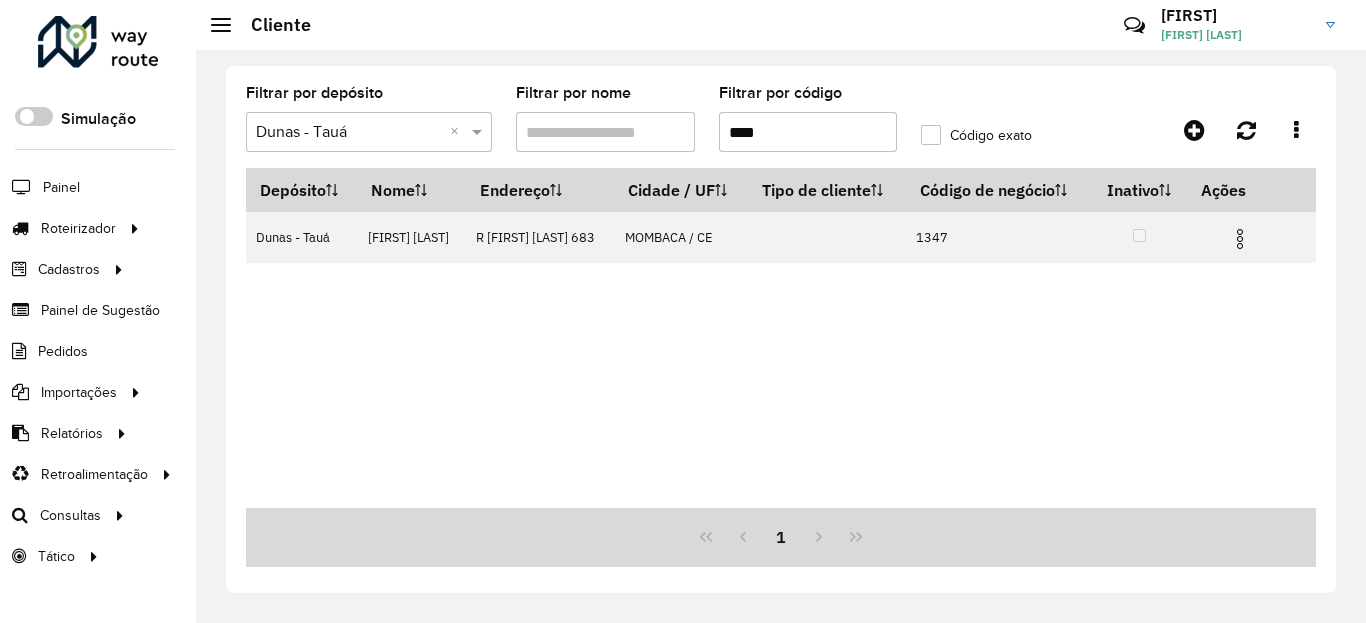 click on "****" at bounding box center (808, 132) 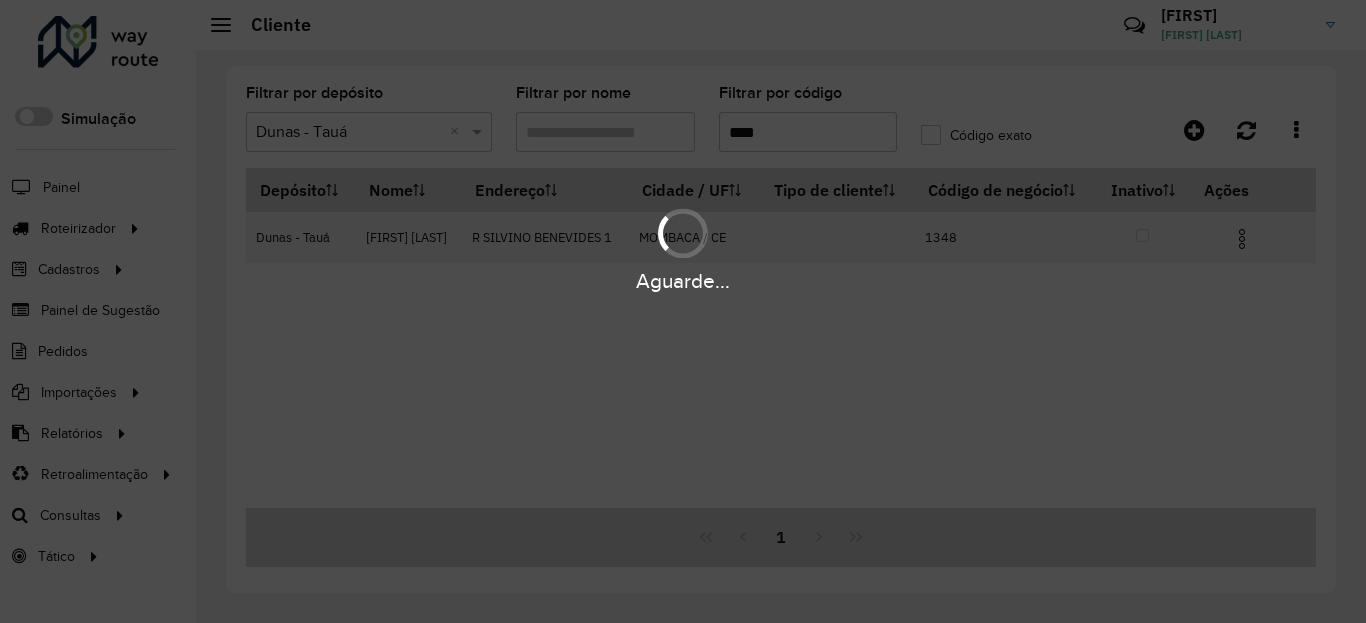 click on "Aguarde..." at bounding box center [683, 281] 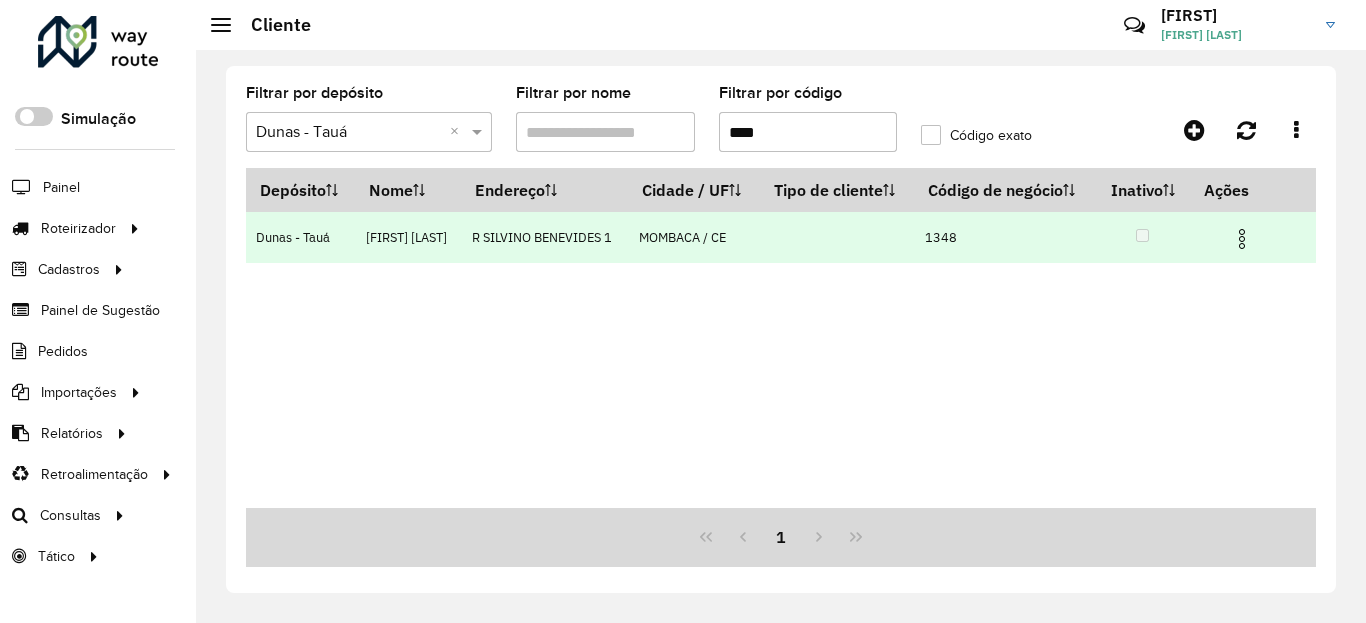 click at bounding box center (1242, 239) 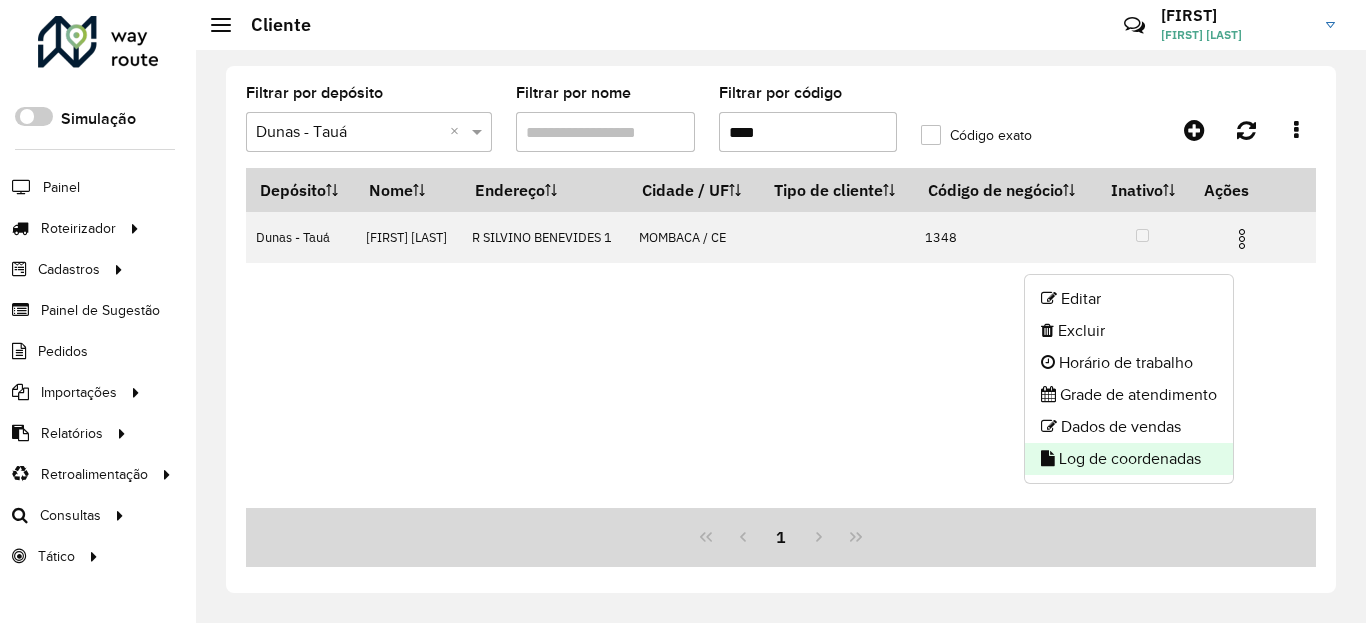 click on "Log de coordenadas" 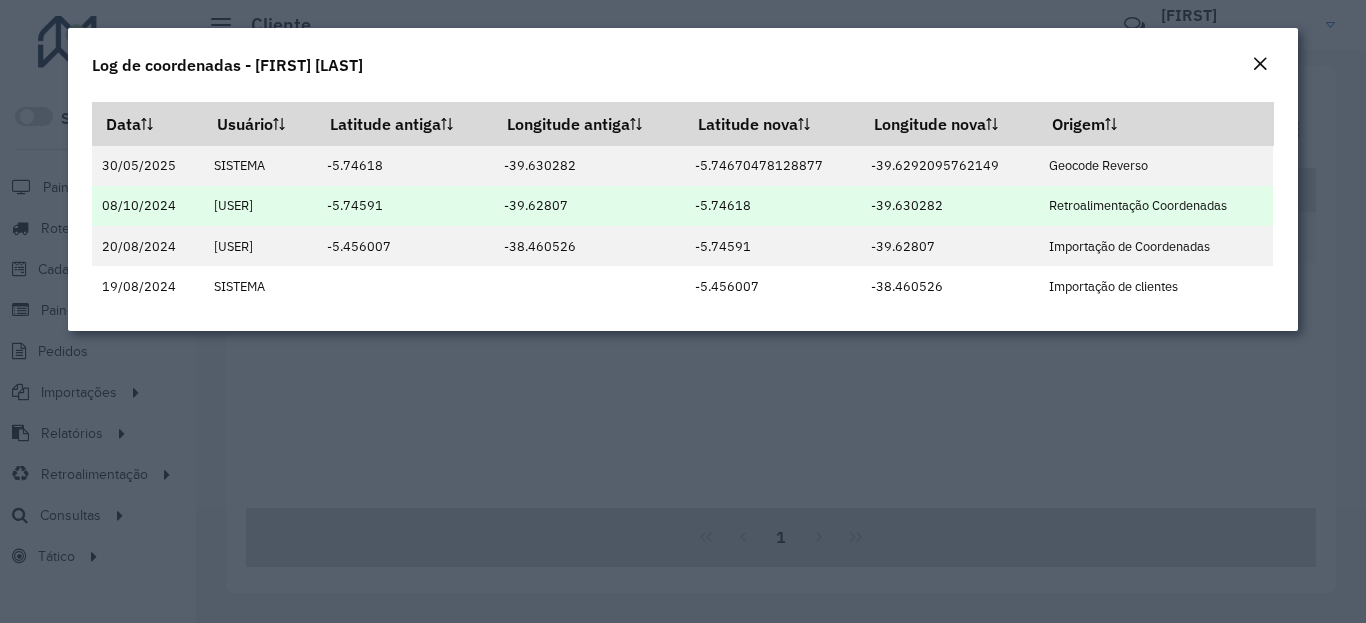click on "-5.74618" at bounding box center (773, 206) 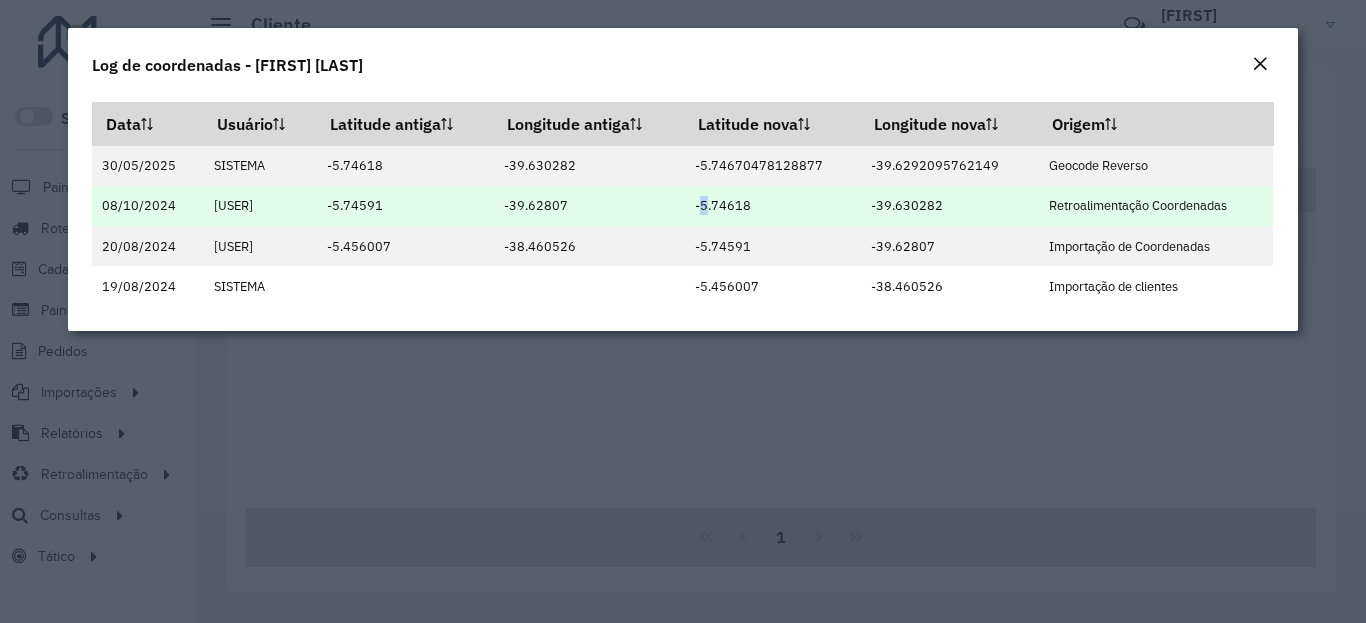 click on "-5.74618" at bounding box center [773, 206] 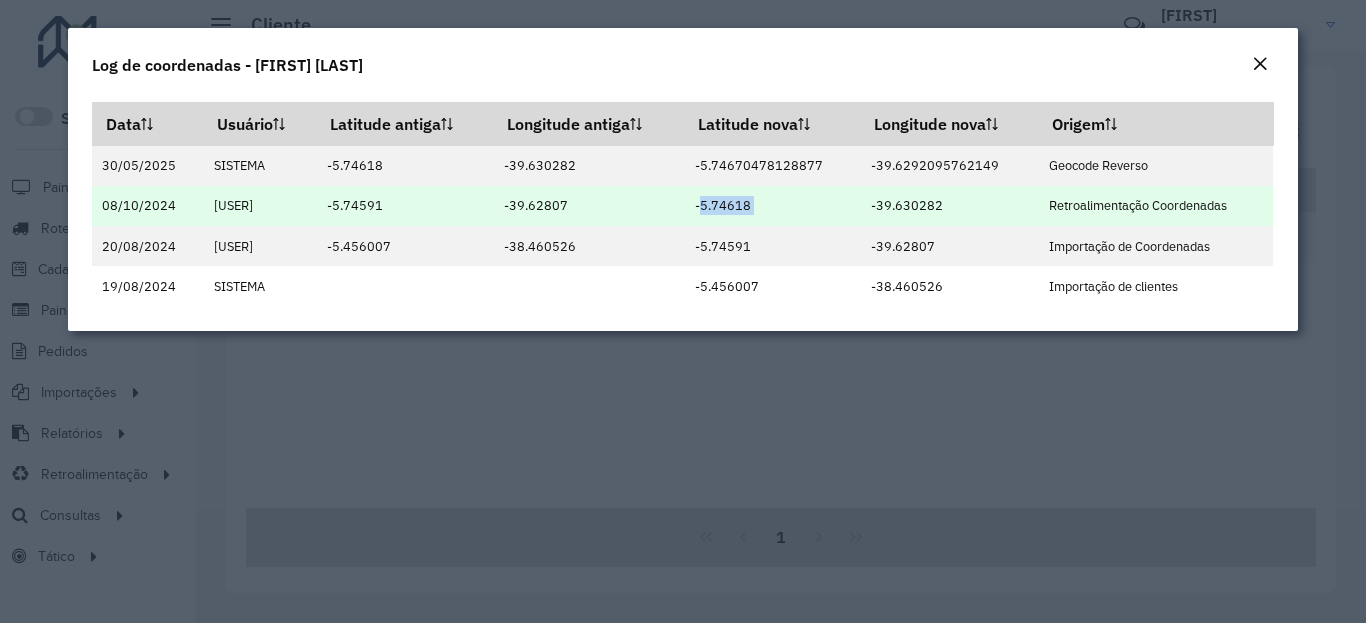 click on "-5.74618" at bounding box center [773, 206] 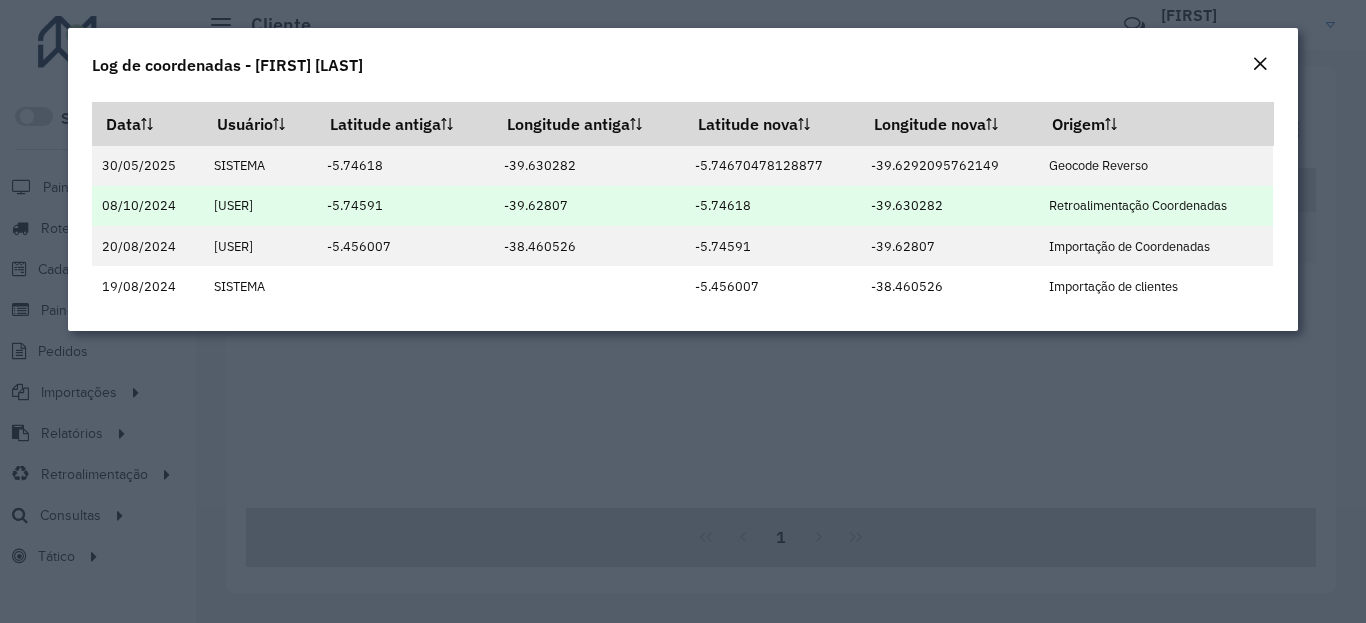 click on "-39.630282" at bounding box center [949, 206] 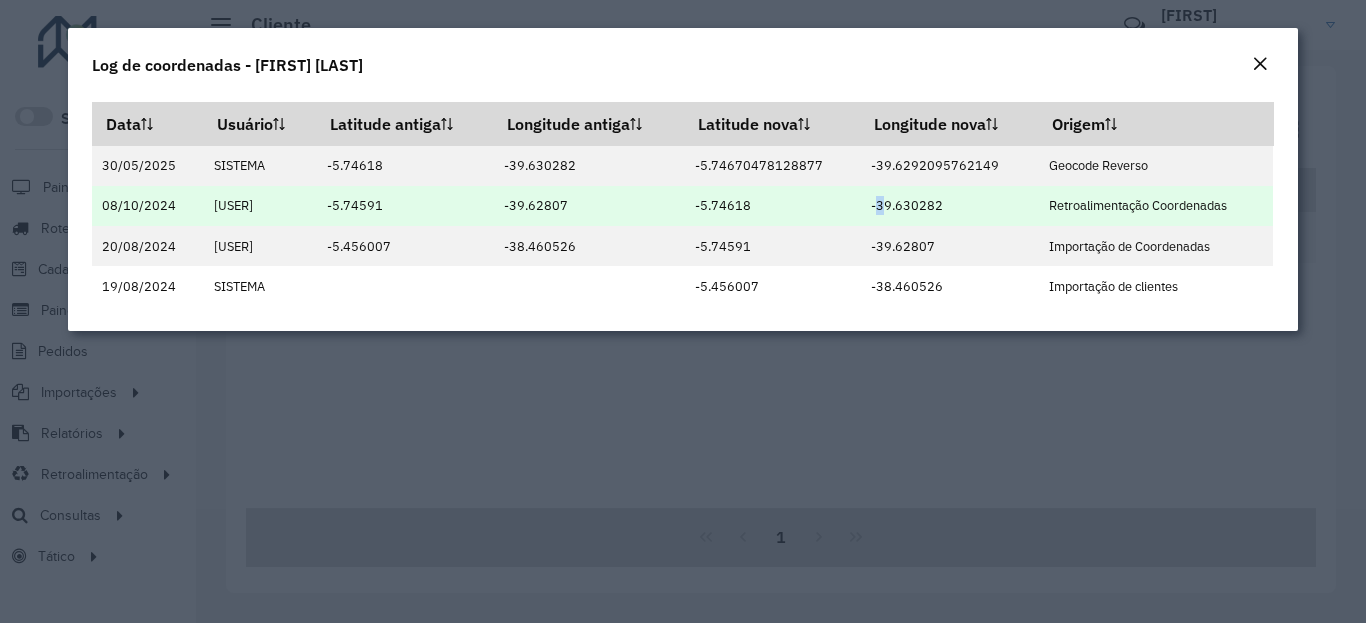click on "-39.630282" at bounding box center (949, 206) 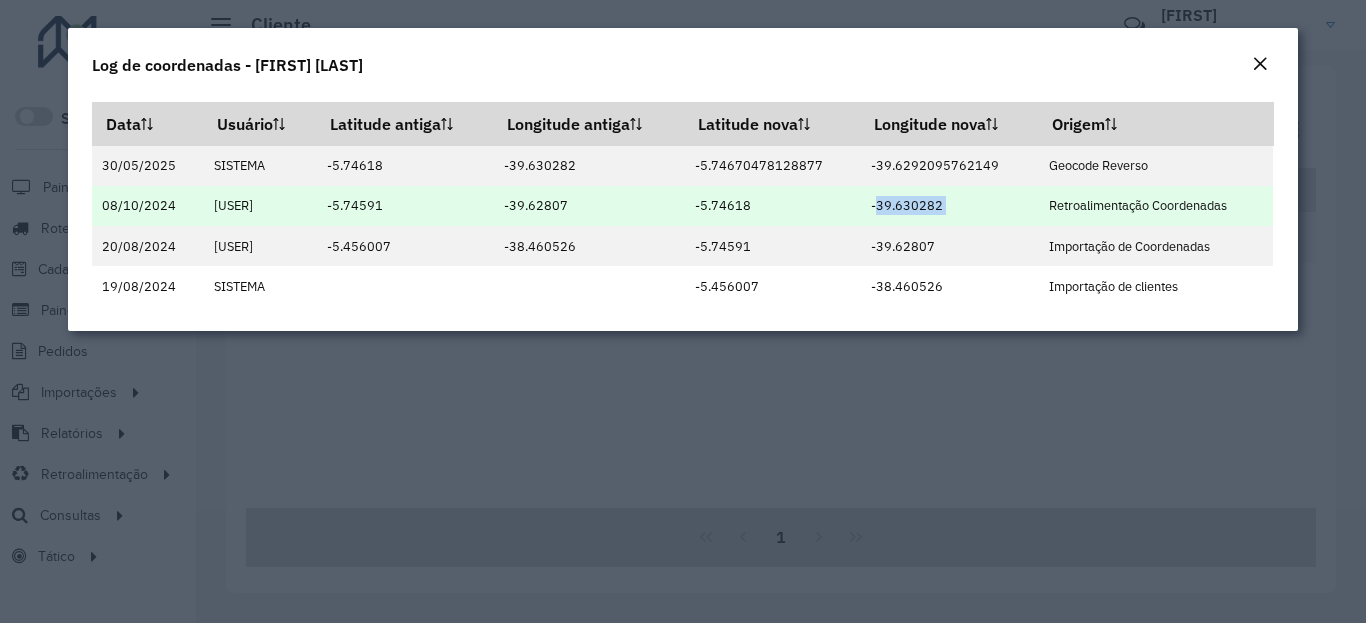 click on "-39.630282" at bounding box center [949, 206] 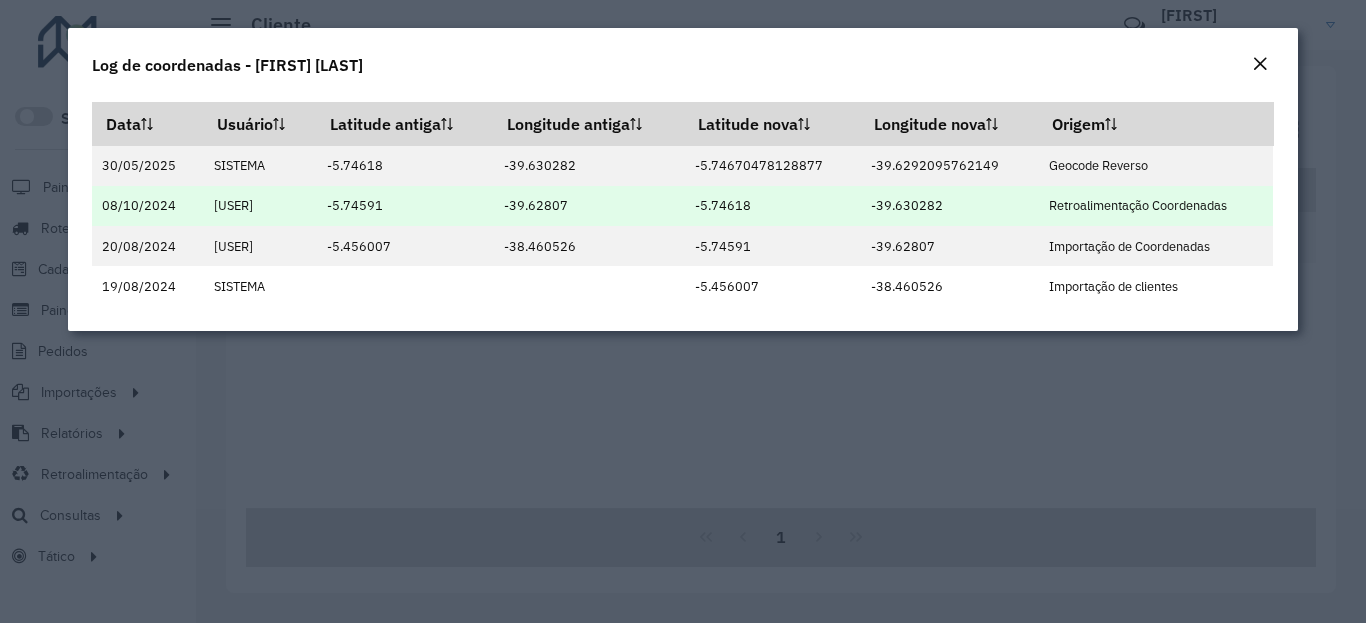 click on "-39.630282" at bounding box center (949, 206) 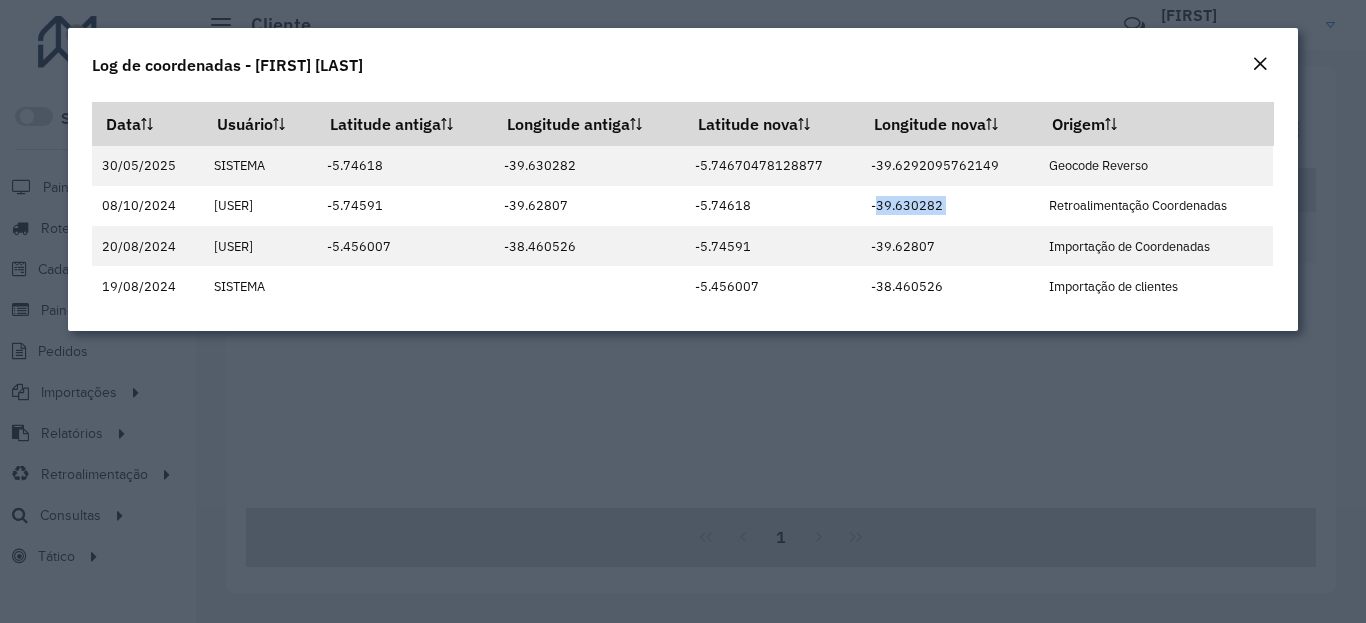 click 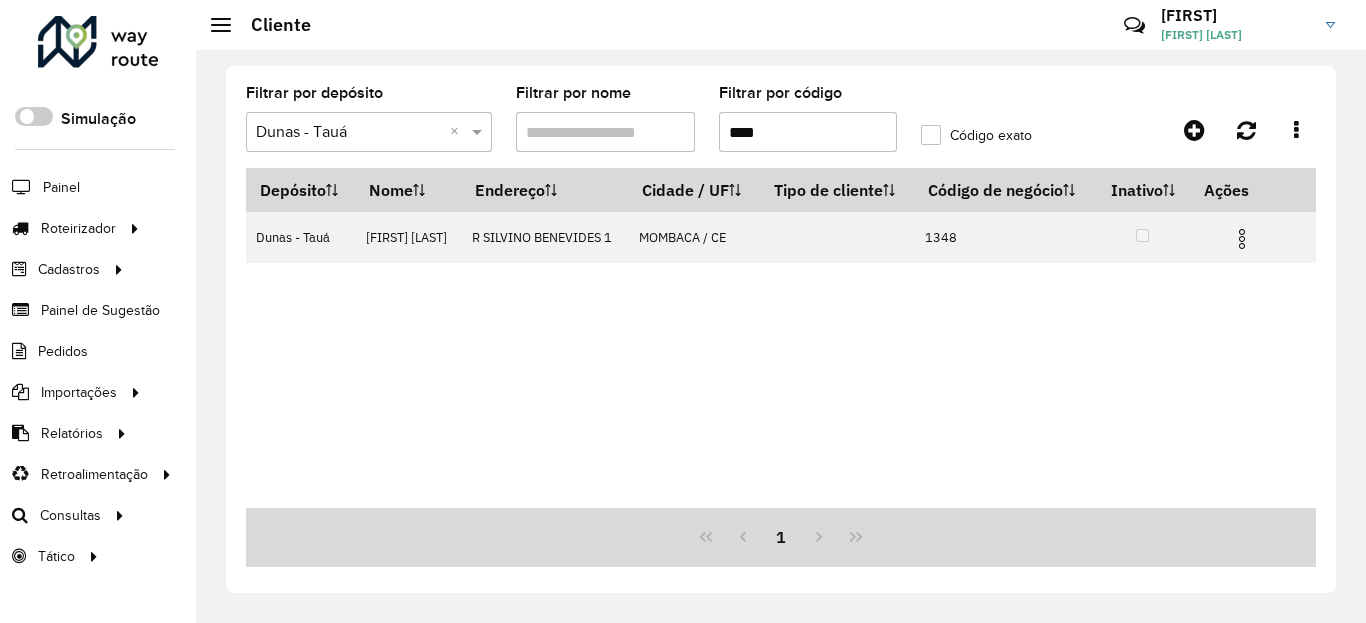 click on "****" at bounding box center [808, 132] 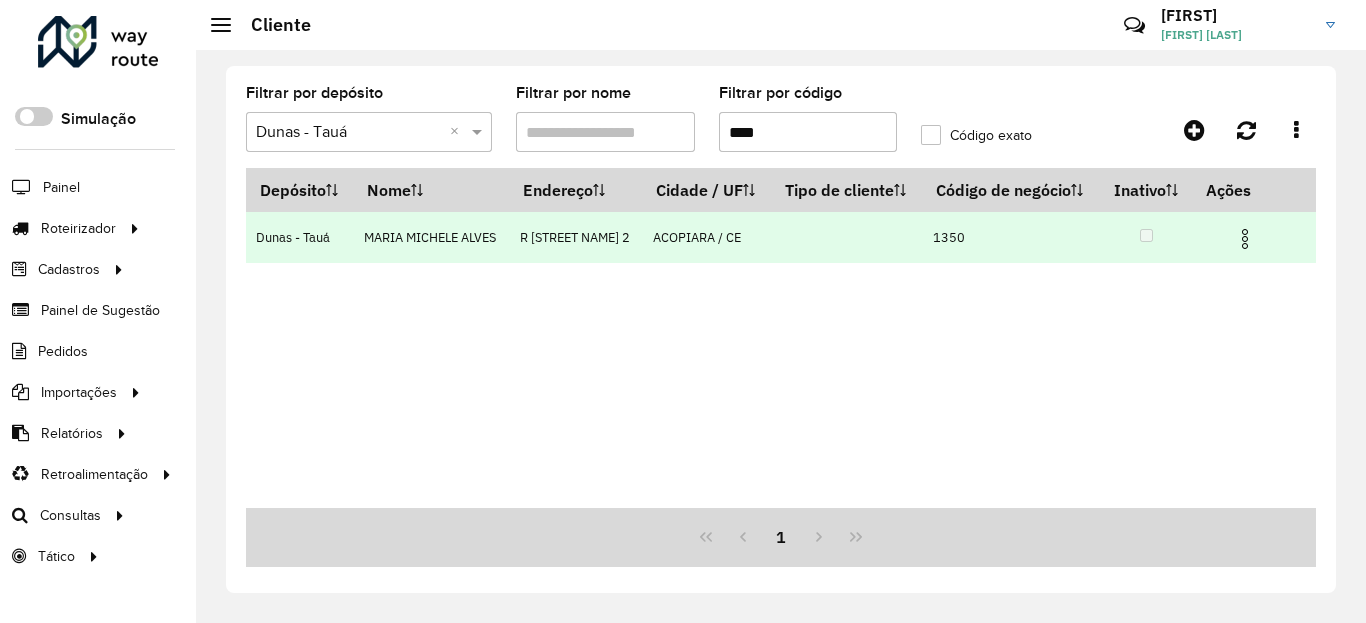 type on "****" 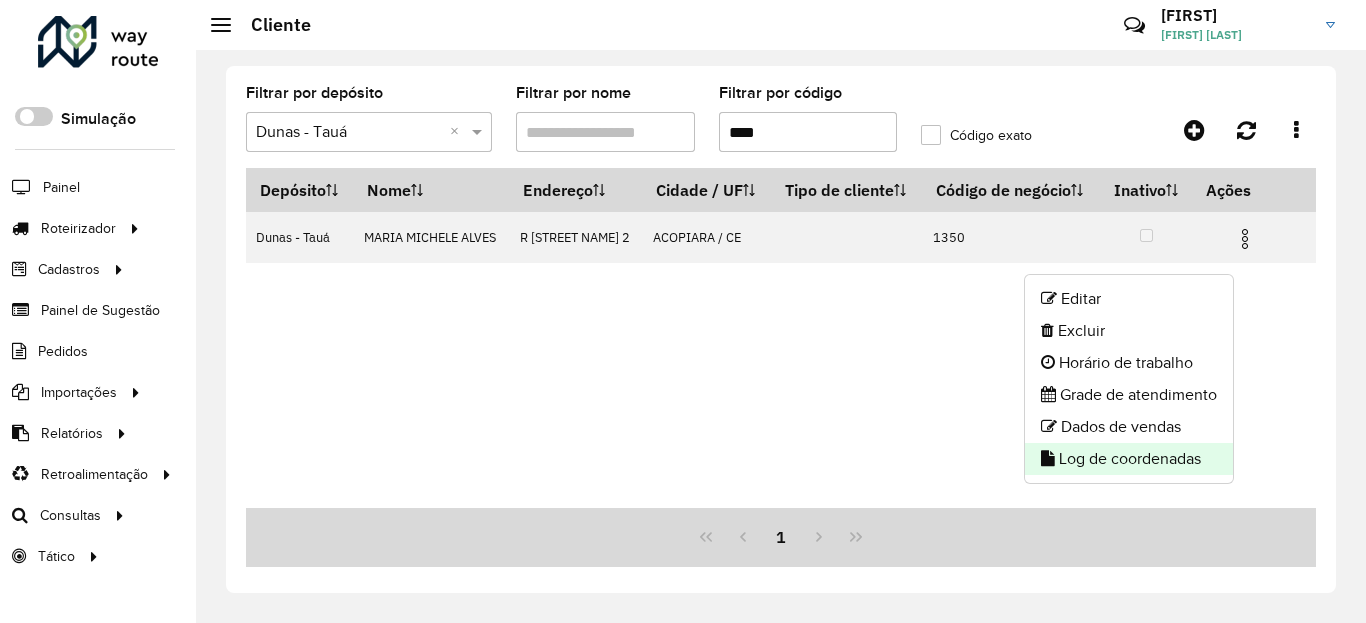 click on "Log de coordenadas" 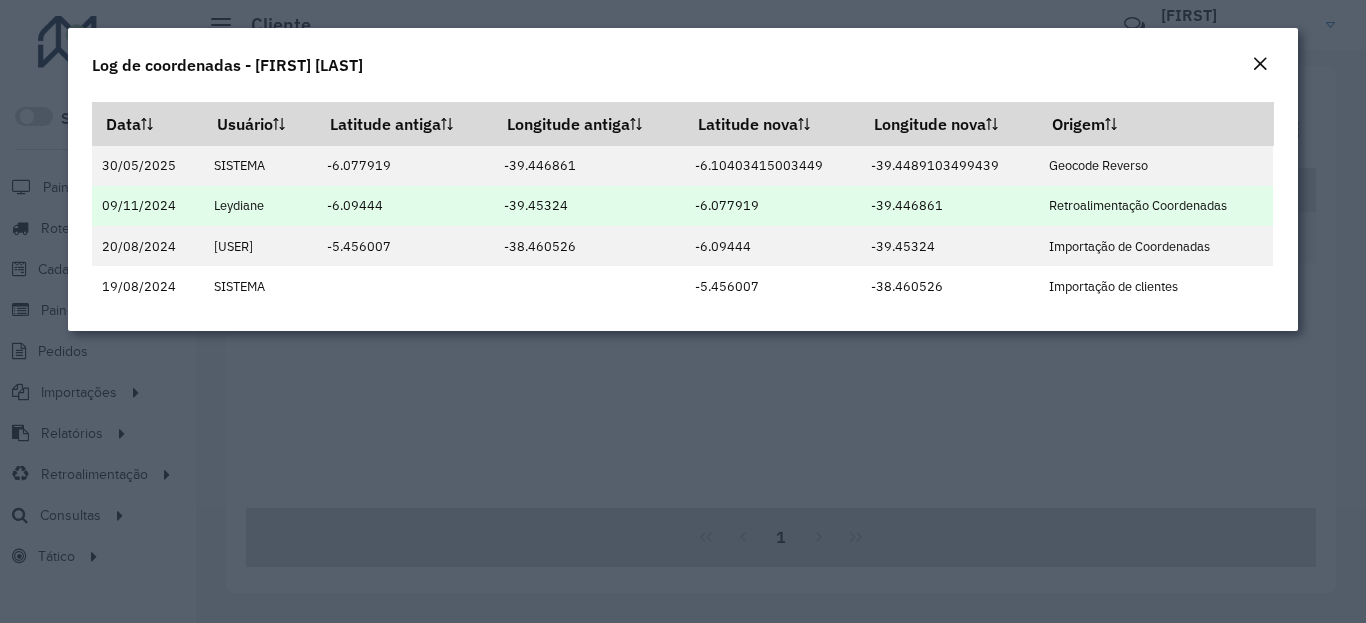 click on "-6.077919" at bounding box center [773, 206] 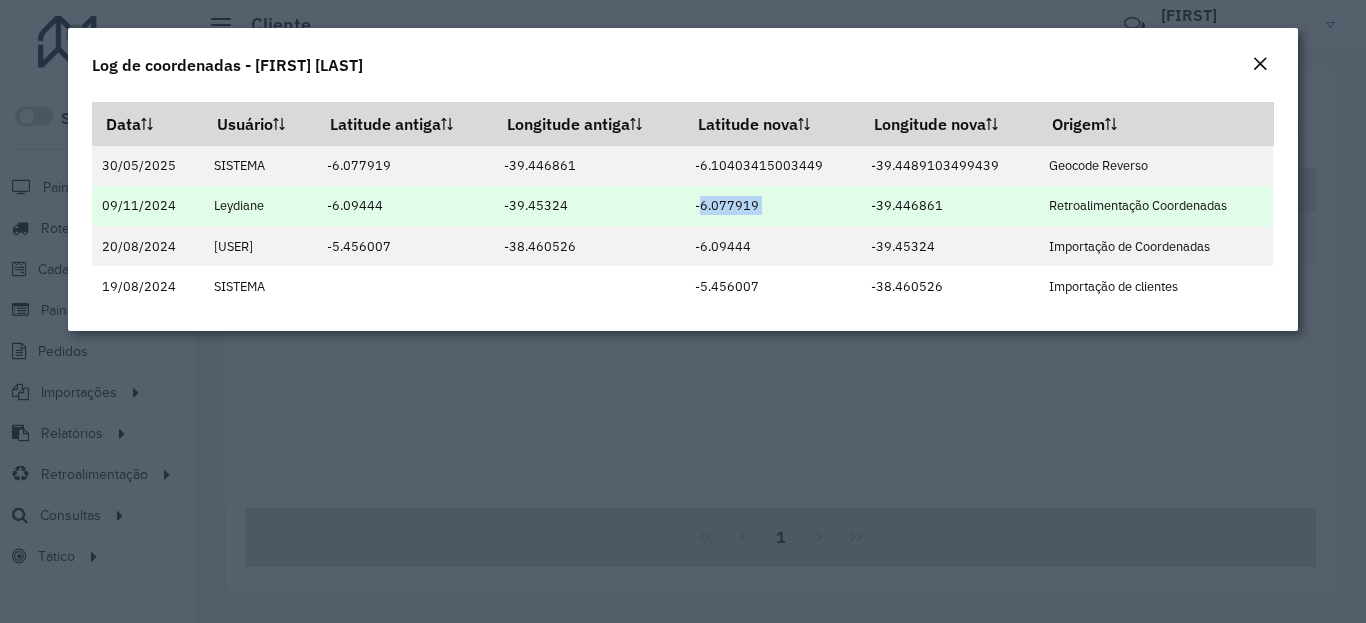 click on "-6.077919" at bounding box center [773, 206] 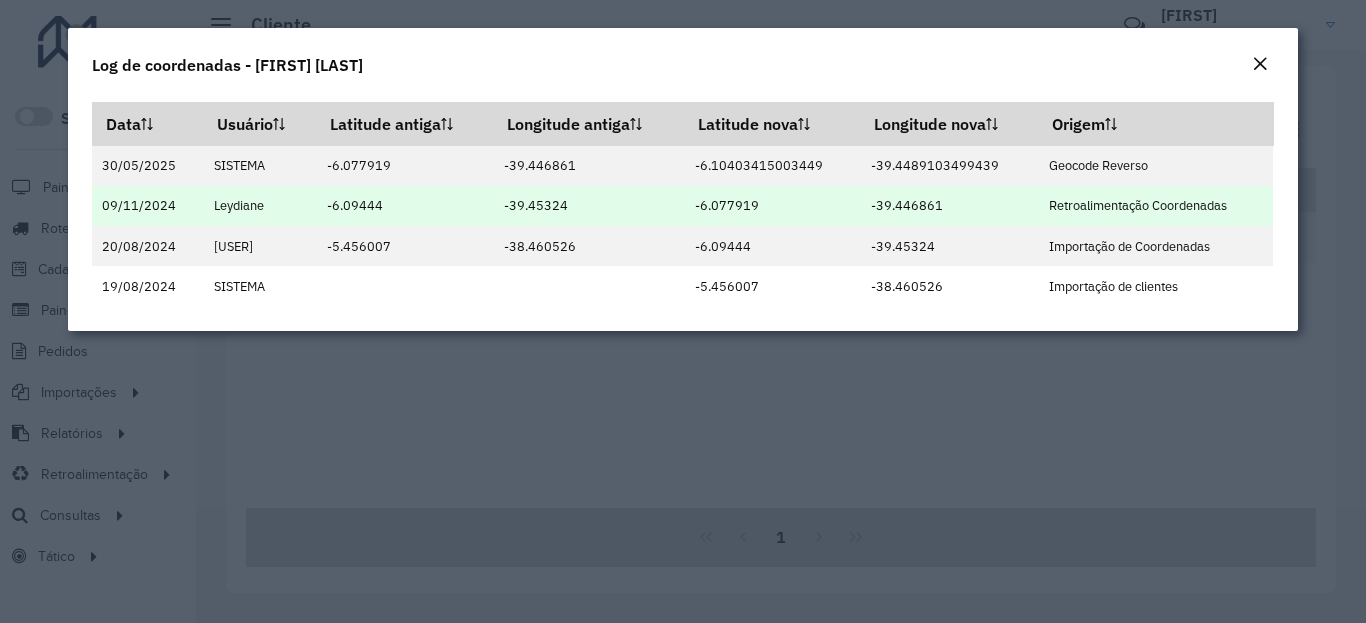 click on "-39.446861" at bounding box center [949, 206] 